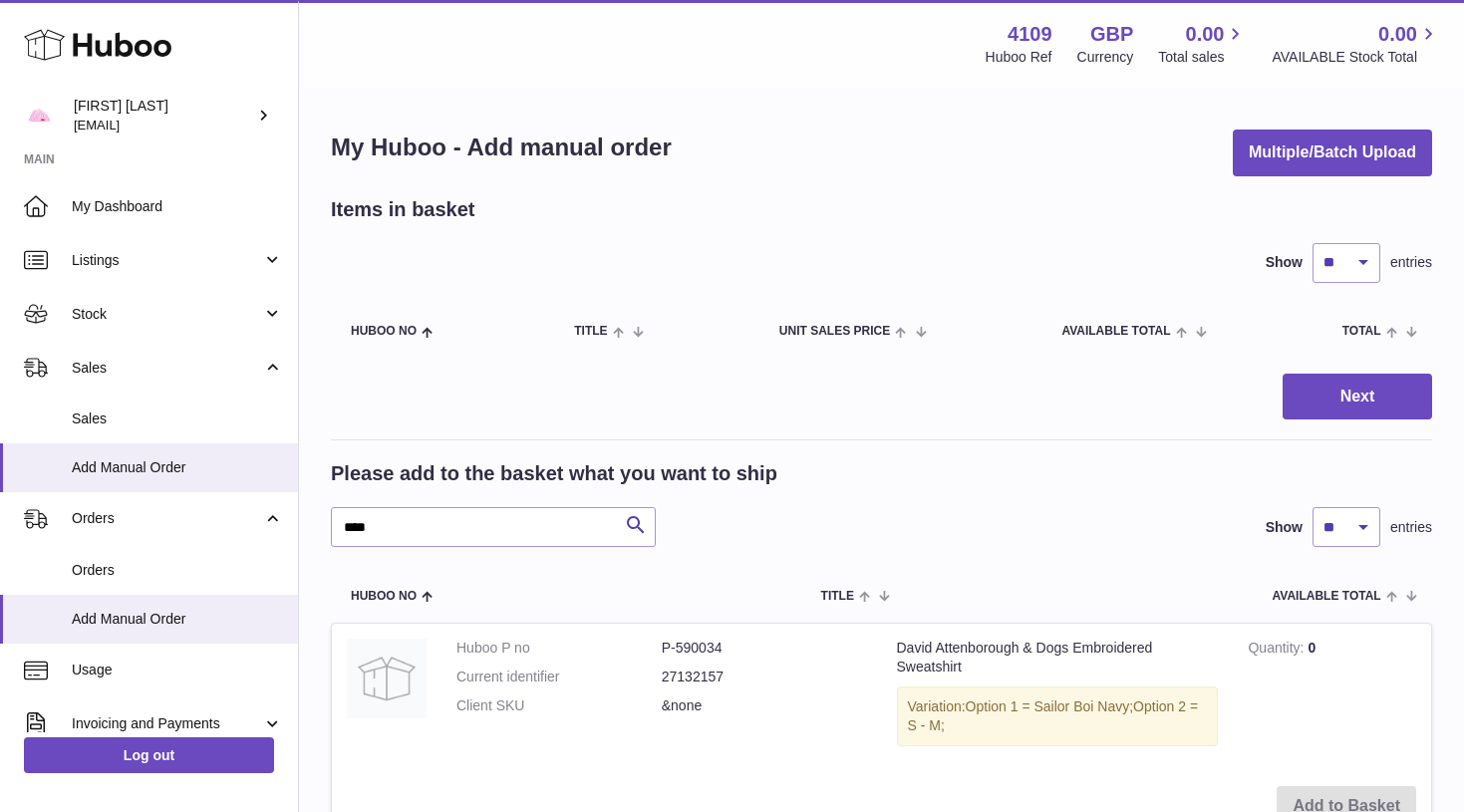scroll, scrollTop: 0, scrollLeft: 0, axis: both 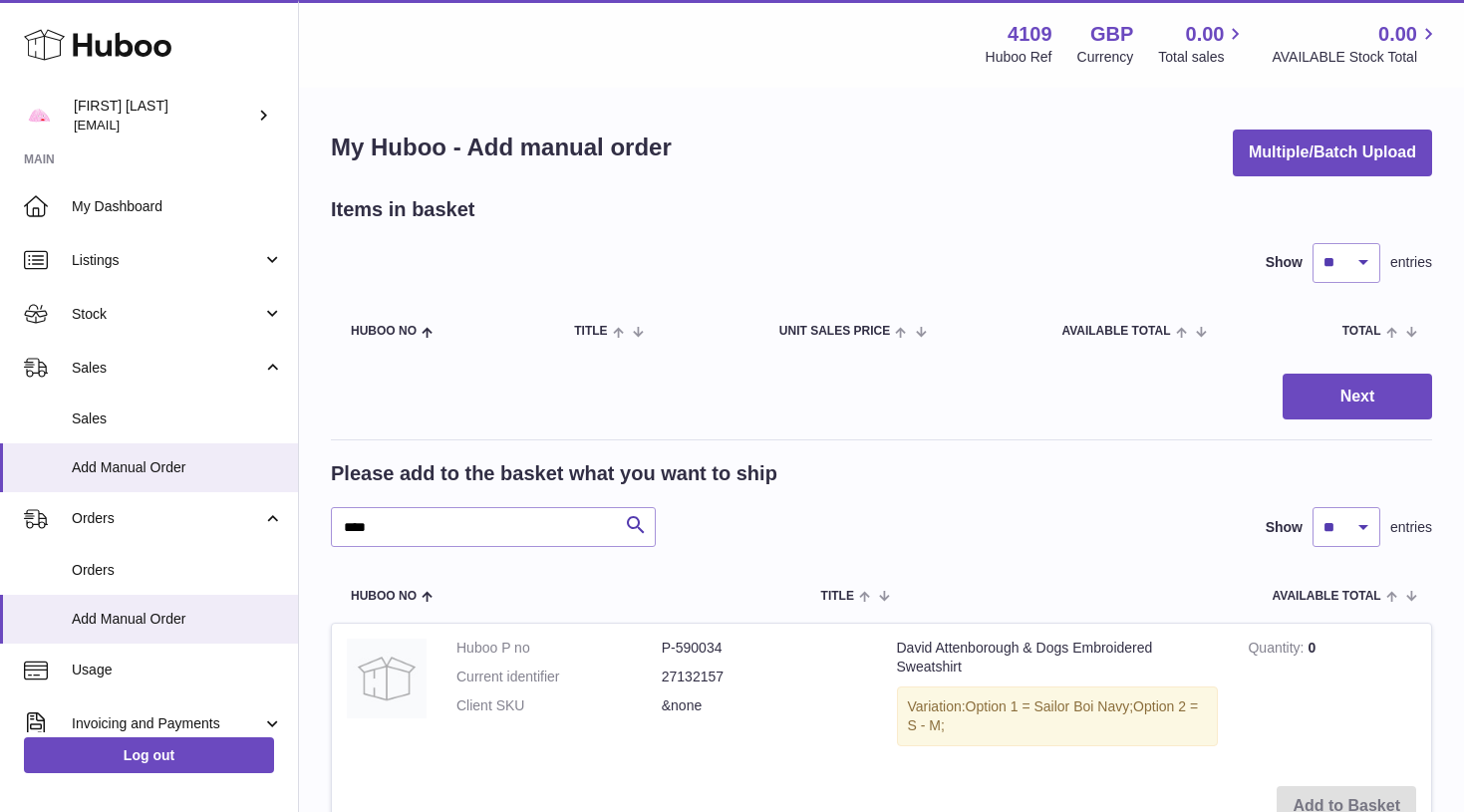click 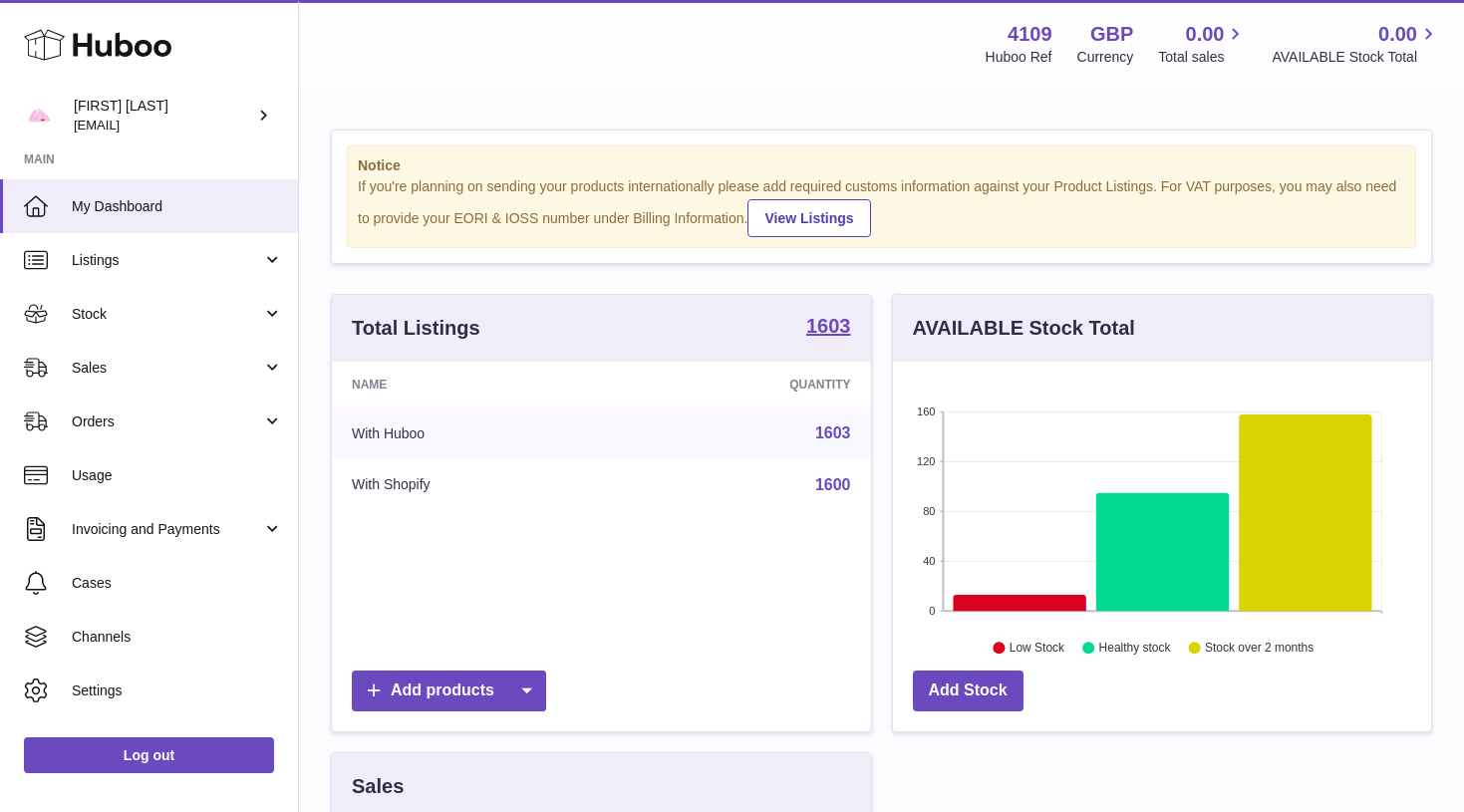 scroll, scrollTop: 0, scrollLeft: 0, axis: both 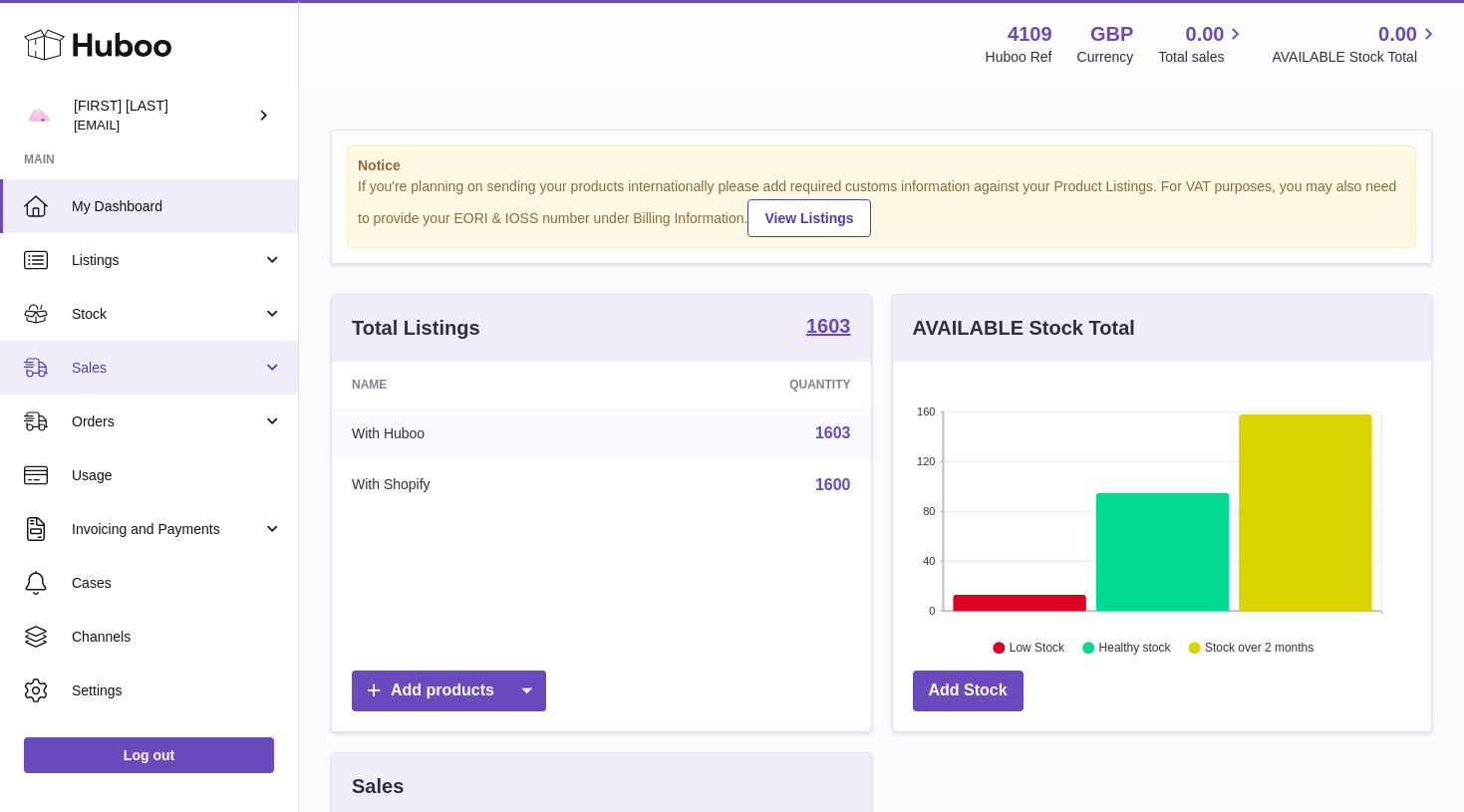 click on "Sales" at bounding box center [148, 368] 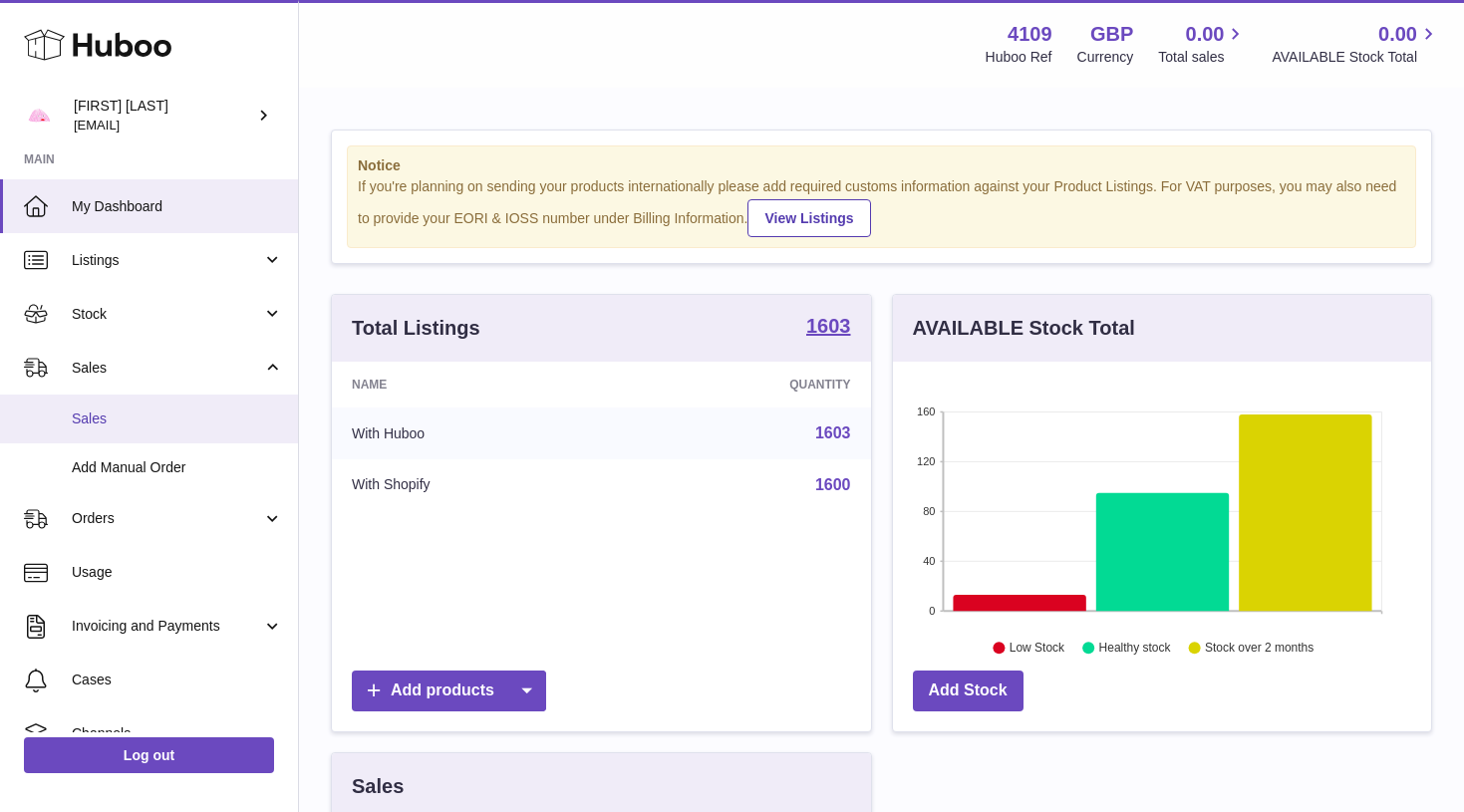 click on "Sales" at bounding box center (177, 418) 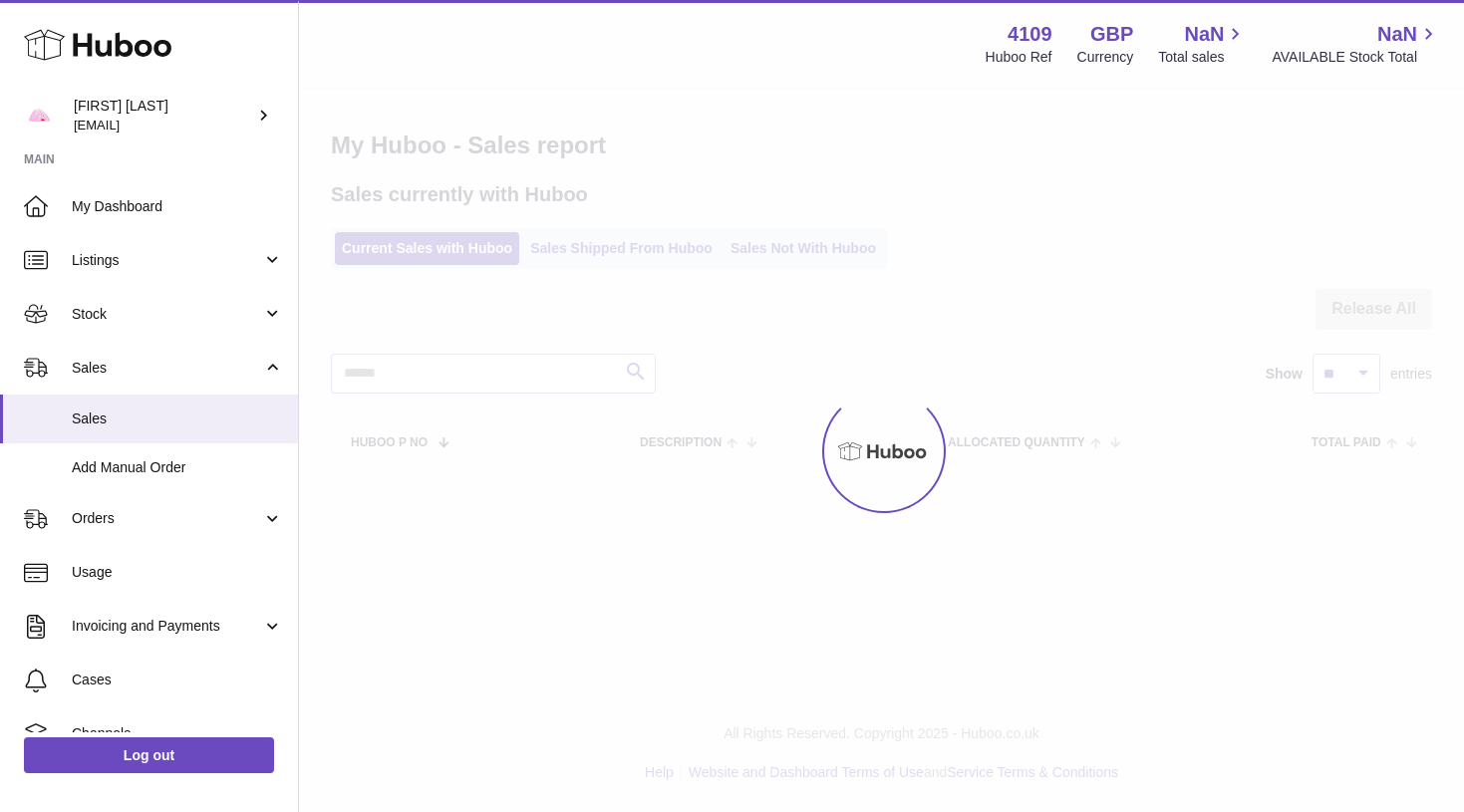scroll, scrollTop: 0, scrollLeft: 0, axis: both 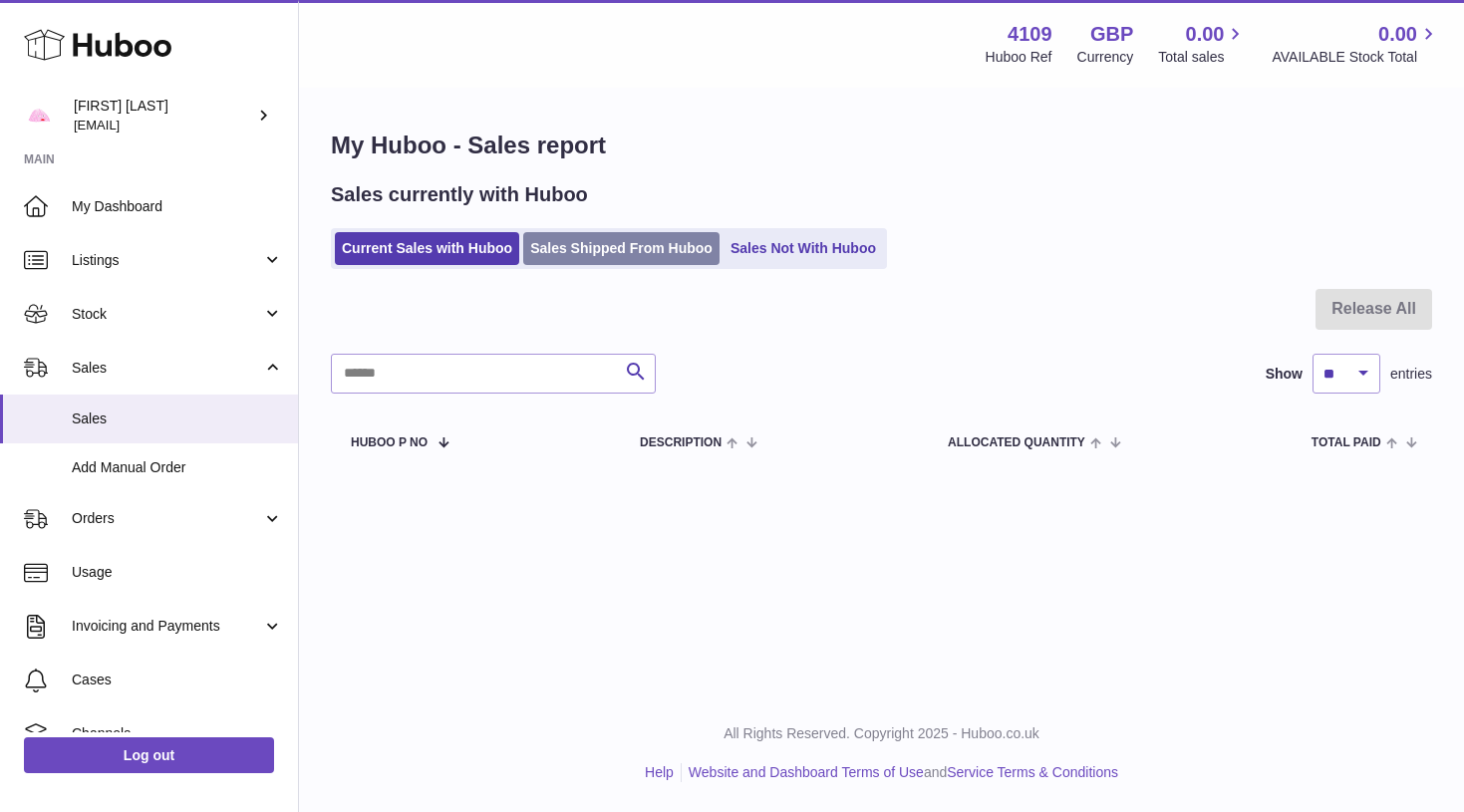 click on "Sales Shipped From Huboo" at bounding box center [621, 248] 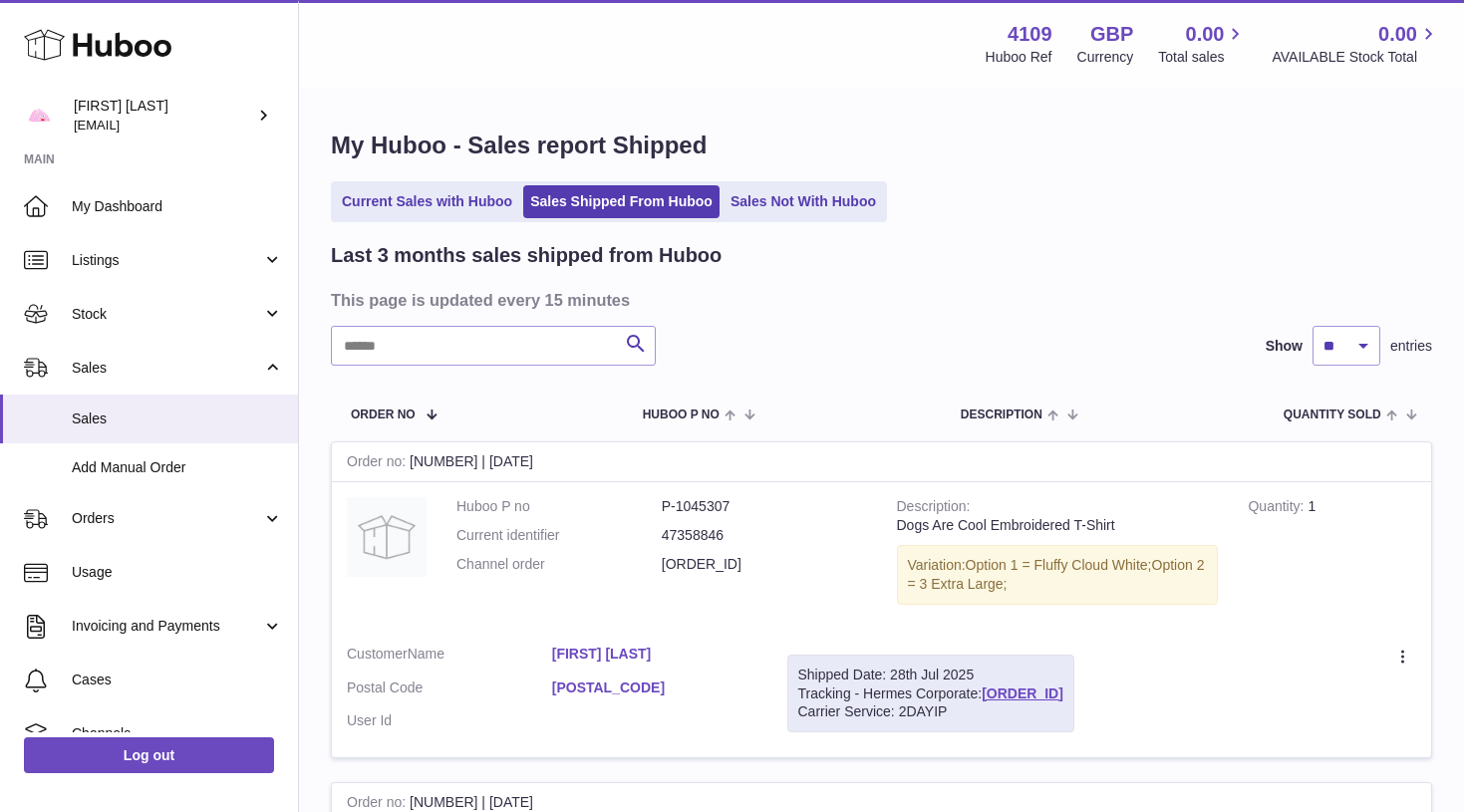 scroll, scrollTop: 0, scrollLeft: 0, axis: both 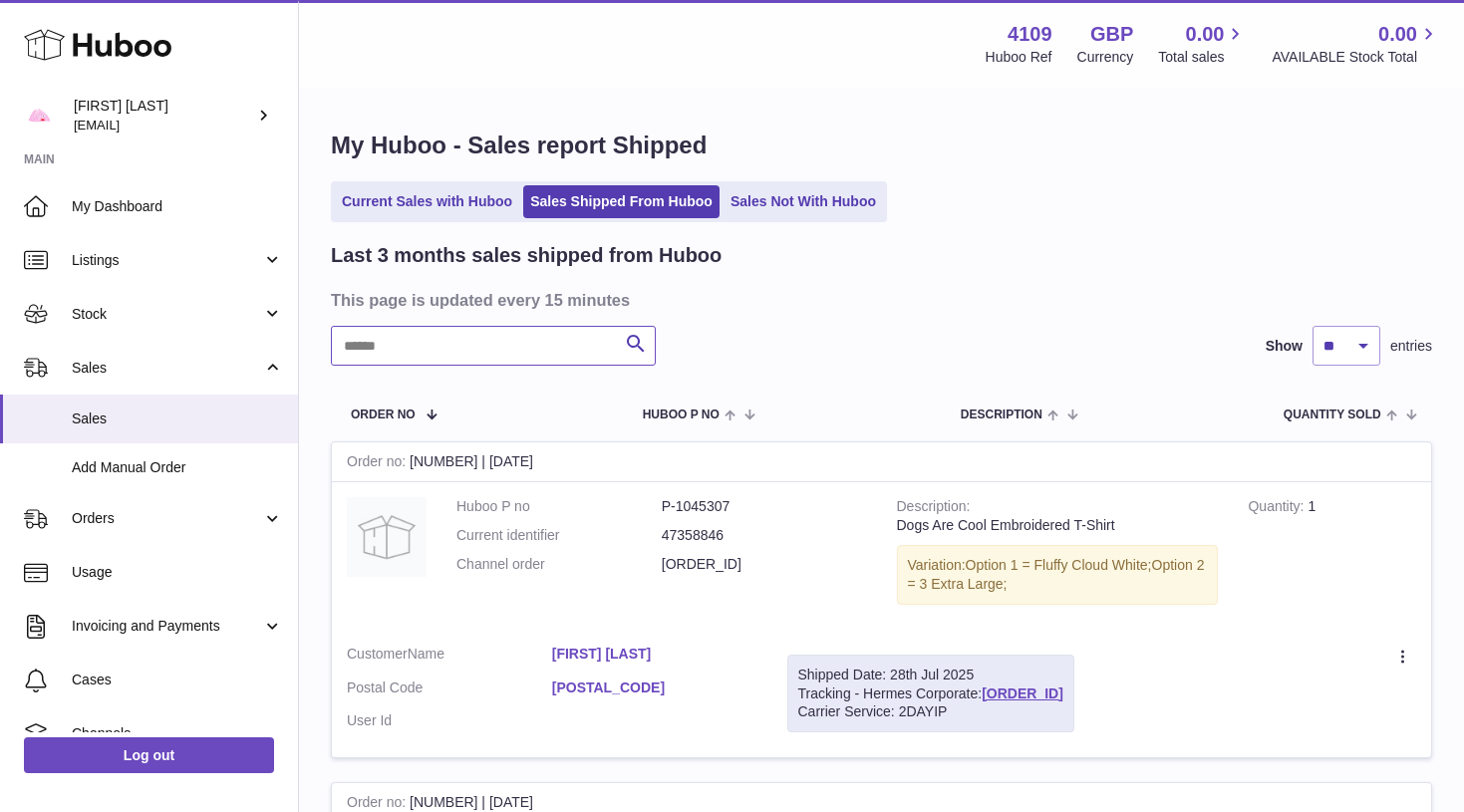 click at bounding box center [493, 346] 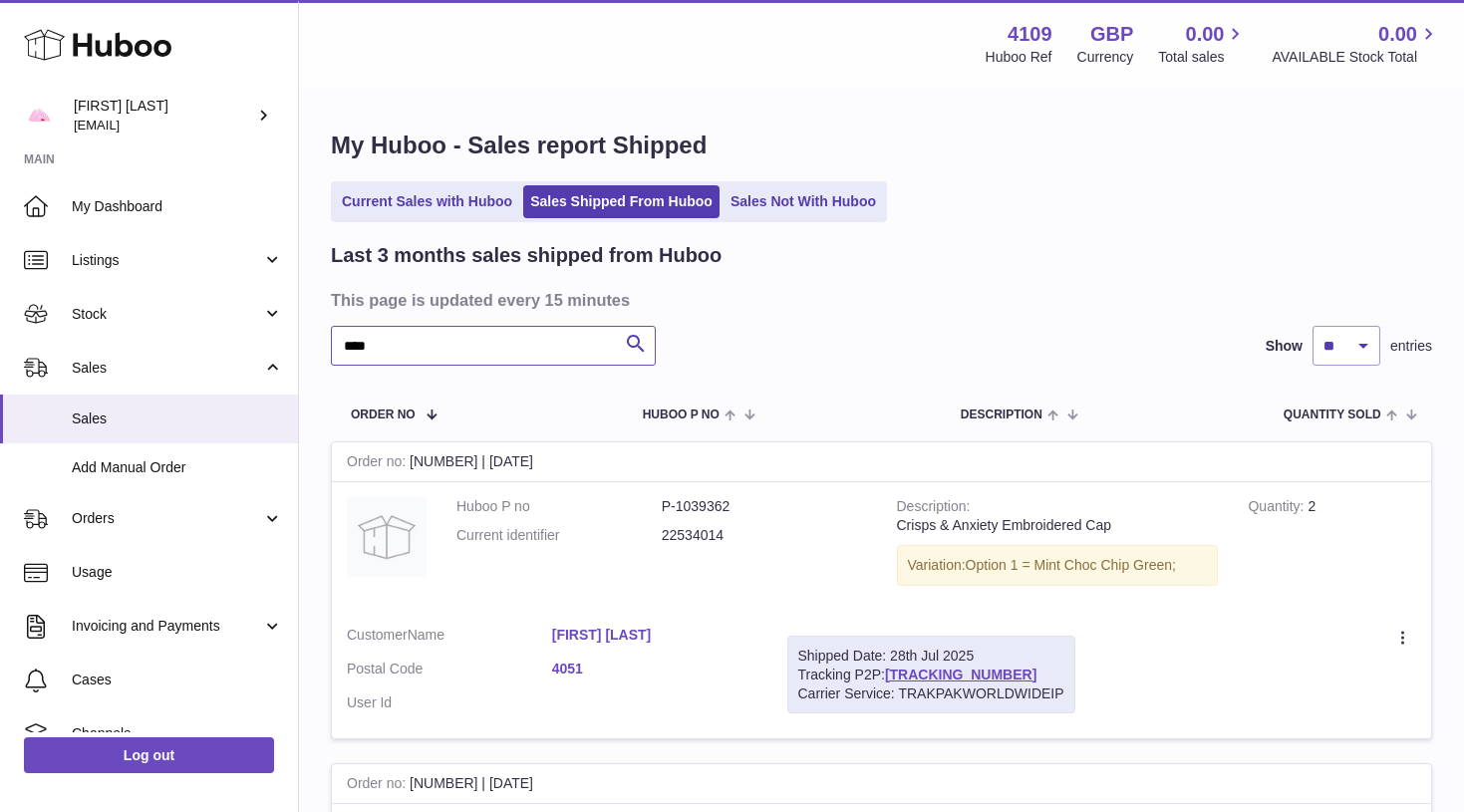 type on "****" 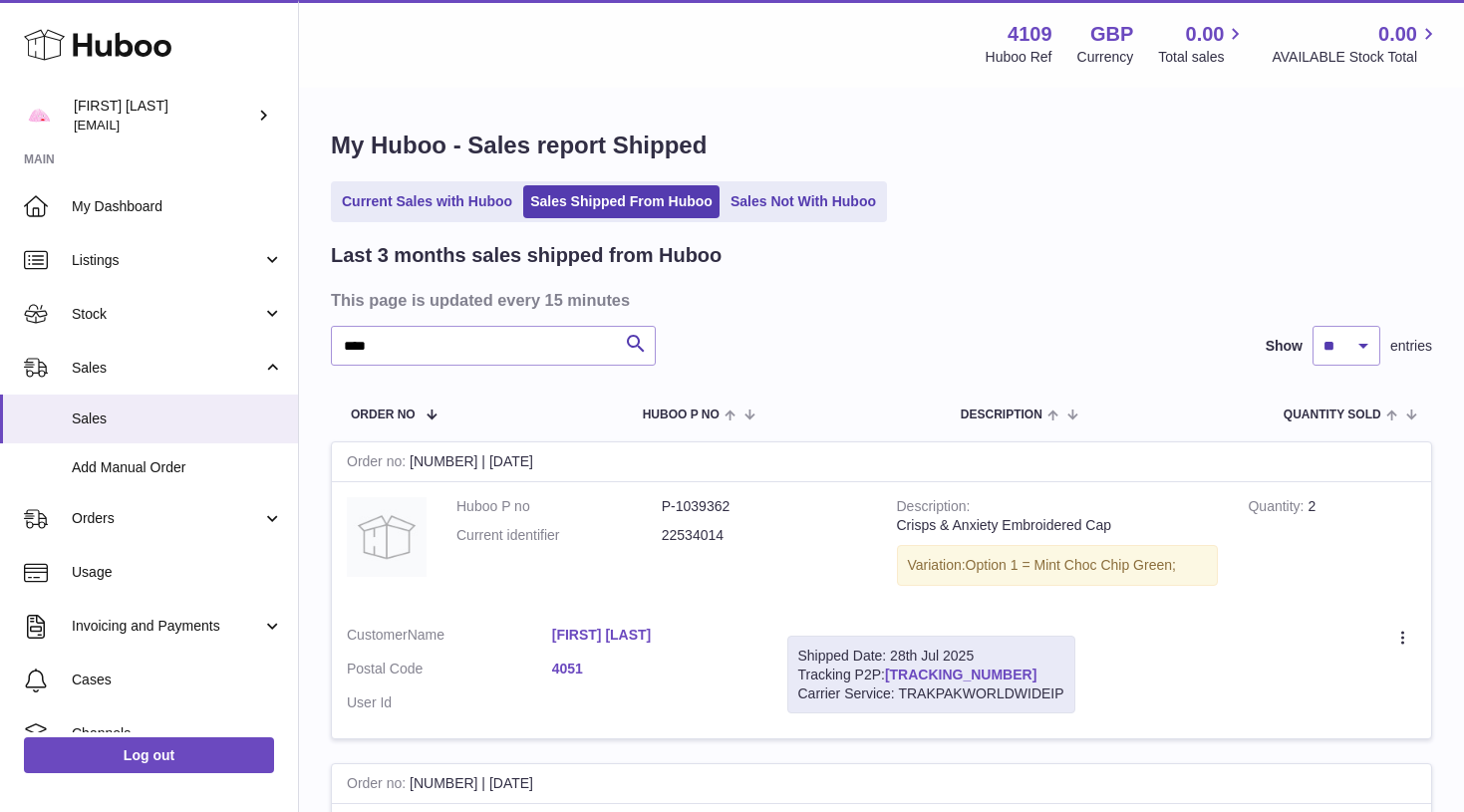 drag, startPoint x: 1065, startPoint y: 661, endPoint x: 893, endPoint y: 667, distance: 172.10462 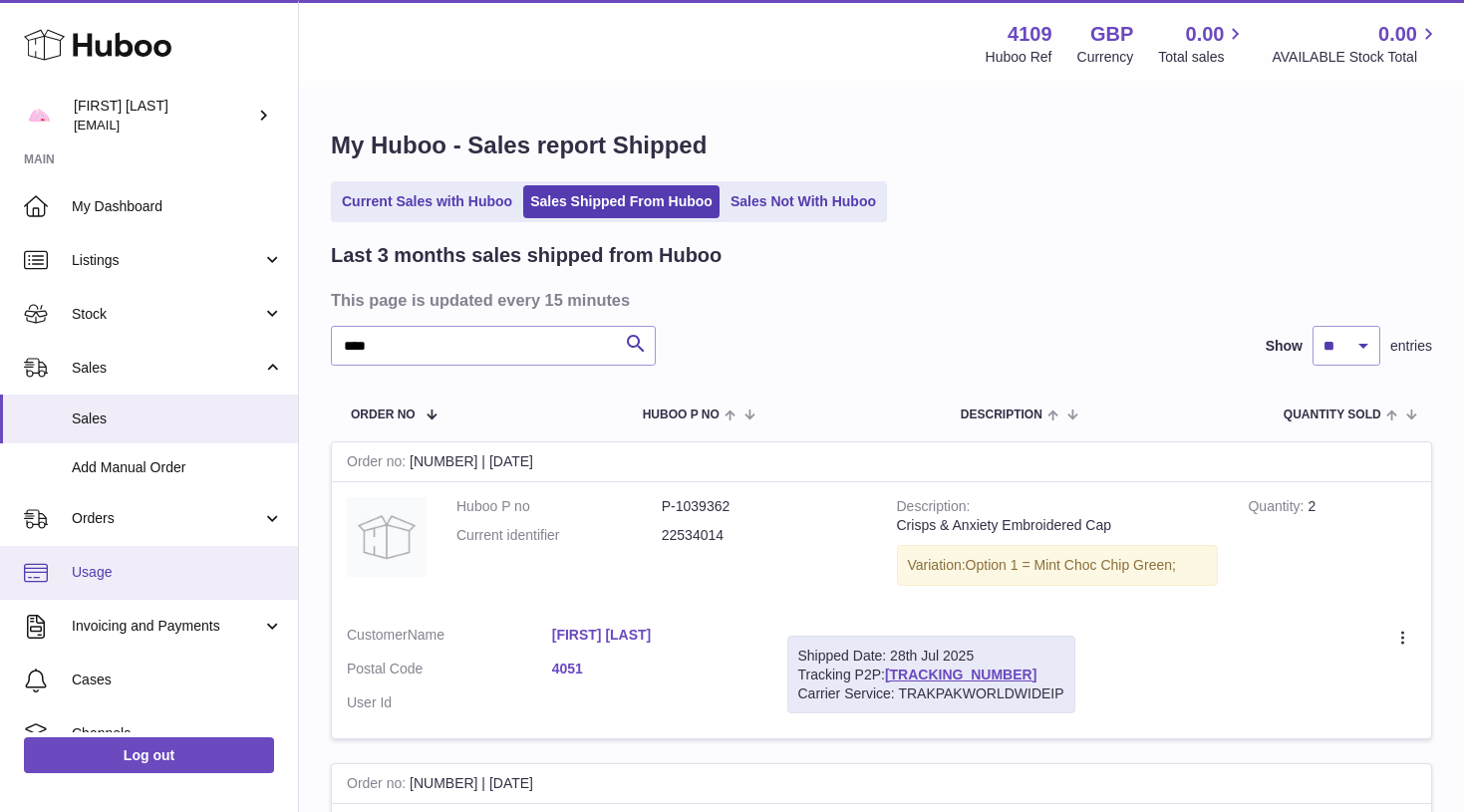 click on "Usage" at bounding box center (177, 572) 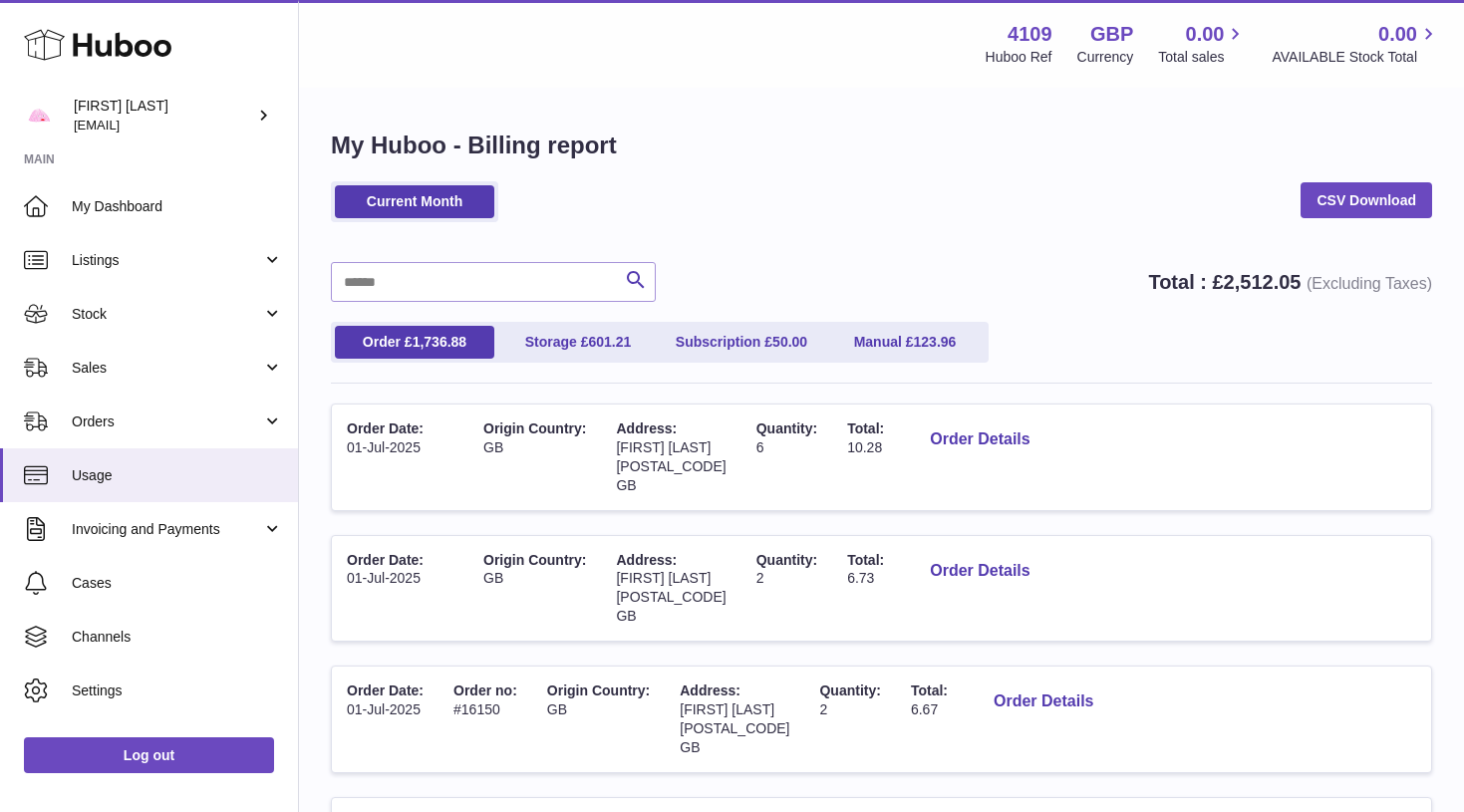 scroll, scrollTop: 0, scrollLeft: 0, axis: both 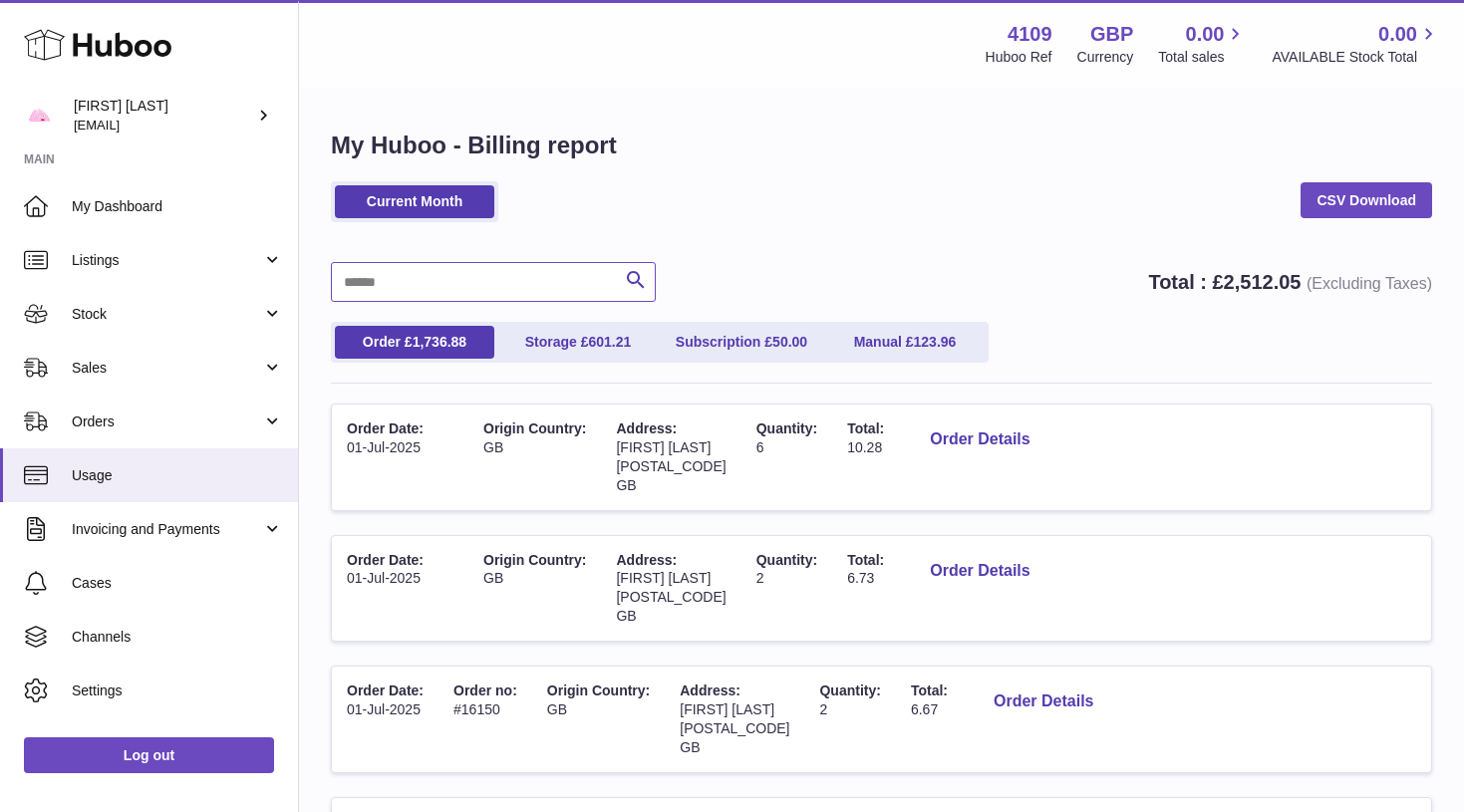 click at bounding box center (493, 282) 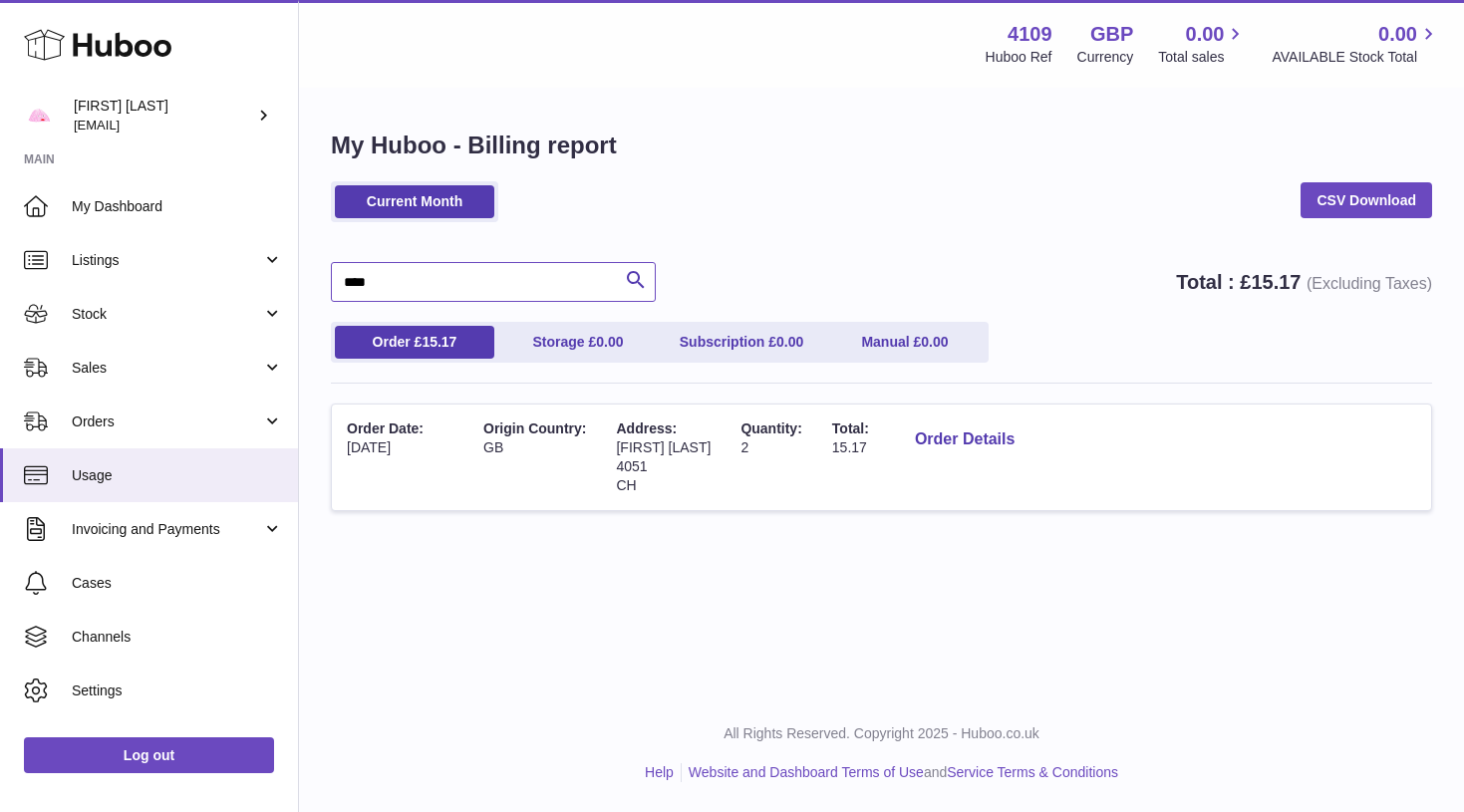 click on "****" at bounding box center (493, 282) 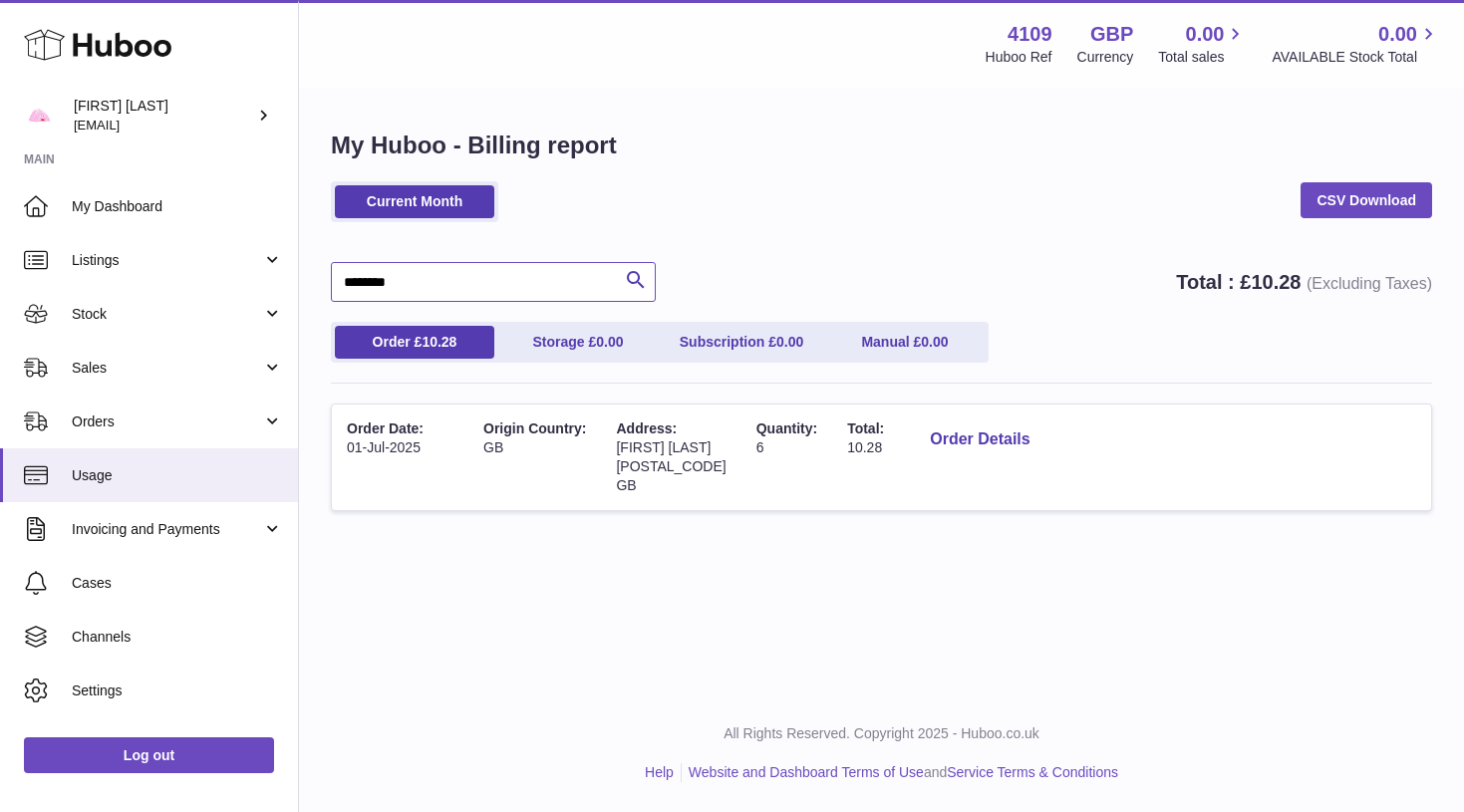 click on "********" at bounding box center (493, 282) 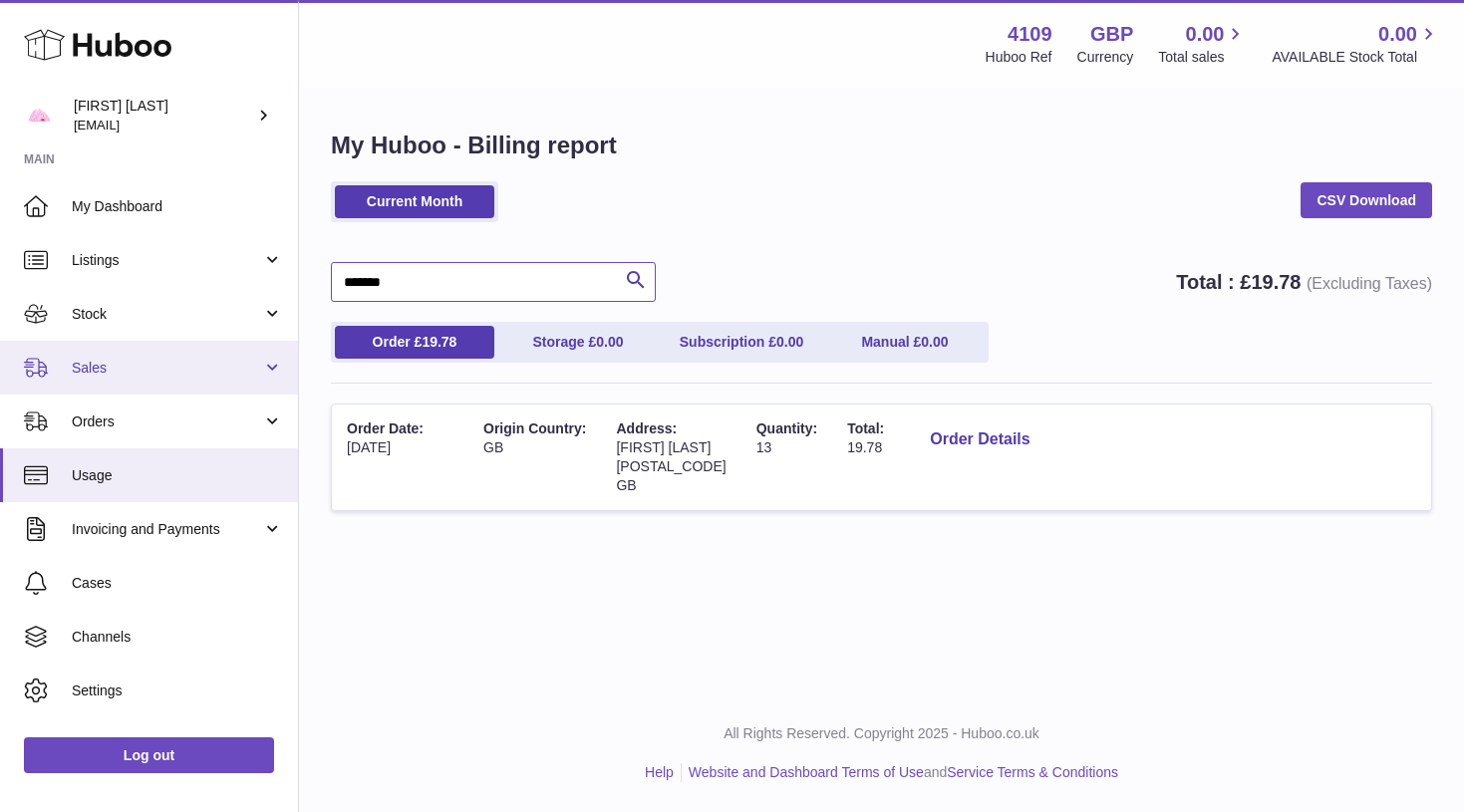 type on "*******" 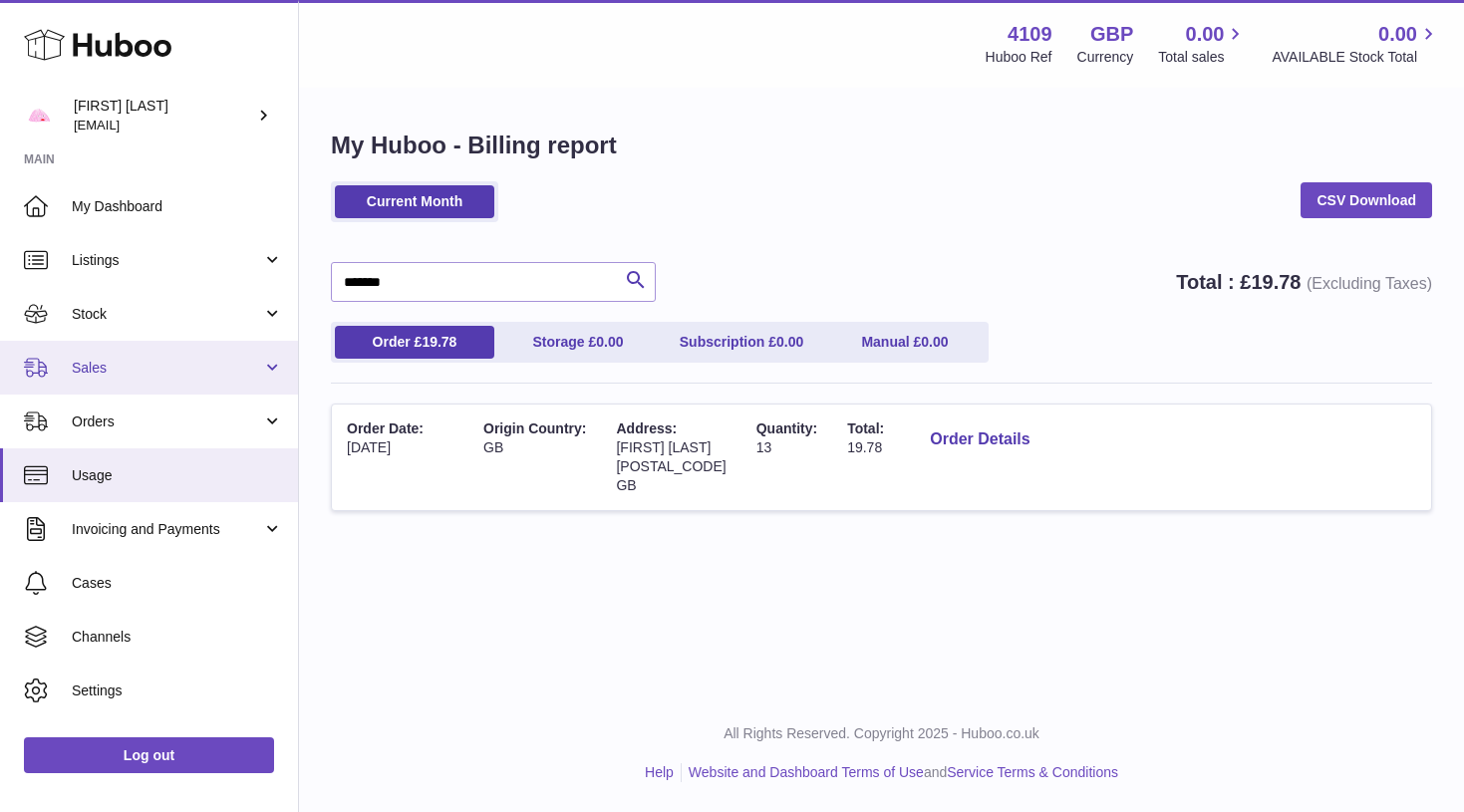 click on "Sales" at bounding box center [166, 368] 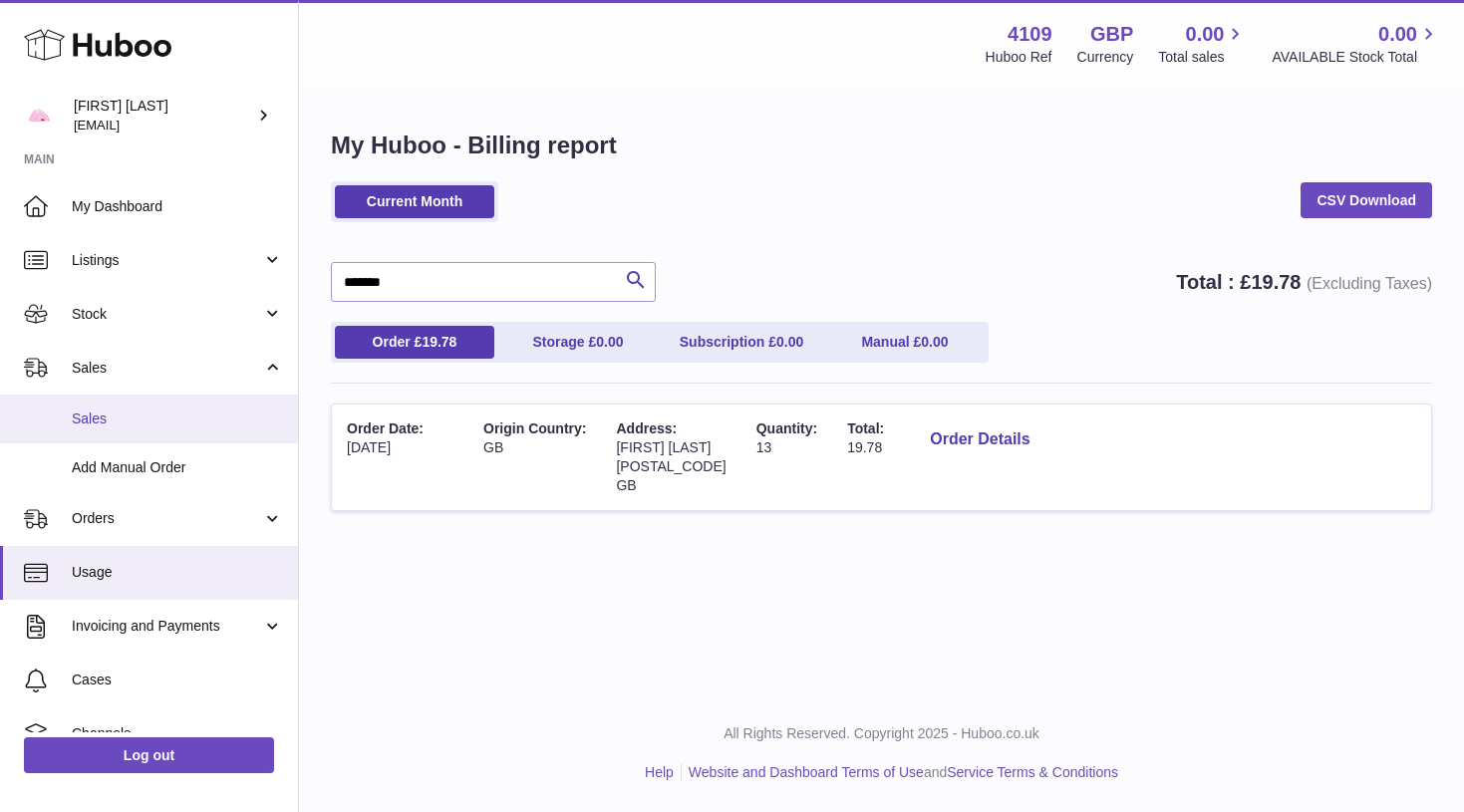 click on "Sales" at bounding box center (177, 418) 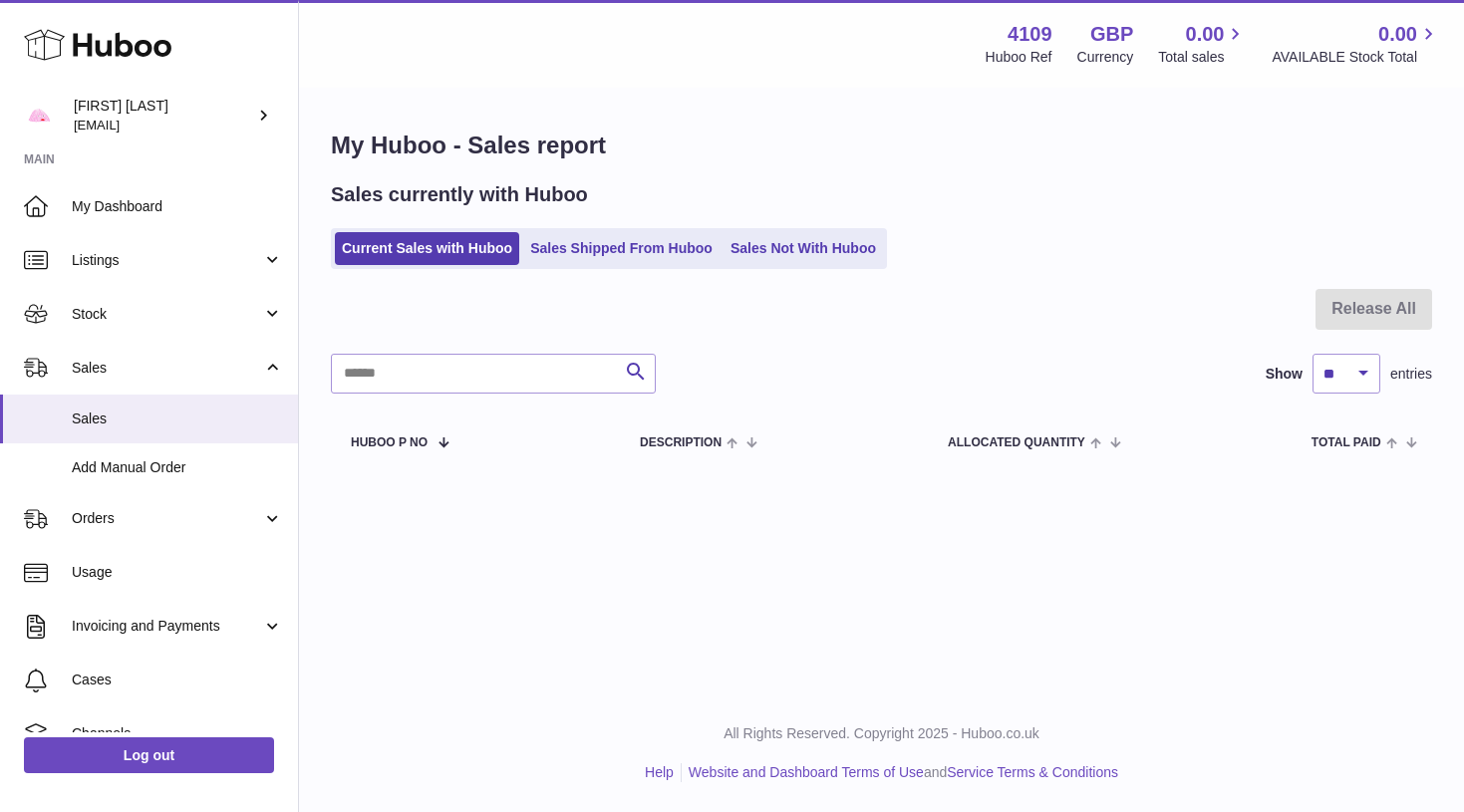 scroll, scrollTop: 0, scrollLeft: 0, axis: both 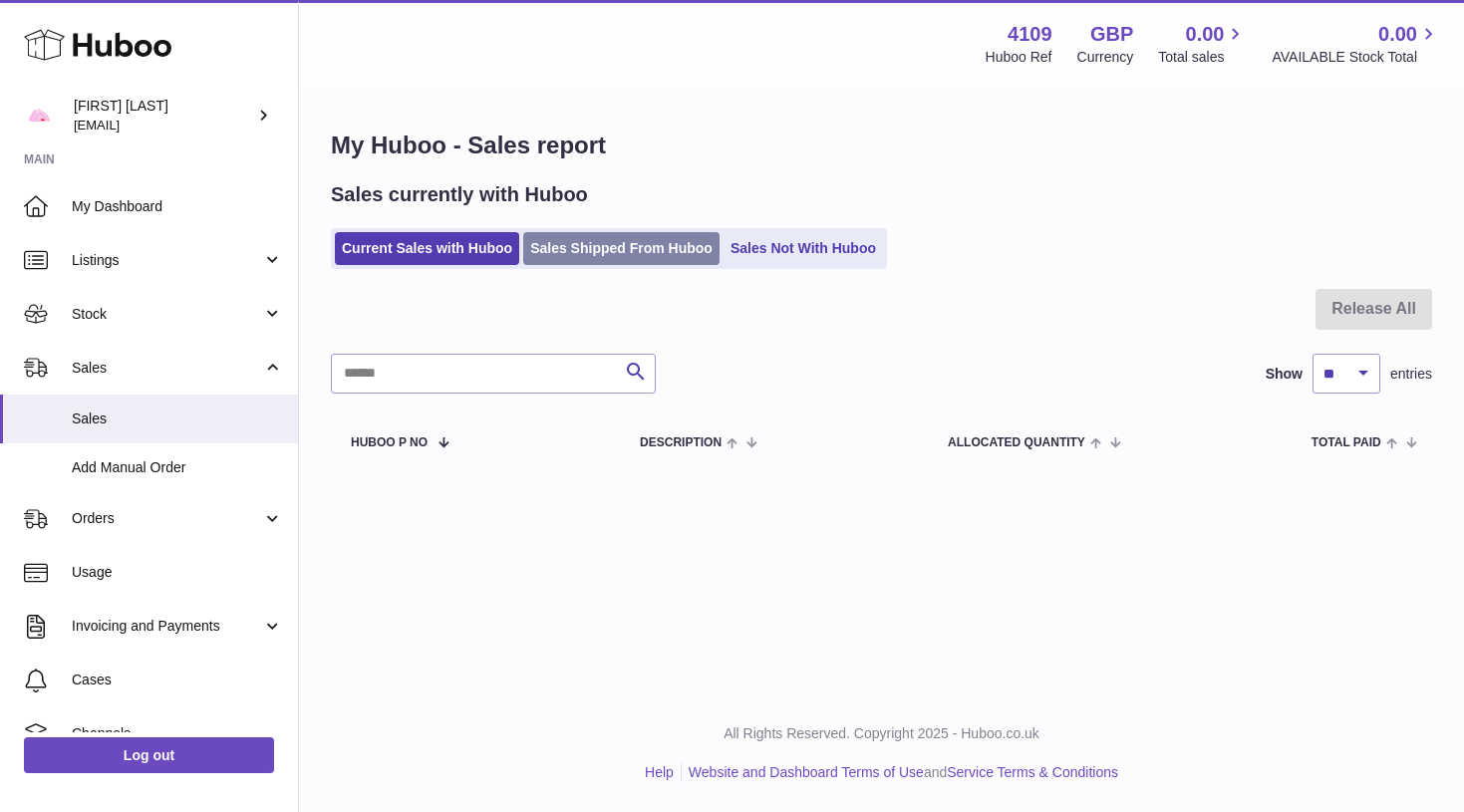 click on "Sales Shipped From Huboo" at bounding box center (621, 248) 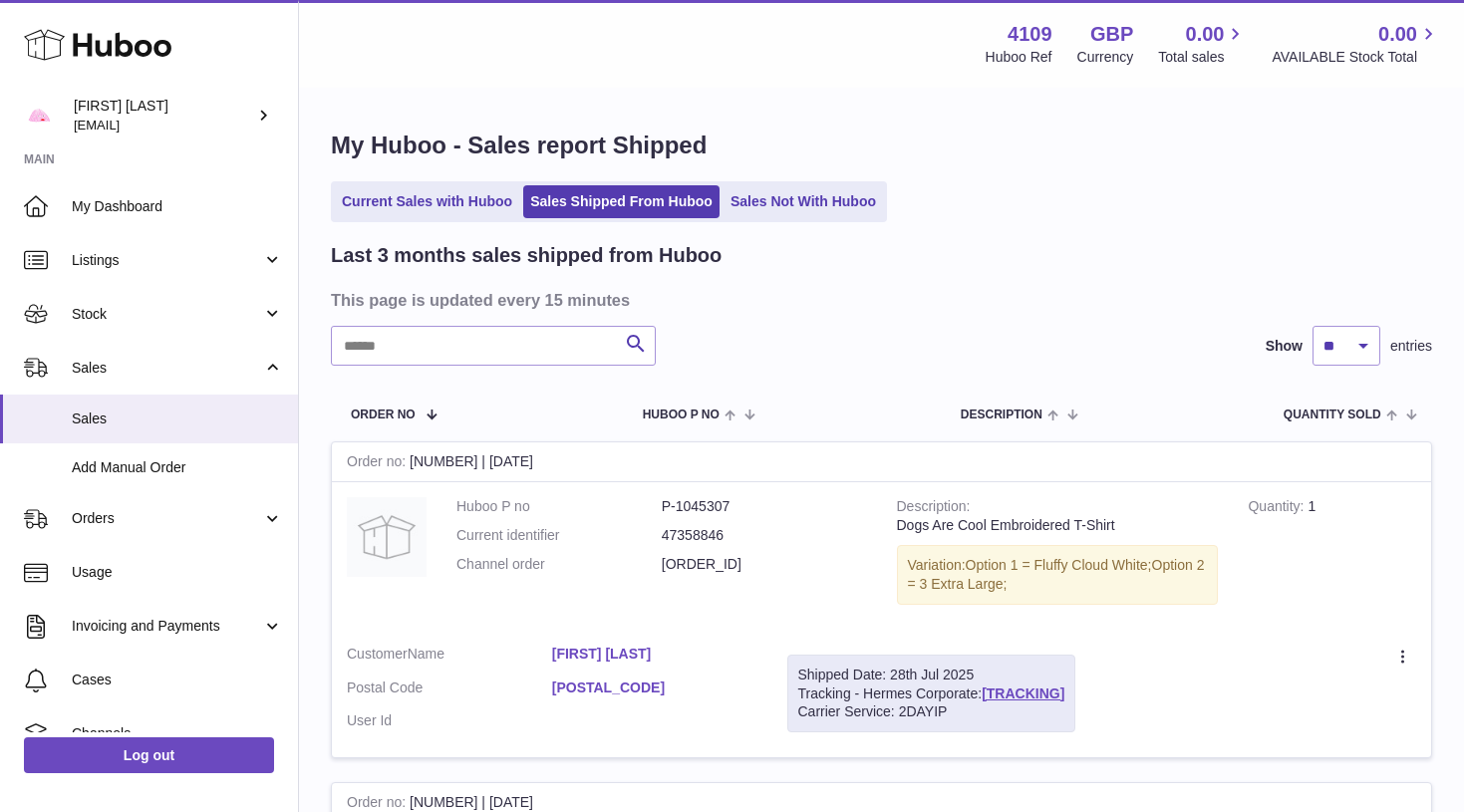 scroll, scrollTop: 0, scrollLeft: 0, axis: both 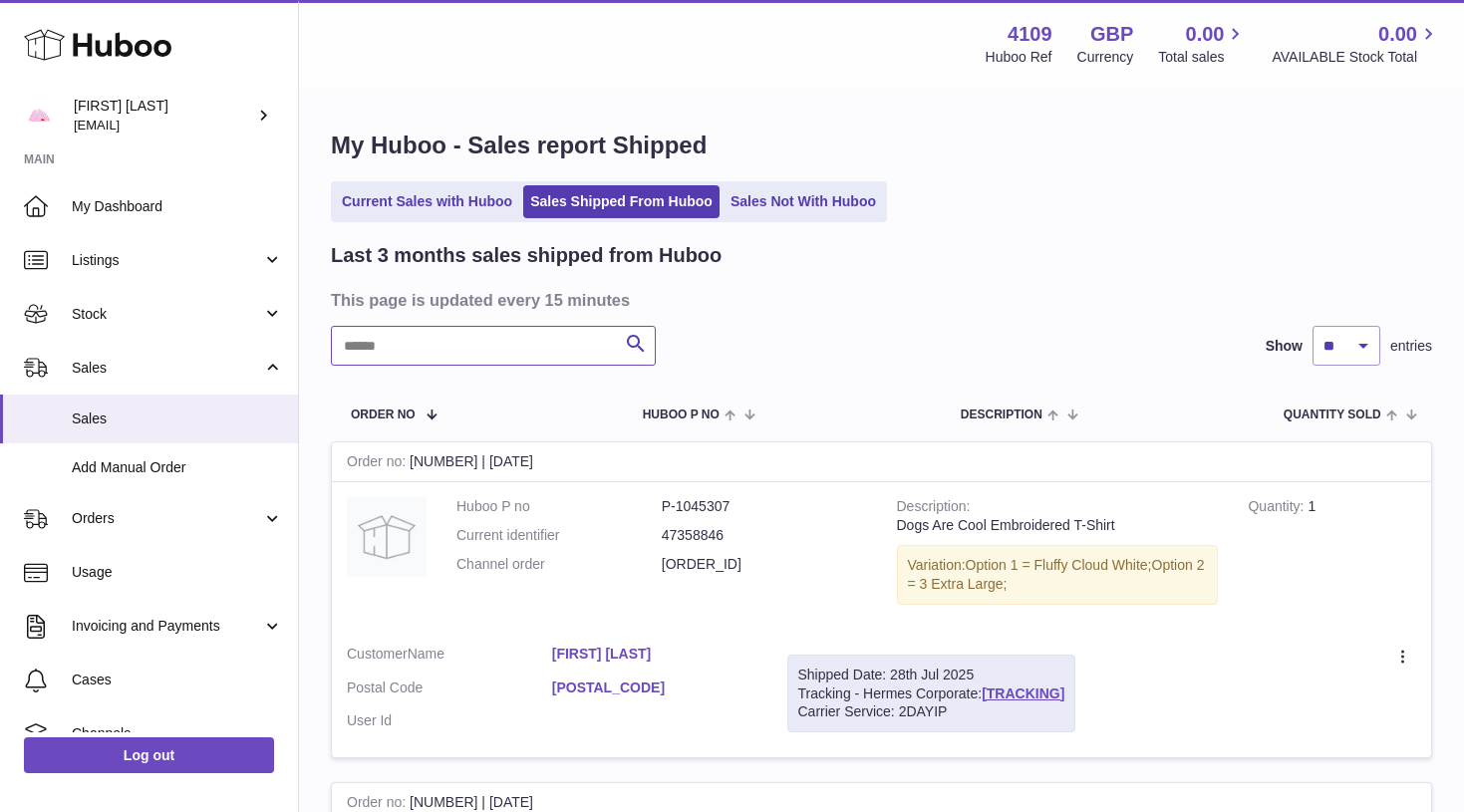 click at bounding box center [493, 346] 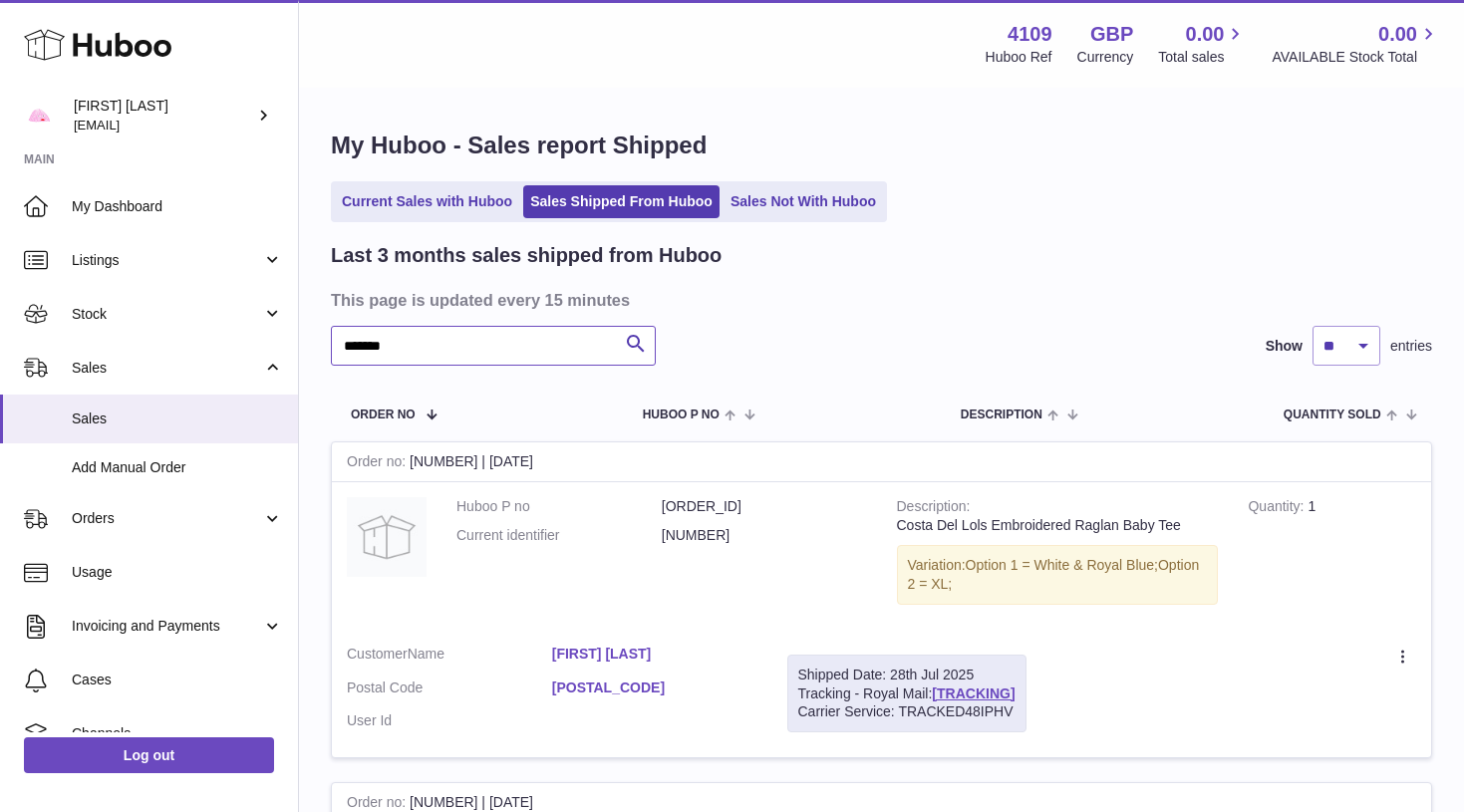 type on "*******" 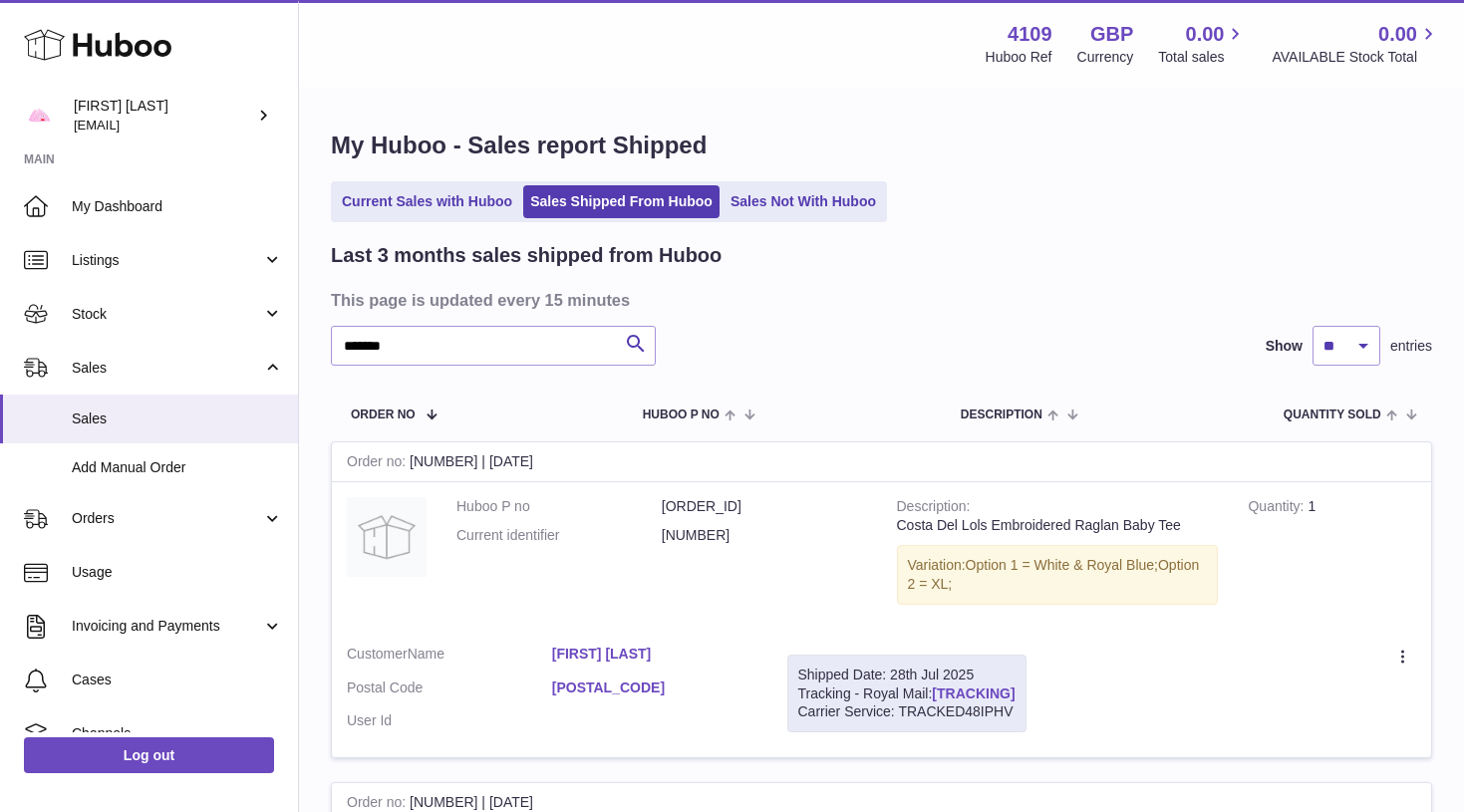 drag, startPoint x: 1074, startPoint y: 688, endPoint x: 952, endPoint y: 684, distance: 122.065556 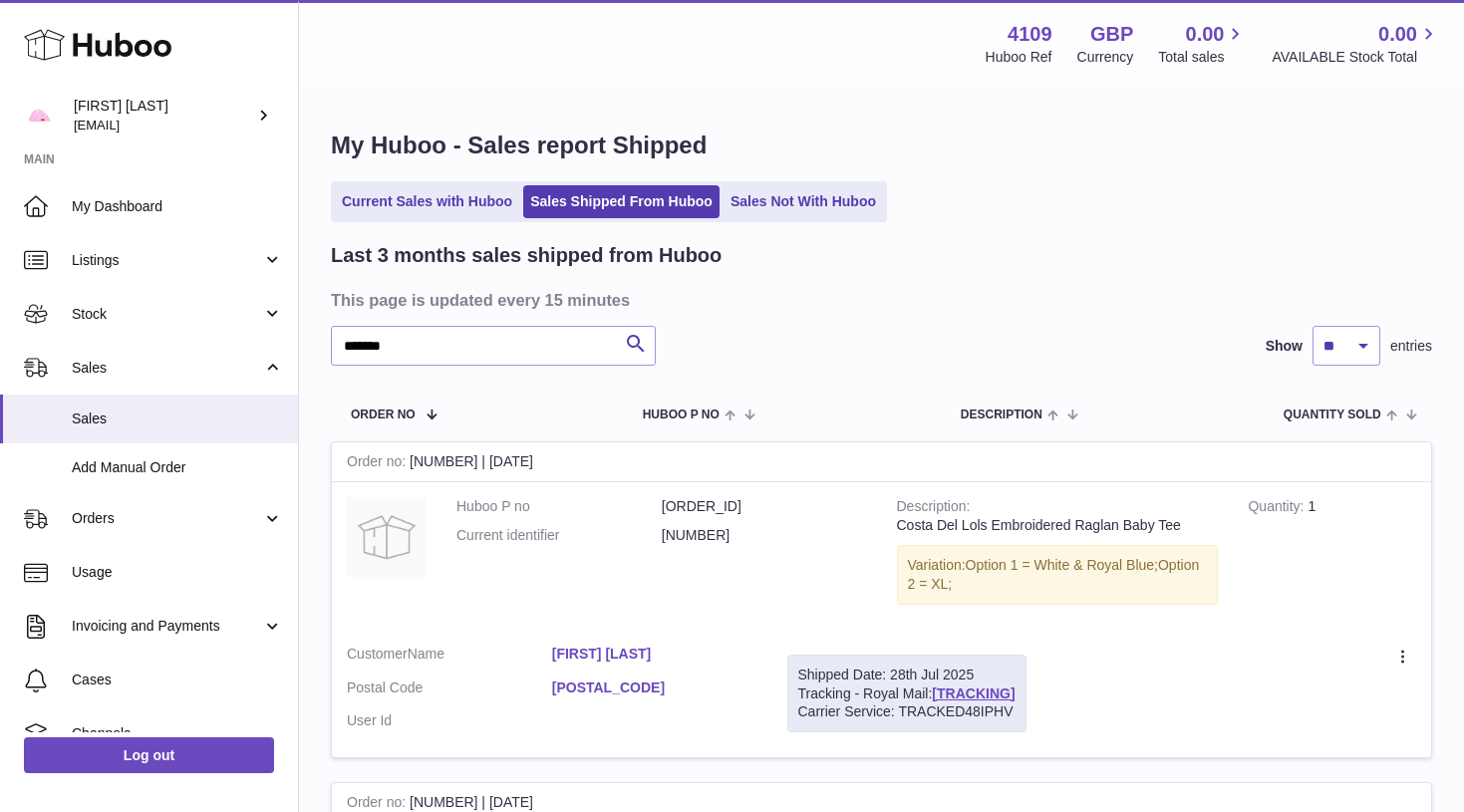 click on "Create a ticket
Duplicate Order" at bounding box center [1236, 693] 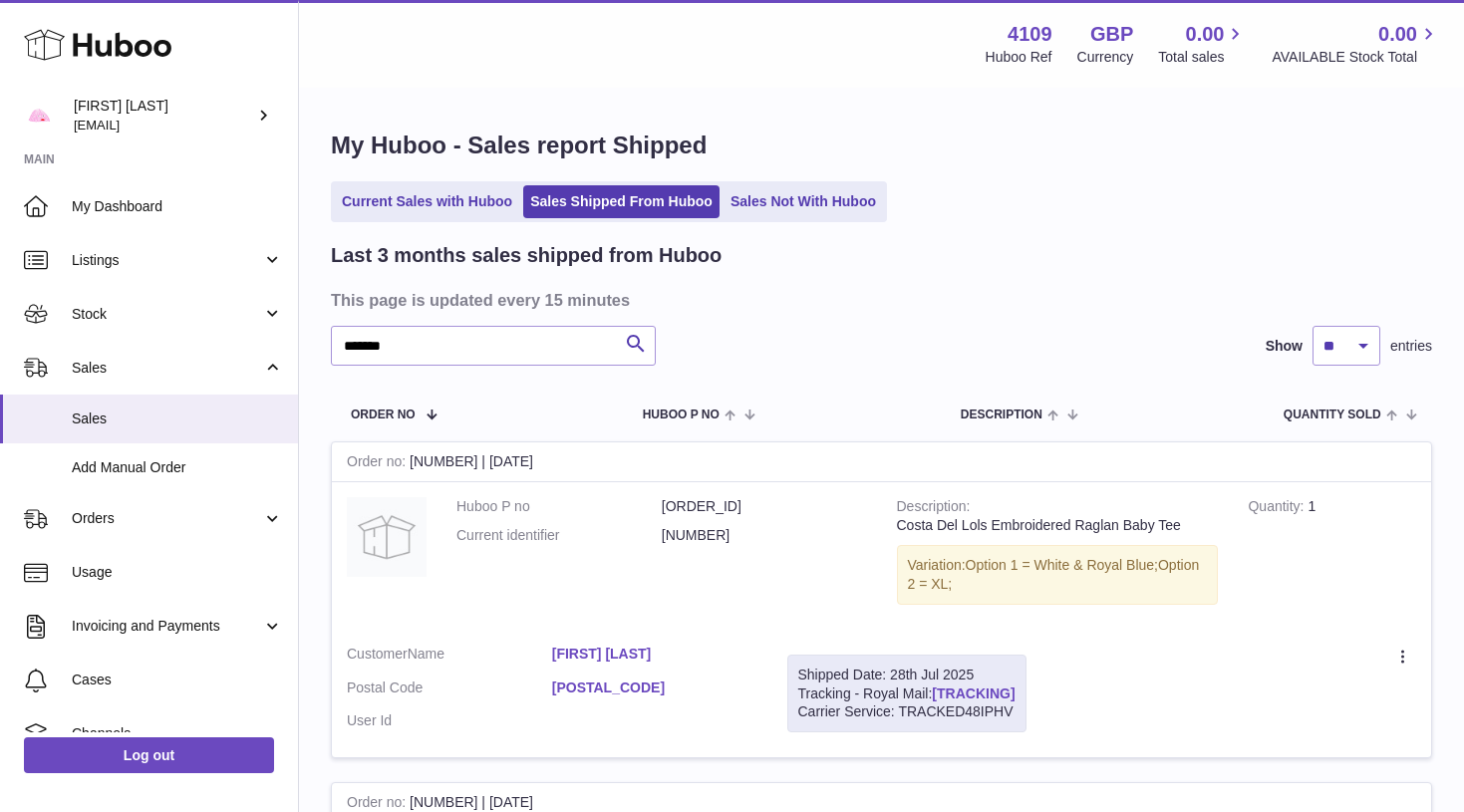 drag, startPoint x: 1055, startPoint y: 683, endPoint x: 937, endPoint y: 683, distance: 118 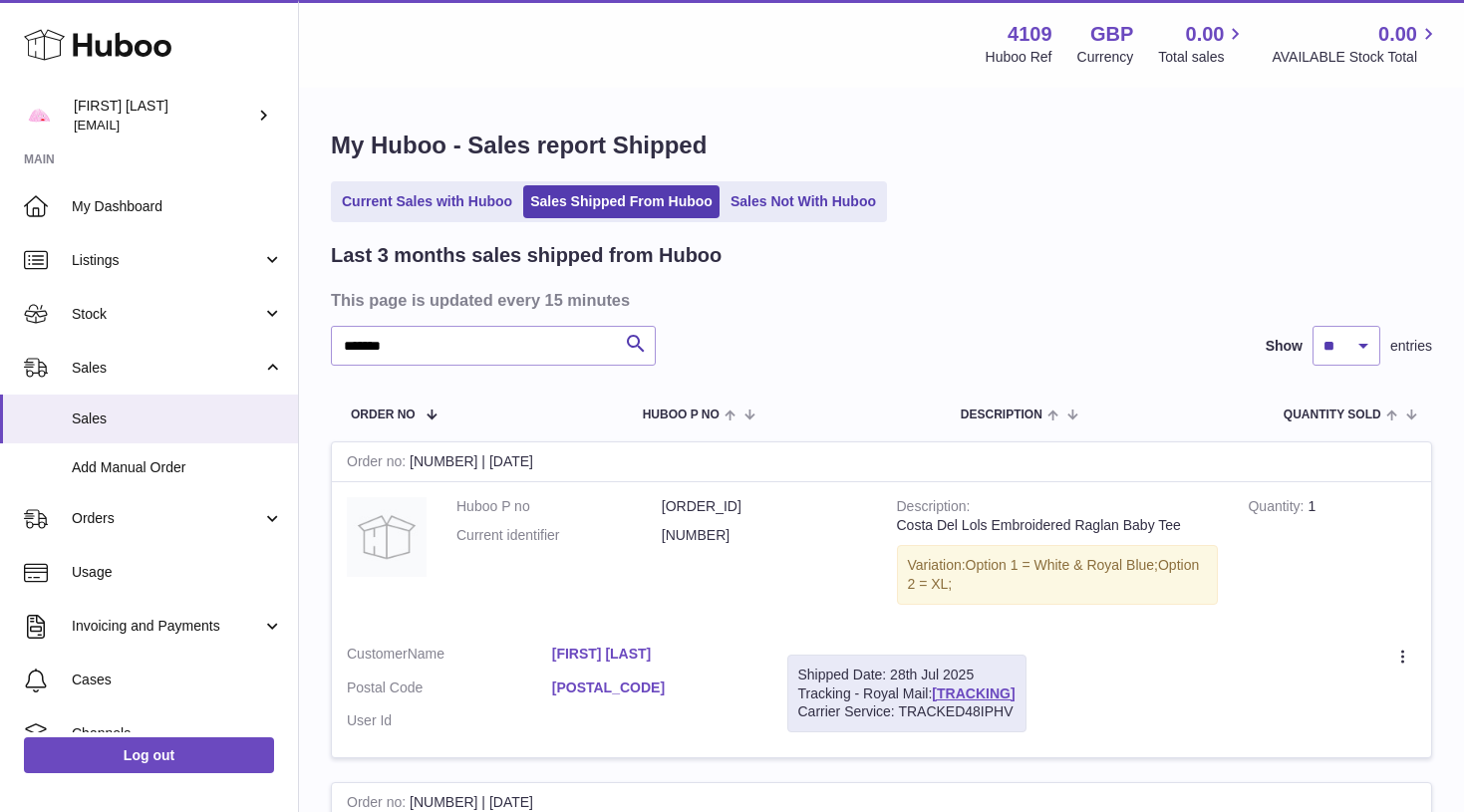 copy on "[TRACKING]" 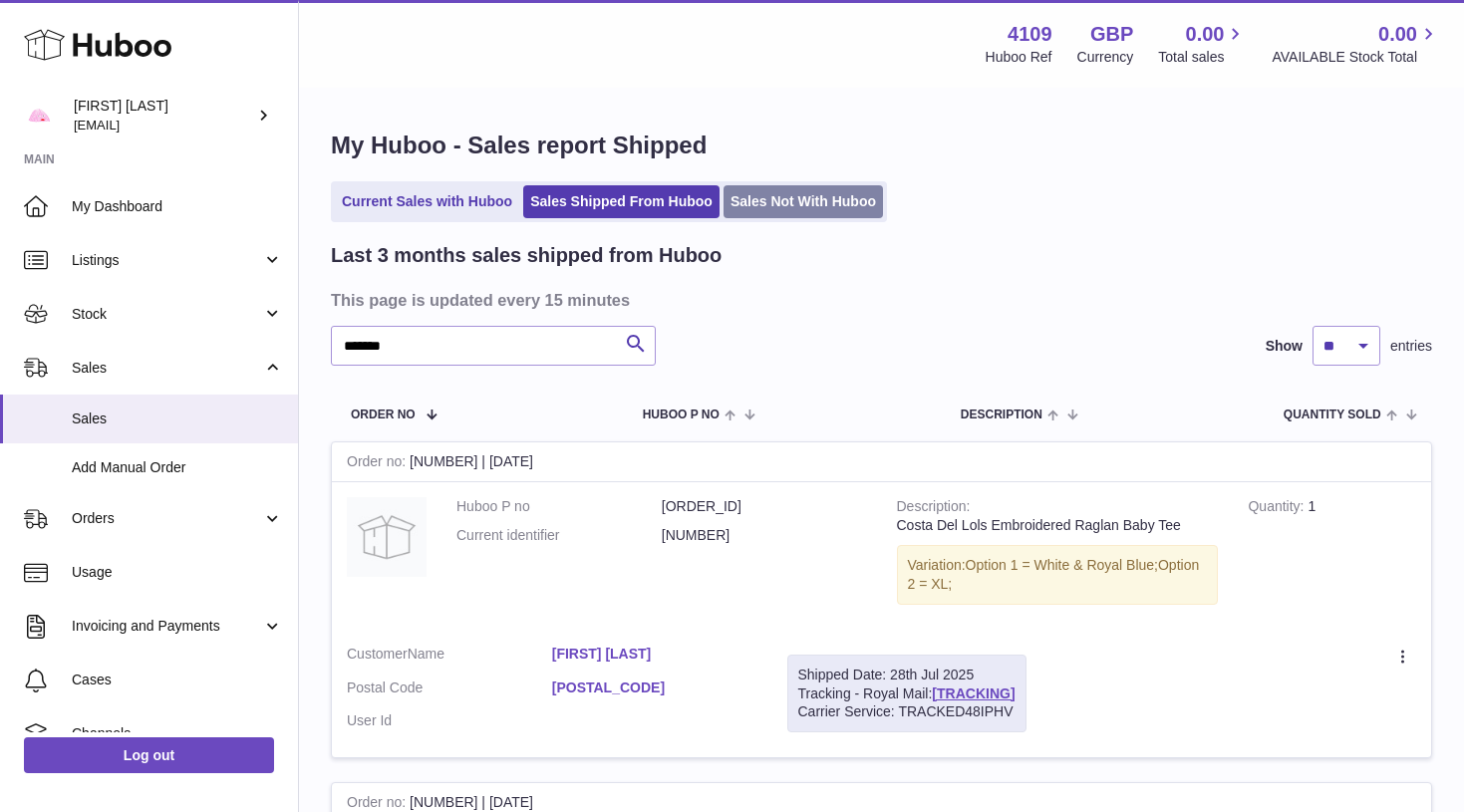 scroll, scrollTop: 0, scrollLeft: 0, axis: both 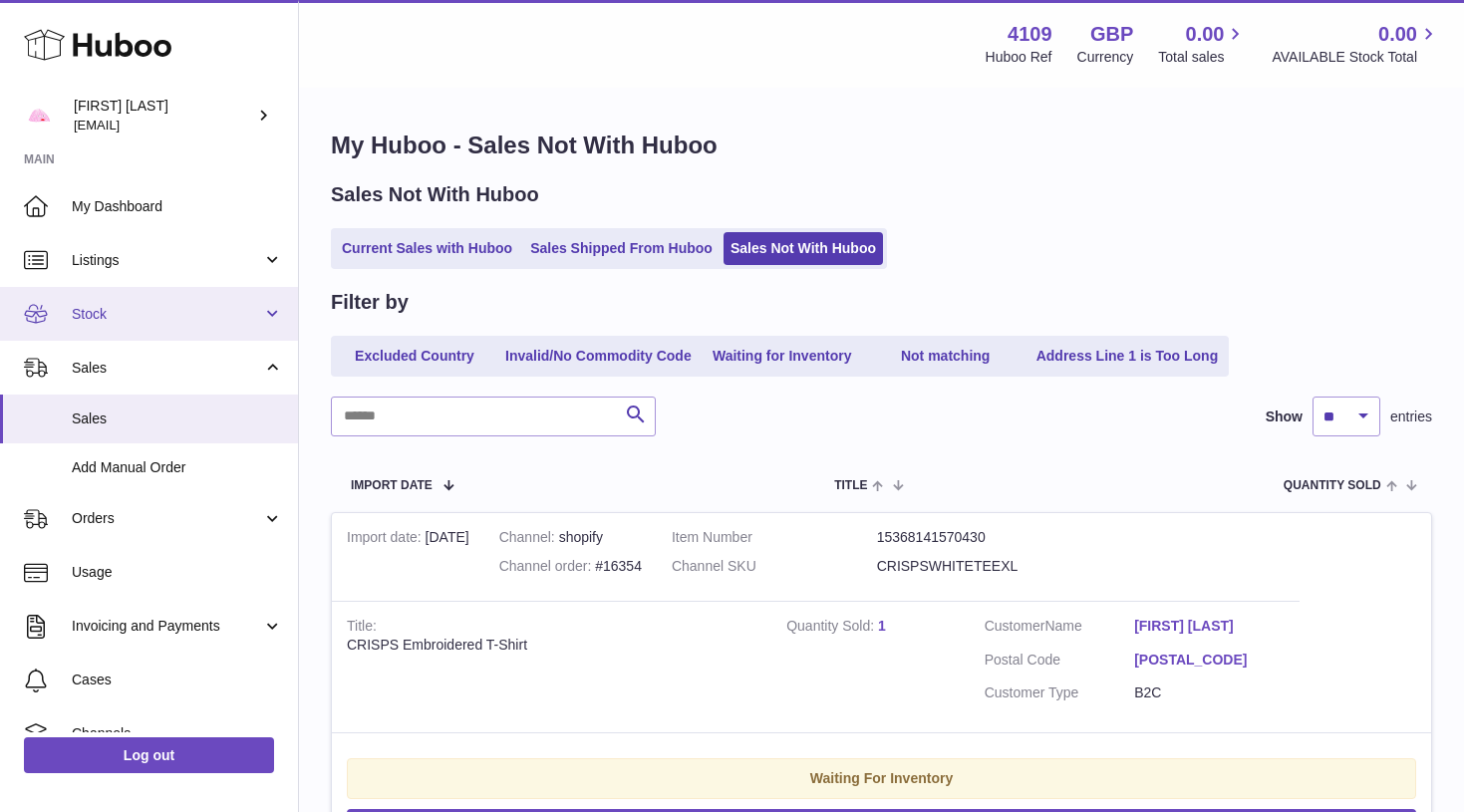 click on "Stock" at bounding box center (166, 314) 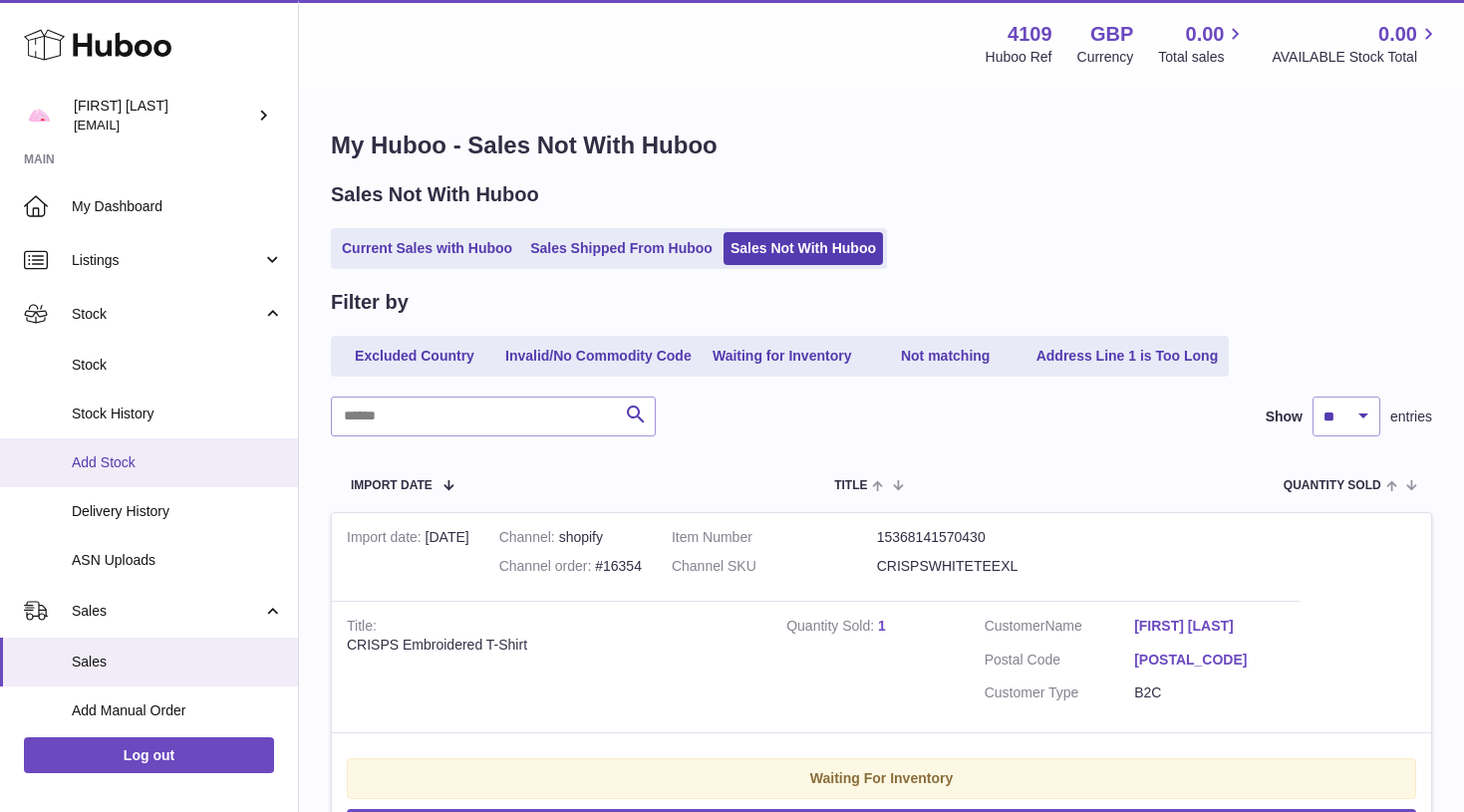 click on "Add Stock" at bounding box center (177, 462) 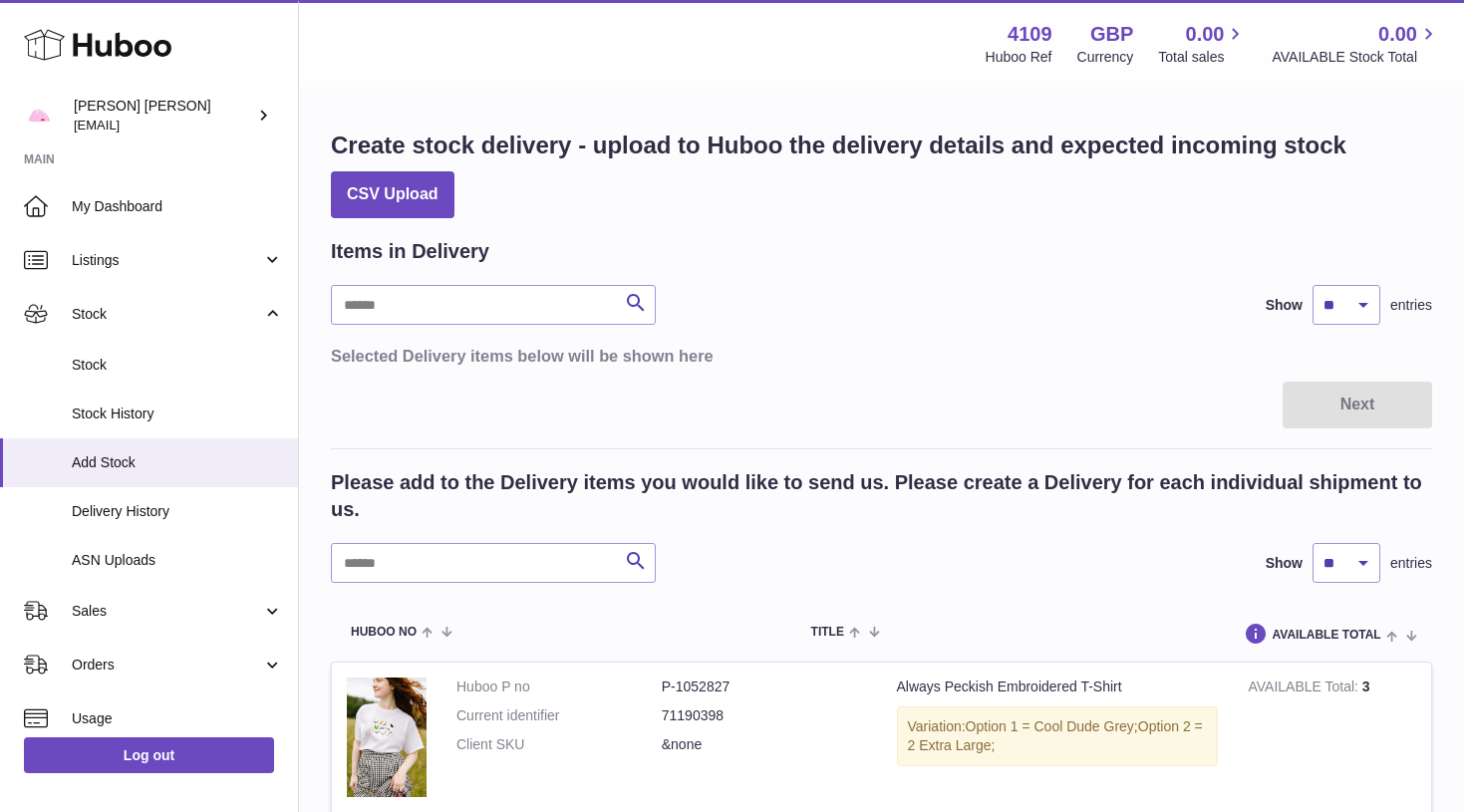 scroll, scrollTop: 0, scrollLeft: 0, axis: both 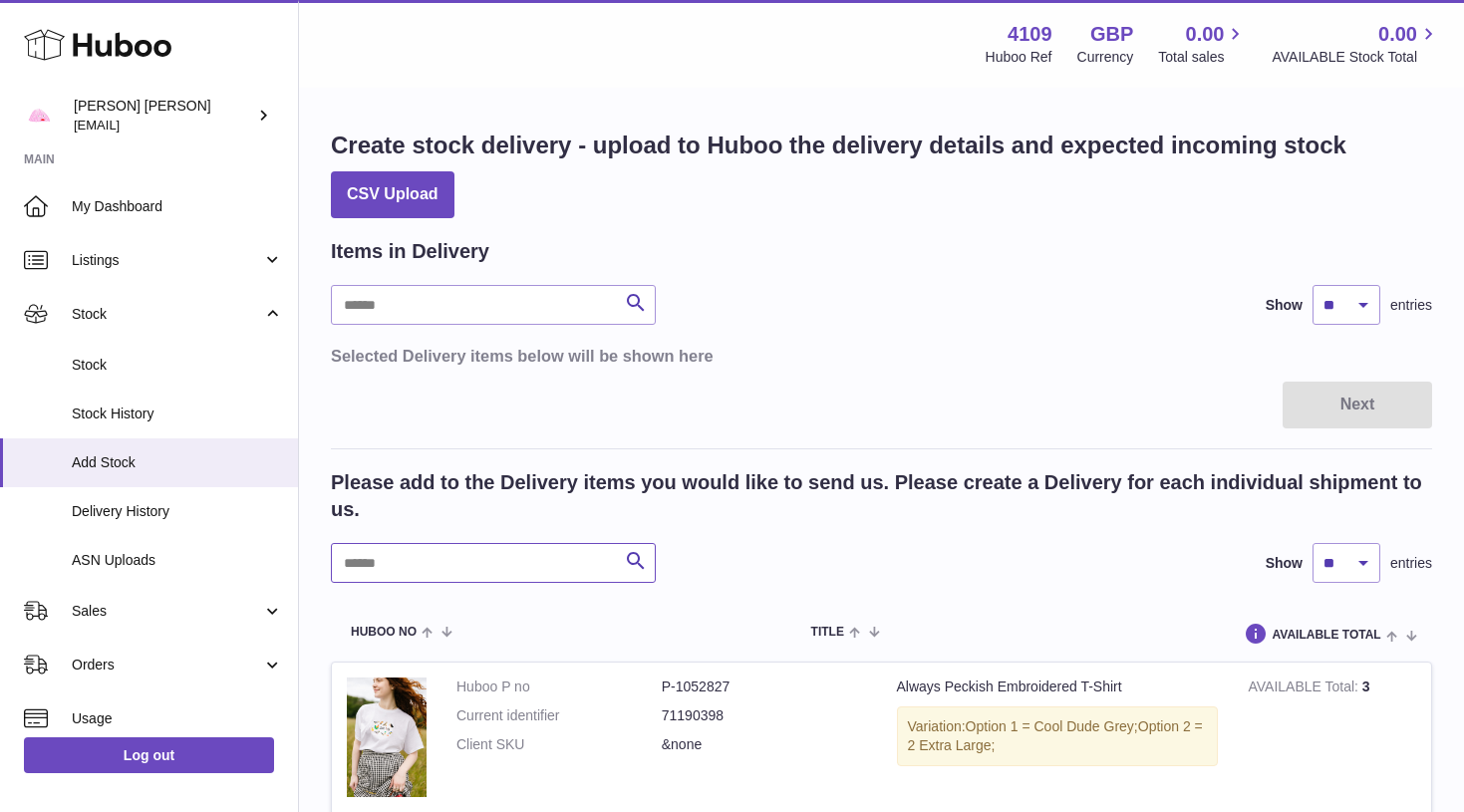 click at bounding box center [493, 563] 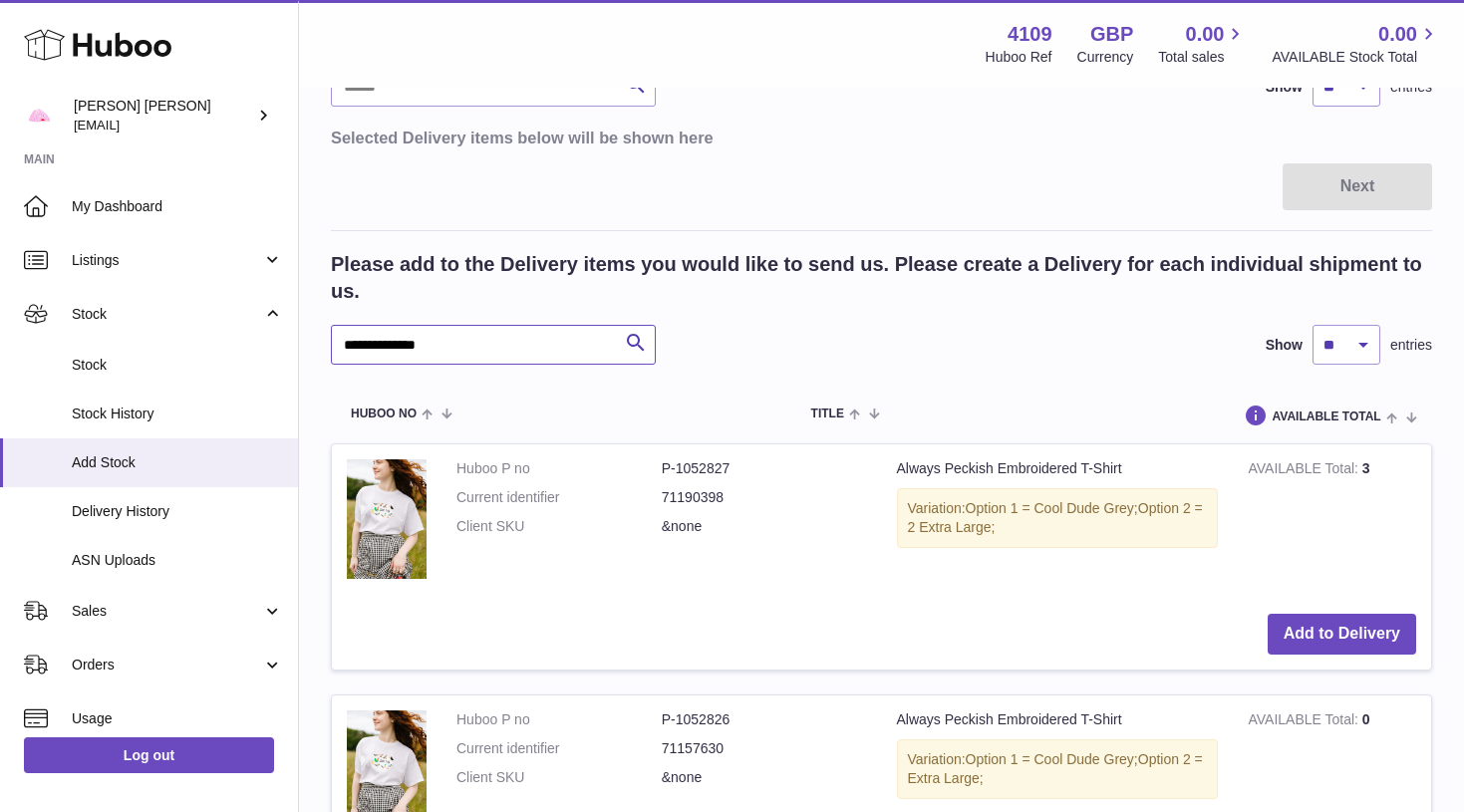 scroll, scrollTop: 347, scrollLeft: 0, axis: vertical 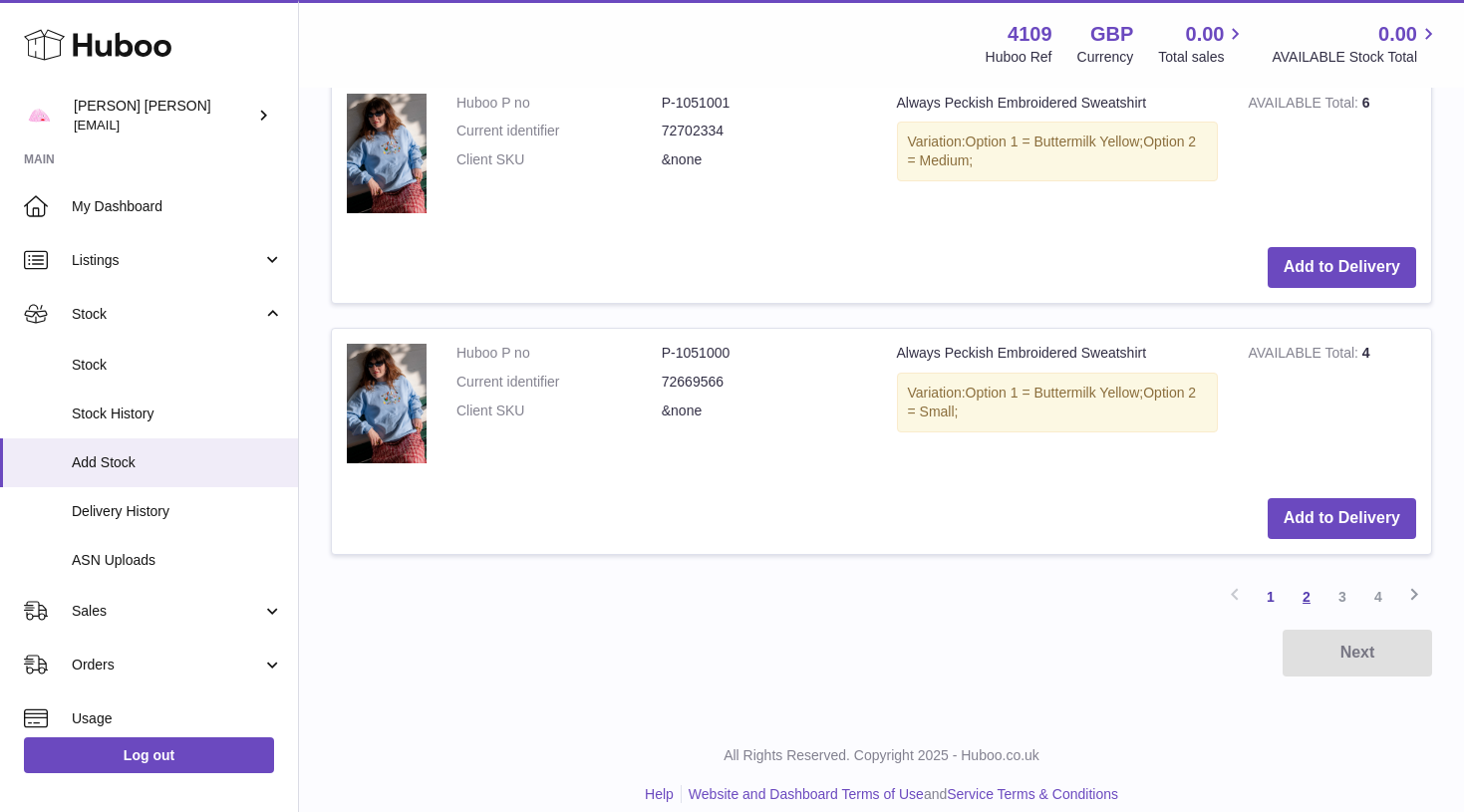 click on "2" at bounding box center [1307, 597] 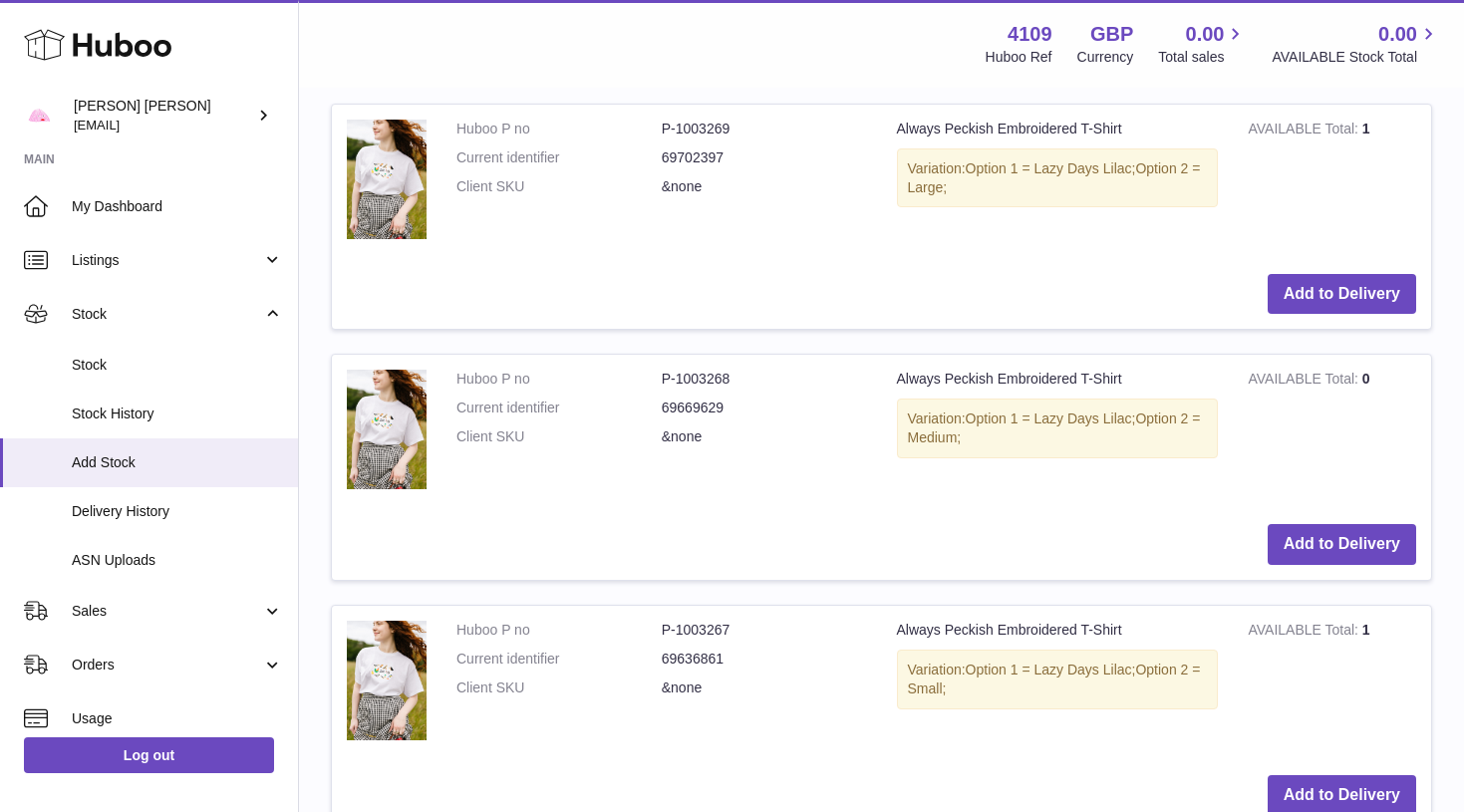 scroll, scrollTop: 1057, scrollLeft: 0, axis: vertical 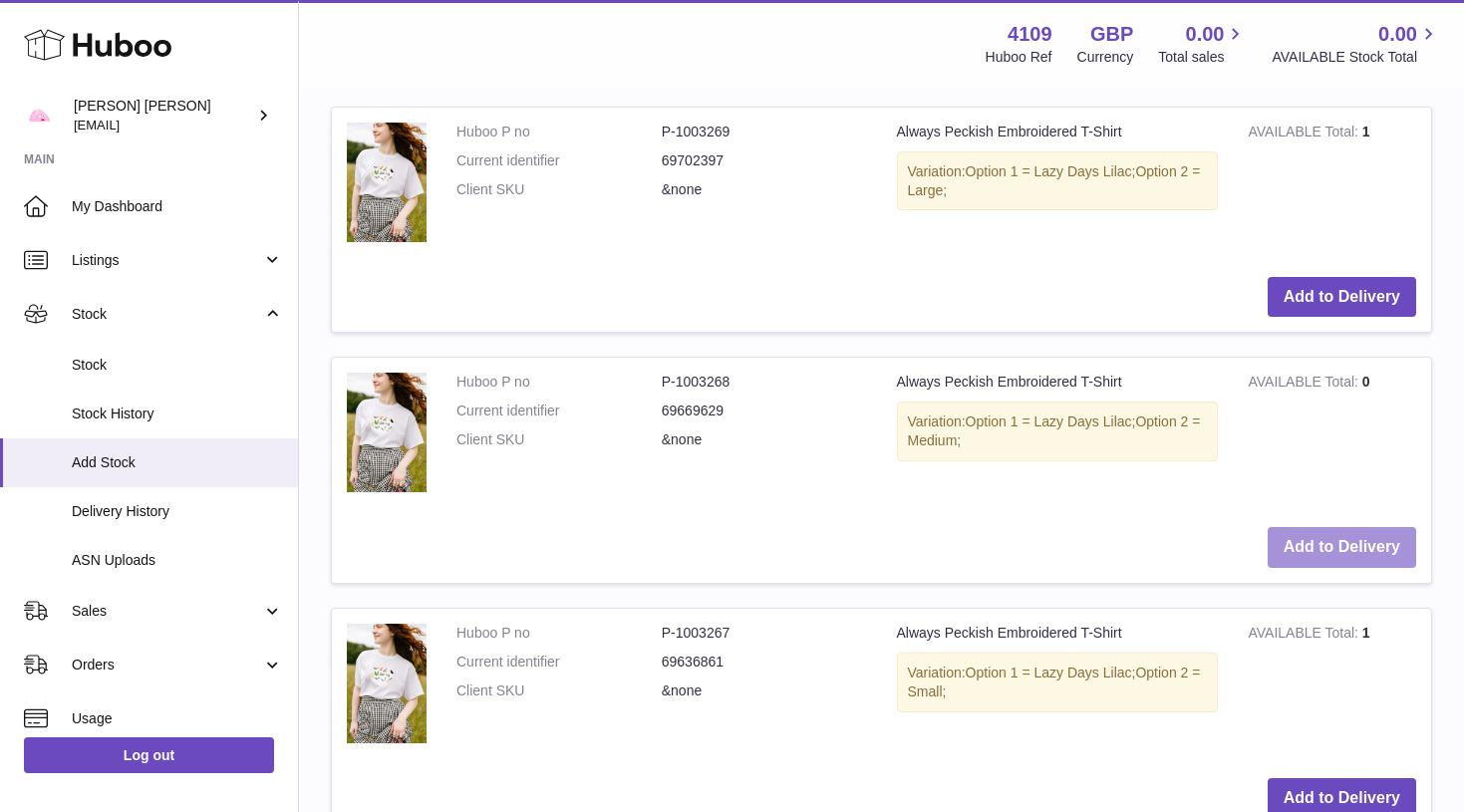 click on "Add to Delivery" at bounding box center [1341, 547] 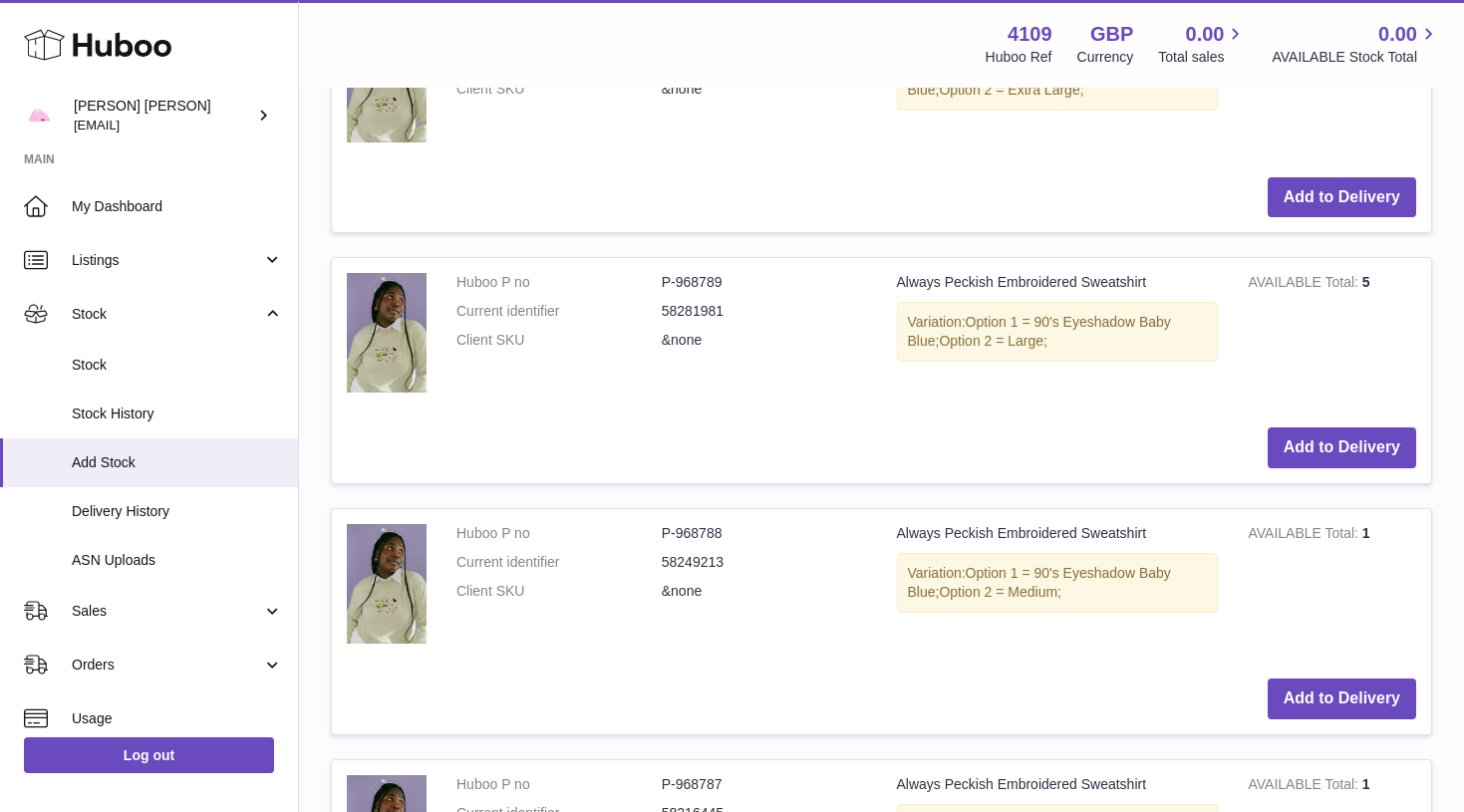 scroll, scrollTop: 2448, scrollLeft: 0, axis: vertical 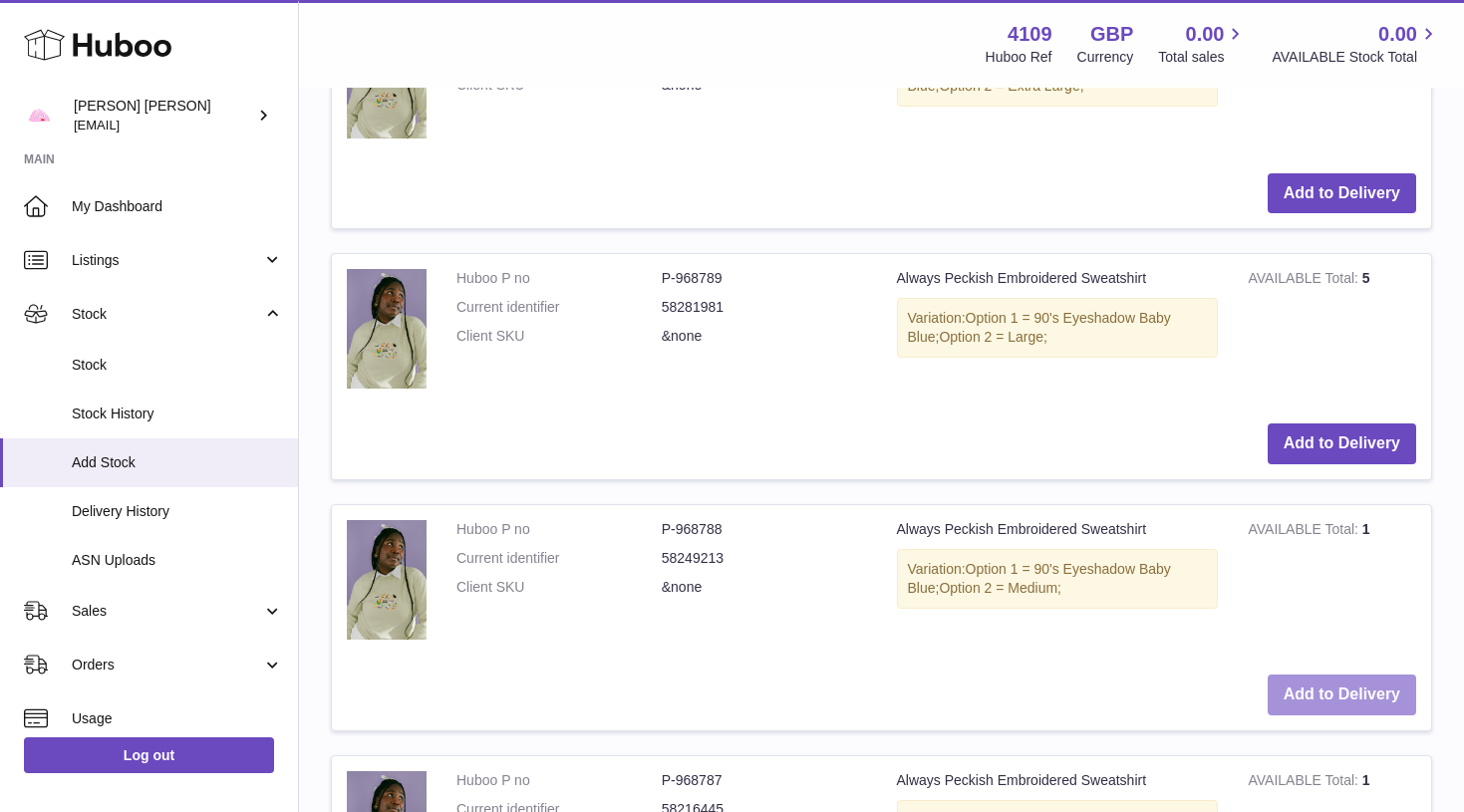 click on "Add to Delivery" at bounding box center [1341, 694] 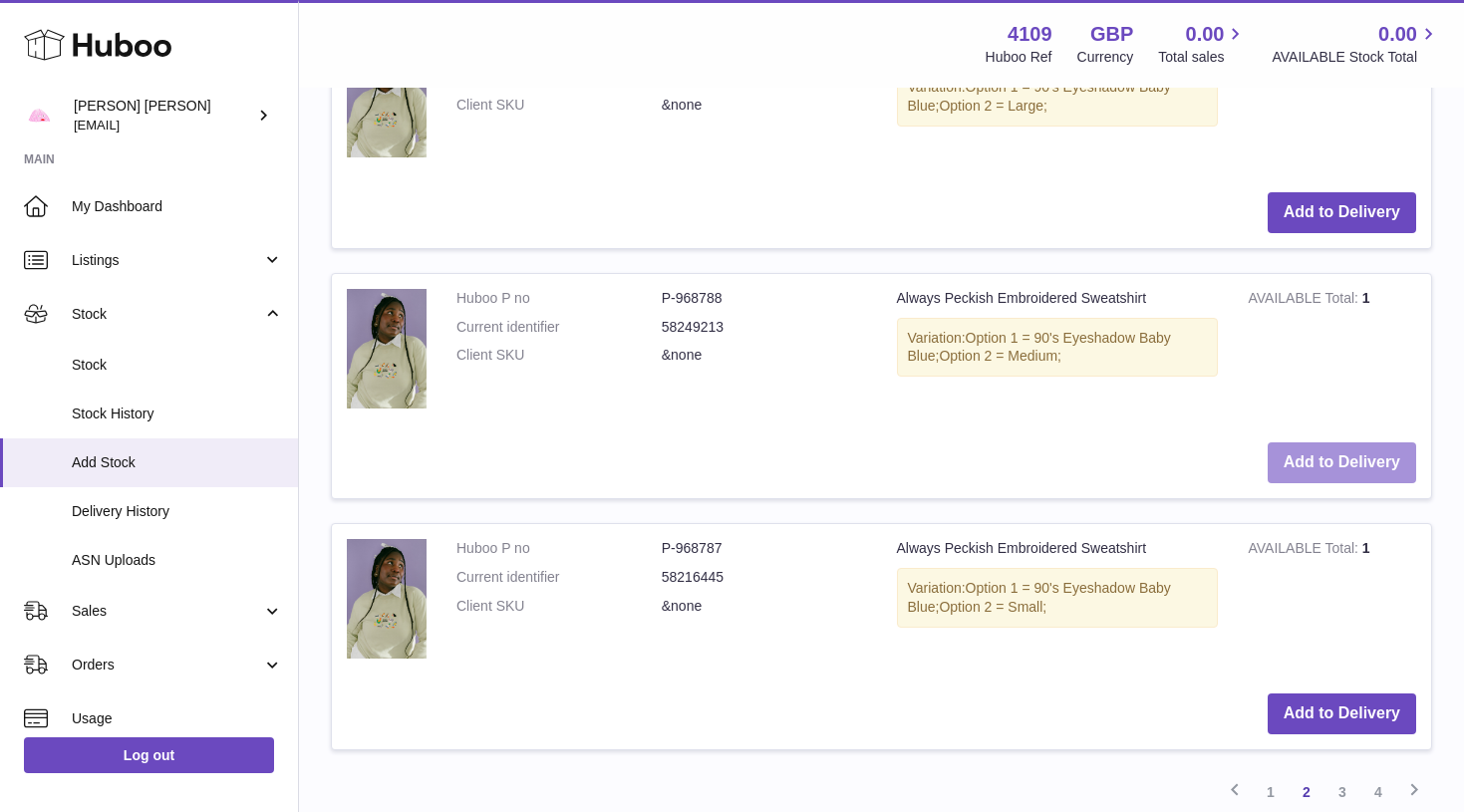 scroll, scrollTop: 2931, scrollLeft: 0, axis: vertical 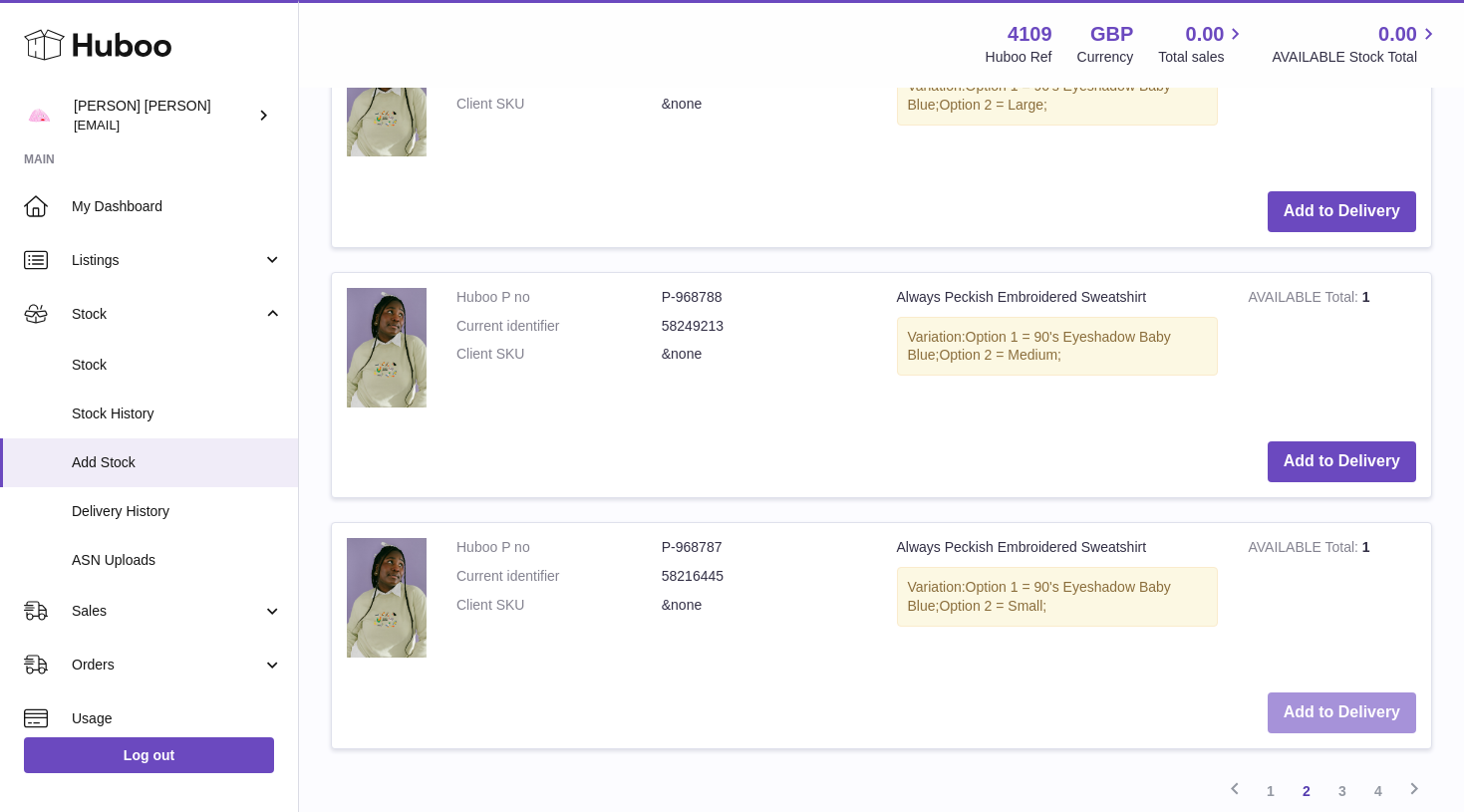 click on "Add to Delivery" at bounding box center (1341, 712) 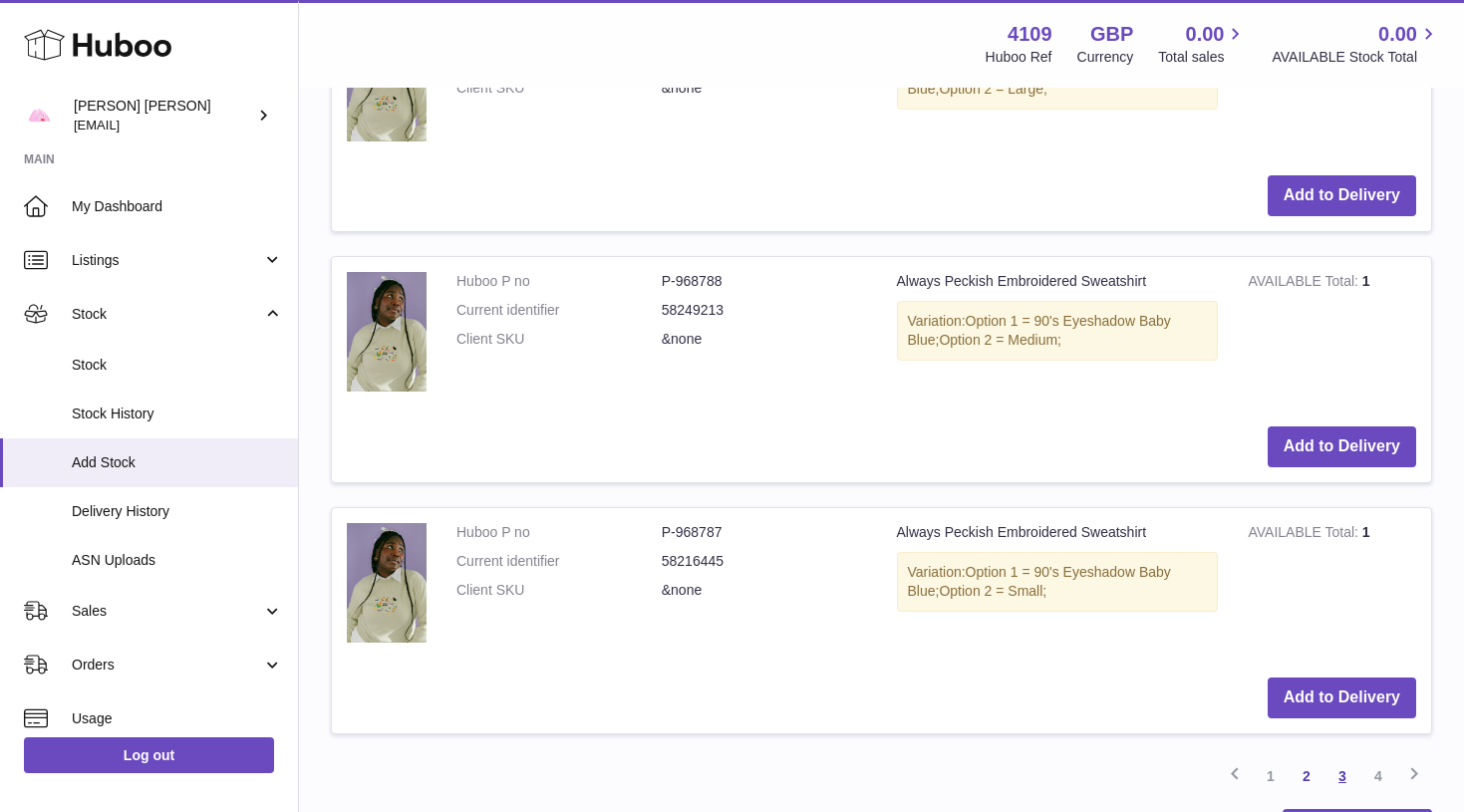 click on "3" at bounding box center (1342, 776) 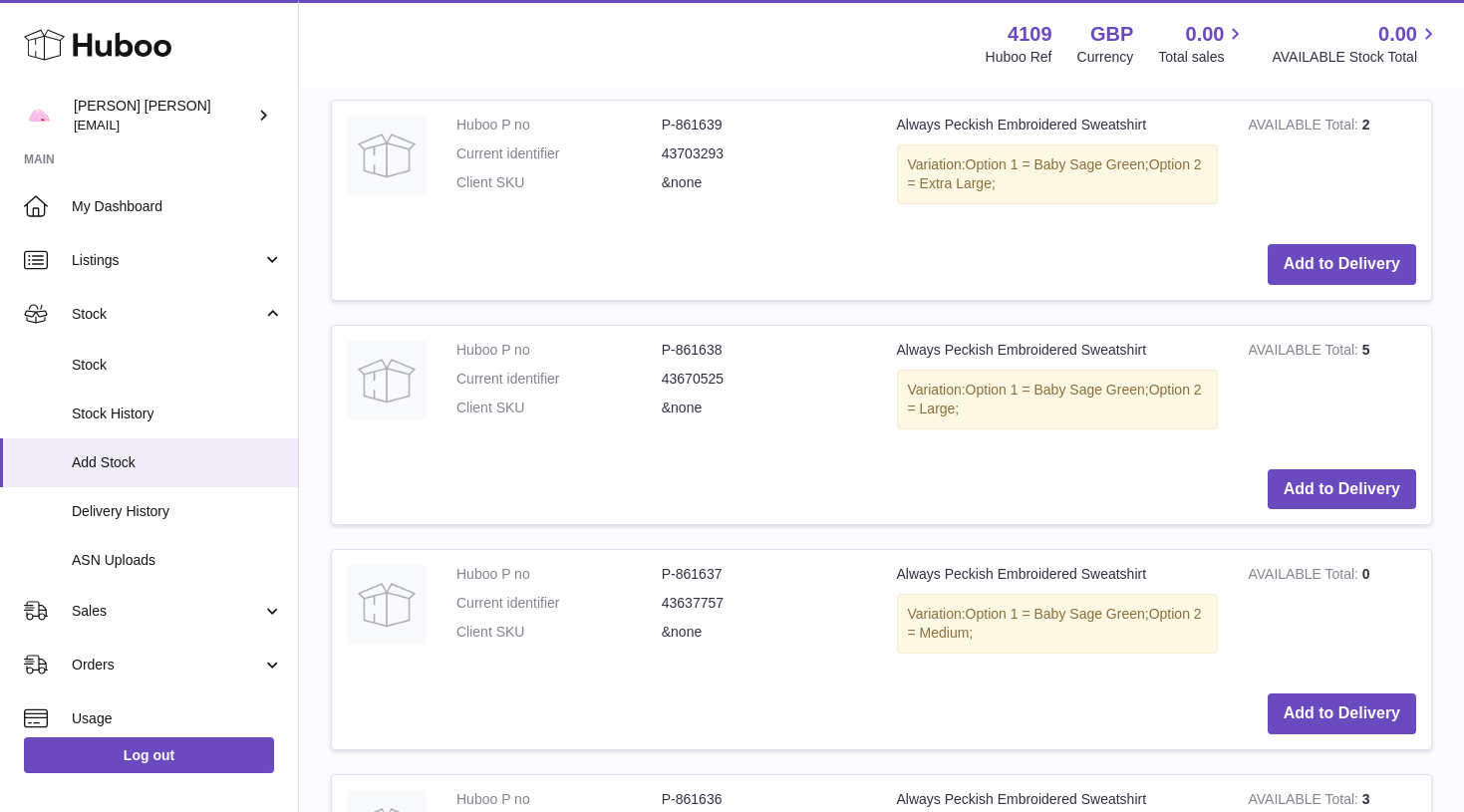 scroll, scrollTop: 2479, scrollLeft: 0, axis: vertical 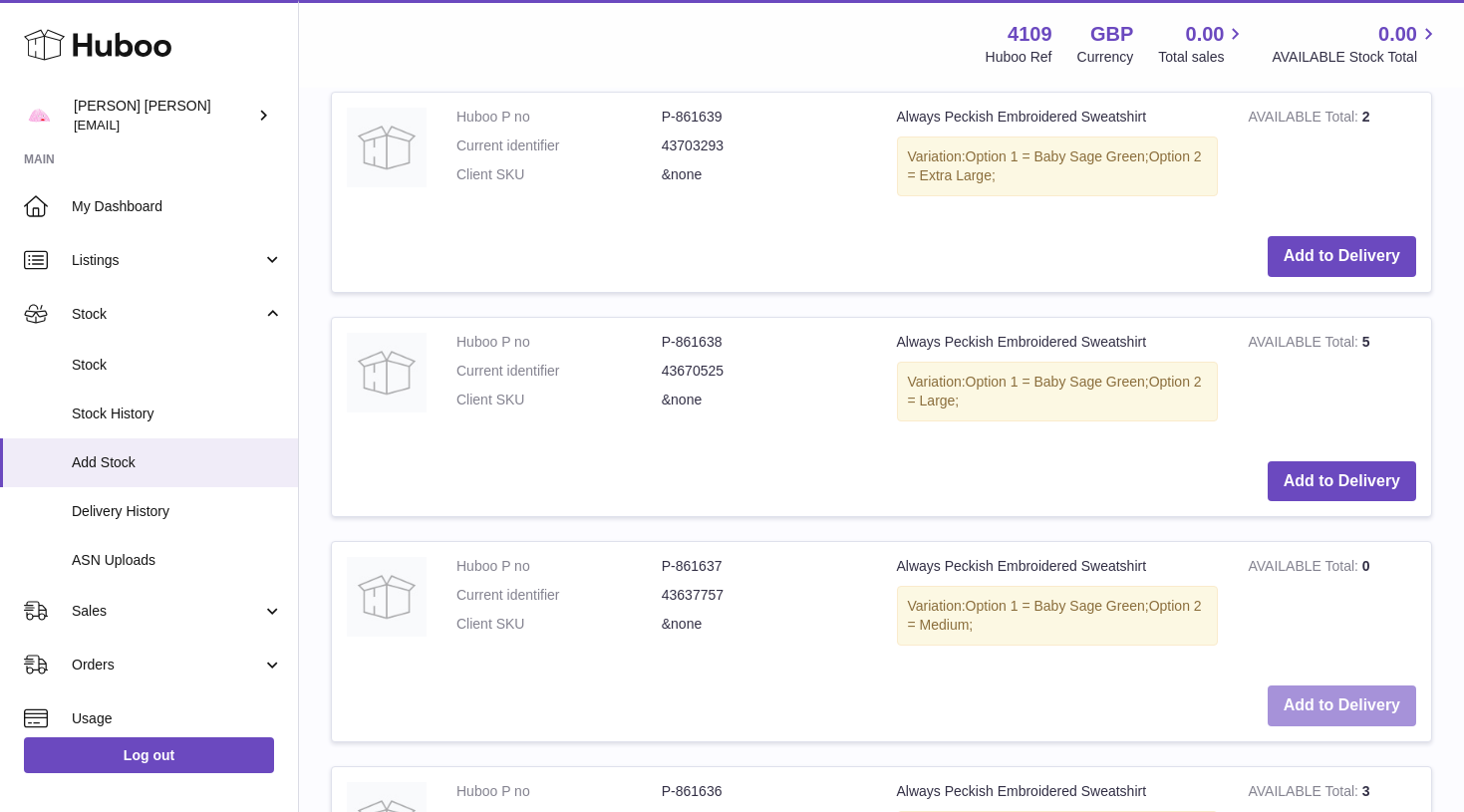 click on "Add to Delivery" at bounding box center (1341, 705) 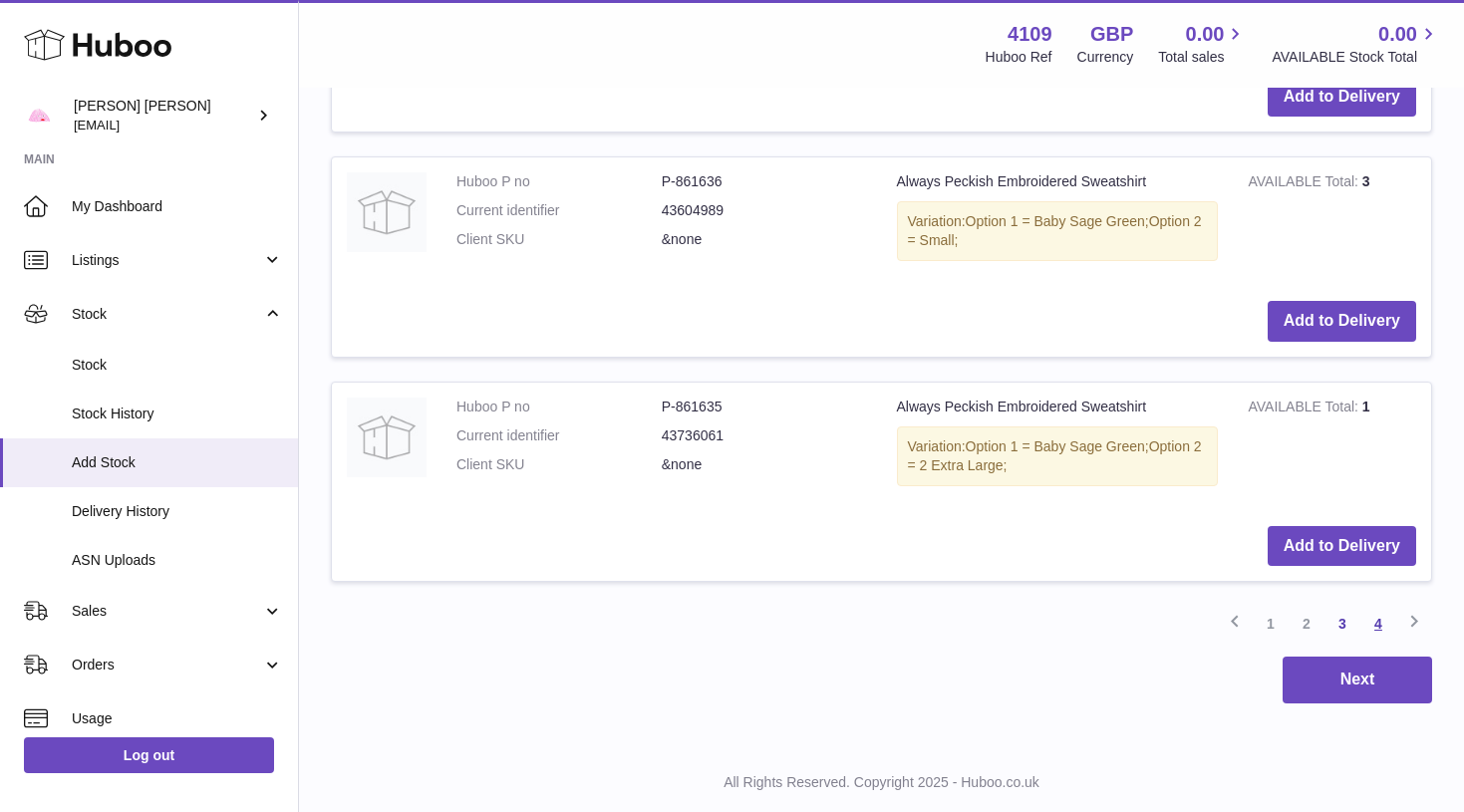 click on "4" at bounding box center [1378, 624] 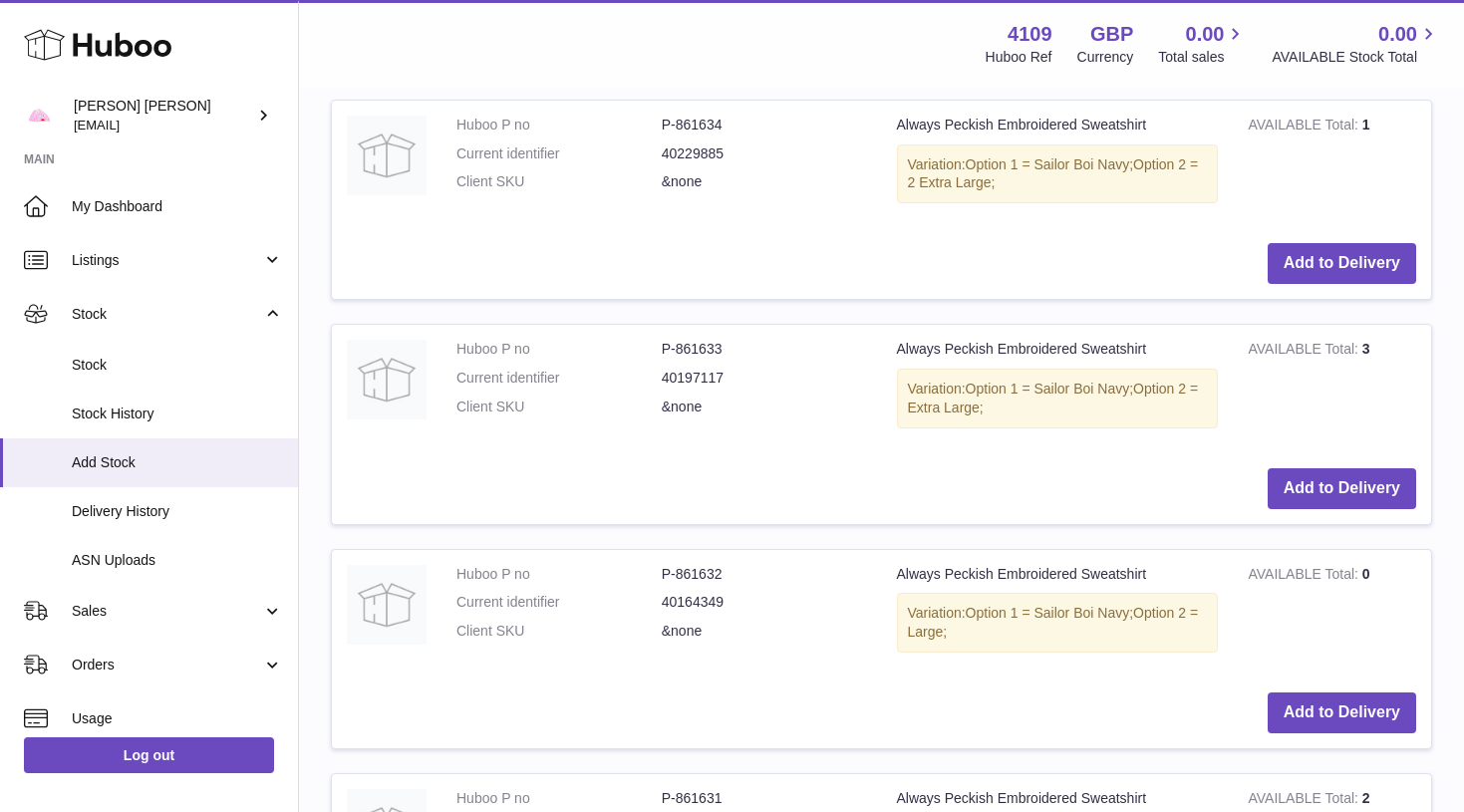 scroll, scrollTop: 1579, scrollLeft: 0, axis: vertical 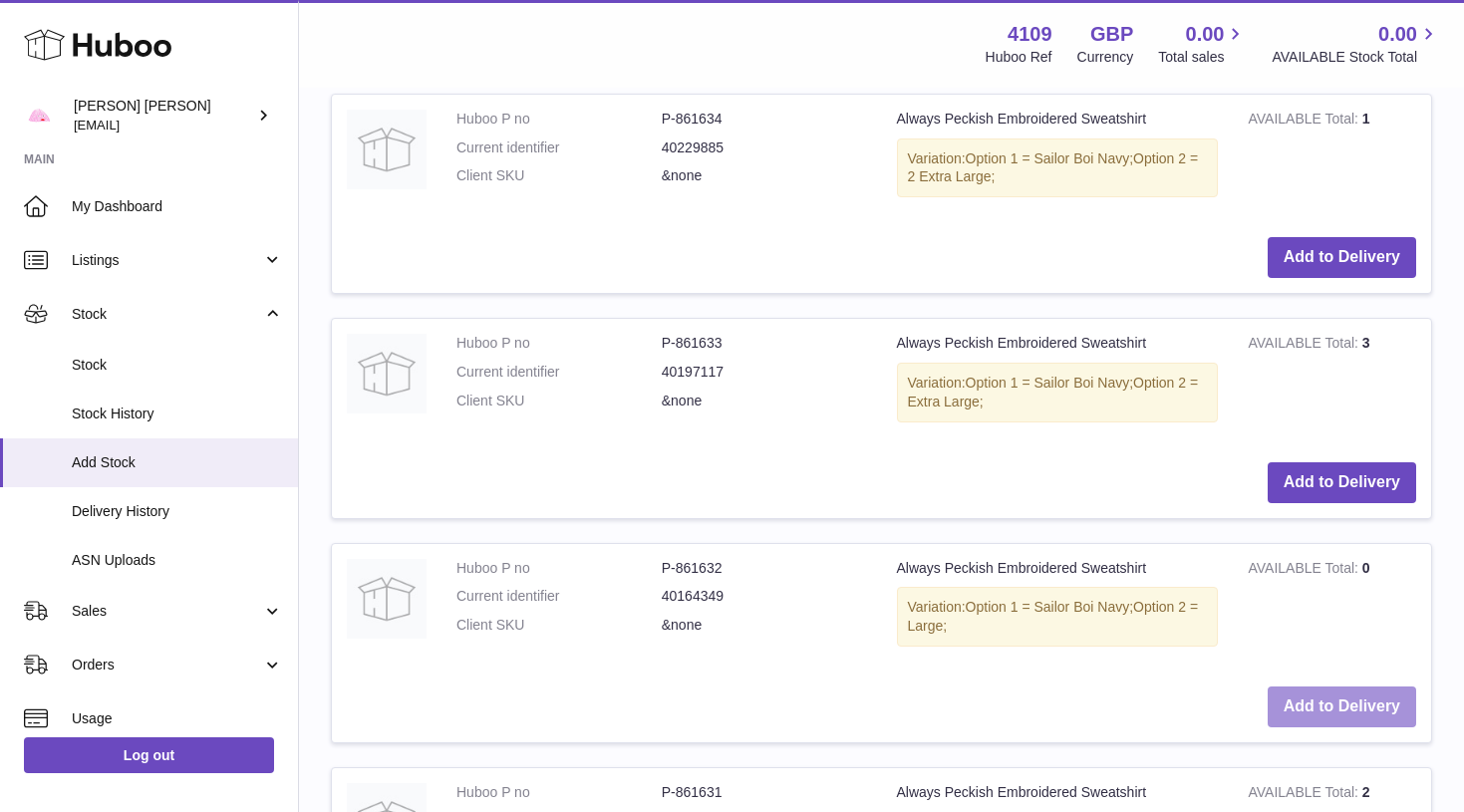 click on "Add to Delivery" at bounding box center (1341, 706) 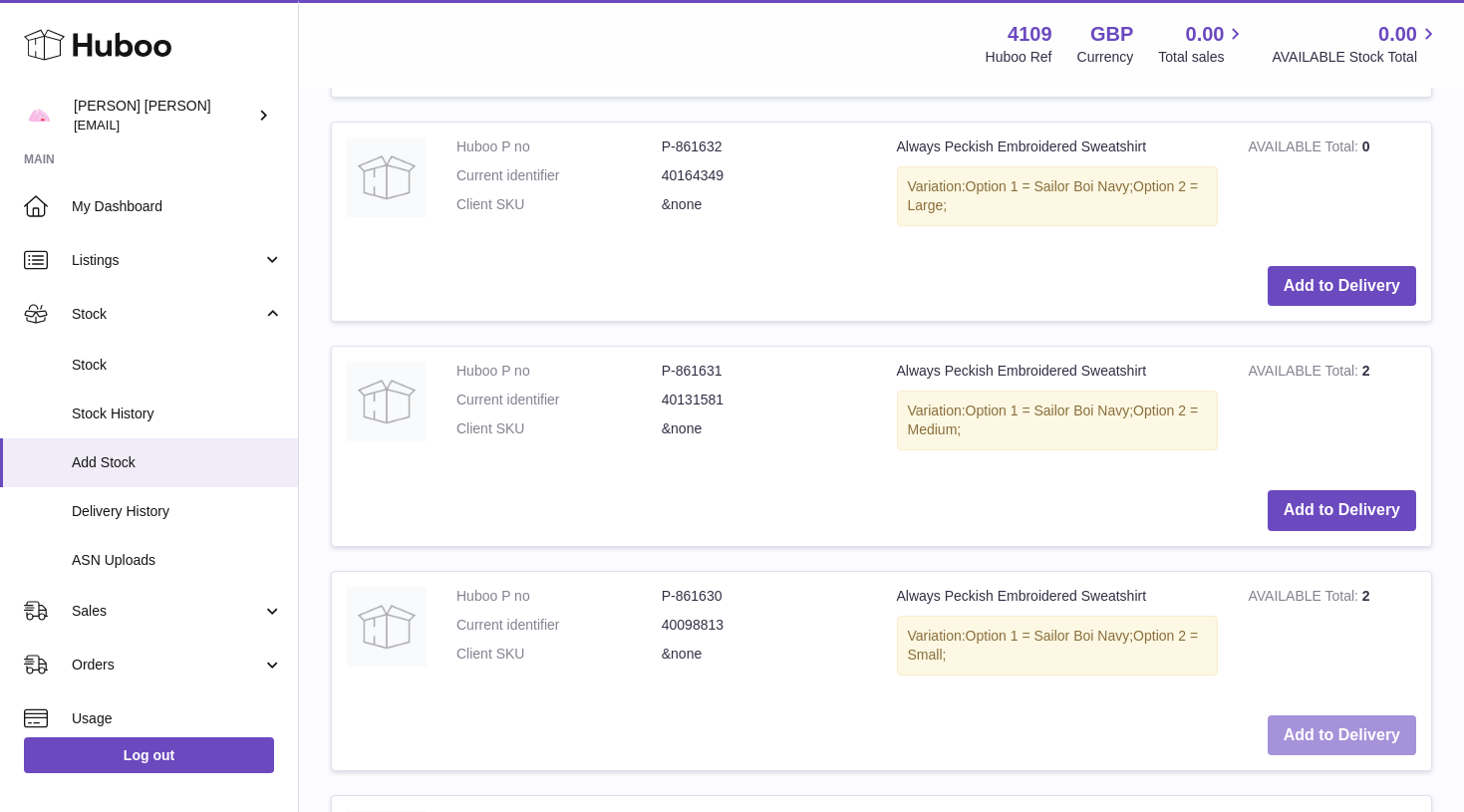click on "Add to Delivery" at bounding box center [1341, 735] 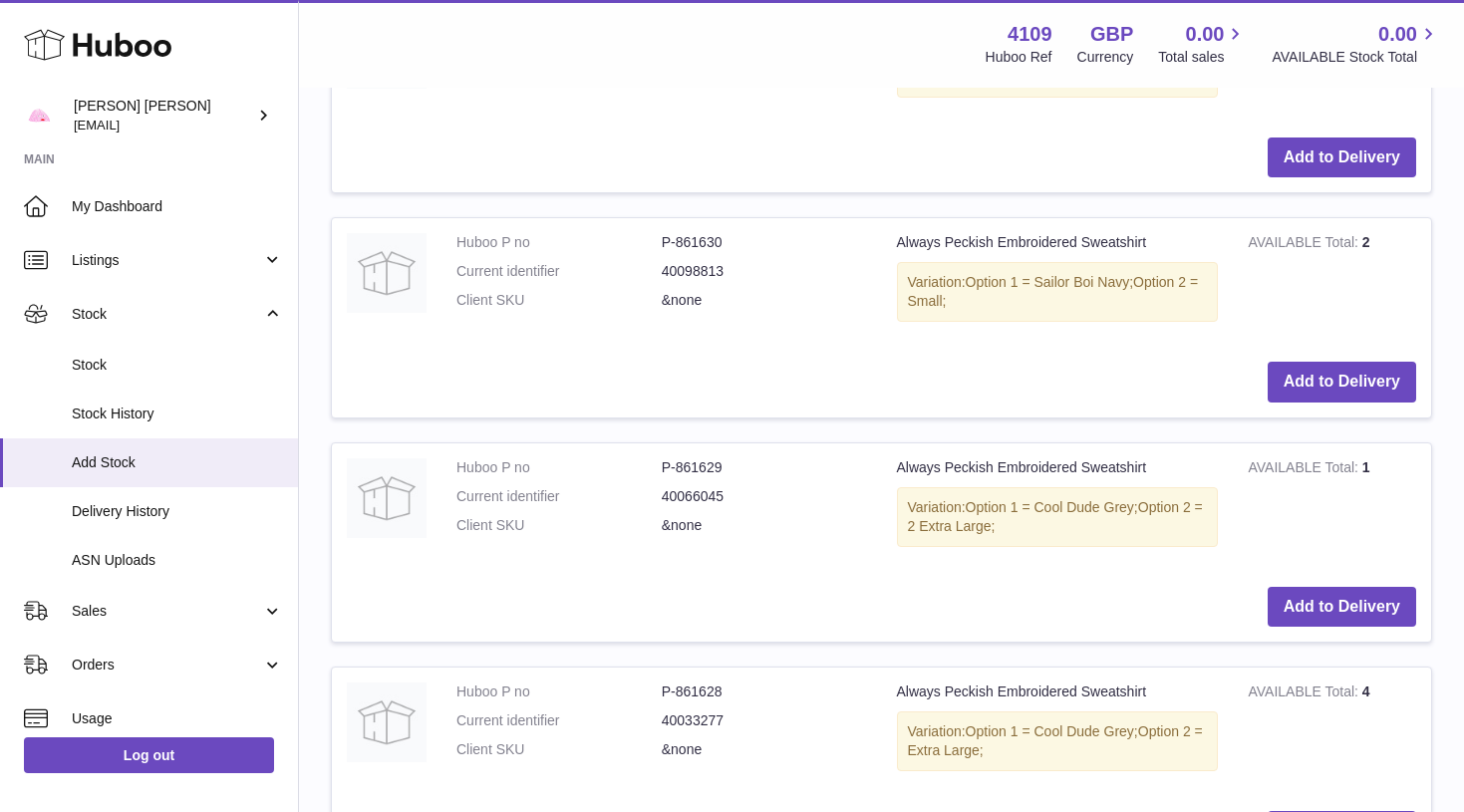 scroll, scrollTop: 2804, scrollLeft: 0, axis: vertical 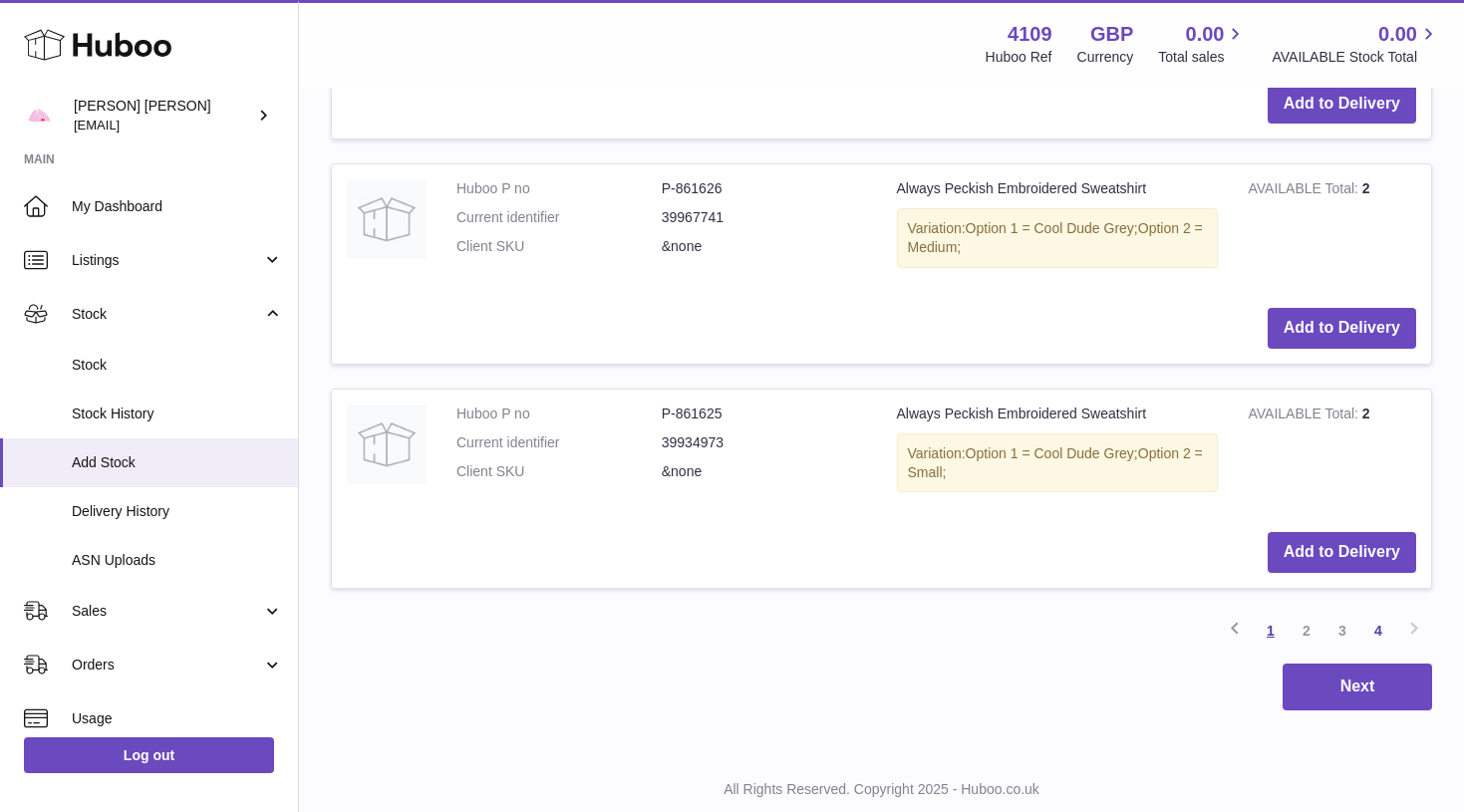click on "1" at bounding box center (1271, 631) 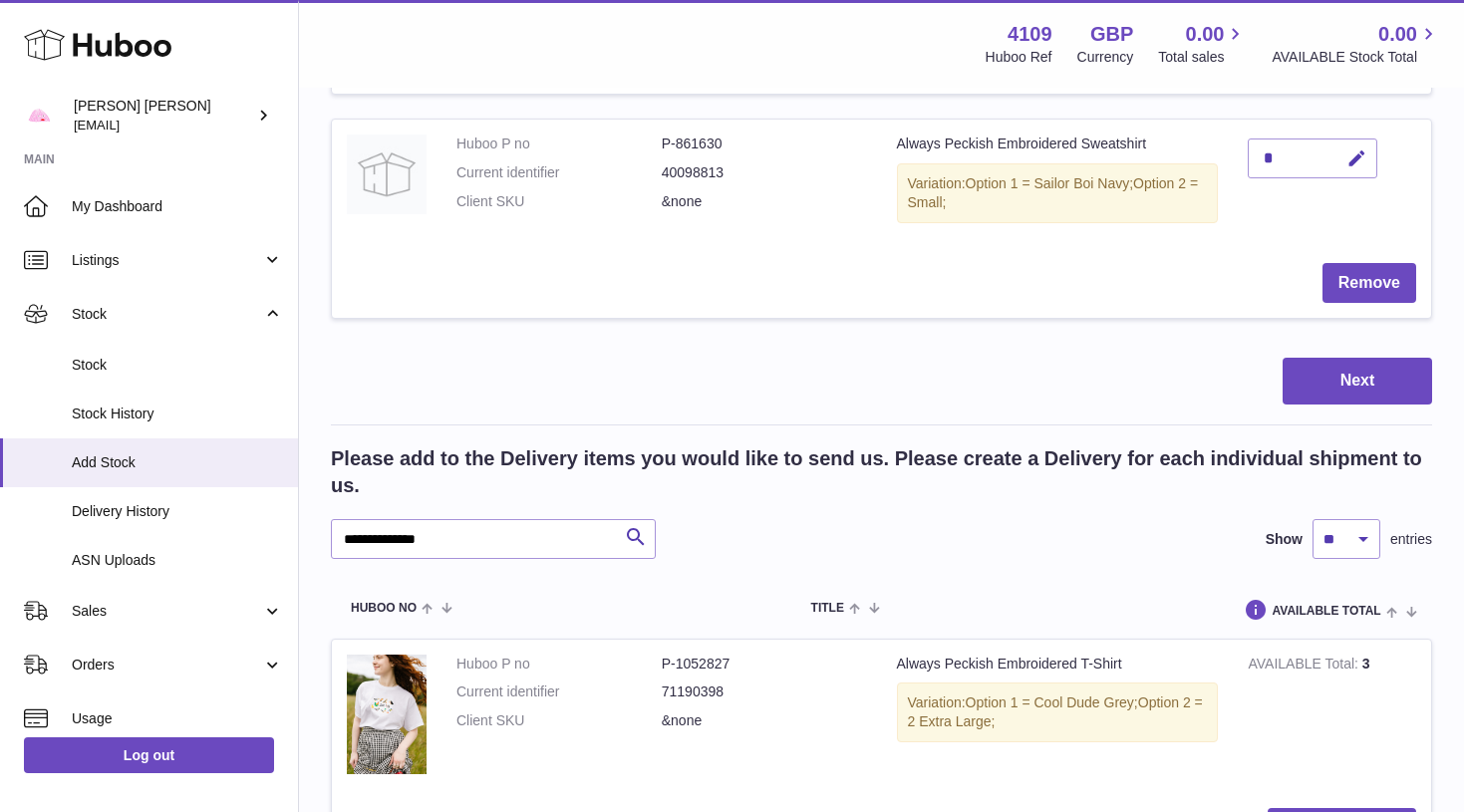 scroll, scrollTop: 1633, scrollLeft: 0, axis: vertical 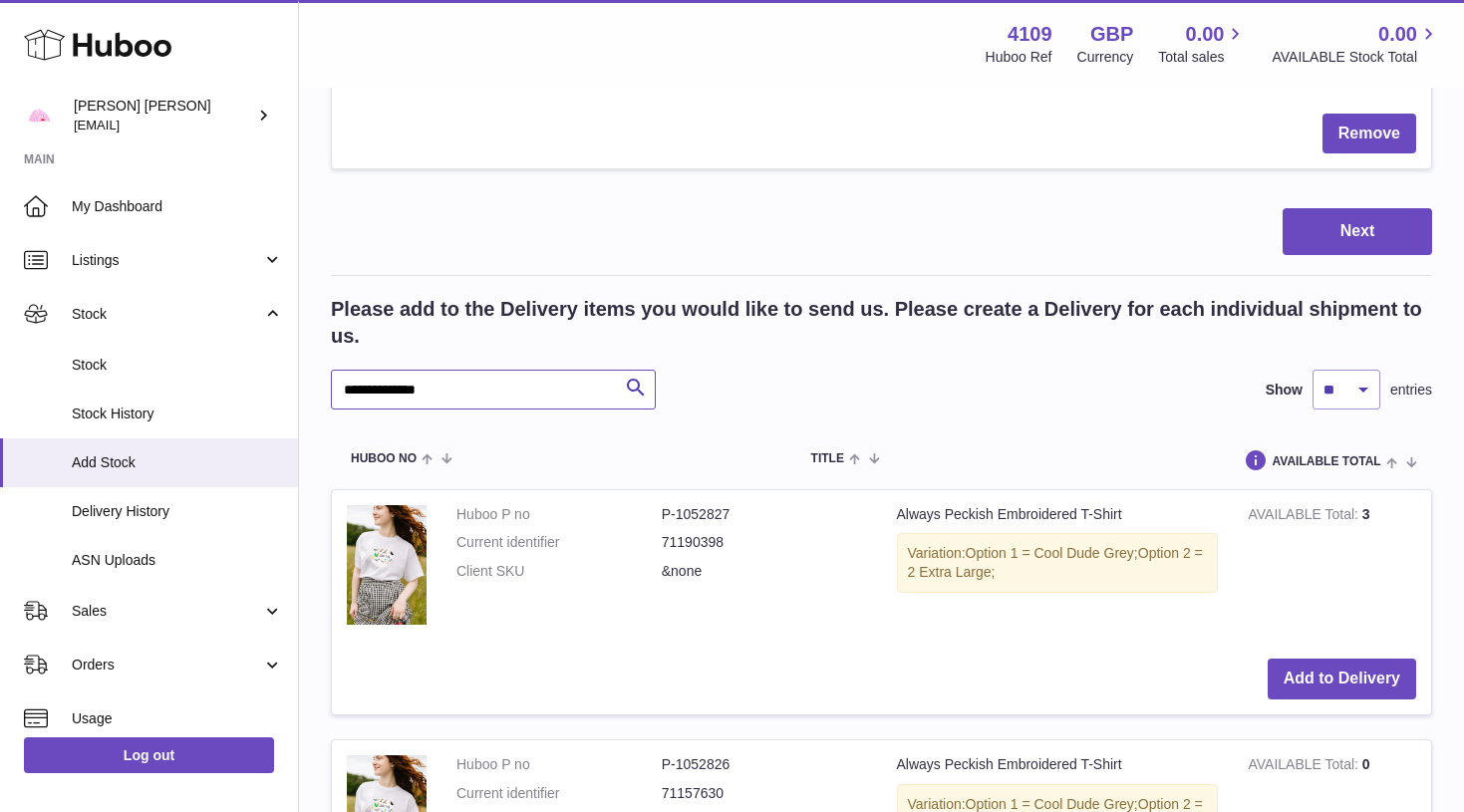 click on "**********" at bounding box center [493, 390] 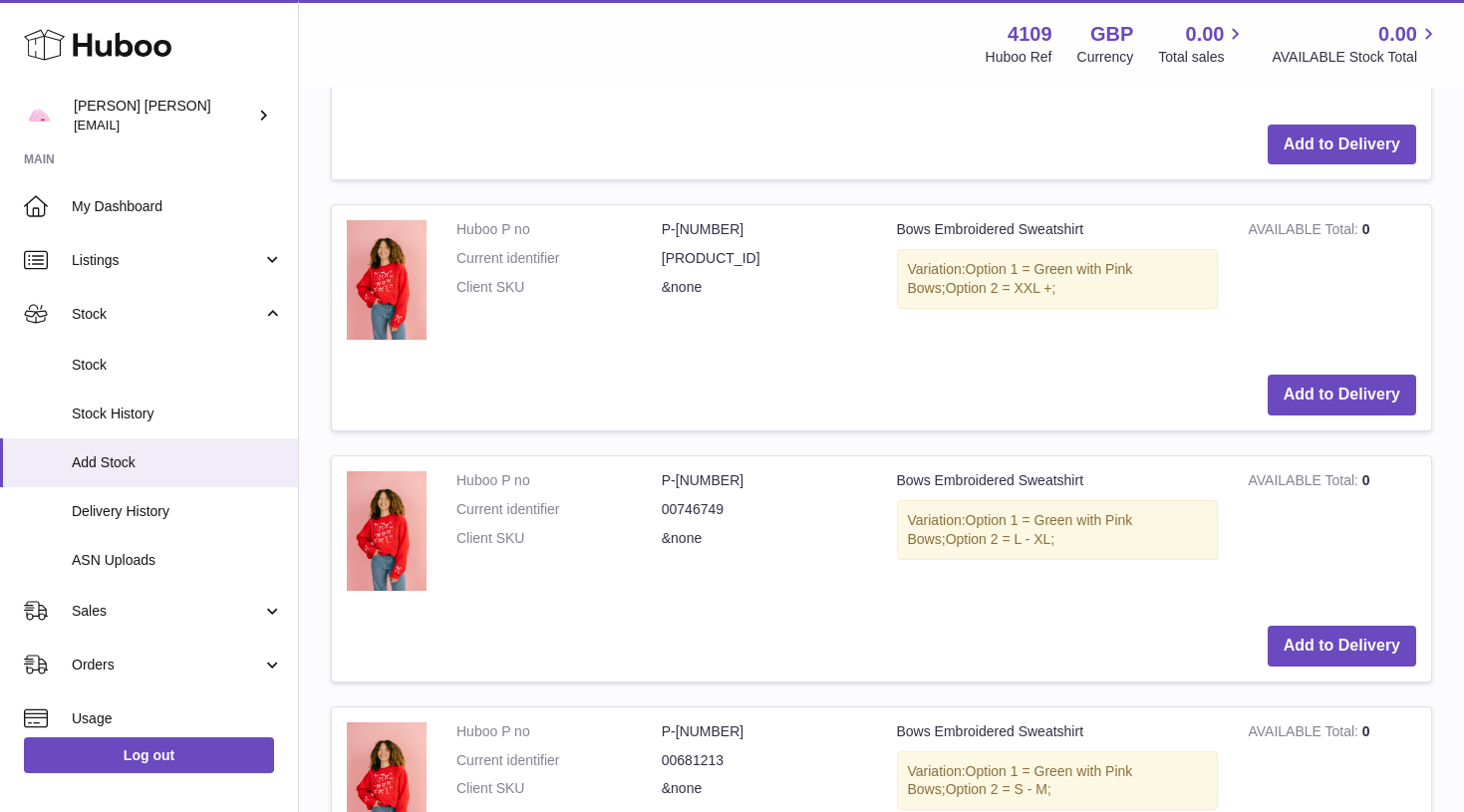 scroll, scrollTop: 3261, scrollLeft: 0, axis: vertical 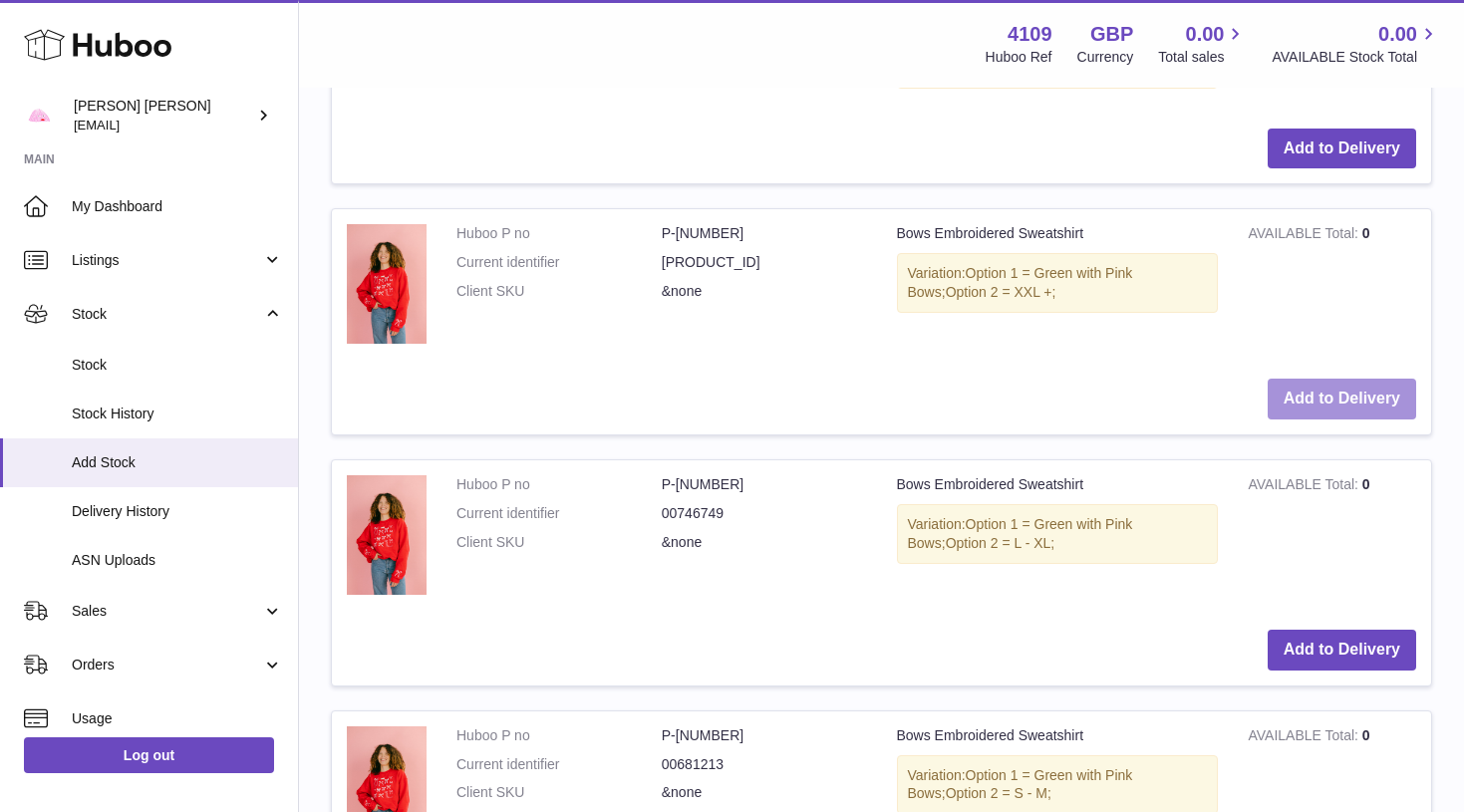 click on "Add to Delivery" at bounding box center (1341, 399) 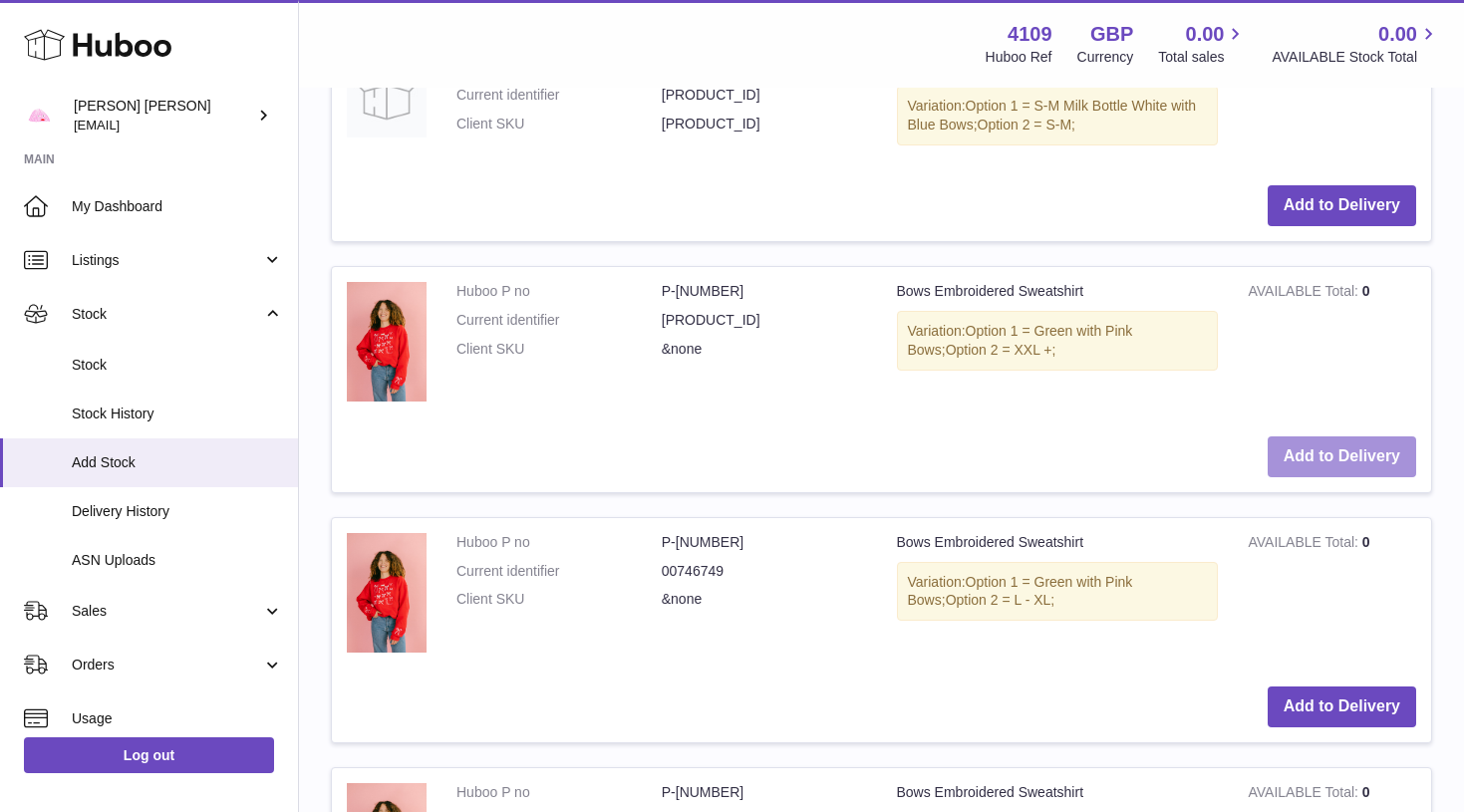 scroll, scrollTop: 3520, scrollLeft: 0, axis: vertical 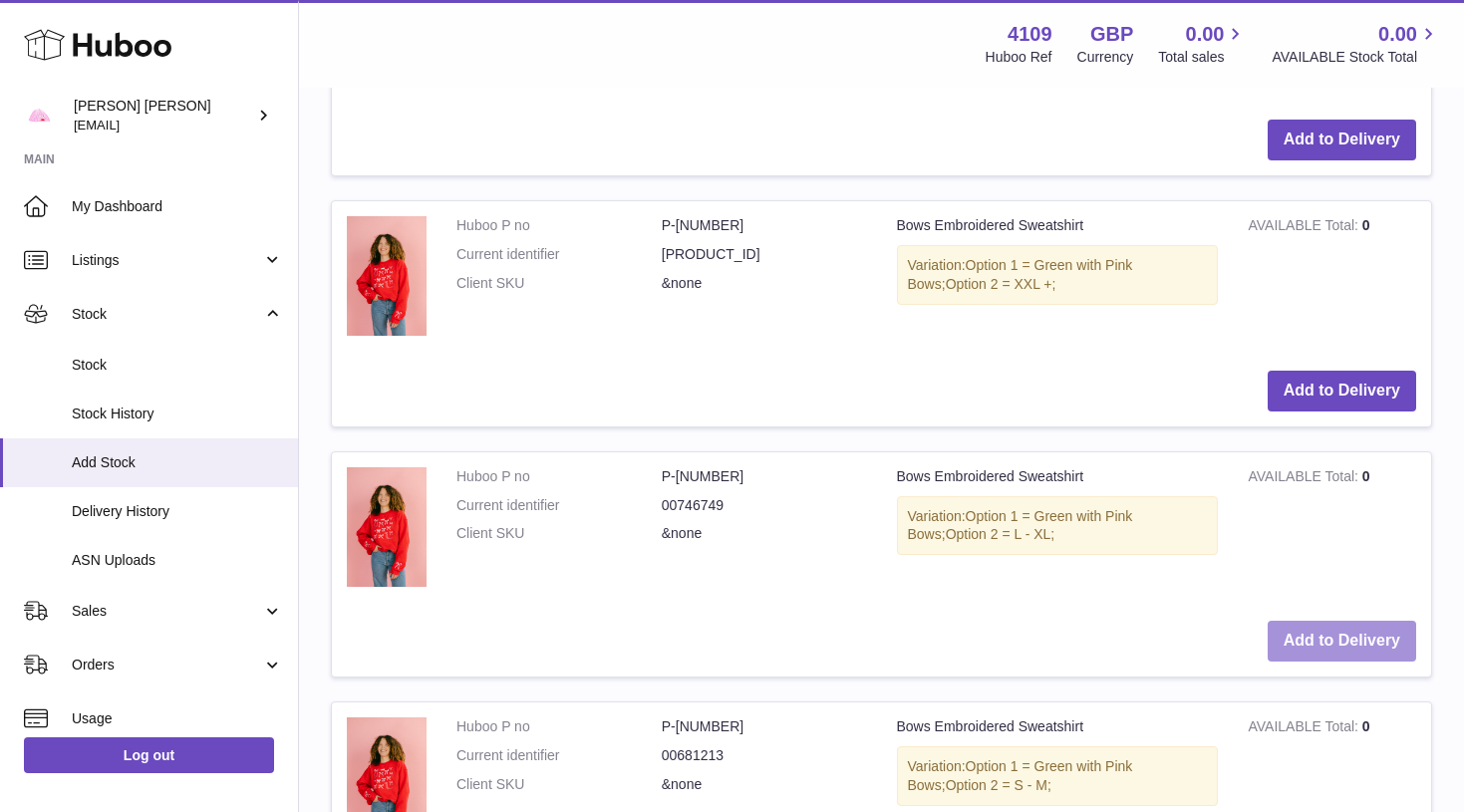 click on "Add to Delivery" at bounding box center [1341, 641] 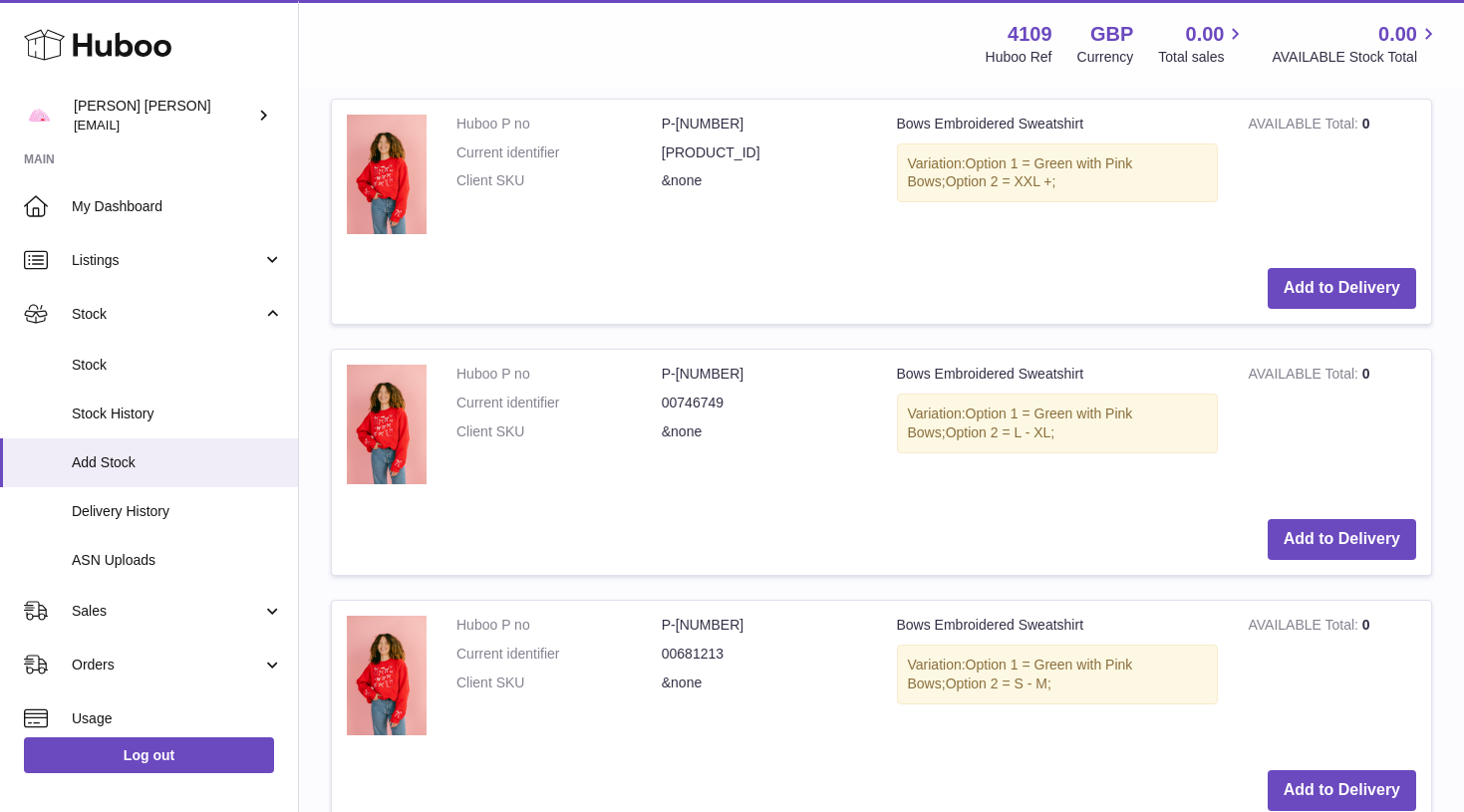 scroll, scrollTop: 3890, scrollLeft: 0, axis: vertical 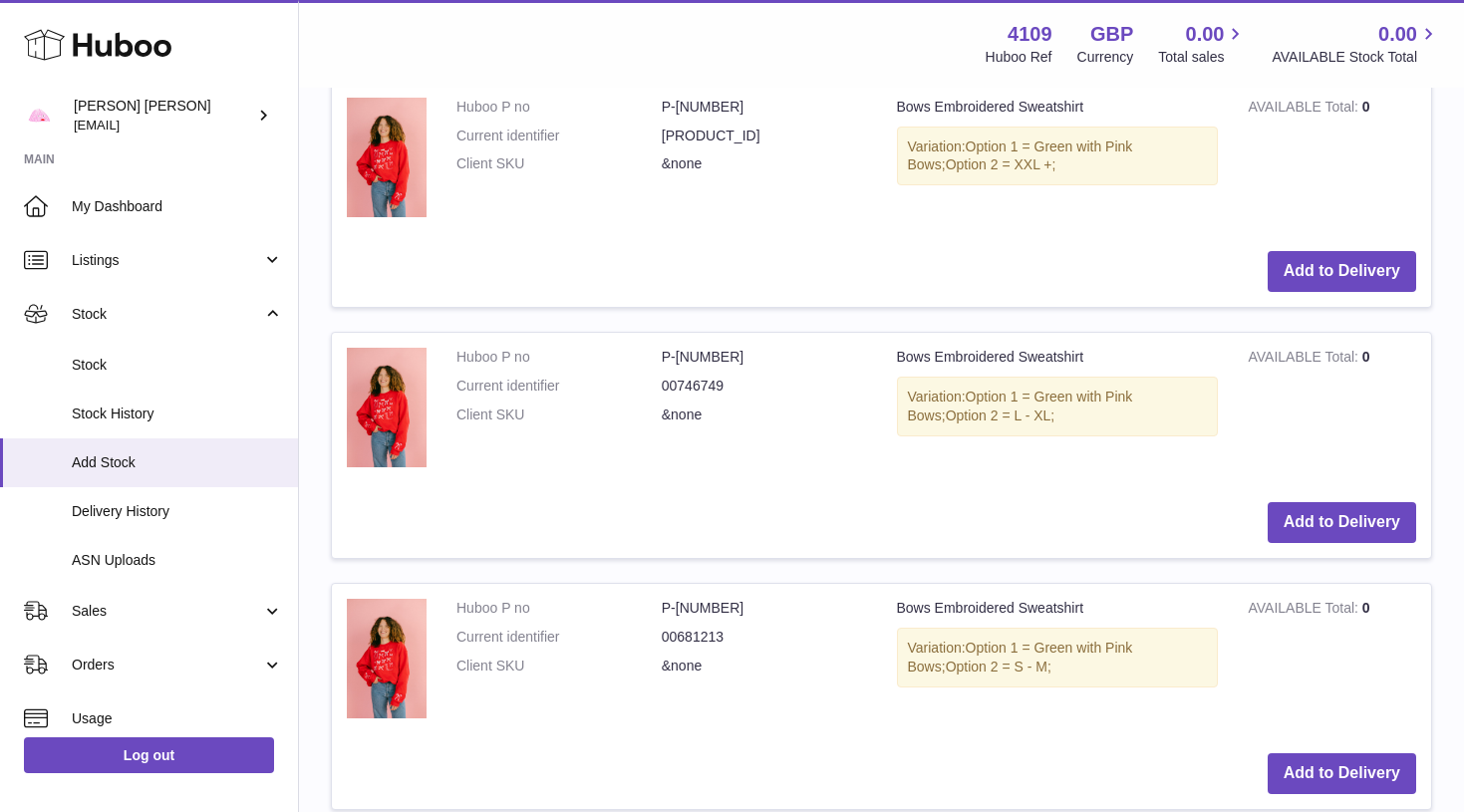 click on "Add to Delivery" at bounding box center (881, 773) 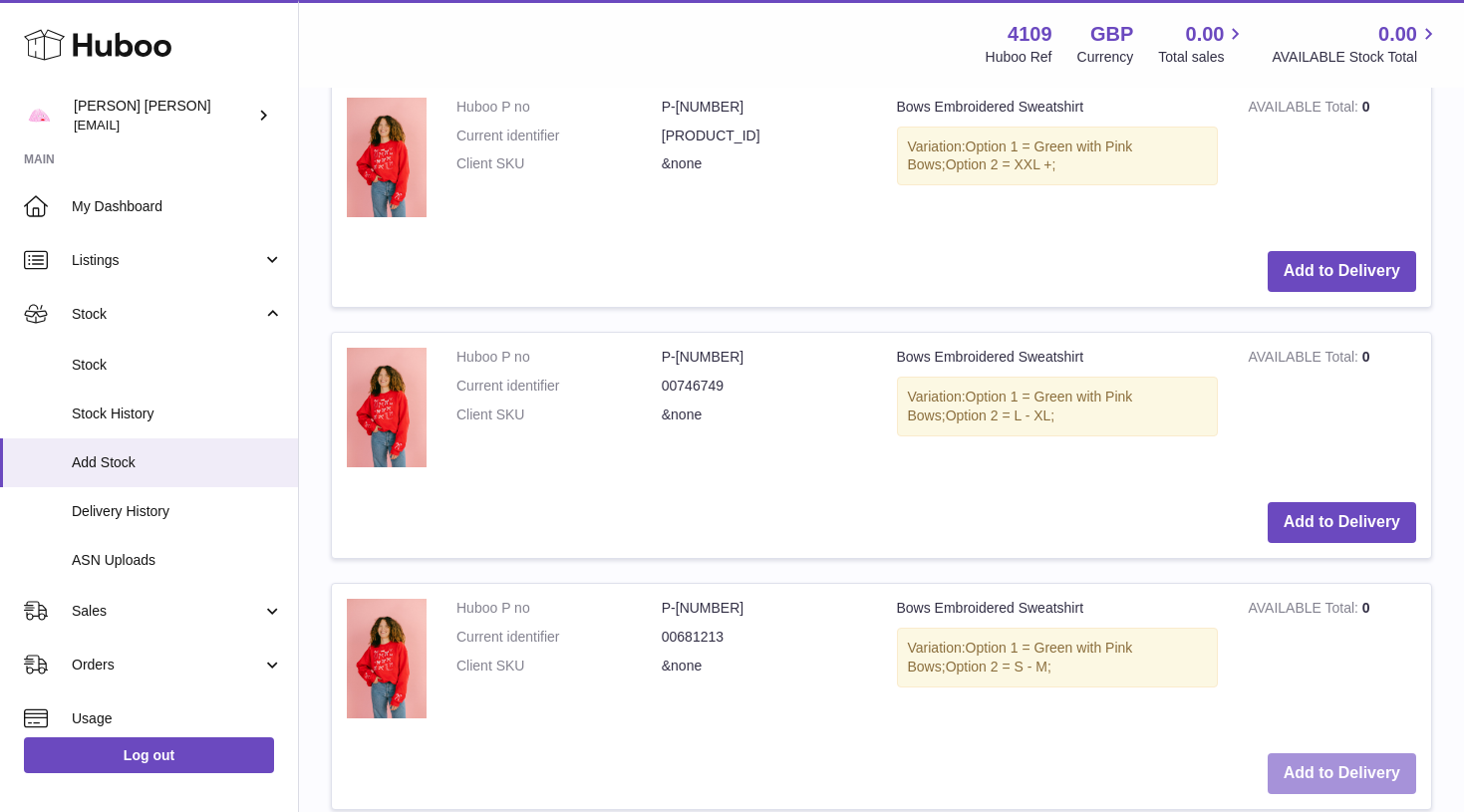 click on "Add to Delivery" at bounding box center [1341, 773] 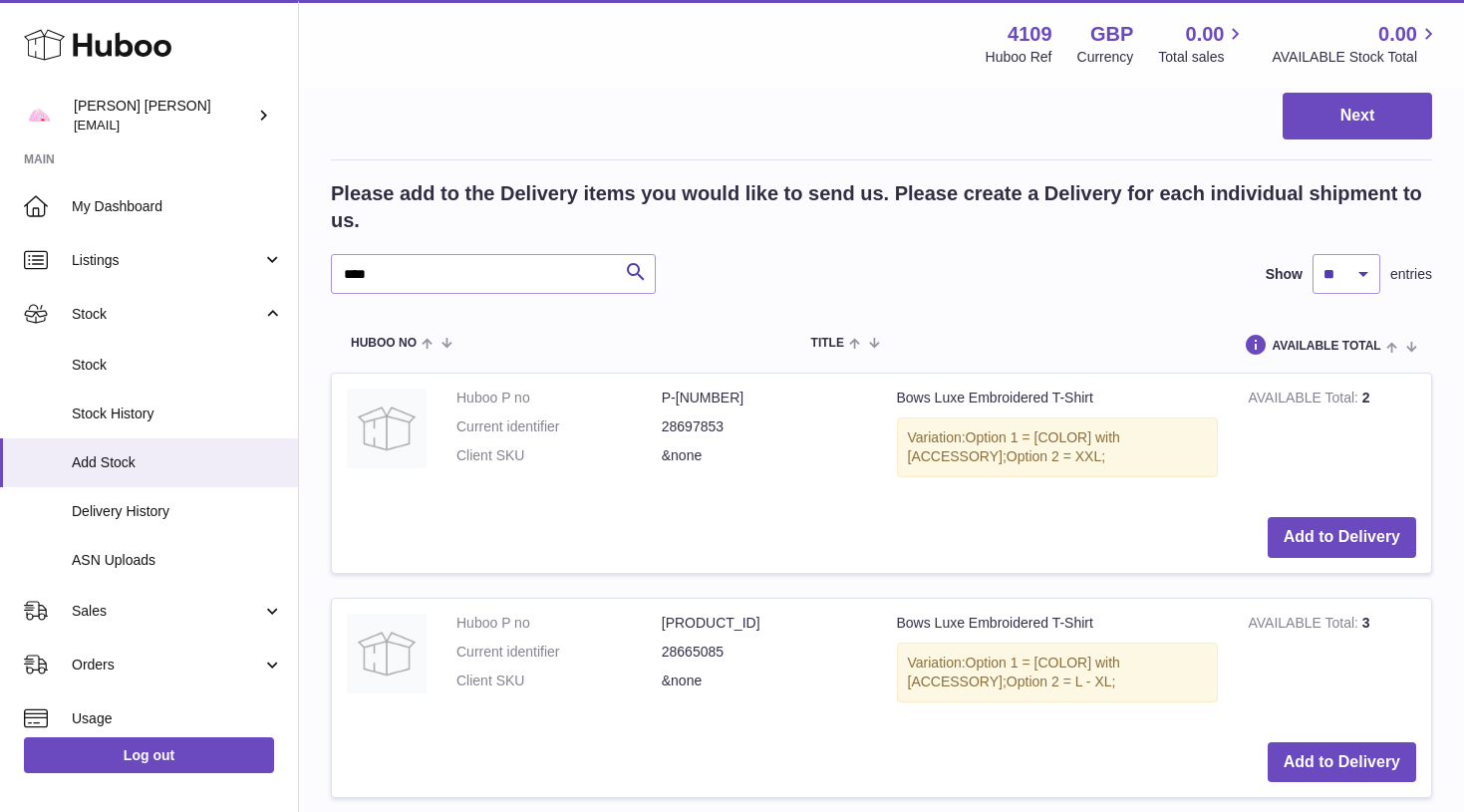scroll, scrollTop: 2500, scrollLeft: 0, axis: vertical 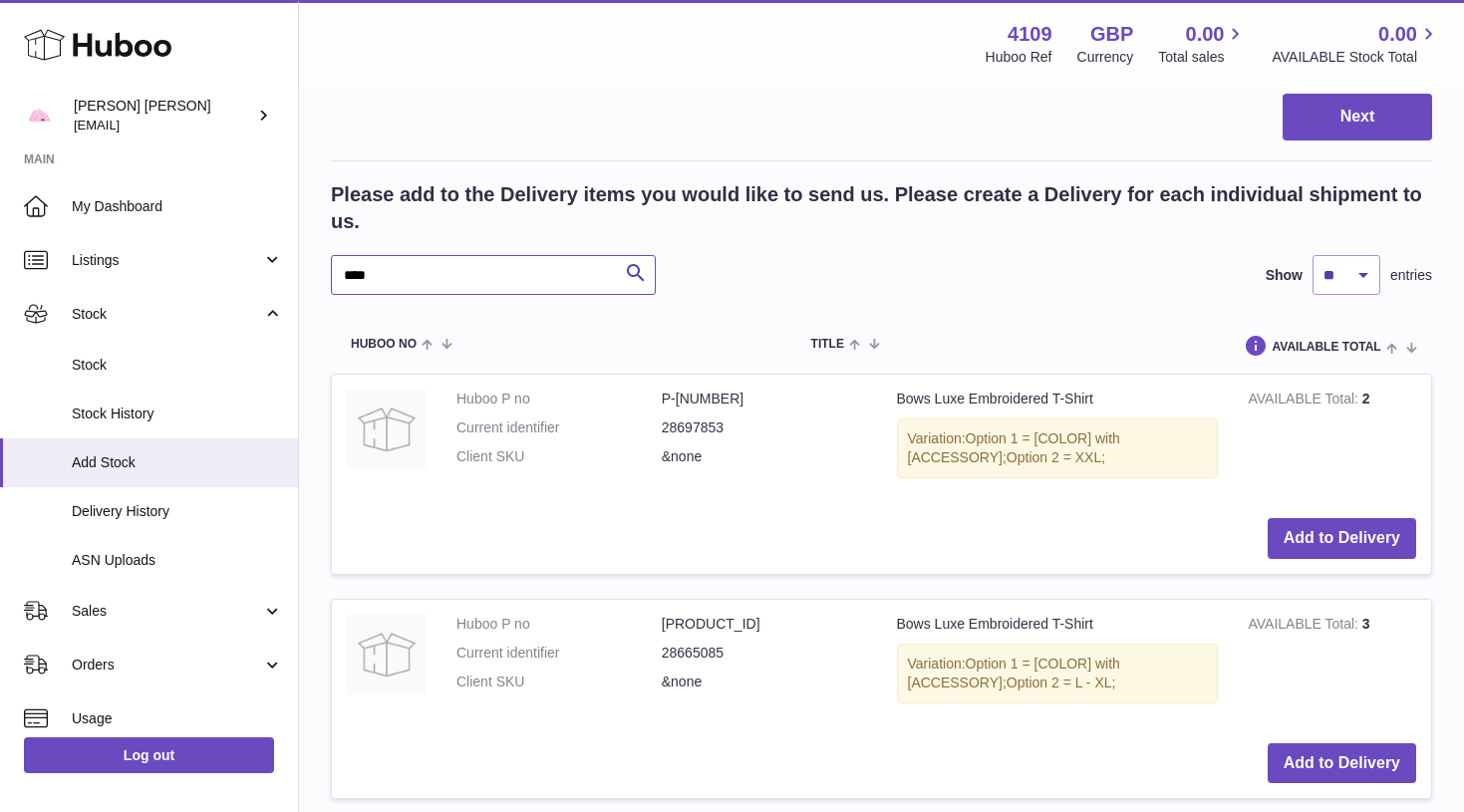 click on "****" at bounding box center [493, 275] 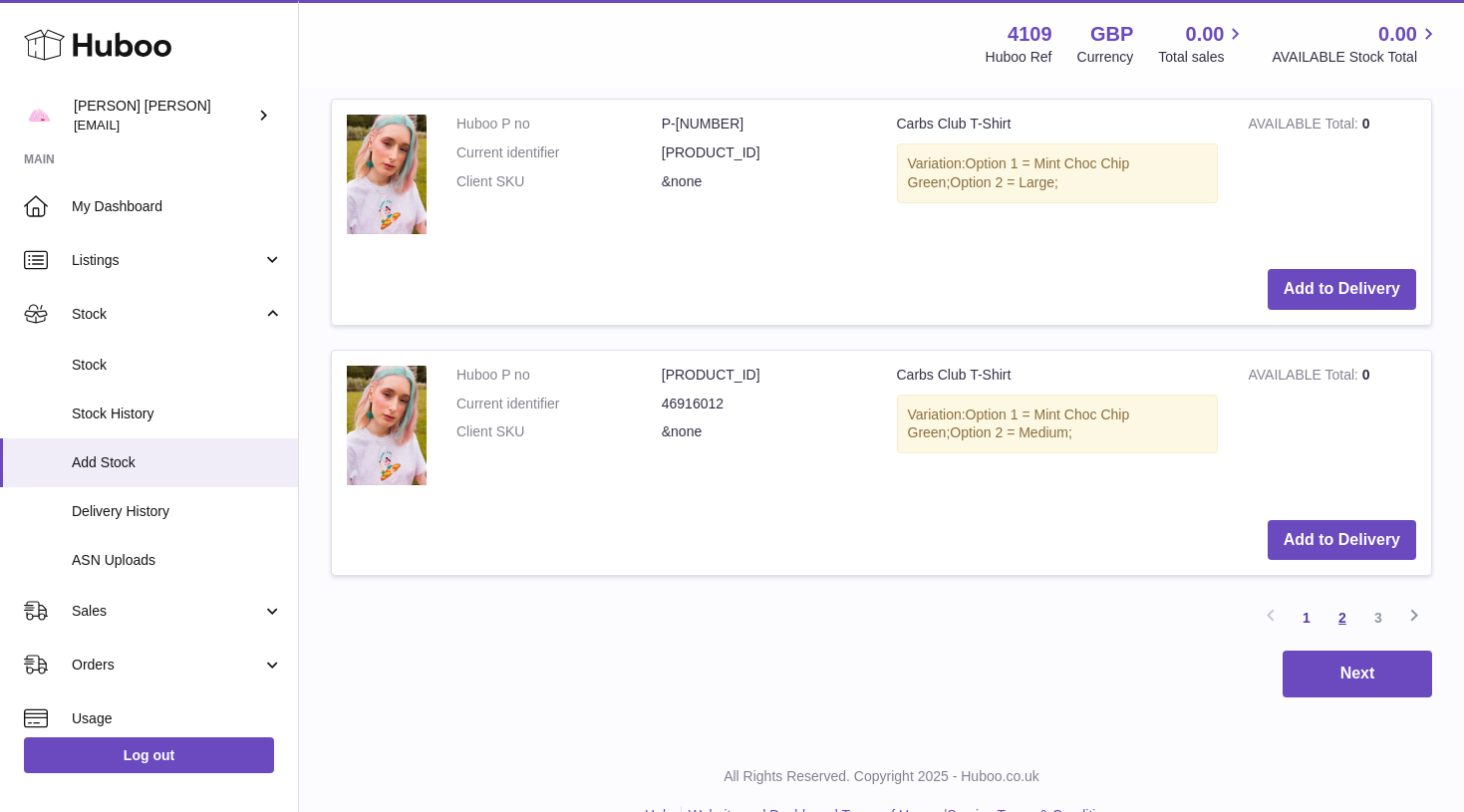 click on "2" at bounding box center [1342, 618] 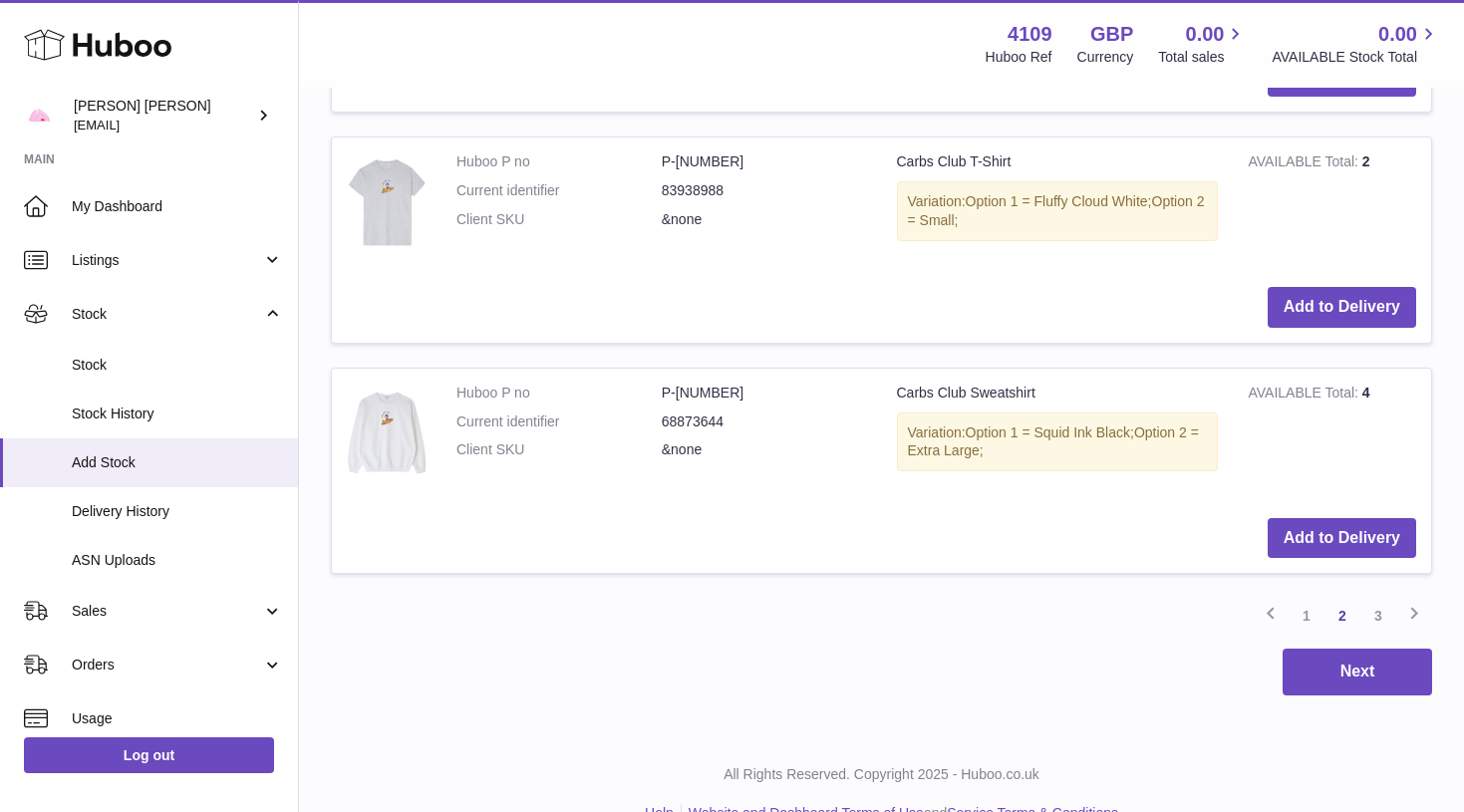 scroll, scrollTop: 4602, scrollLeft: 0, axis: vertical 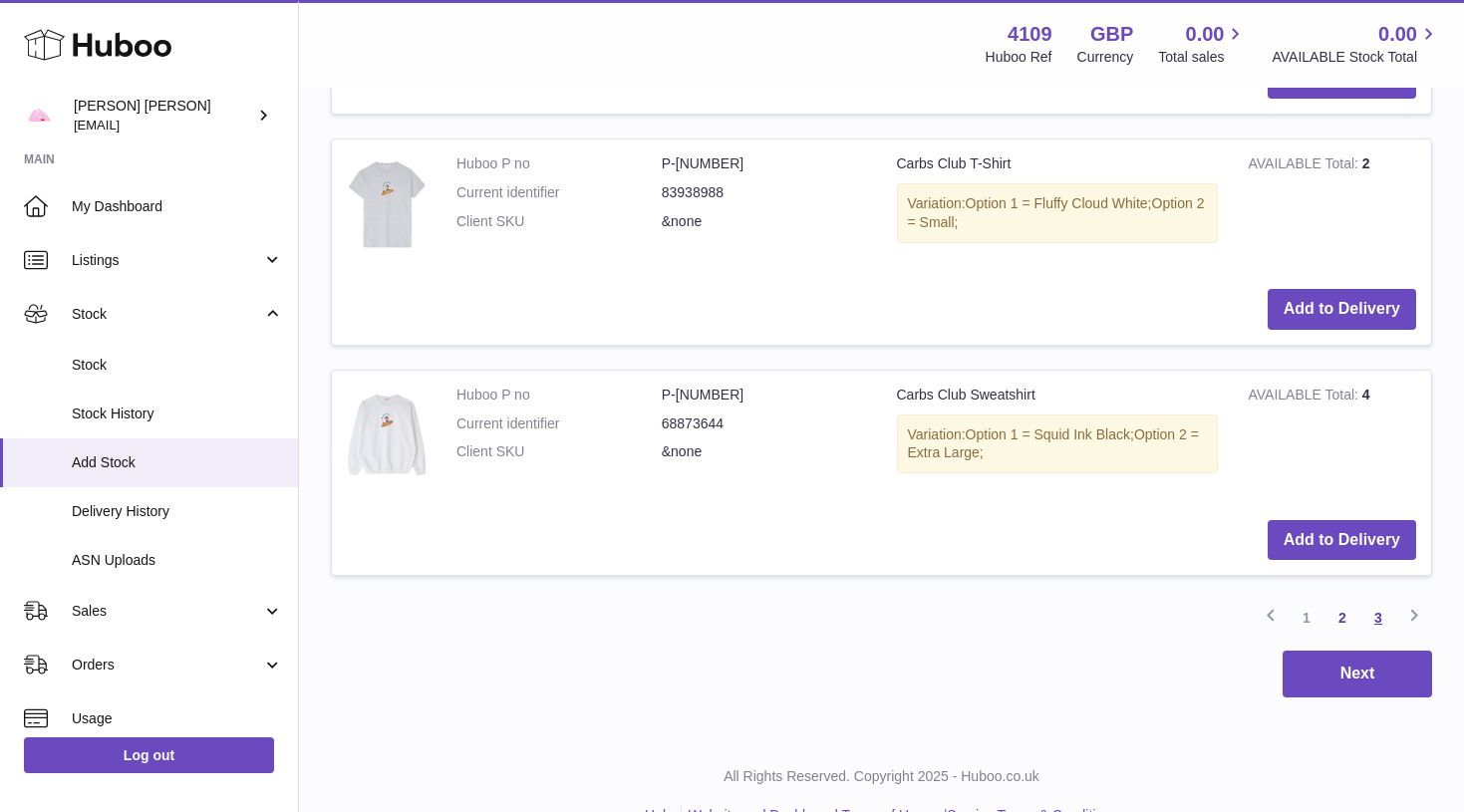 click on "3" at bounding box center [1378, 618] 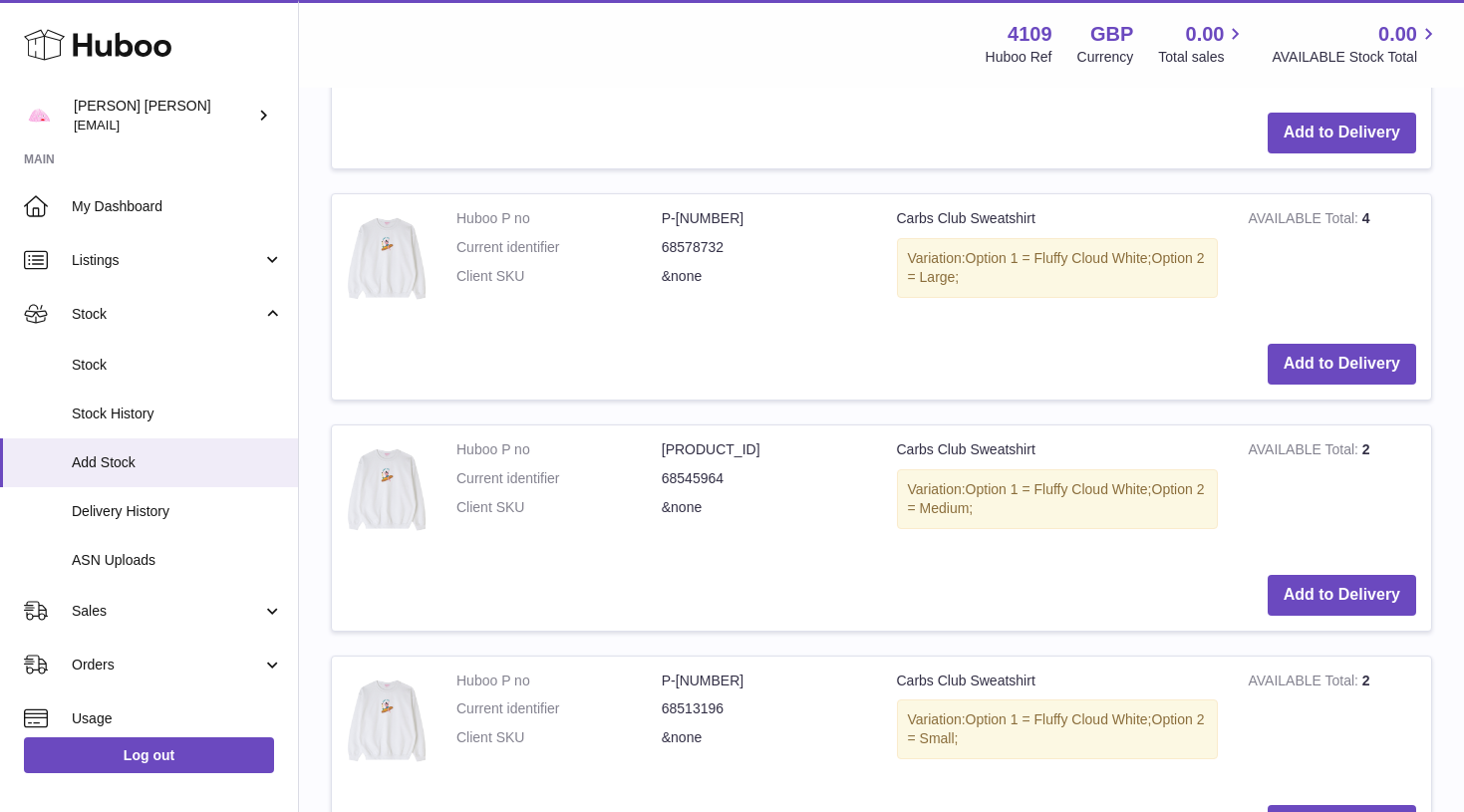 scroll, scrollTop: 3606, scrollLeft: 0, axis: vertical 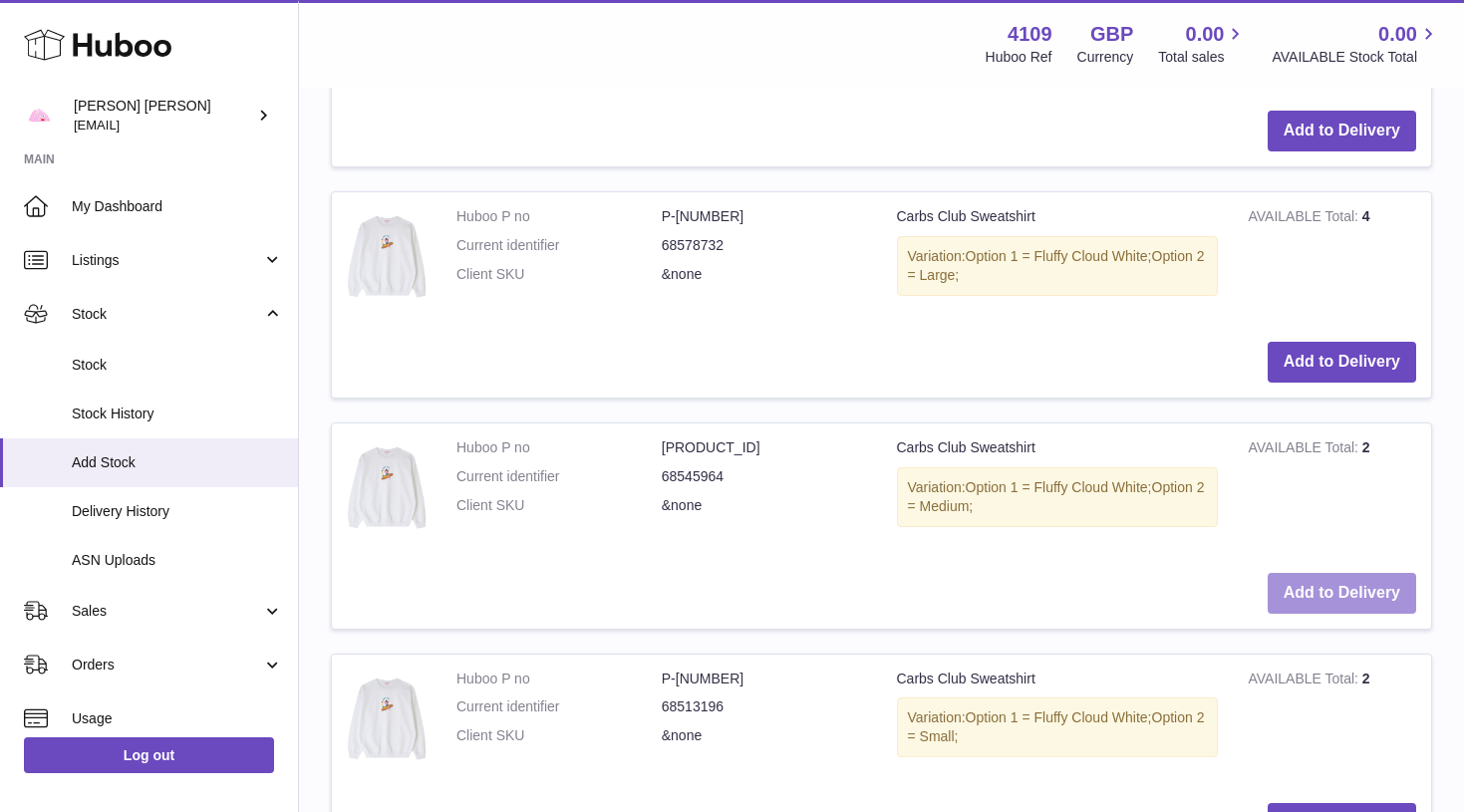 click on "Add to Delivery" at bounding box center (1341, 593) 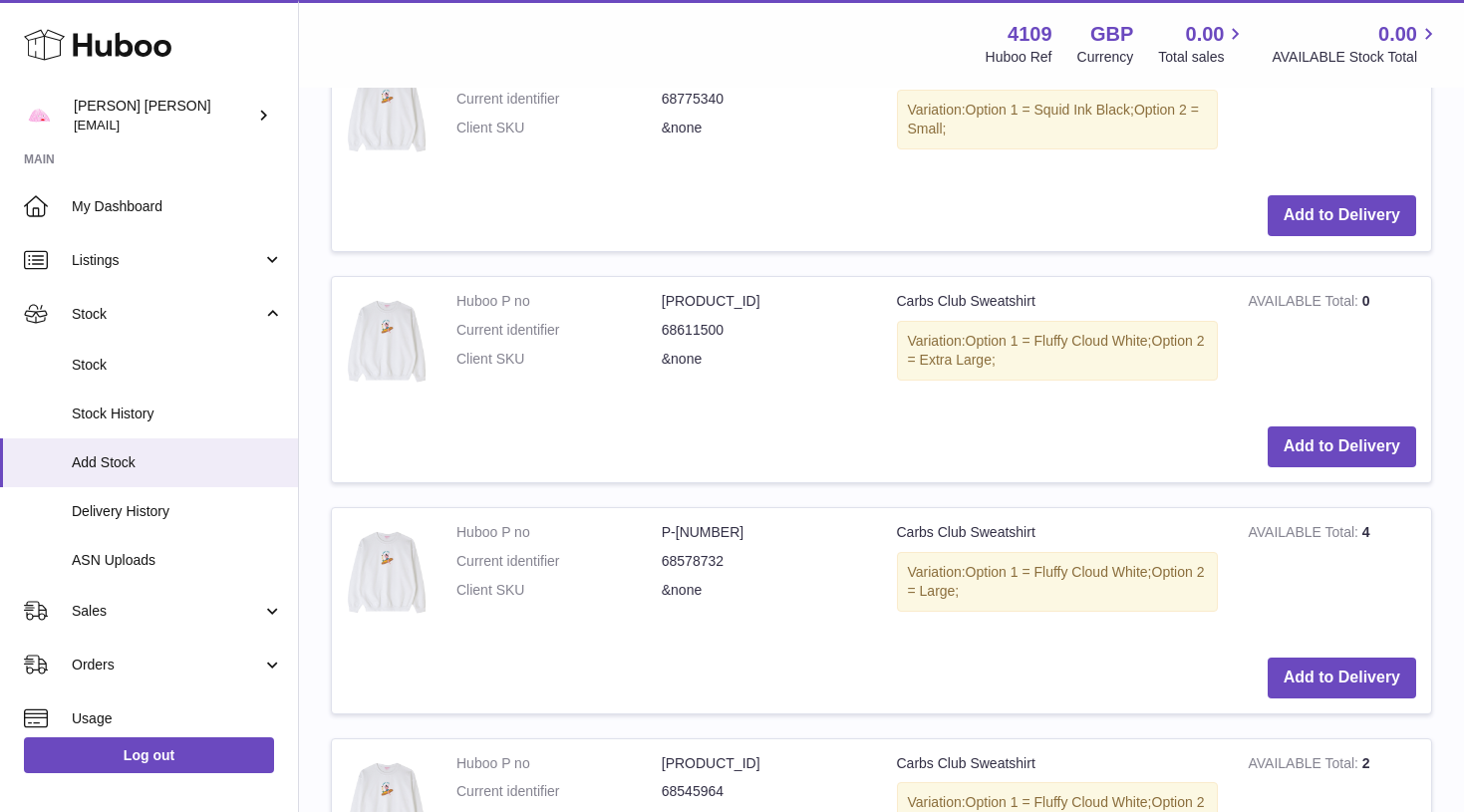 scroll, scrollTop: 3521, scrollLeft: 0, axis: vertical 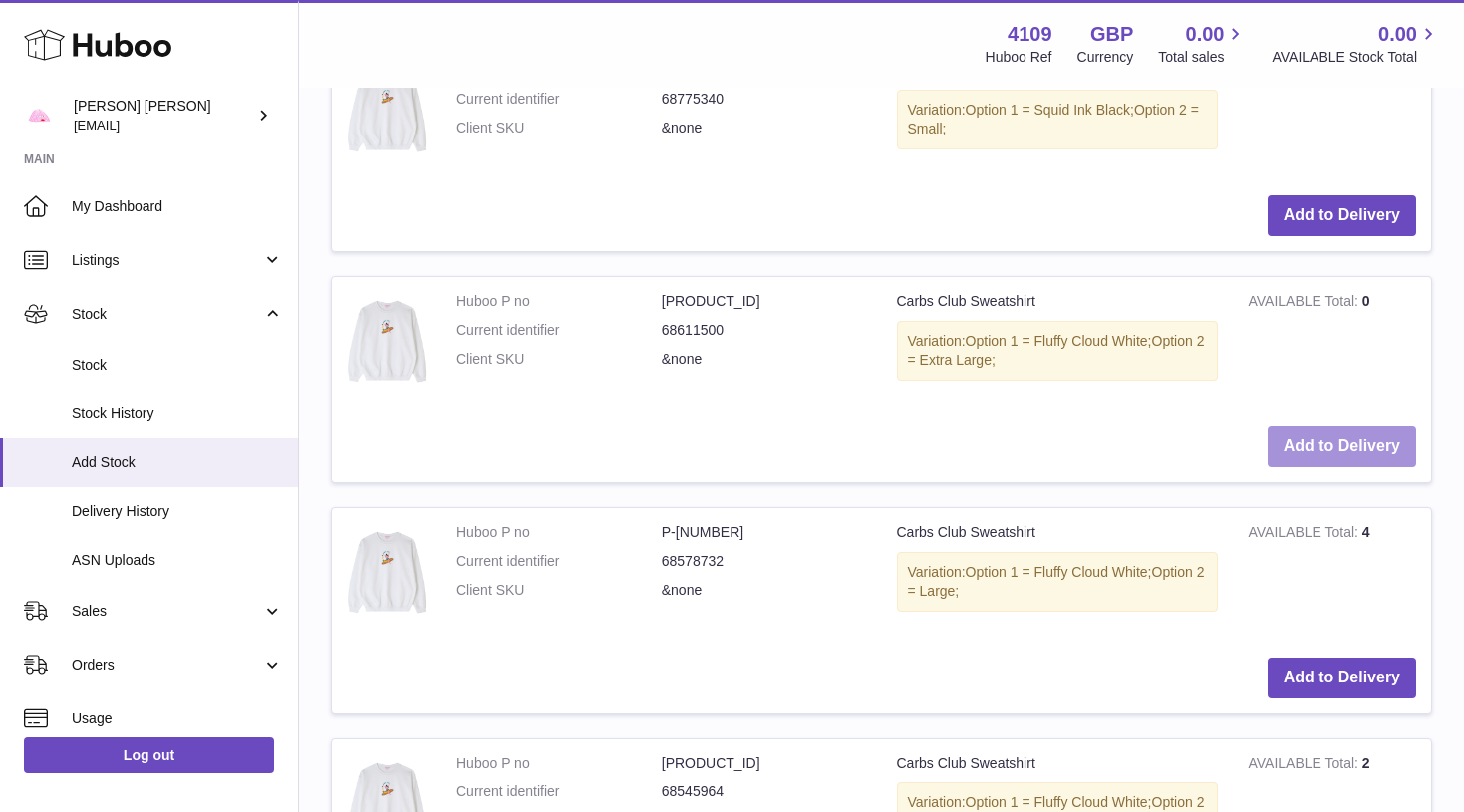 click on "Add to Delivery" at bounding box center [1341, 446] 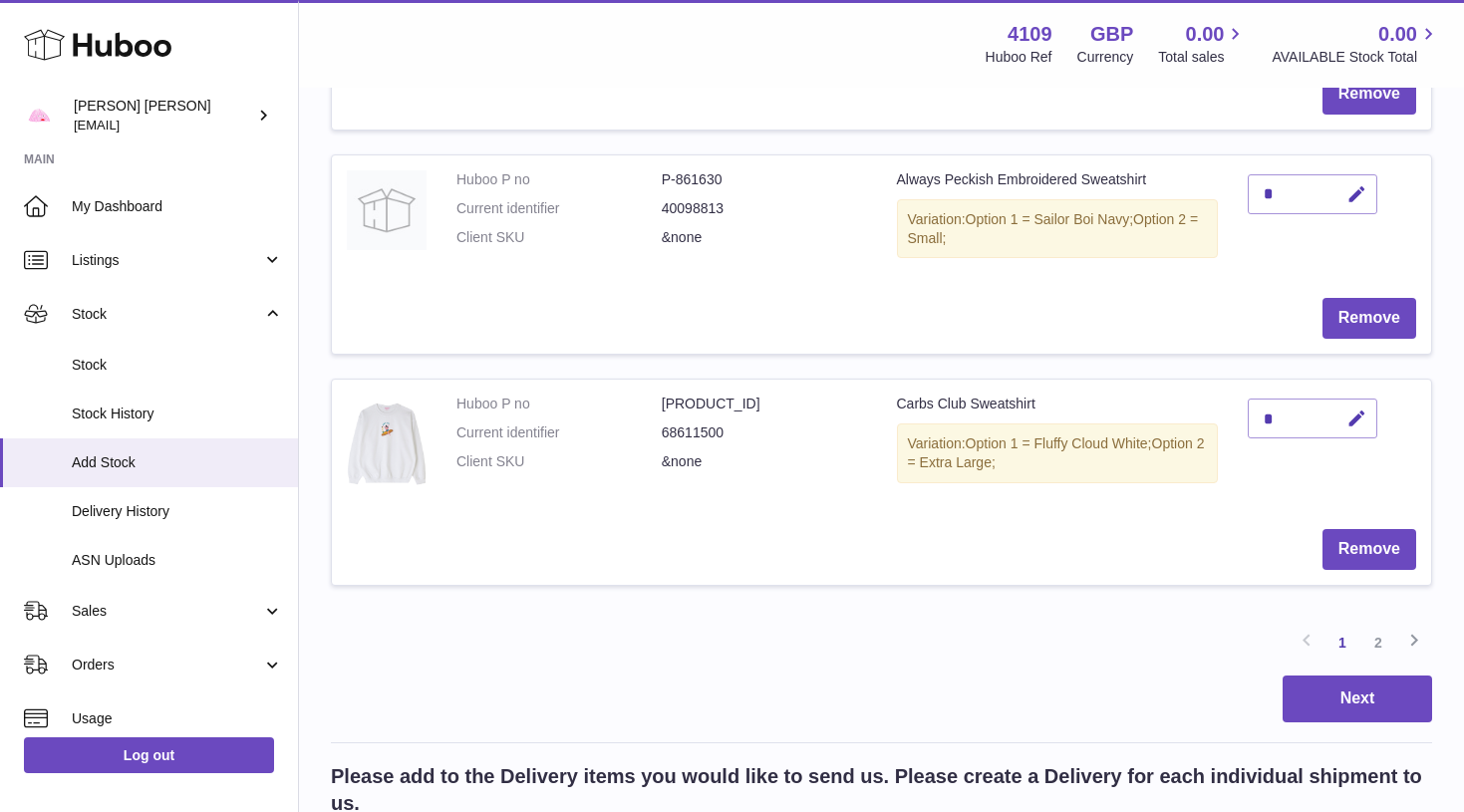 scroll, scrollTop: 2321, scrollLeft: 0, axis: vertical 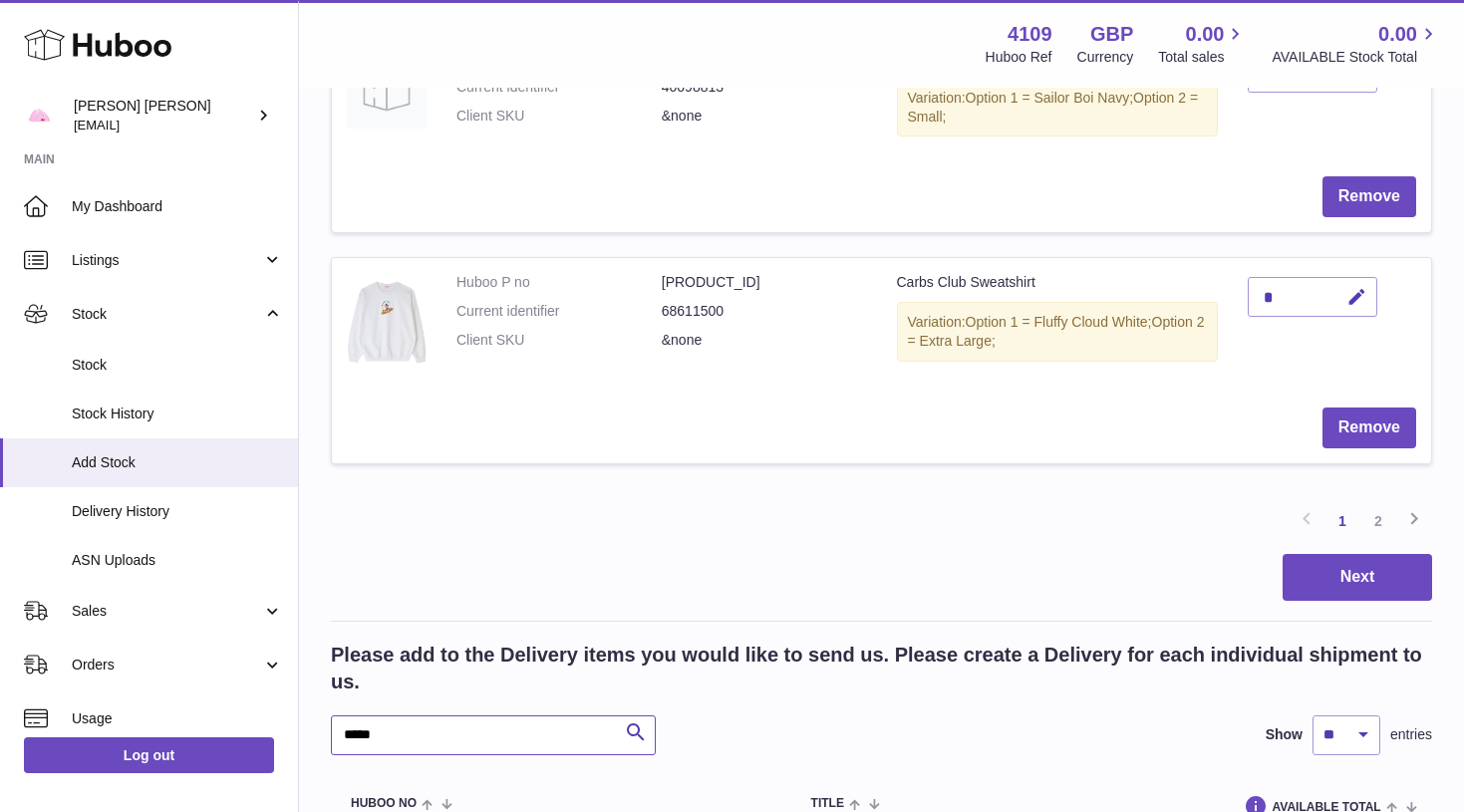 click on "*****" at bounding box center (493, 735) 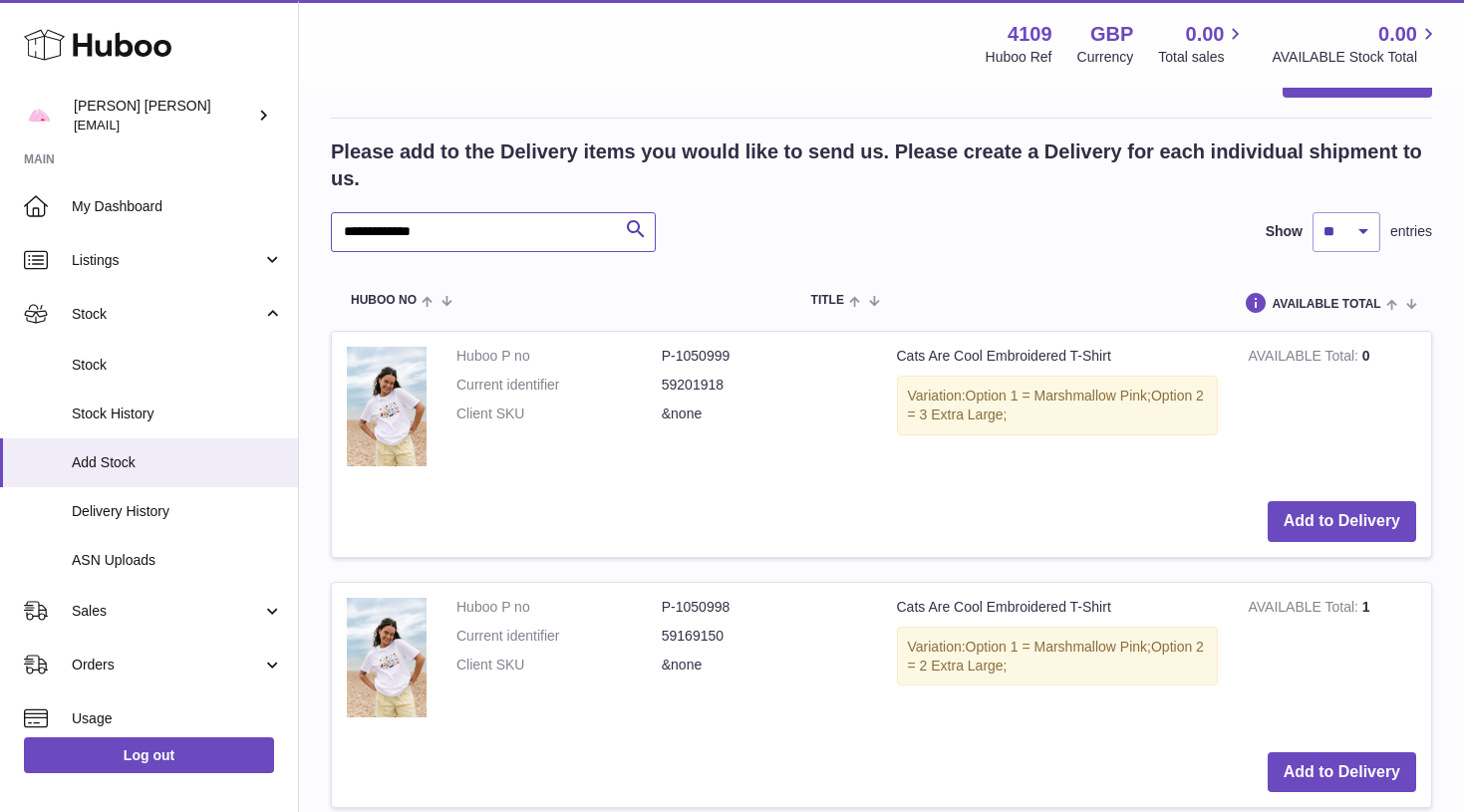 scroll, scrollTop: 2827, scrollLeft: 0, axis: vertical 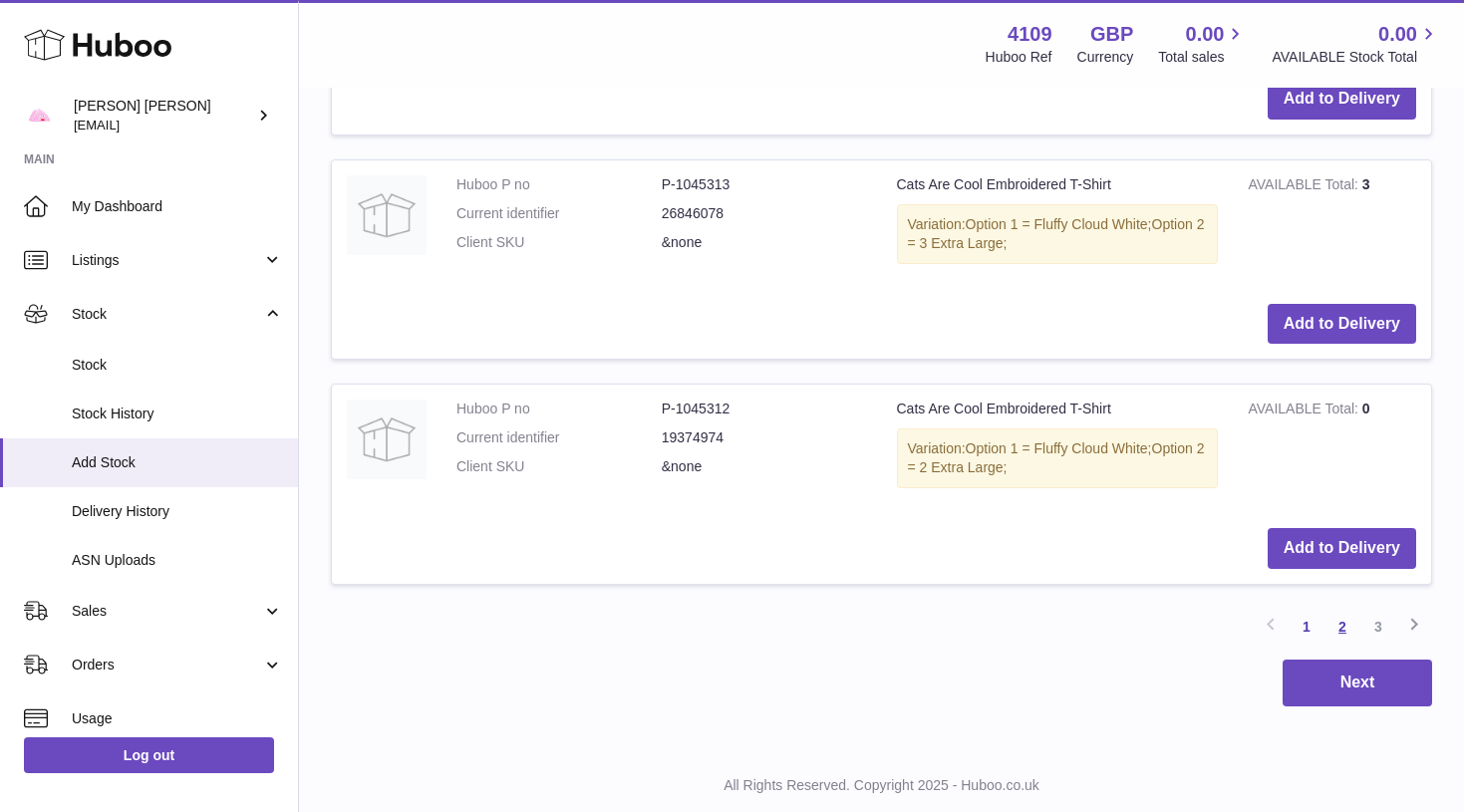 click on "2" at bounding box center (1342, 627) 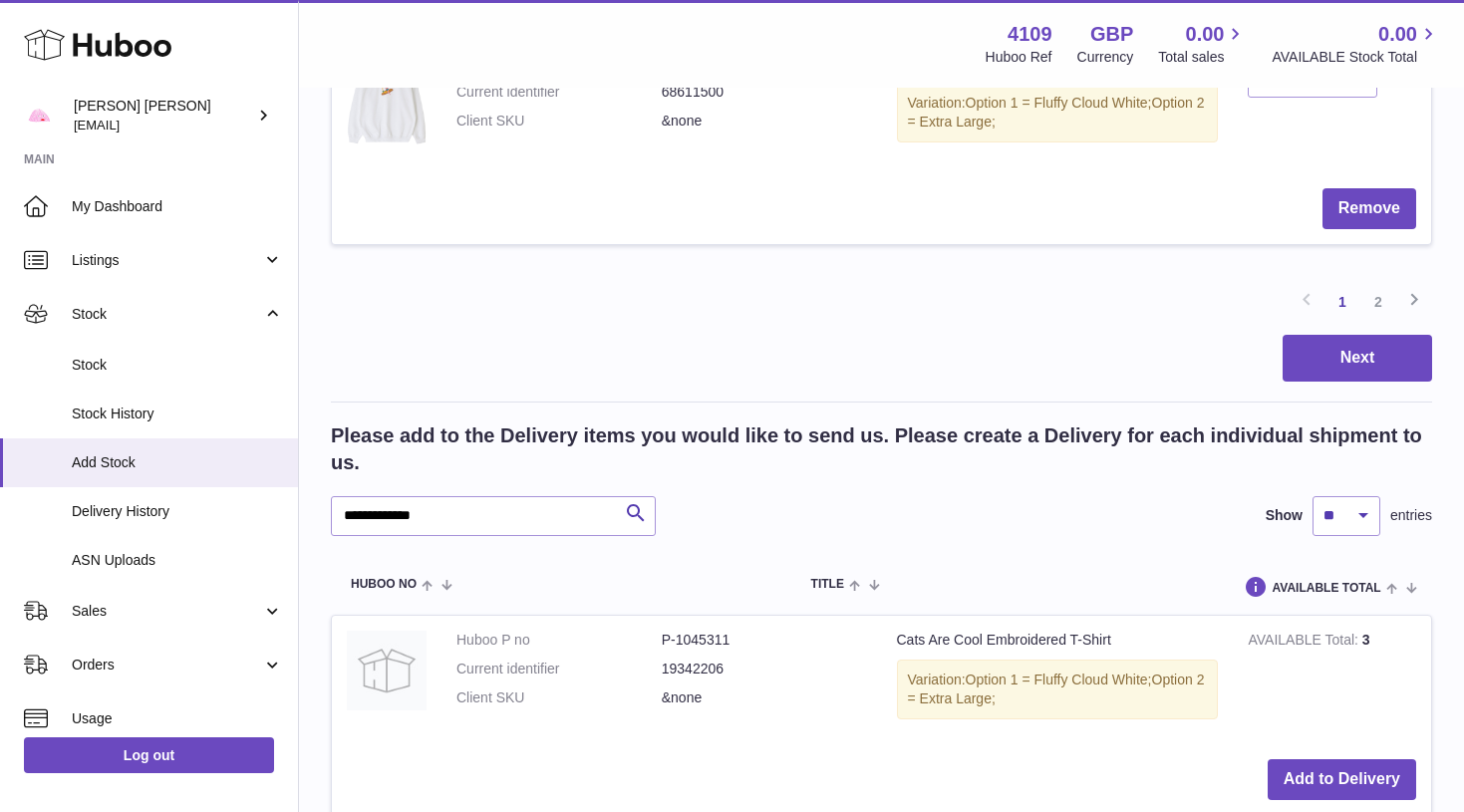 scroll, scrollTop: 2828, scrollLeft: 0, axis: vertical 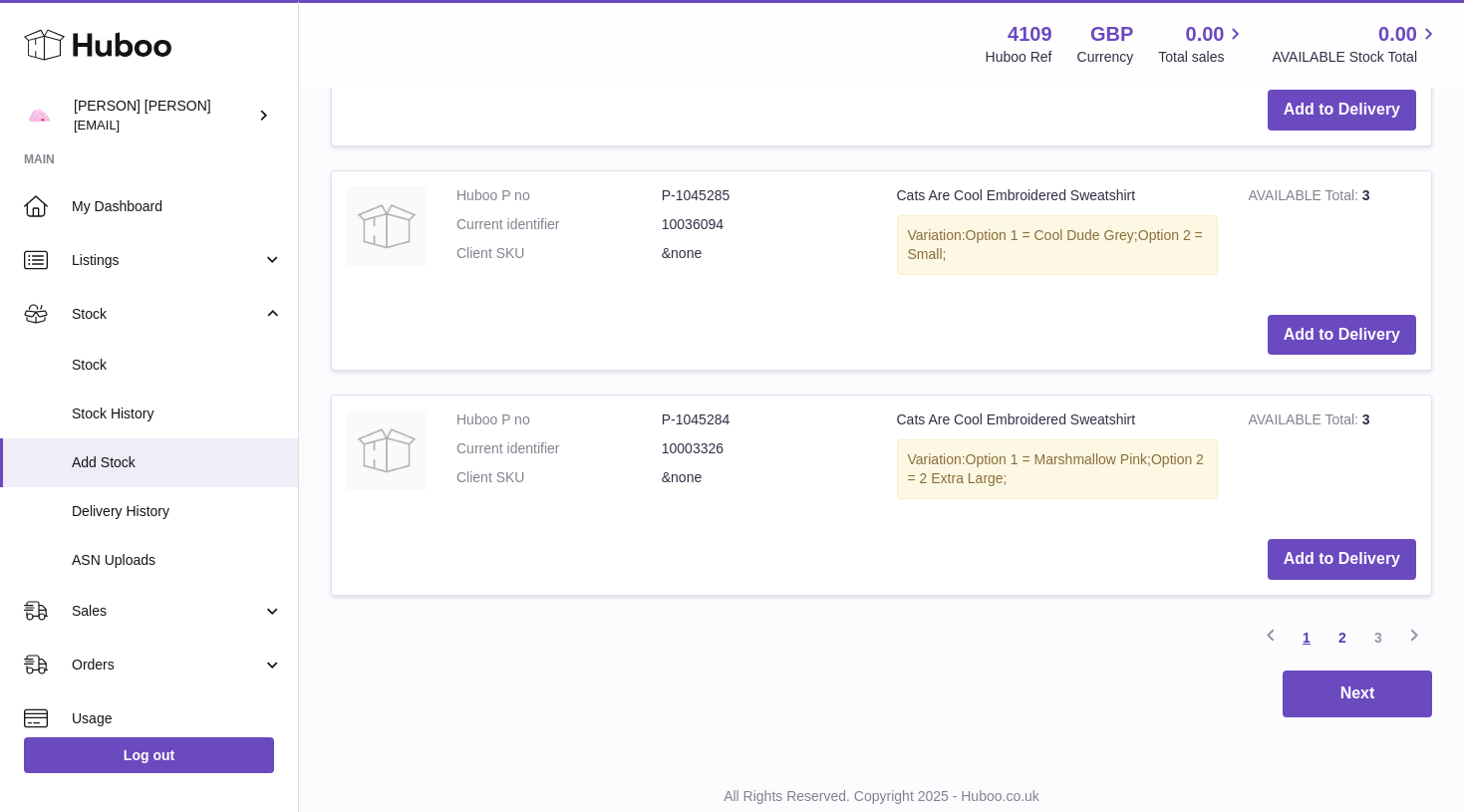 click on "1" at bounding box center (1307, 638) 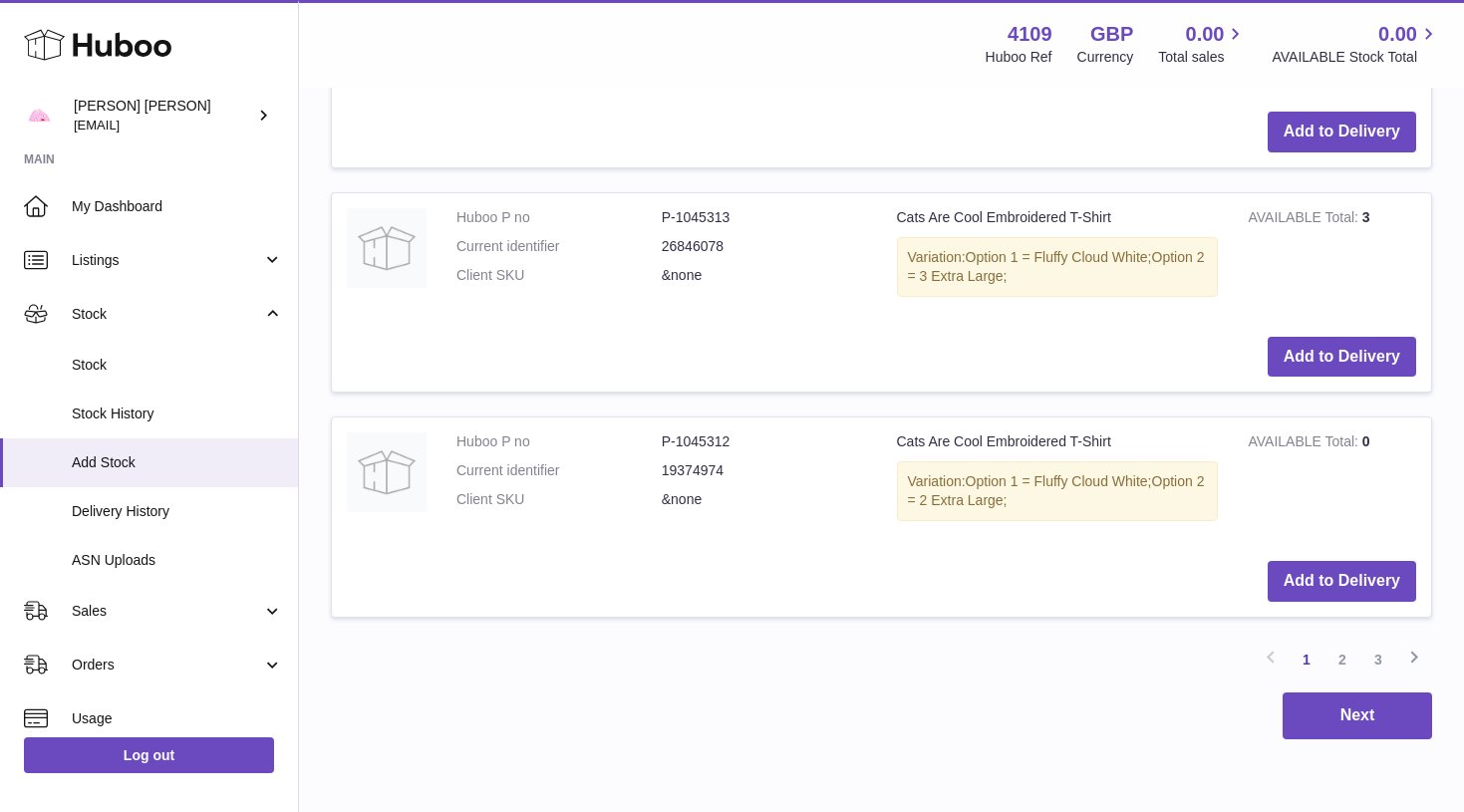 scroll, scrollTop: 4919, scrollLeft: 0, axis: vertical 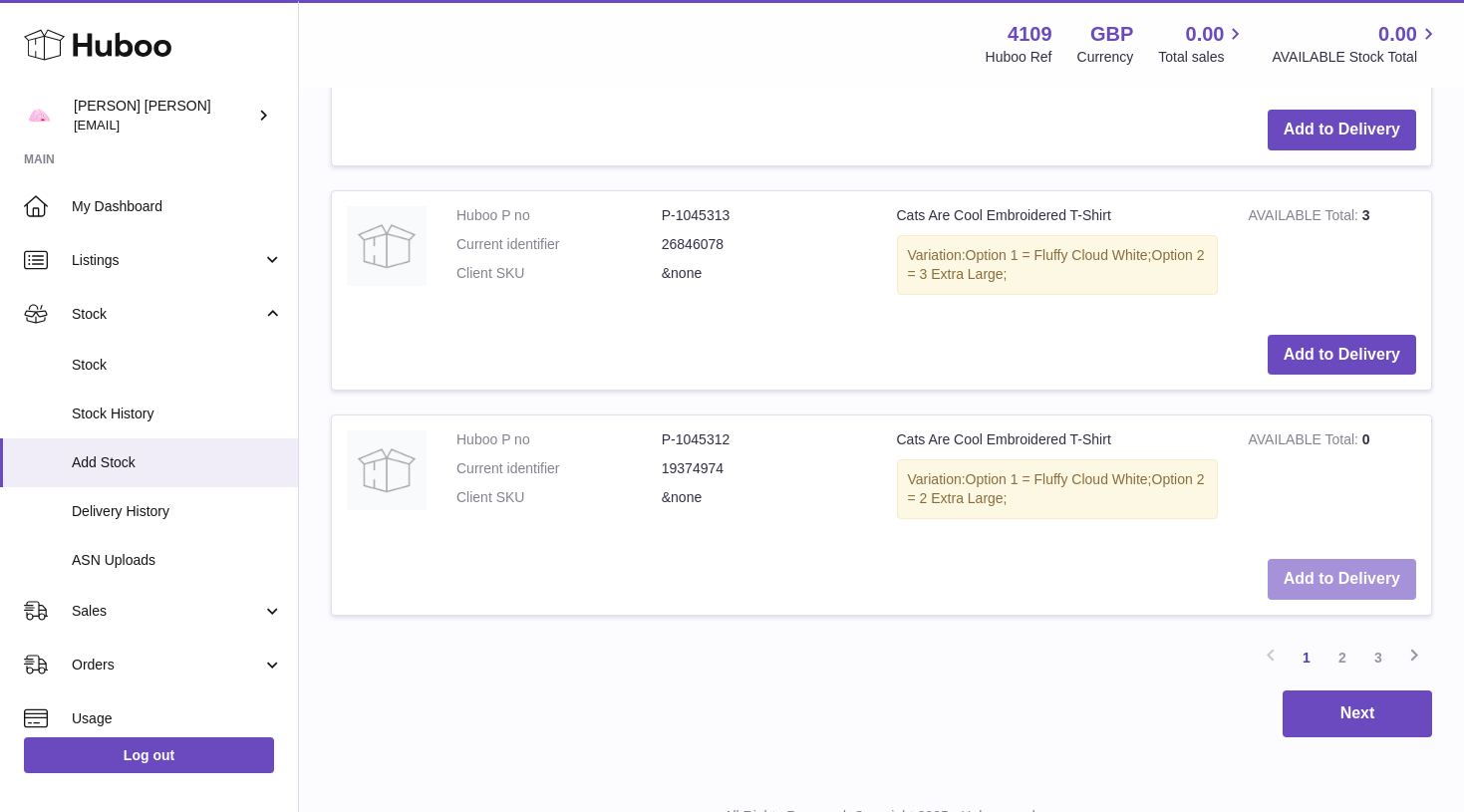 click on "Add to Delivery" at bounding box center (1341, 579) 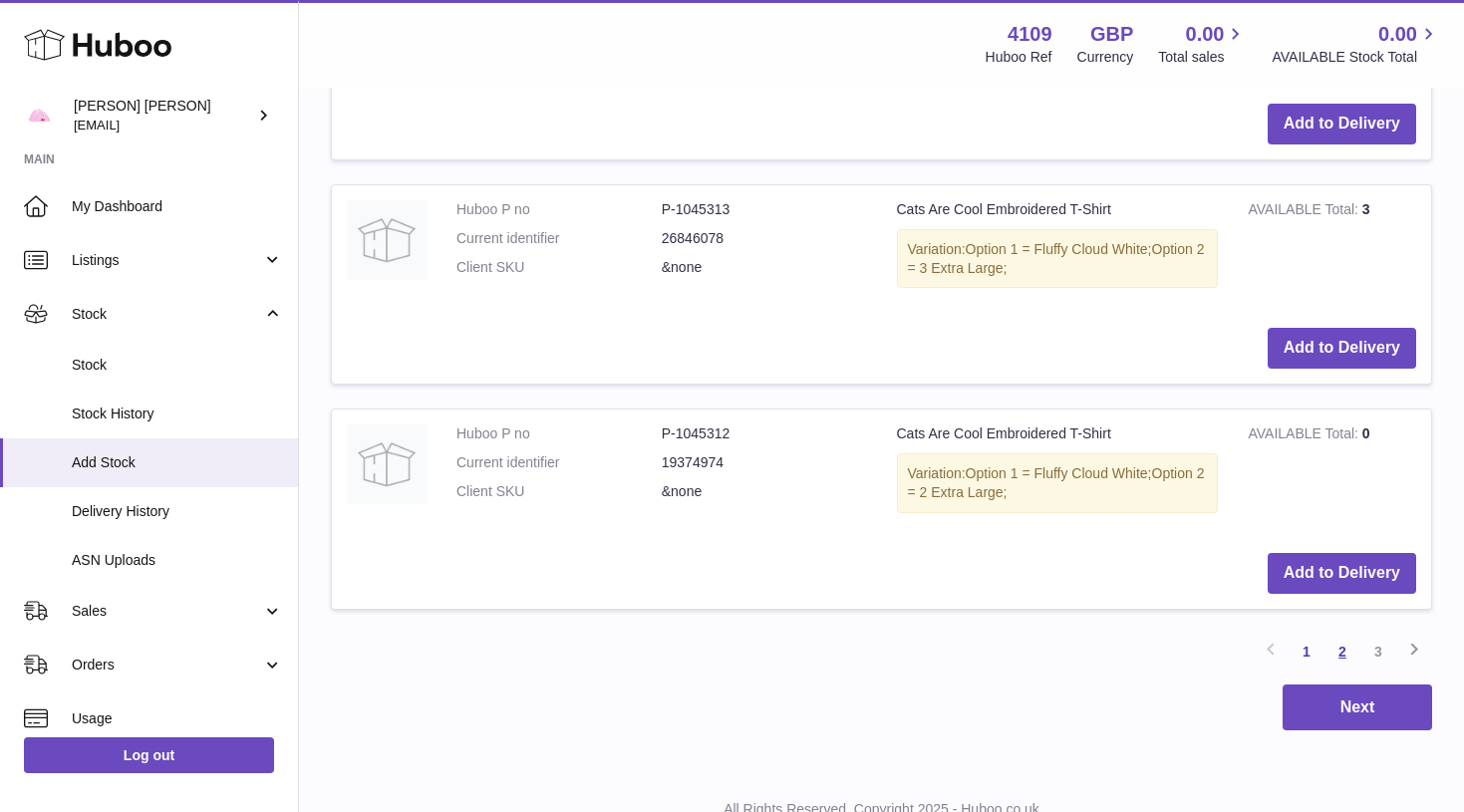 click on "2" at bounding box center [1342, 652] 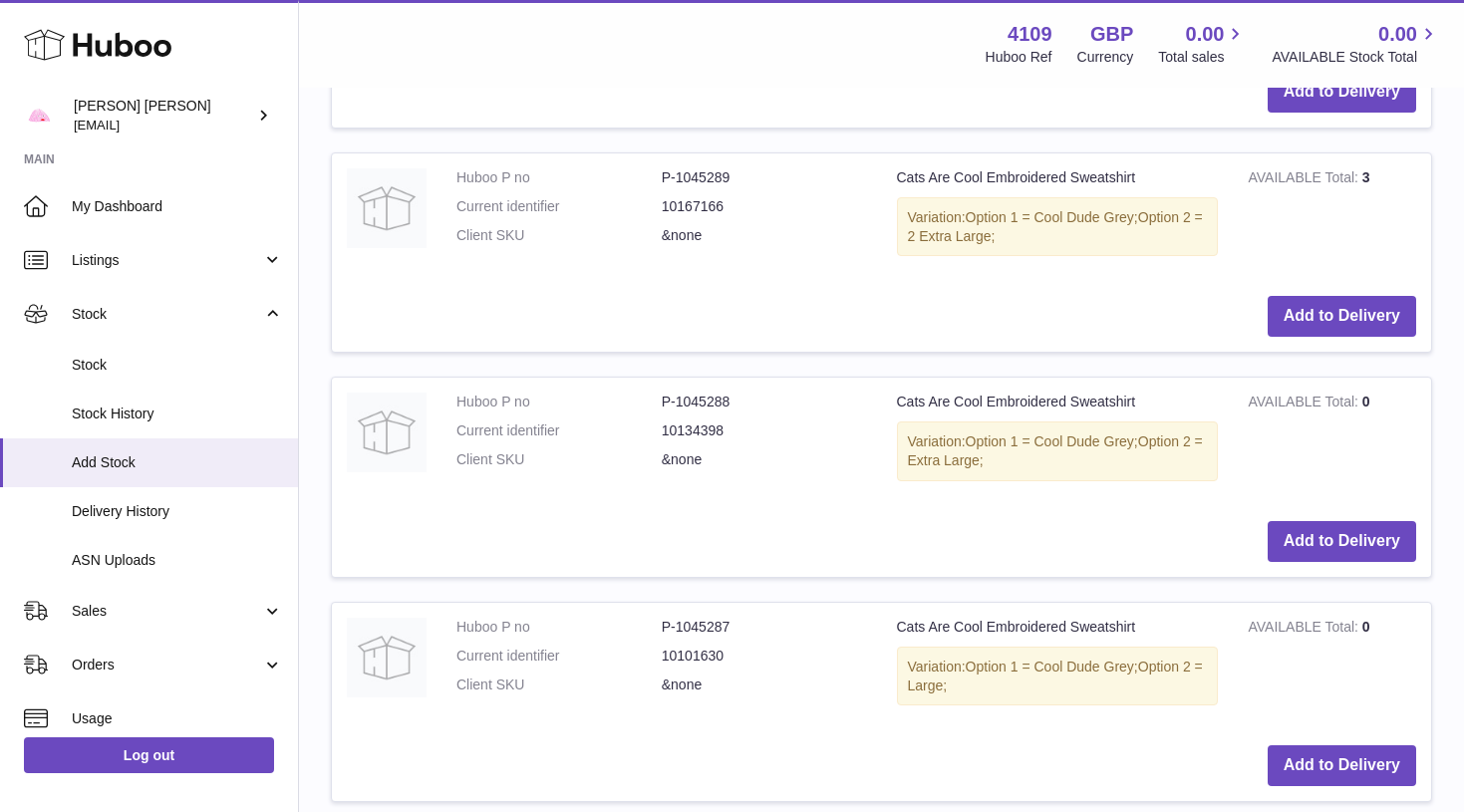 scroll, scrollTop: 3897, scrollLeft: 0, axis: vertical 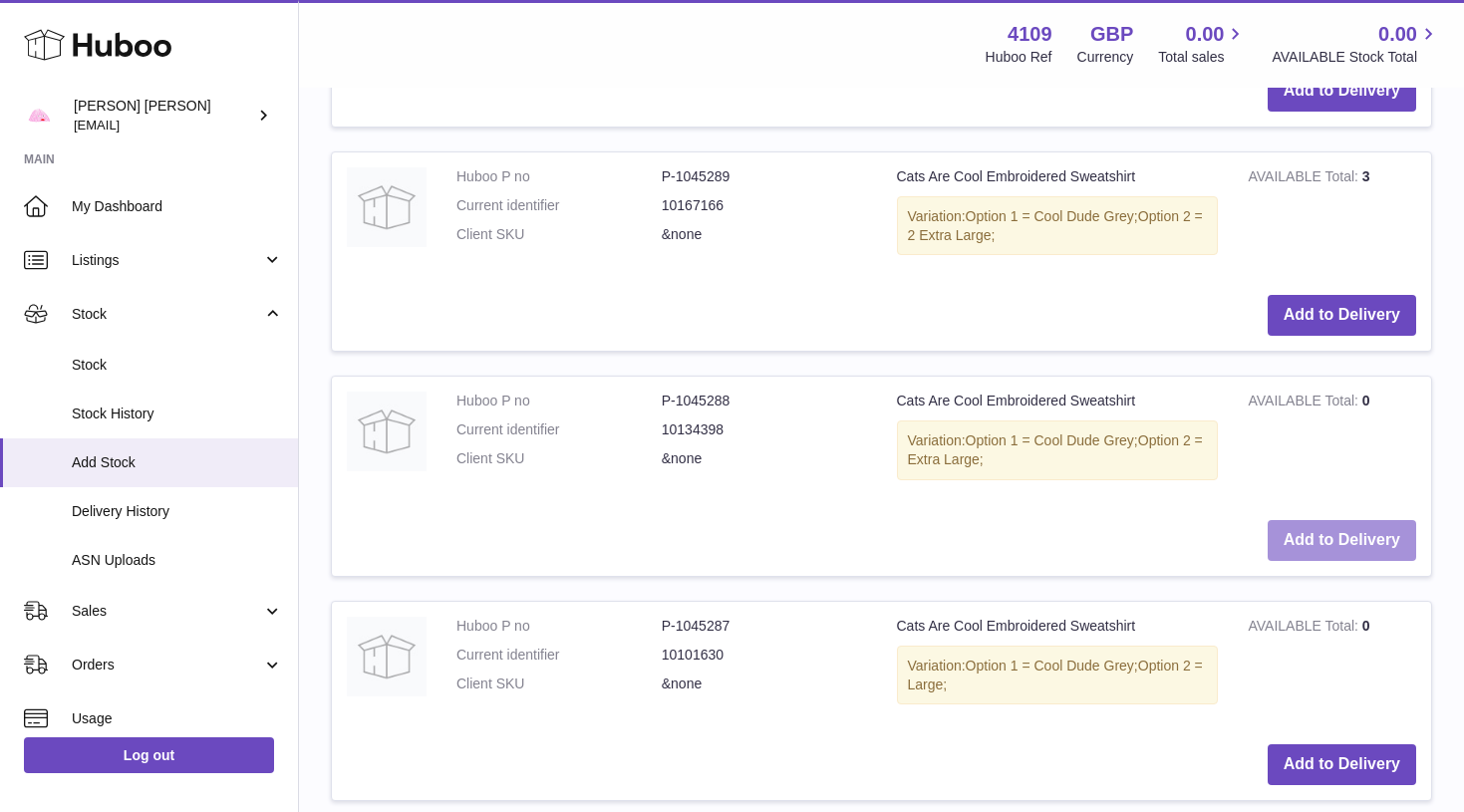 click on "Add to Delivery" at bounding box center (1341, 540) 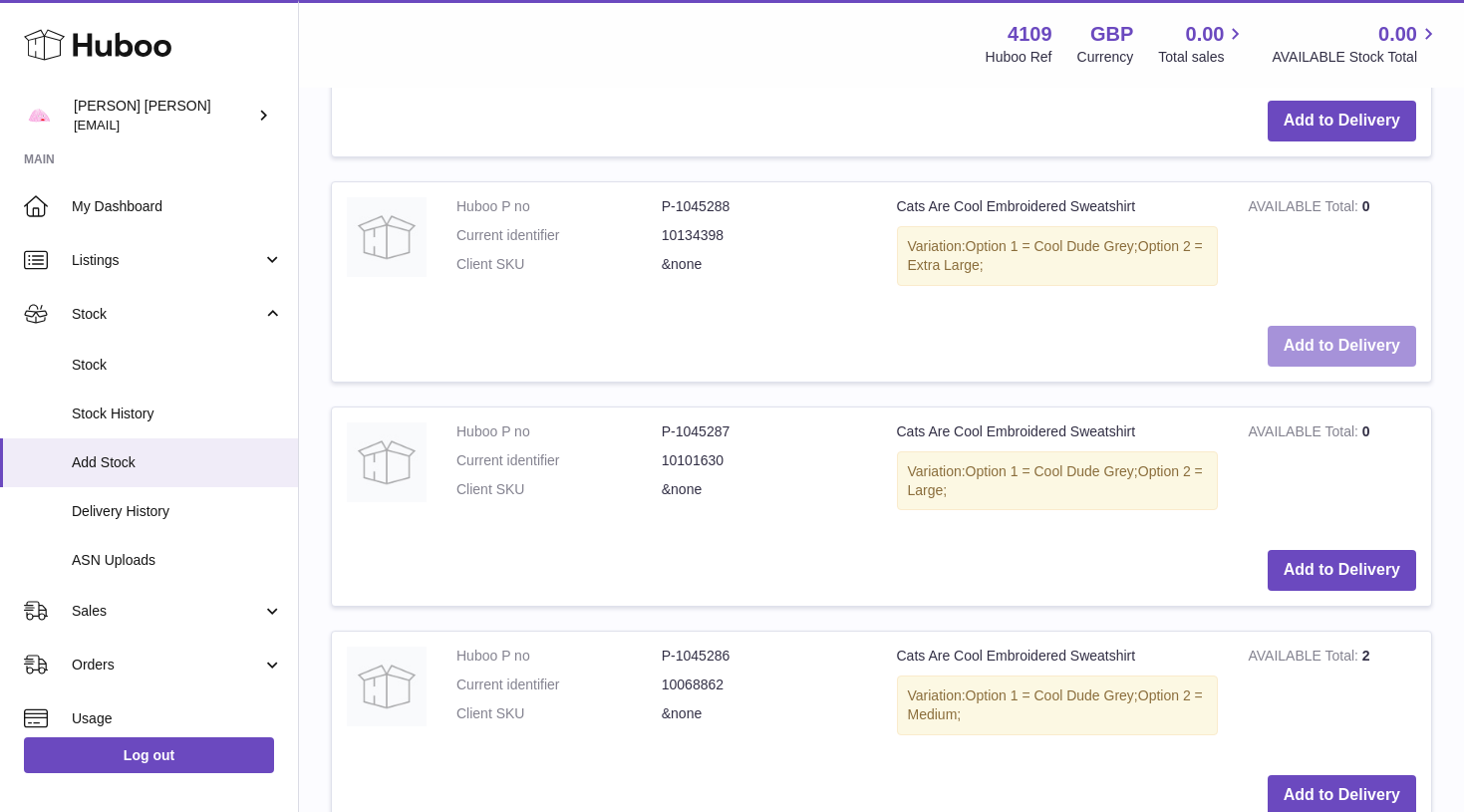 scroll, scrollTop: 4095, scrollLeft: 0, axis: vertical 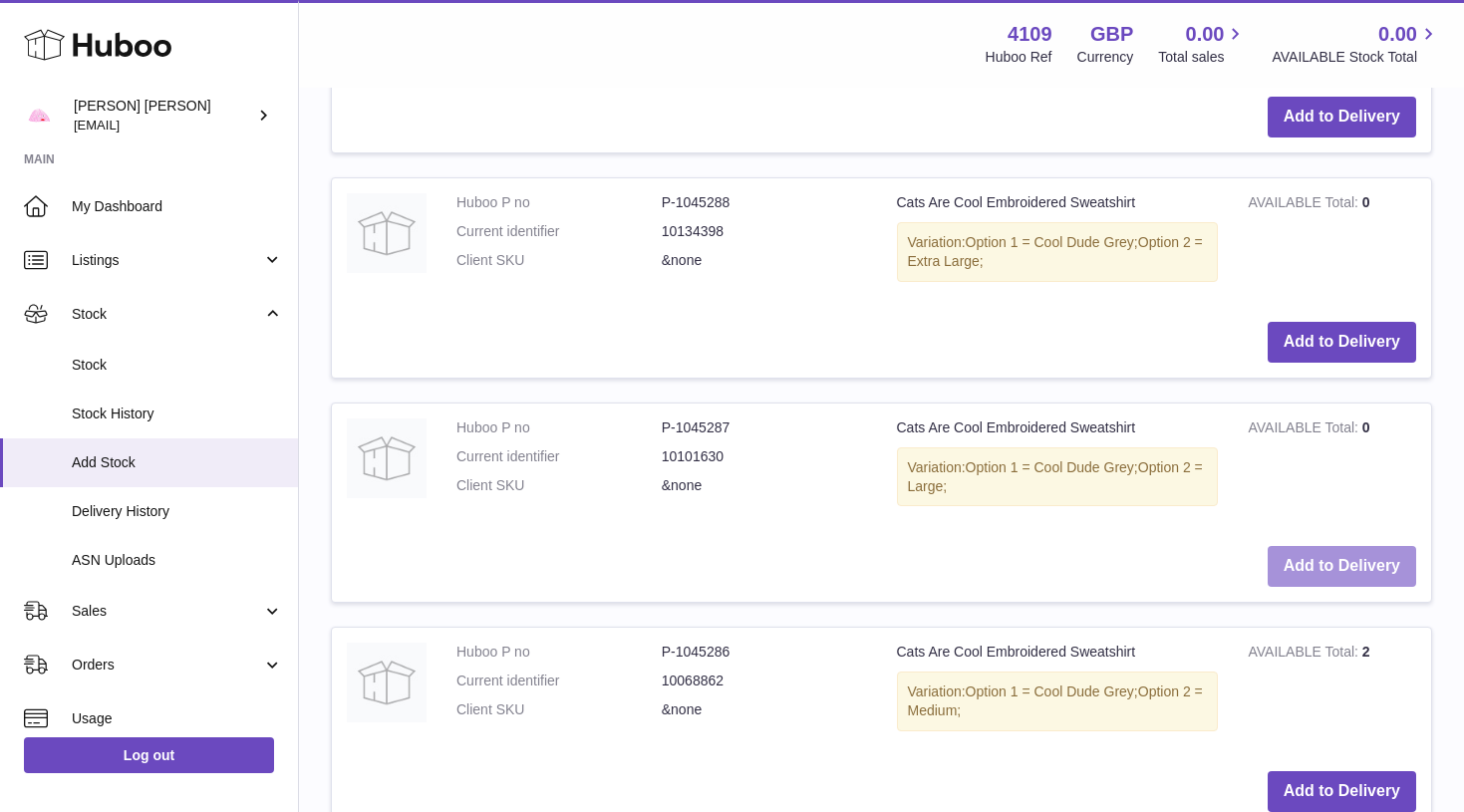 click on "Add to Delivery" at bounding box center [1341, 566] 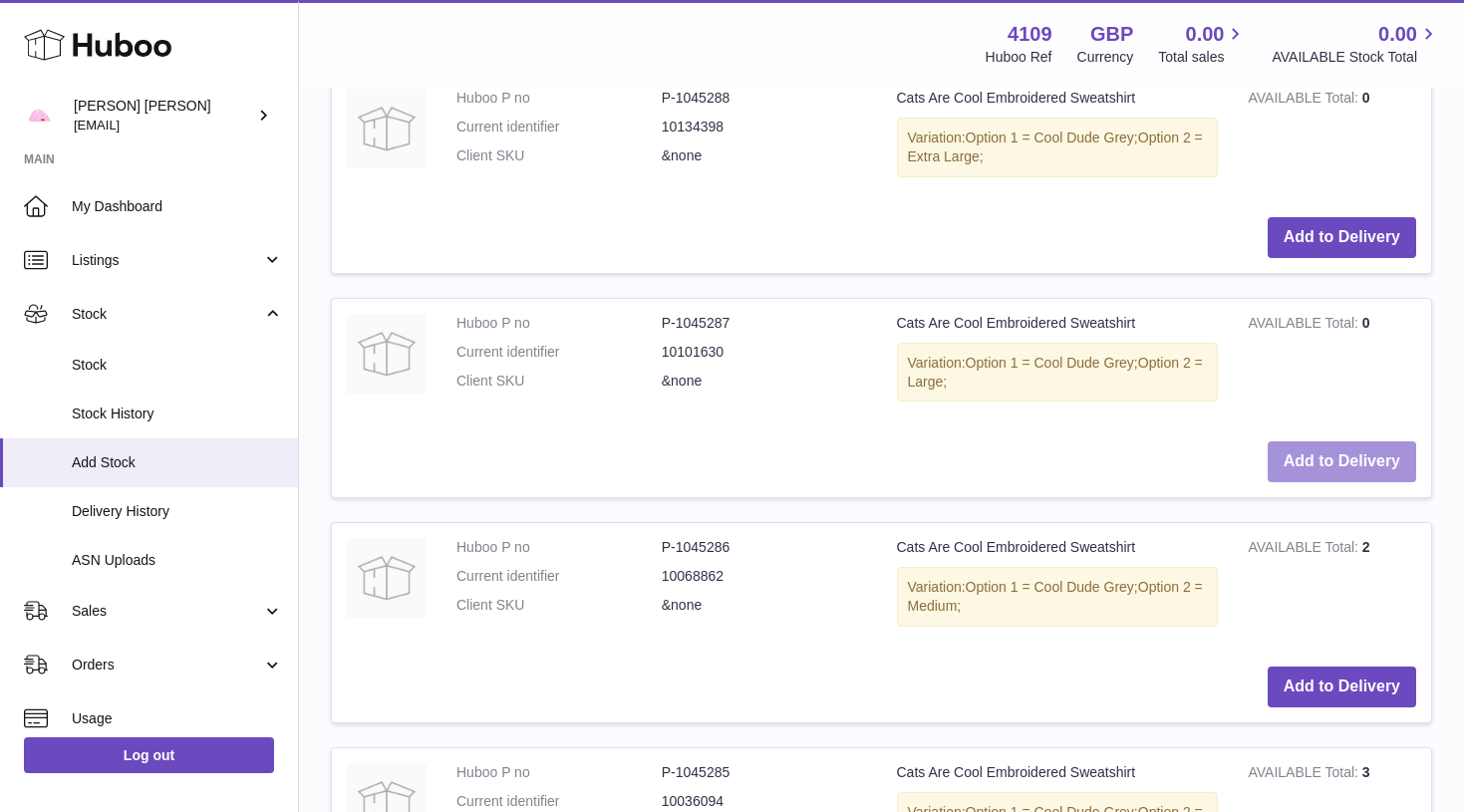 scroll, scrollTop: 4204, scrollLeft: 0, axis: vertical 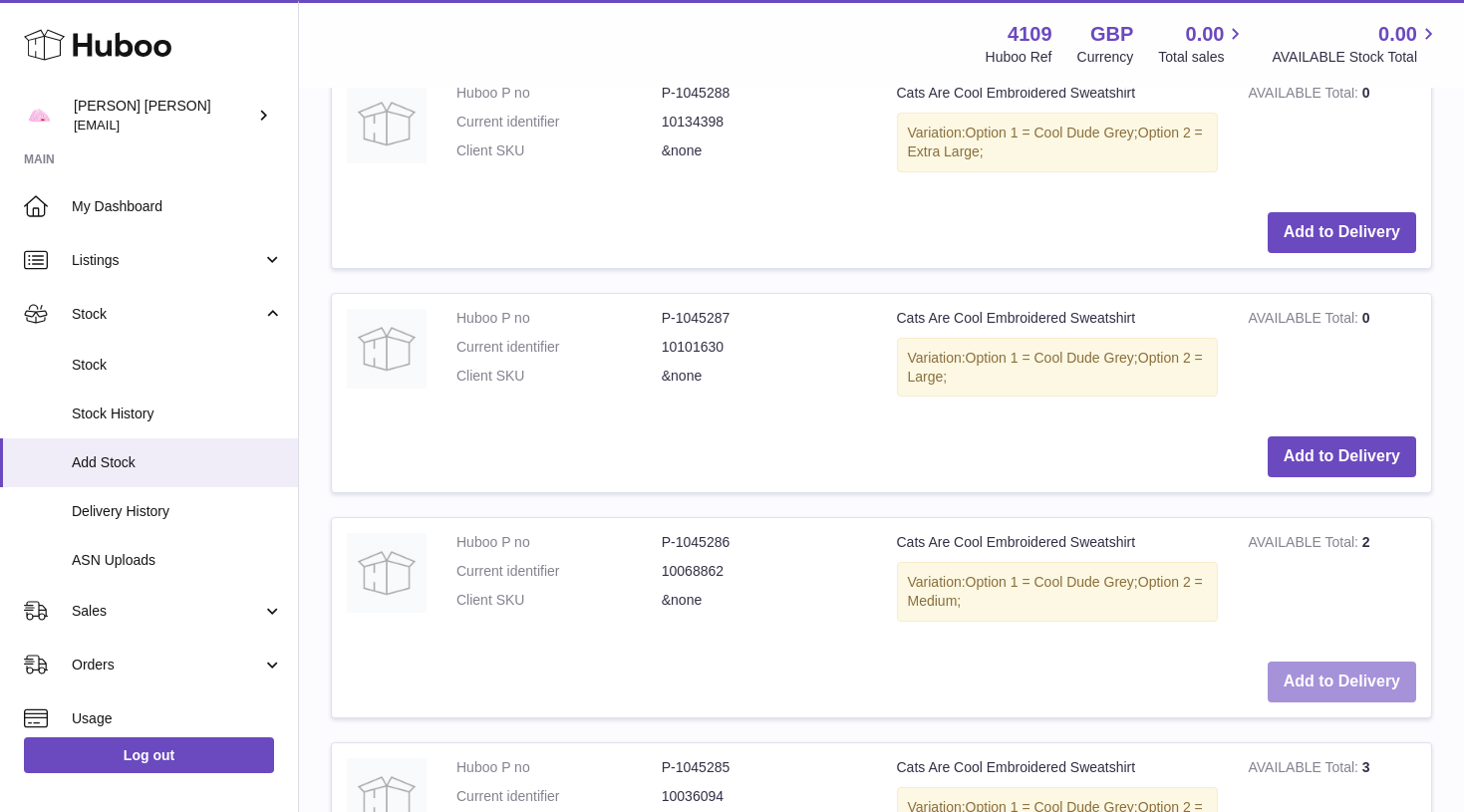 click on "Add to Delivery" at bounding box center (1341, 681) 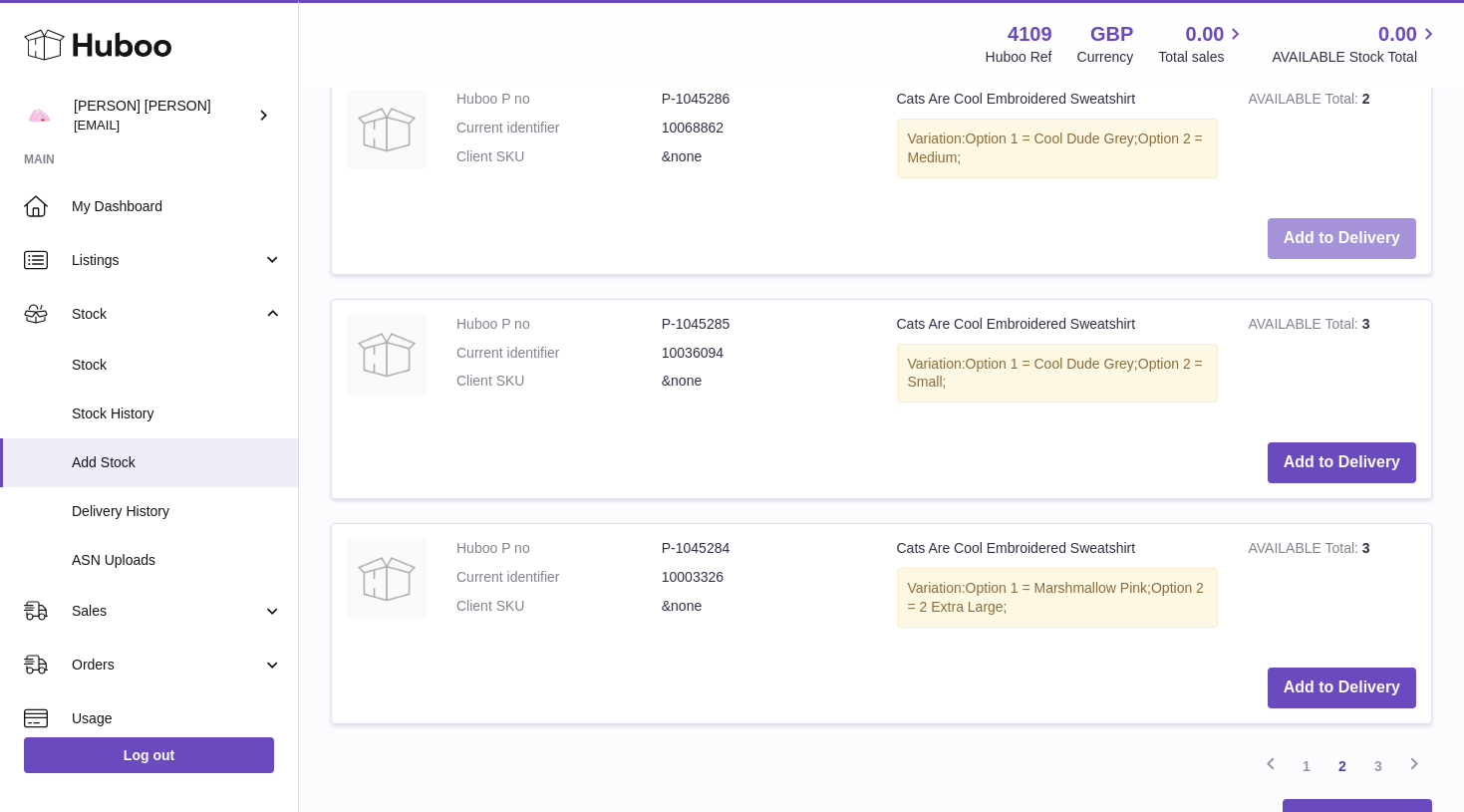 scroll, scrollTop: 4663, scrollLeft: 0, axis: vertical 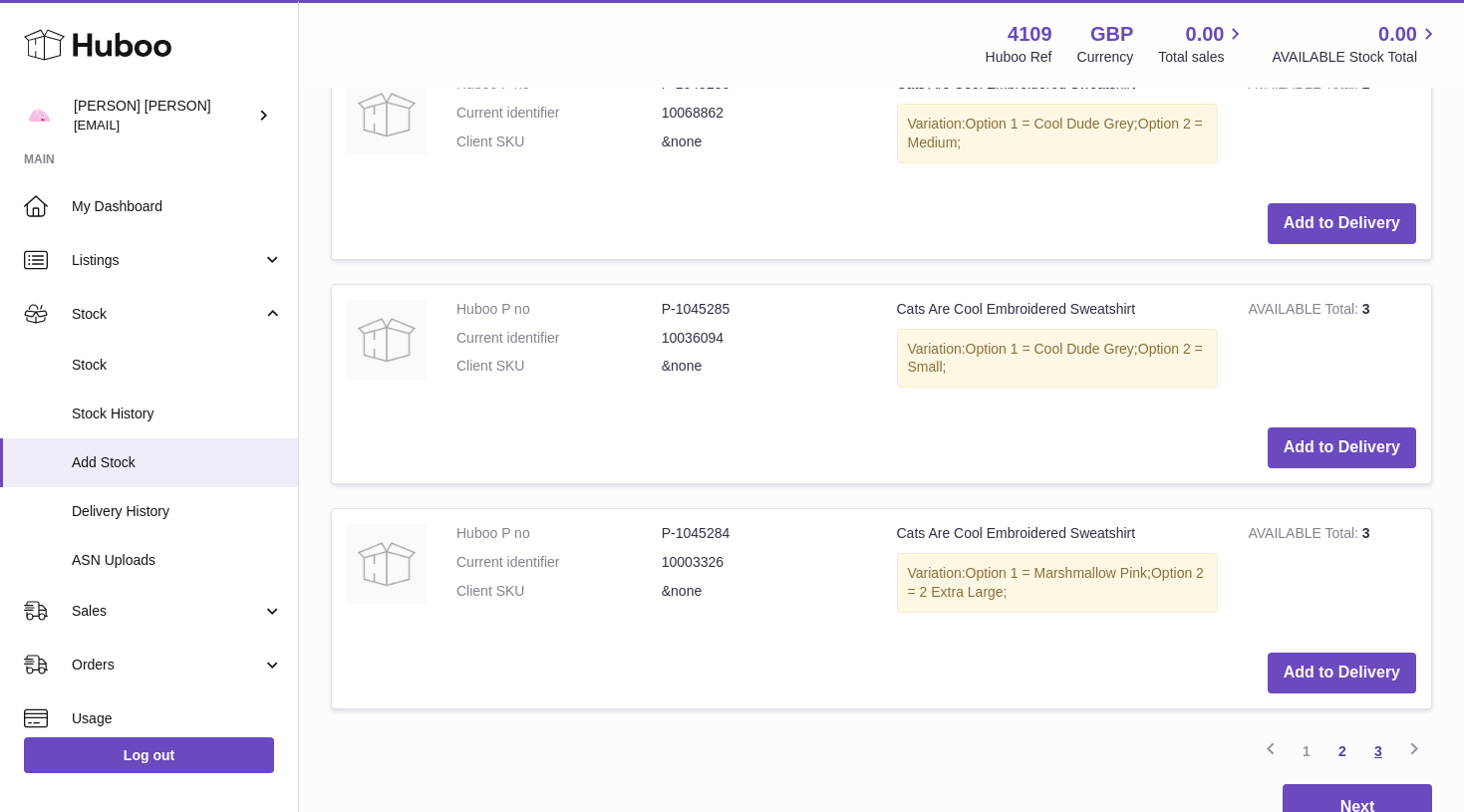 click on "3" at bounding box center [1378, 751] 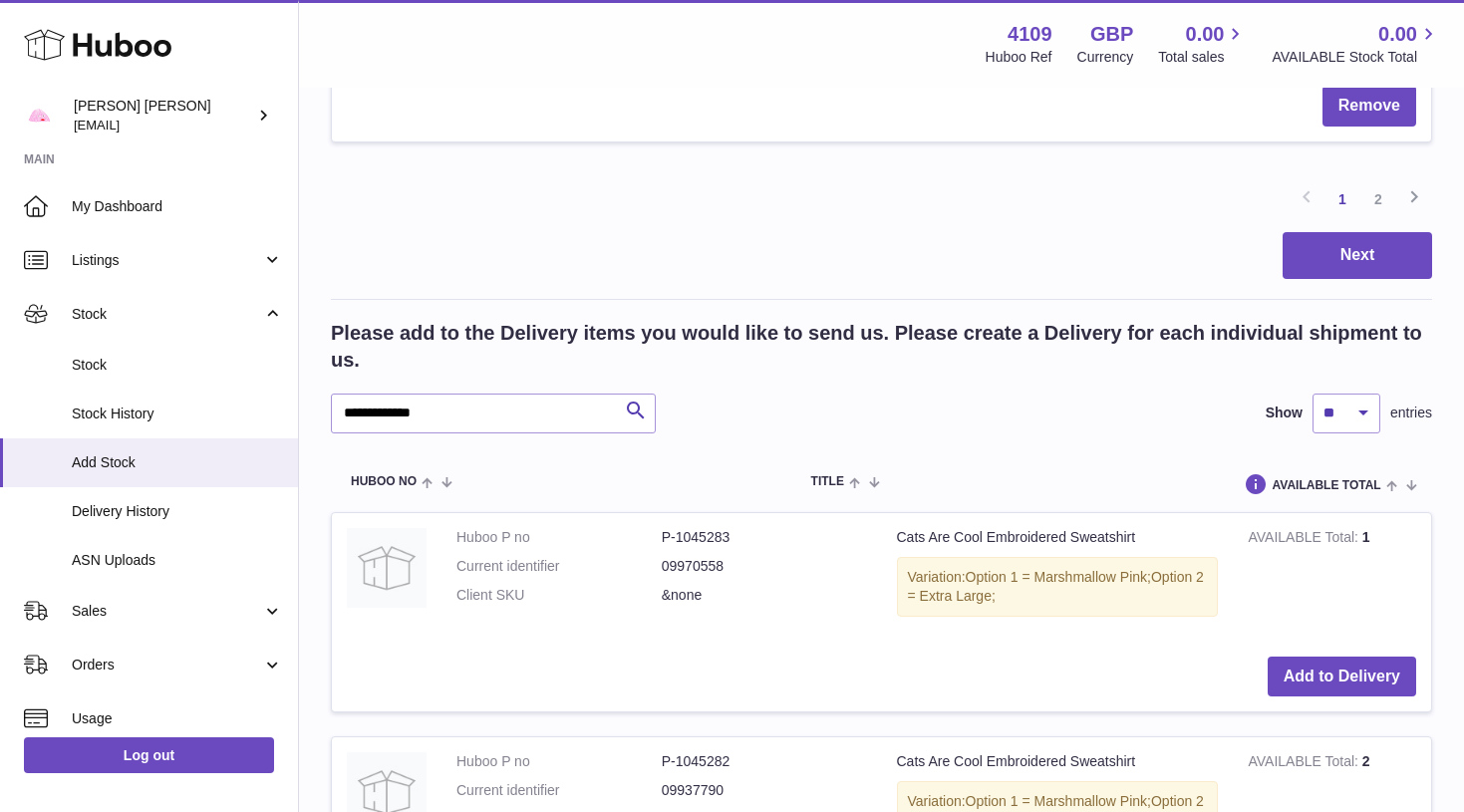 scroll, scrollTop: 2878, scrollLeft: 0, axis: vertical 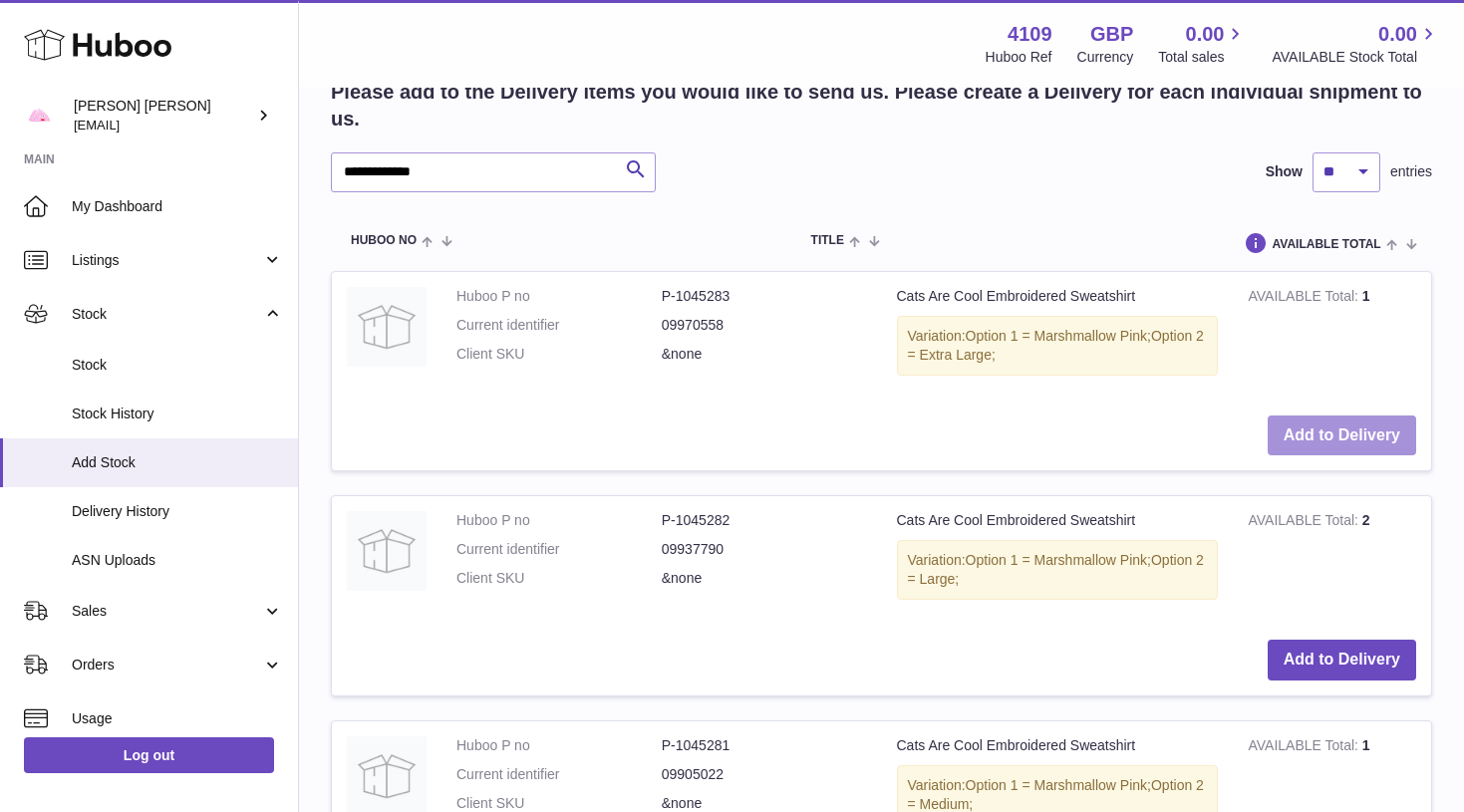 click on "Add to Delivery" at bounding box center [1341, 435] 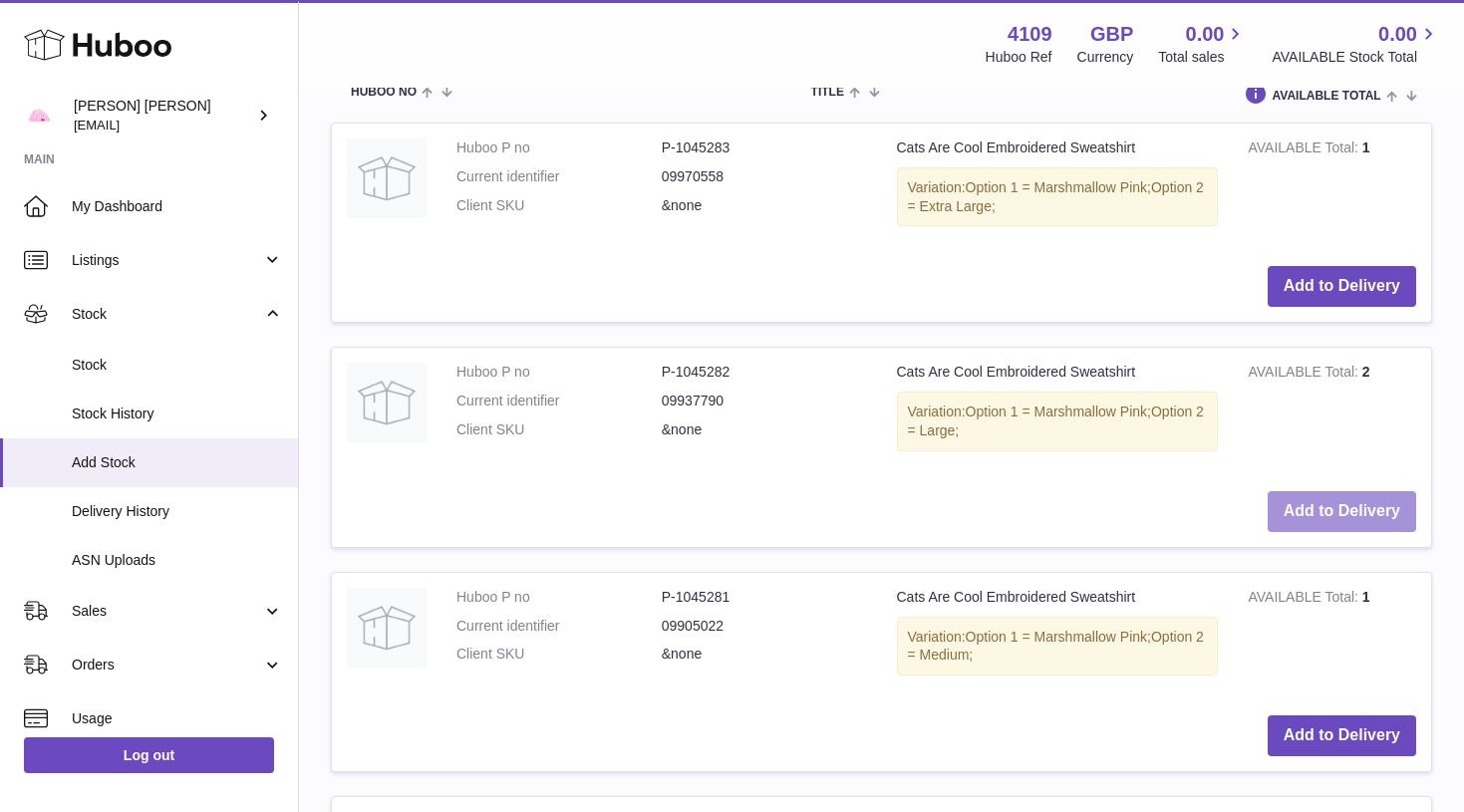 click on "Add to Delivery" at bounding box center [1341, 511] 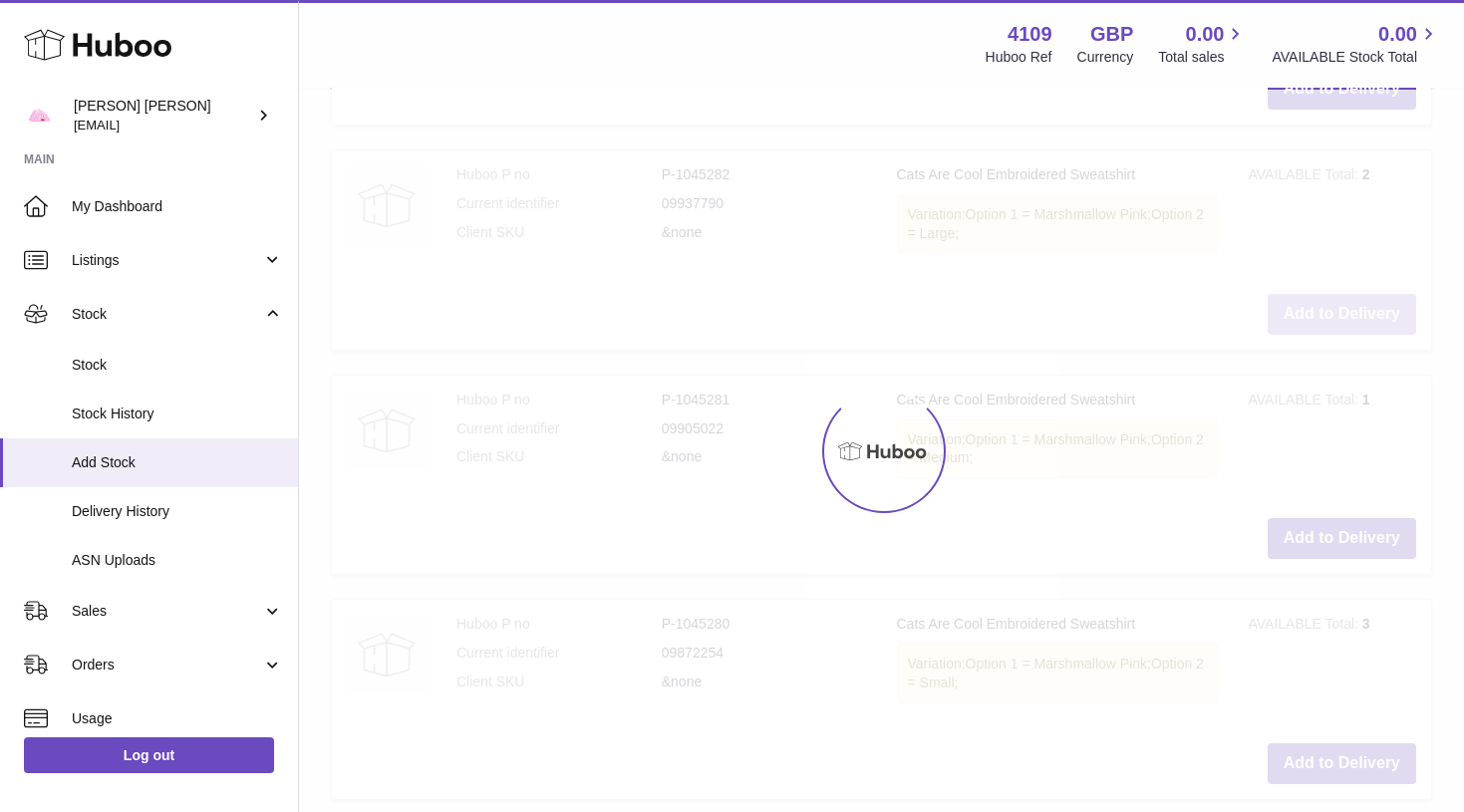 scroll, scrollTop: 3206, scrollLeft: 0, axis: vertical 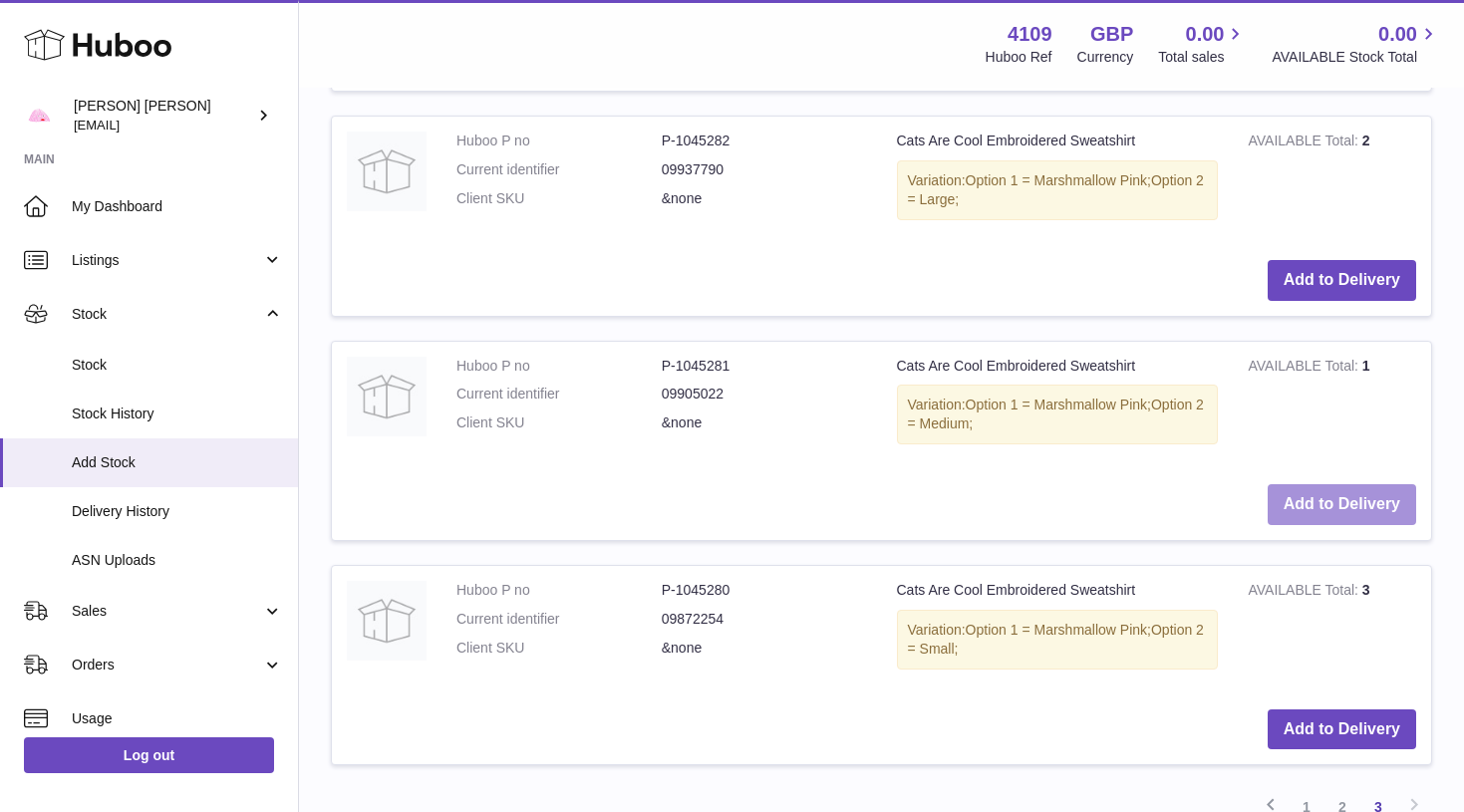 click on "Add to Delivery" at bounding box center (1341, 504) 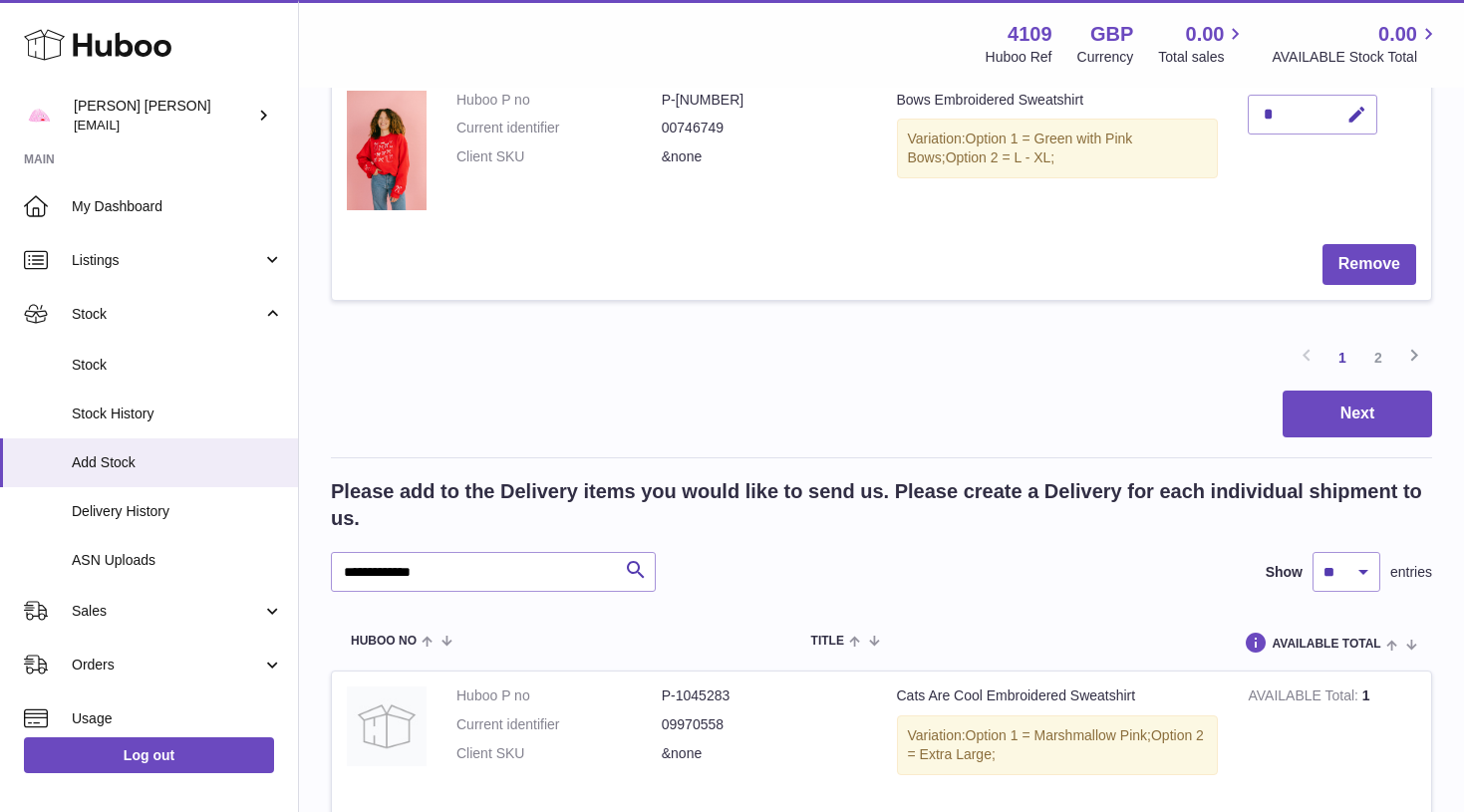 scroll, scrollTop: 2313, scrollLeft: 0, axis: vertical 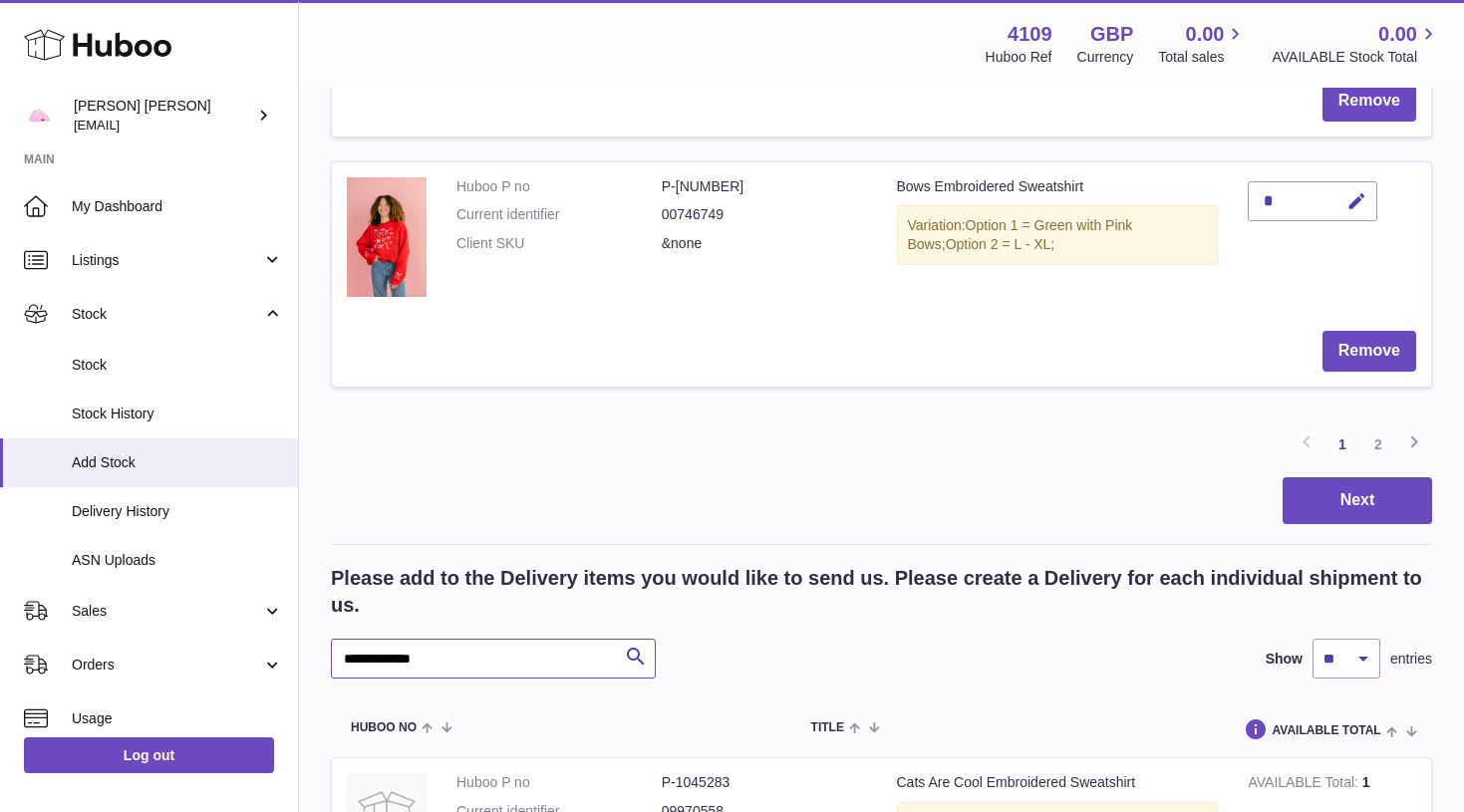 click on "**********" at bounding box center (493, 659) 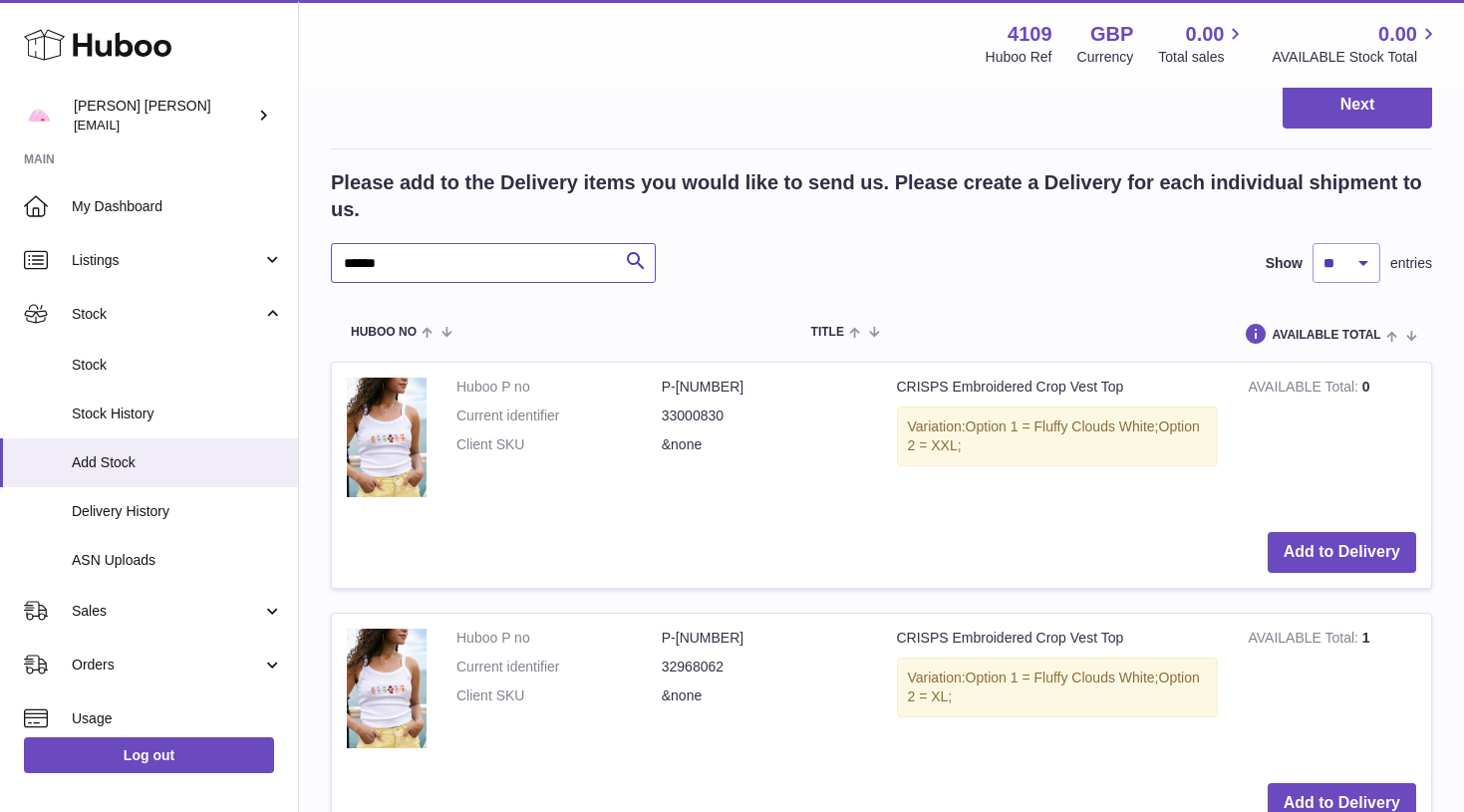 scroll, scrollTop: 2713, scrollLeft: 0, axis: vertical 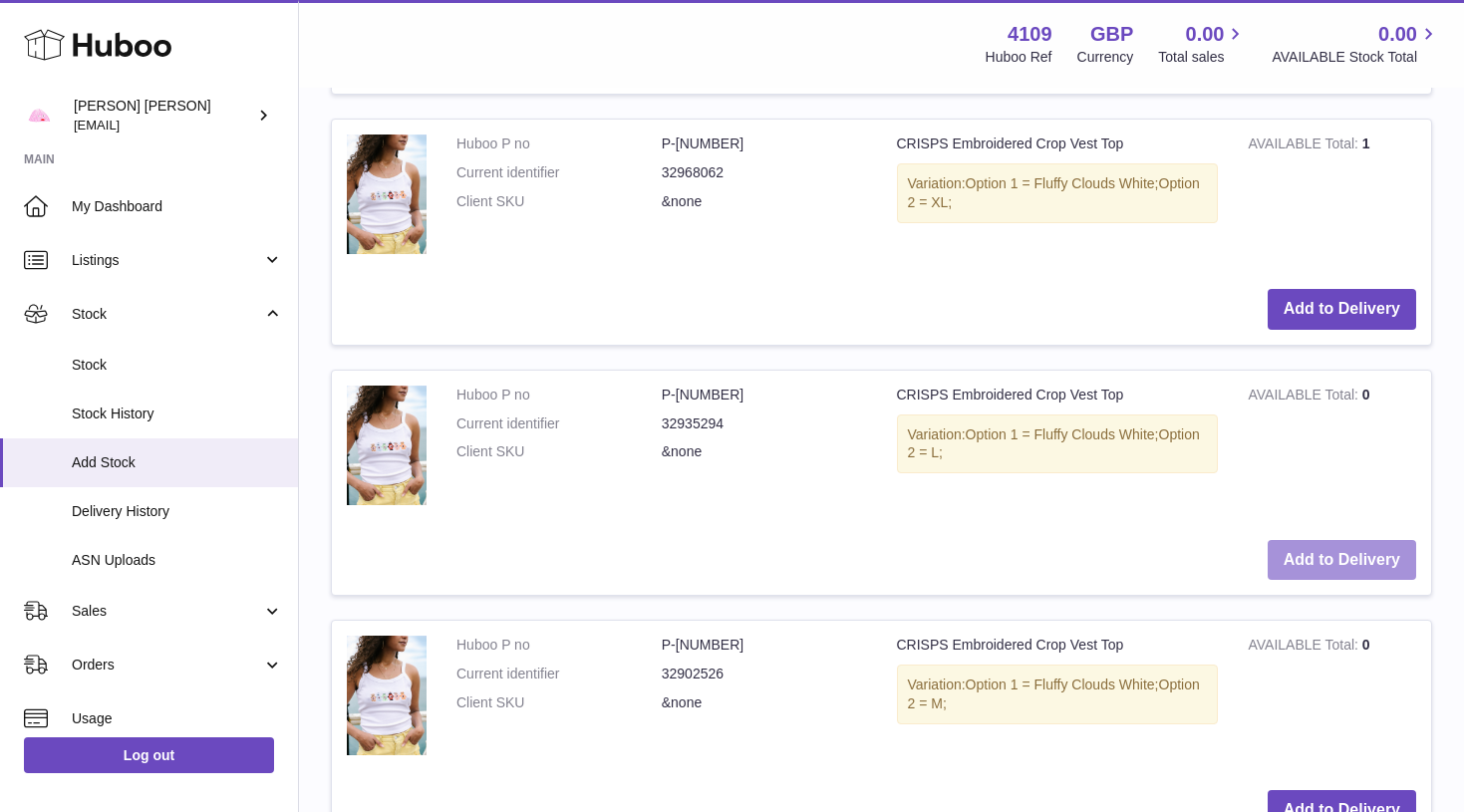 click on "Add to Delivery" at bounding box center (1341, 560) 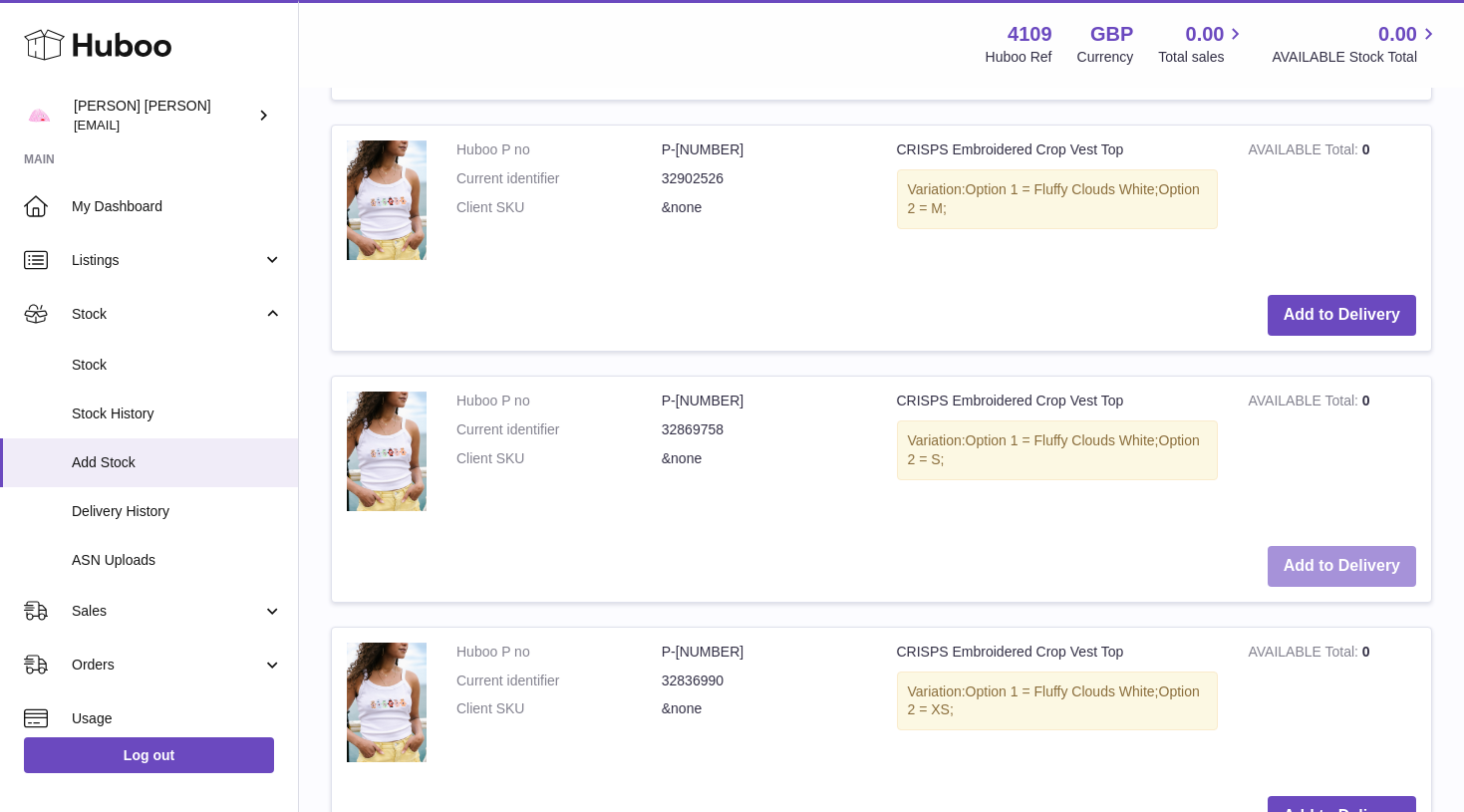 scroll, scrollTop: 3700, scrollLeft: 0, axis: vertical 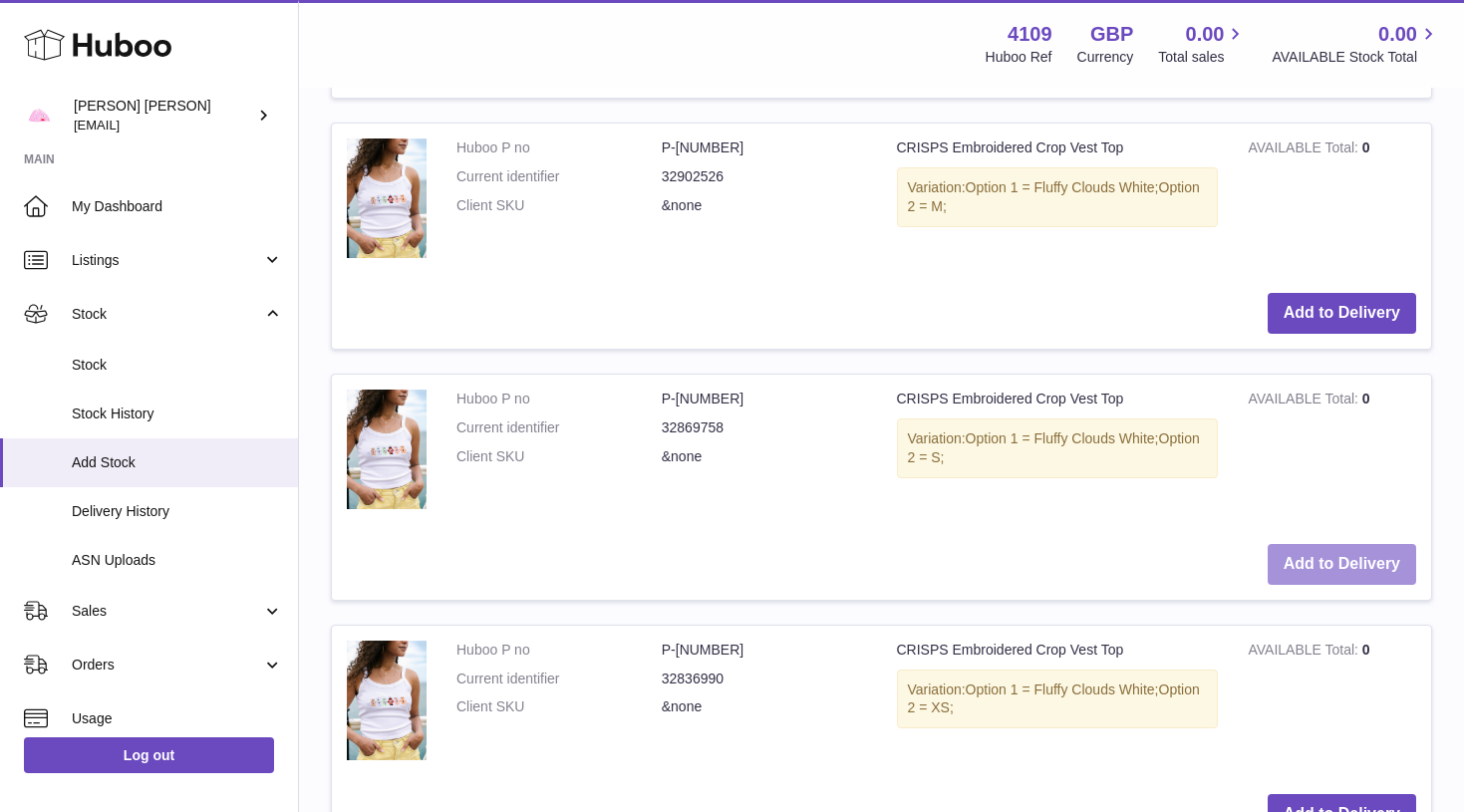 click on "Add to Delivery" at bounding box center [1341, 564] 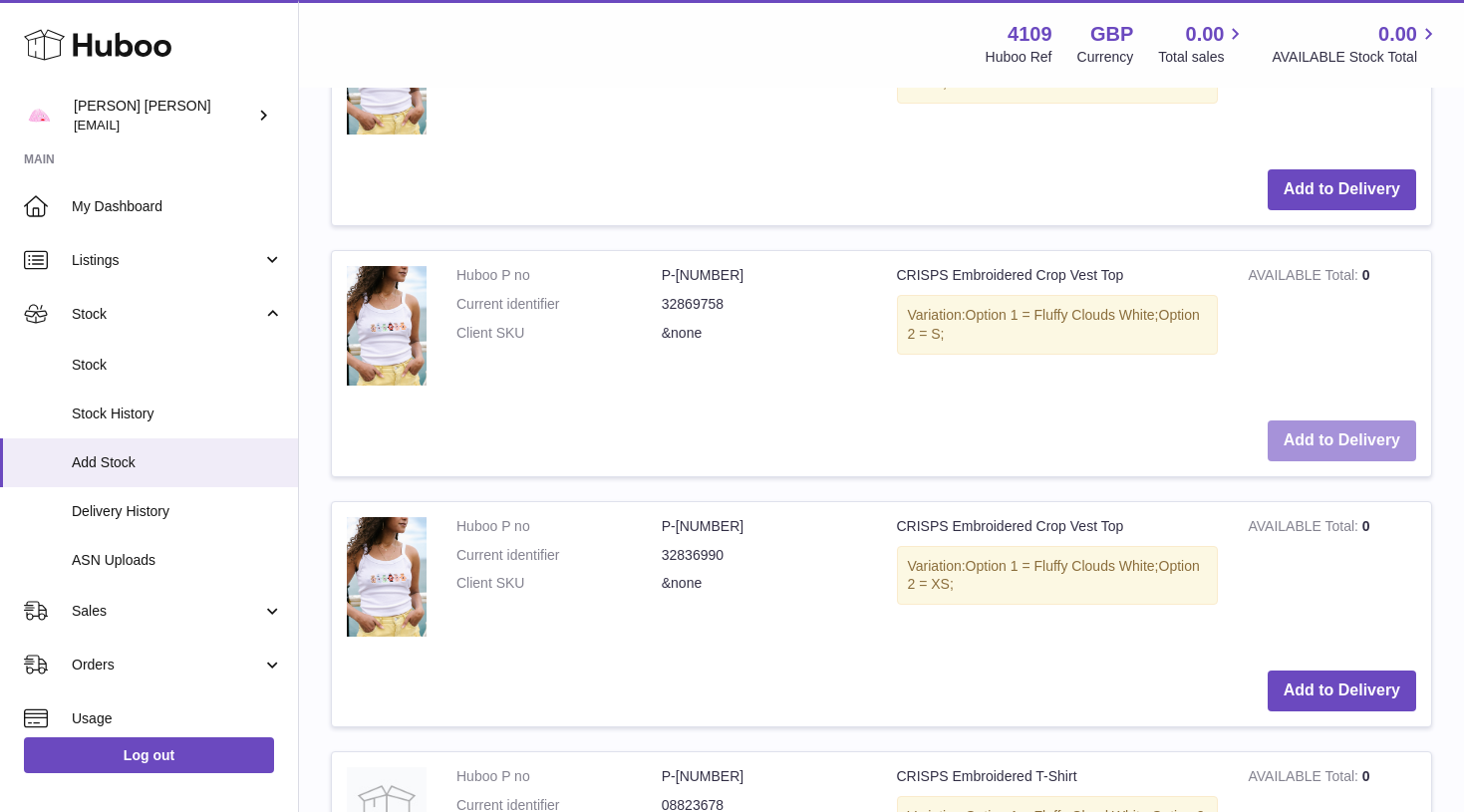 scroll, scrollTop: 3827, scrollLeft: 0, axis: vertical 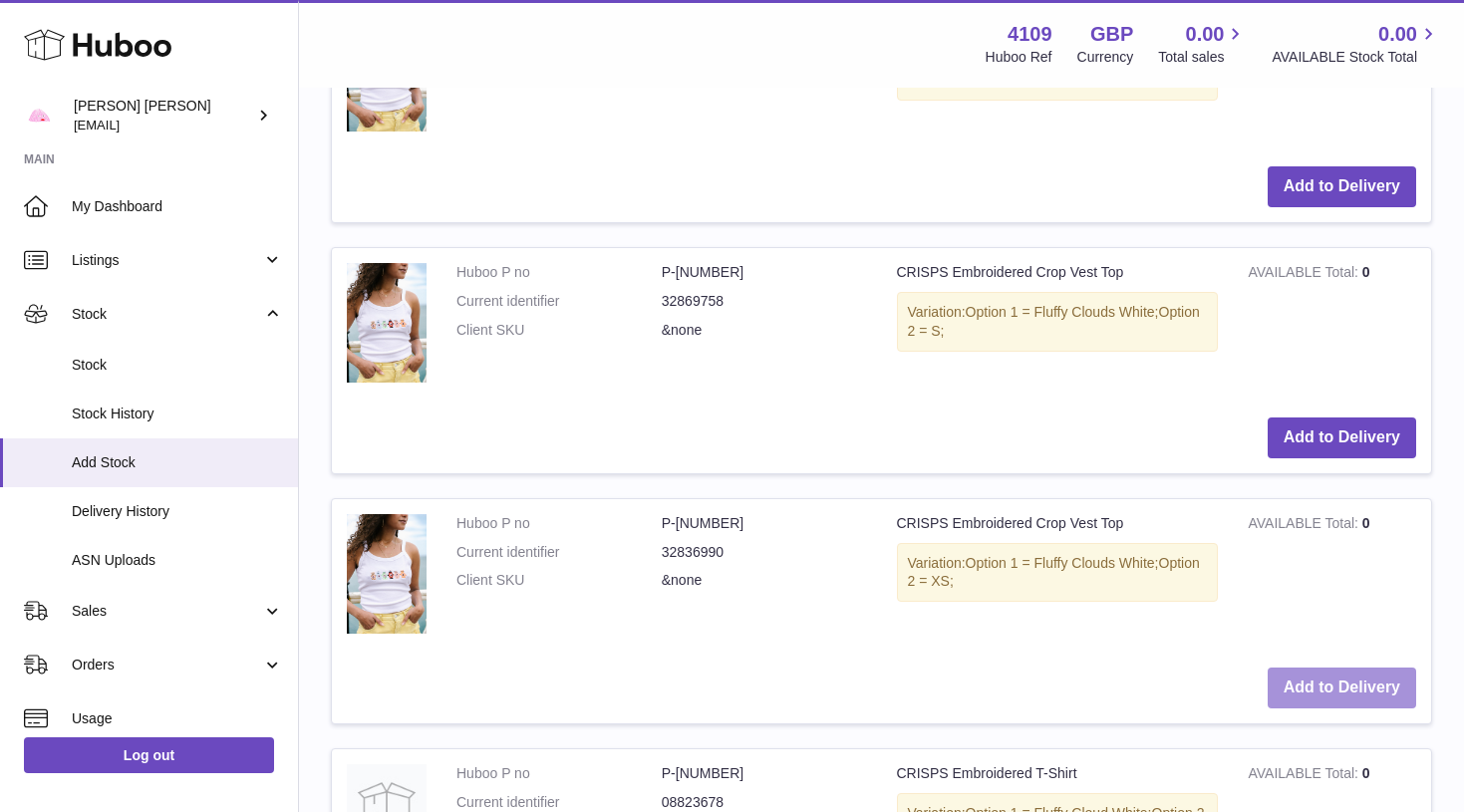 click on "Add to Delivery" at bounding box center [1341, 687] 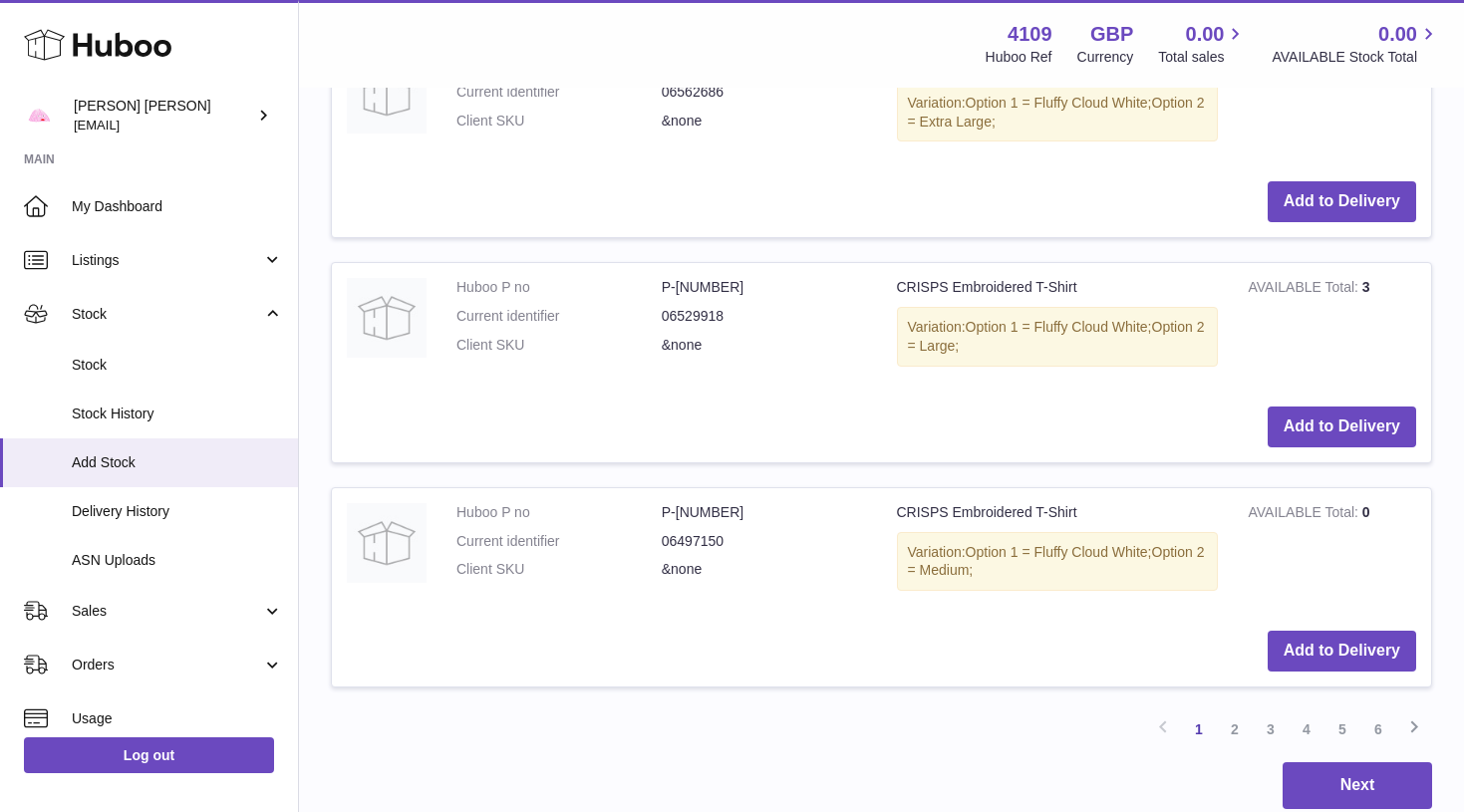scroll, scrollTop: 4764, scrollLeft: 0, axis: vertical 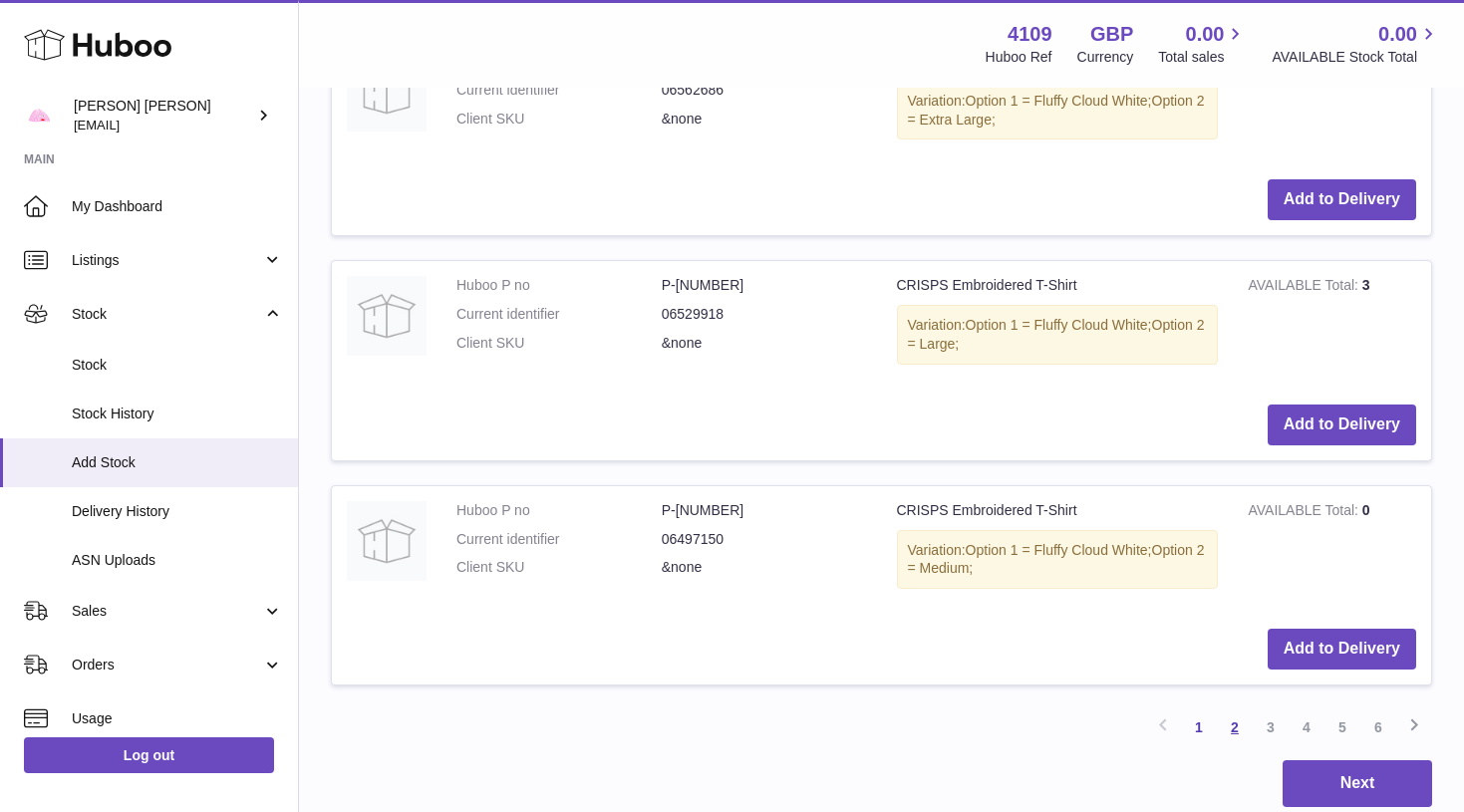 click on "2" at bounding box center [1235, 727] 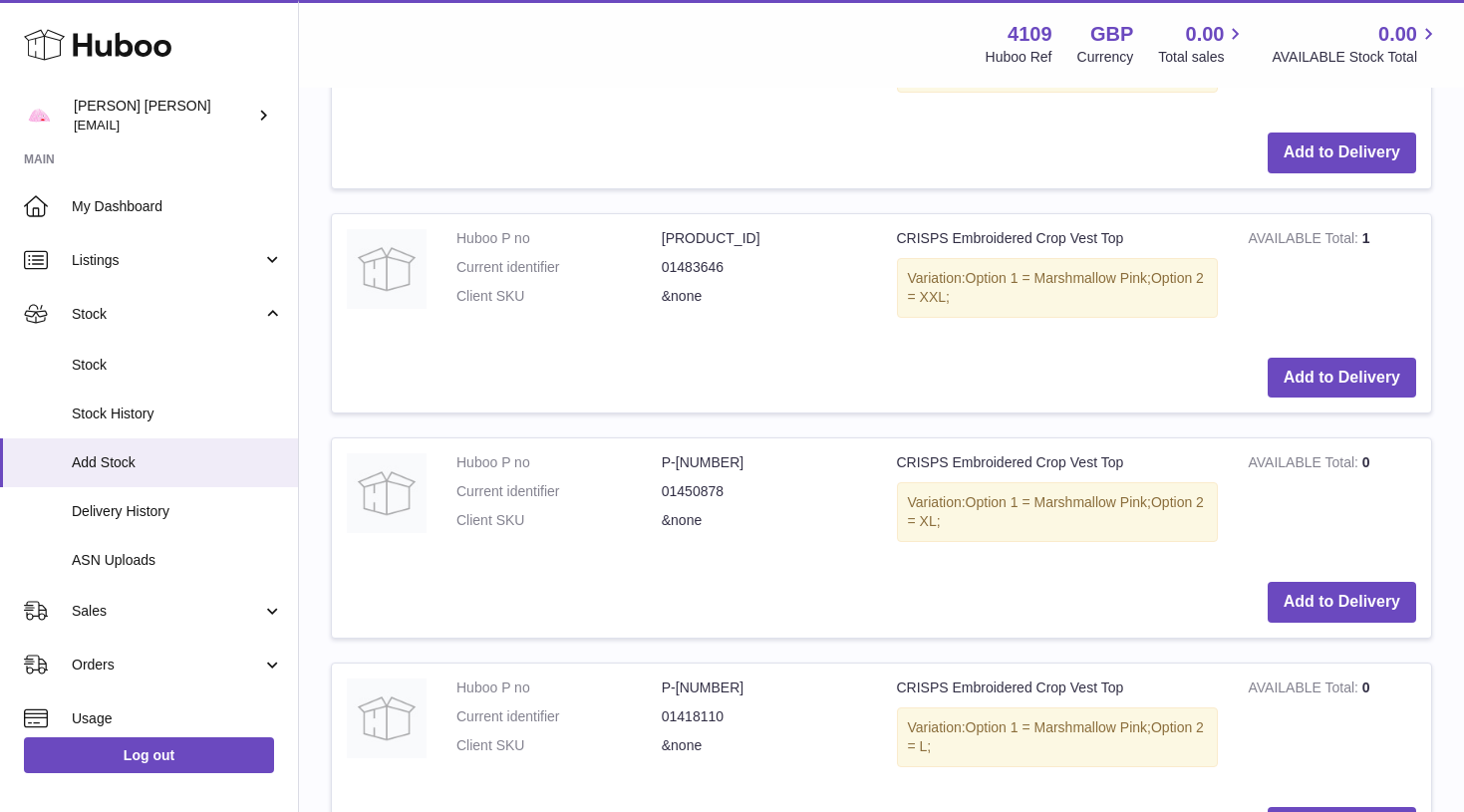 scroll, scrollTop: 3082, scrollLeft: 0, axis: vertical 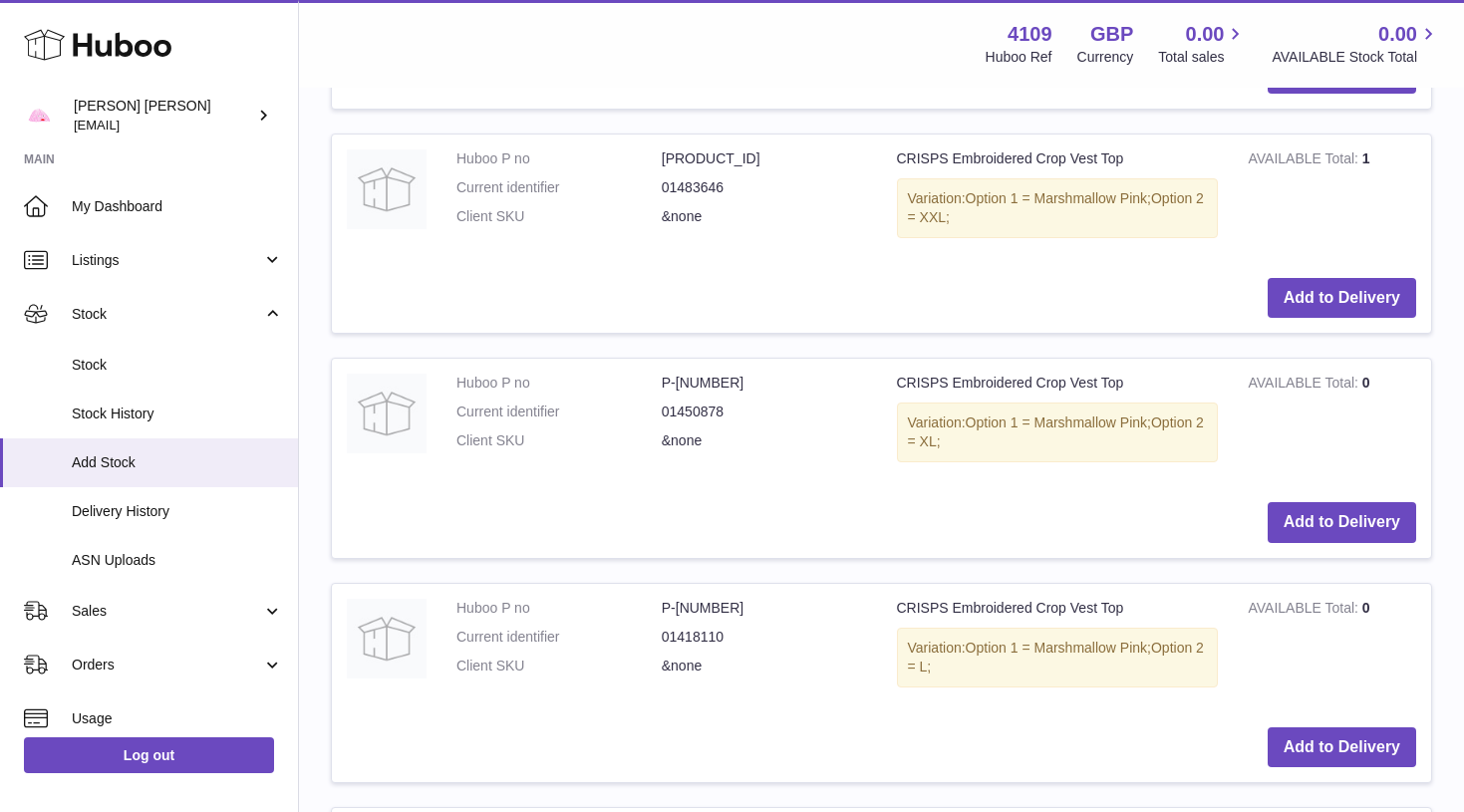 click on "Add to Delivery" at bounding box center [1341, 522] 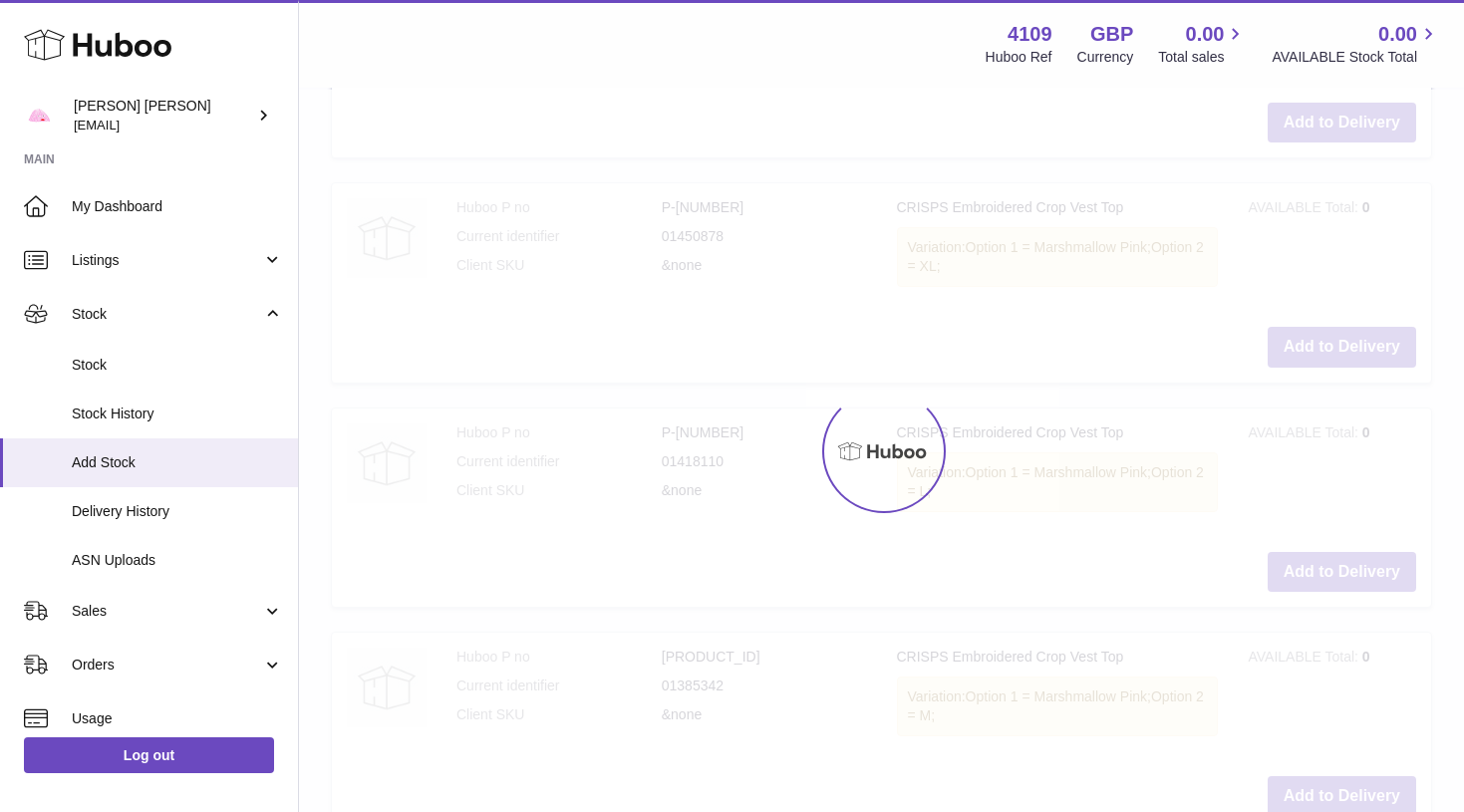 scroll, scrollTop: 3341, scrollLeft: 0, axis: vertical 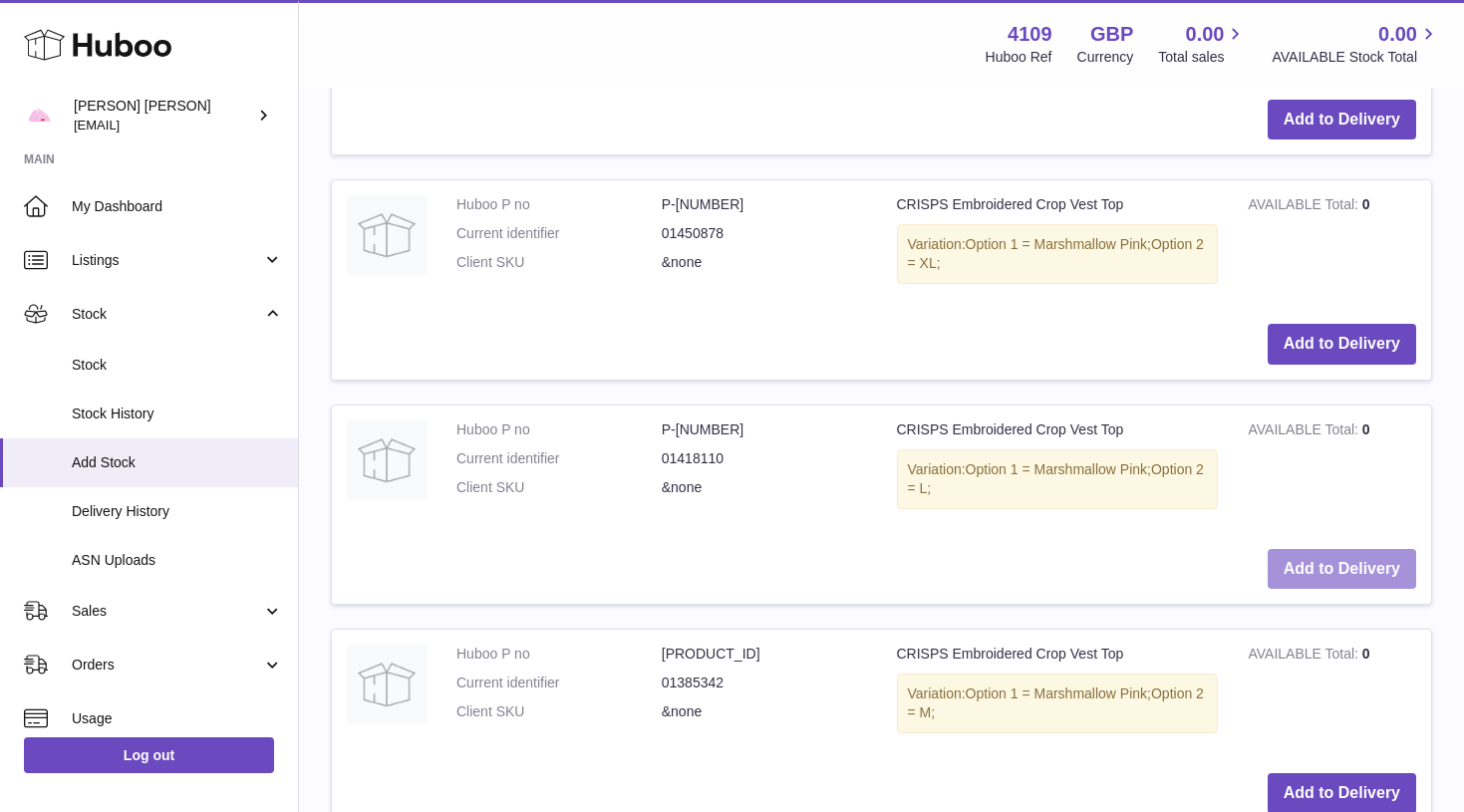 click on "Add to Delivery" at bounding box center (1341, 569) 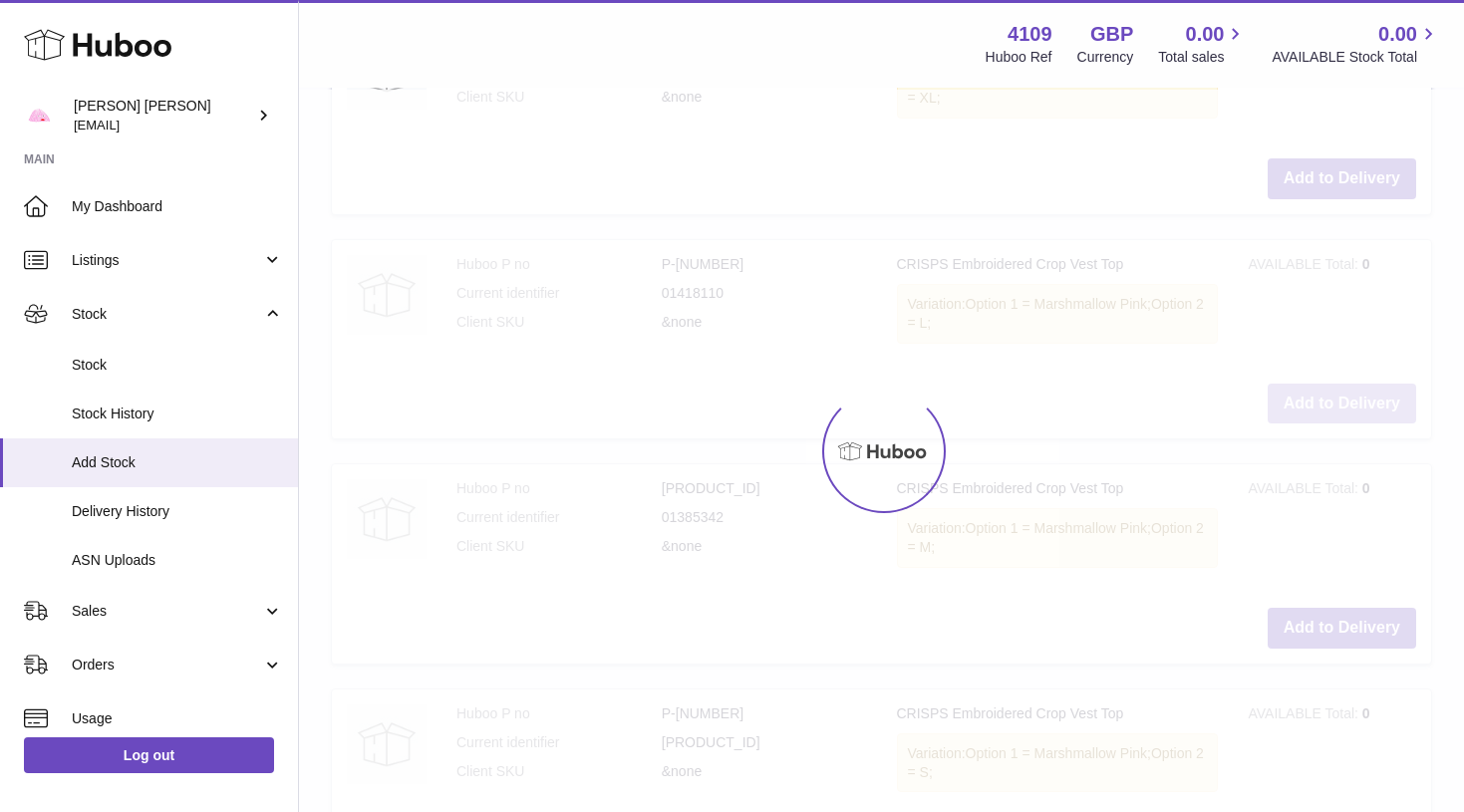 scroll, scrollTop: 3510, scrollLeft: 0, axis: vertical 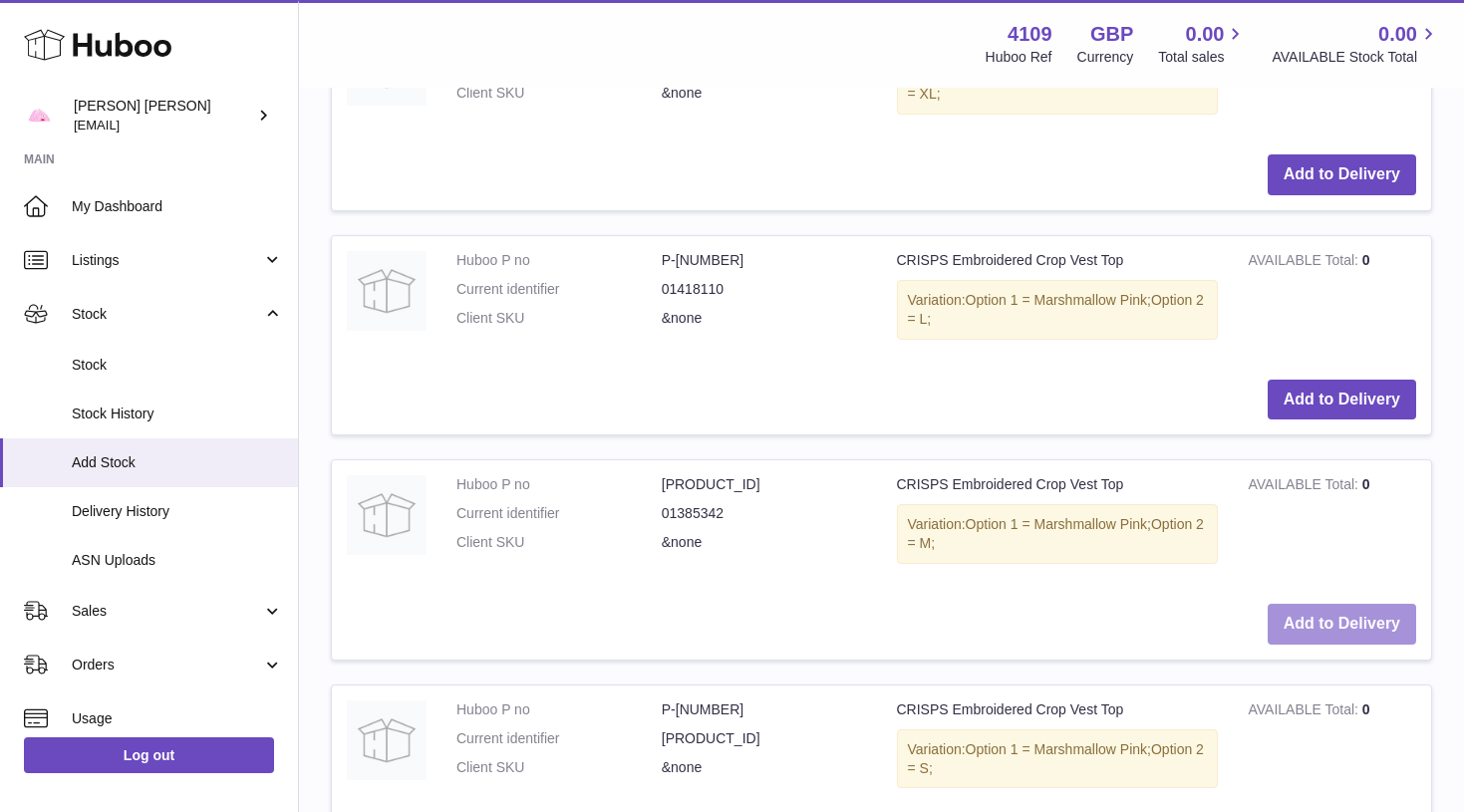 click on "Add to Delivery" at bounding box center (1341, 624) 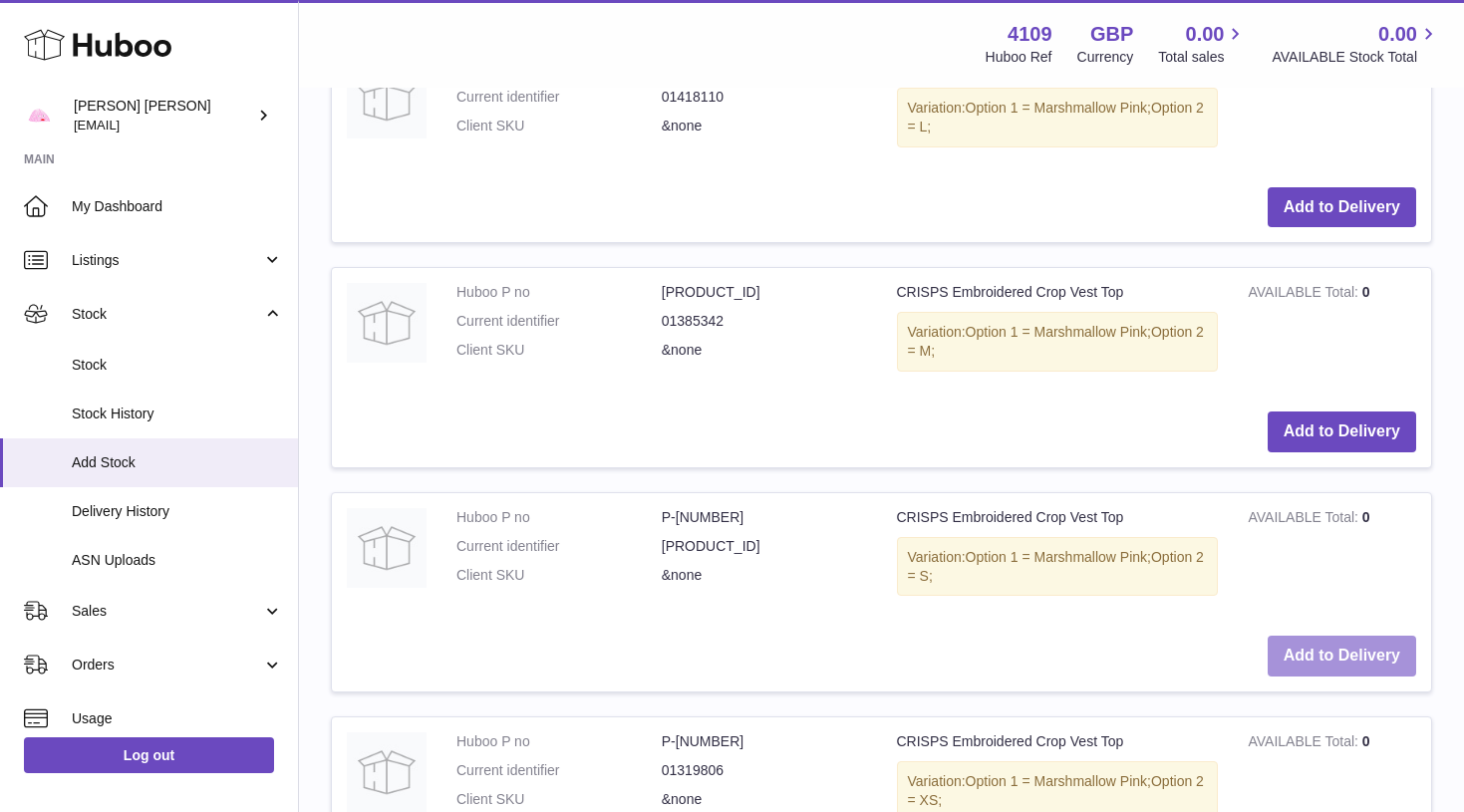 click on "Add to Delivery" at bounding box center (1341, 656) 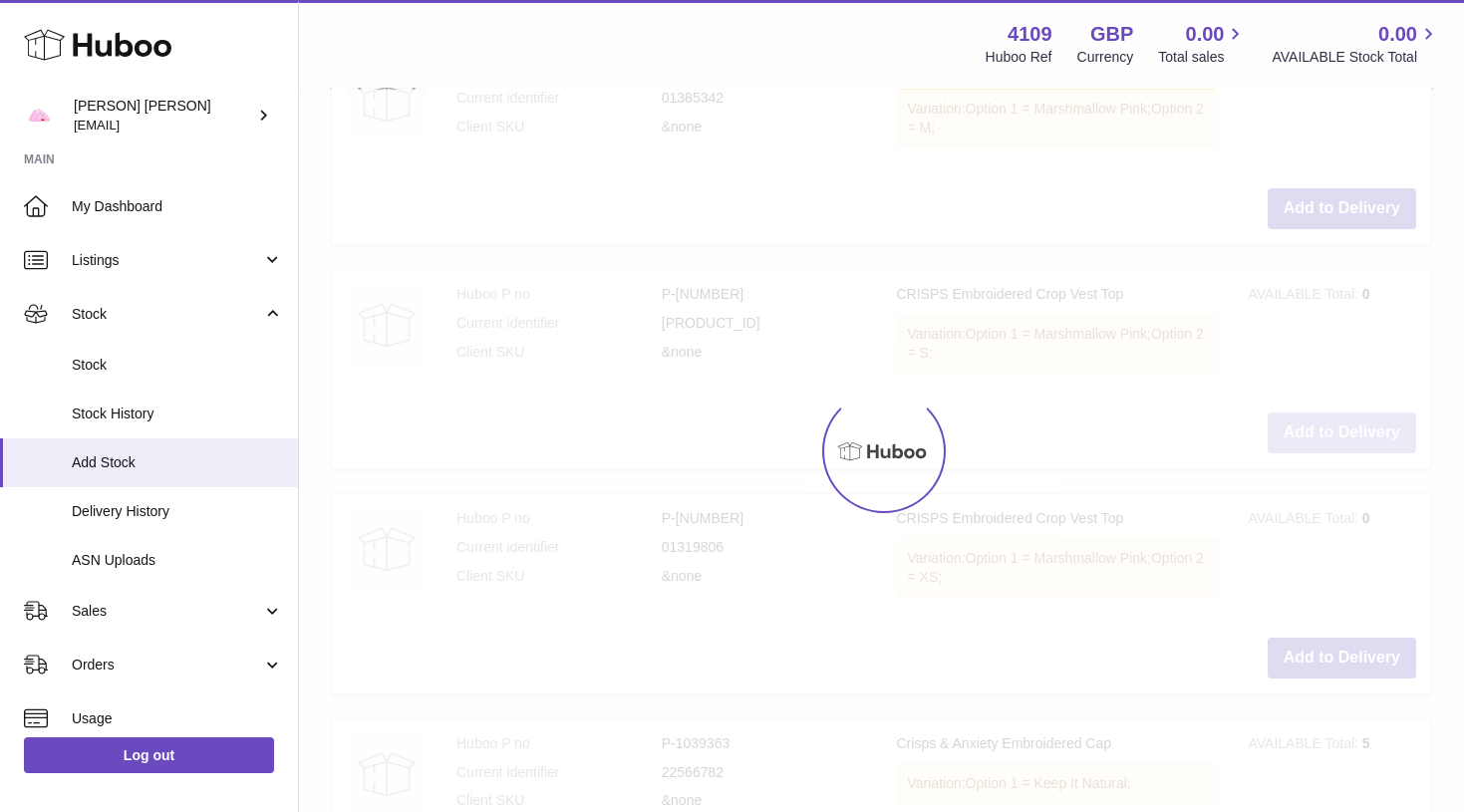 scroll, scrollTop: 3938, scrollLeft: 0, axis: vertical 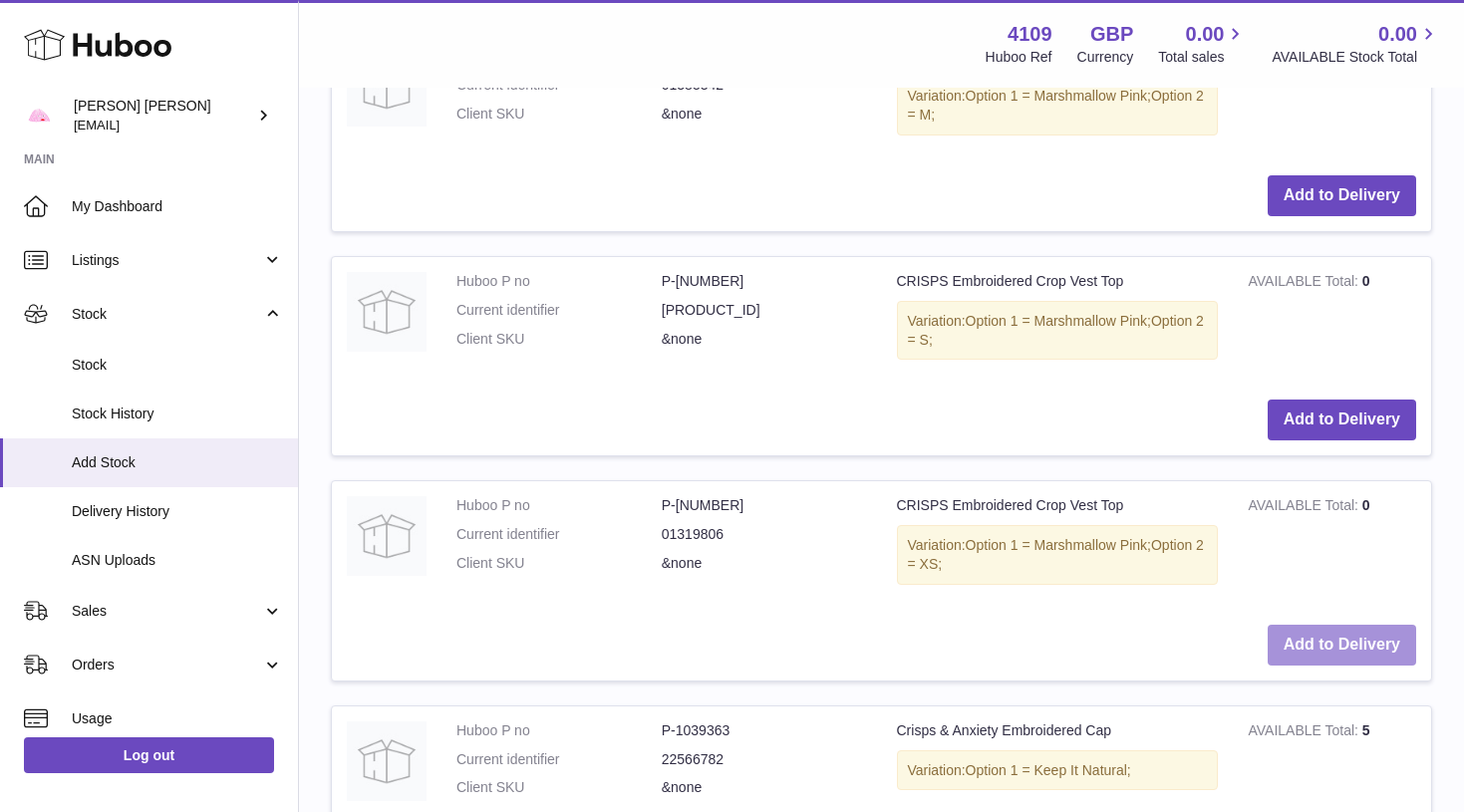 click on "Add to Delivery" at bounding box center (1341, 645) 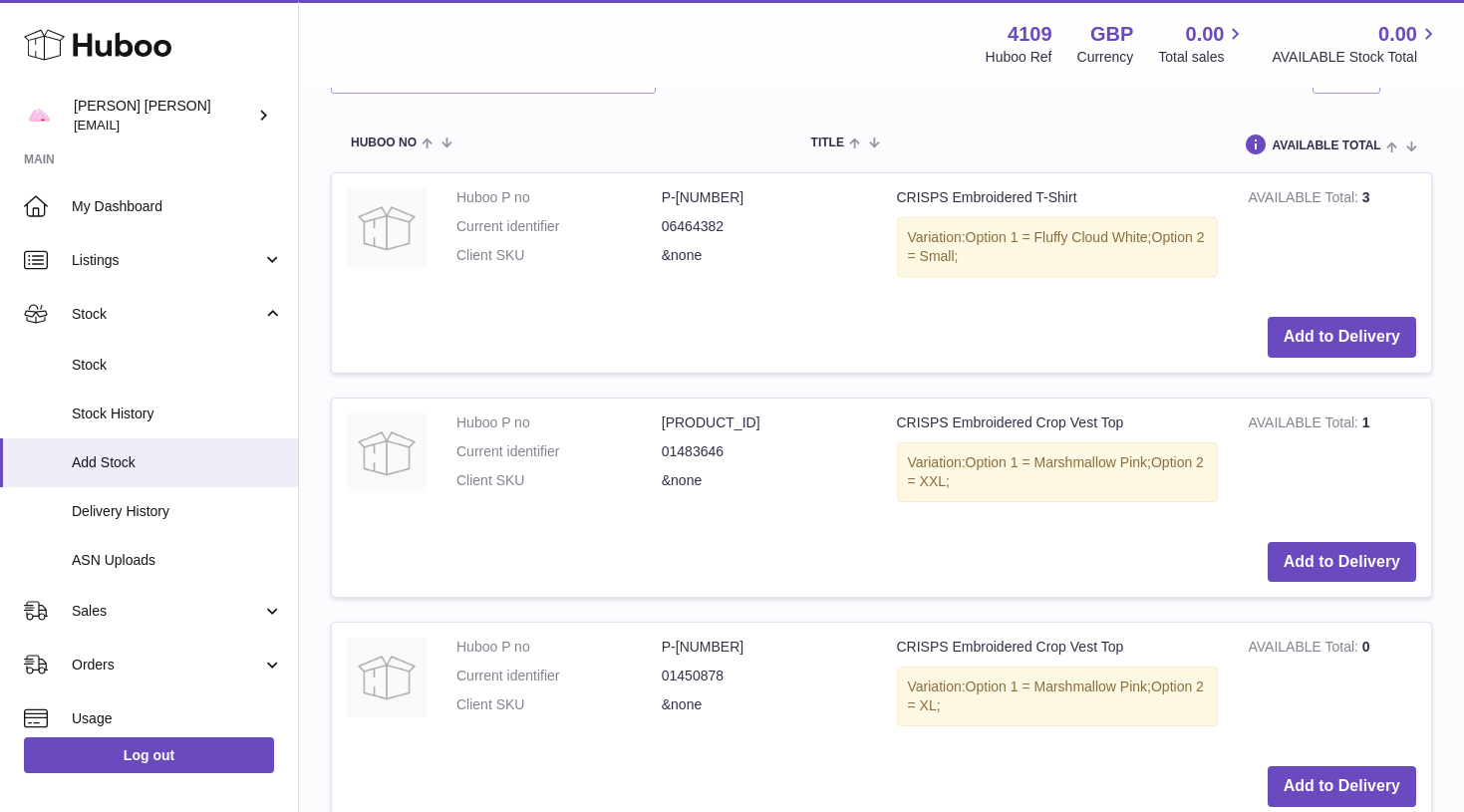 scroll, scrollTop: 2566, scrollLeft: 0, axis: vertical 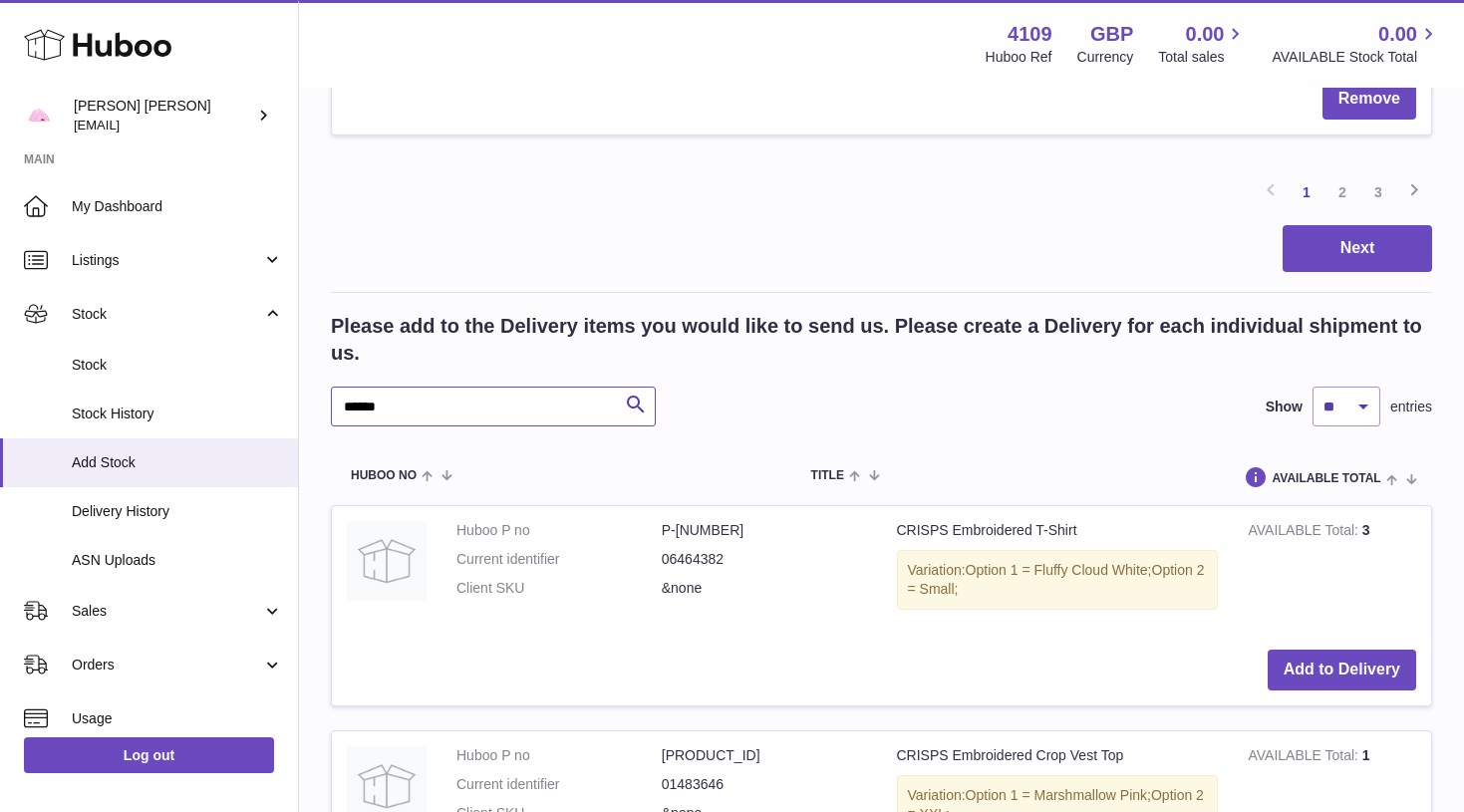 click on "******" at bounding box center (493, 406) 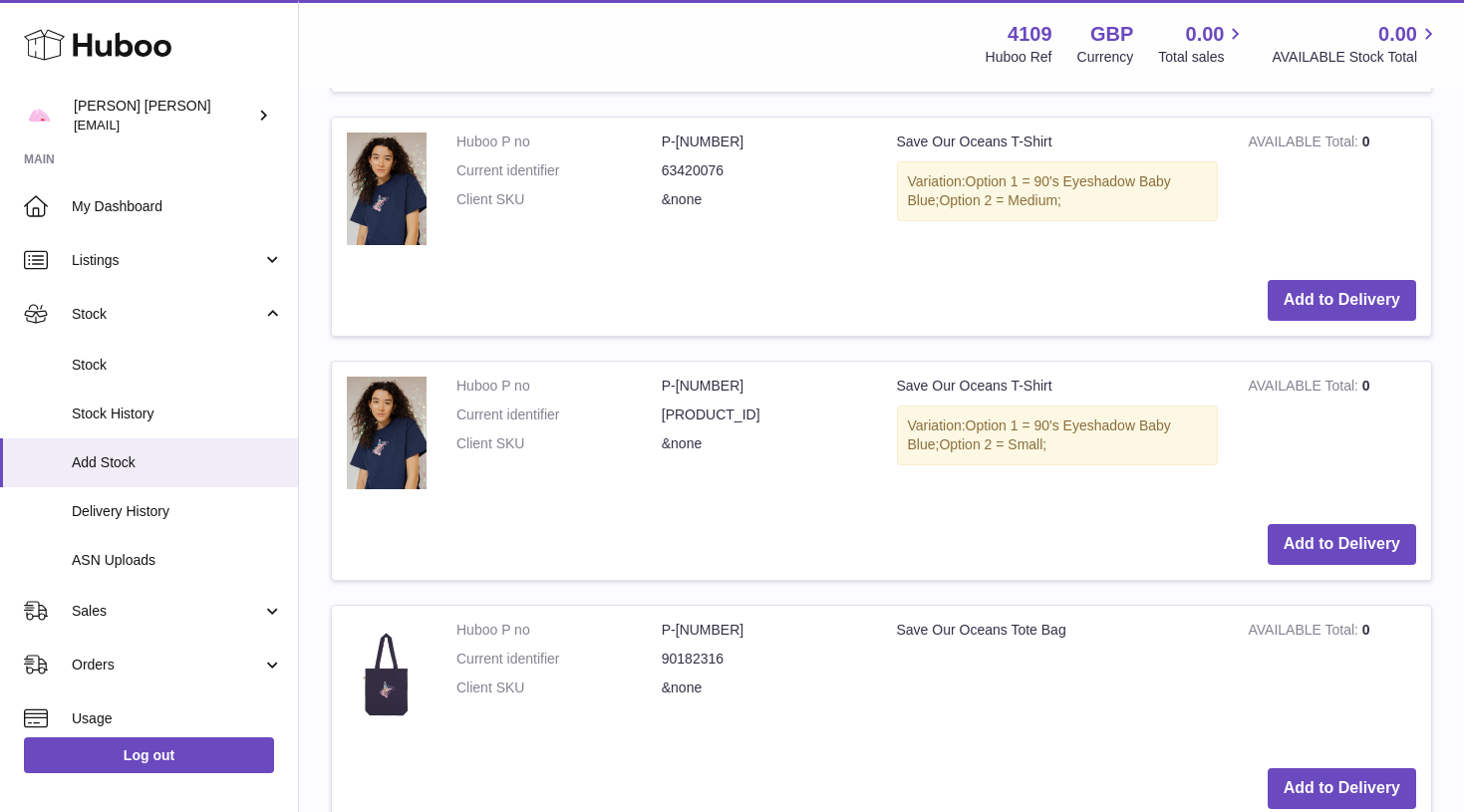 scroll, scrollTop: 4006, scrollLeft: 0, axis: vertical 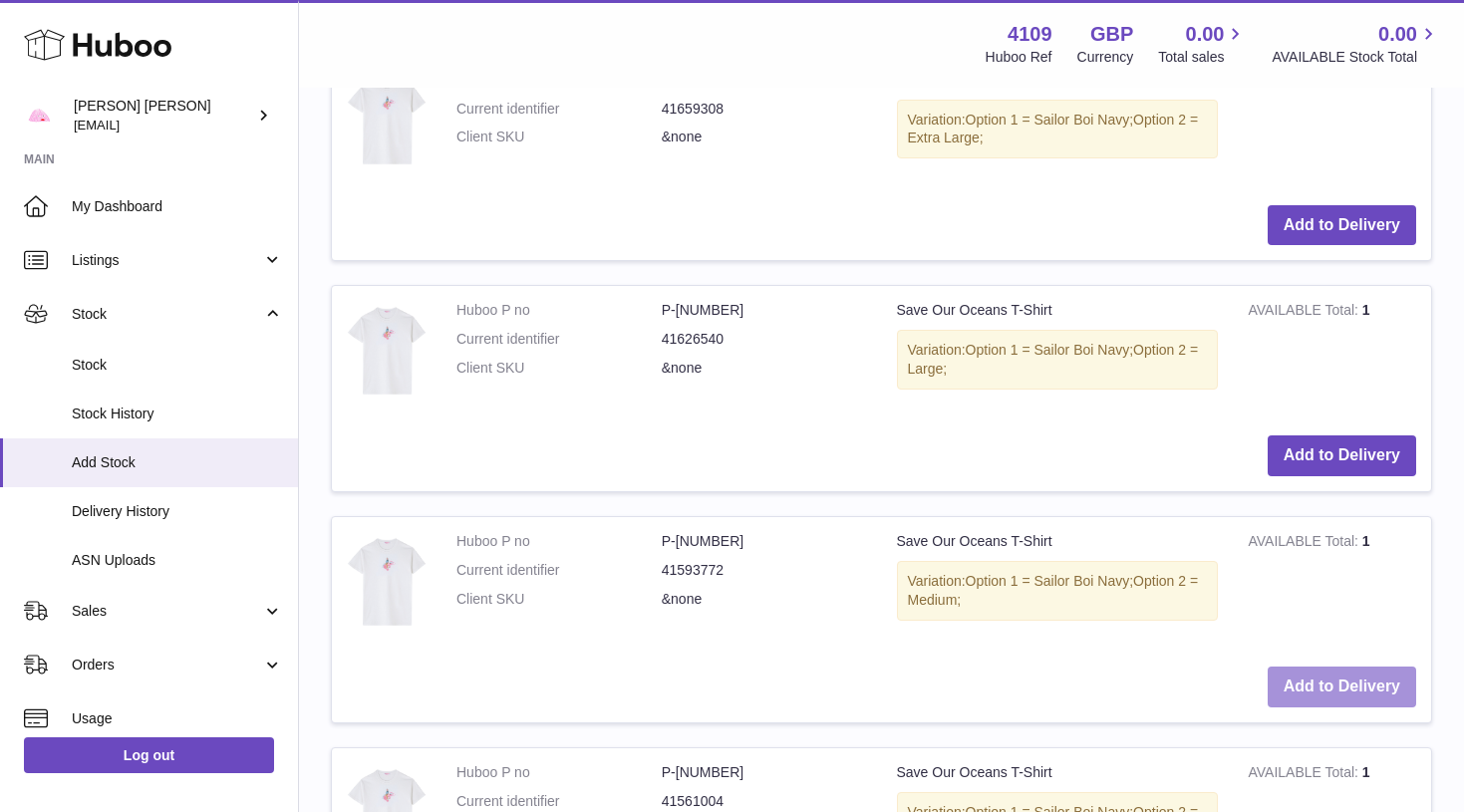 click on "Add to Delivery" at bounding box center [1341, 686] 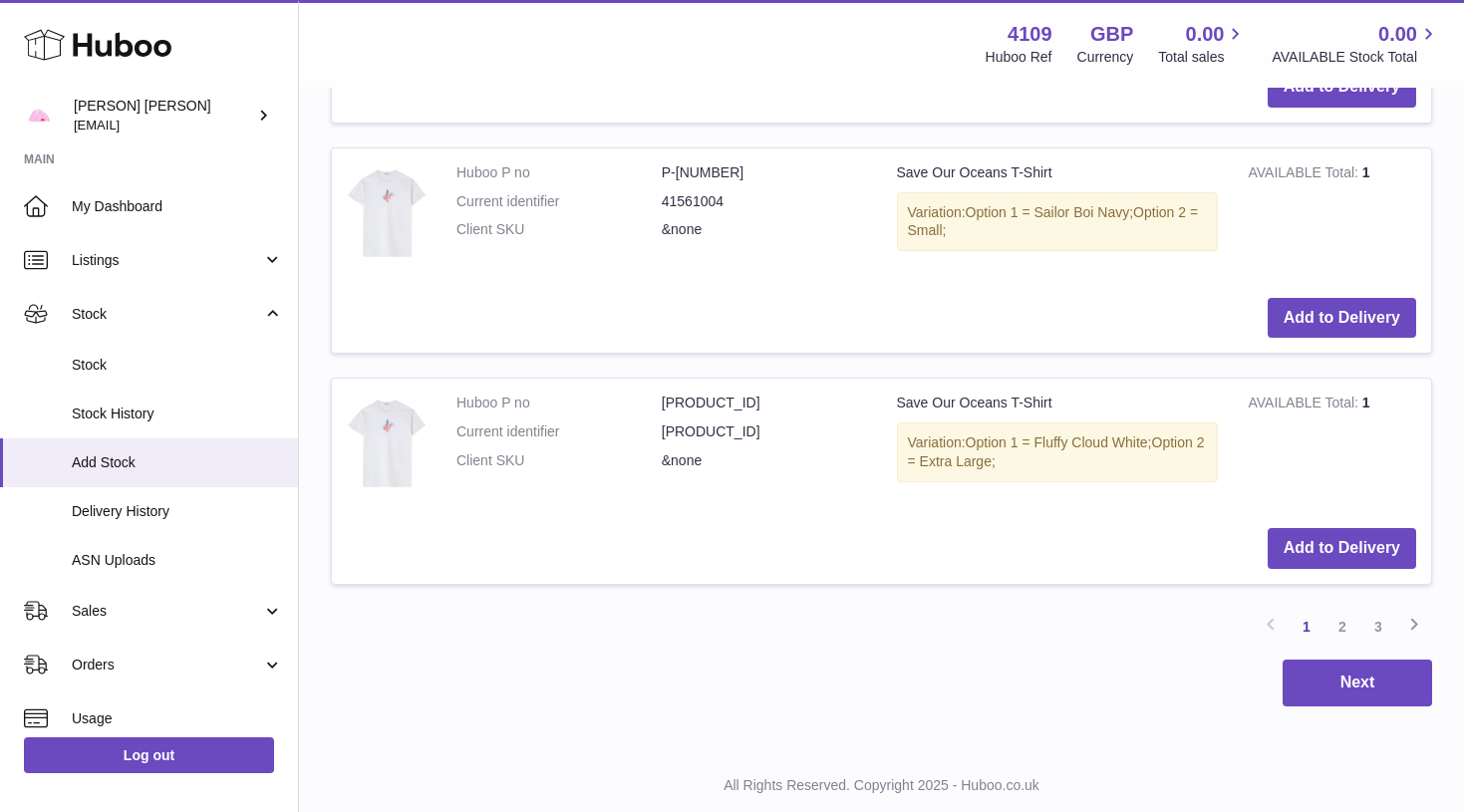 scroll, scrollTop: 4835, scrollLeft: 0, axis: vertical 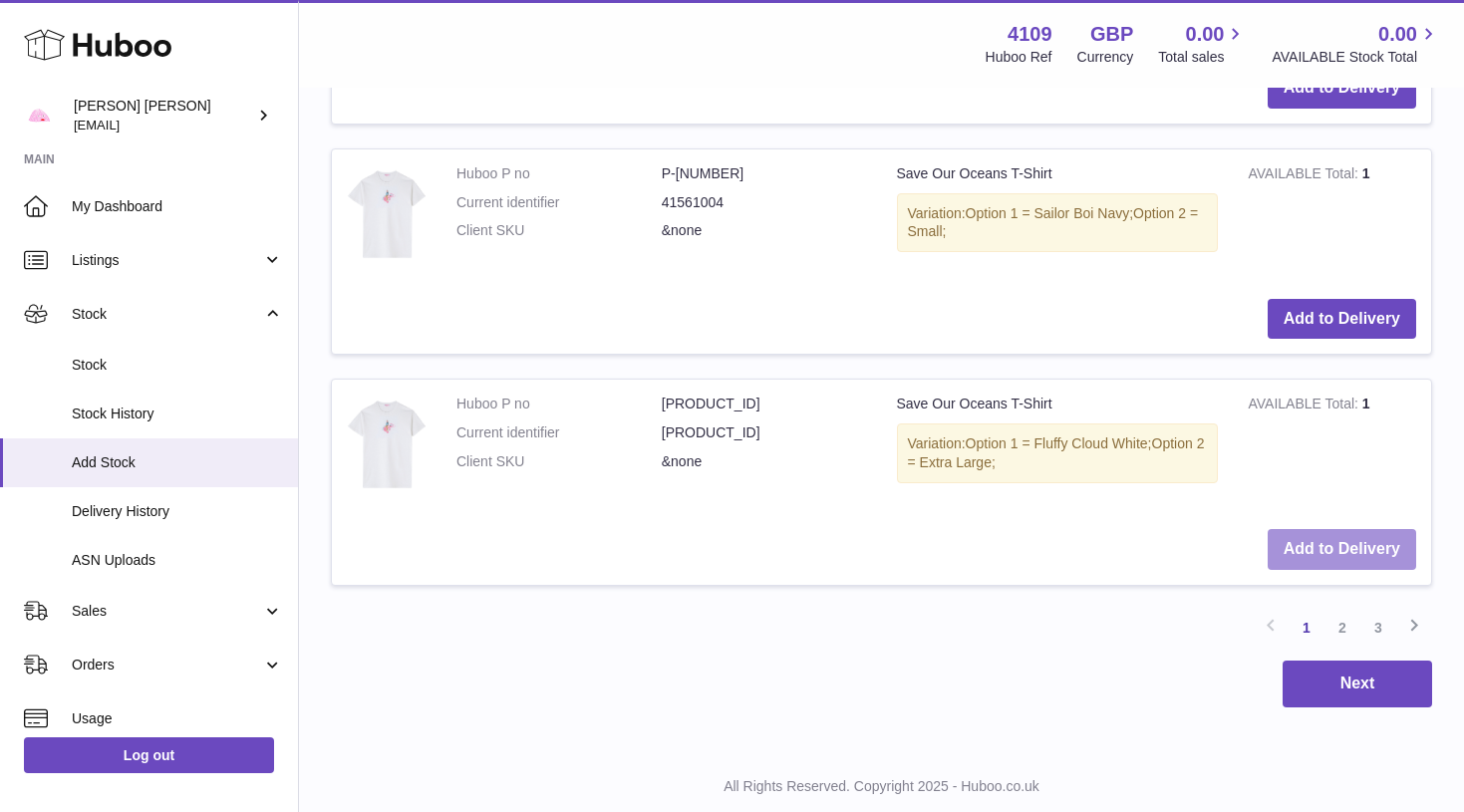 click on "Add to Delivery" at bounding box center (1341, 549) 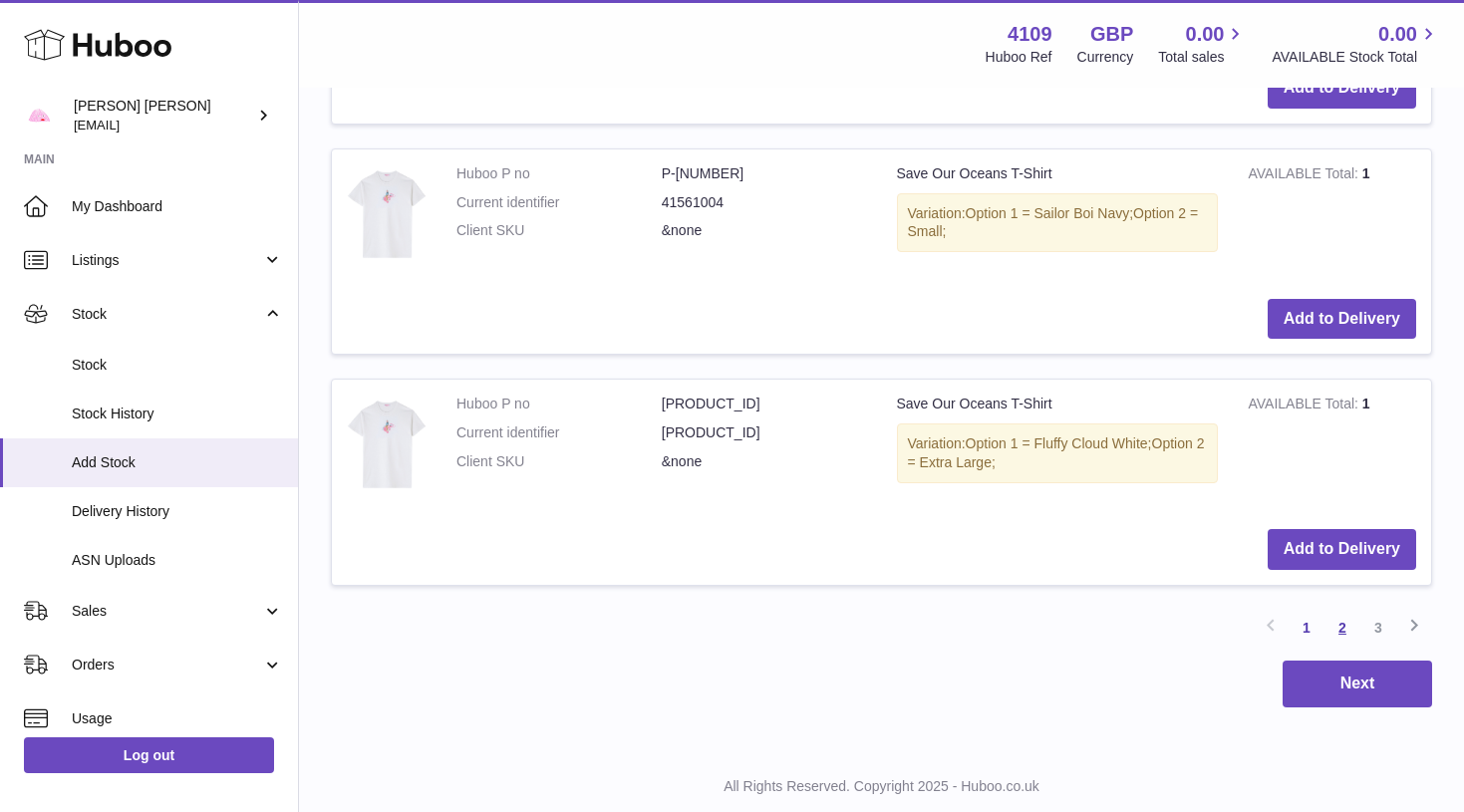 click on "2" at bounding box center (1342, 628) 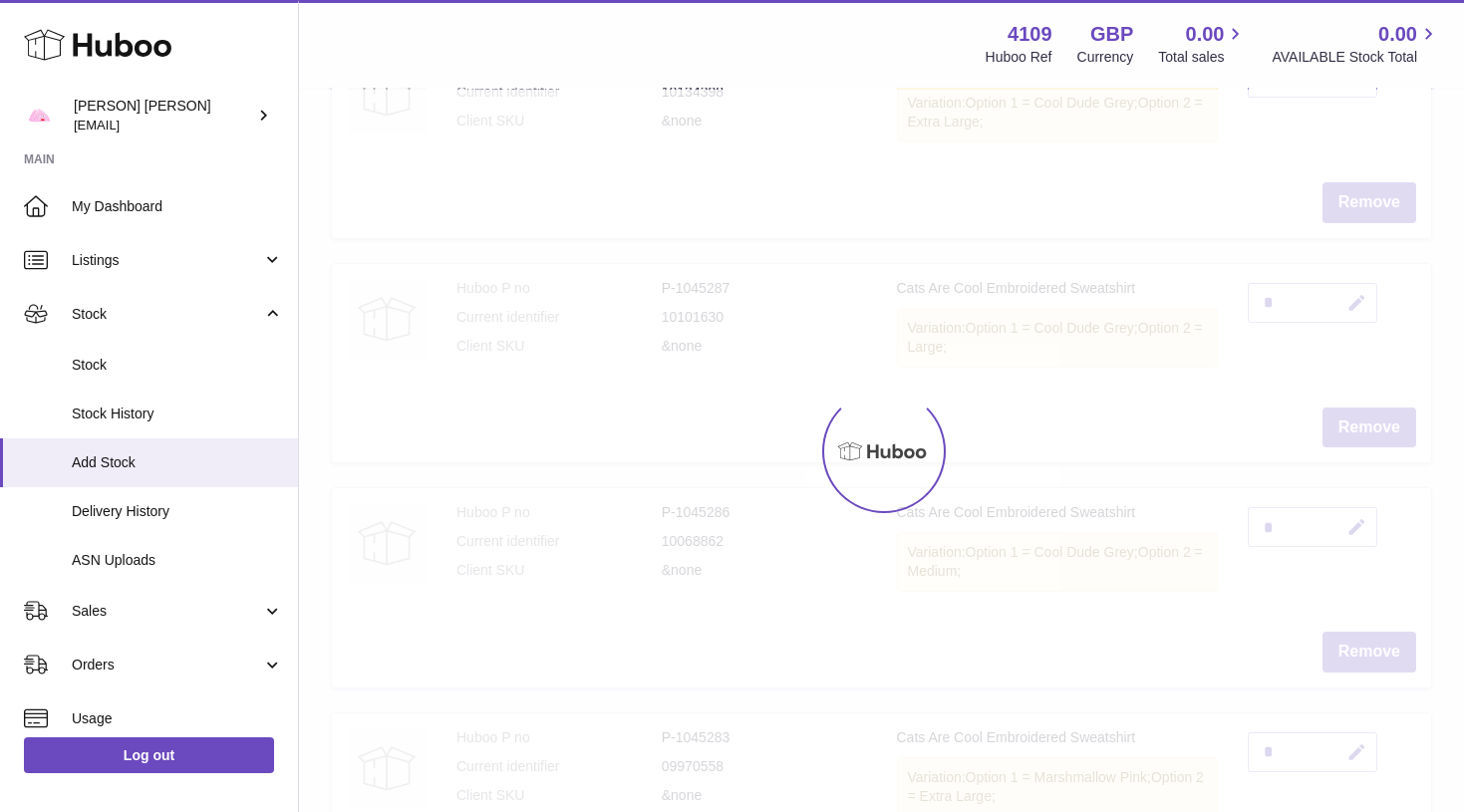 scroll, scrollTop: 90, scrollLeft: 0, axis: vertical 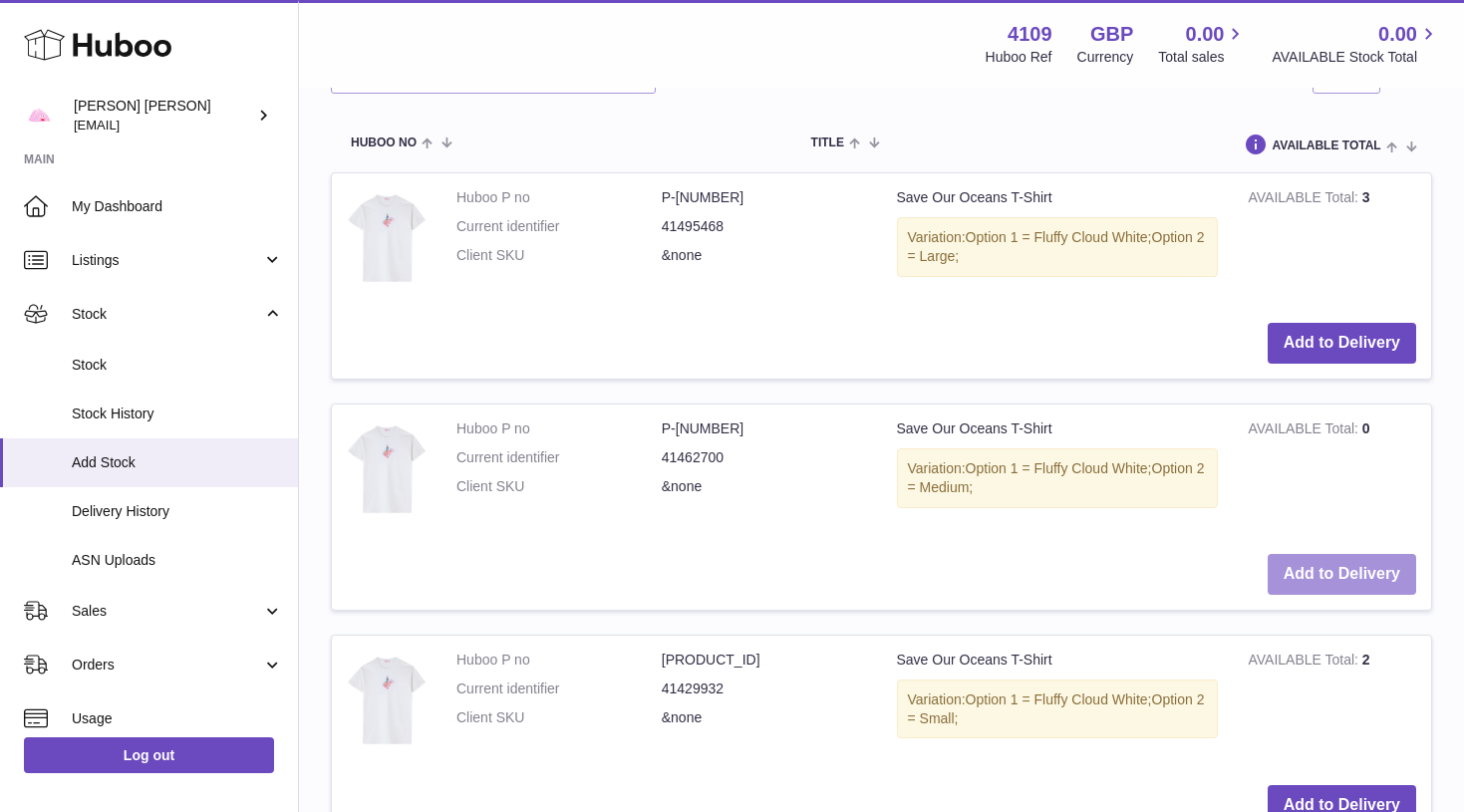 click on "Add to Delivery" at bounding box center (1341, 574) 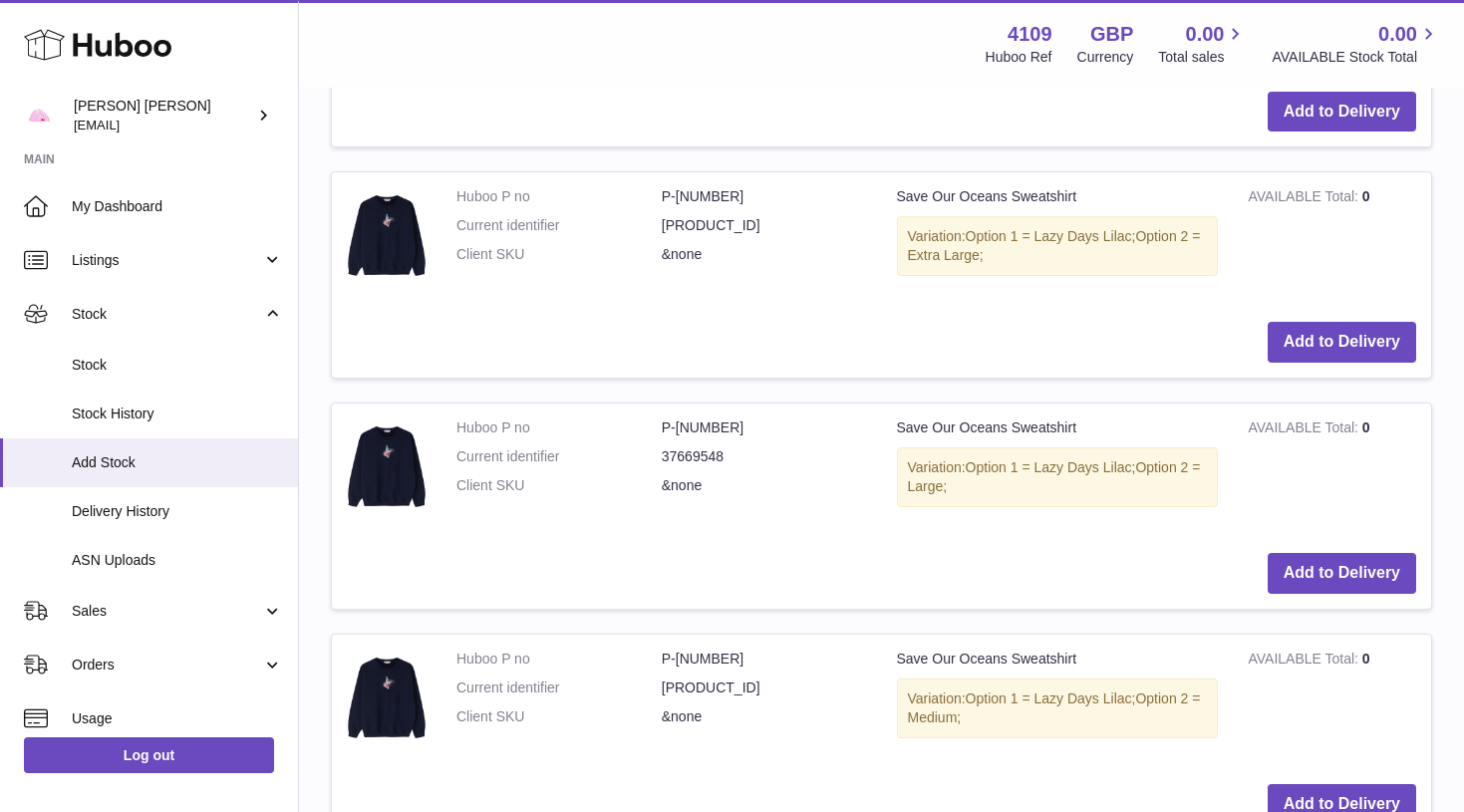 scroll, scrollTop: 4147, scrollLeft: 0, axis: vertical 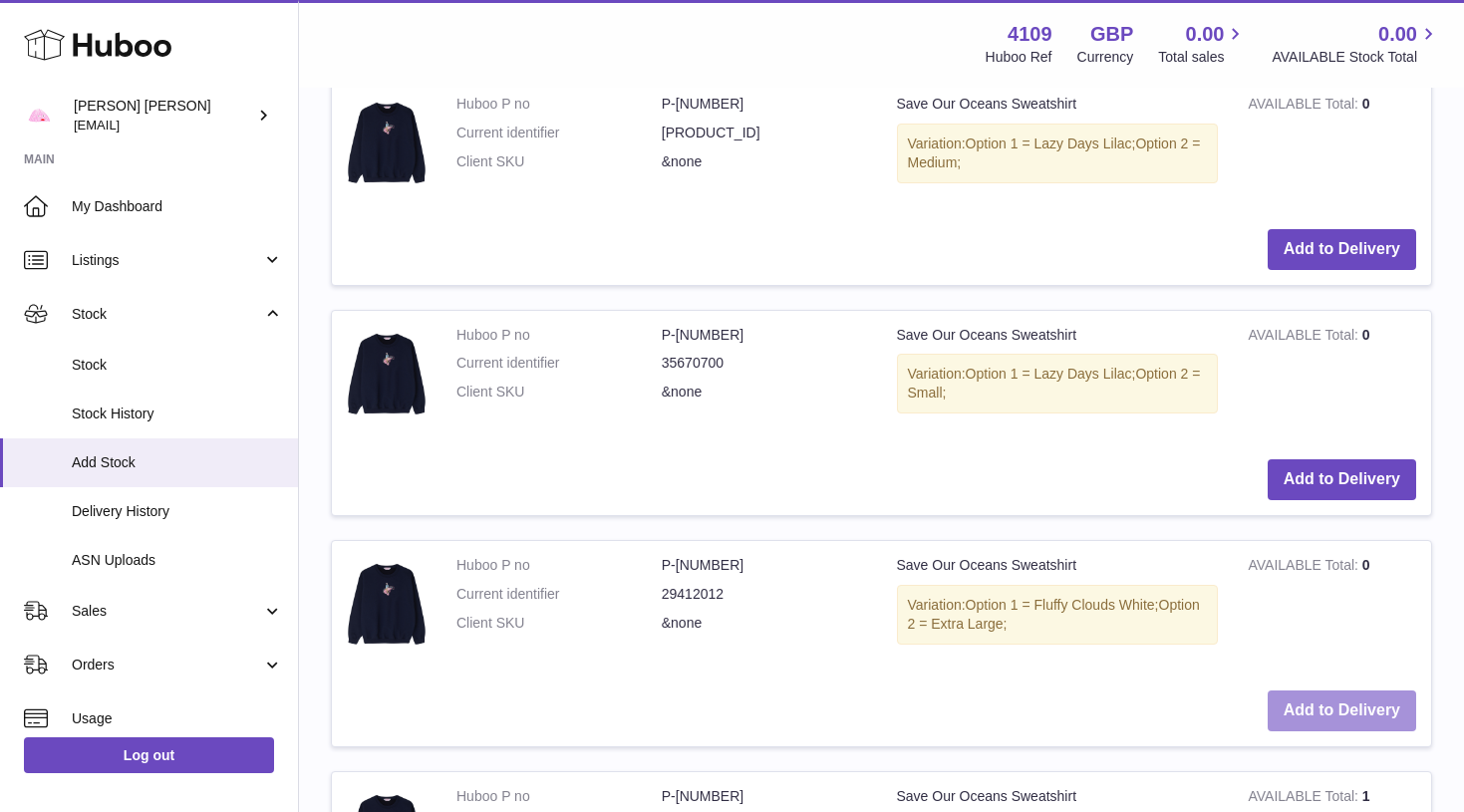 click on "Add to Delivery" at bounding box center [1341, 710] 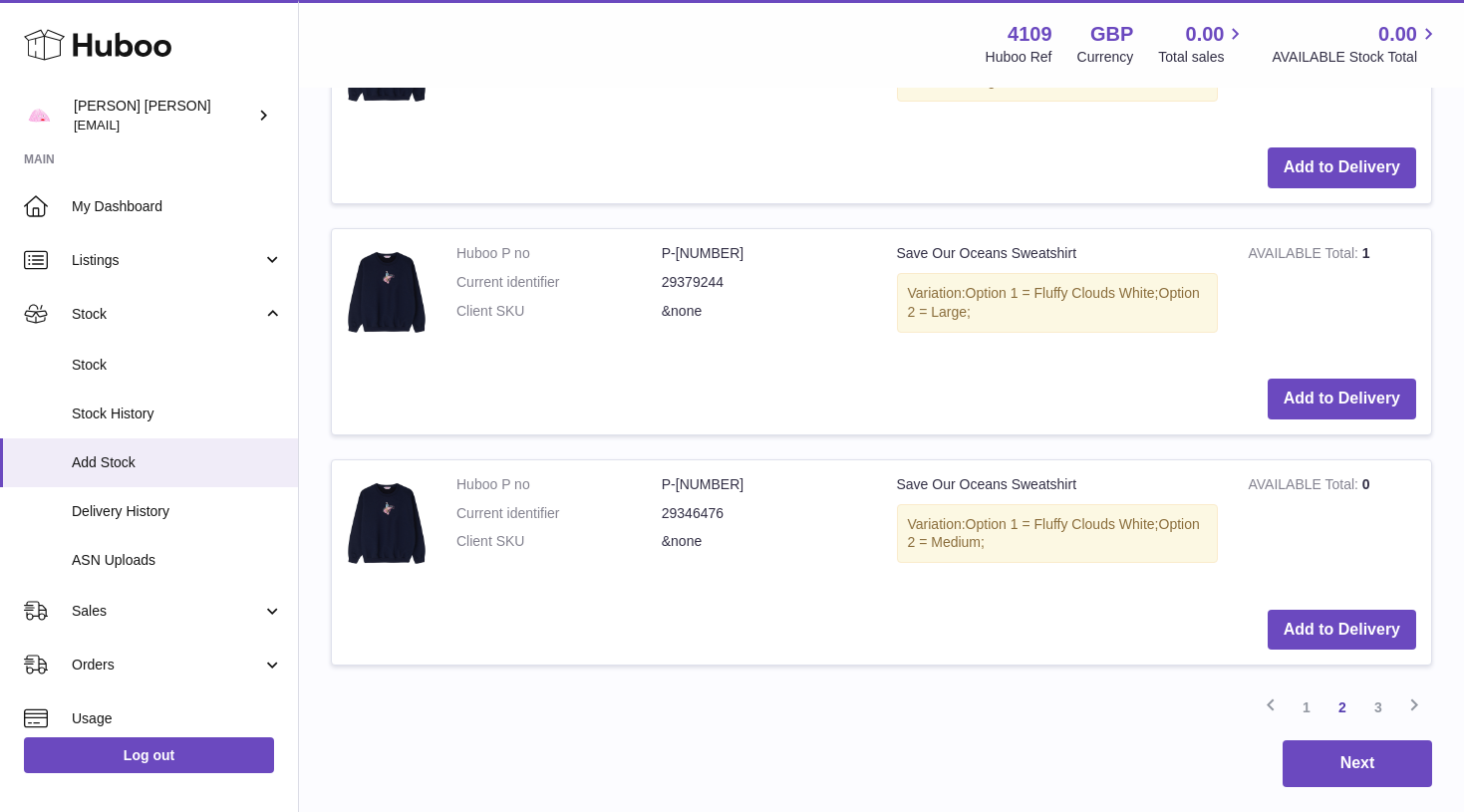 scroll, scrollTop: 4692, scrollLeft: 0, axis: vertical 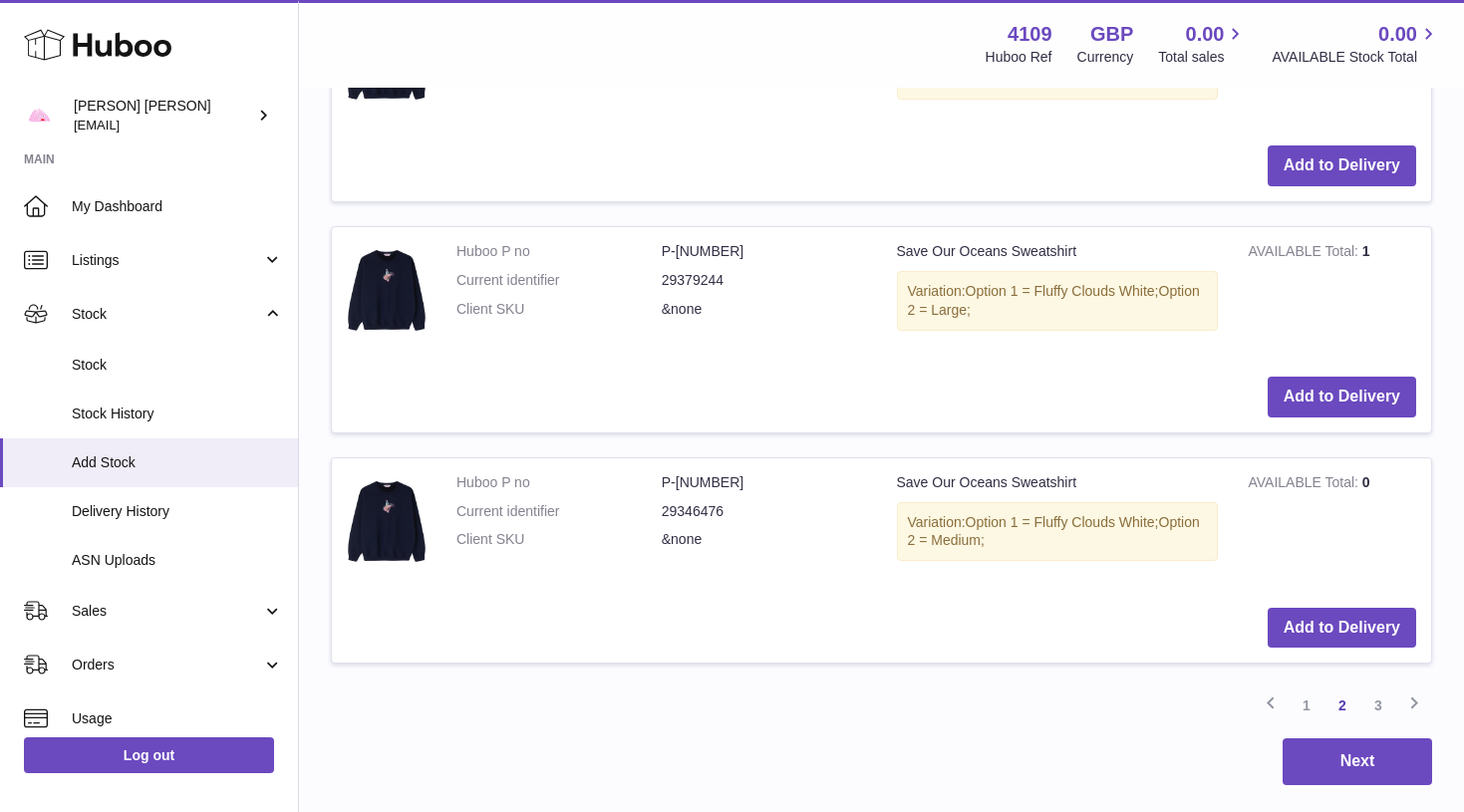 click on "Add to Delivery" at bounding box center [881, 628] 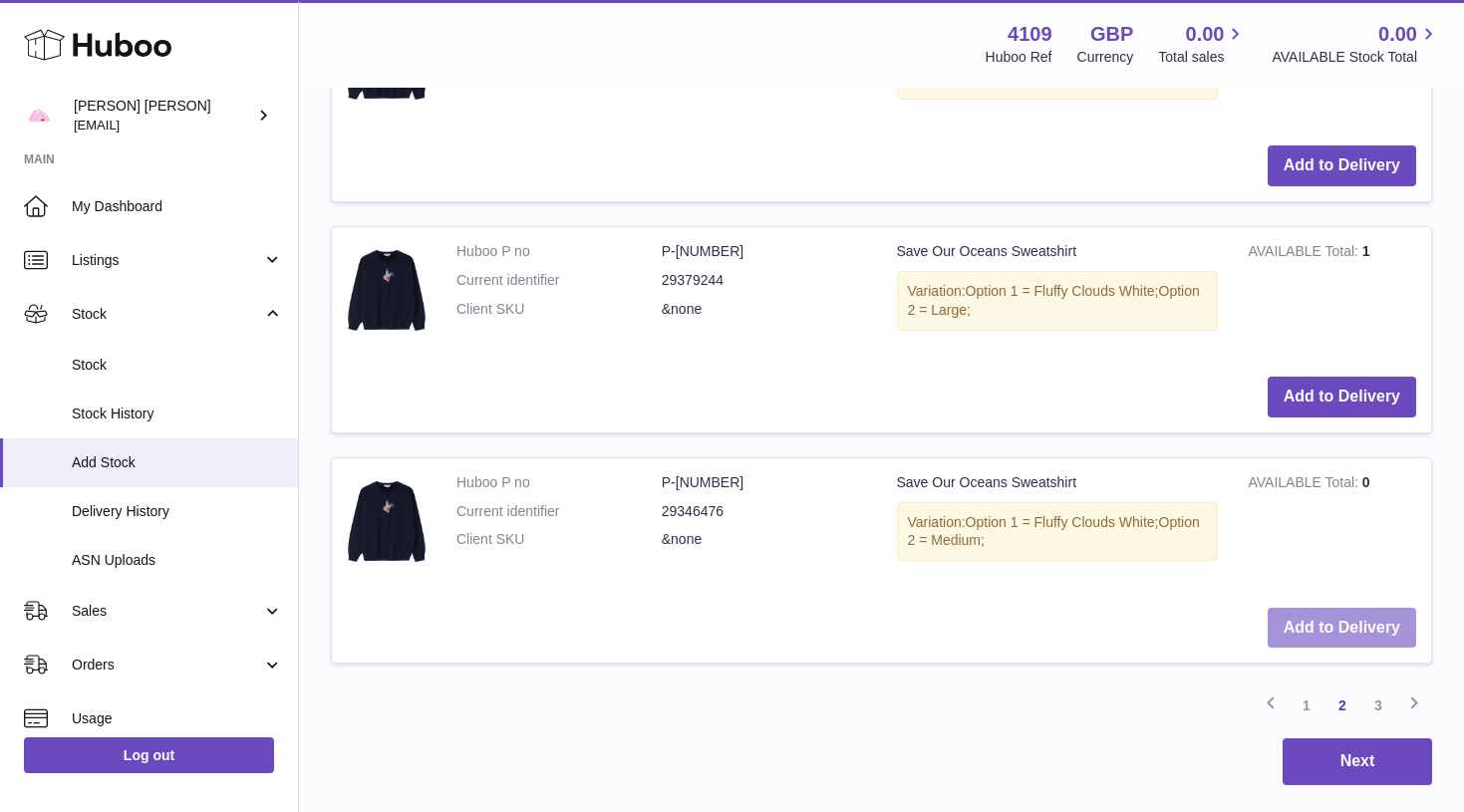 click on "Add to Delivery" at bounding box center (1341, 628) 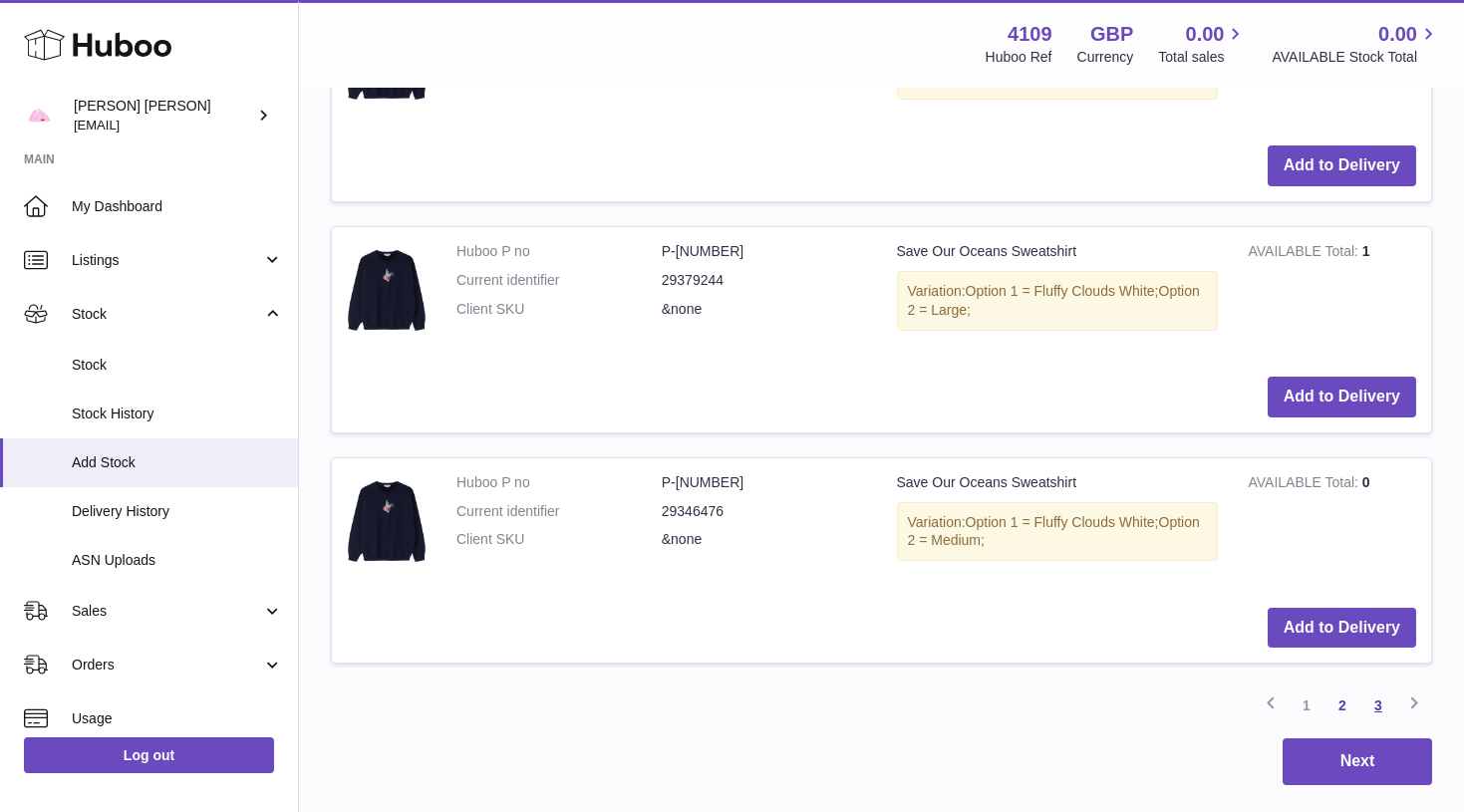 click on "3" at bounding box center [1378, 705] 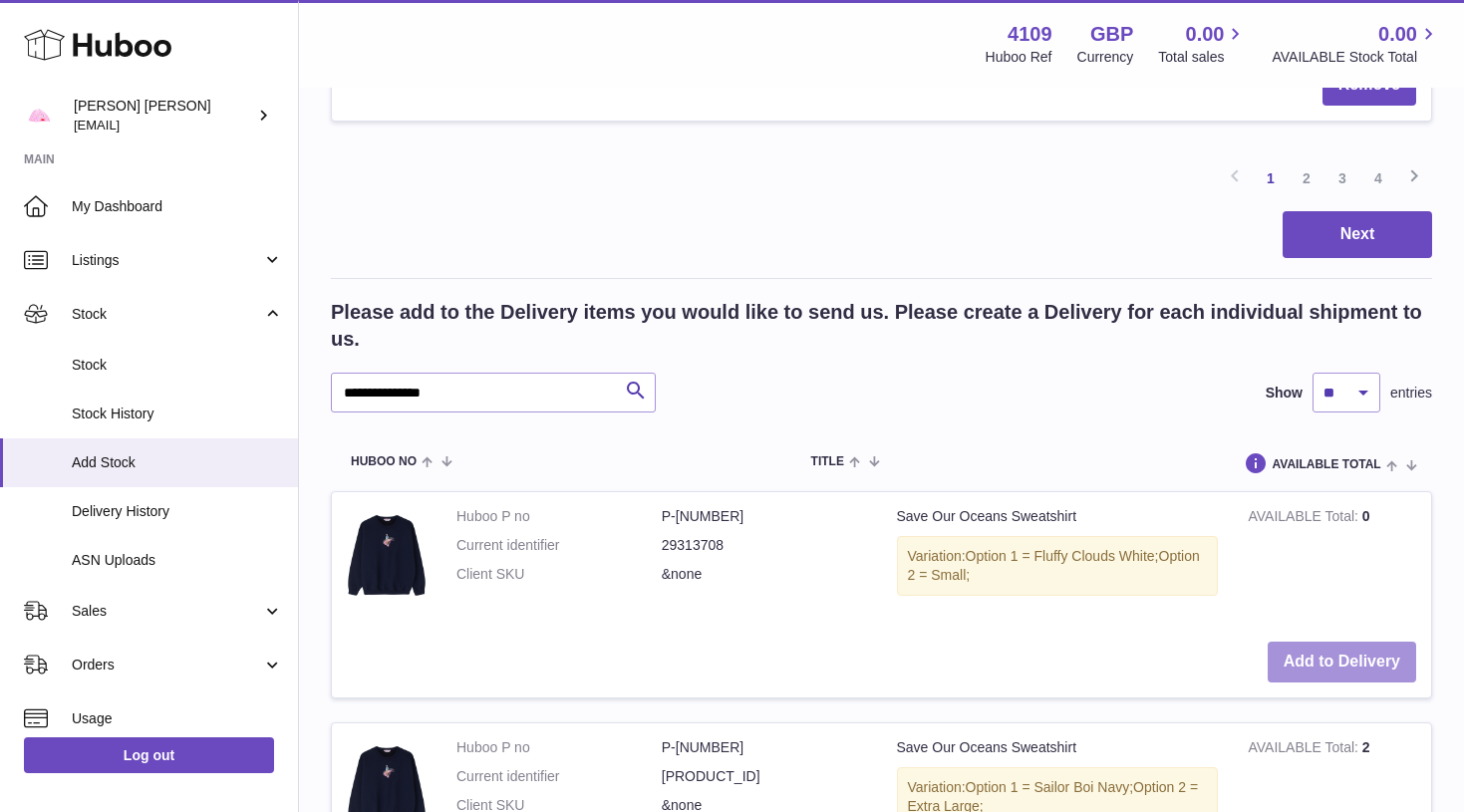 click on "Add to Delivery" at bounding box center (1341, 662) 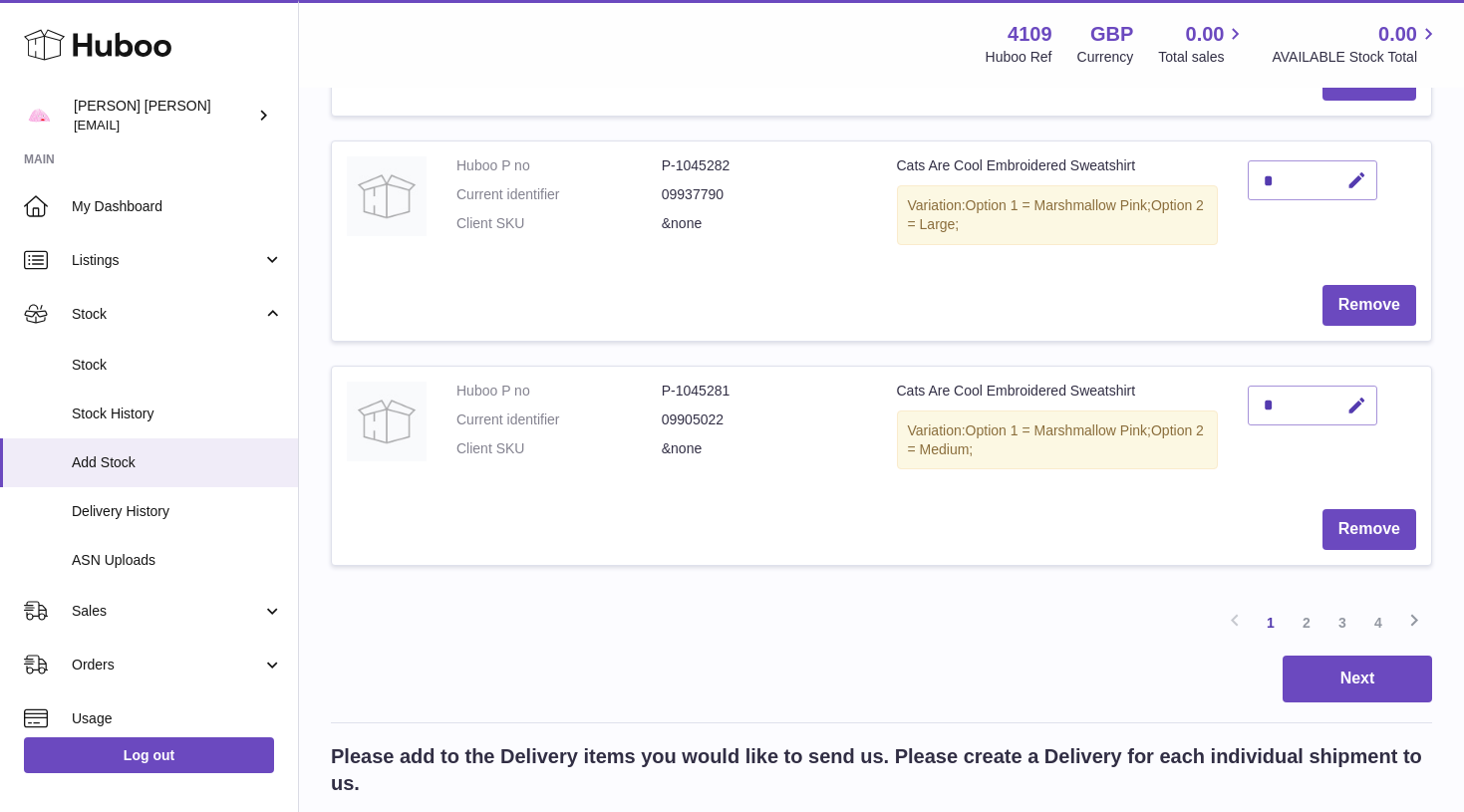 scroll, scrollTop: 2494, scrollLeft: 0, axis: vertical 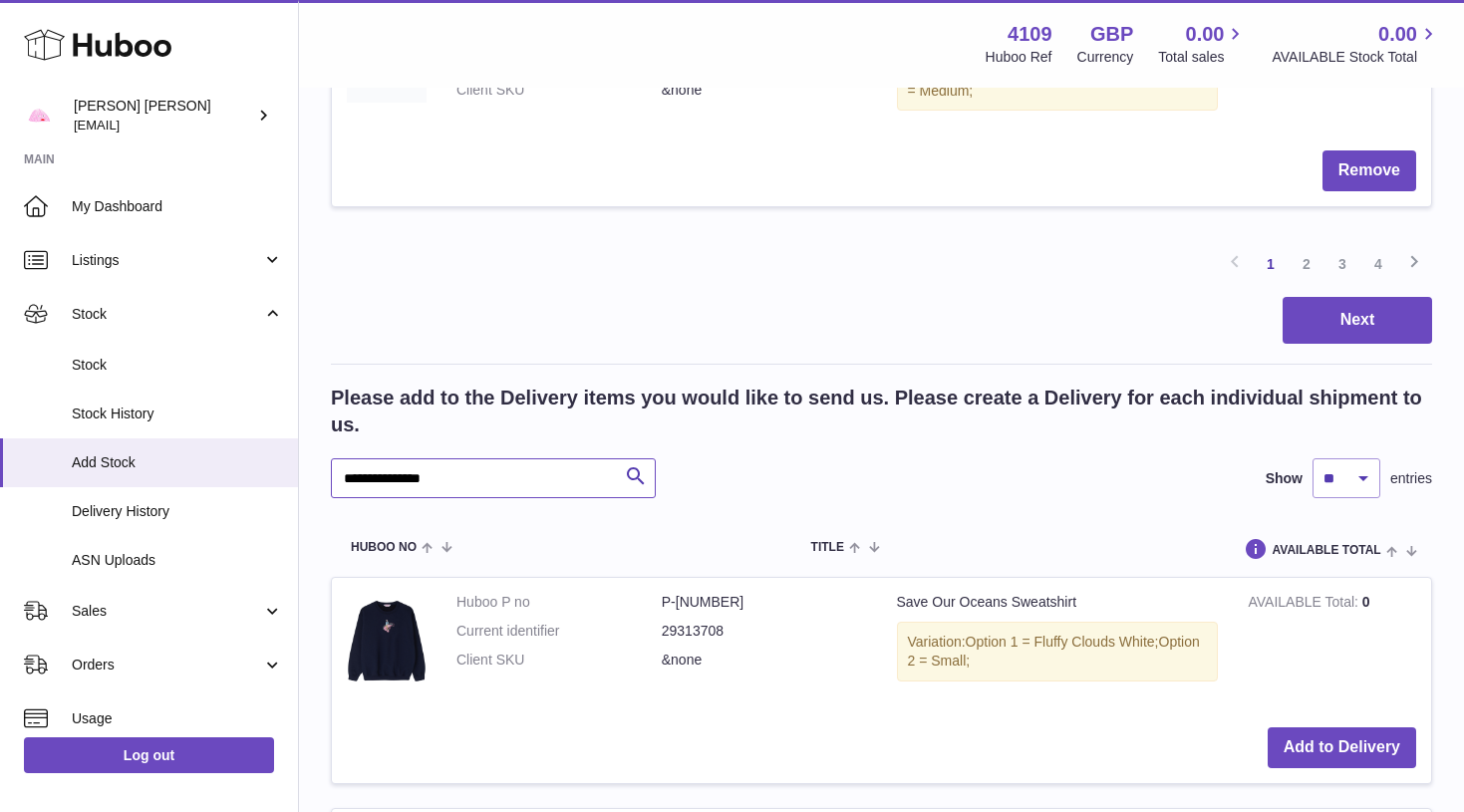 click on "**********" at bounding box center [493, 478] 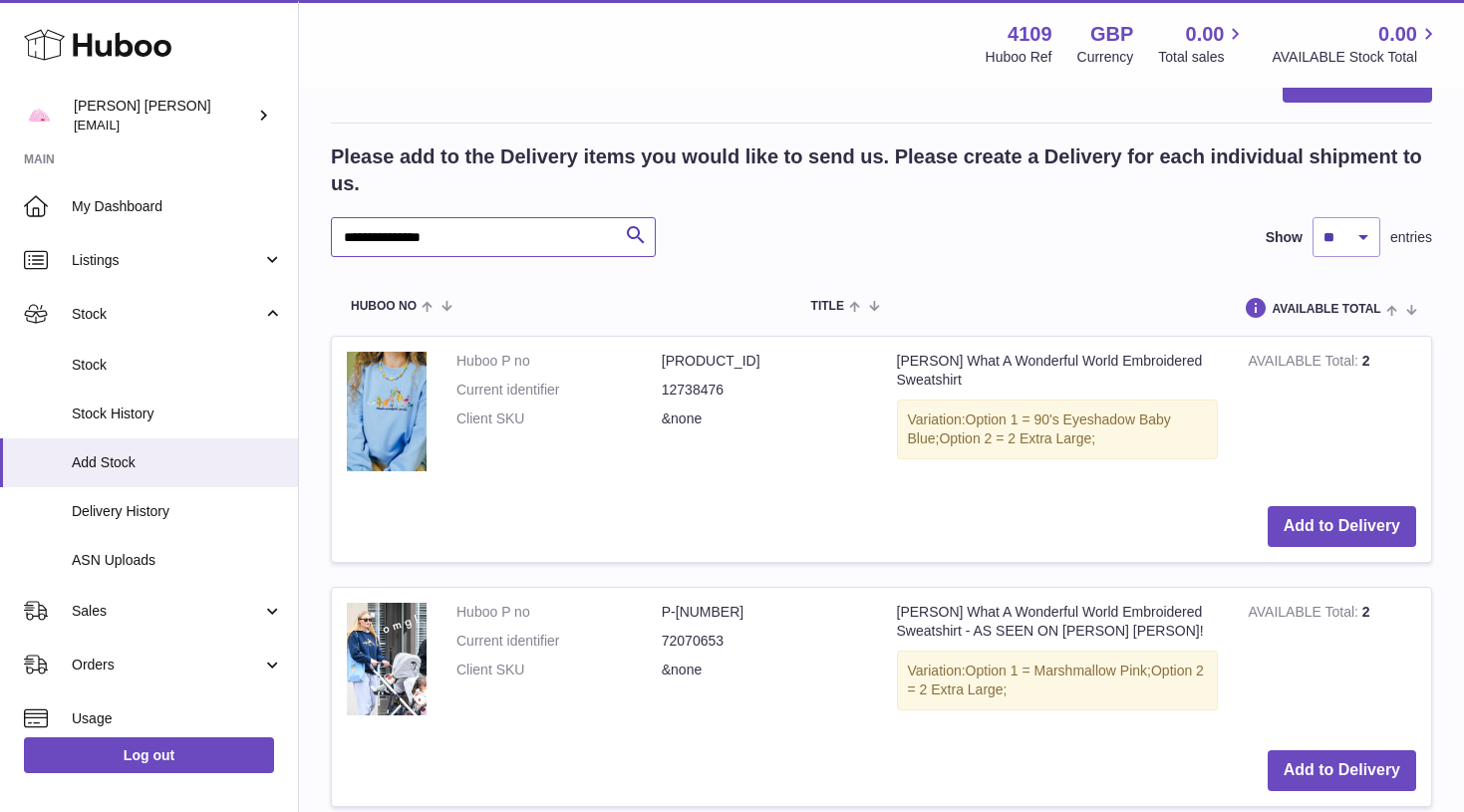 scroll, scrollTop: 2740, scrollLeft: 0, axis: vertical 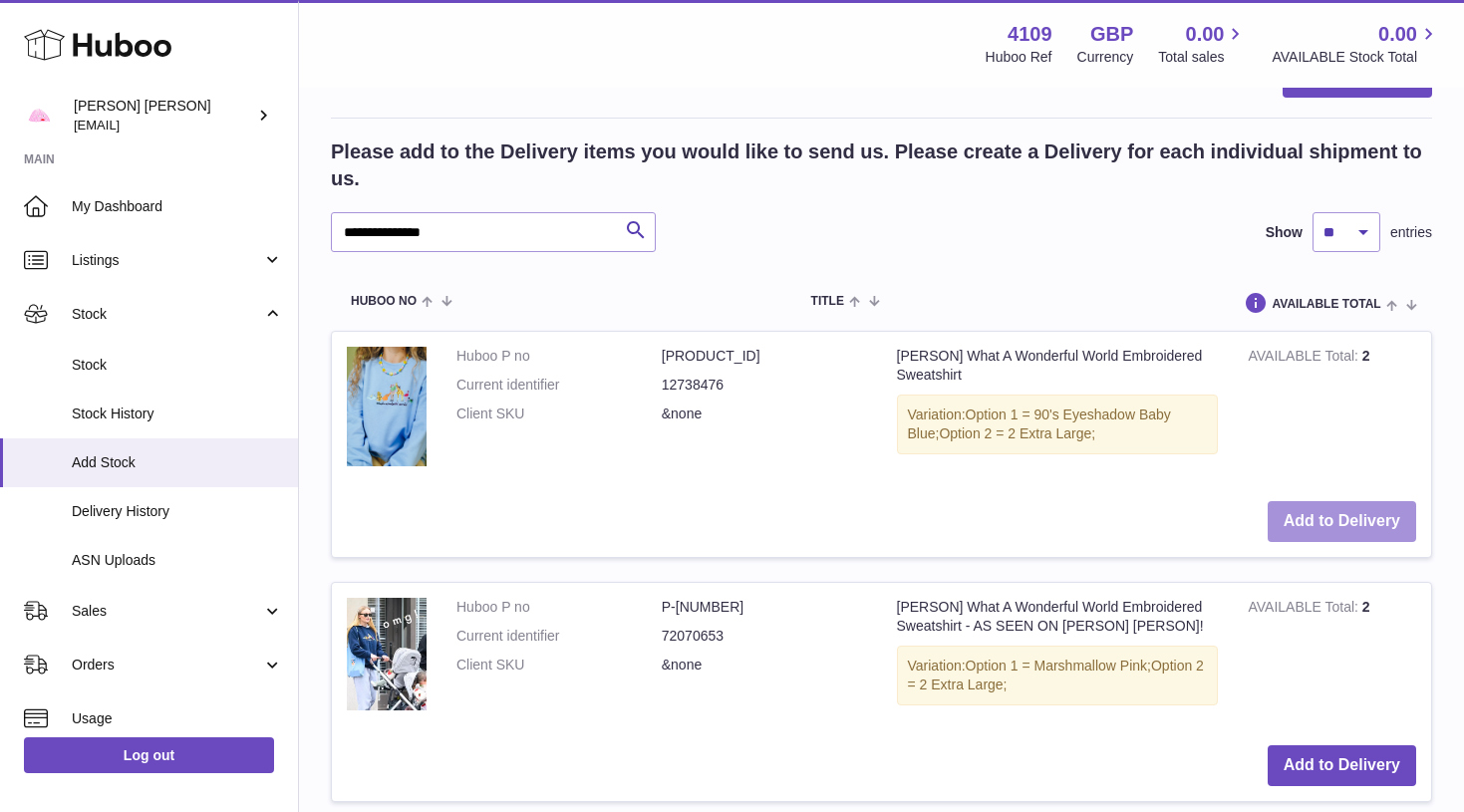 click on "Add to Delivery" at bounding box center [1341, 521] 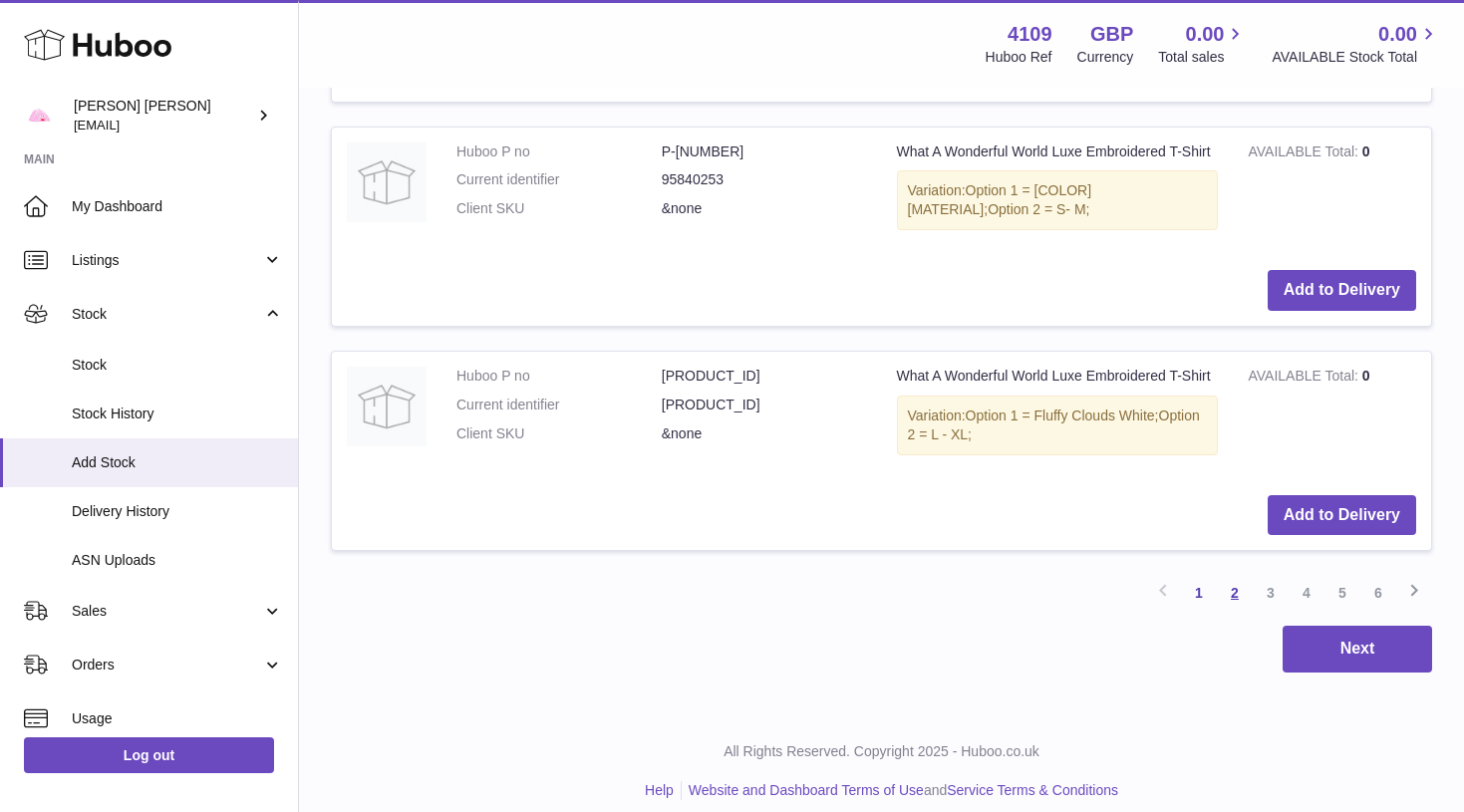 click on "2" at bounding box center (1235, 593) 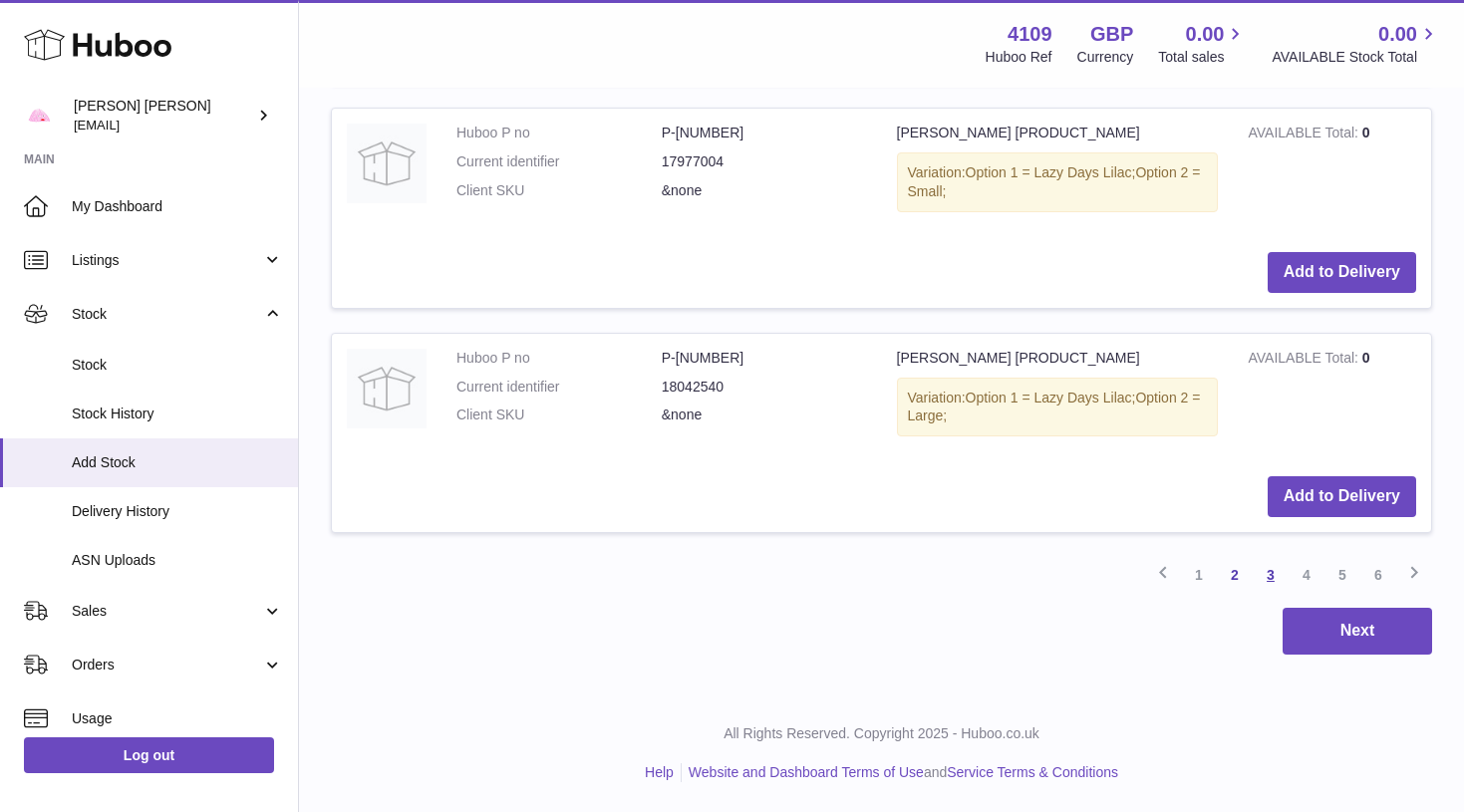 click on "3" at bounding box center (1271, 575) 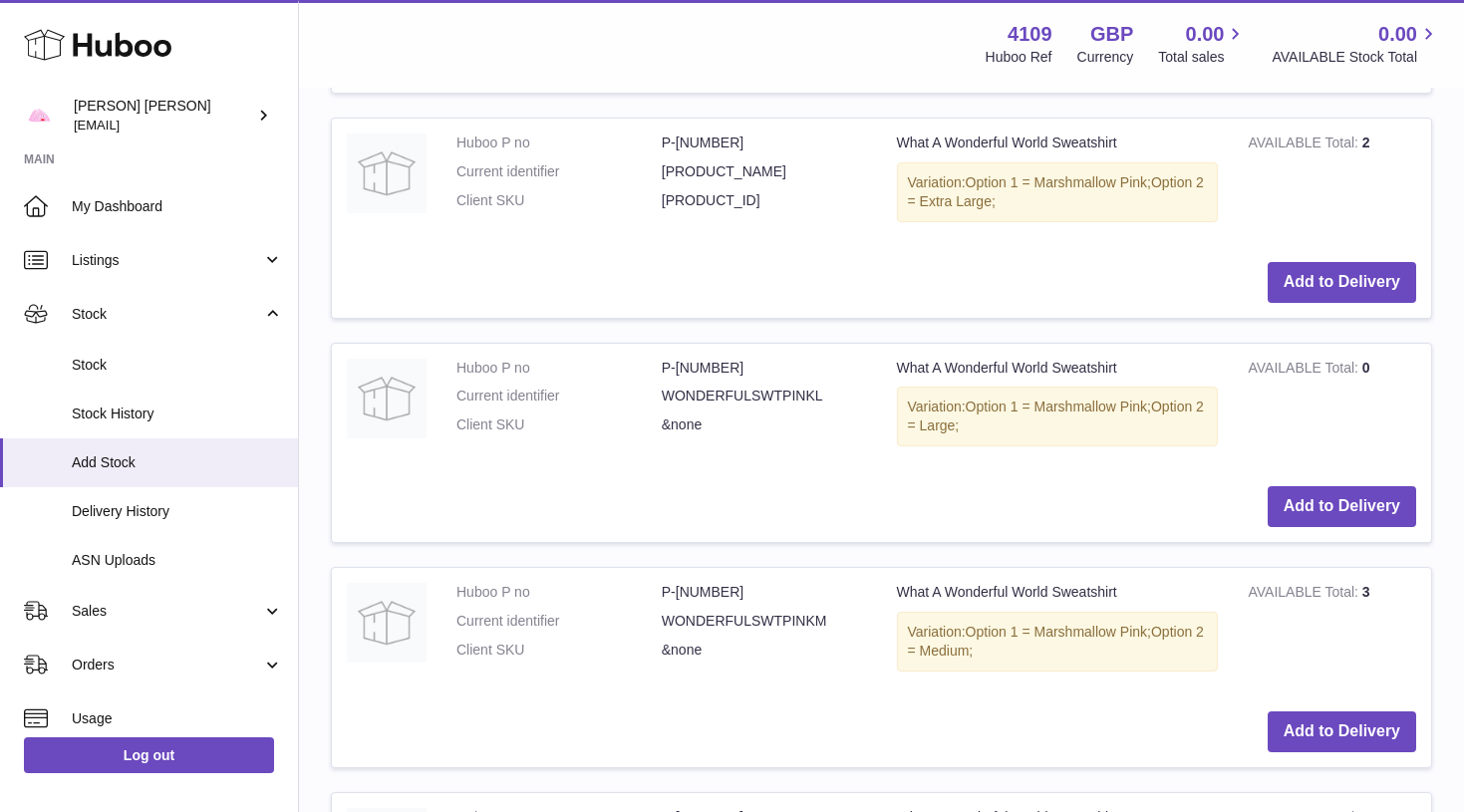 scroll, scrollTop: 3211, scrollLeft: 0, axis: vertical 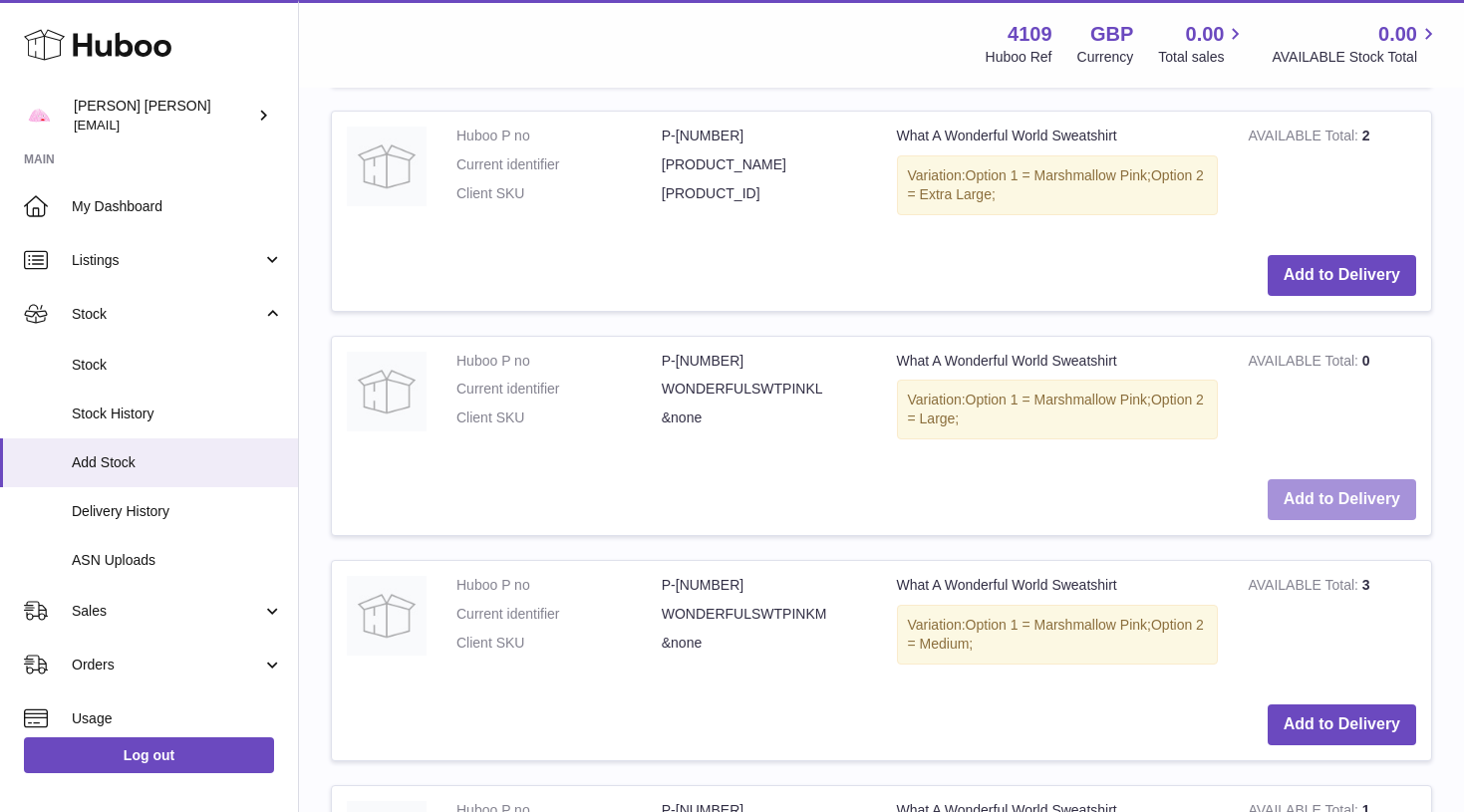 click on "Add to Delivery" at bounding box center [1341, 499] 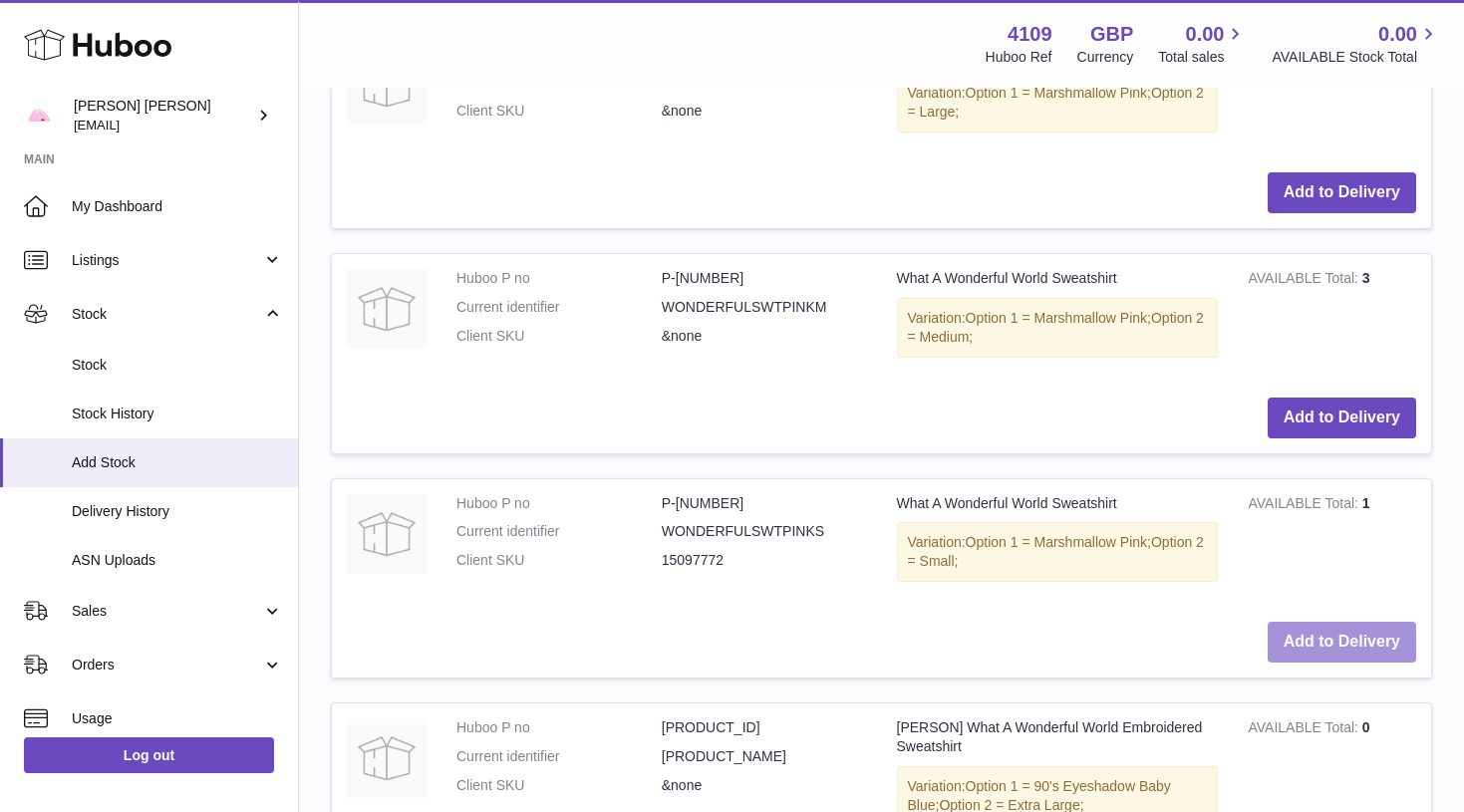 click on "Add to Delivery" at bounding box center [1341, 642] 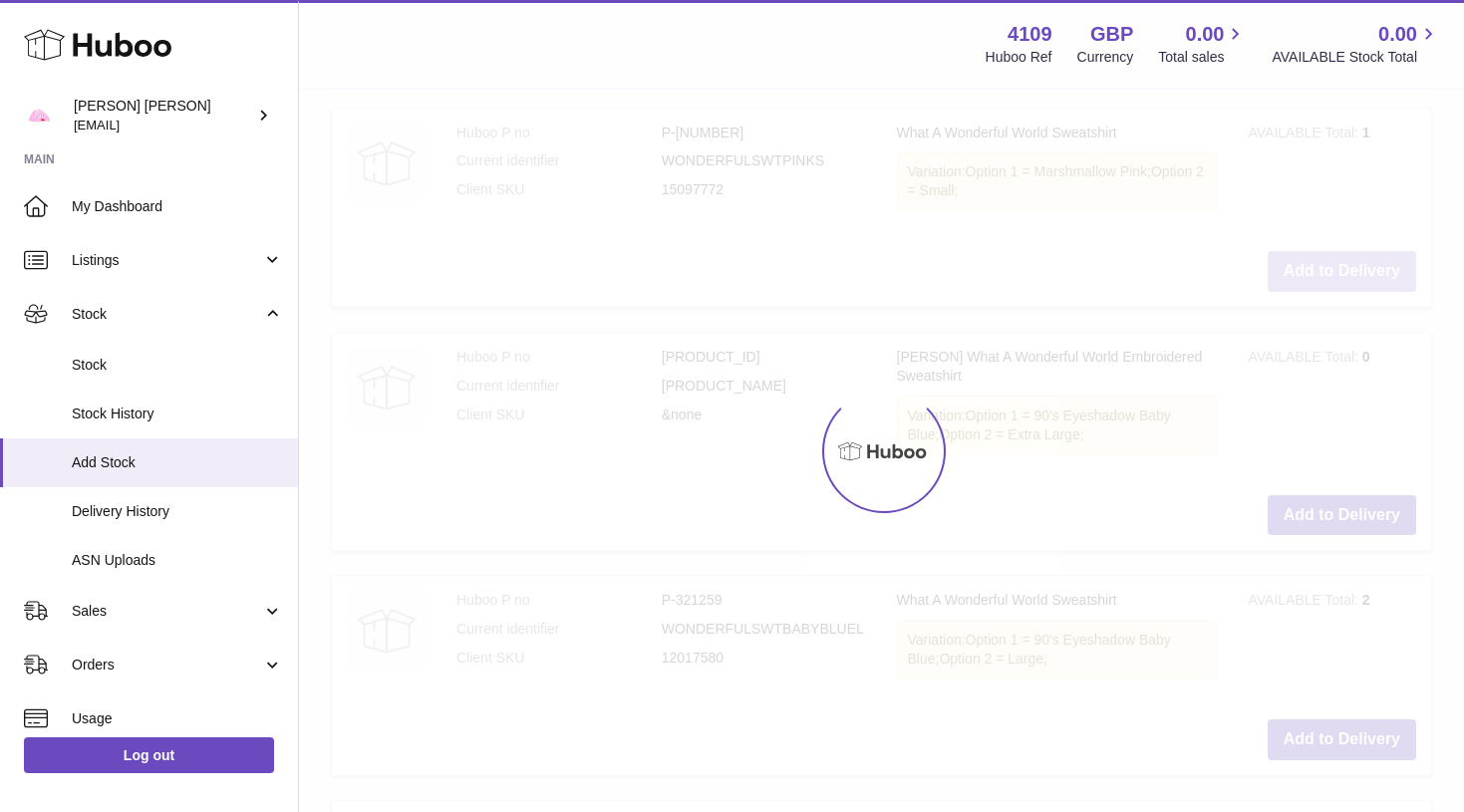 scroll, scrollTop: 3903, scrollLeft: 0, axis: vertical 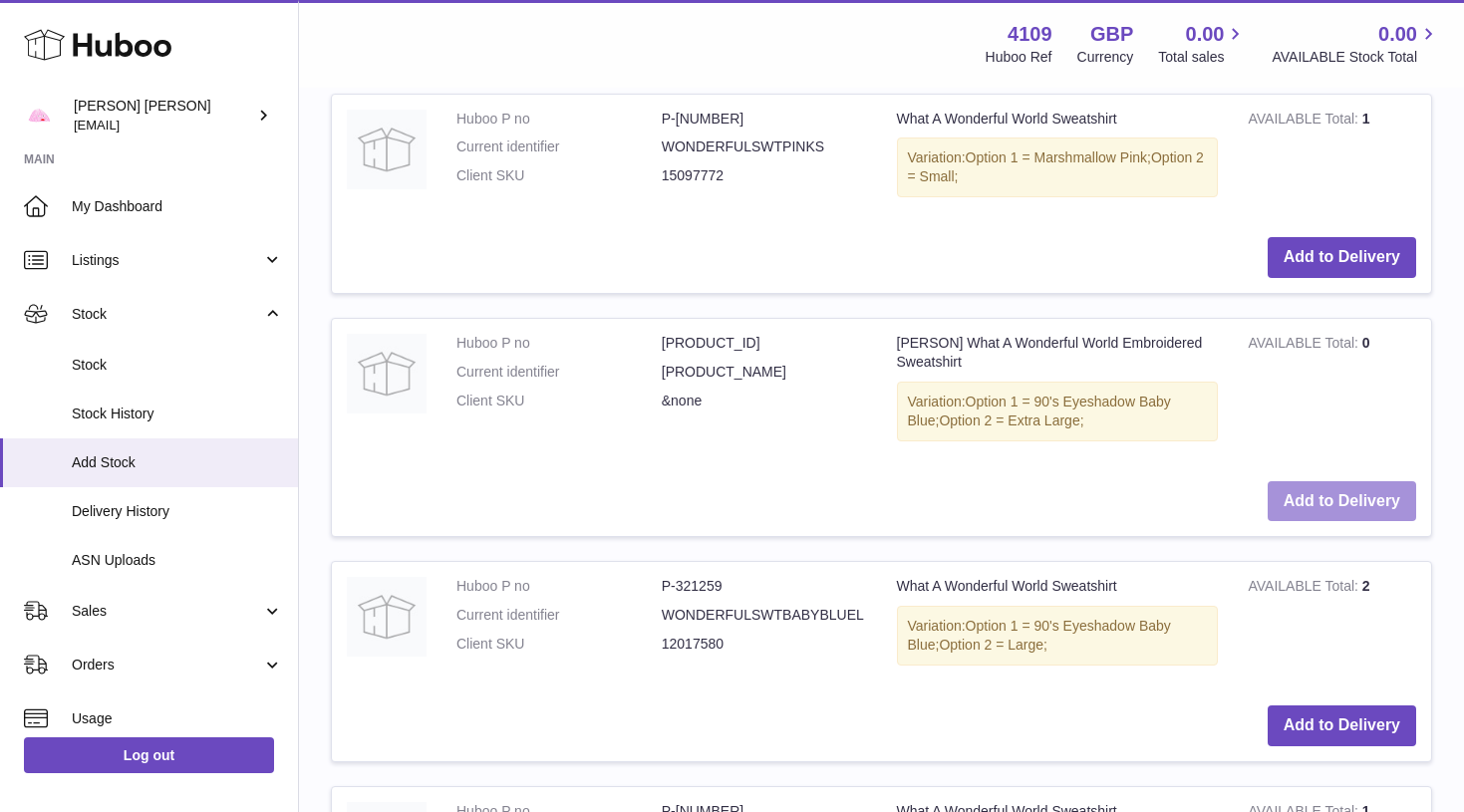 click on "Add to Delivery" at bounding box center (1341, 501) 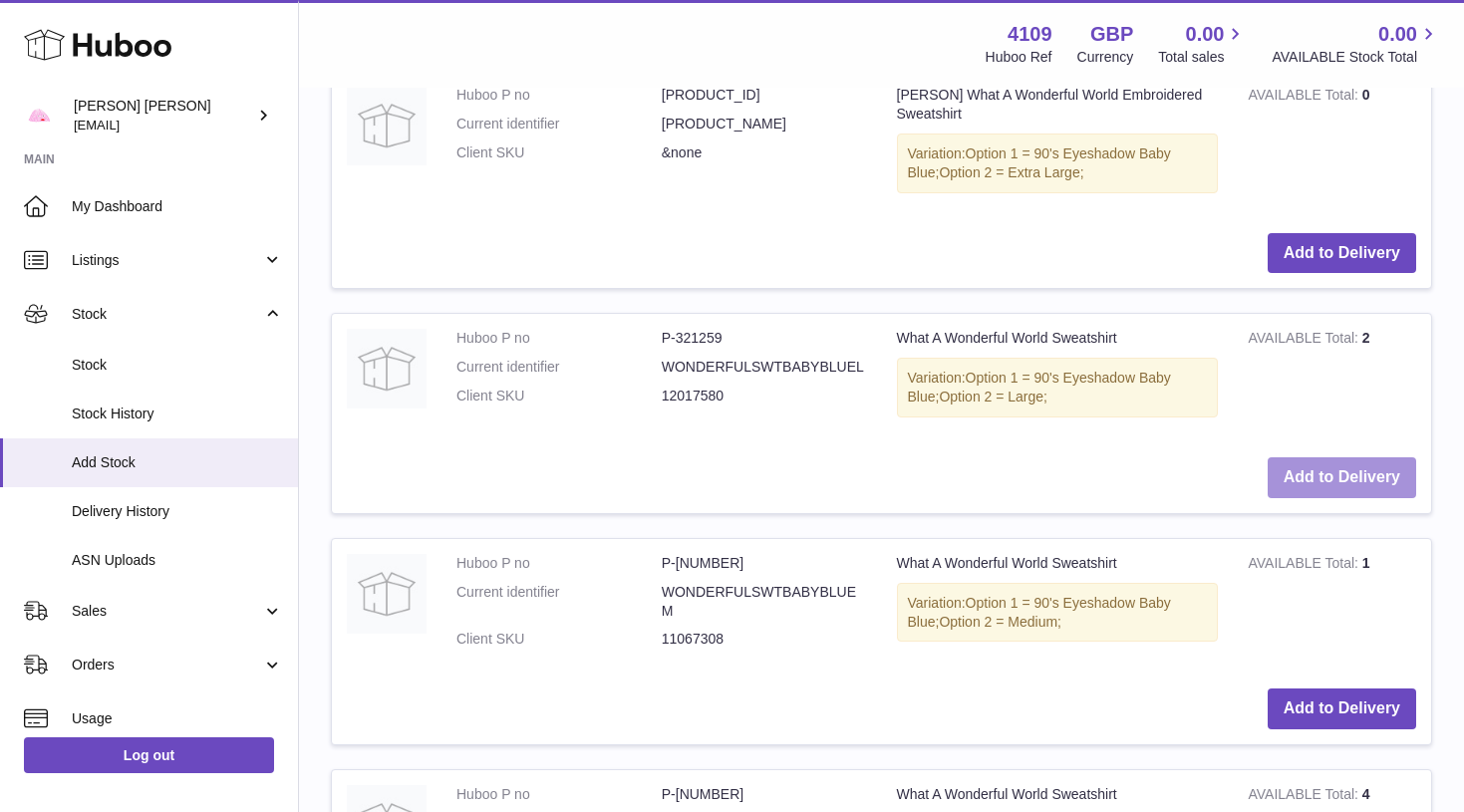 click on "Add to Delivery" at bounding box center [1341, 477] 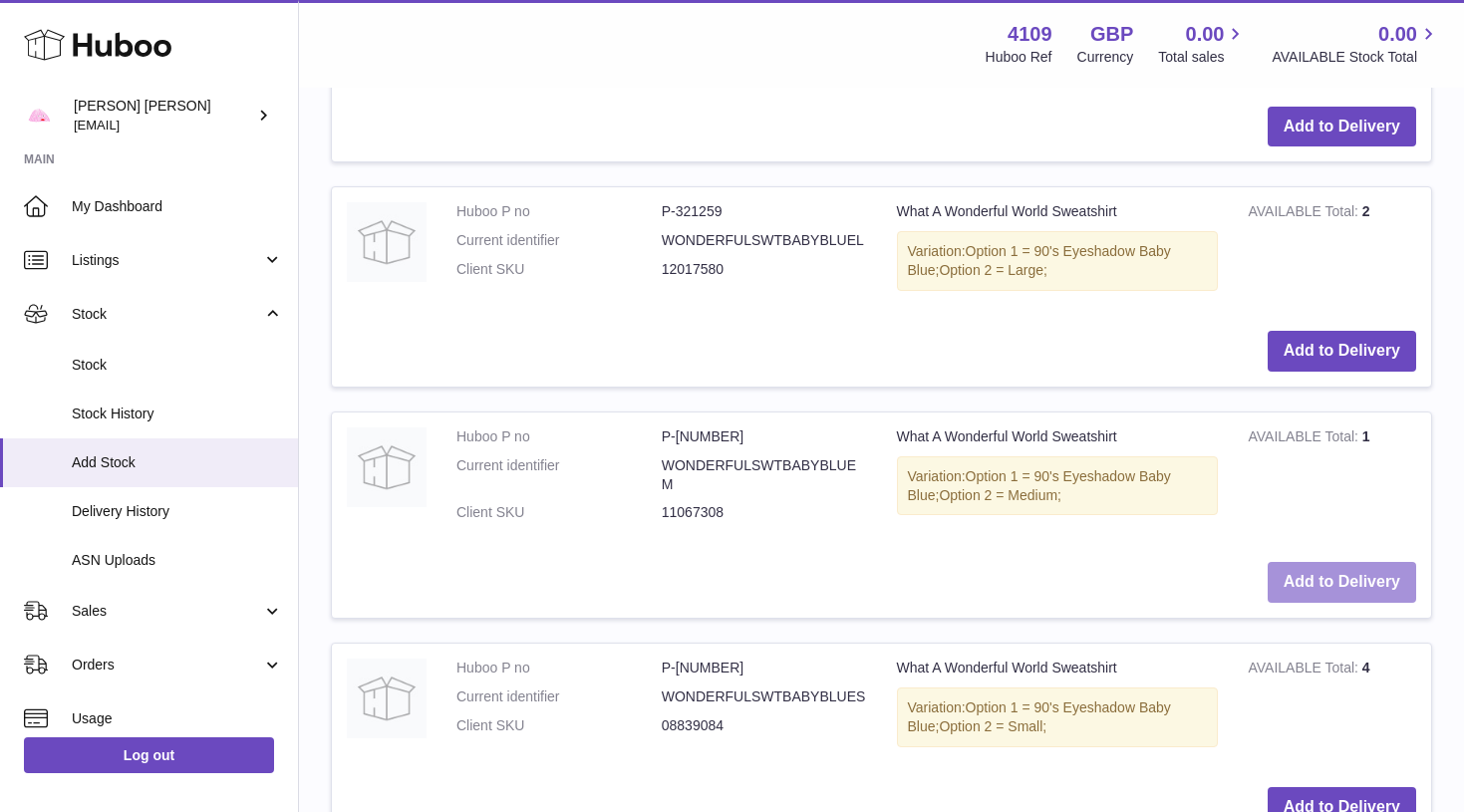 click on "Add to Delivery" at bounding box center [1341, 582] 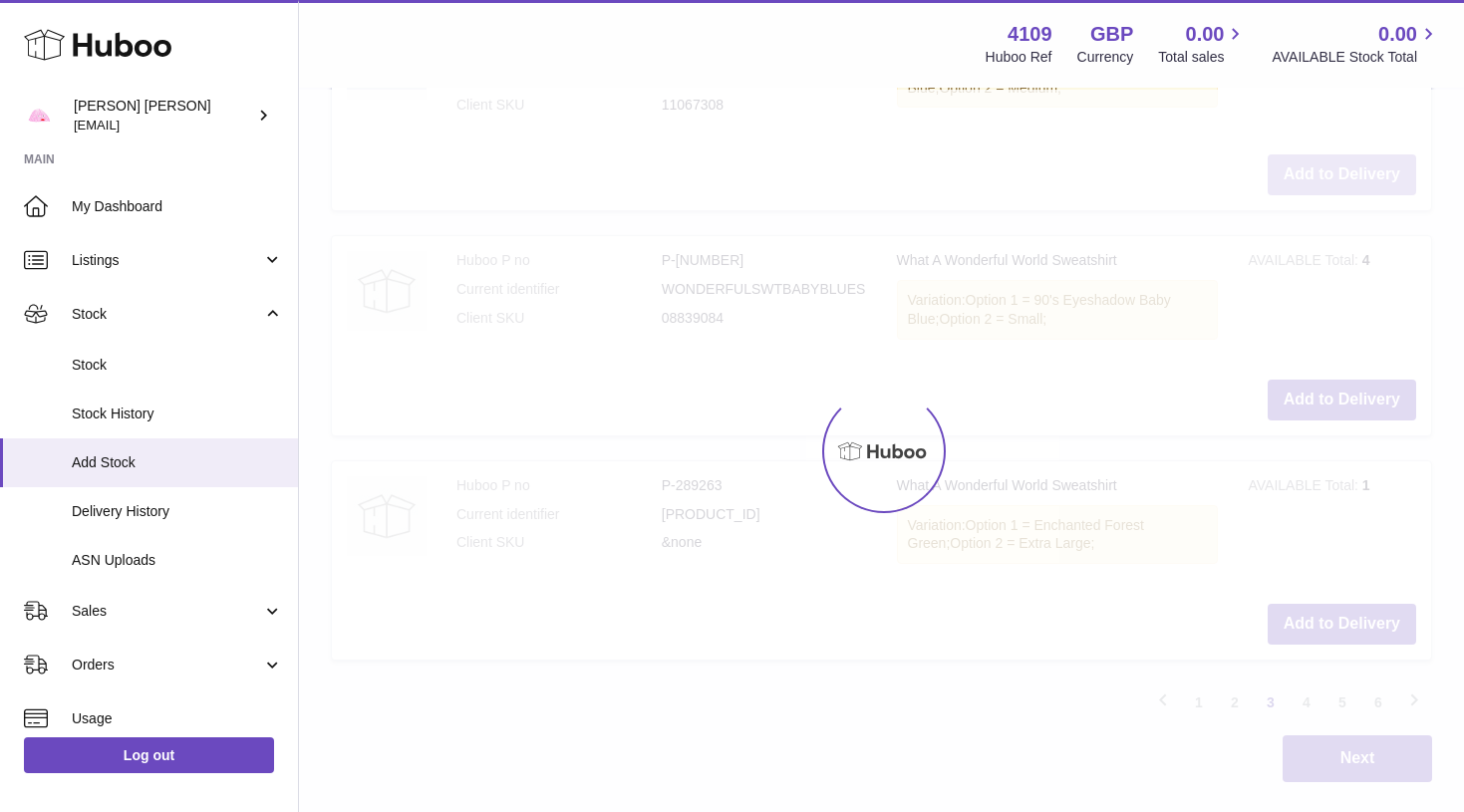 scroll, scrollTop: 4687, scrollLeft: 0, axis: vertical 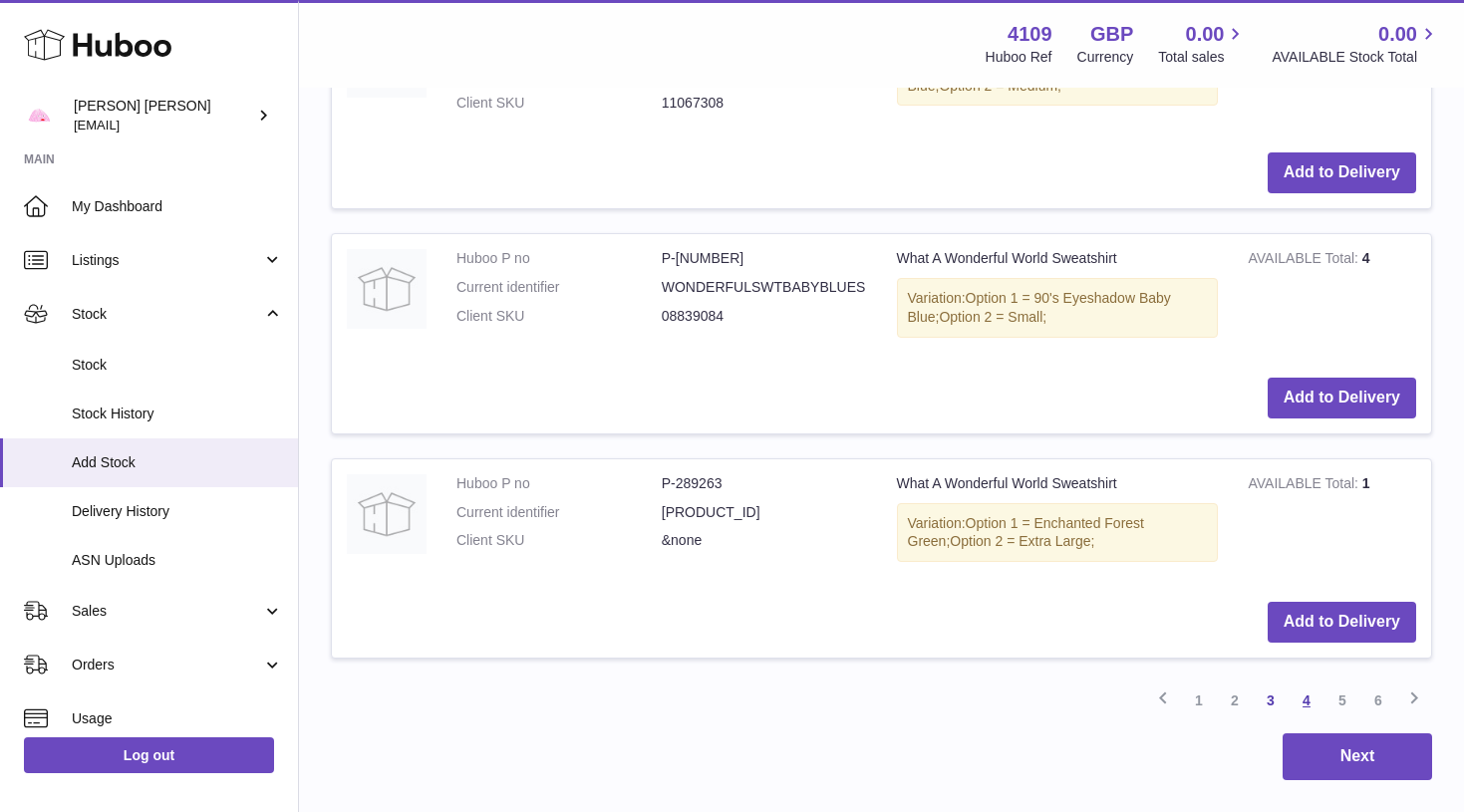 click on "4" at bounding box center (1307, 700) 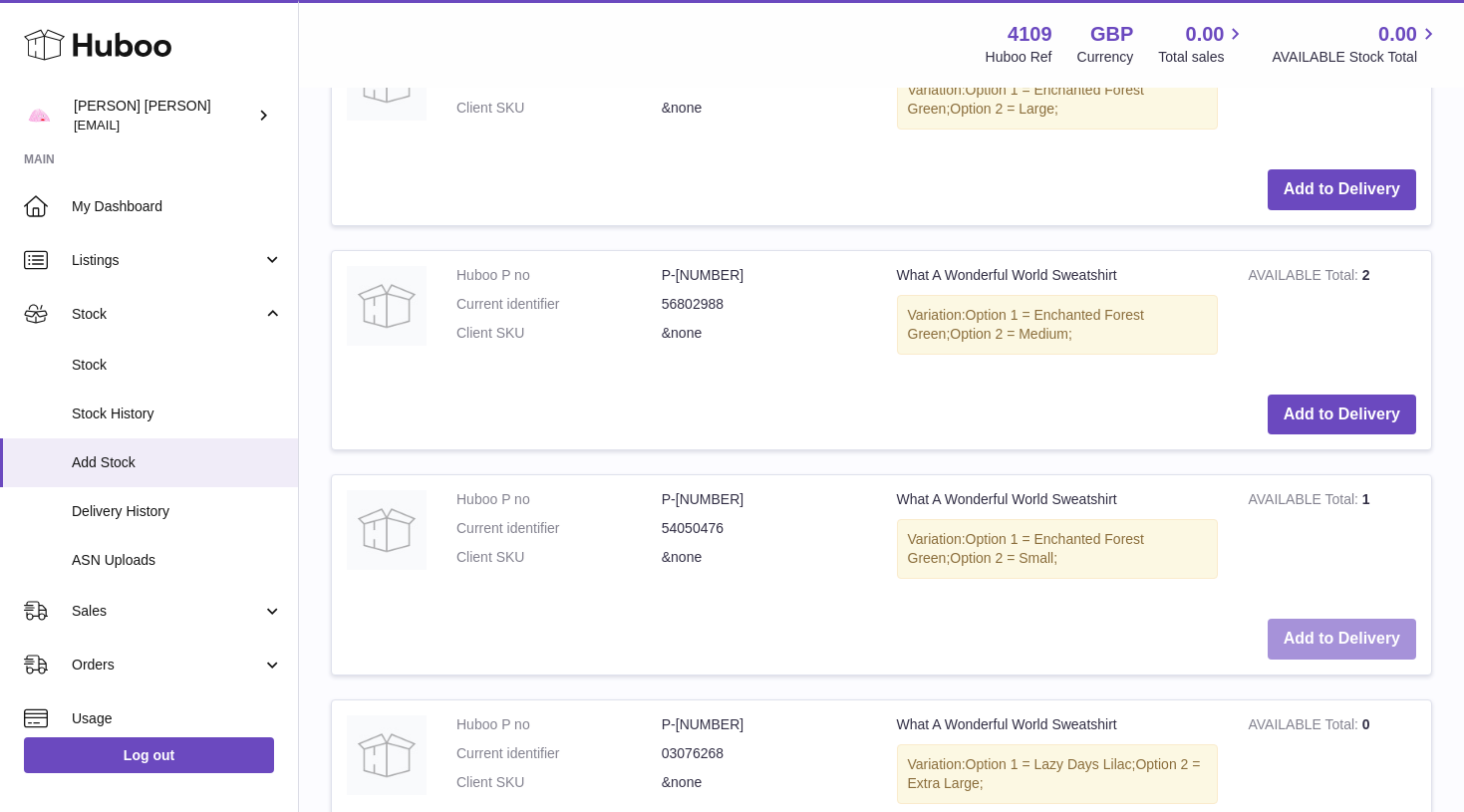 click on "Add to Delivery" at bounding box center [1341, 639] 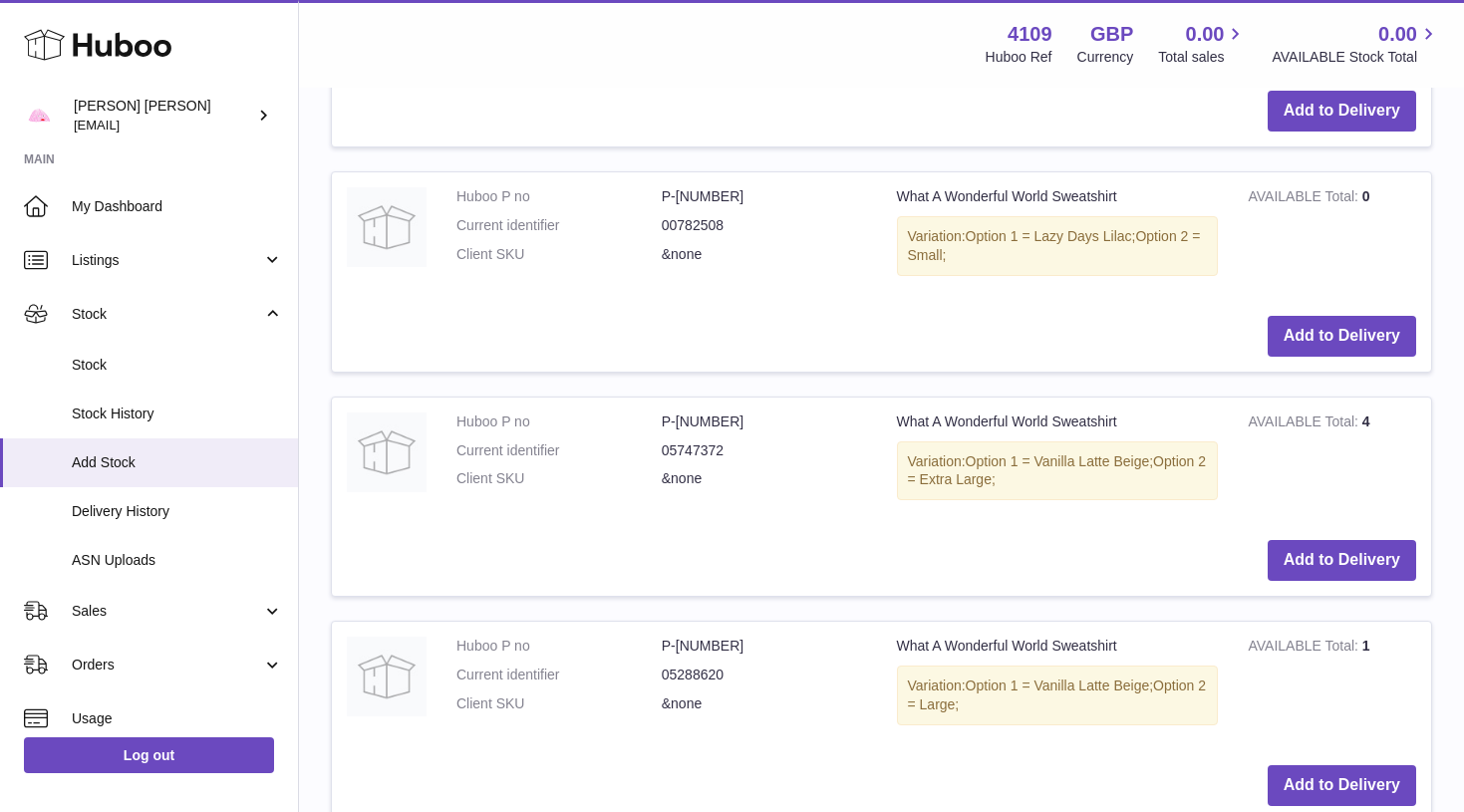 scroll, scrollTop: 4243, scrollLeft: 0, axis: vertical 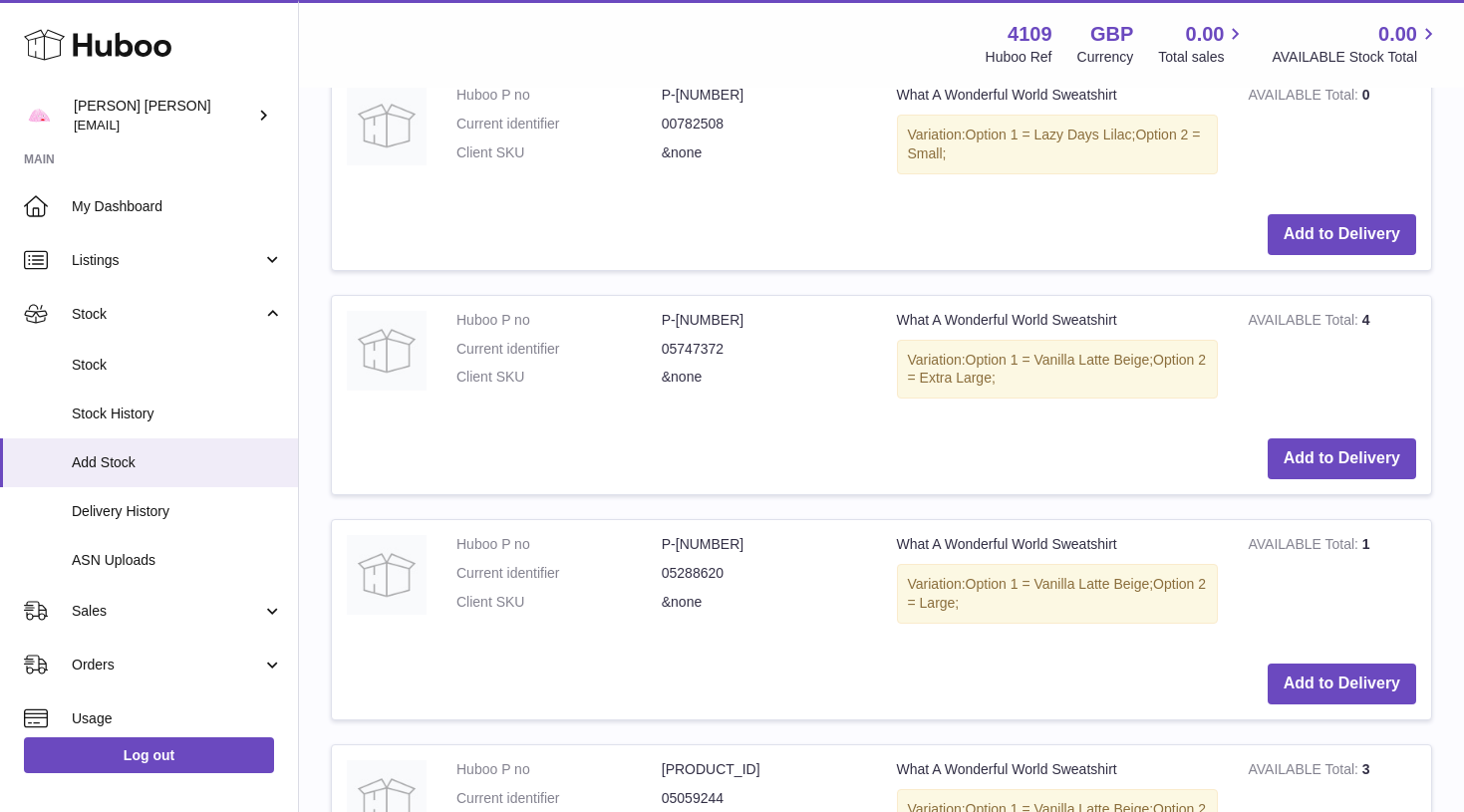 click on "Add to Delivery" at bounding box center (1341, 683) 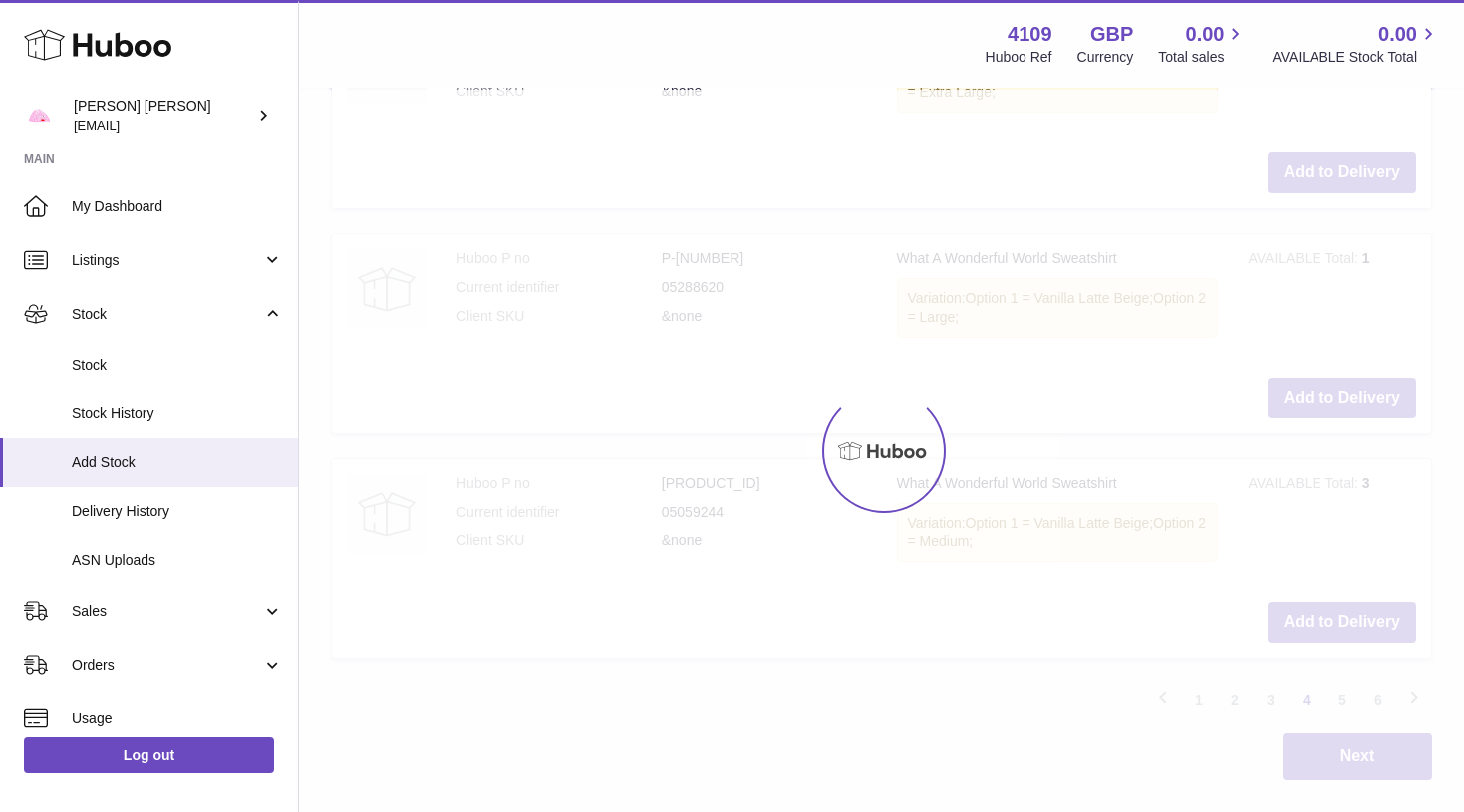 scroll, scrollTop: 4640, scrollLeft: 0, axis: vertical 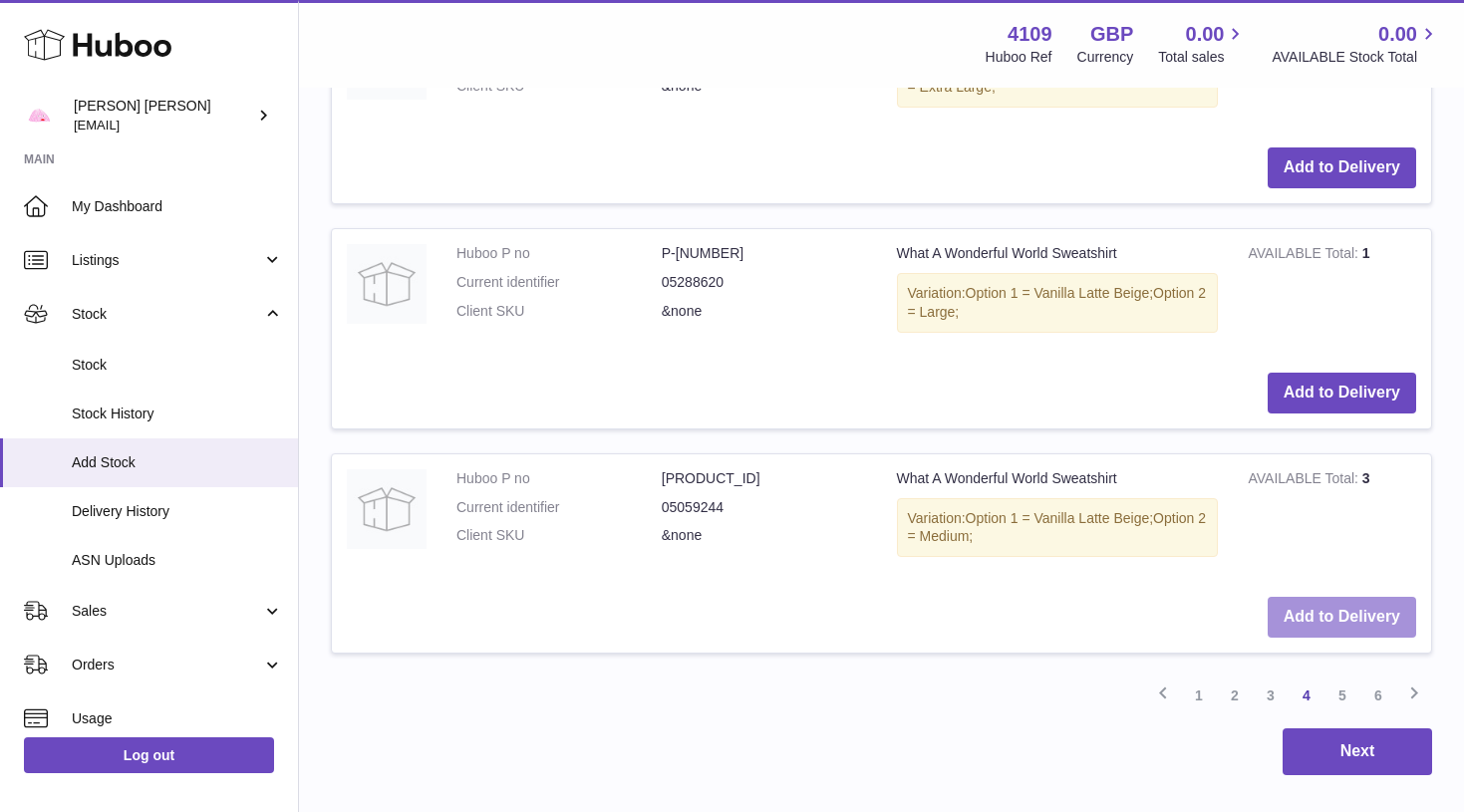 click on "Add to Delivery" at bounding box center (1341, 617) 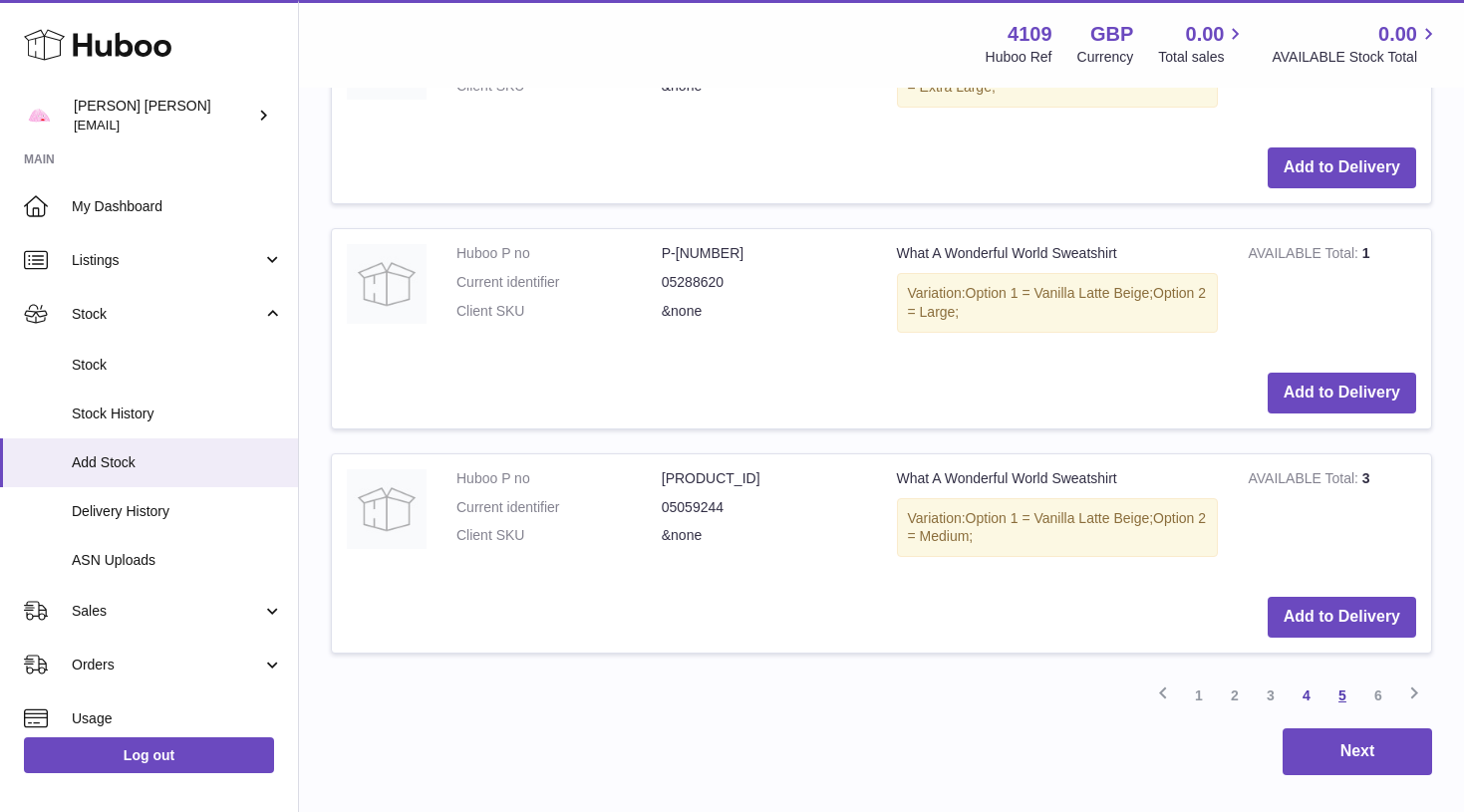 click on "5" at bounding box center [1342, 695] 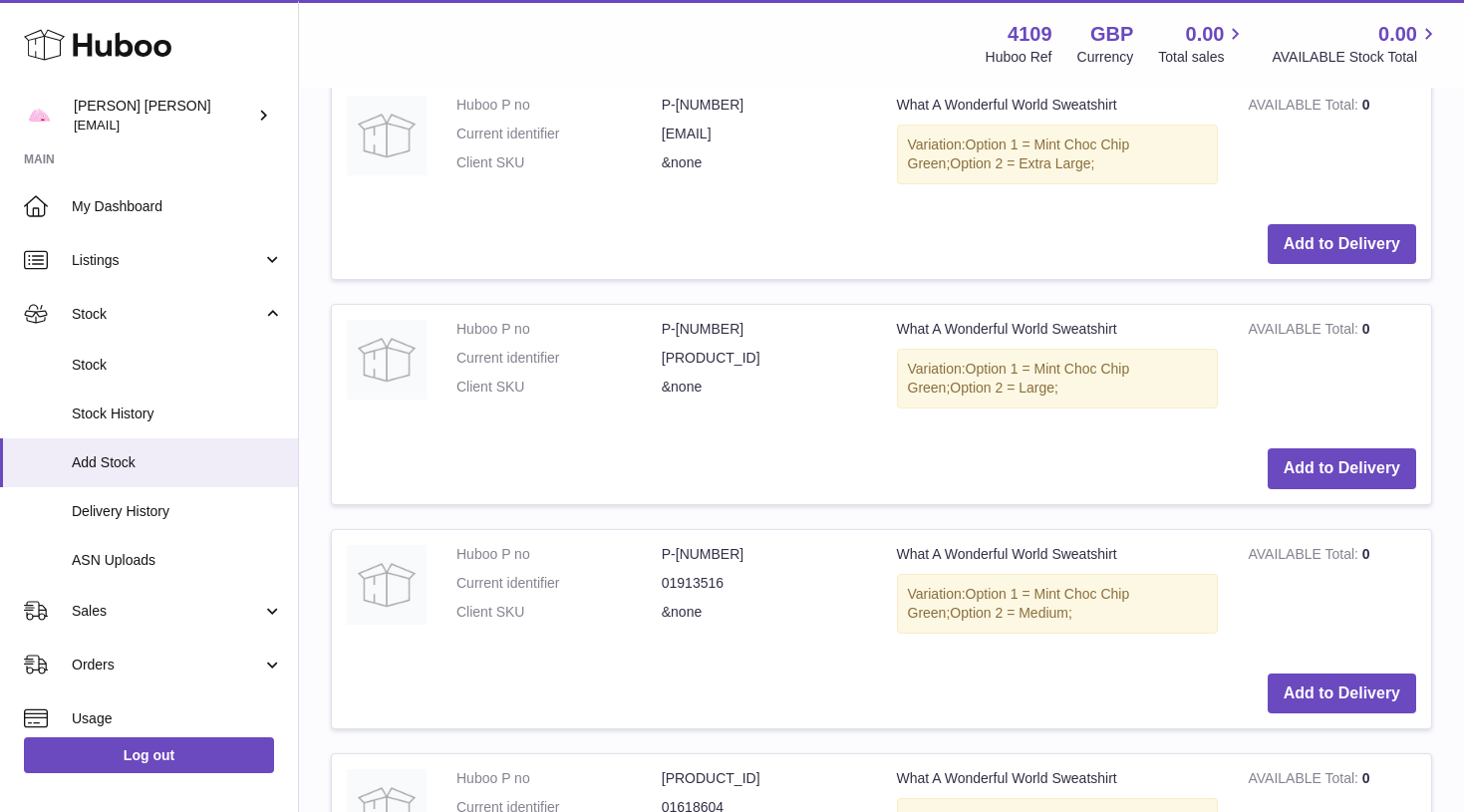 scroll, scrollTop: 3773, scrollLeft: 0, axis: vertical 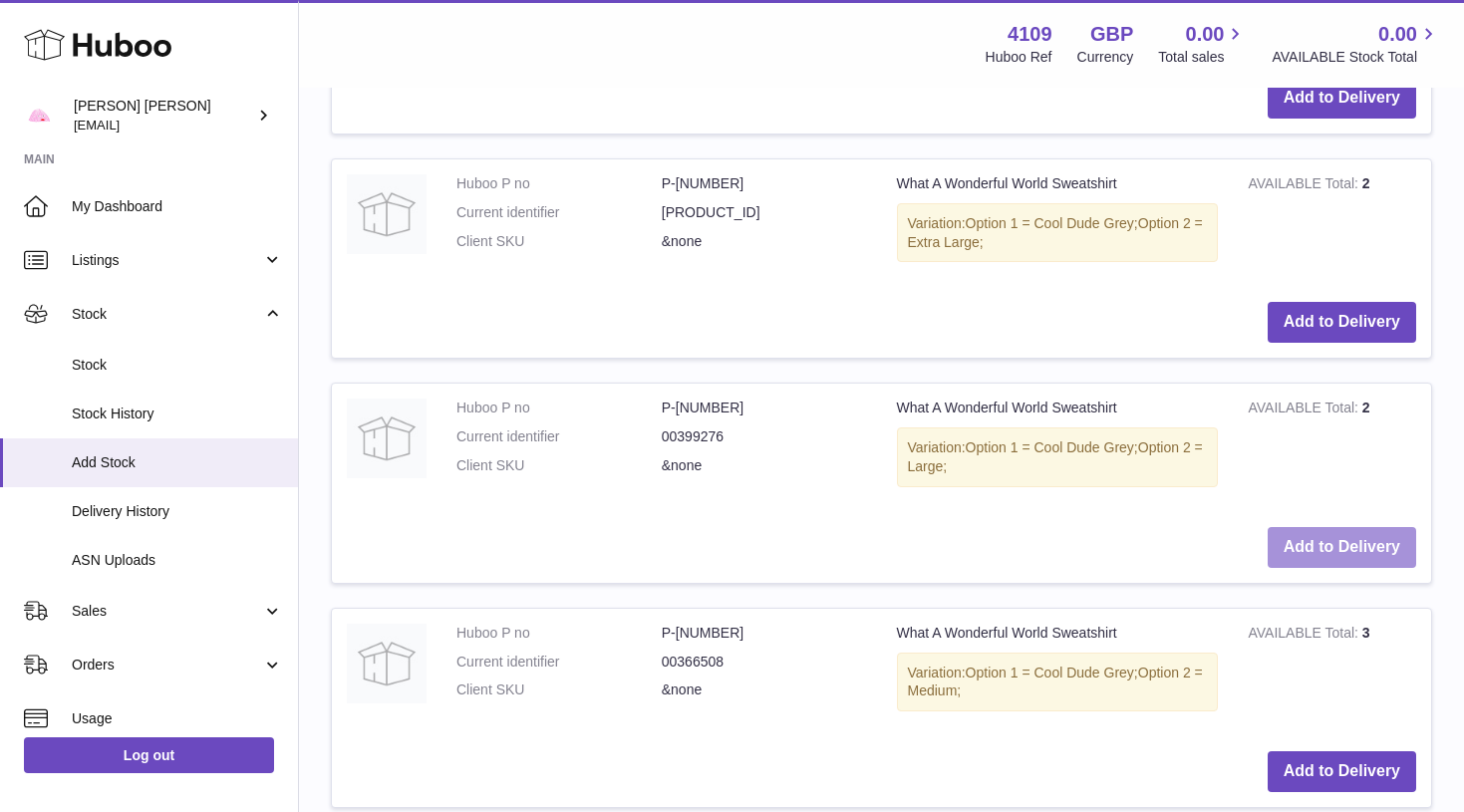 click on "Add to Delivery" at bounding box center [1341, 547] 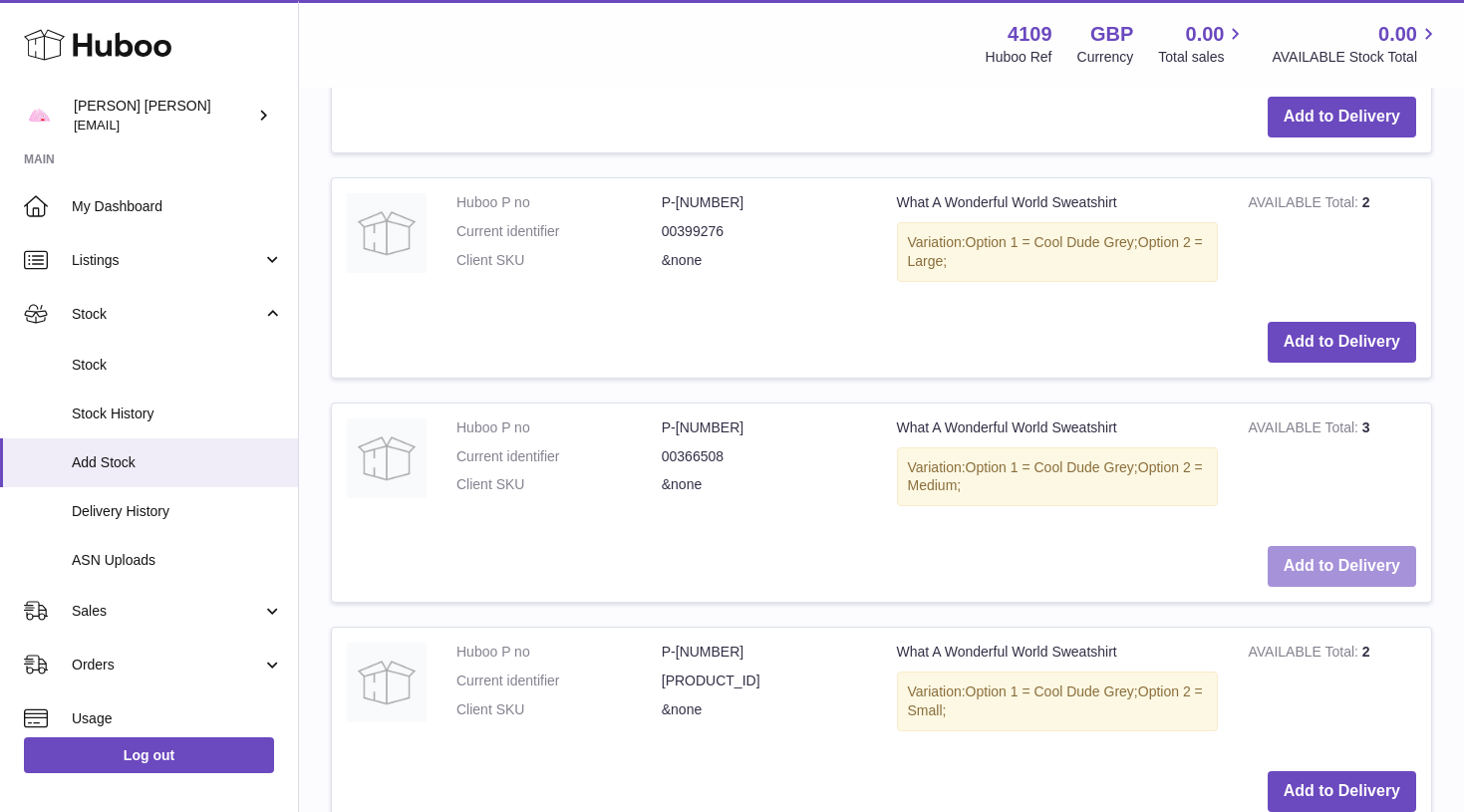 click on "Add to Delivery" at bounding box center [1341, 566] 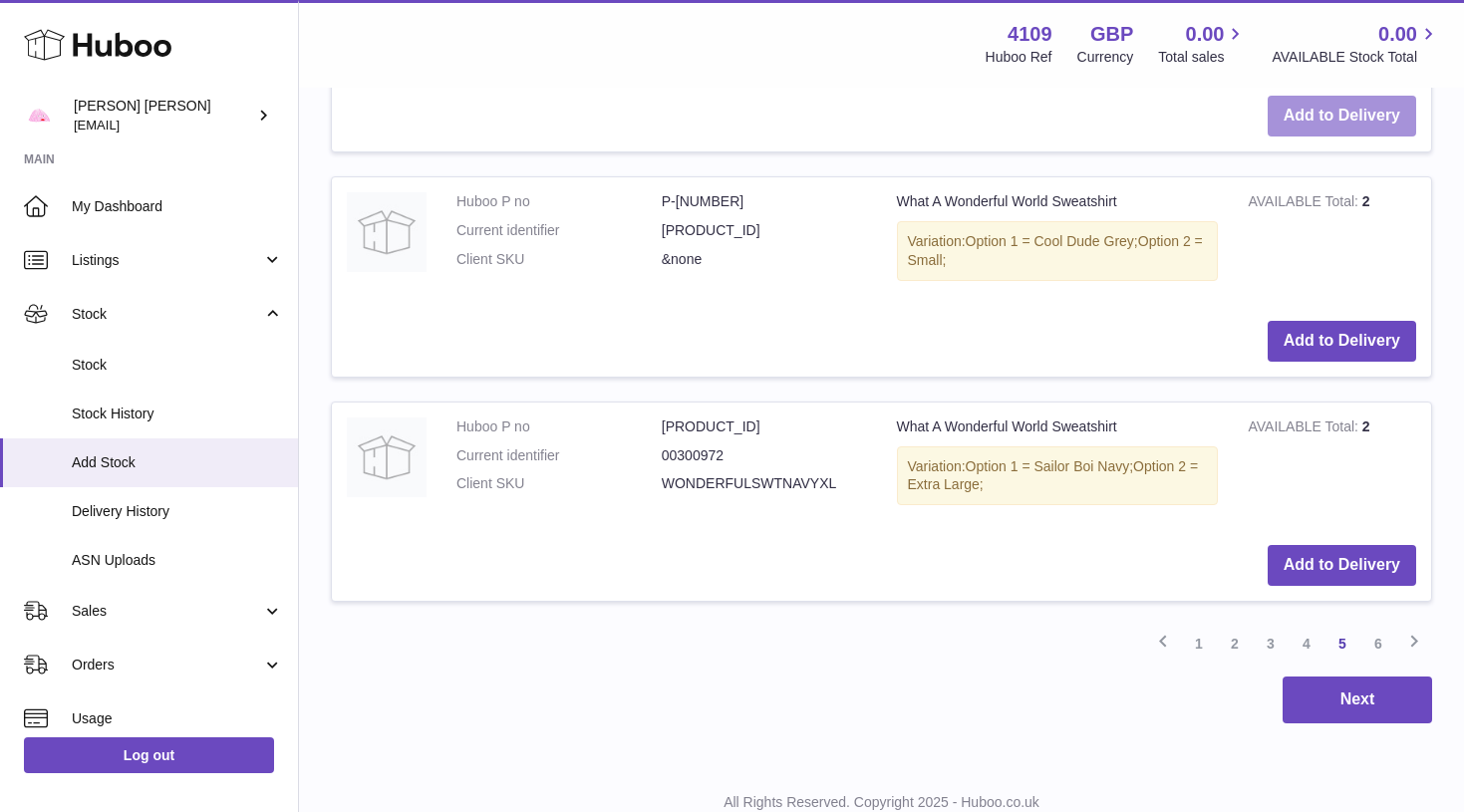 scroll, scrollTop: 4691, scrollLeft: 0, axis: vertical 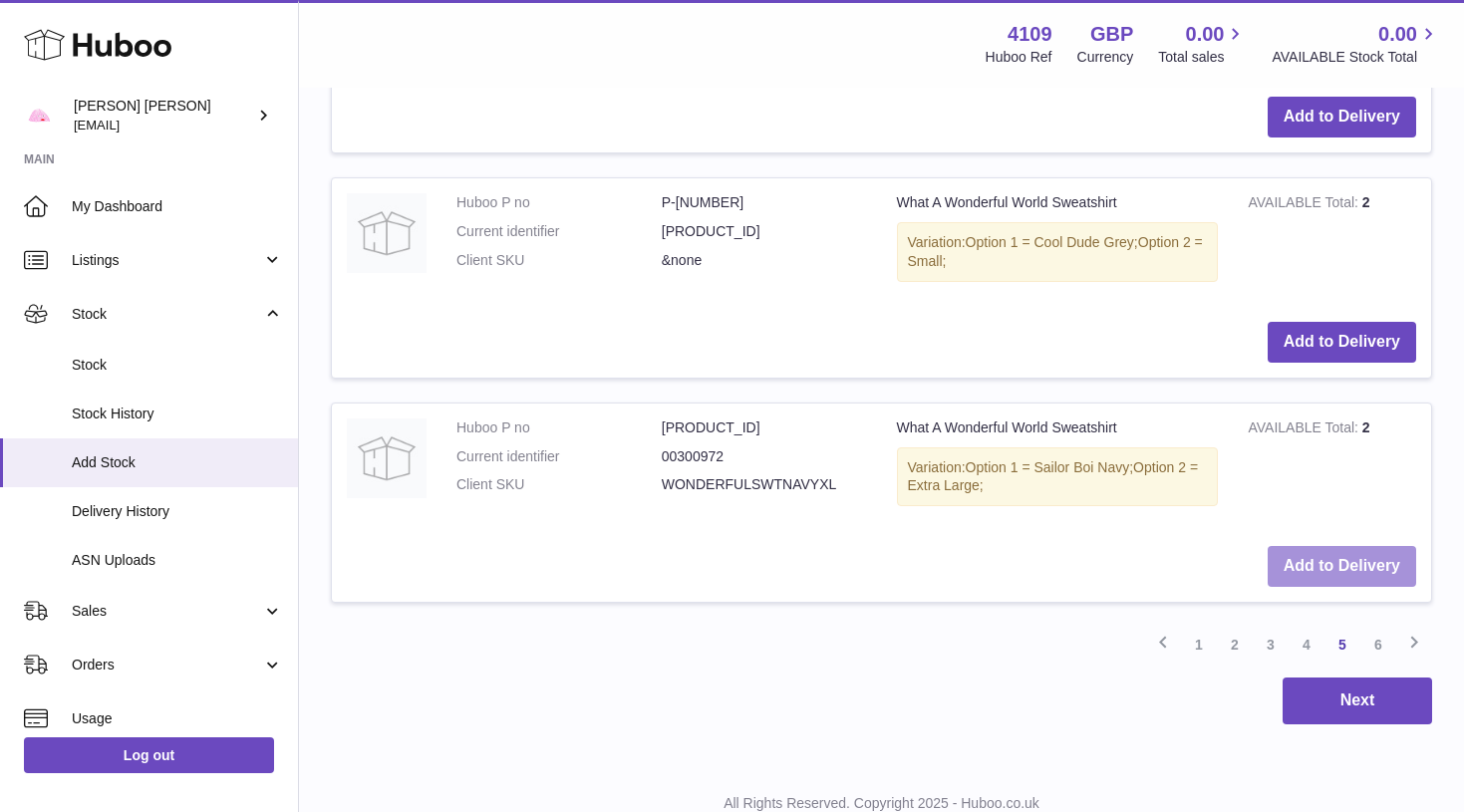 click on "Add to Delivery" at bounding box center [1341, 566] 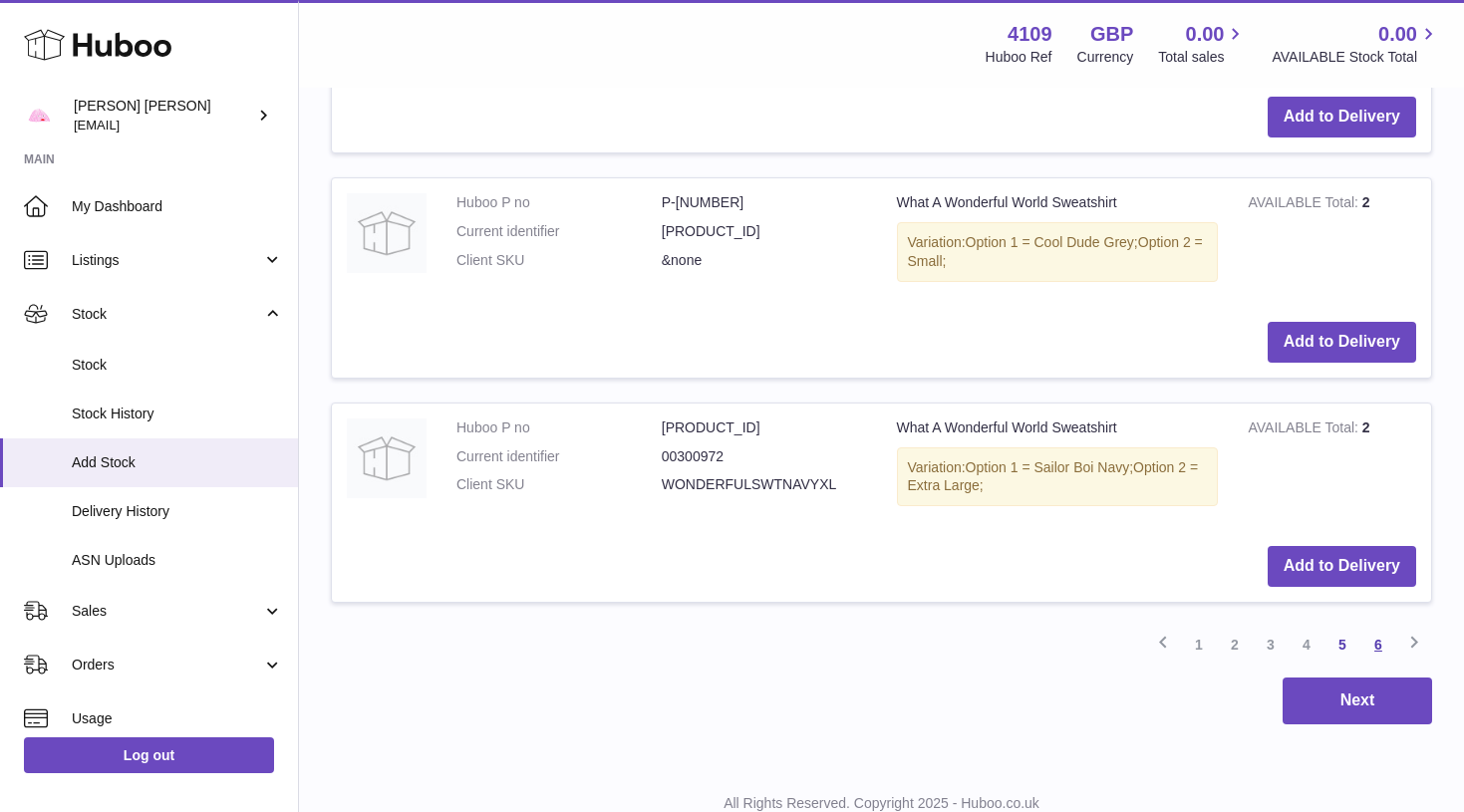 click on "6" at bounding box center [1378, 645] 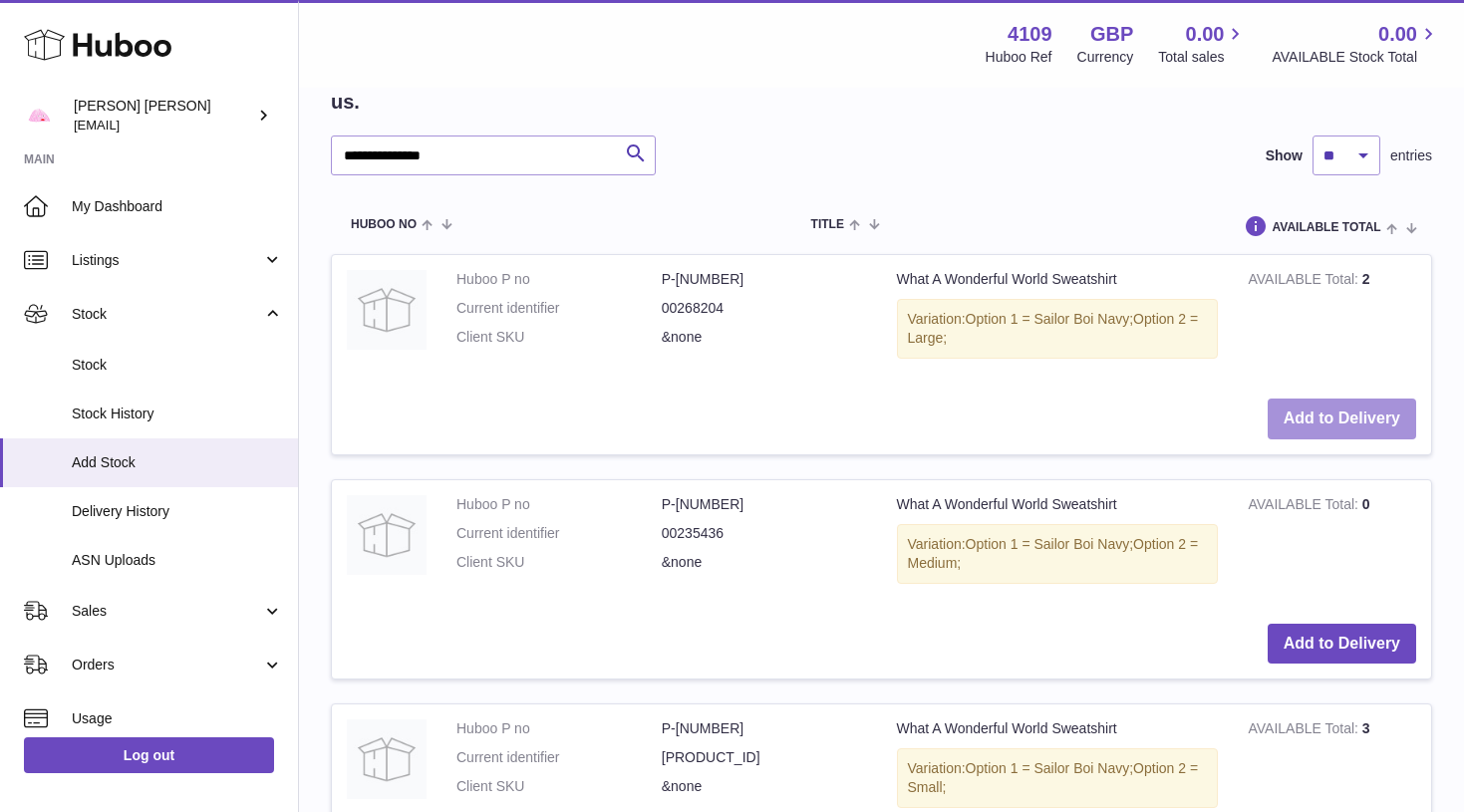 click on "Add to Delivery" at bounding box center (1341, 418) 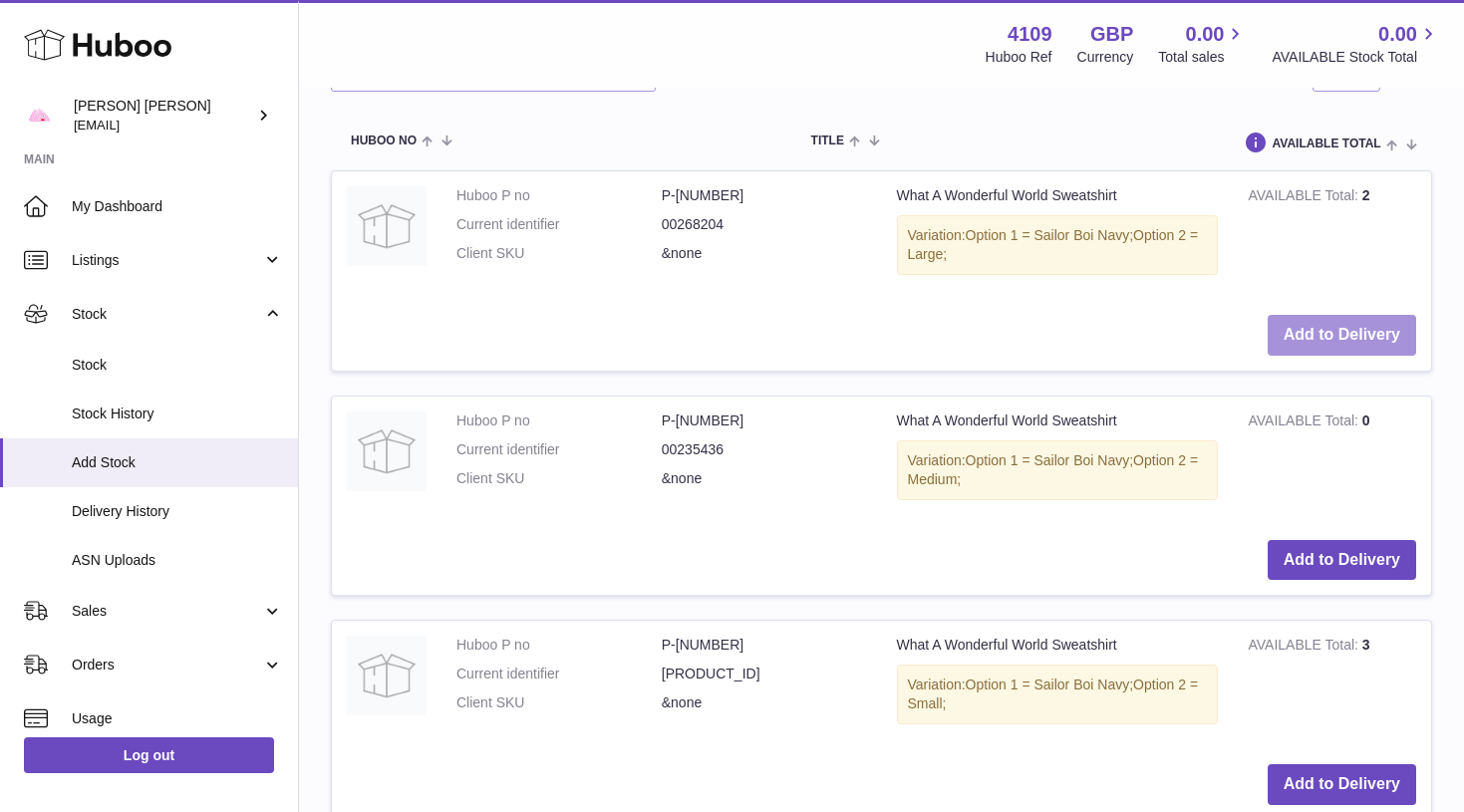 scroll, scrollTop: 2907, scrollLeft: 0, axis: vertical 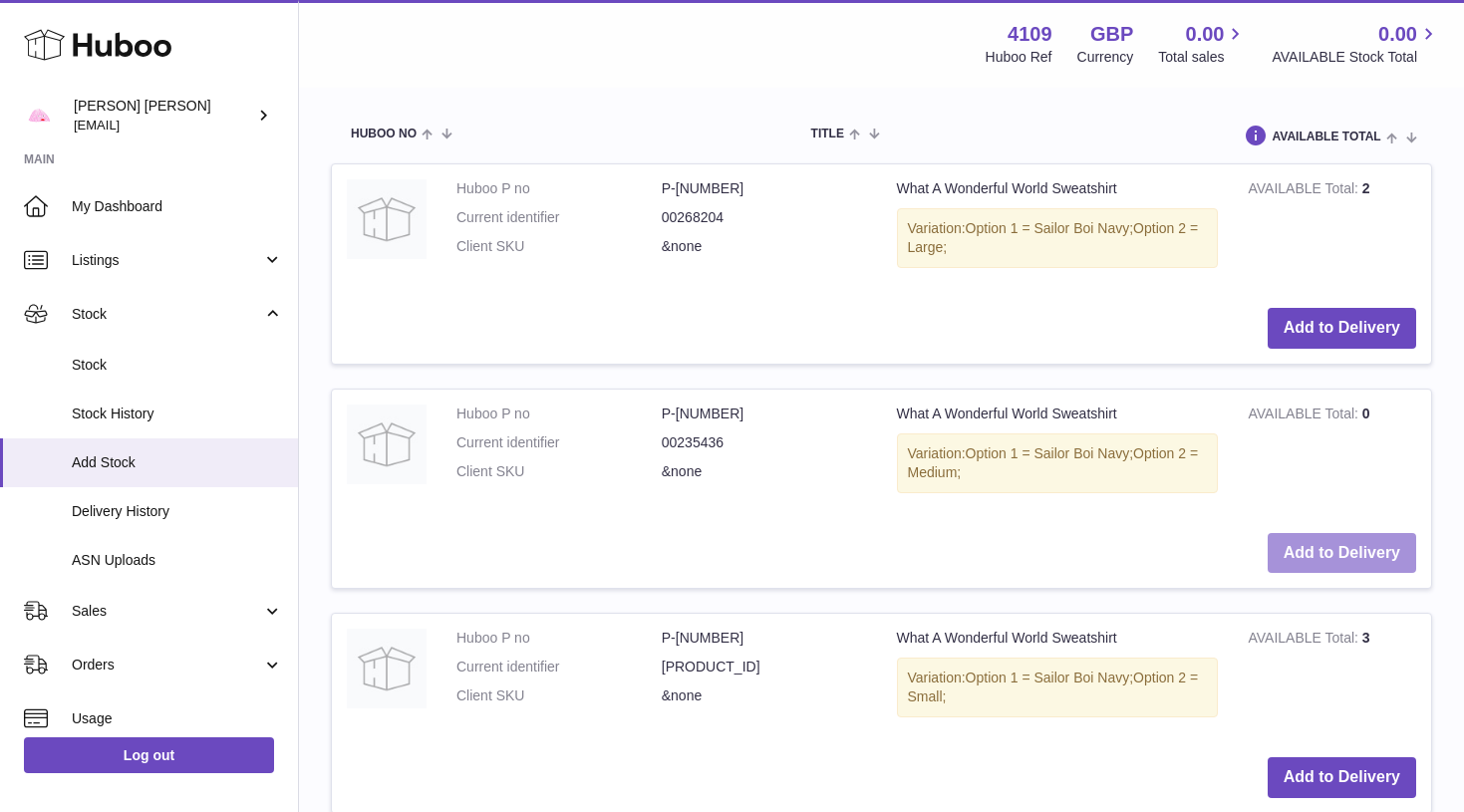 click on "Add to Delivery" at bounding box center (1341, 553) 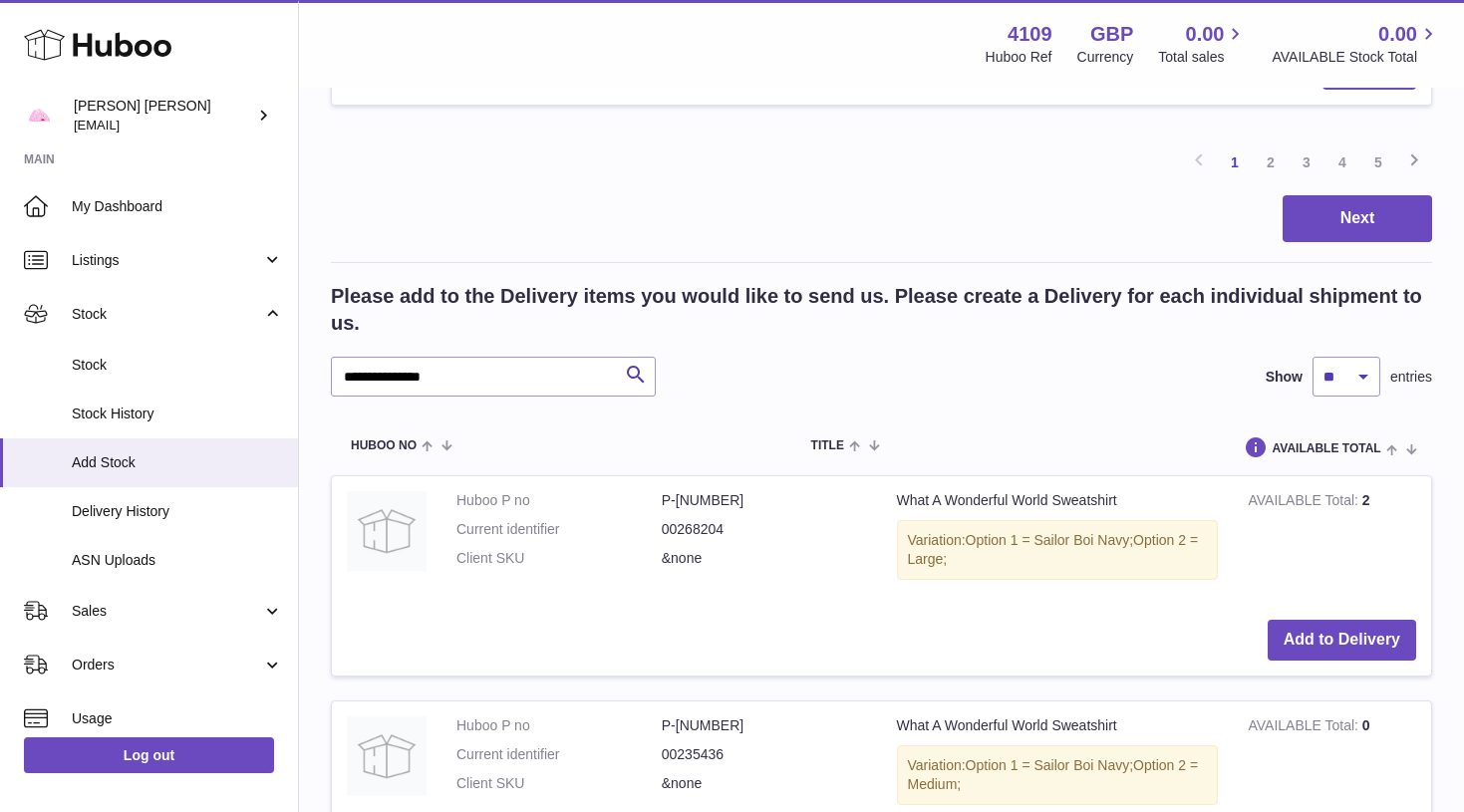 scroll, scrollTop: 2595, scrollLeft: 0, axis: vertical 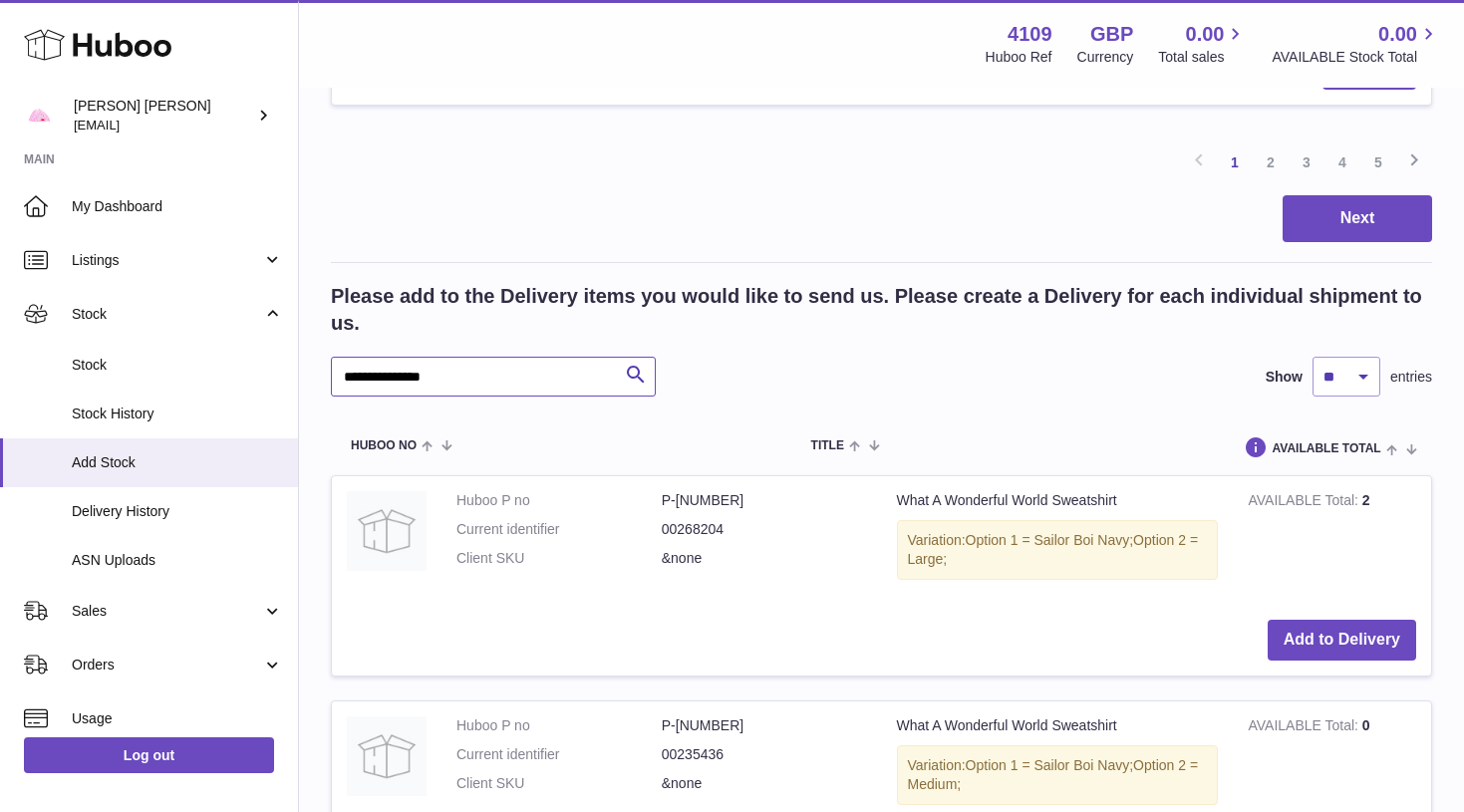 click on "**********" at bounding box center [493, 377] 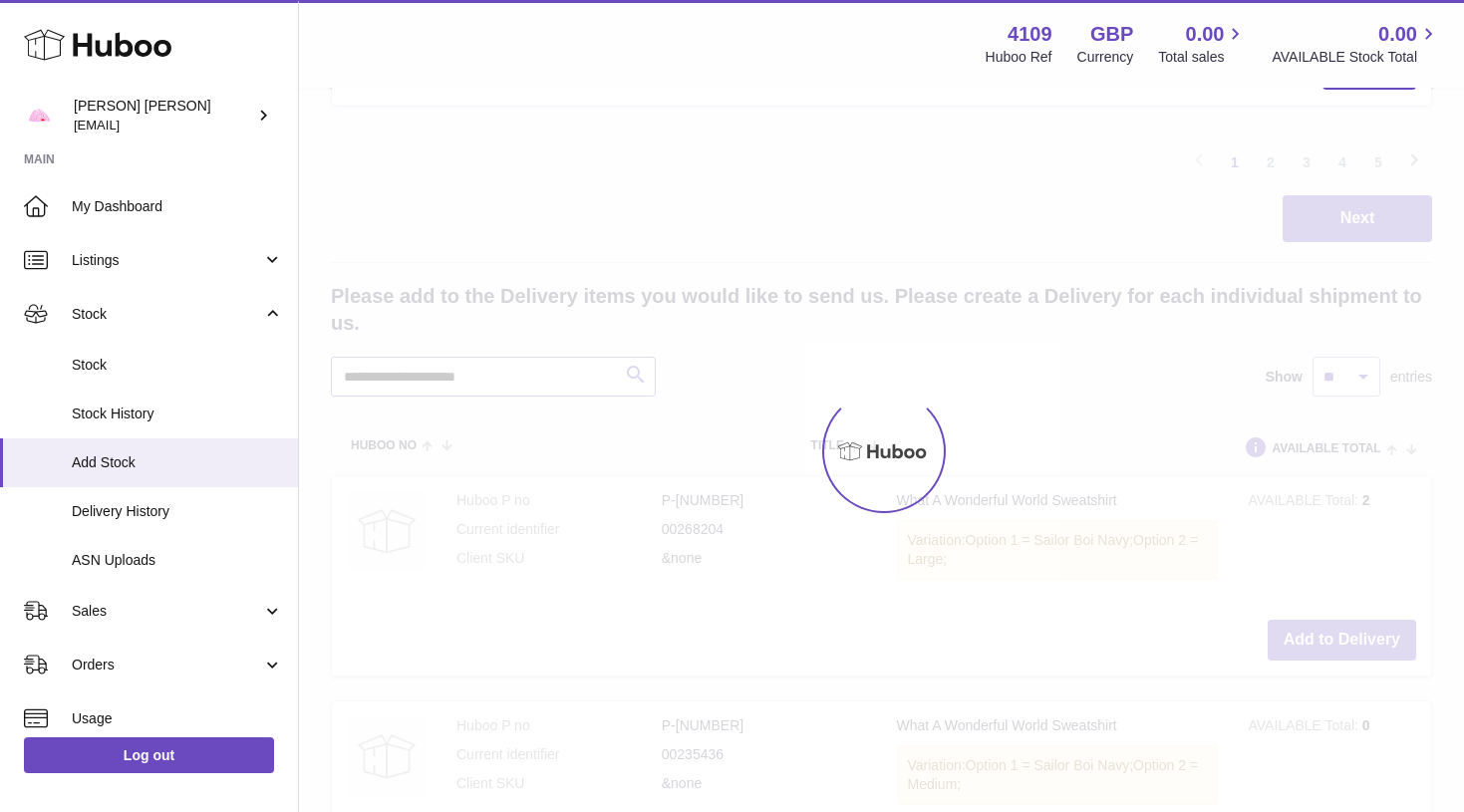 scroll, scrollTop: 2428, scrollLeft: 0, axis: vertical 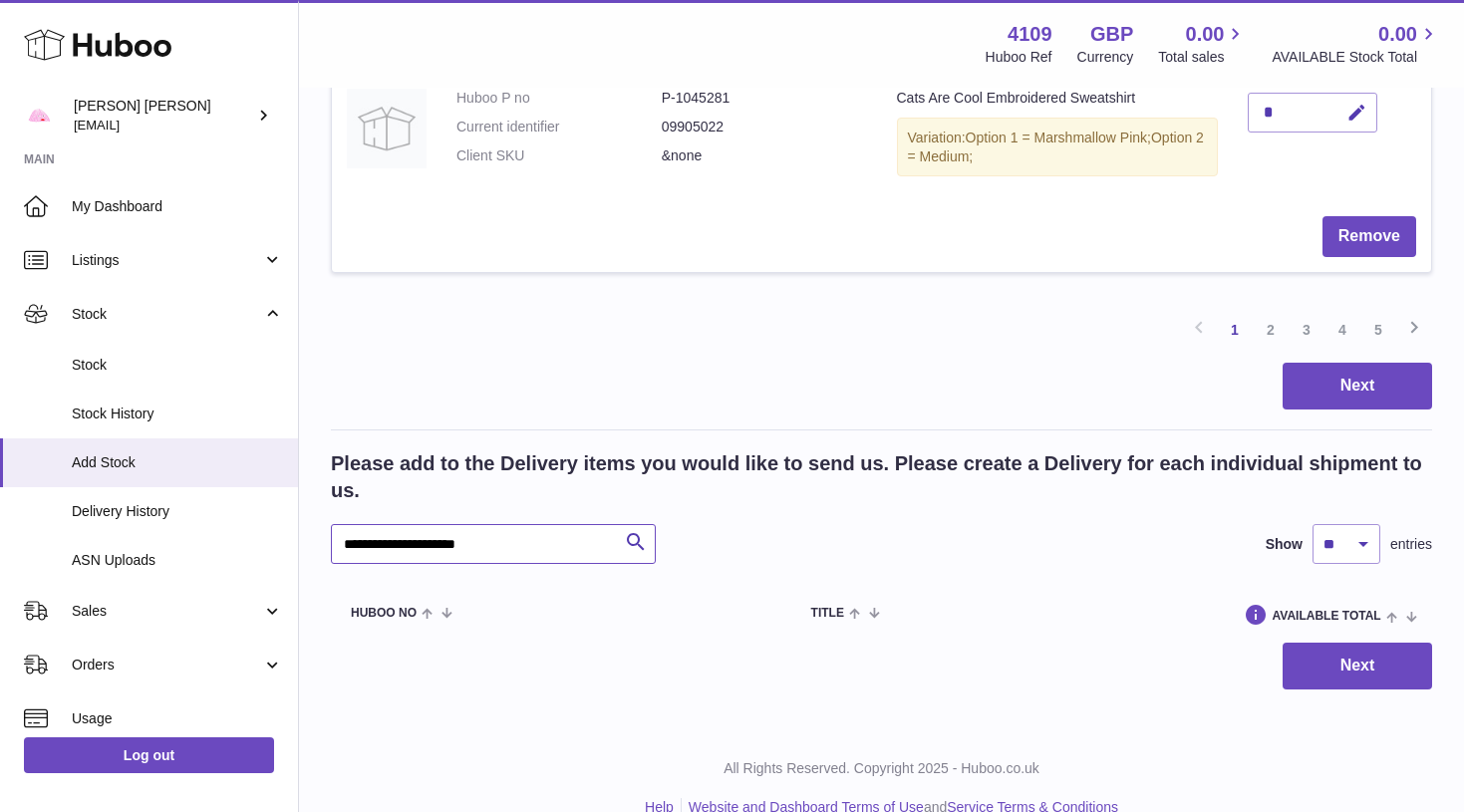 click on "**********" at bounding box center [493, 544] 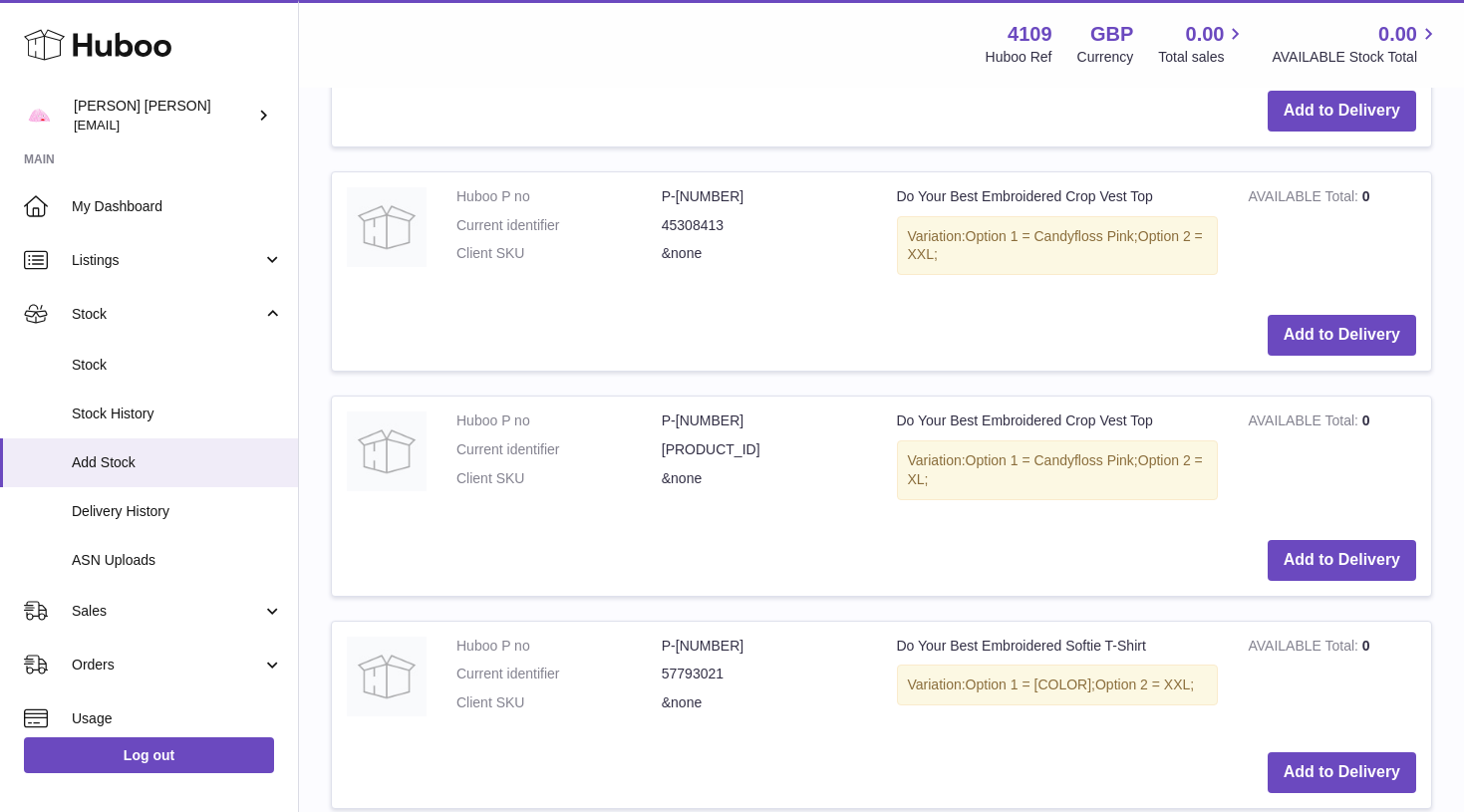 scroll, scrollTop: 4163, scrollLeft: 0, axis: vertical 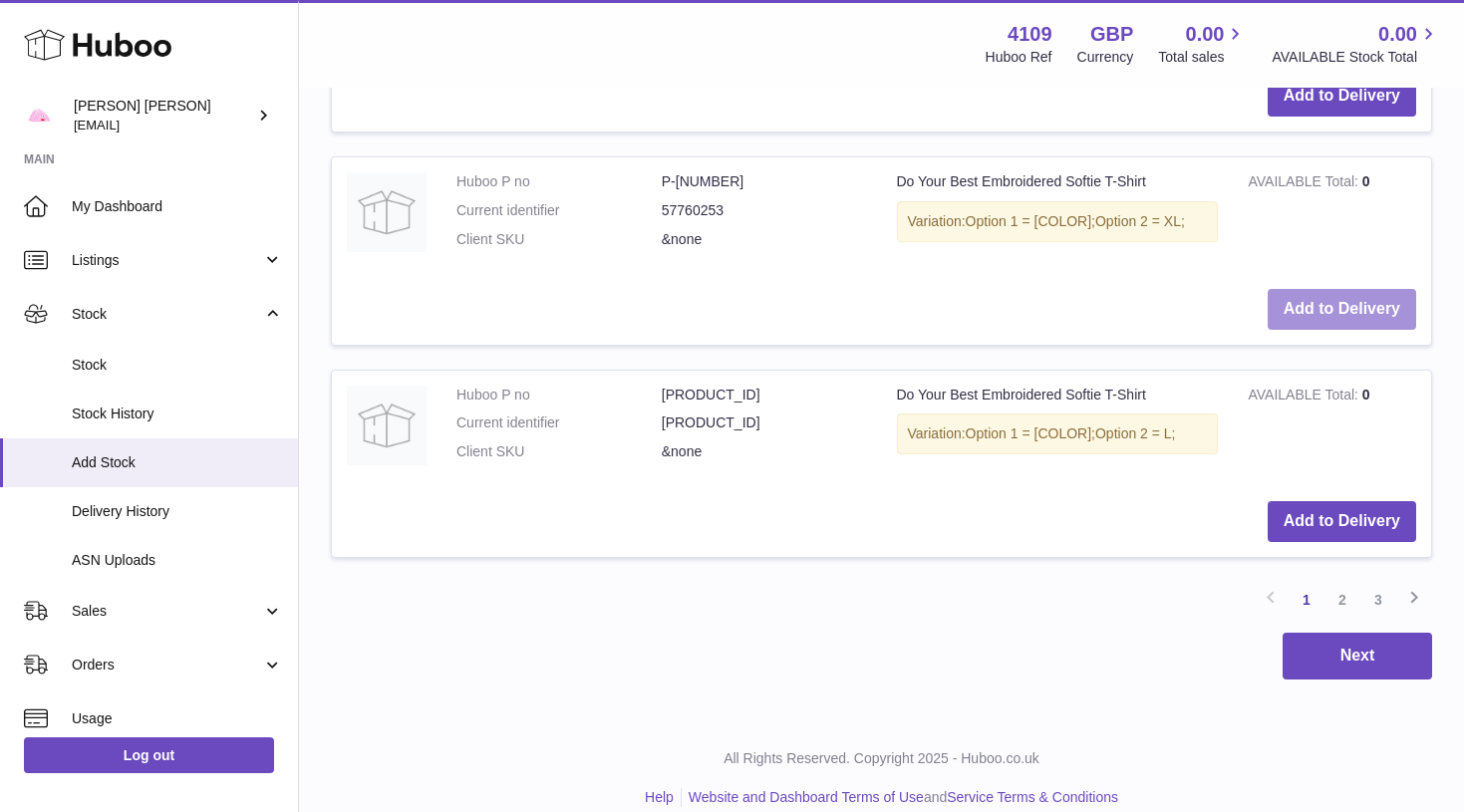 click on "Add to Delivery" at bounding box center [1341, 309] 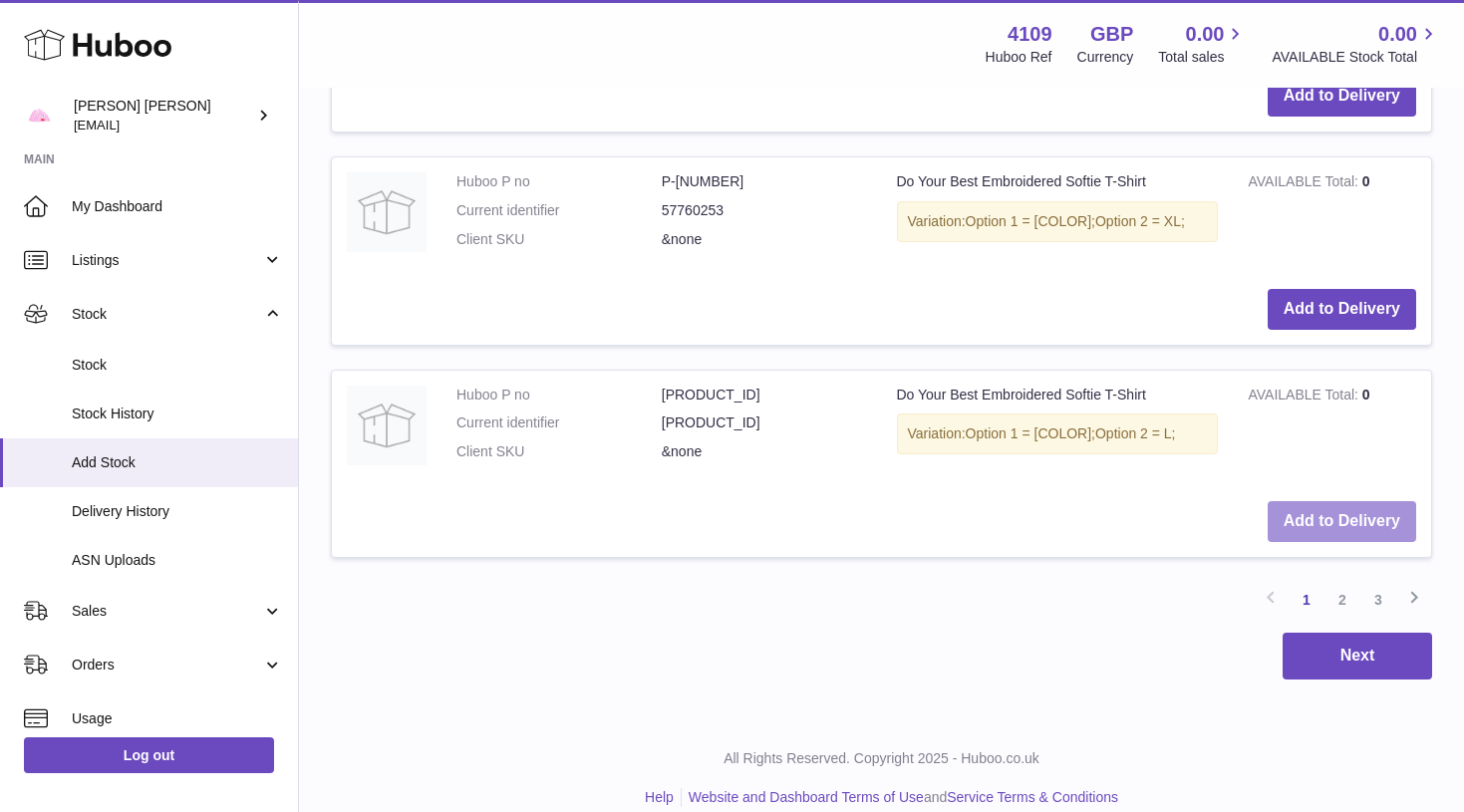 click on "Add to Delivery" at bounding box center (1341, 521) 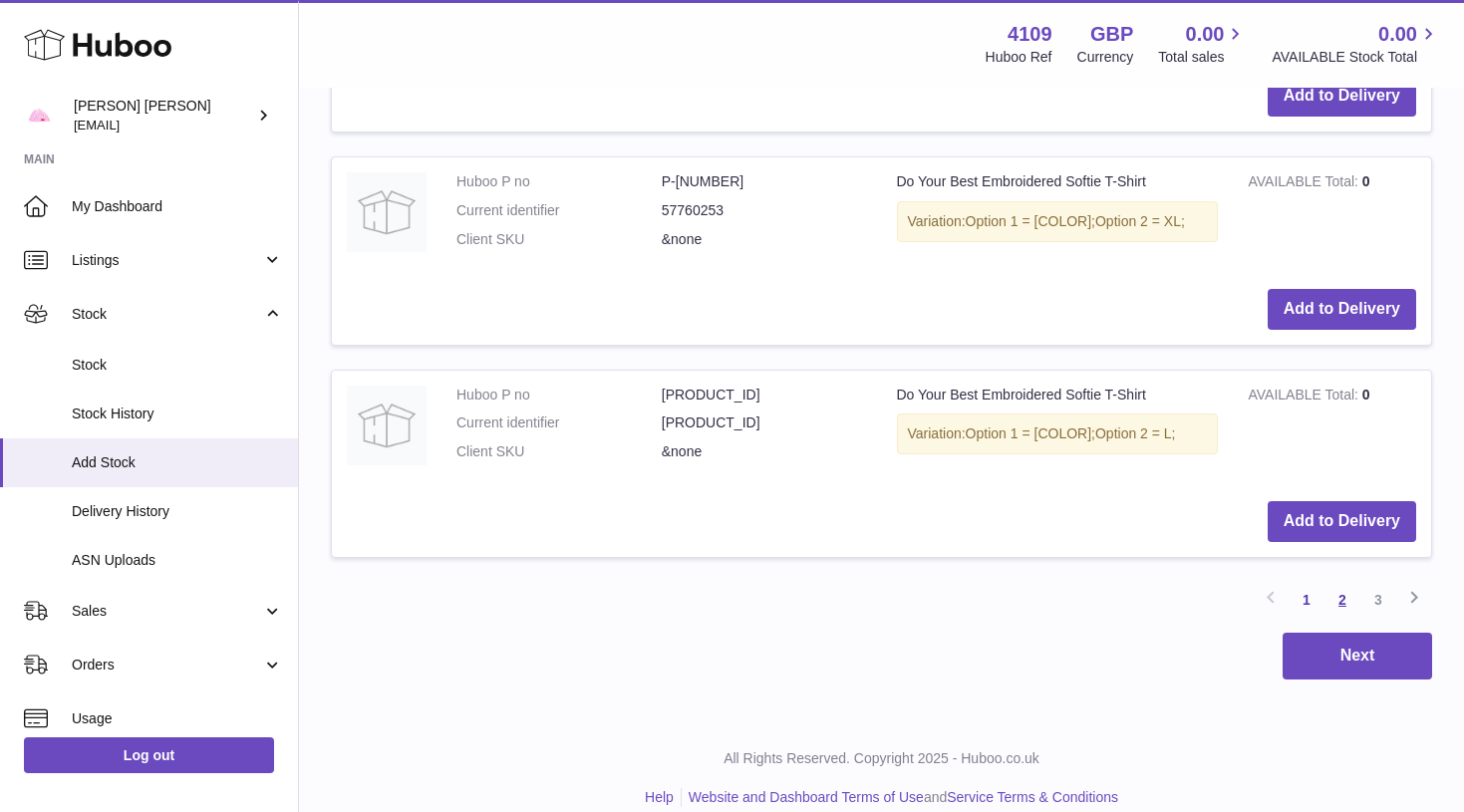click on "2" at bounding box center [1342, 600] 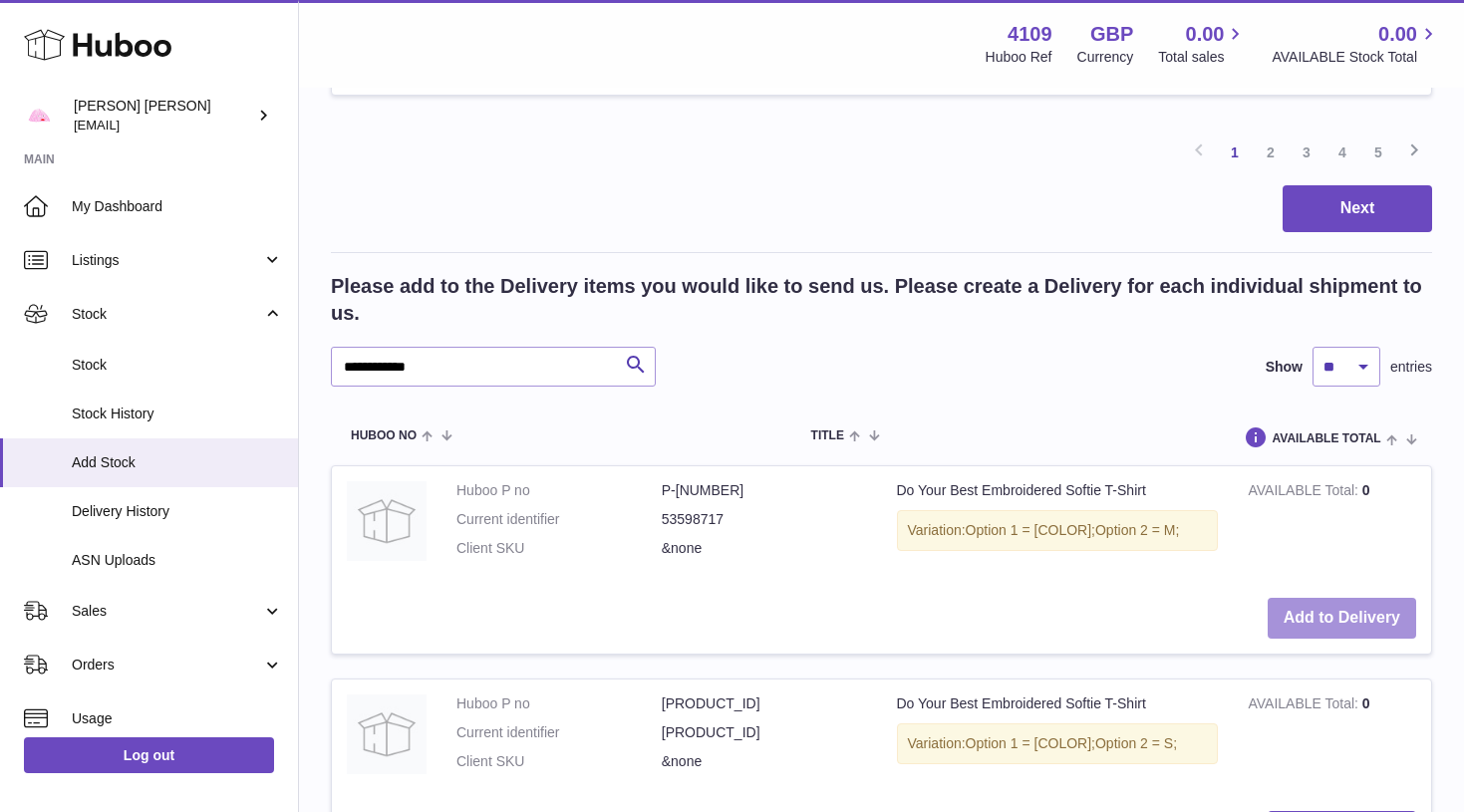 click on "Add to Delivery" at bounding box center [1341, 618] 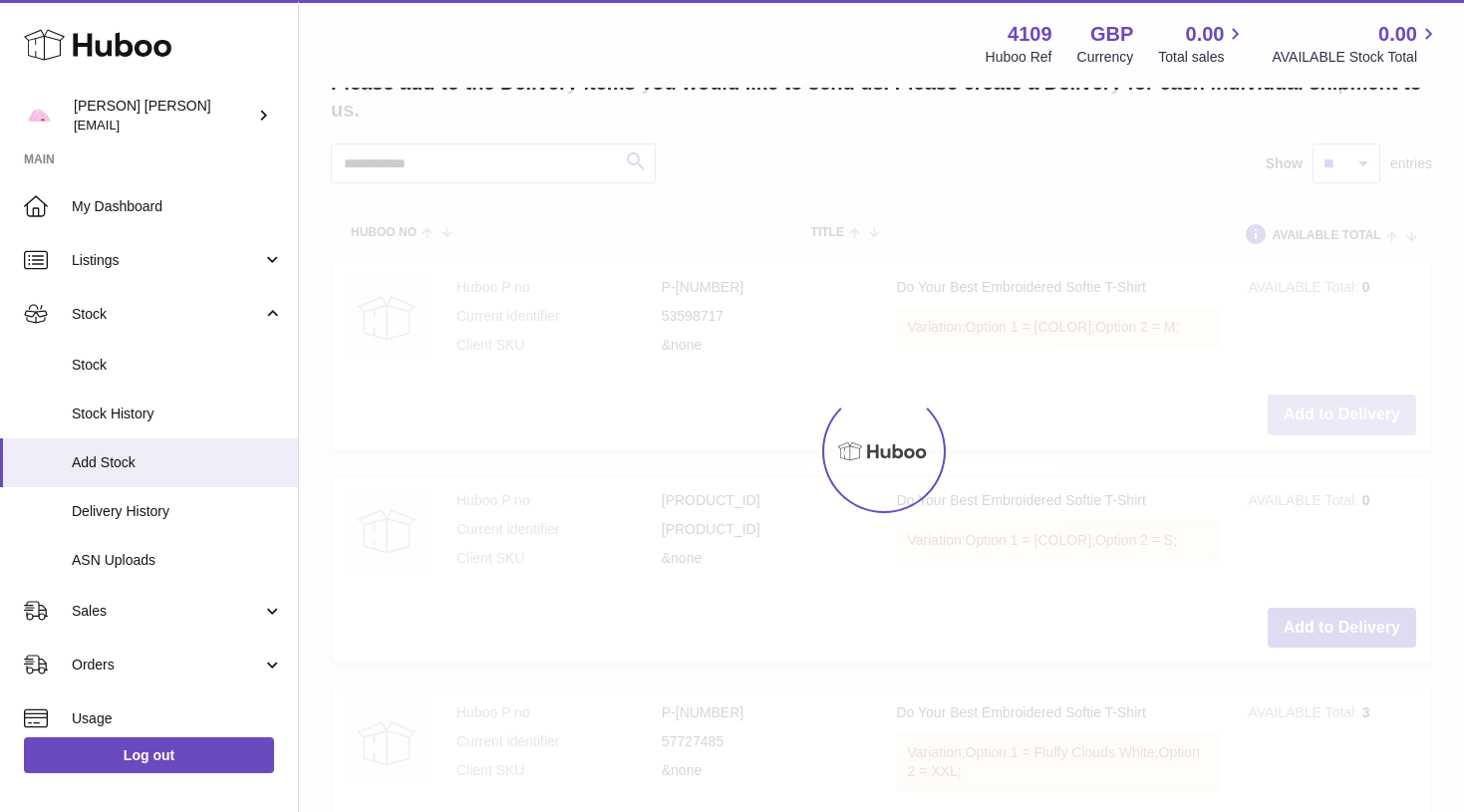 scroll, scrollTop: 2827, scrollLeft: 0, axis: vertical 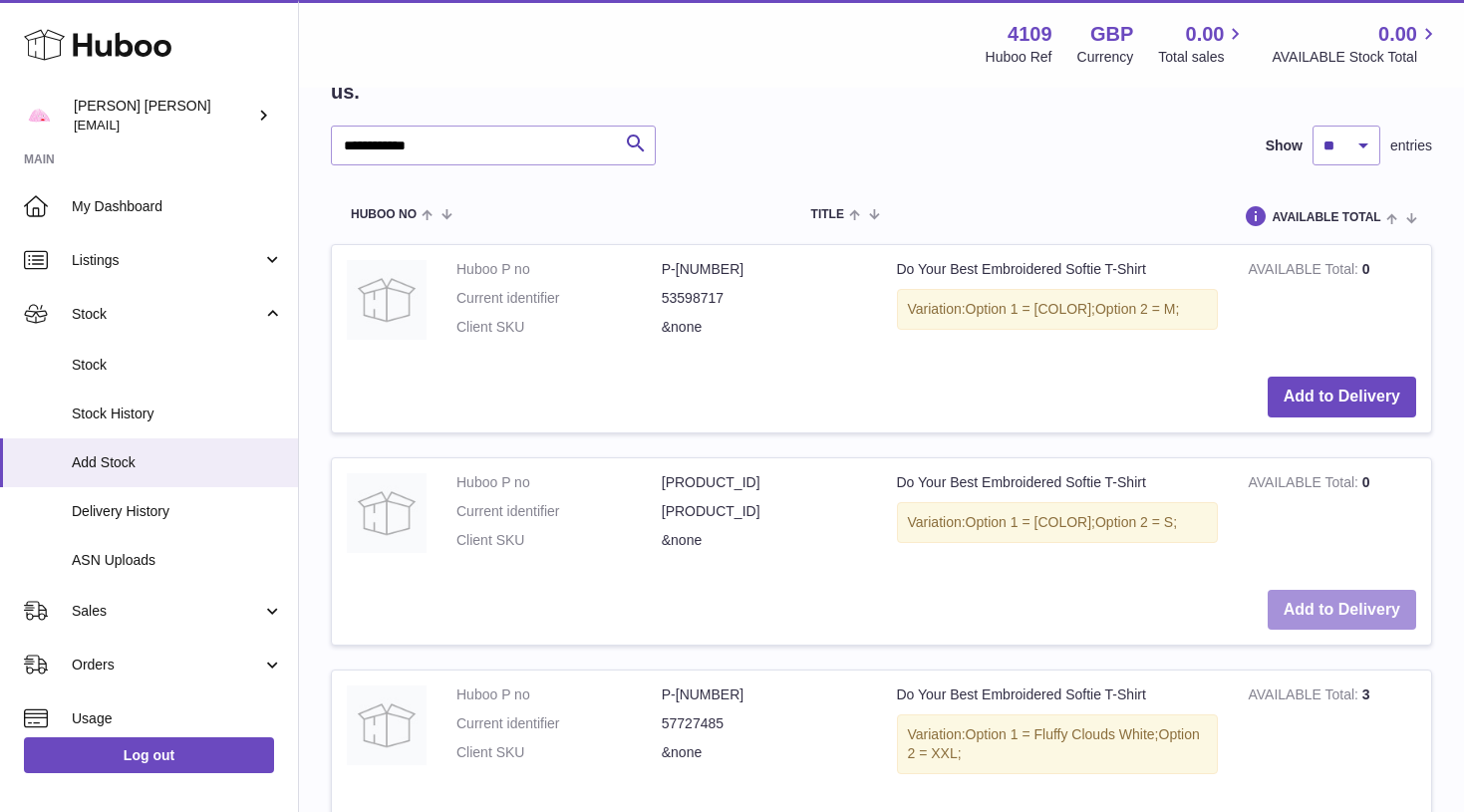 click on "Add to Delivery" at bounding box center [1341, 610] 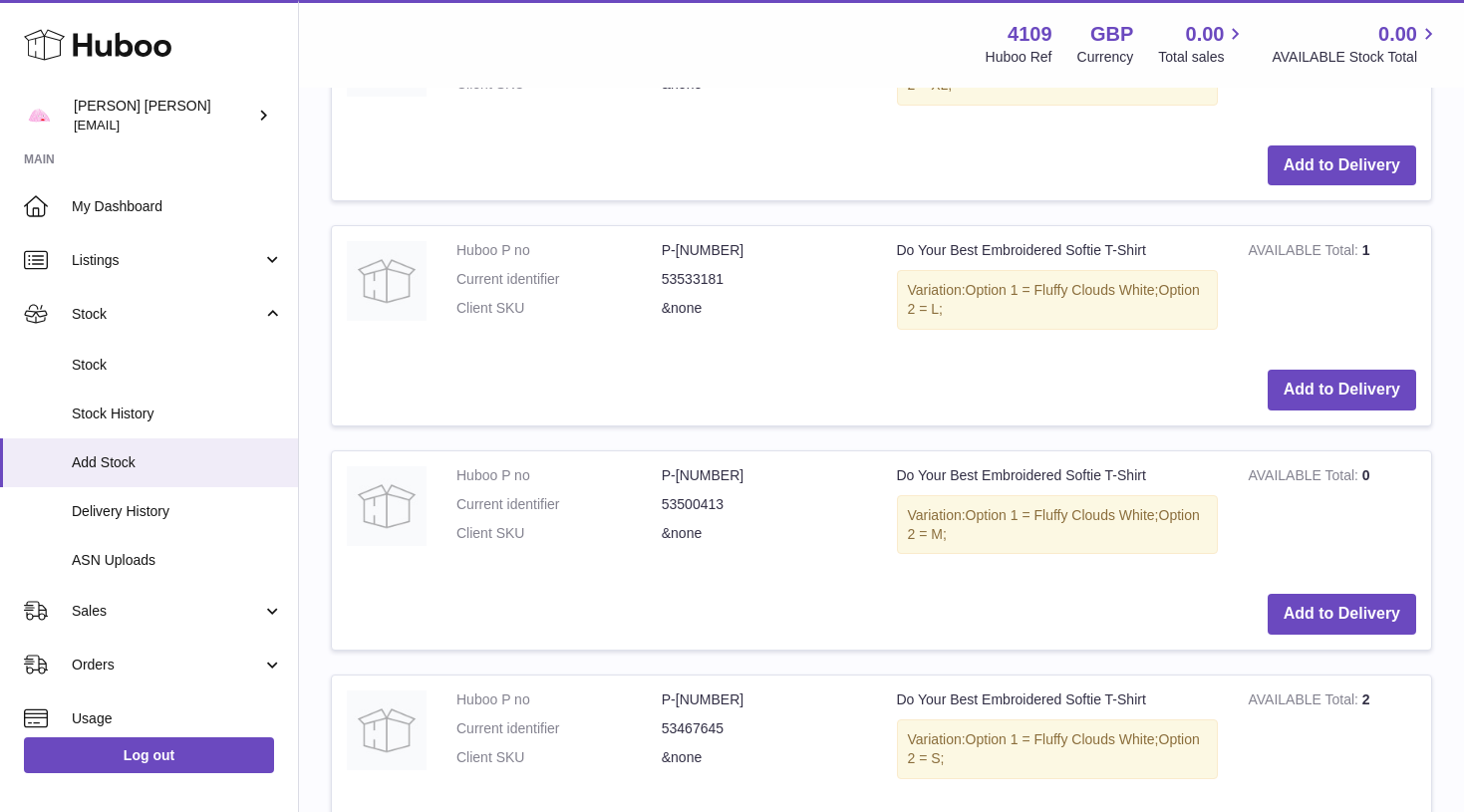 scroll, scrollTop: 3721, scrollLeft: 0, axis: vertical 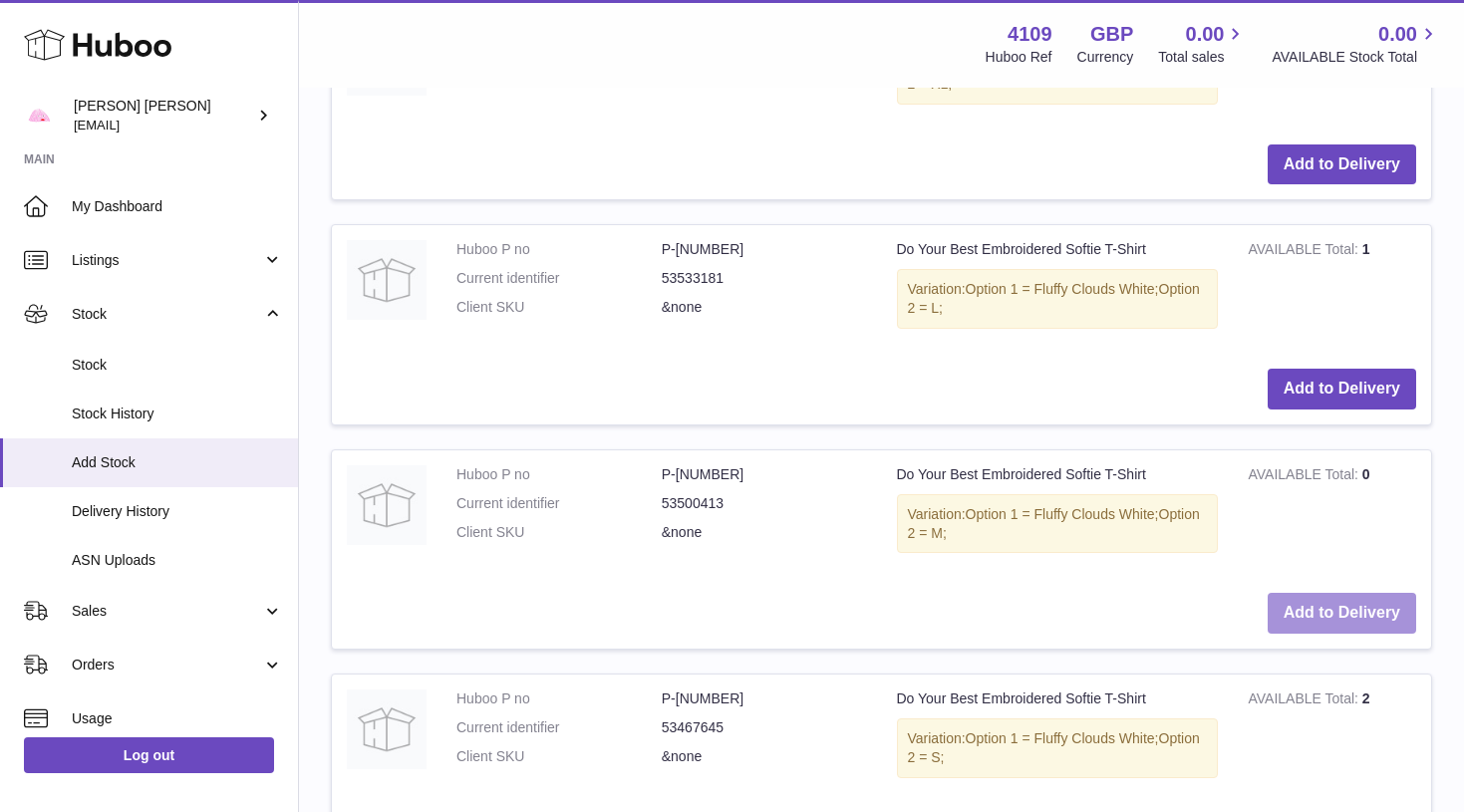 click on "Add to Delivery" at bounding box center [1341, 613] 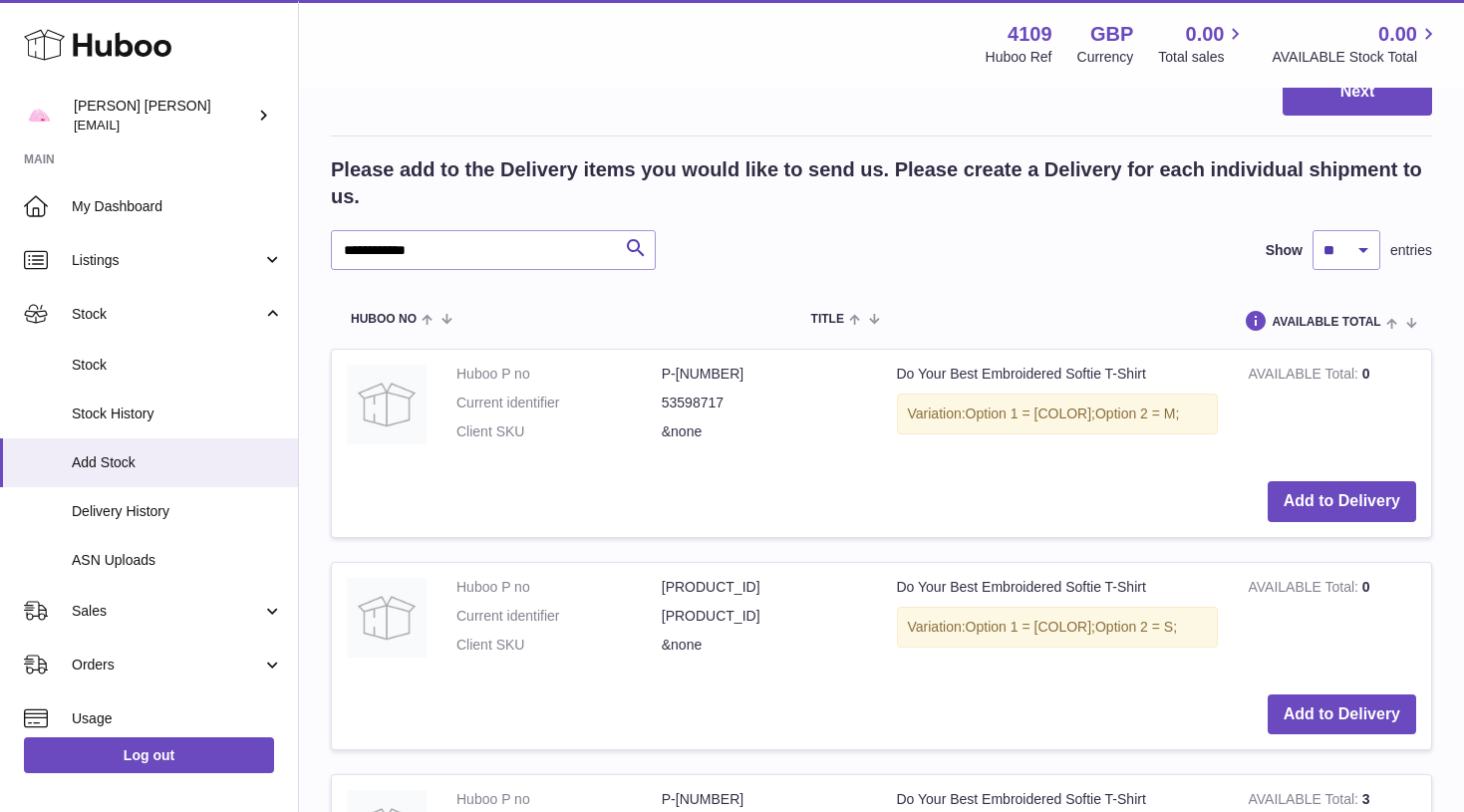 scroll, scrollTop: 2528, scrollLeft: 0, axis: vertical 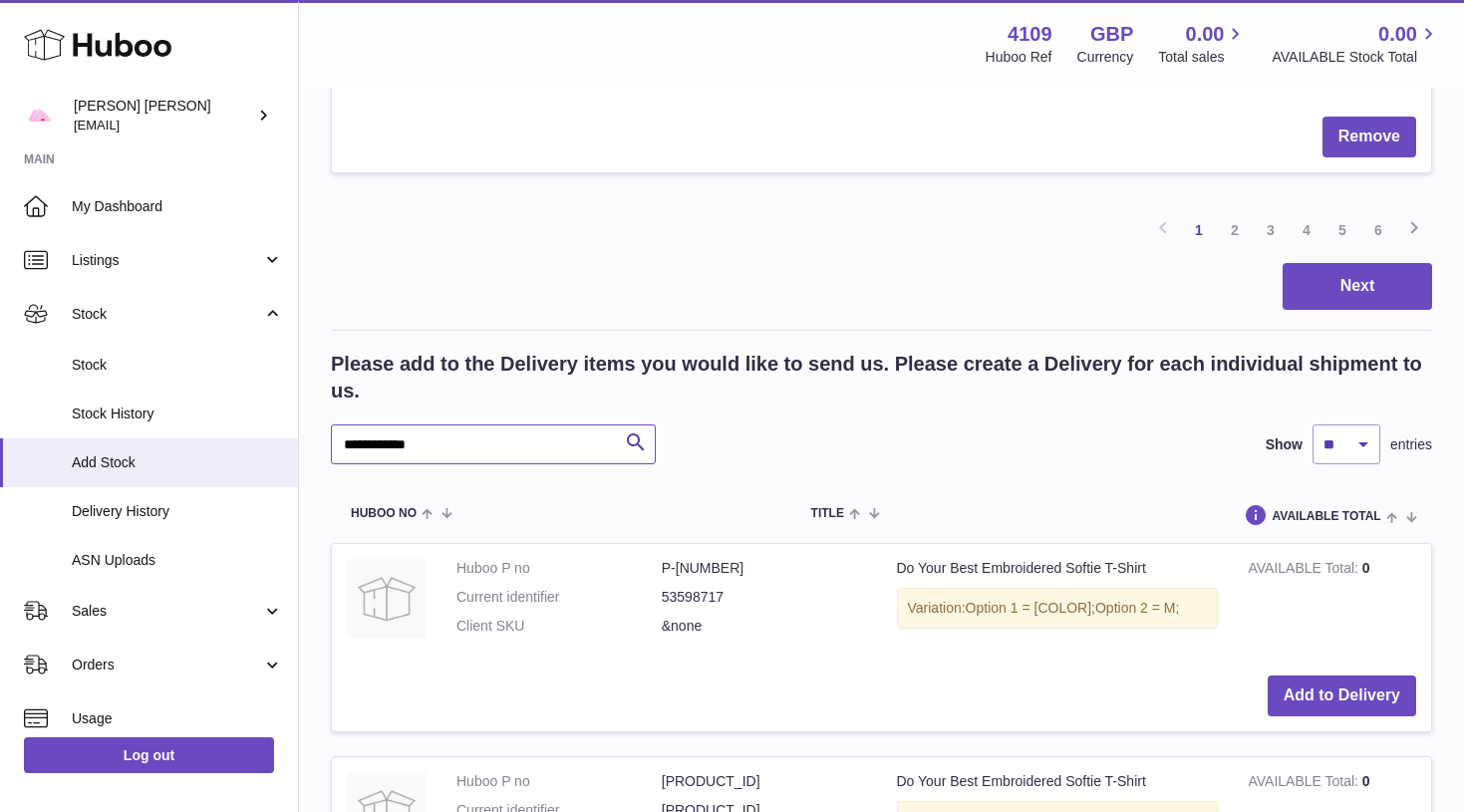 click on "**********" at bounding box center (493, 444) 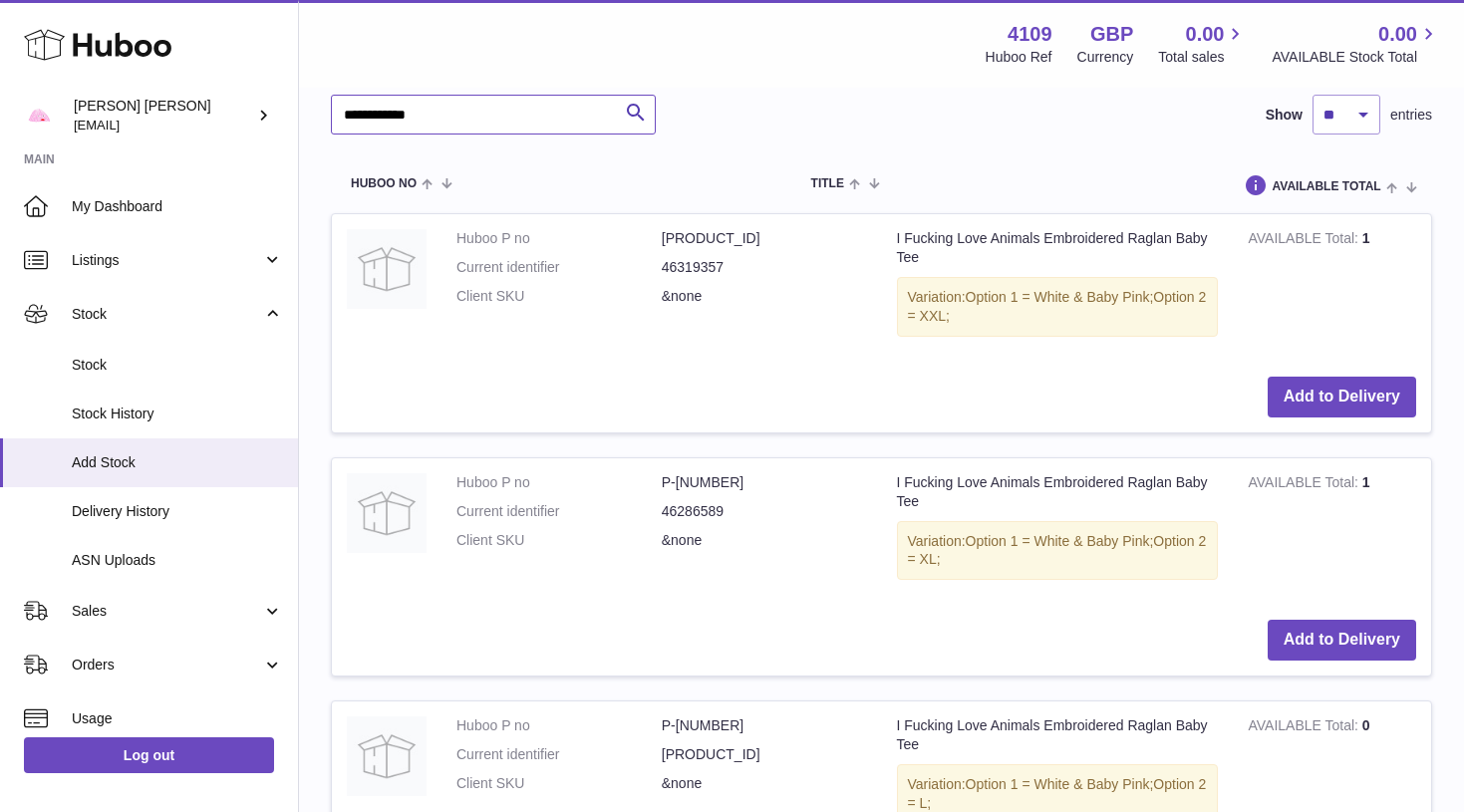 scroll, scrollTop: 2861, scrollLeft: 0, axis: vertical 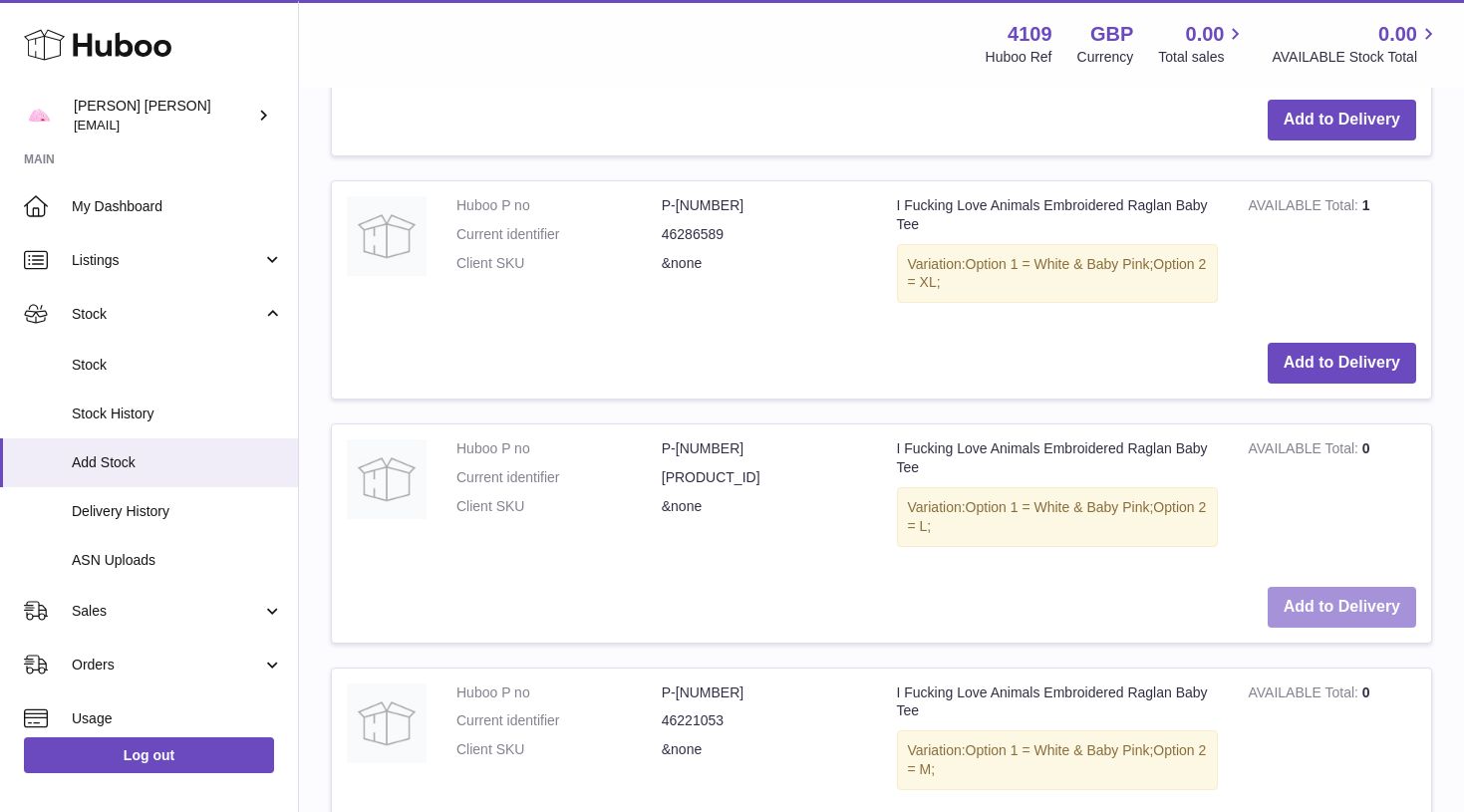 click on "Add to Delivery" at bounding box center (1341, 607) 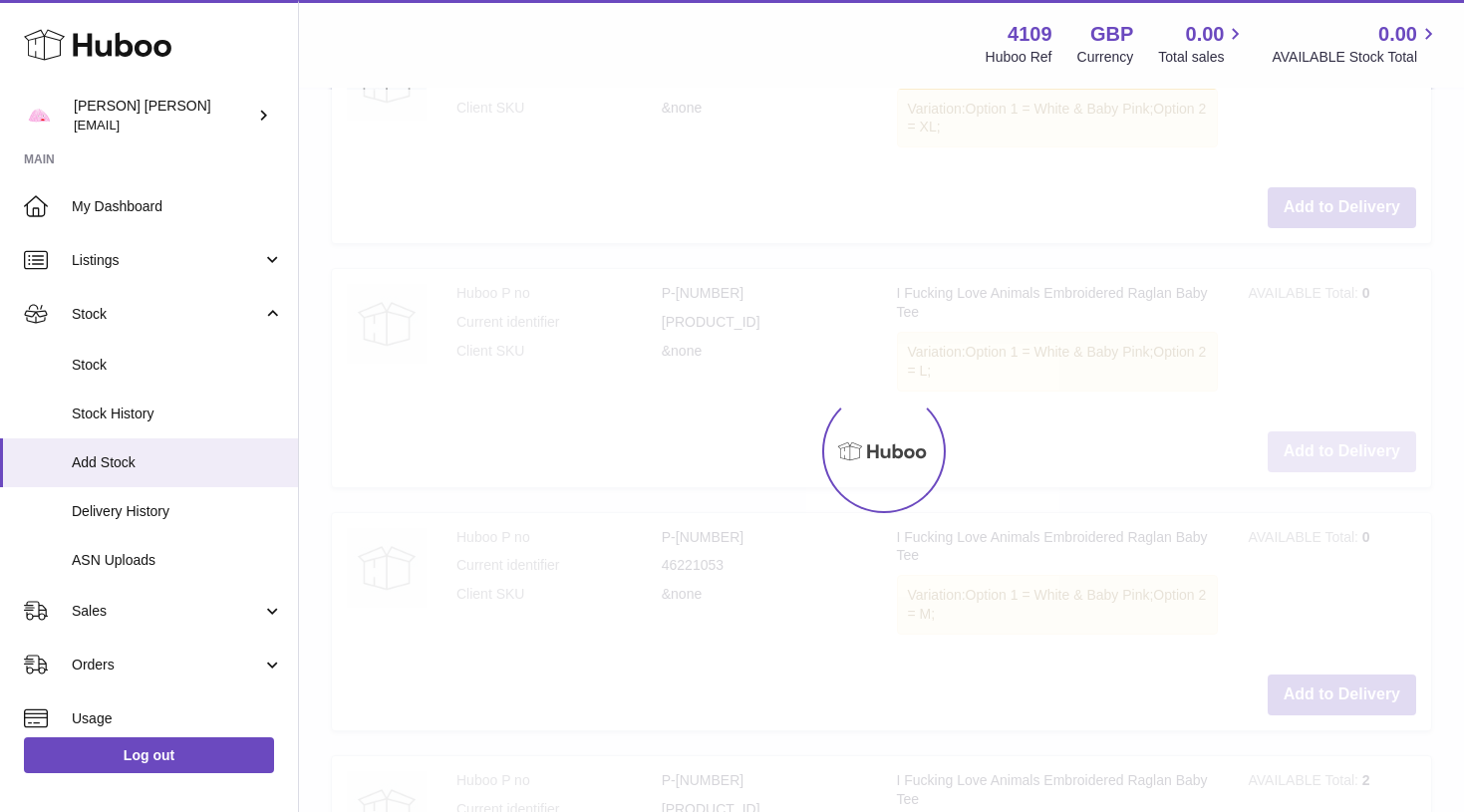 scroll, scrollTop: 3328, scrollLeft: 0, axis: vertical 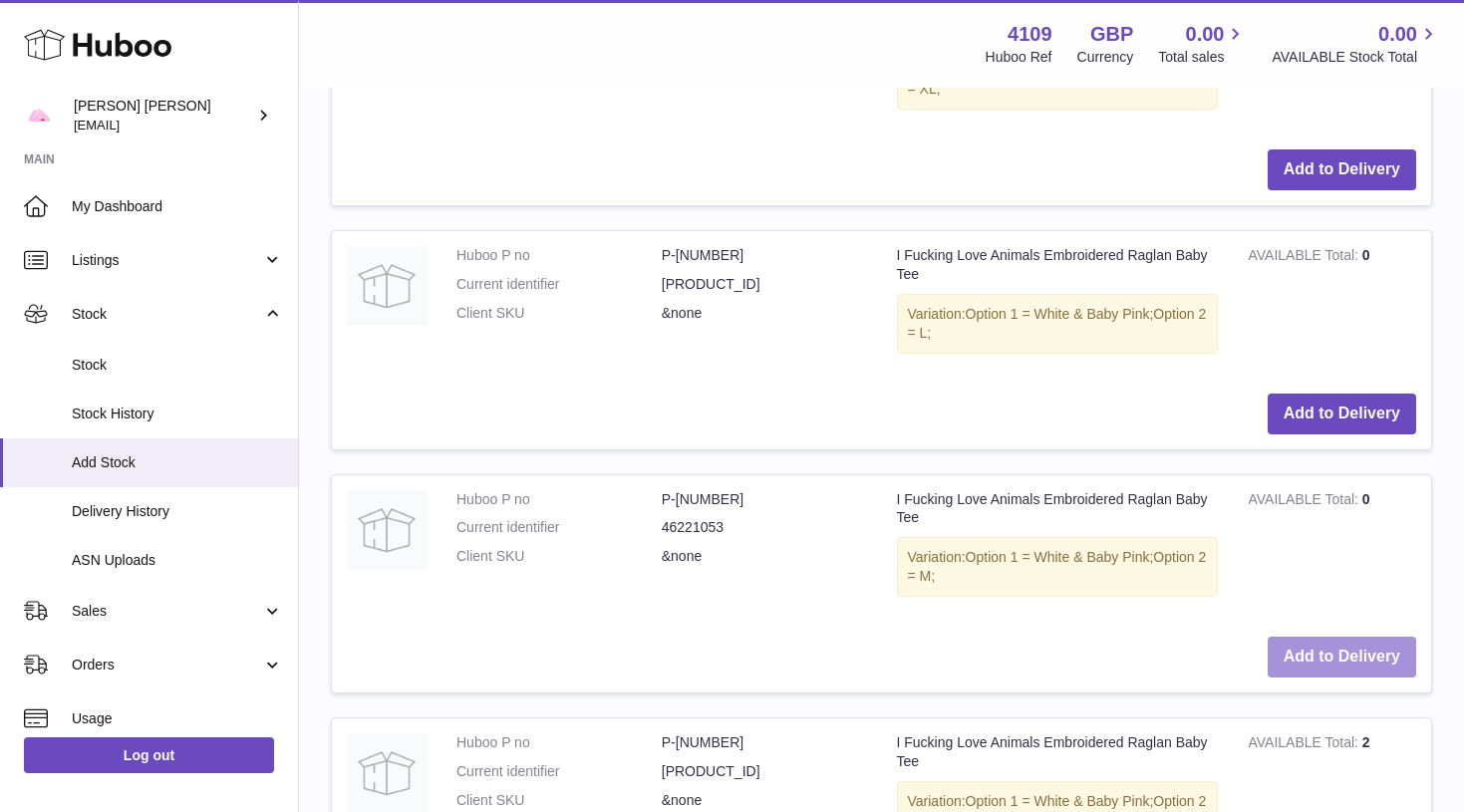 click on "Add to Delivery" at bounding box center [1341, 657] 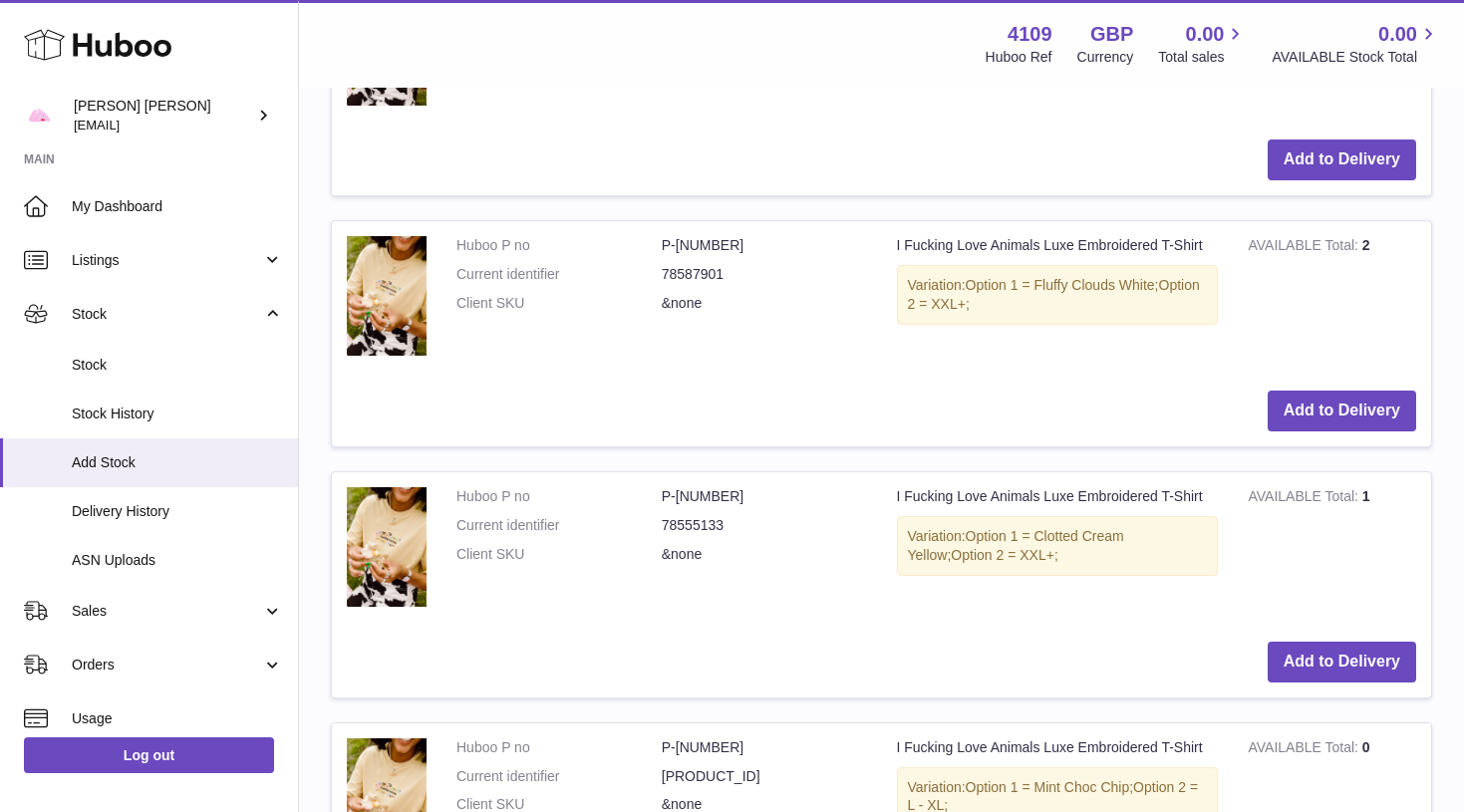 scroll, scrollTop: 4568, scrollLeft: 0, axis: vertical 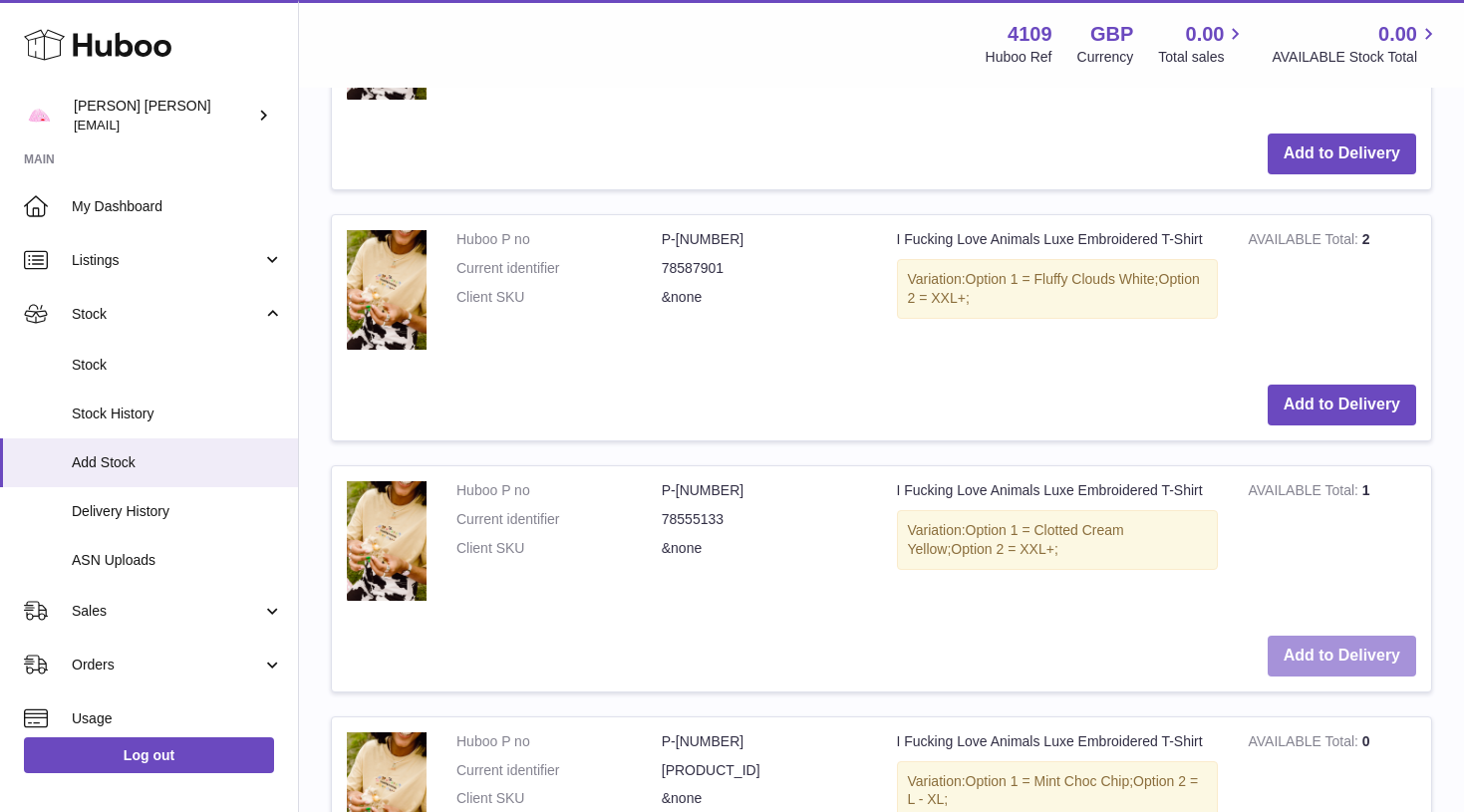 click on "Add to Delivery" at bounding box center [1341, 656] 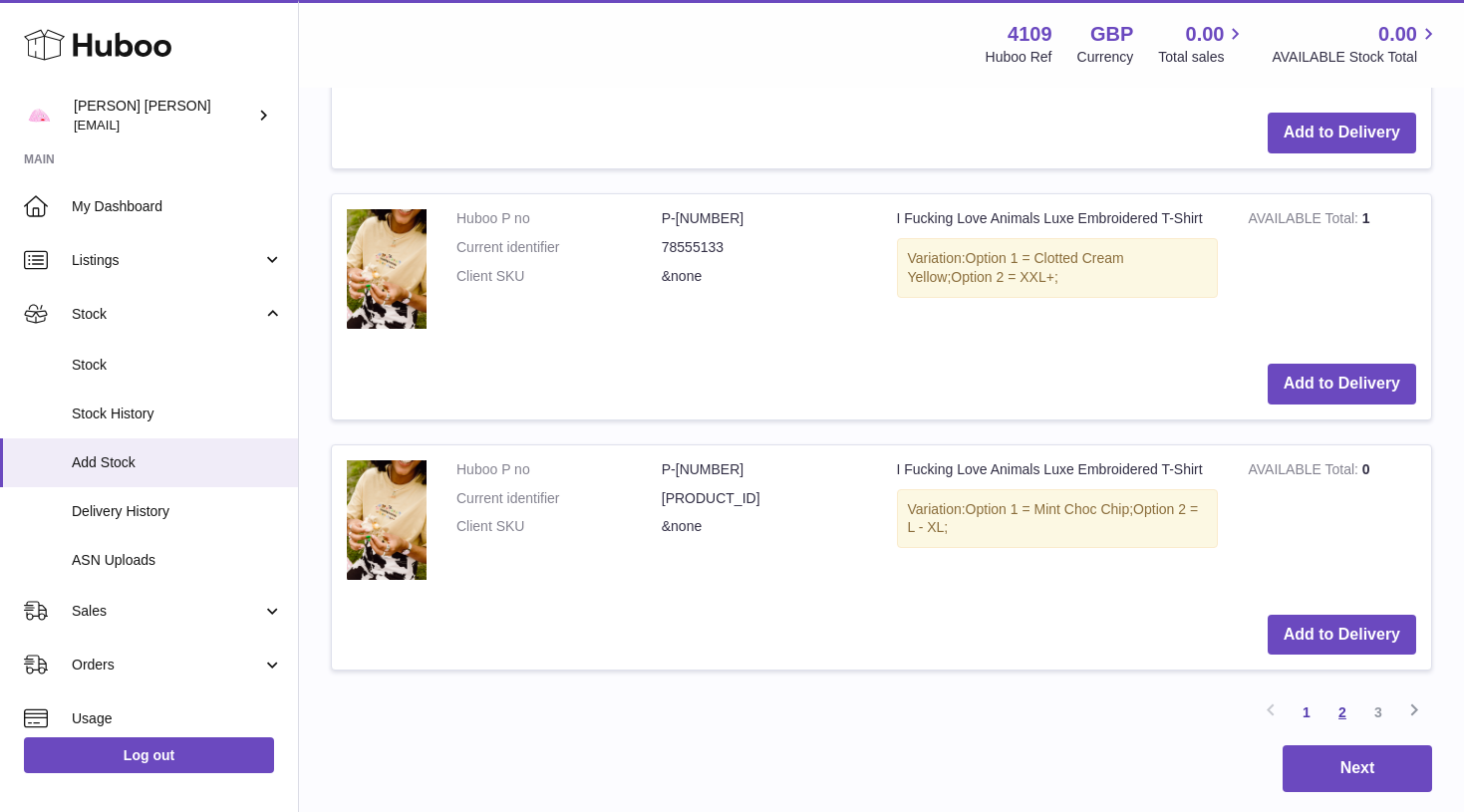 click on "2" at bounding box center (1342, 712) 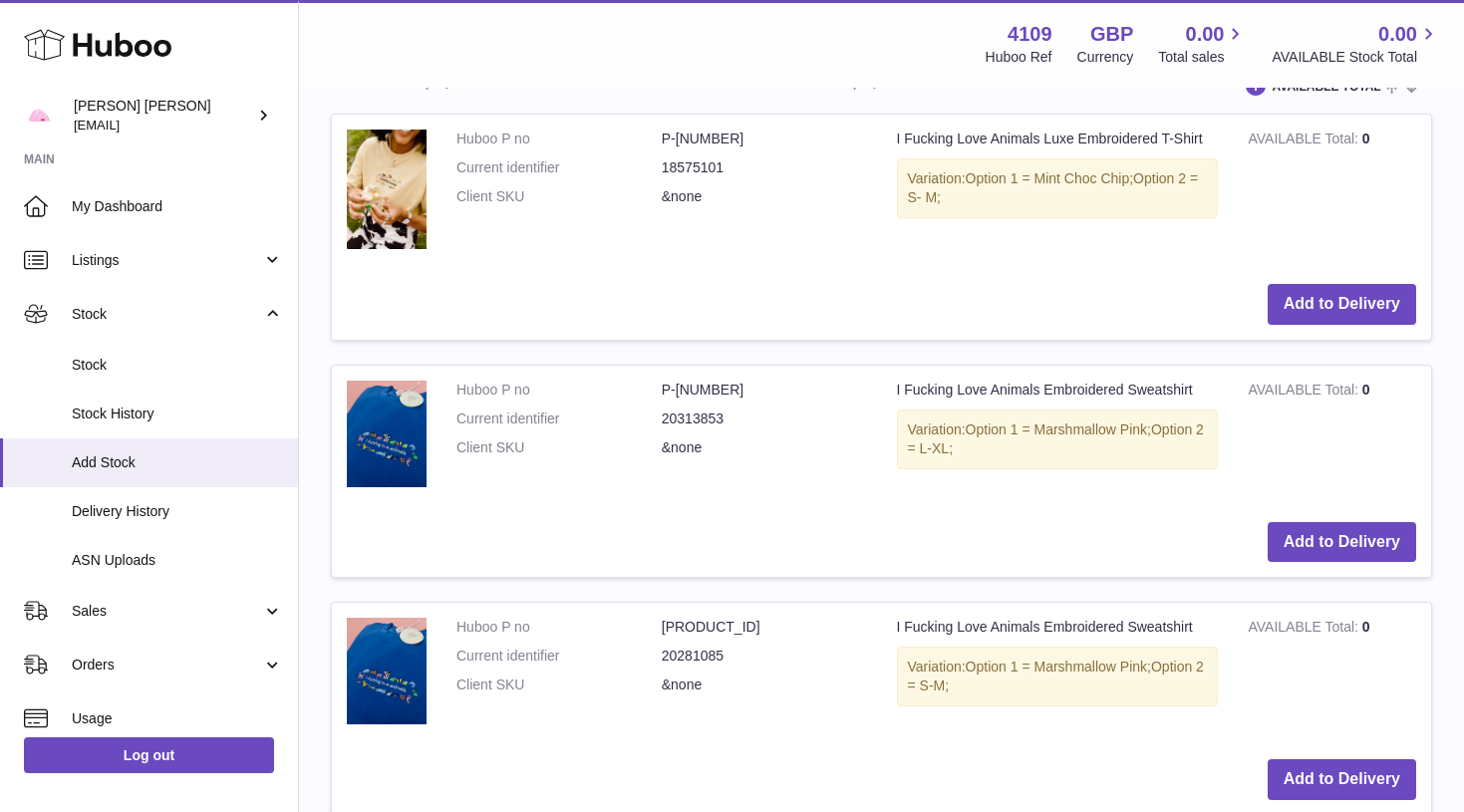 scroll, scrollTop: 2957, scrollLeft: 0, axis: vertical 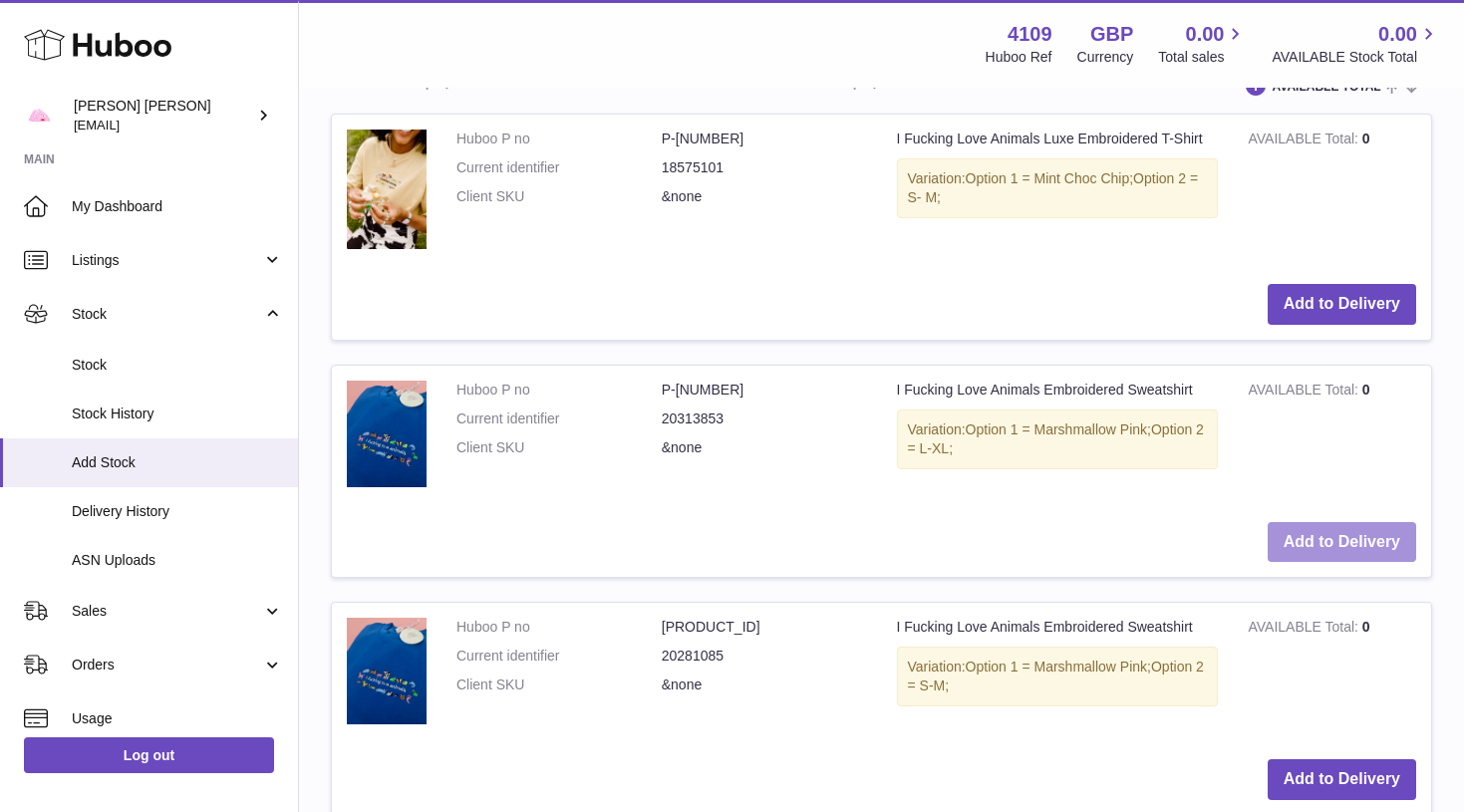 click on "Add to Delivery" at bounding box center [1341, 542] 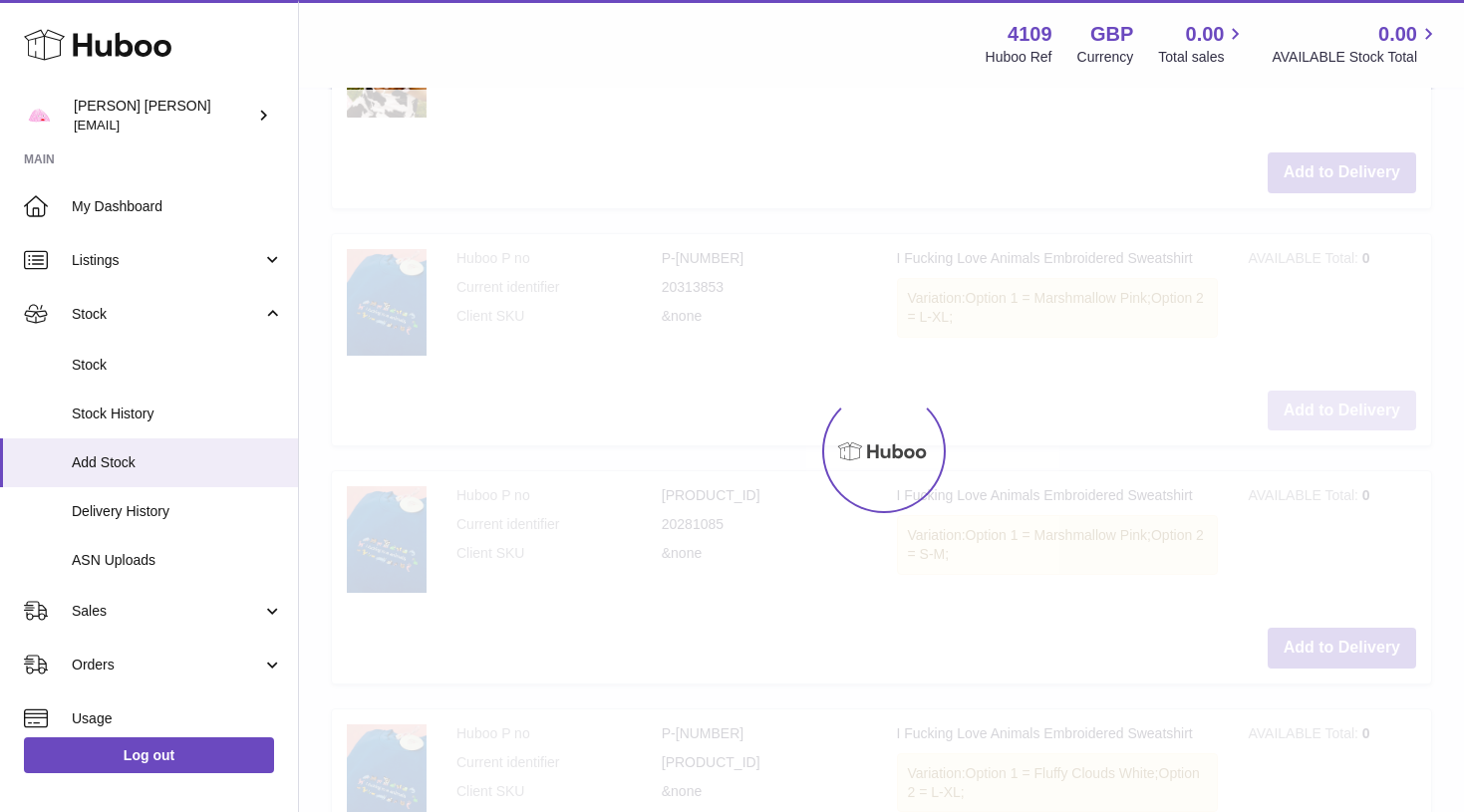 scroll, scrollTop: 3094, scrollLeft: 0, axis: vertical 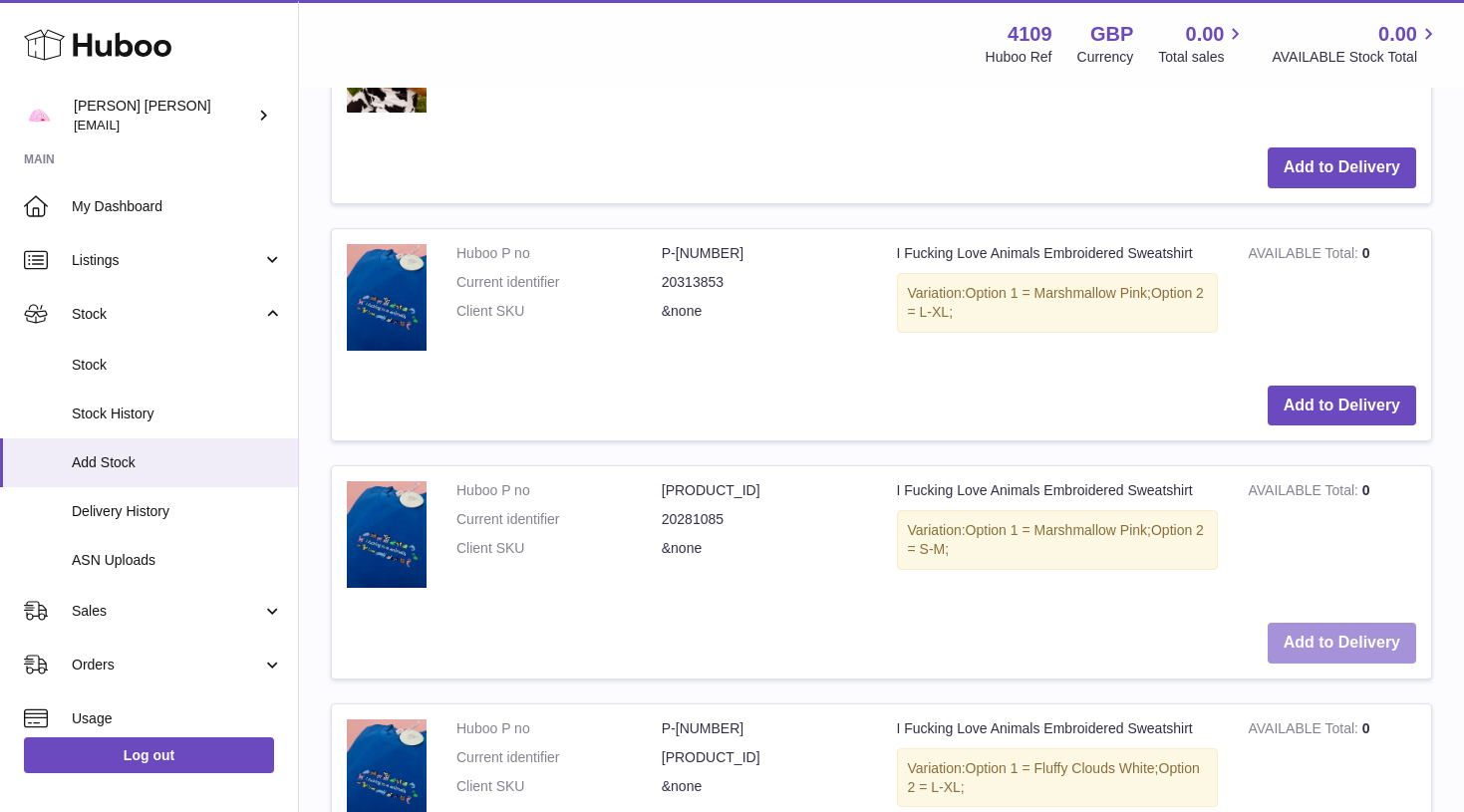 click on "Add to Delivery" at bounding box center (1341, 643) 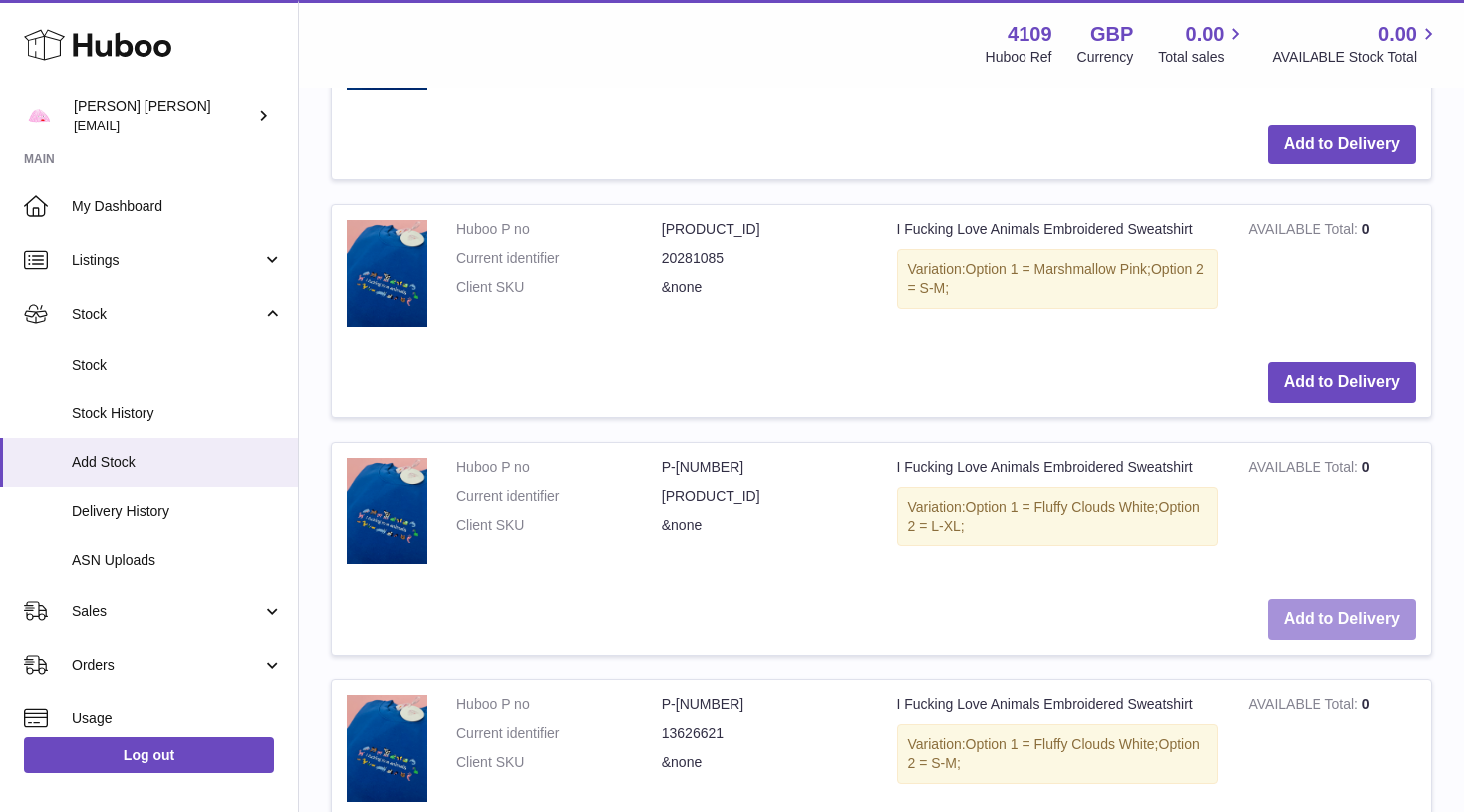 click on "Add to Delivery" at bounding box center [1341, 619] 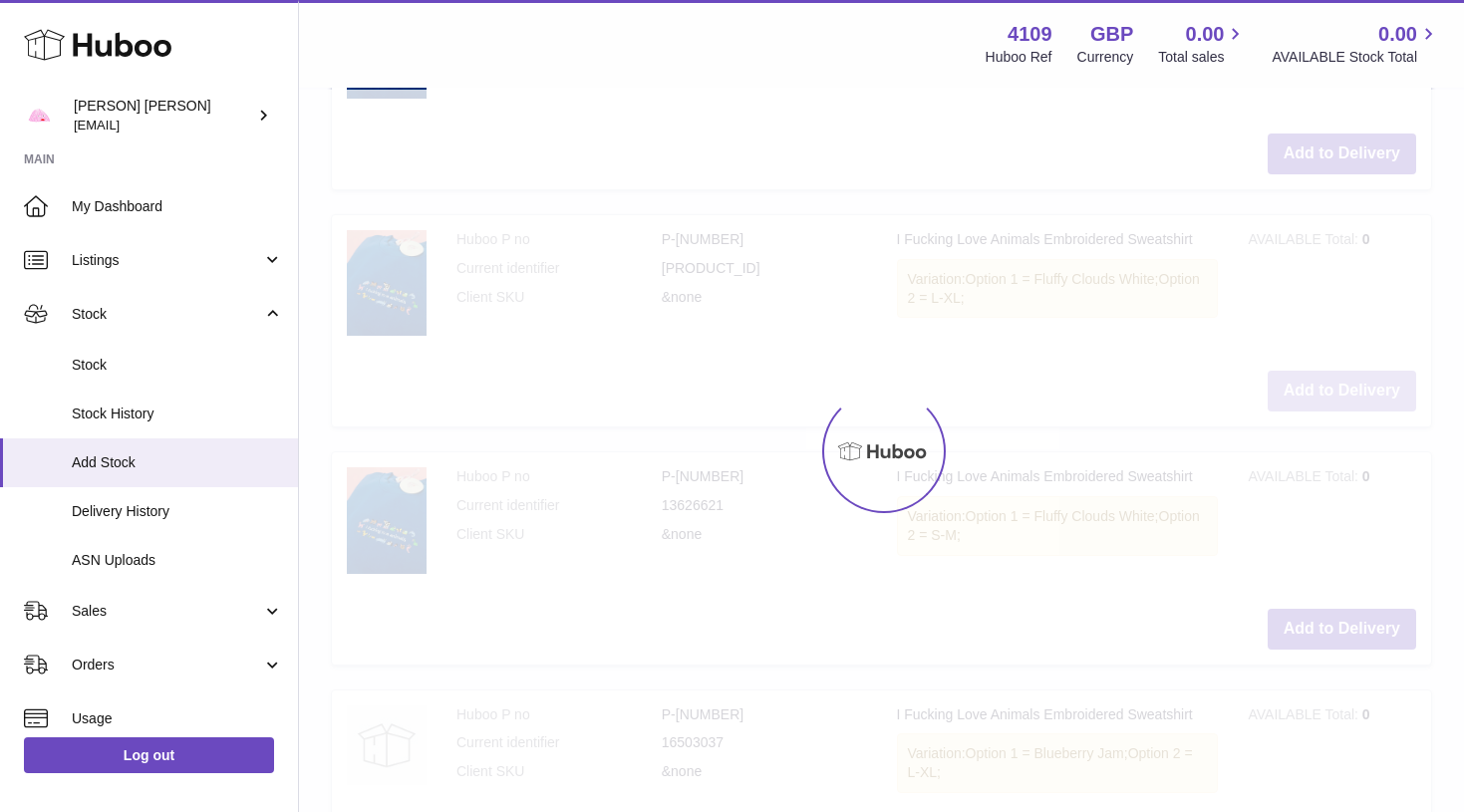 scroll, scrollTop: 3584, scrollLeft: 0, axis: vertical 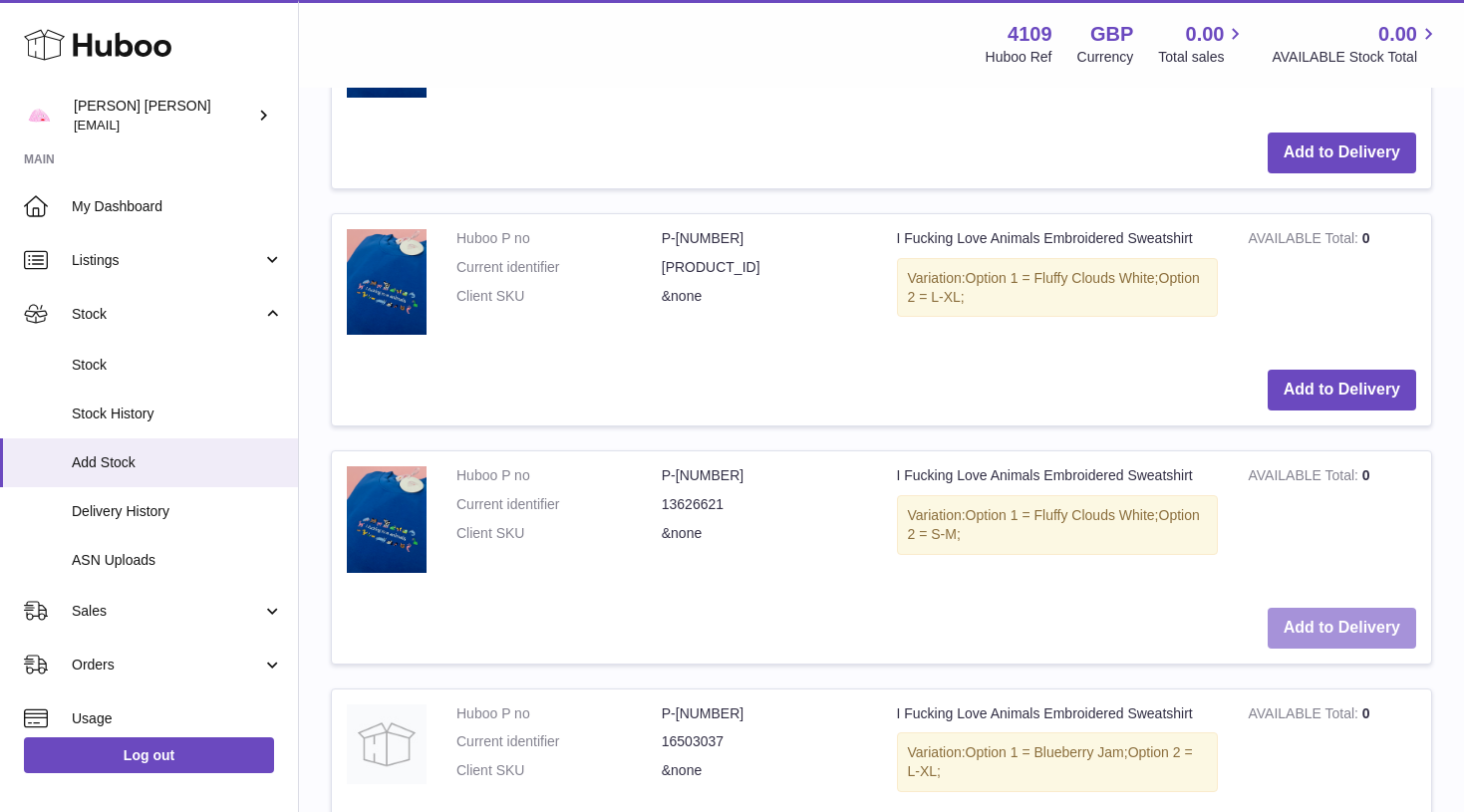 click on "Add to Delivery" at bounding box center (1341, 628) 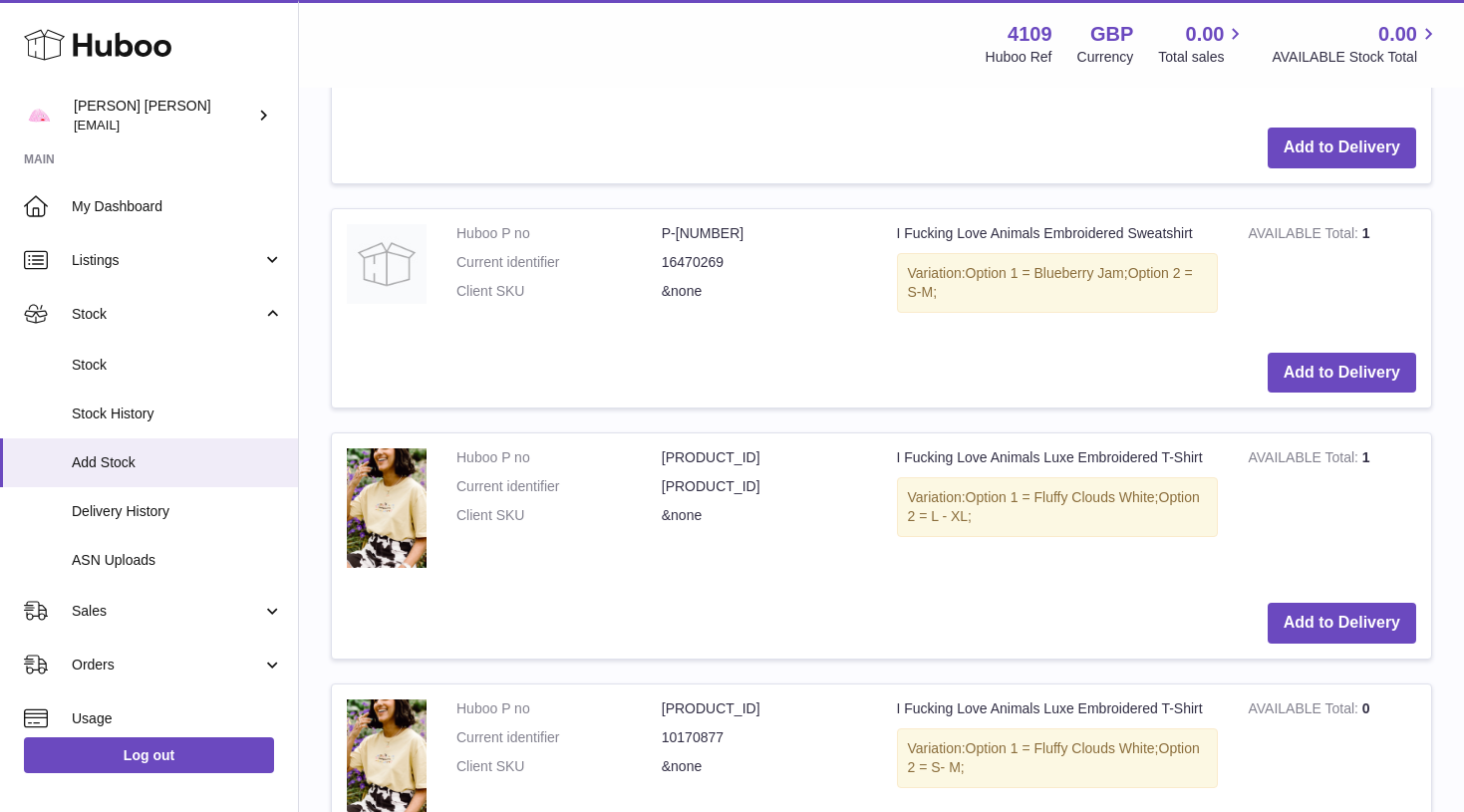 scroll, scrollTop: 4367, scrollLeft: 0, axis: vertical 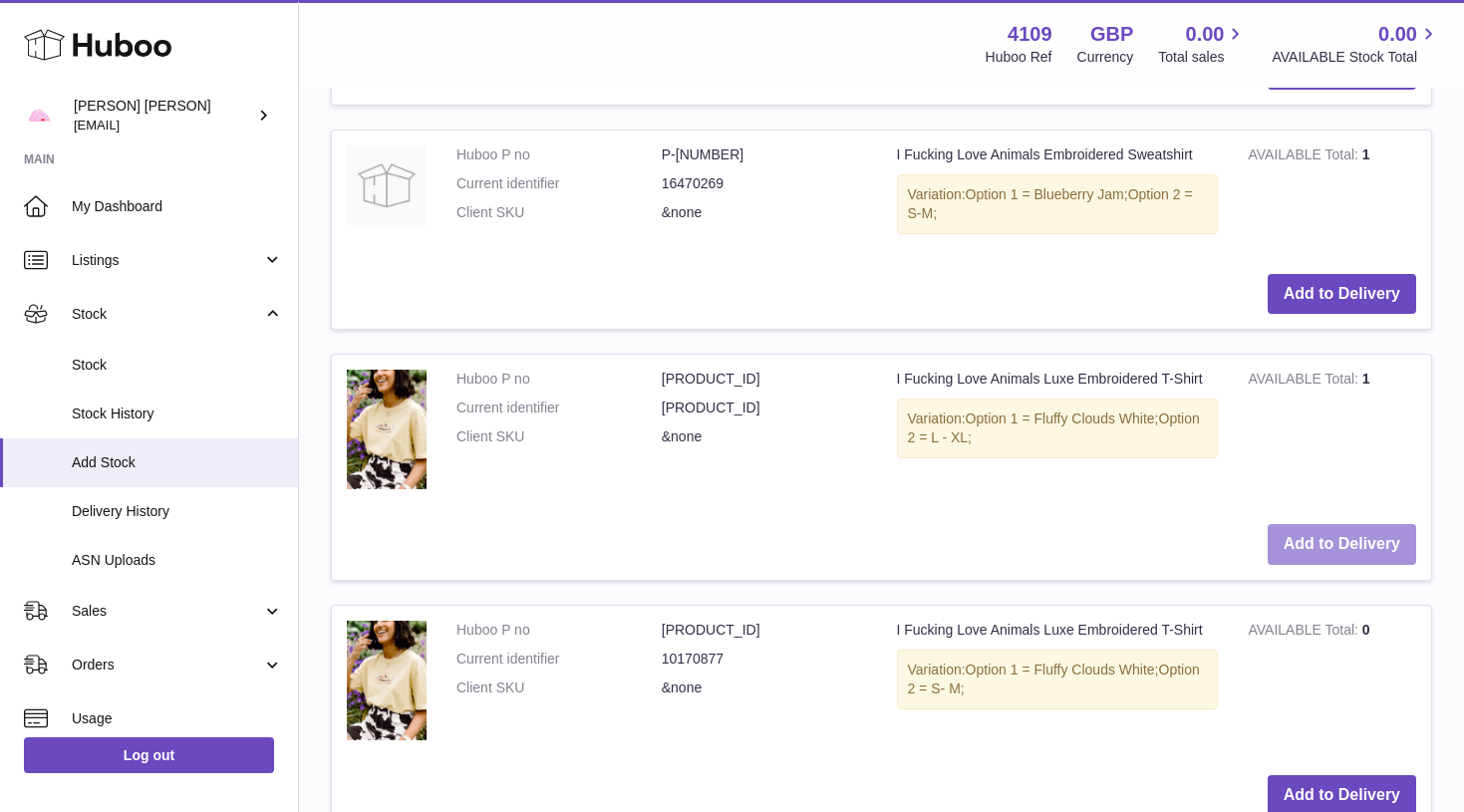 click on "Add to Delivery" at bounding box center (1341, 544) 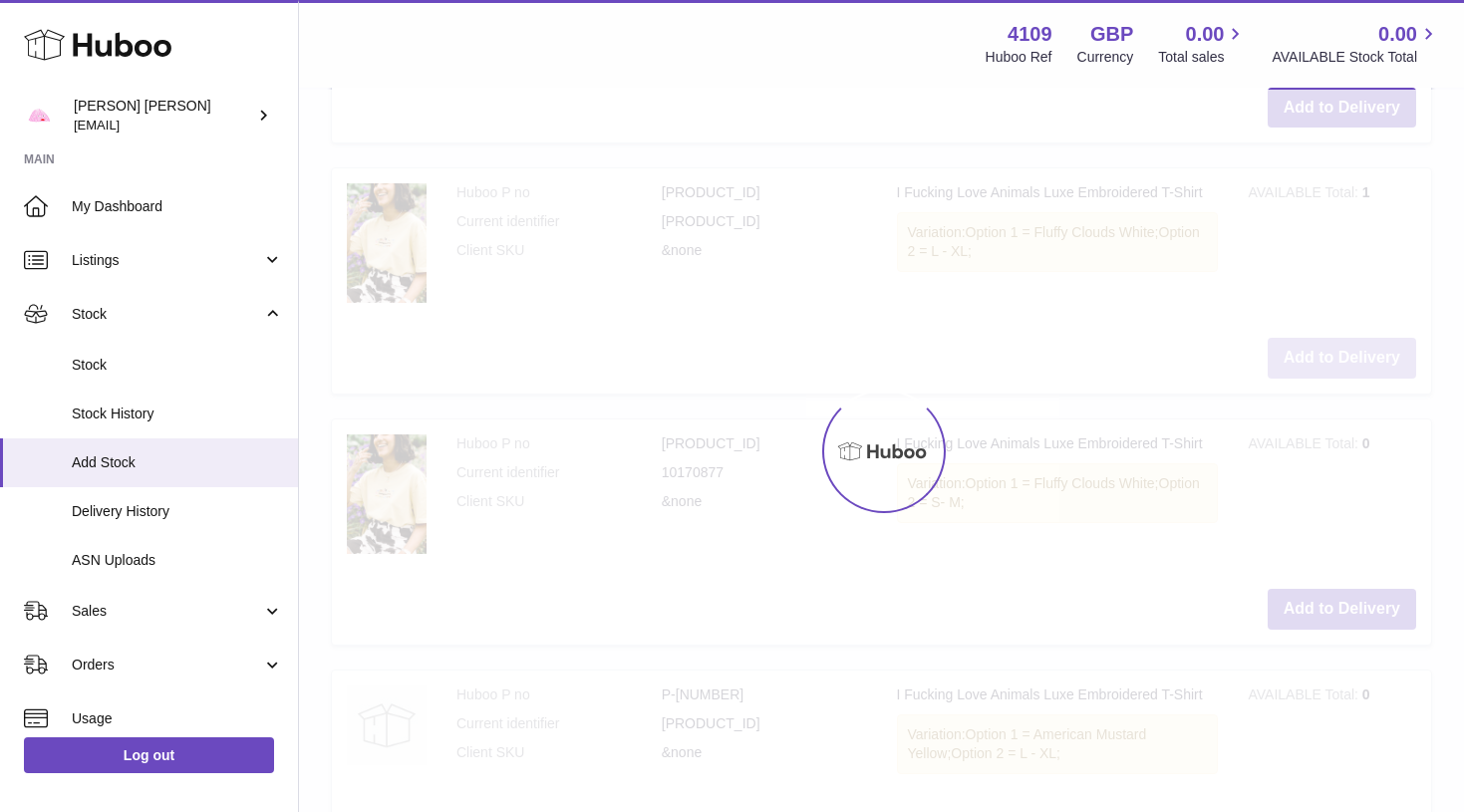 scroll, scrollTop: 4555, scrollLeft: 0, axis: vertical 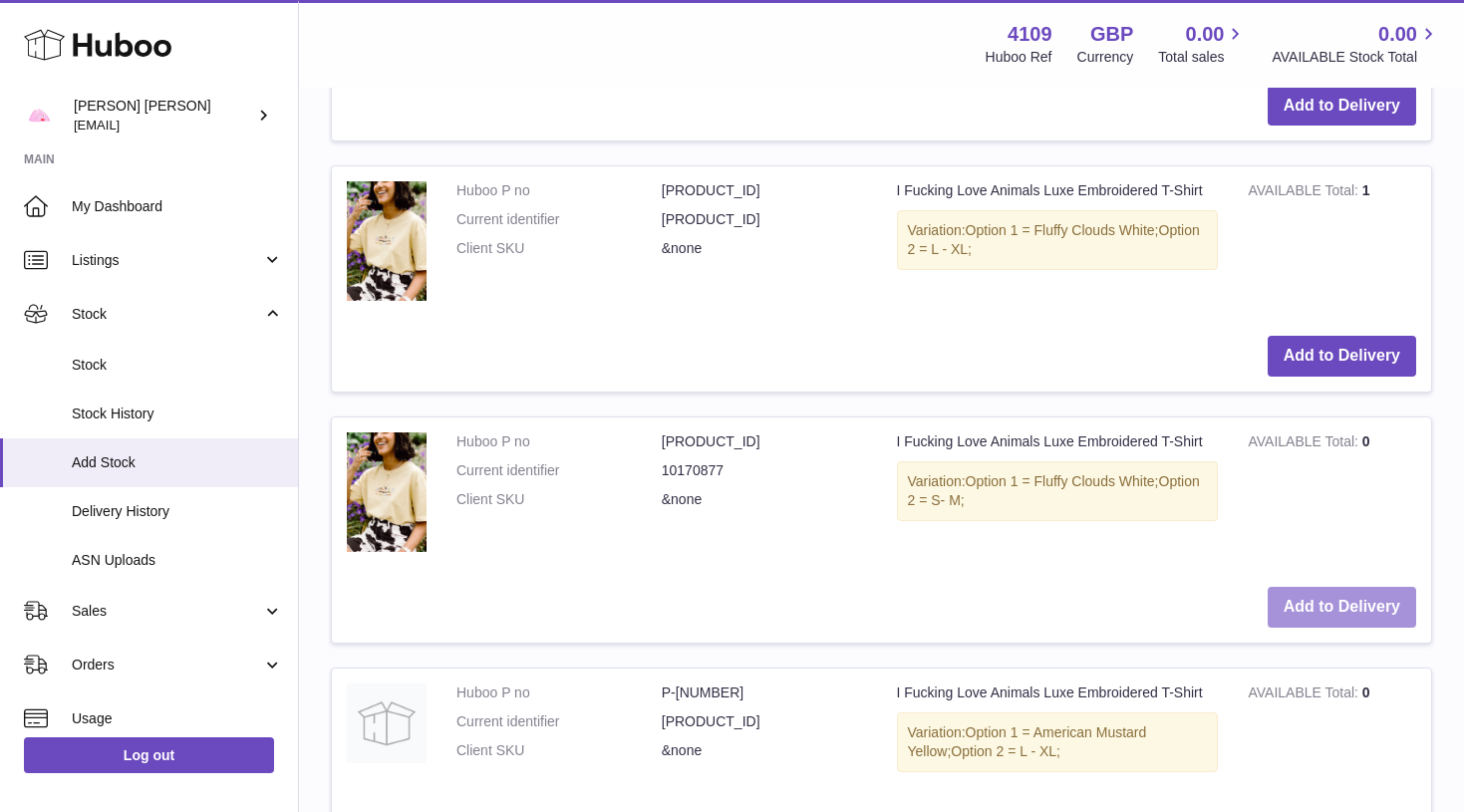 click on "Add to Delivery" at bounding box center (1341, 607) 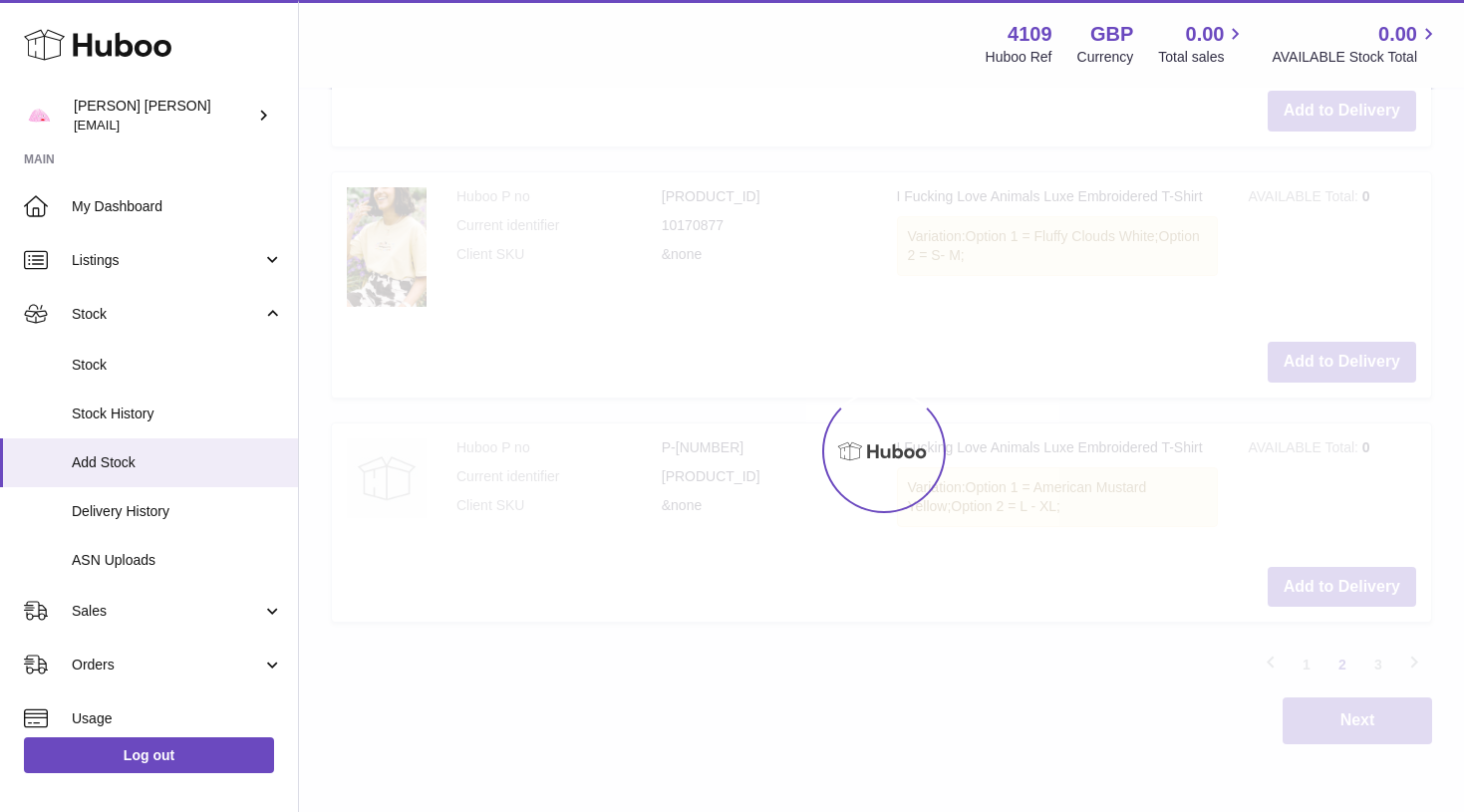 scroll, scrollTop: 4807, scrollLeft: 0, axis: vertical 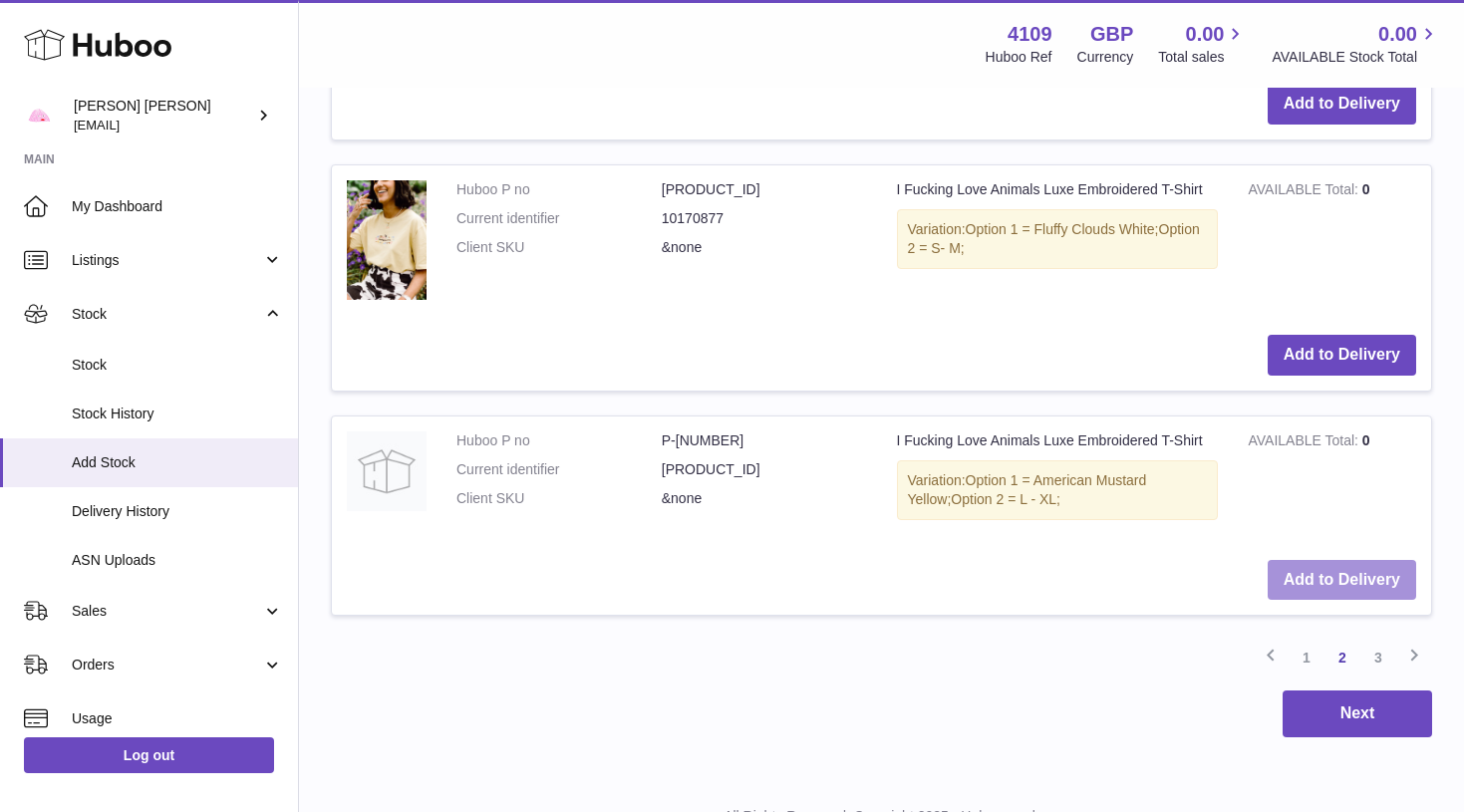 click on "Add to Delivery" at bounding box center (1341, 580) 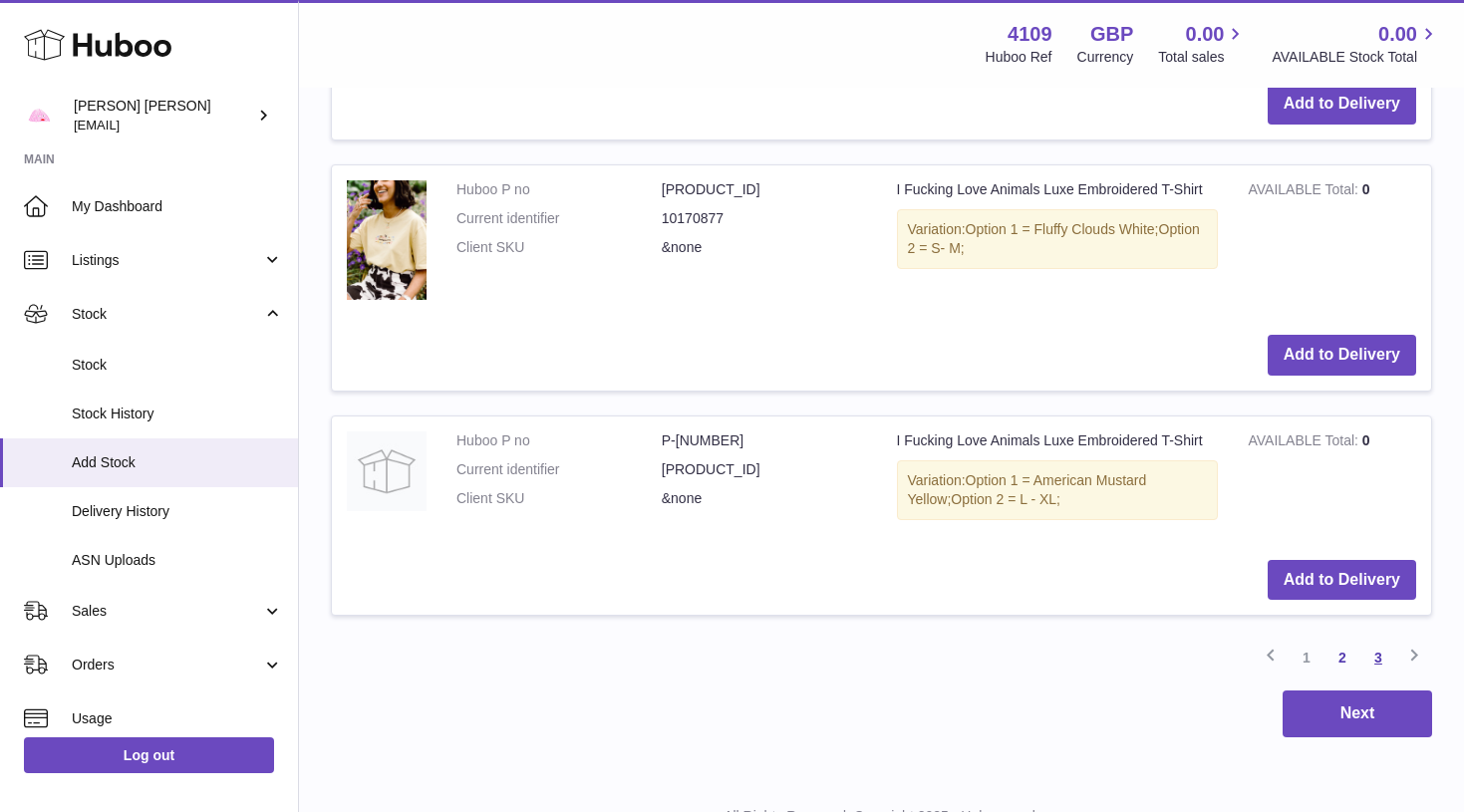 click on "3" at bounding box center (1378, 658) 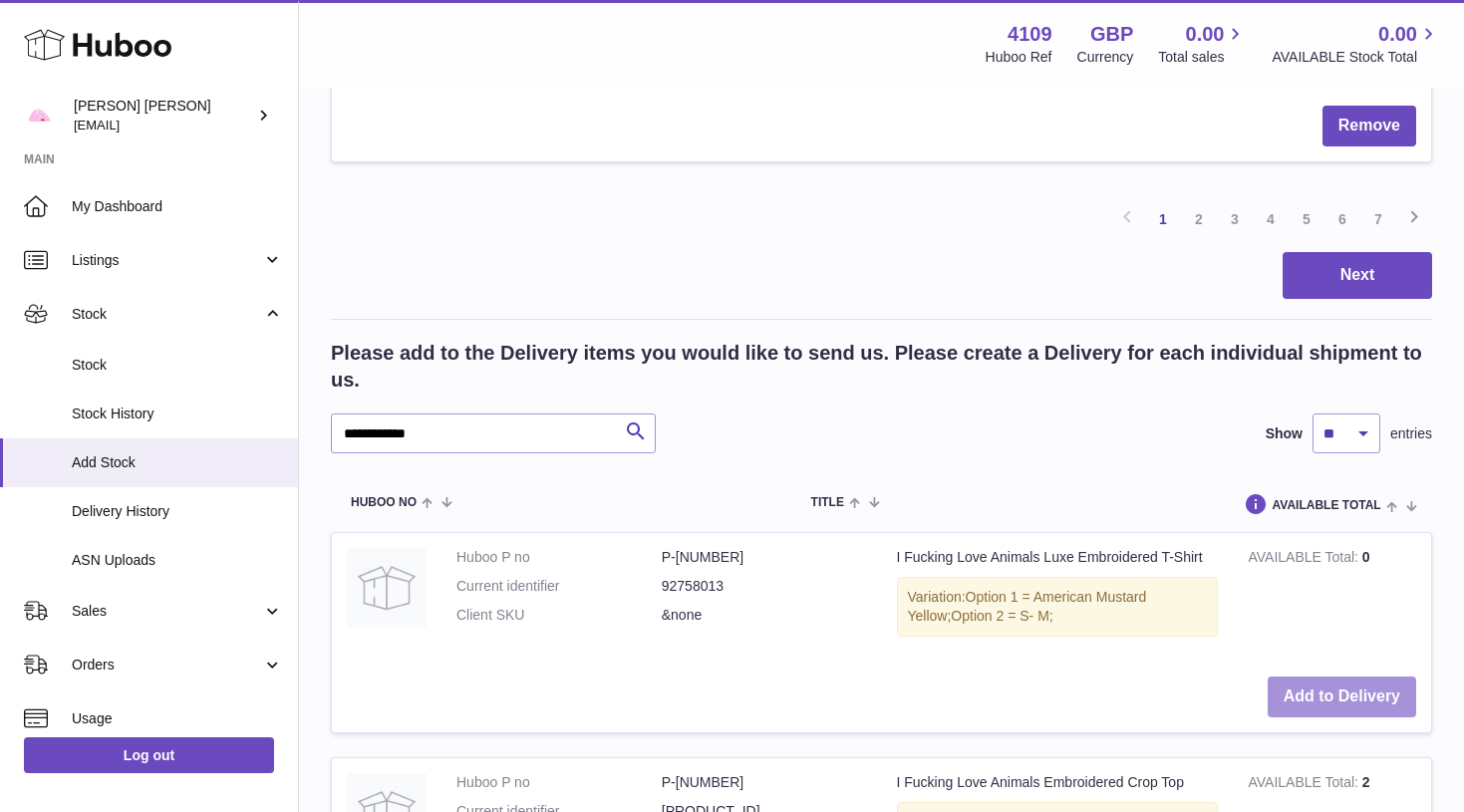 click on "Add to Delivery" at bounding box center [1341, 696] 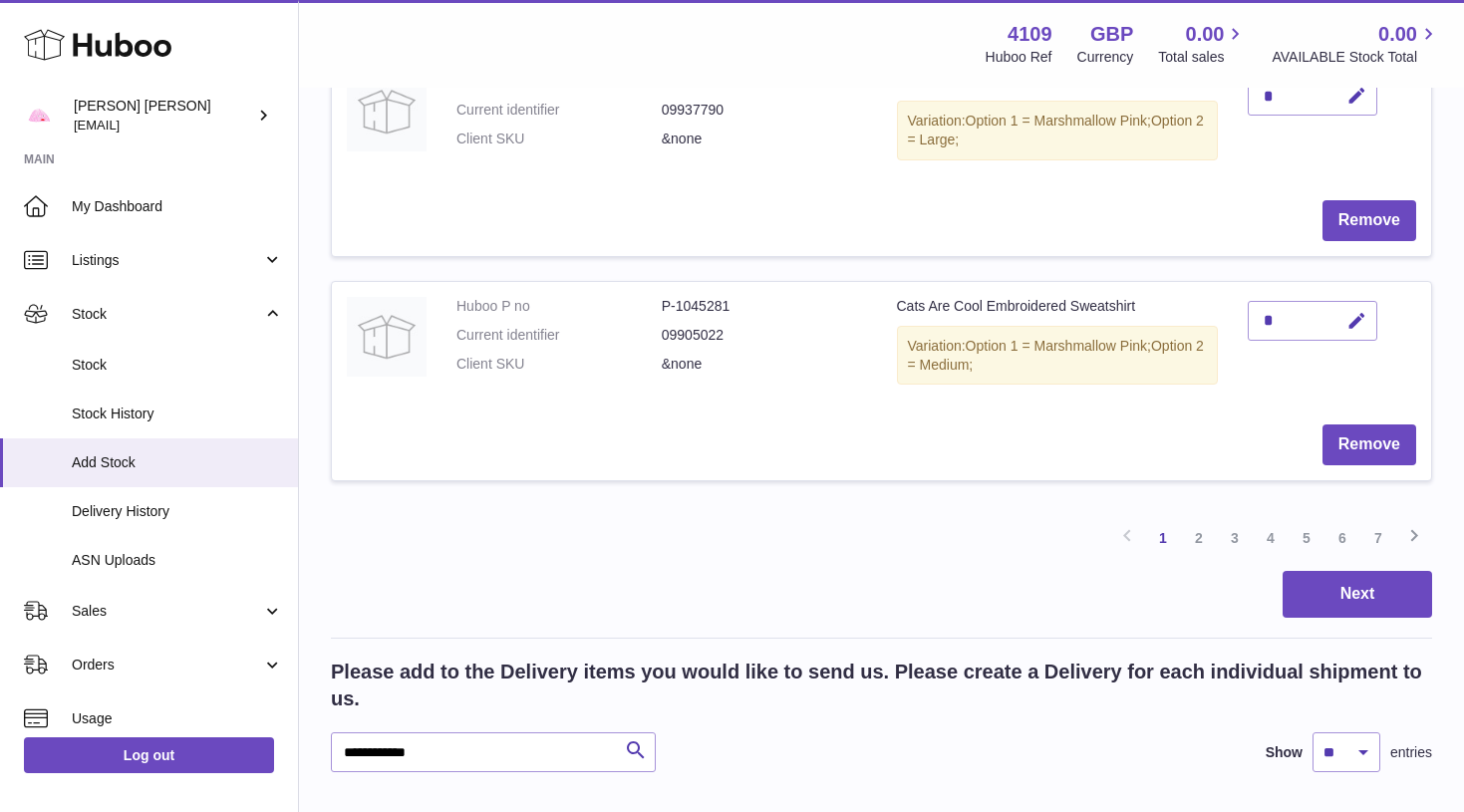scroll, scrollTop: 2244, scrollLeft: 0, axis: vertical 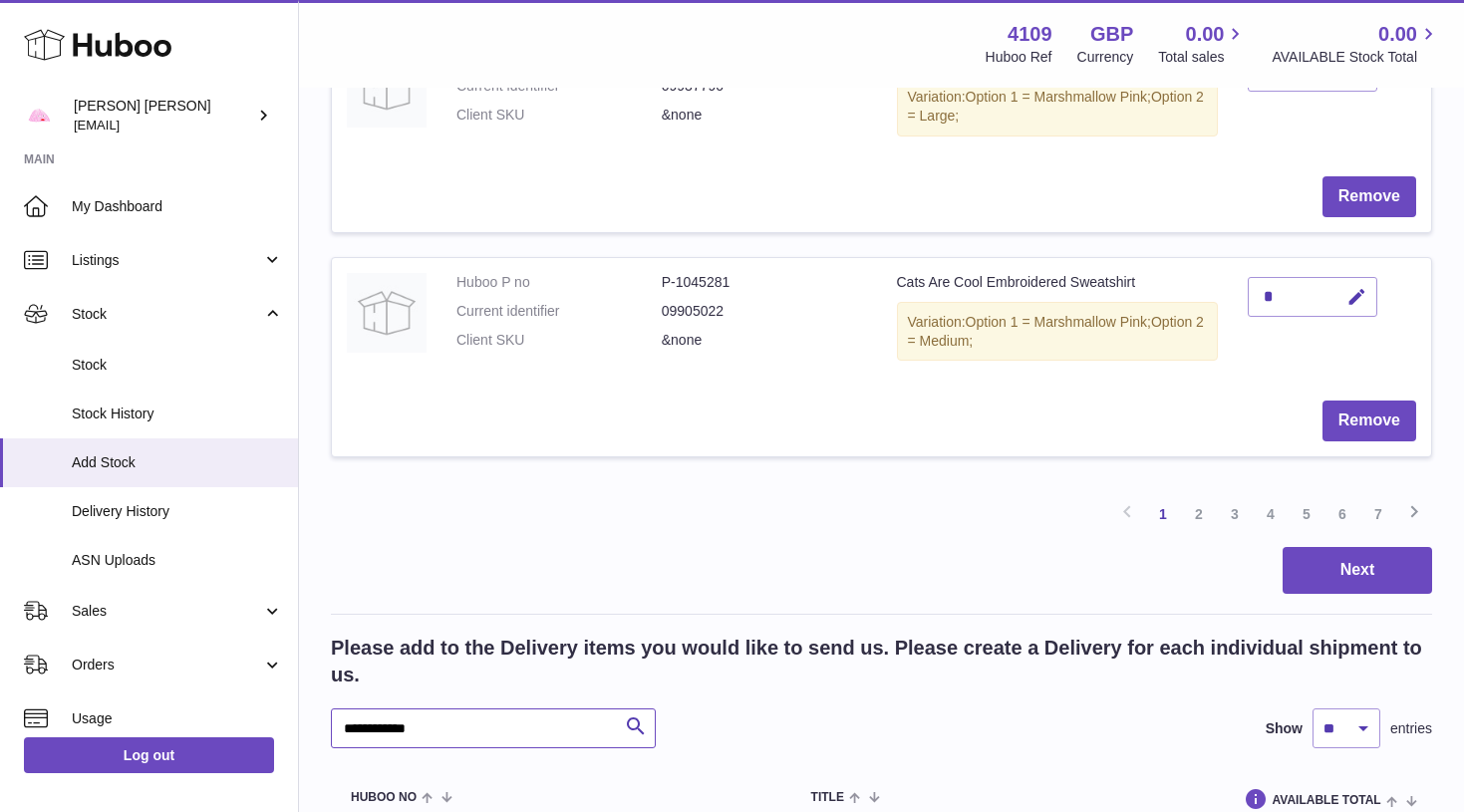 click on "**********" at bounding box center (493, 728) 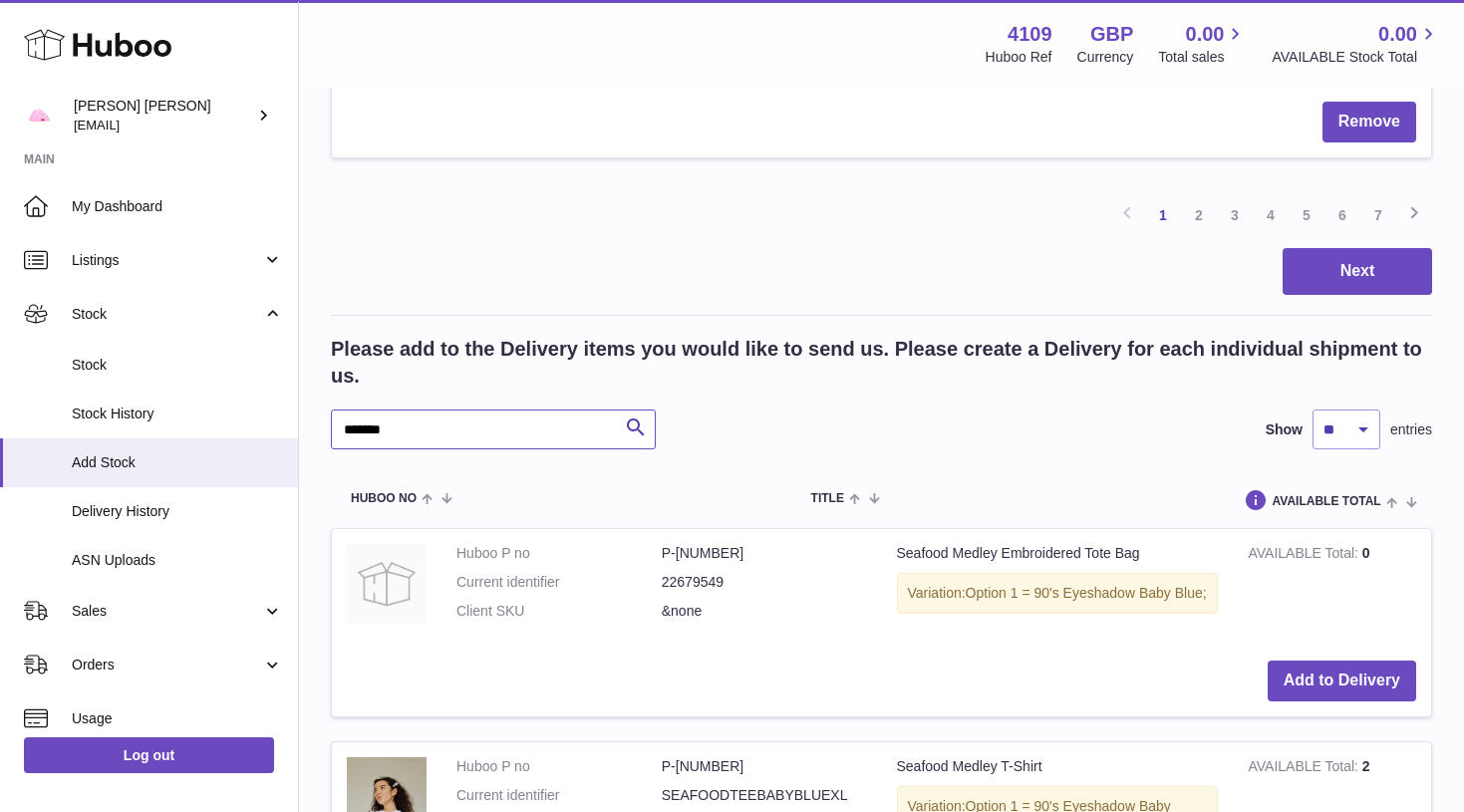 scroll, scrollTop: 2554, scrollLeft: 0, axis: vertical 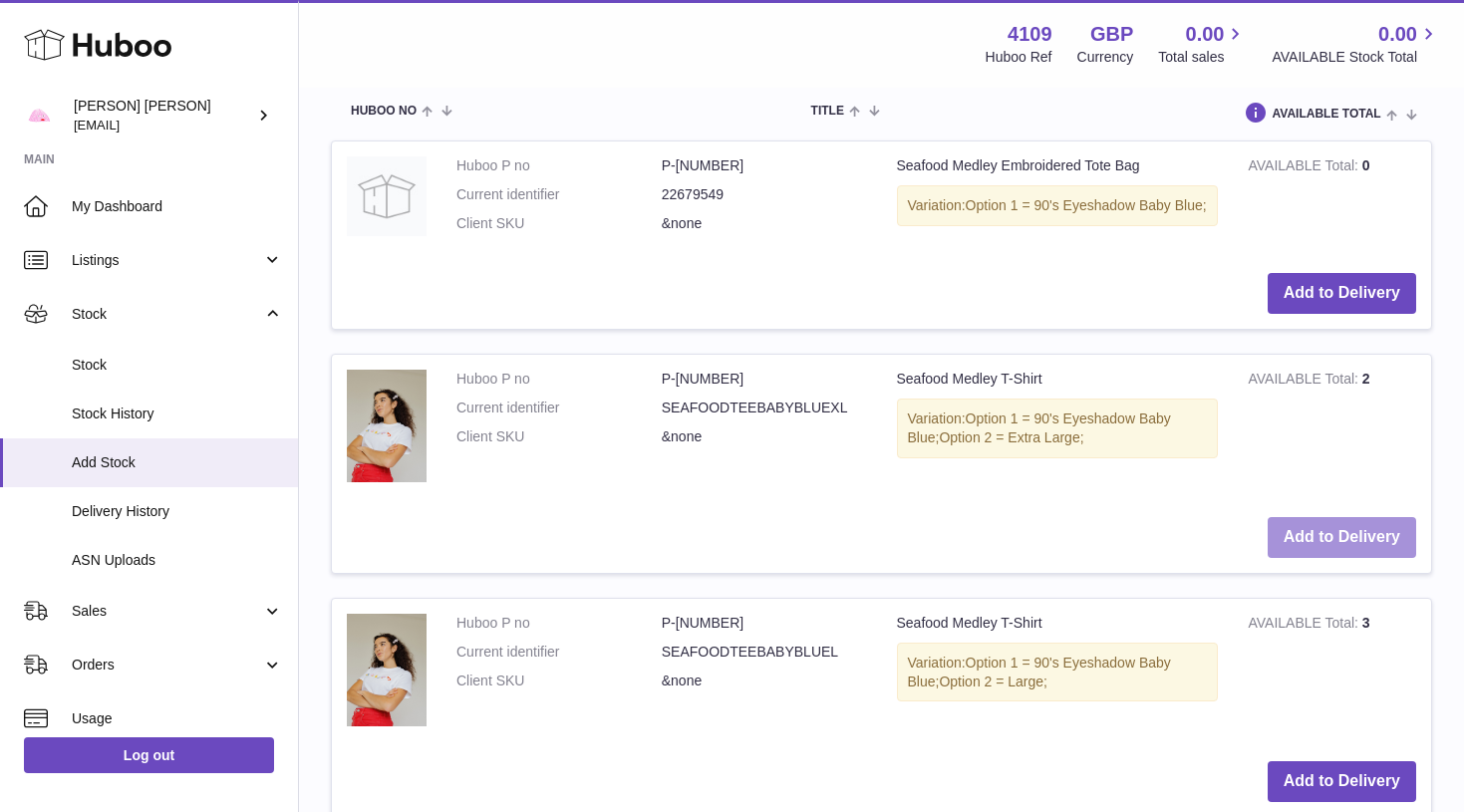 click on "Add to Delivery" at bounding box center (1341, 537) 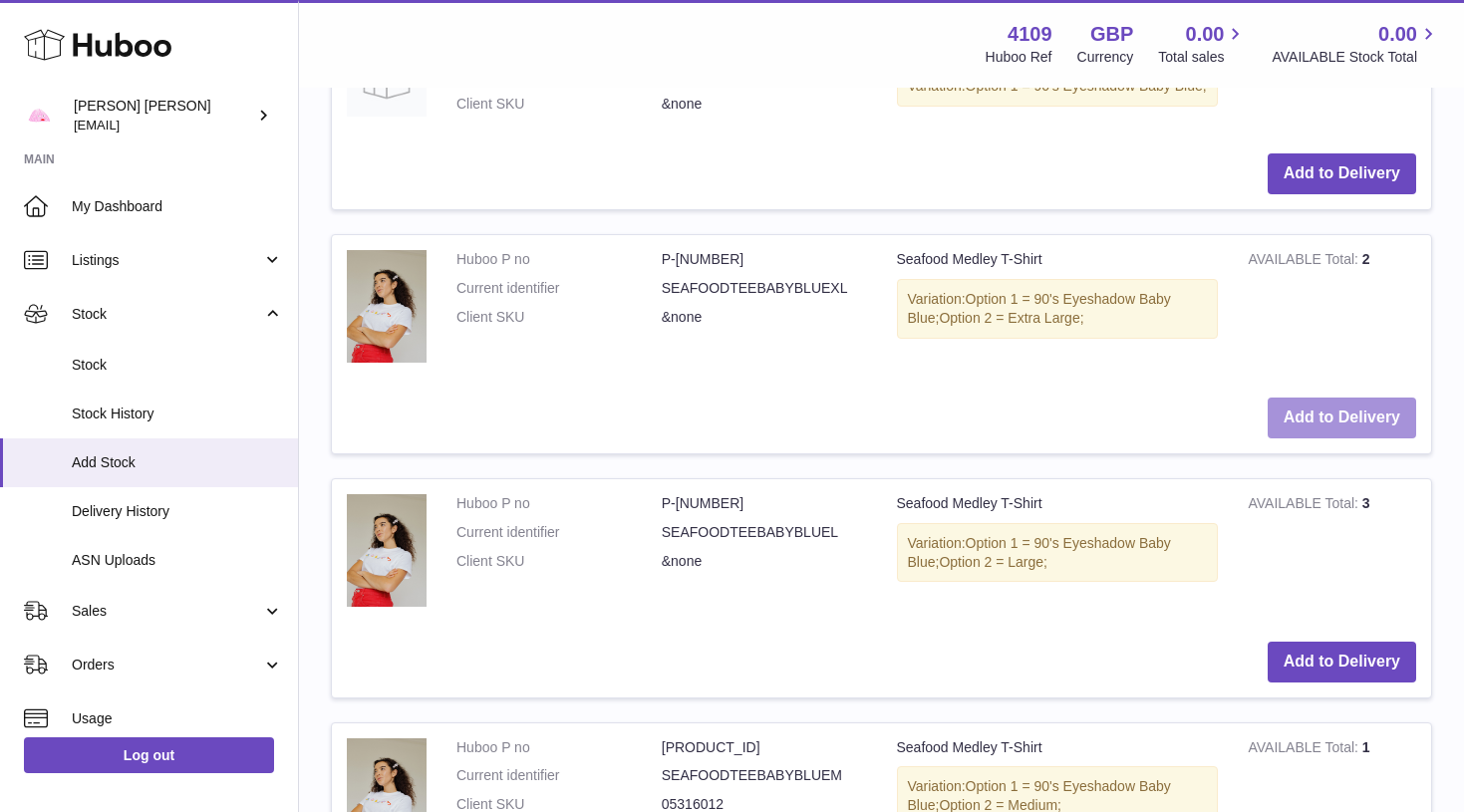 scroll, scrollTop: 3083, scrollLeft: 0, axis: vertical 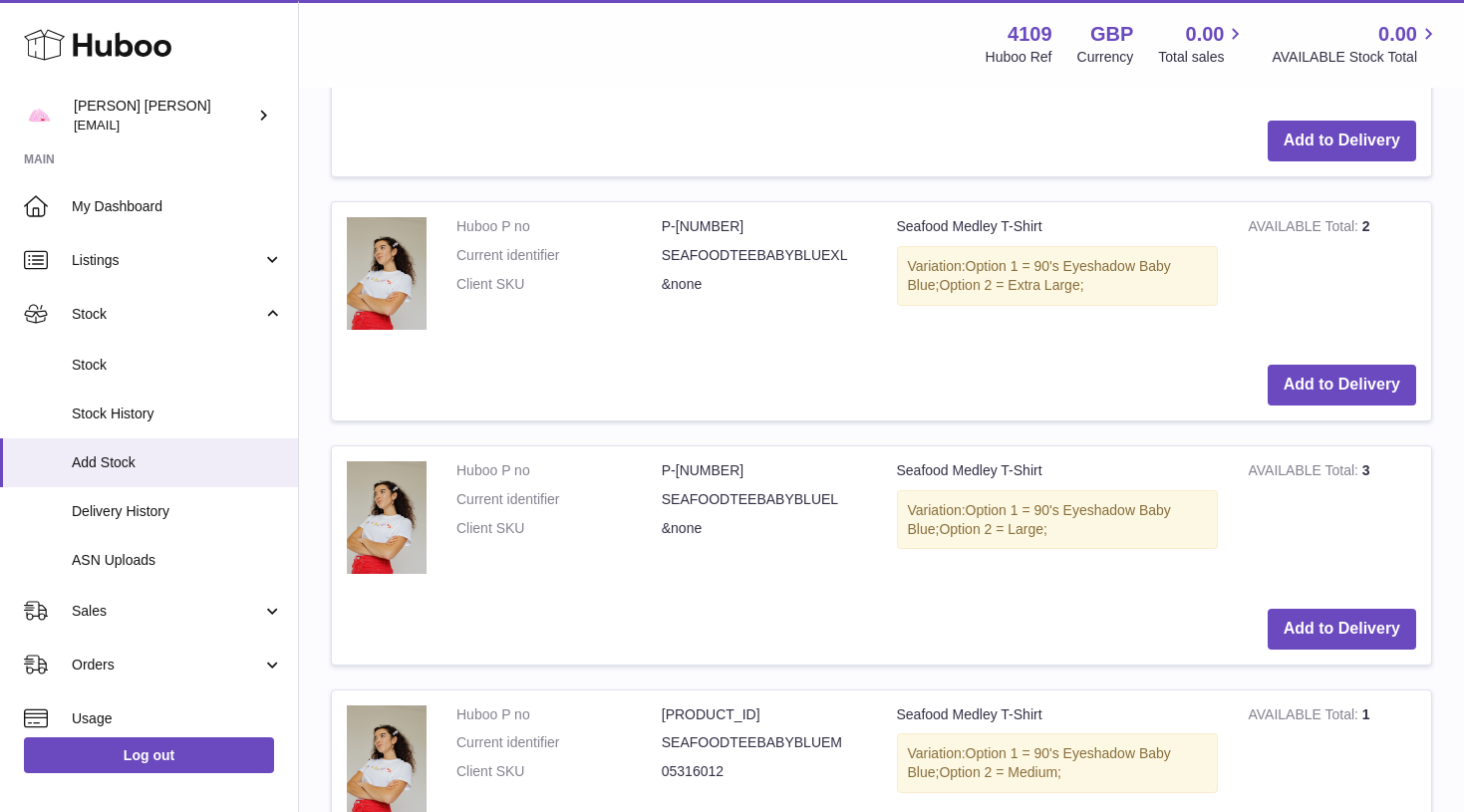 click on "Add to Delivery" at bounding box center (881, 629) 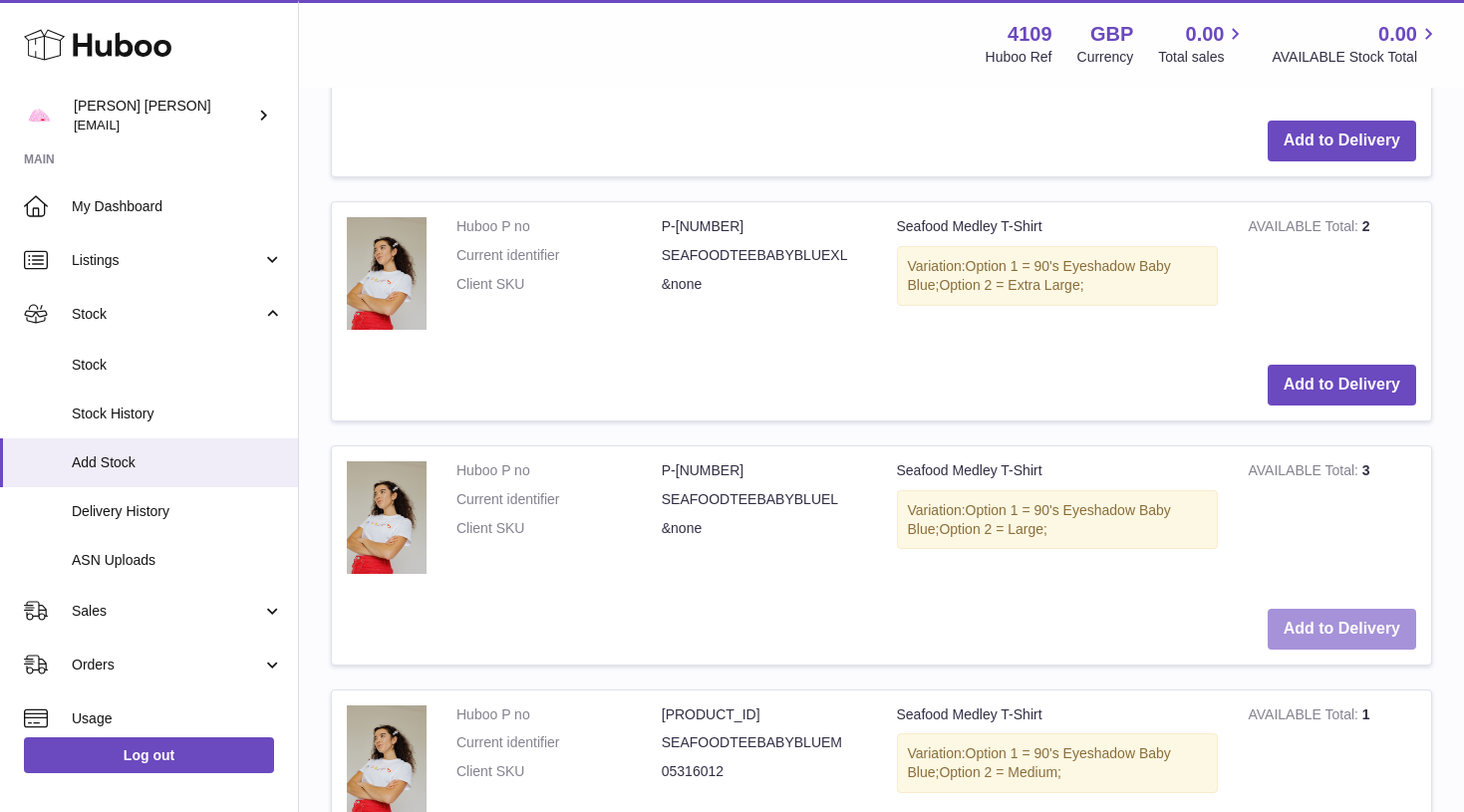 click on "Add to Delivery" at bounding box center (1341, 629) 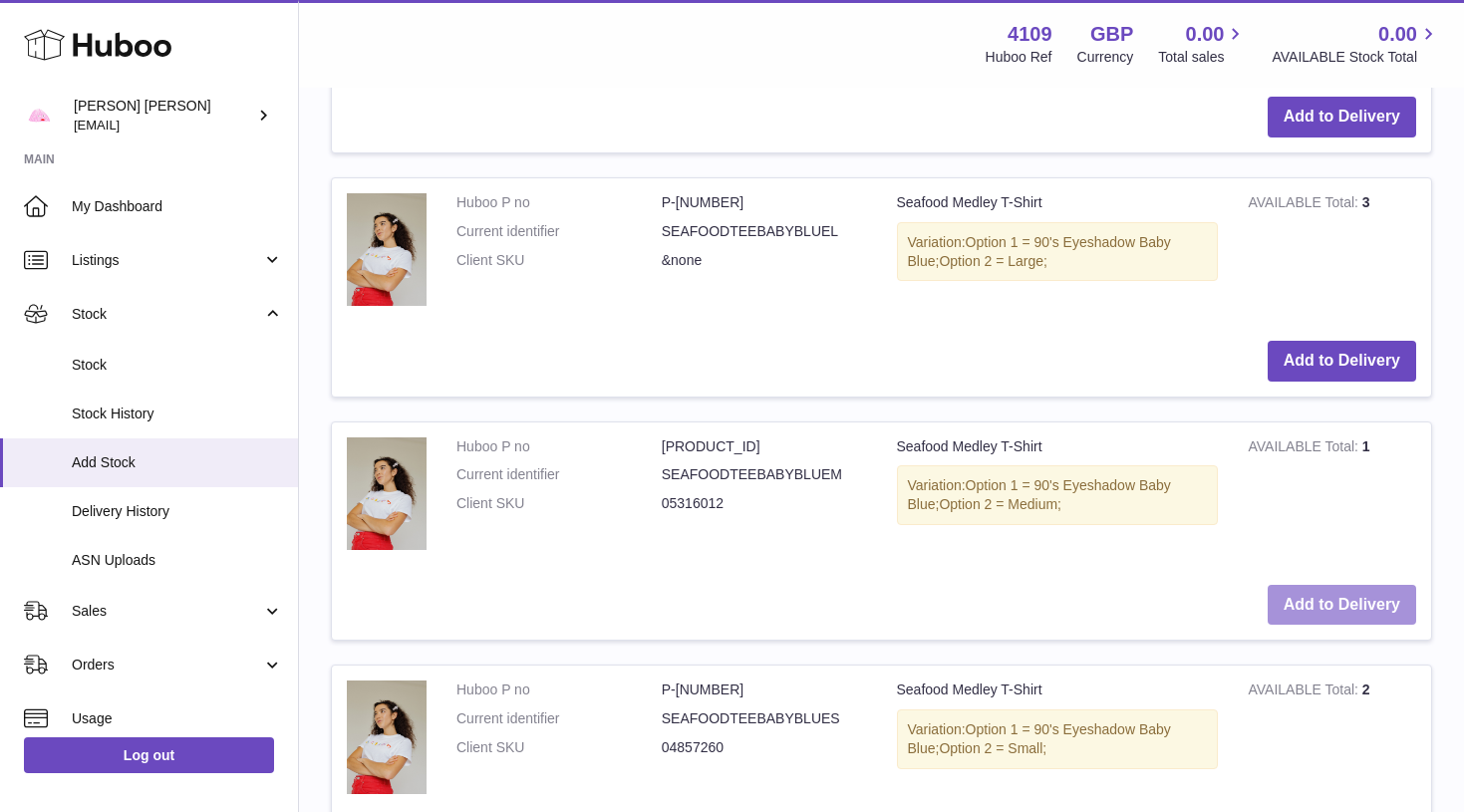click on "Add to Delivery" at bounding box center [1341, 605] 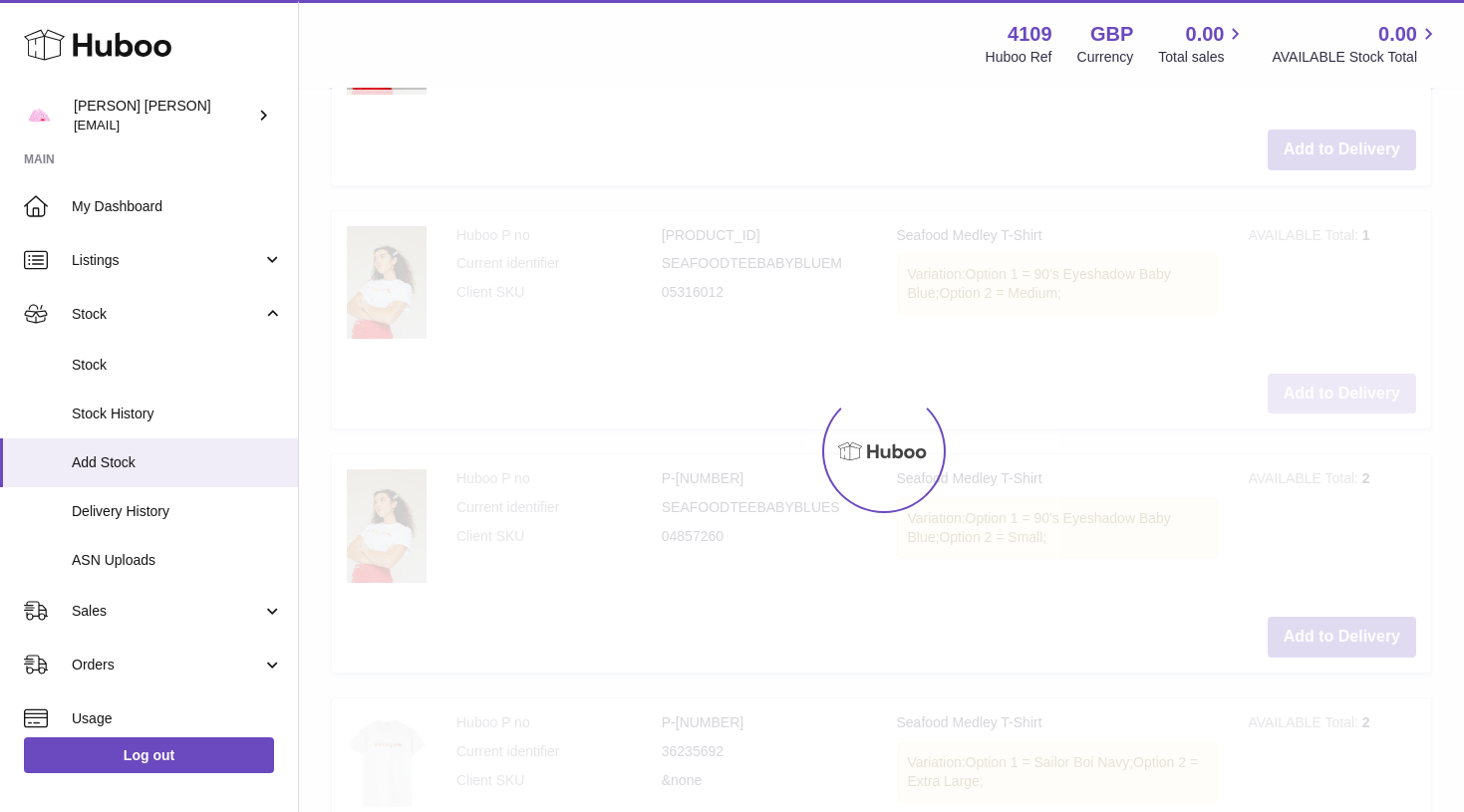 scroll, scrollTop: 3568, scrollLeft: 0, axis: vertical 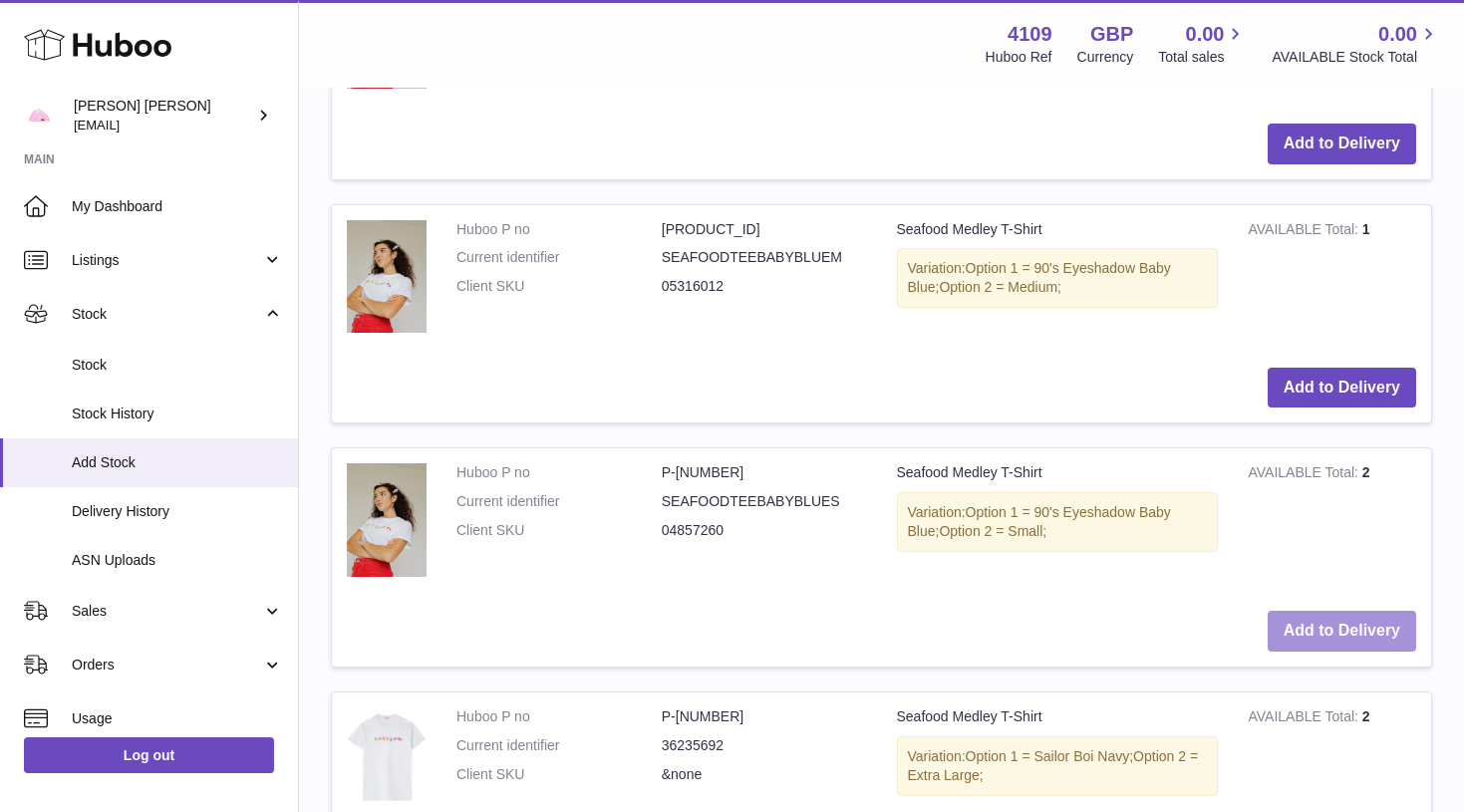 click on "Add to Delivery" at bounding box center [1341, 631] 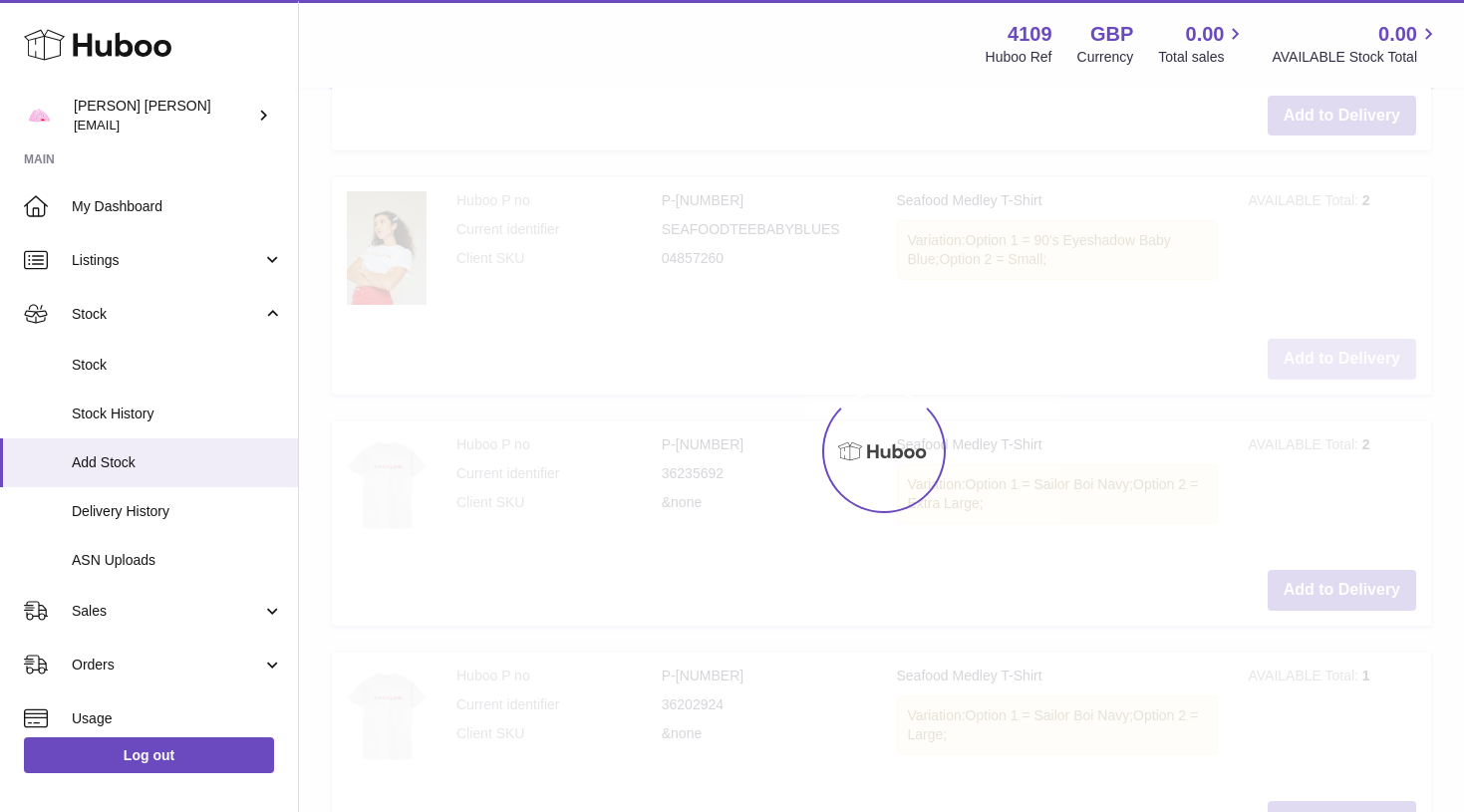 scroll, scrollTop: 3845, scrollLeft: 0, axis: vertical 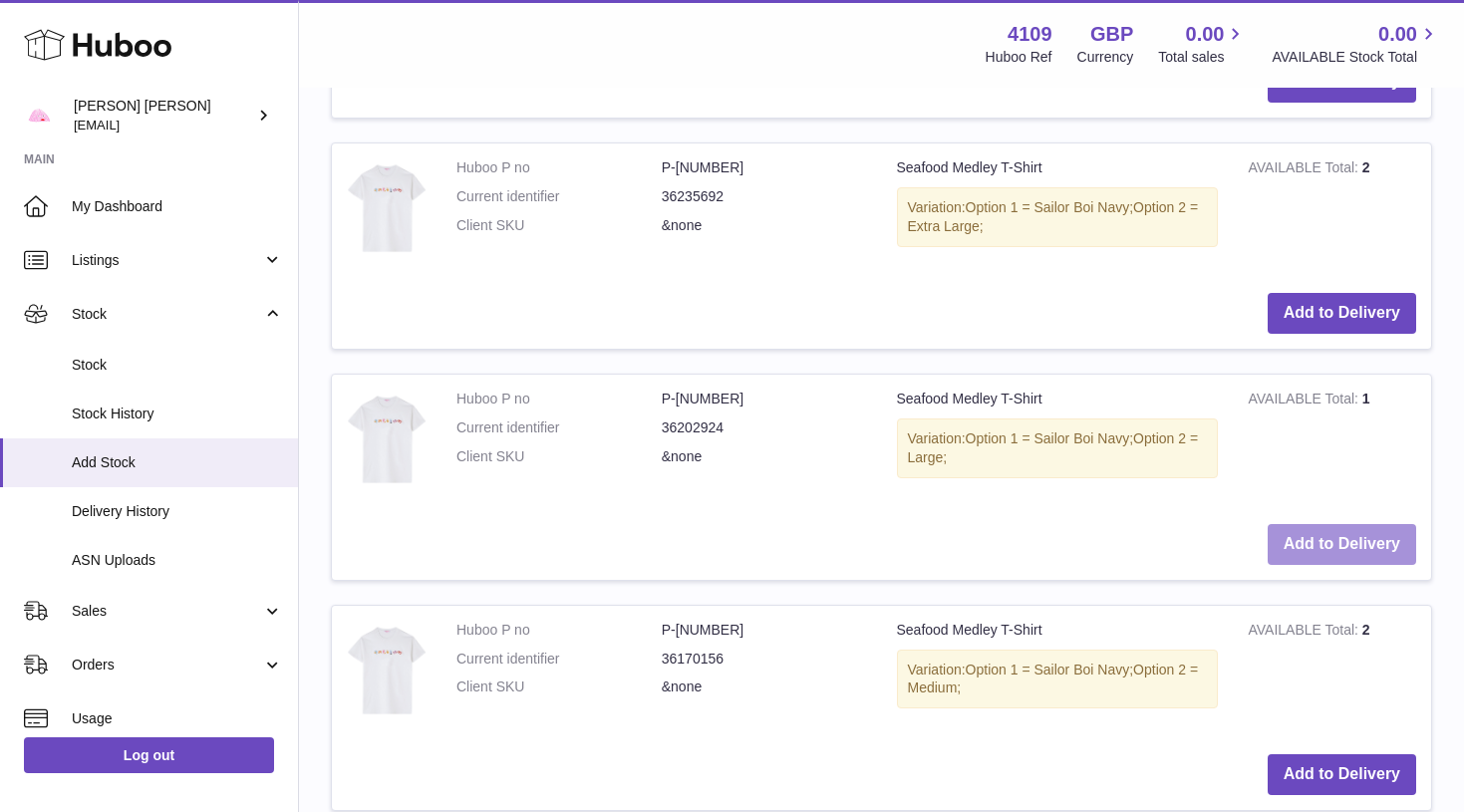 click on "Add to Delivery" at bounding box center [1341, 544] 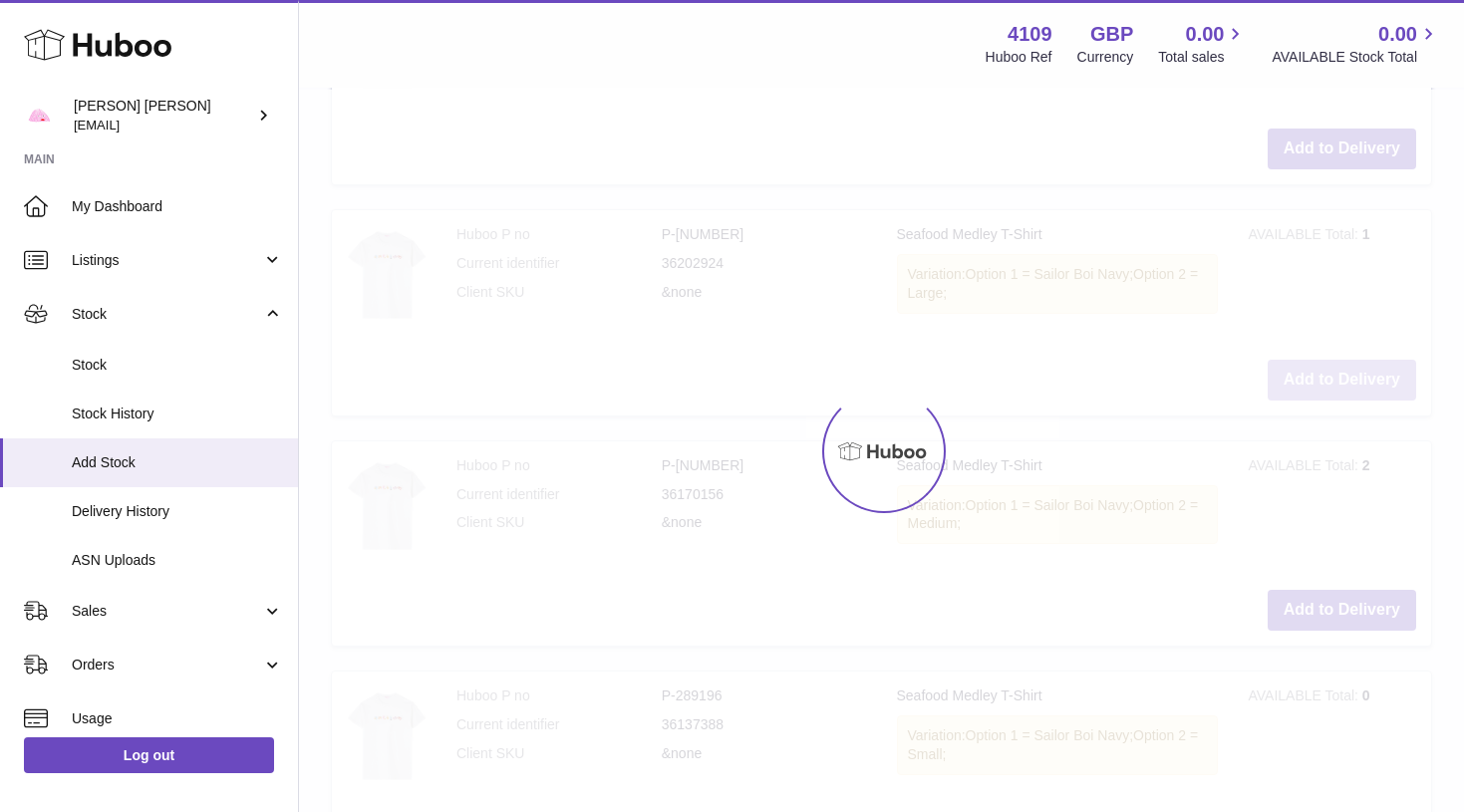 scroll, scrollTop: 4291, scrollLeft: 0, axis: vertical 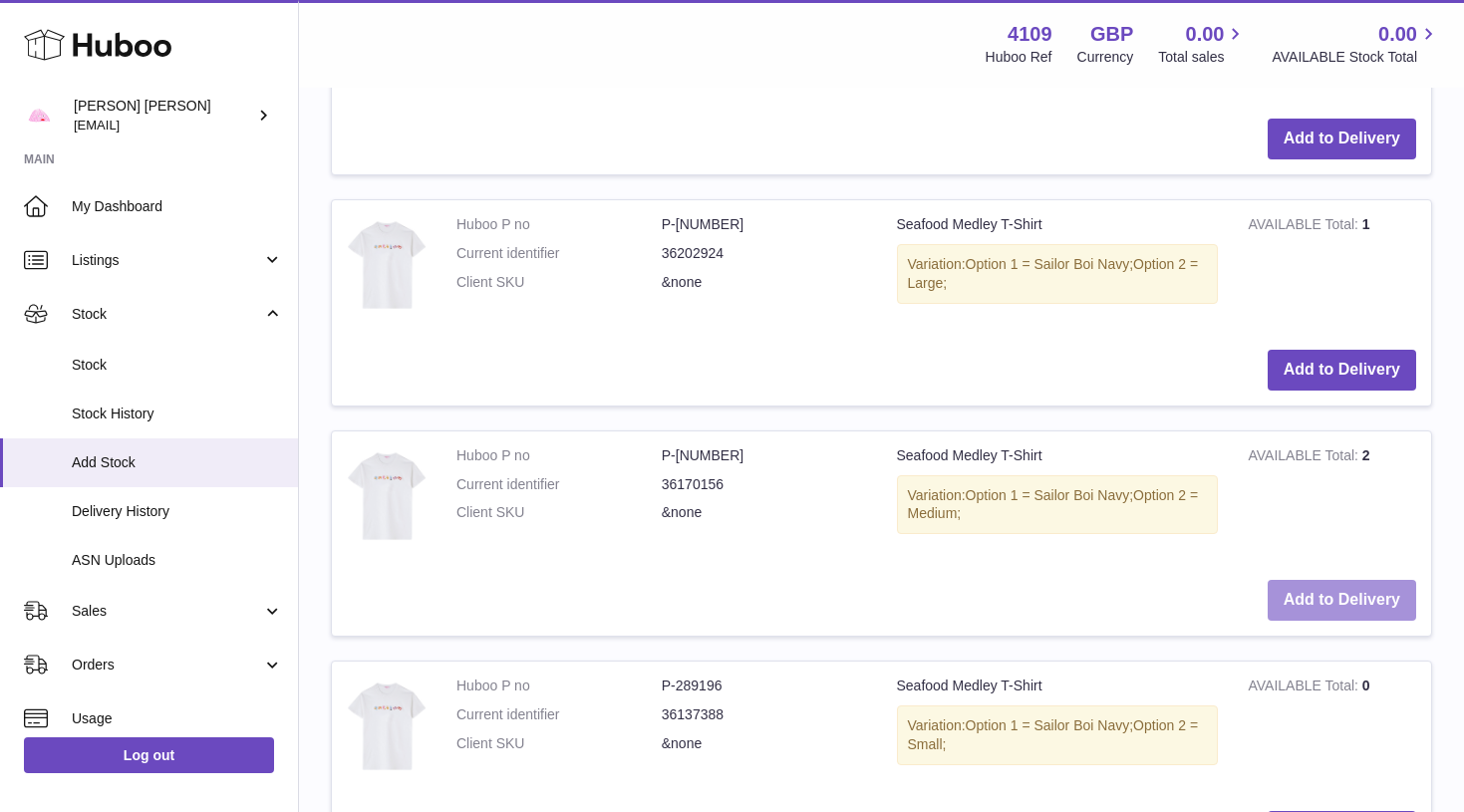 click on "Add to Delivery" at bounding box center (1341, 600) 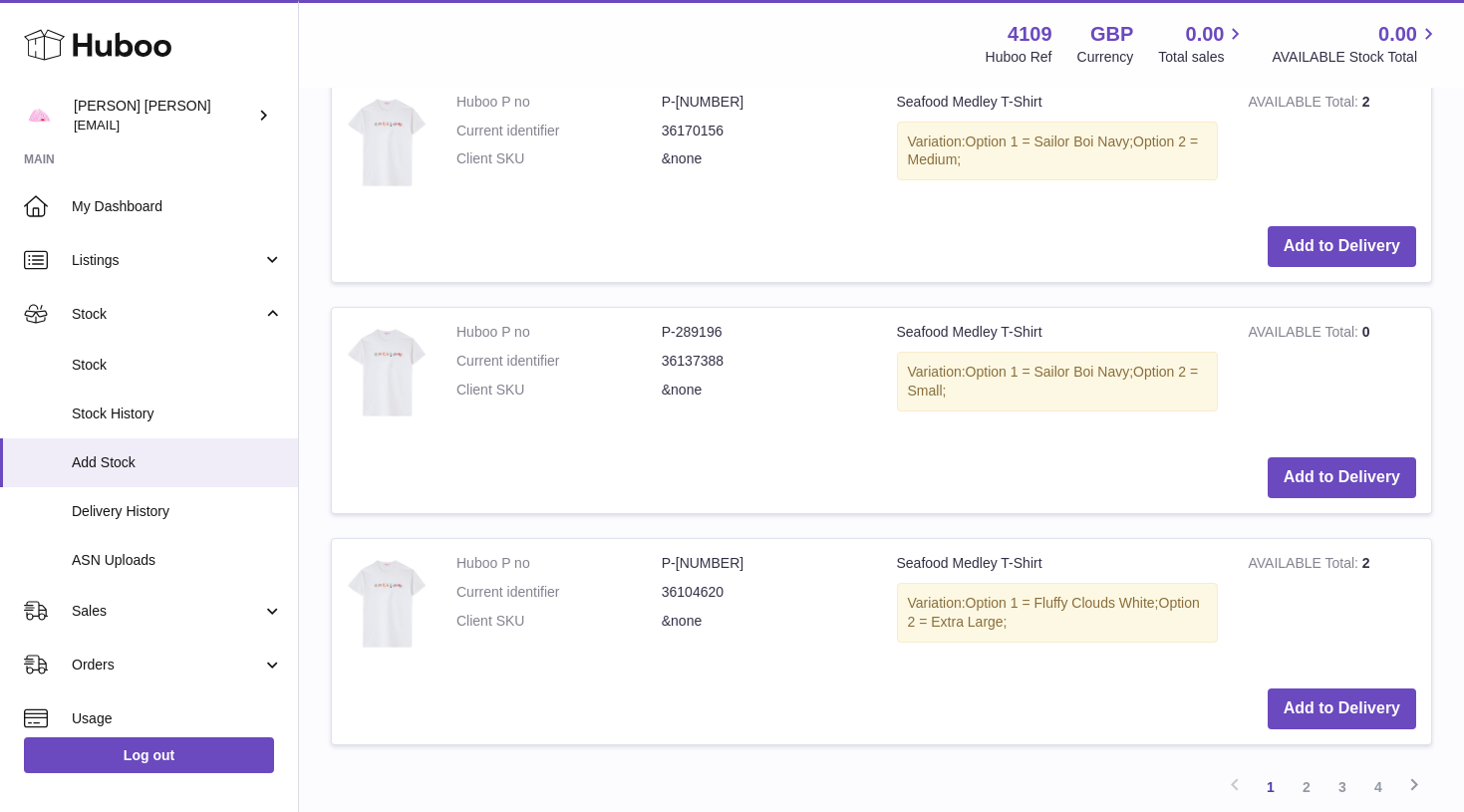 scroll, scrollTop: 4698, scrollLeft: 0, axis: vertical 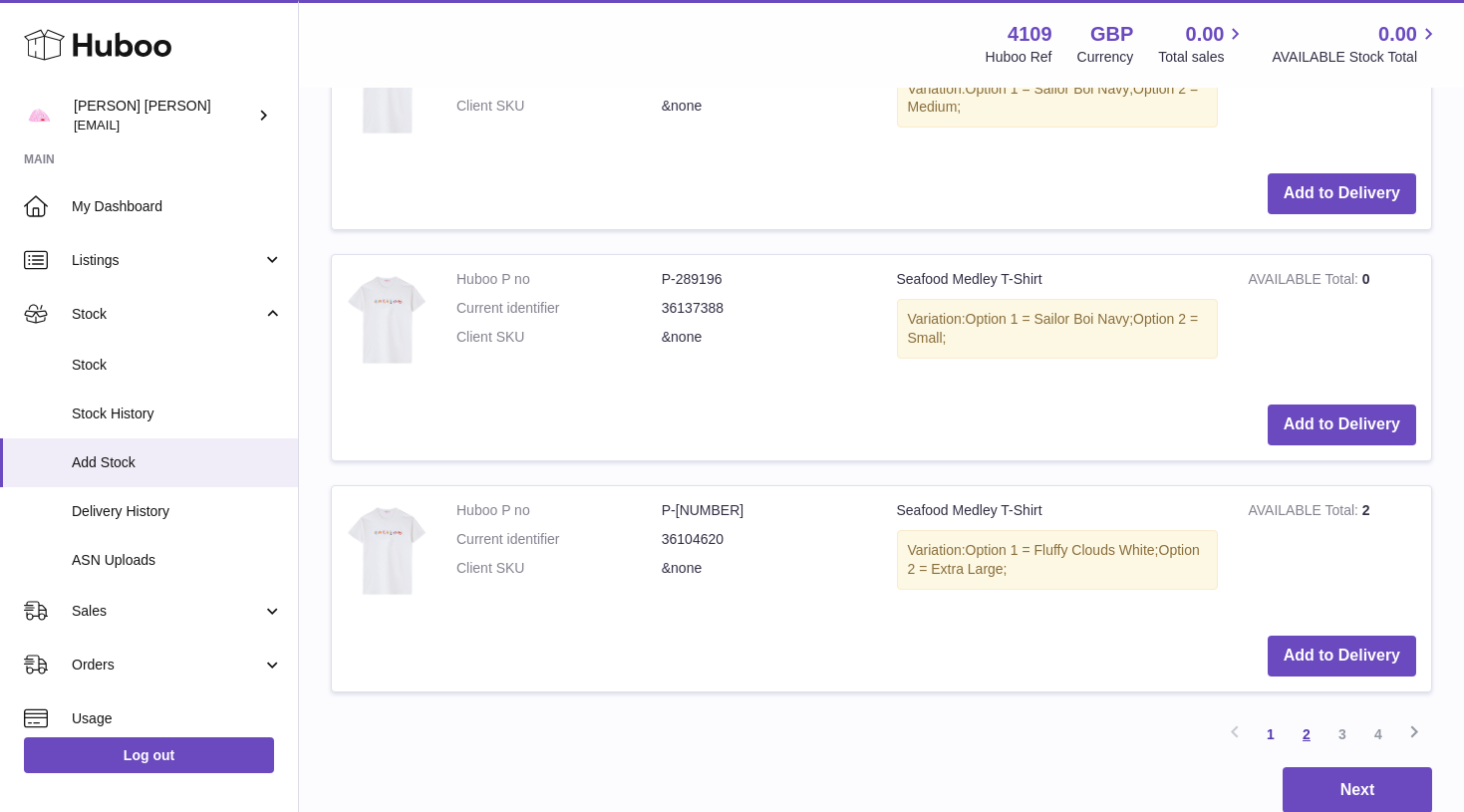 click on "2" at bounding box center [1307, 734] 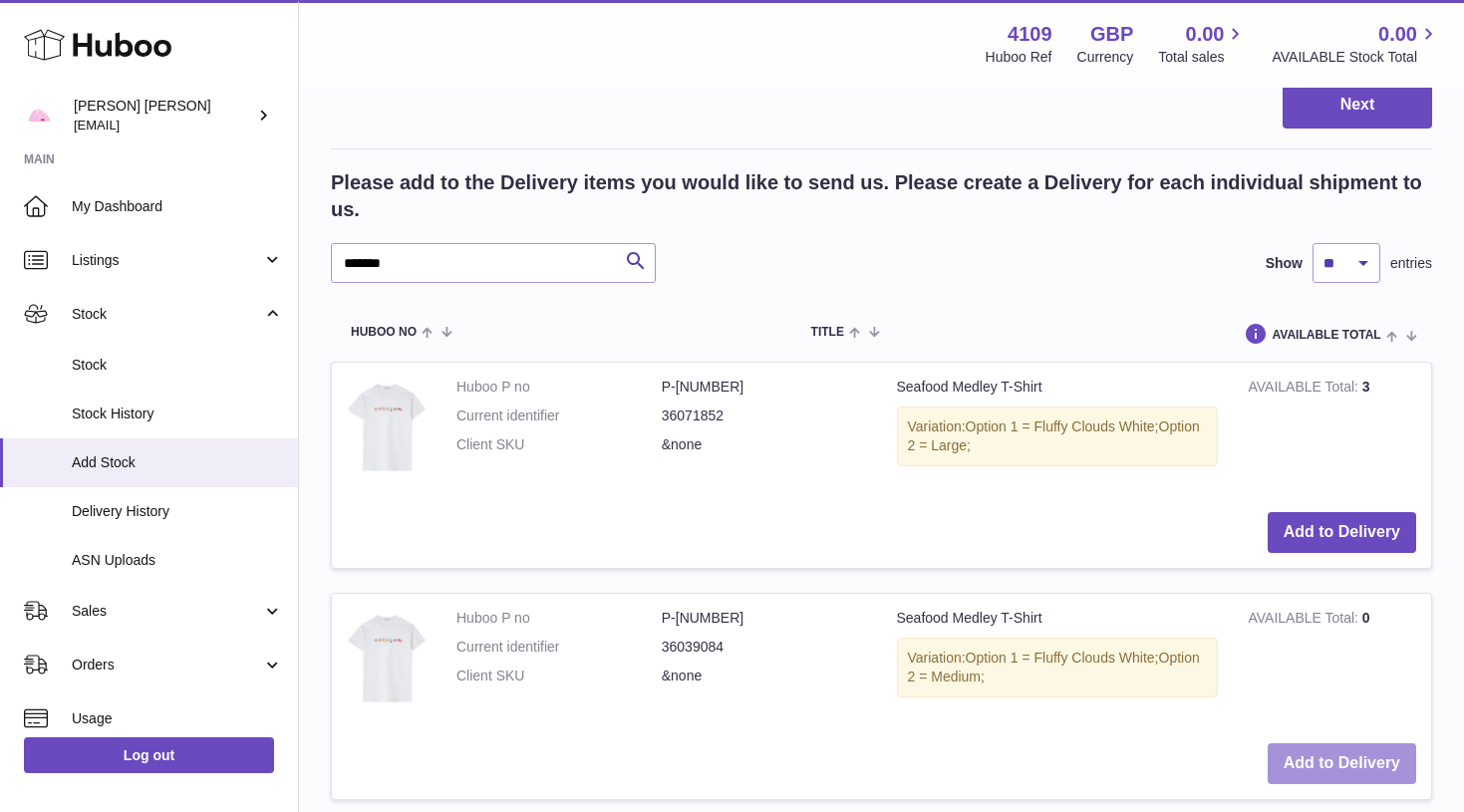 click on "Add to Delivery" at bounding box center [1341, 763] 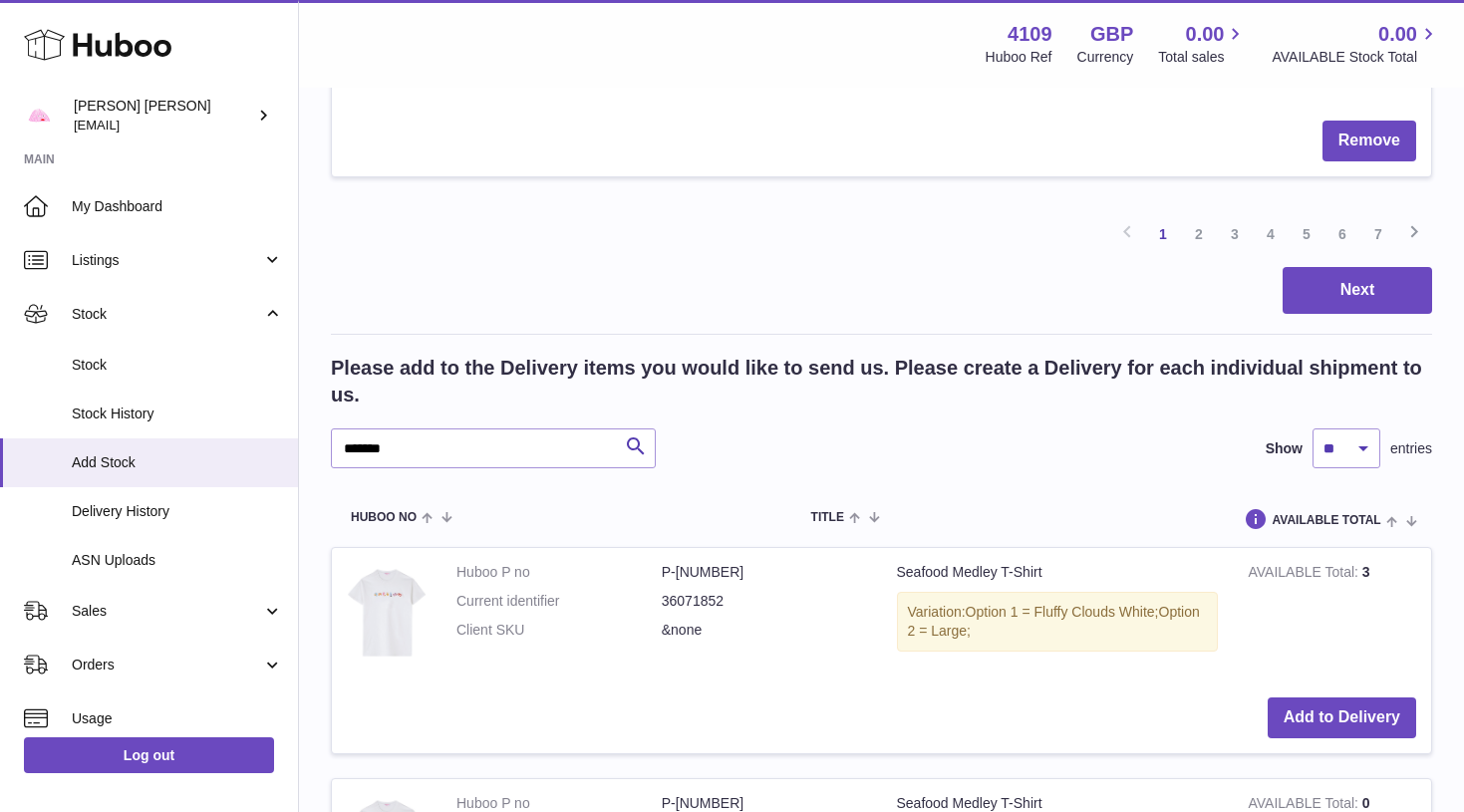 scroll, scrollTop: 2333, scrollLeft: 0, axis: vertical 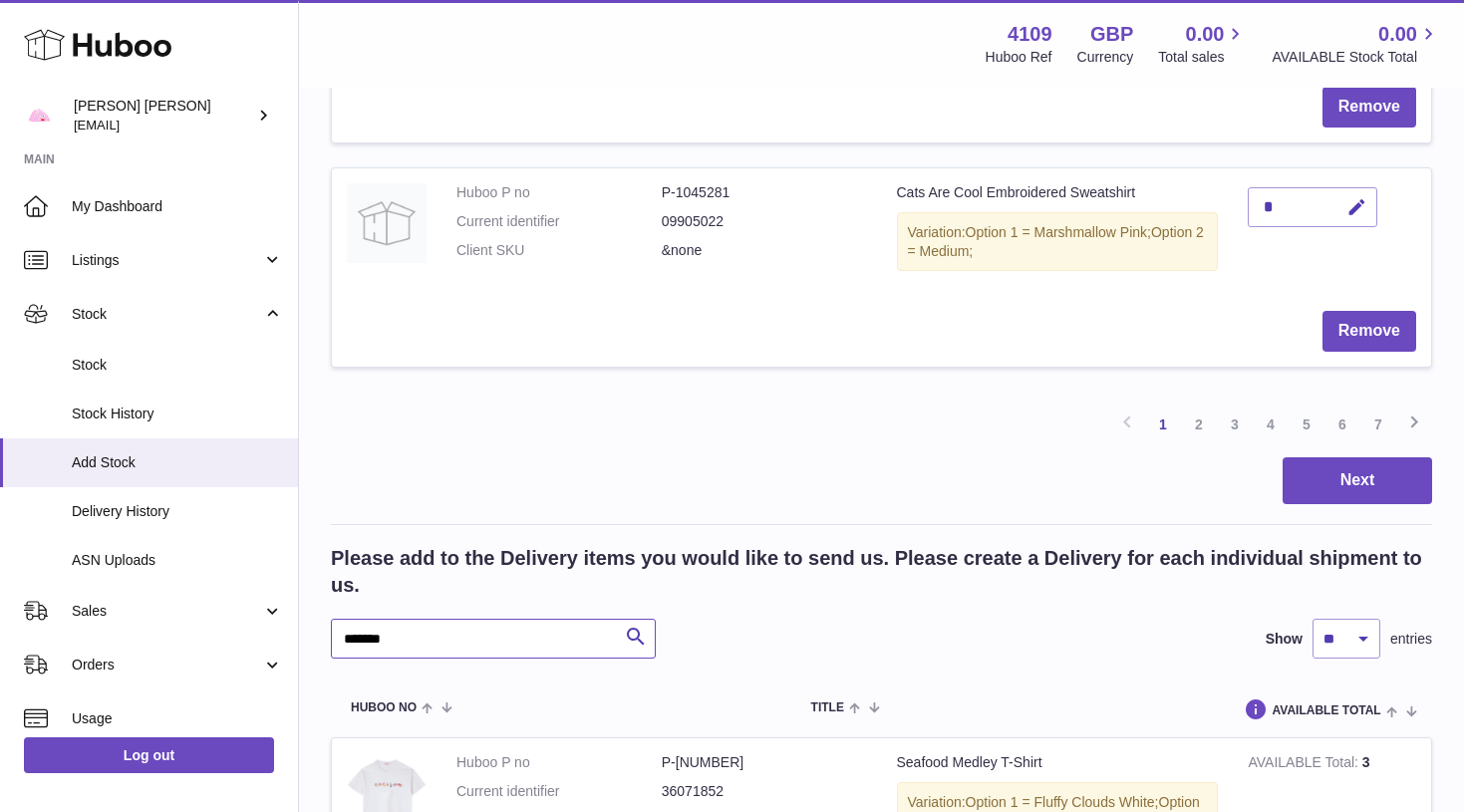 click on "*******" at bounding box center (493, 639) 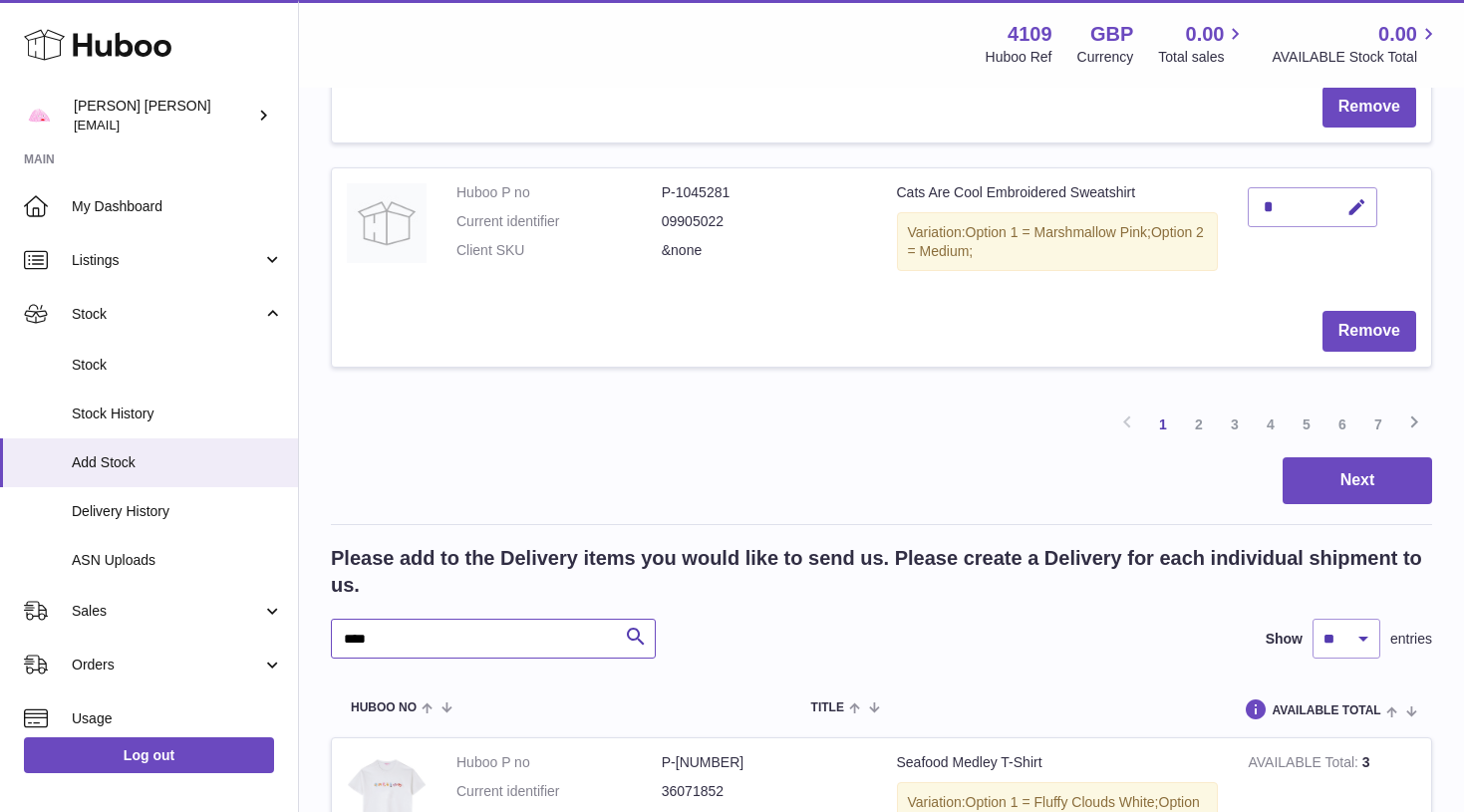 type on "****" 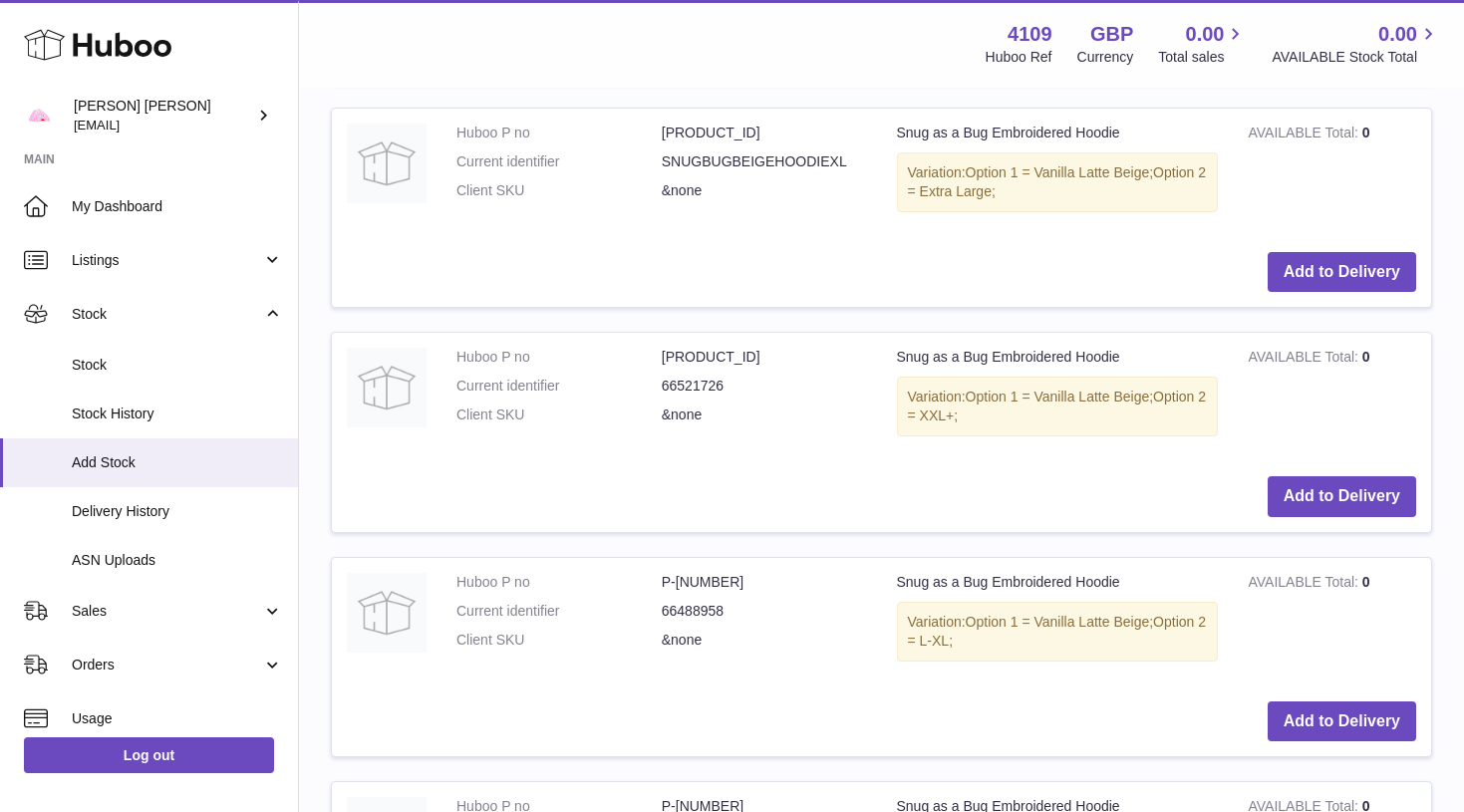 scroll, scrollTop: 3212, scrollLeft: 0, axis: vertical 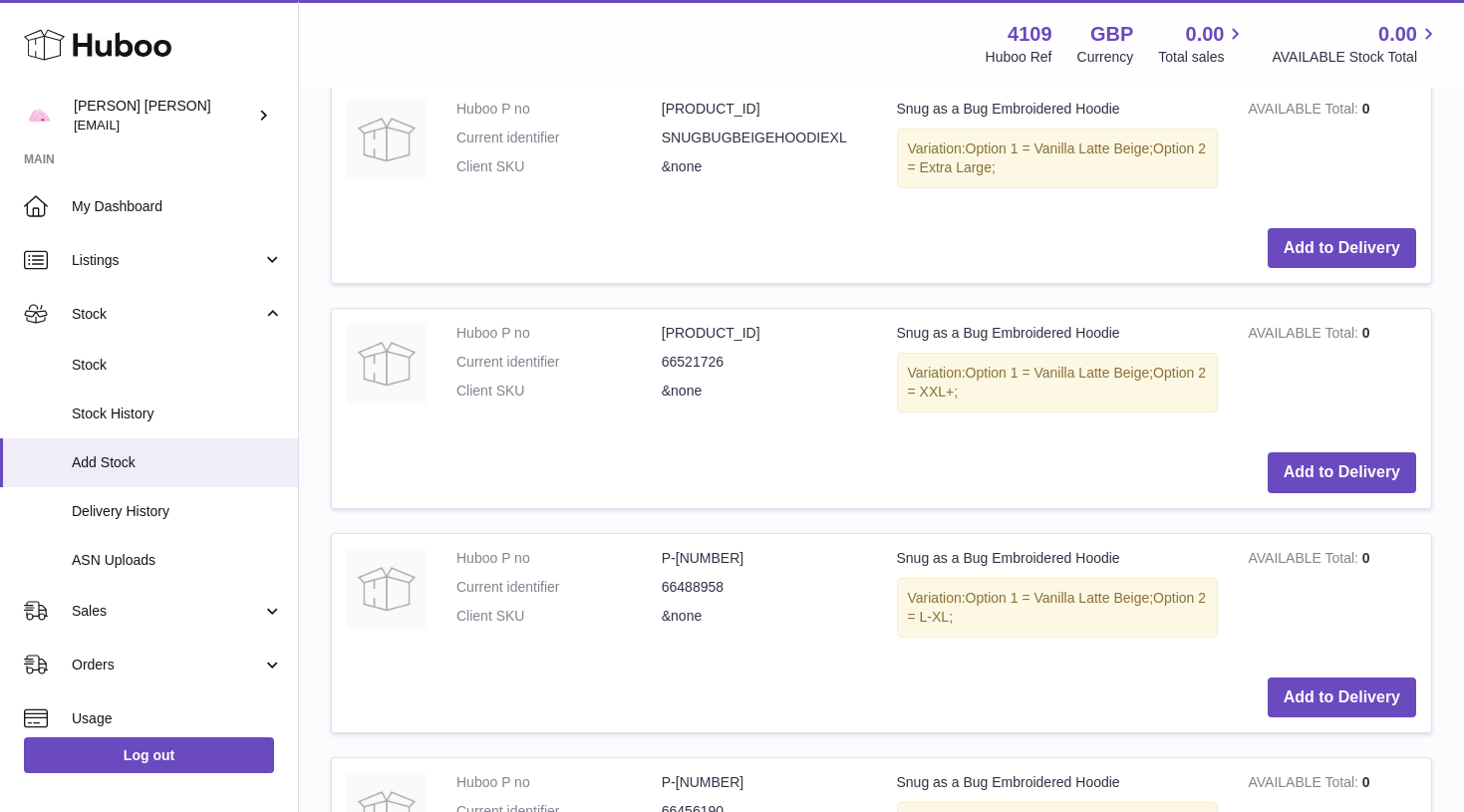 click on "Add to Delivery" at bounding box center [1341, 472] 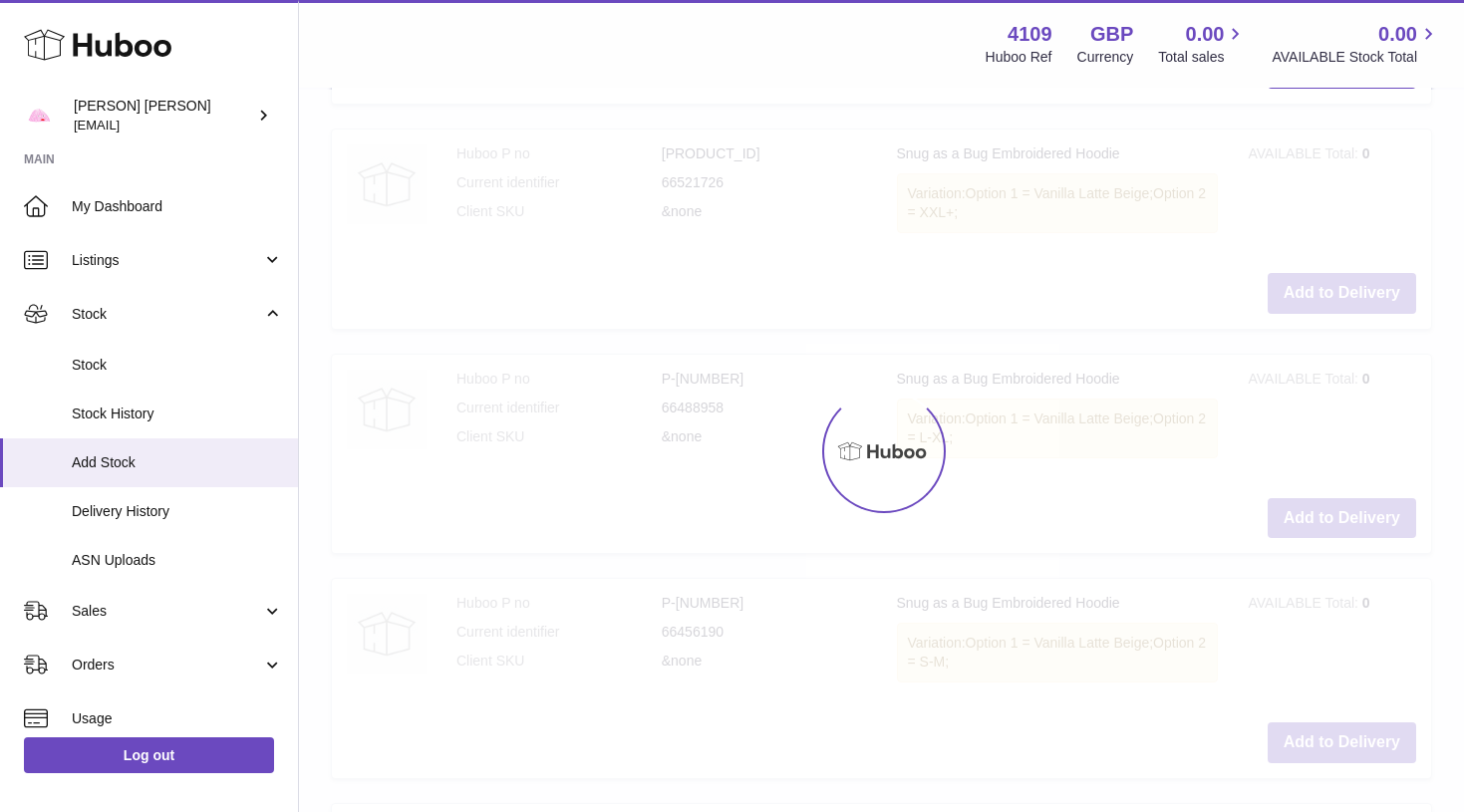 scroll, scrollTop: 3397, scrollLeft: 0, axis: vertical 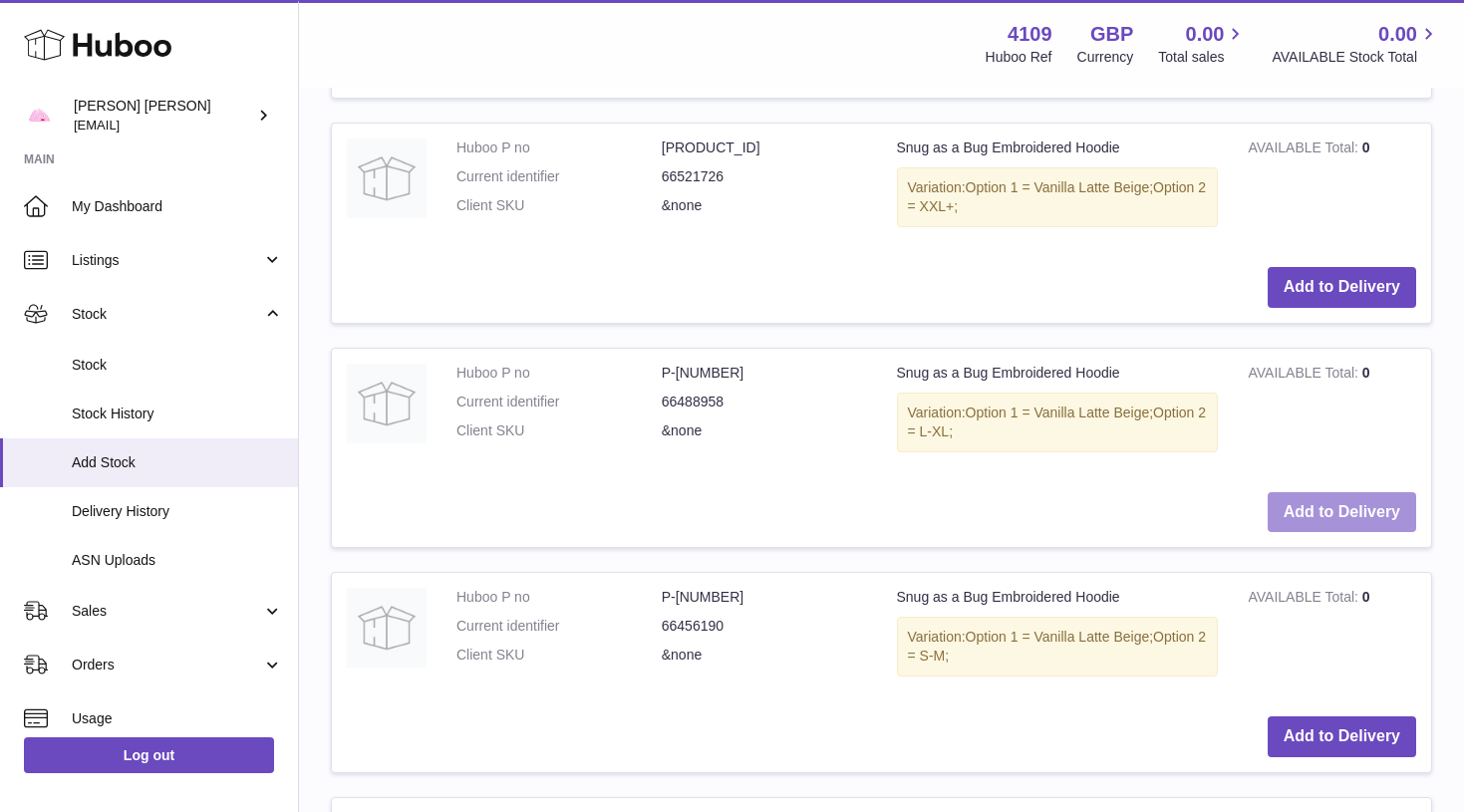 click on "Add to Delivery" at bounding box center [1341, 512] 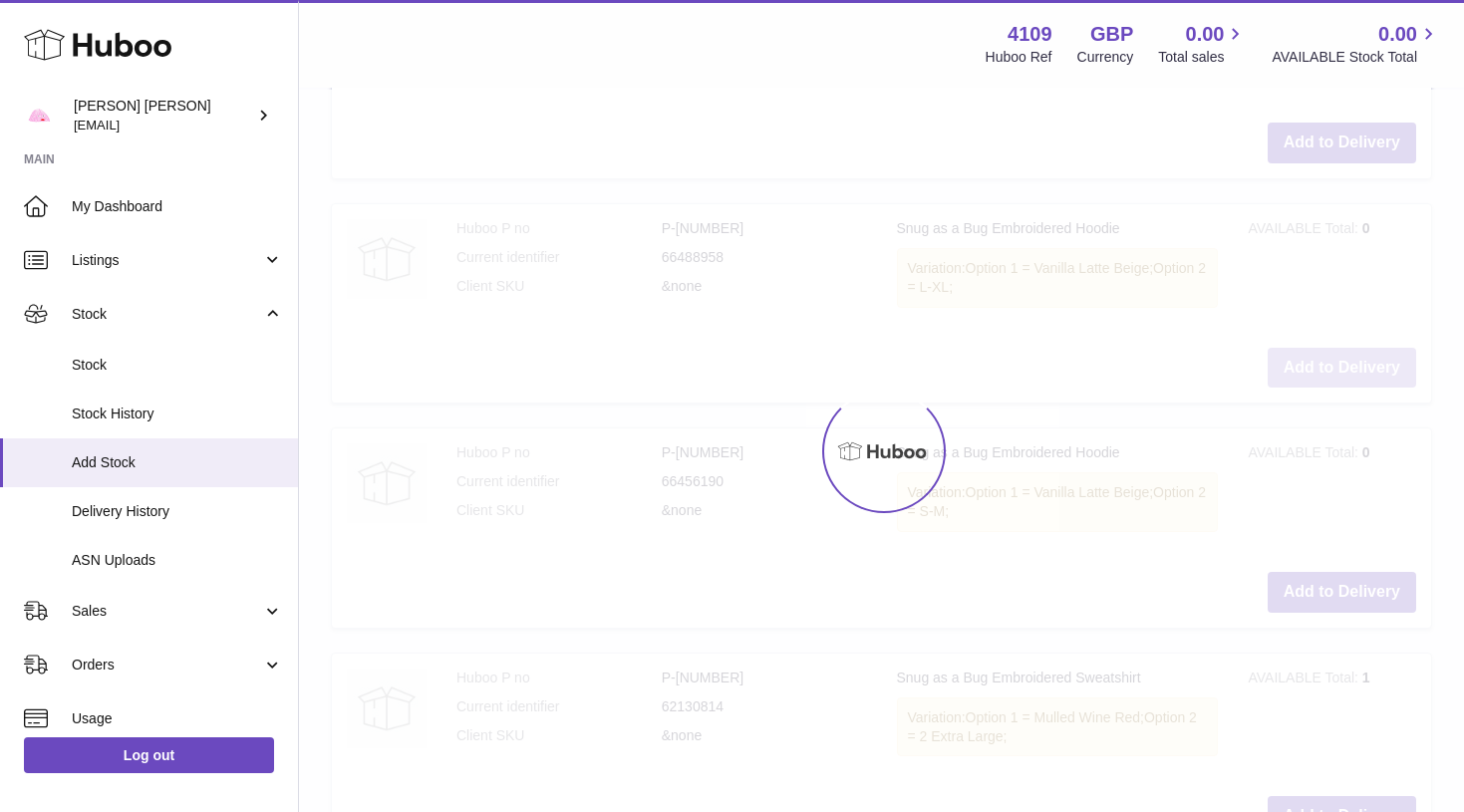 scroll, scrollTop: 3545, scrollLeft: 0, axis: vertical 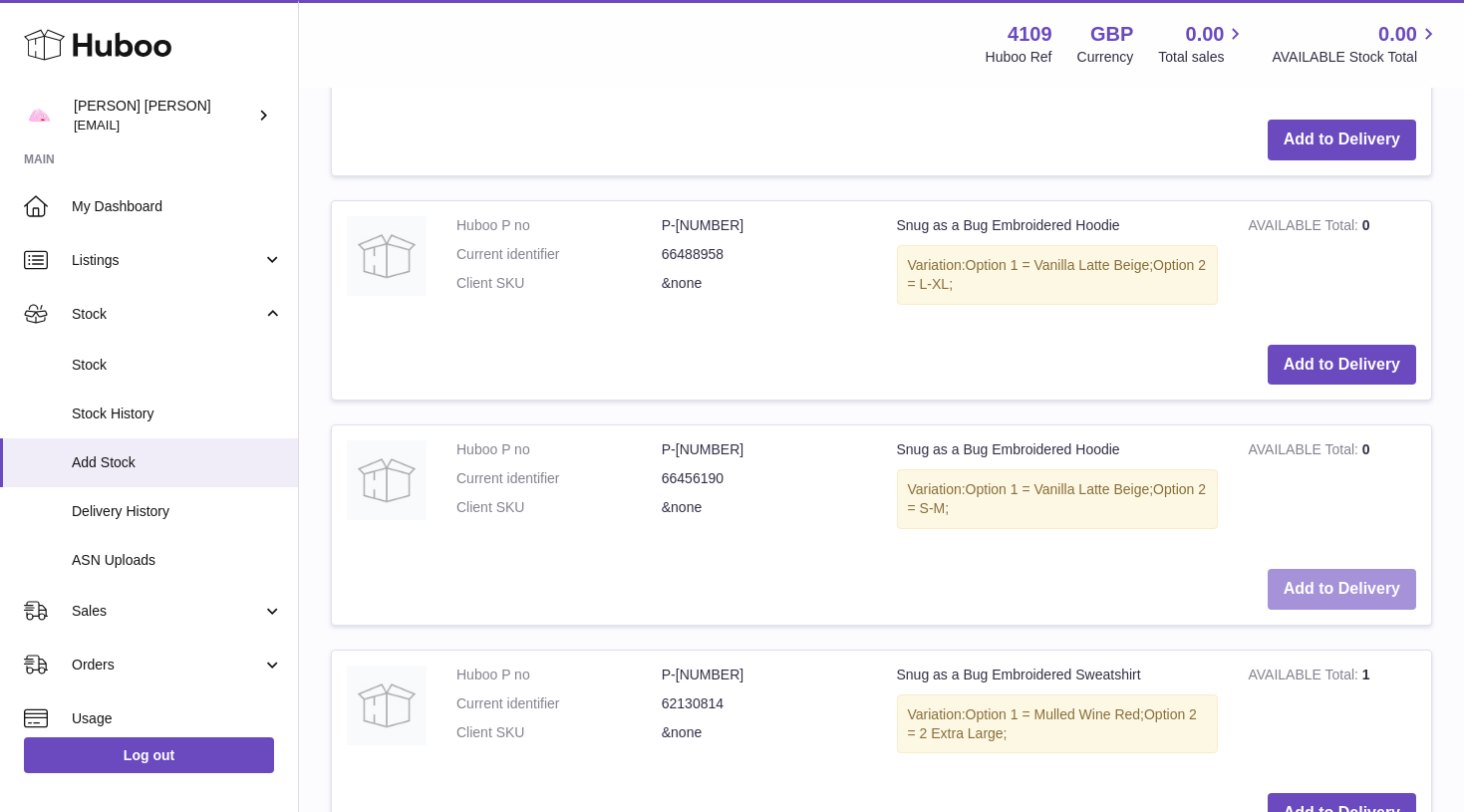 click on "Add to Delivery" at bounding box center [1341, 589] 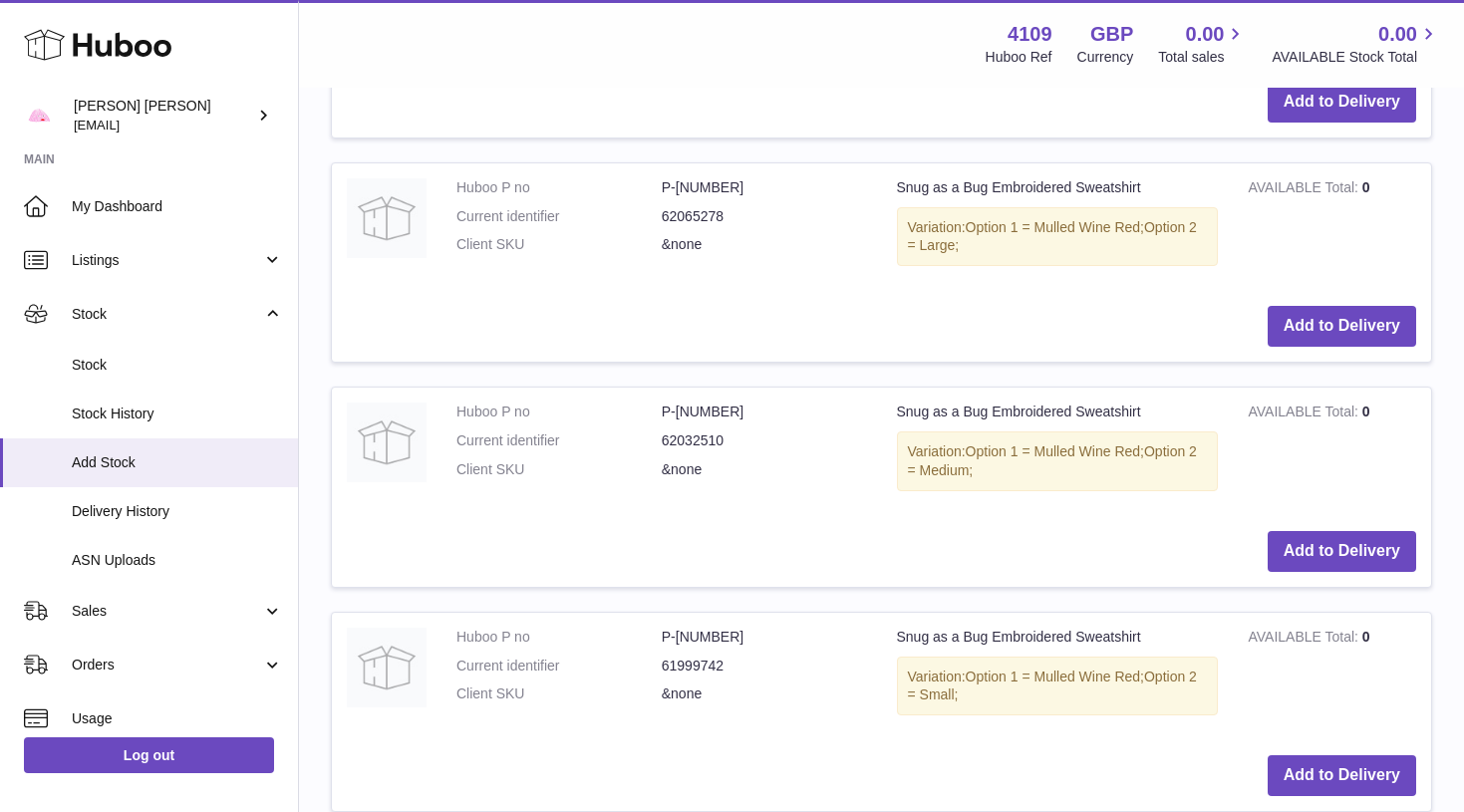 scroll, scrollTop: 4563, scrollLeft: 0, axis: vertical 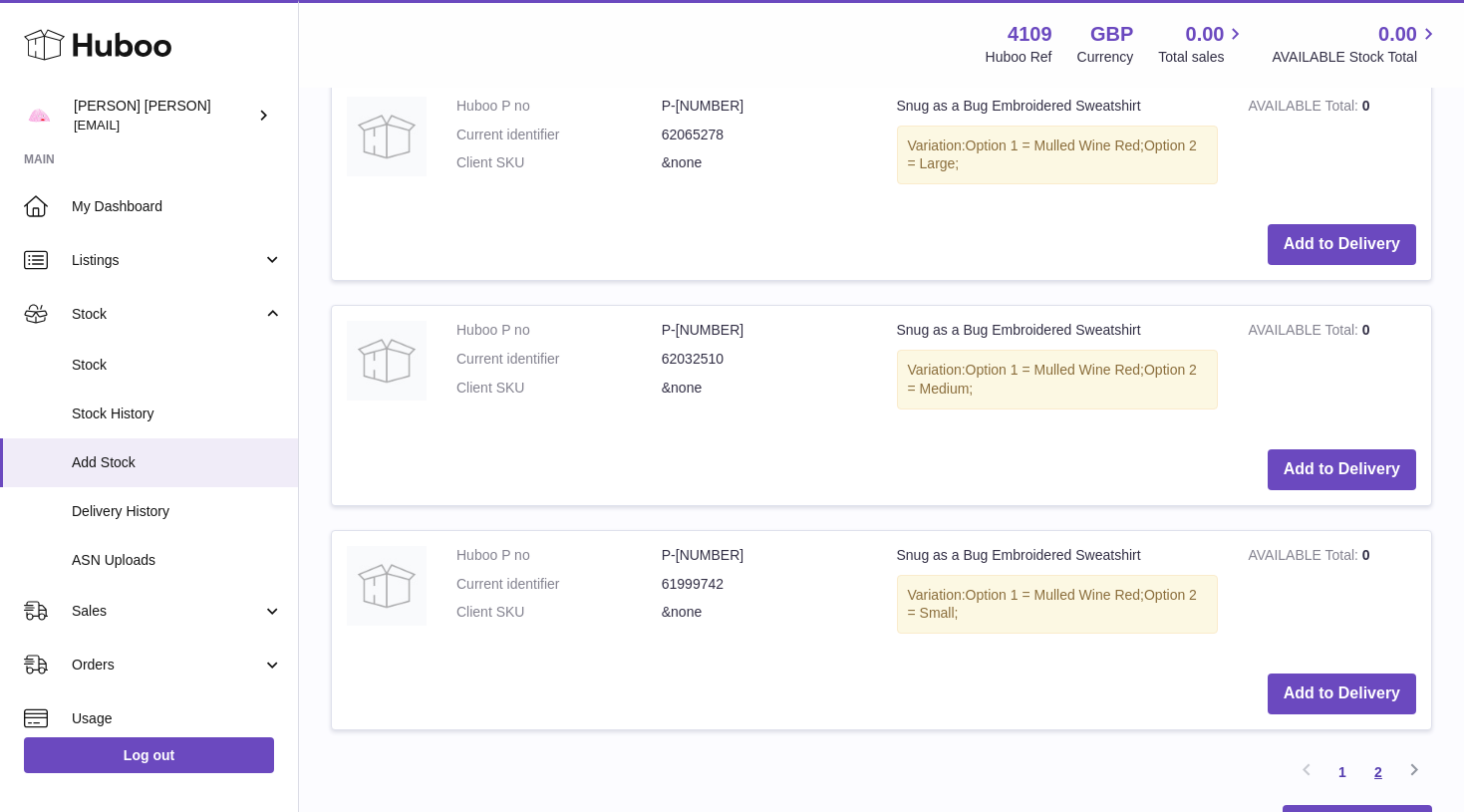 click on "2" at bounding box center (1378, 772) 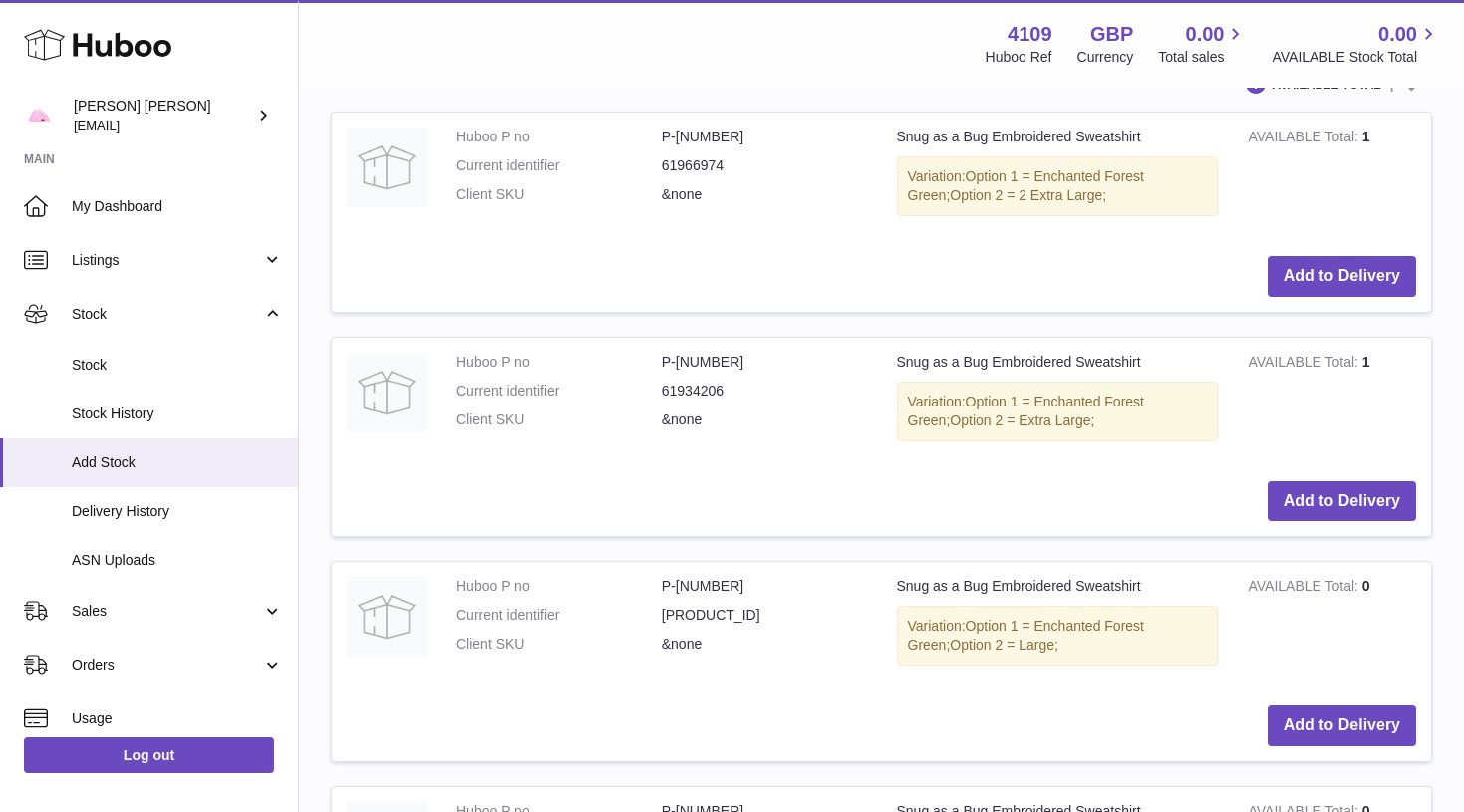 scroll, scrollTop: 2959, scrollLeft: 0, axis: vertical 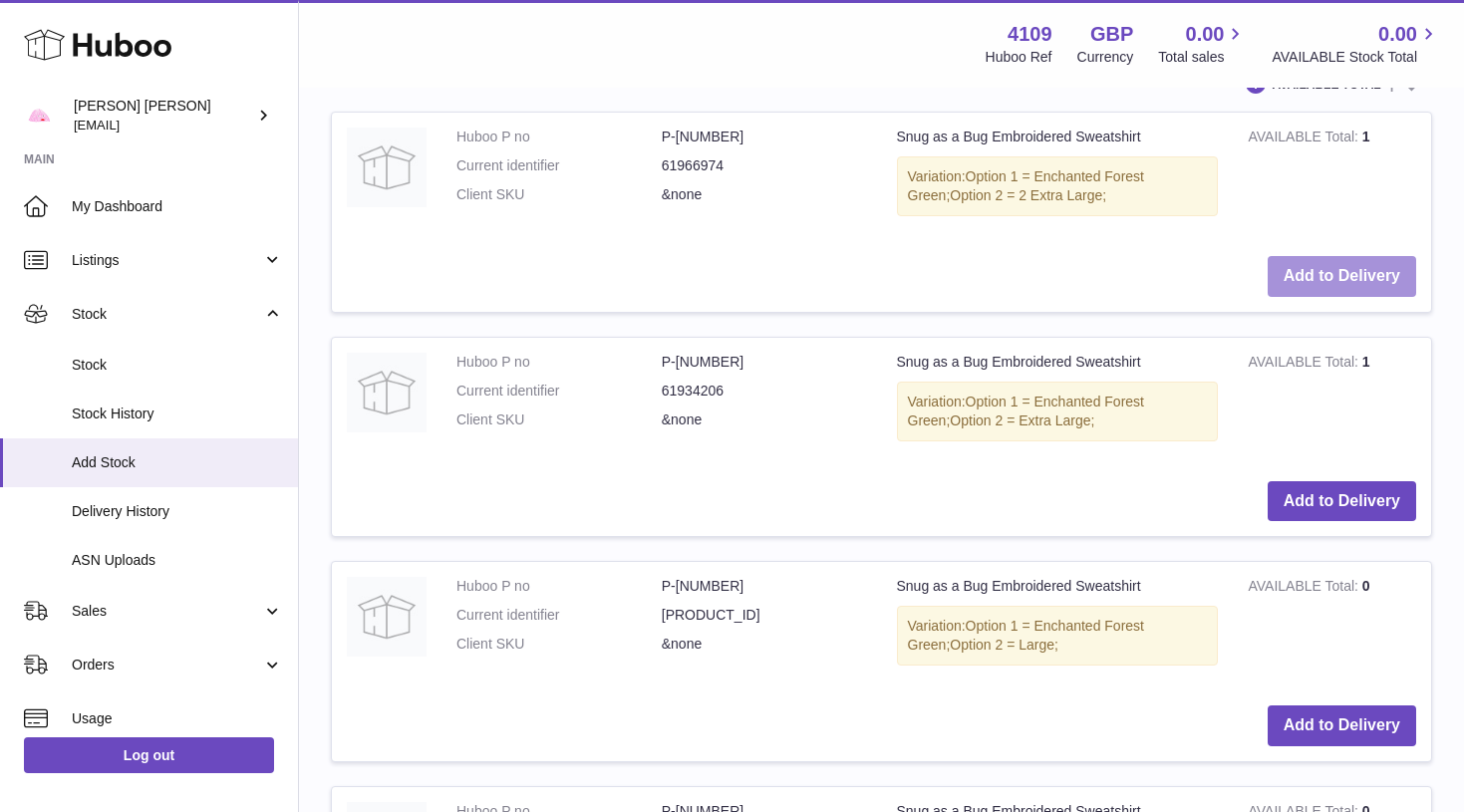 click on "Add to Delivery" at bounding box center (1341, 276) 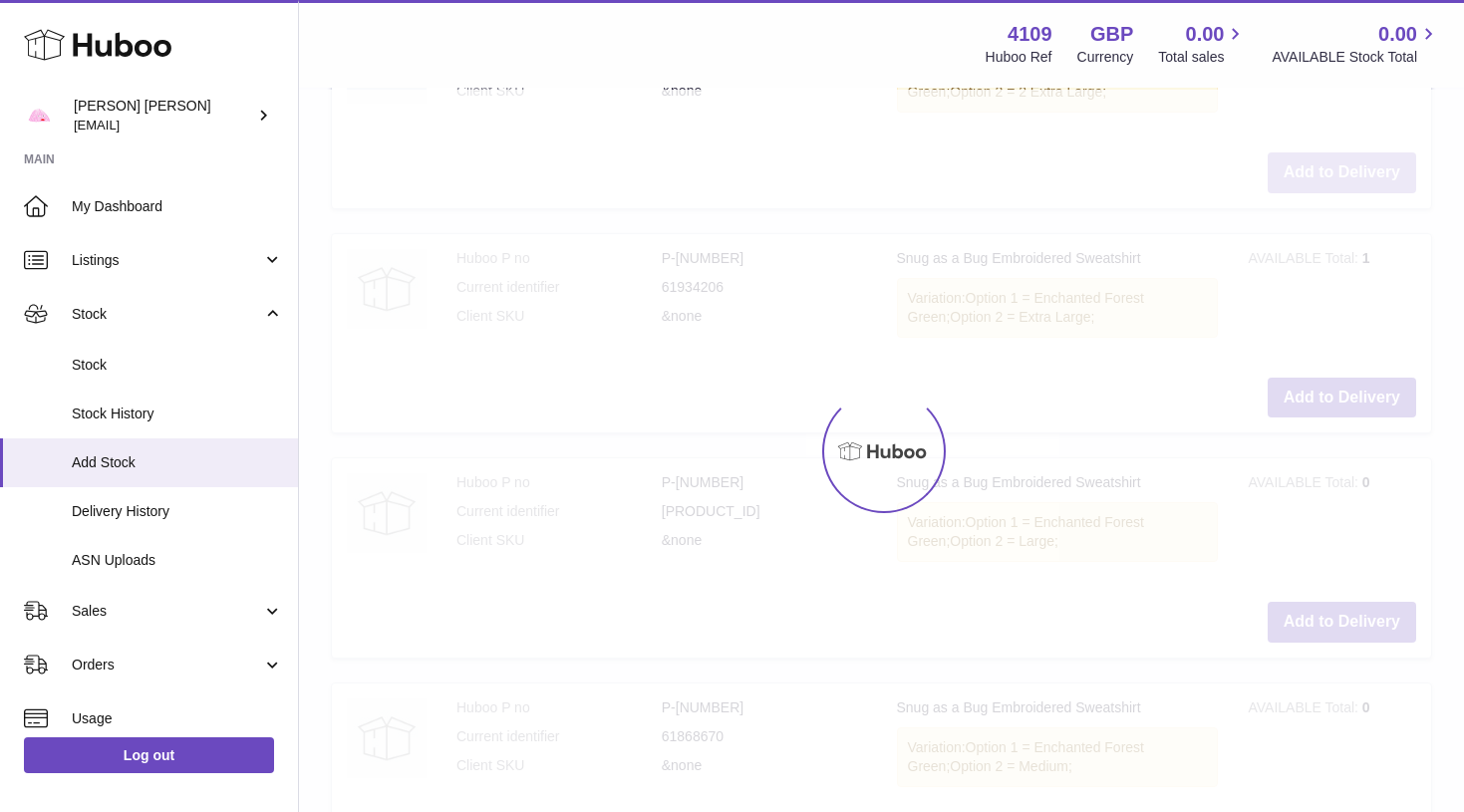 scroll, scrollTop: 3073, scrollLeft: 0, axis: vertical 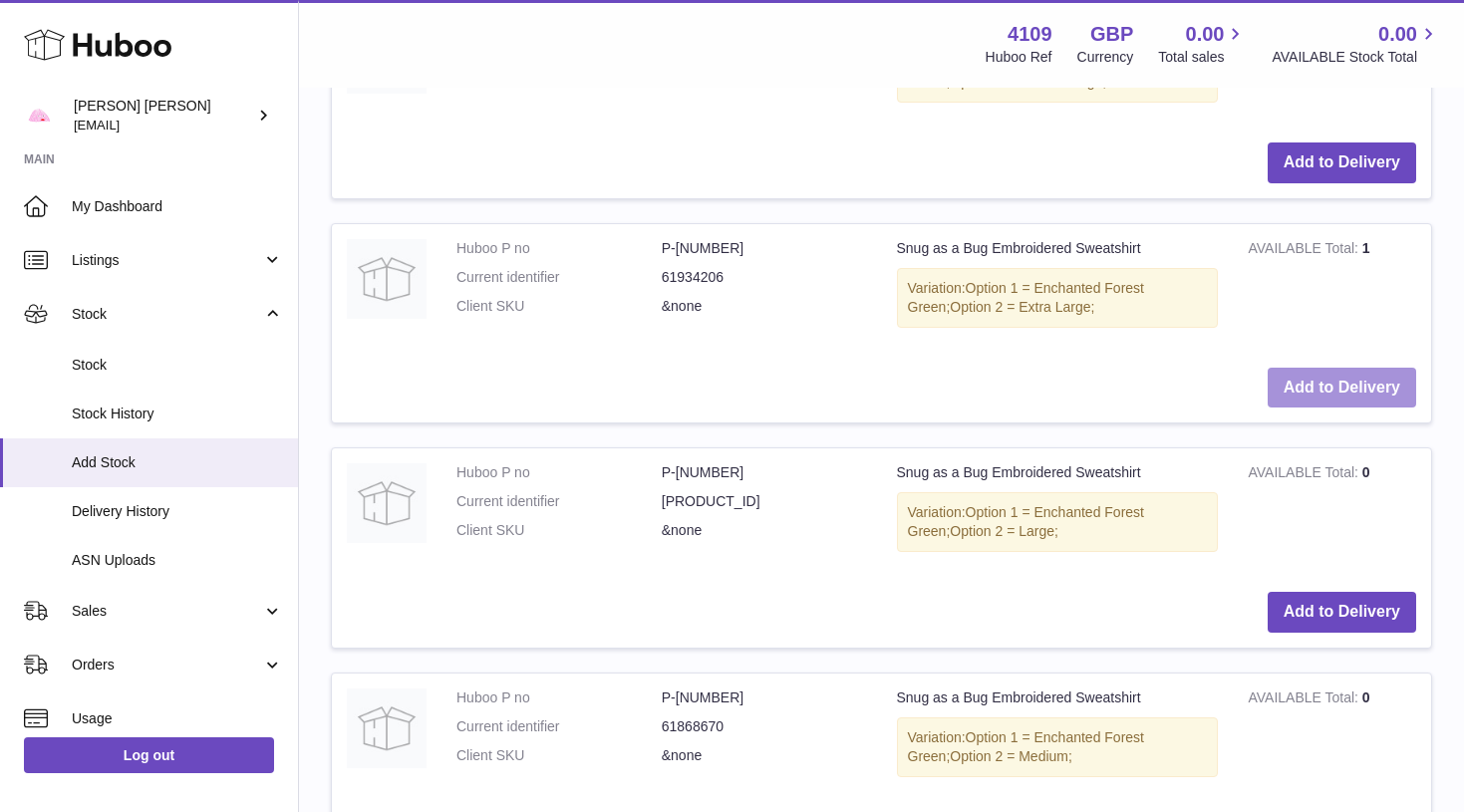 click on "Add to Delivery" at bounding box center [1341, 388] 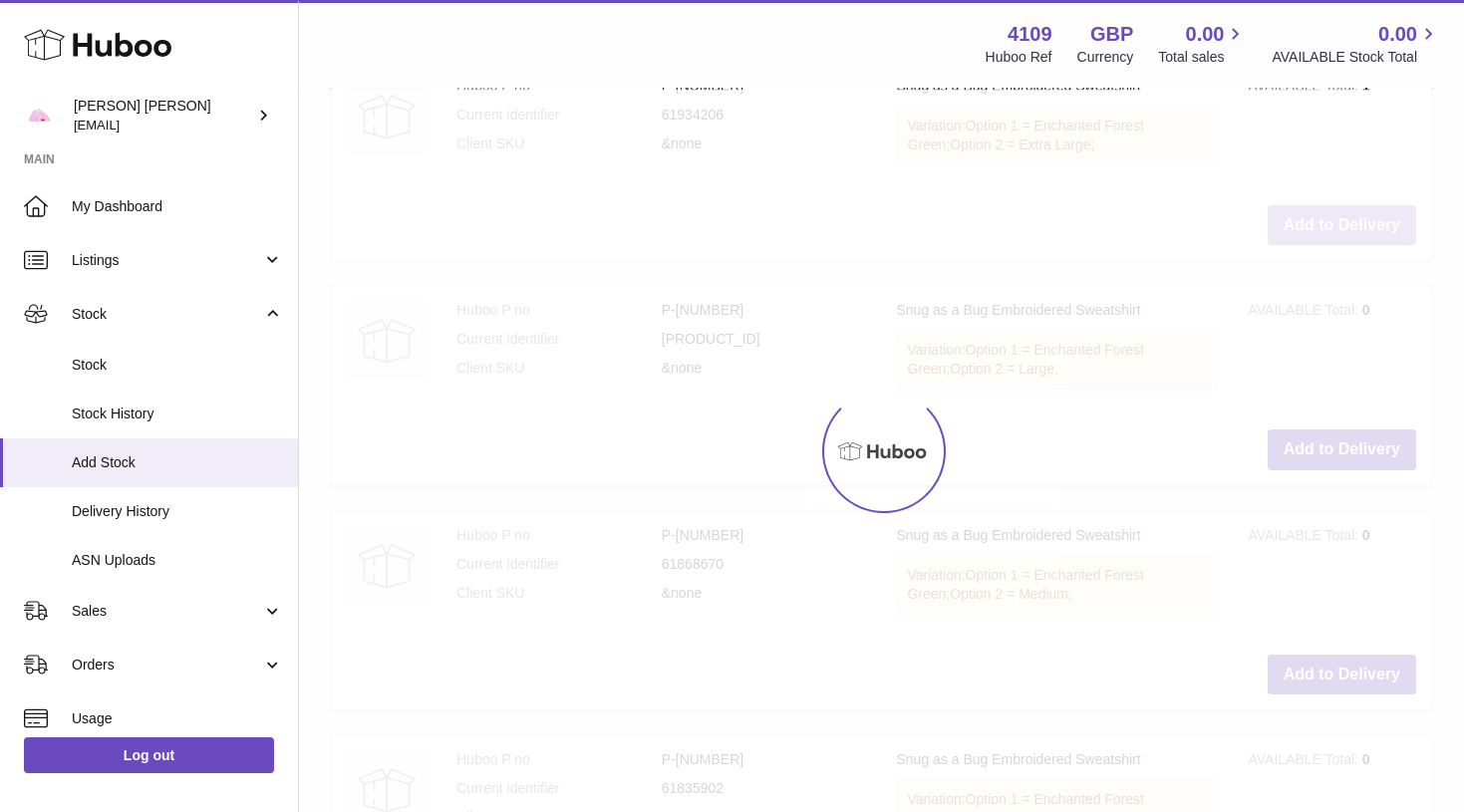 scroll, scrollTop: 3240, scrollLeft: 0, axis: vertical 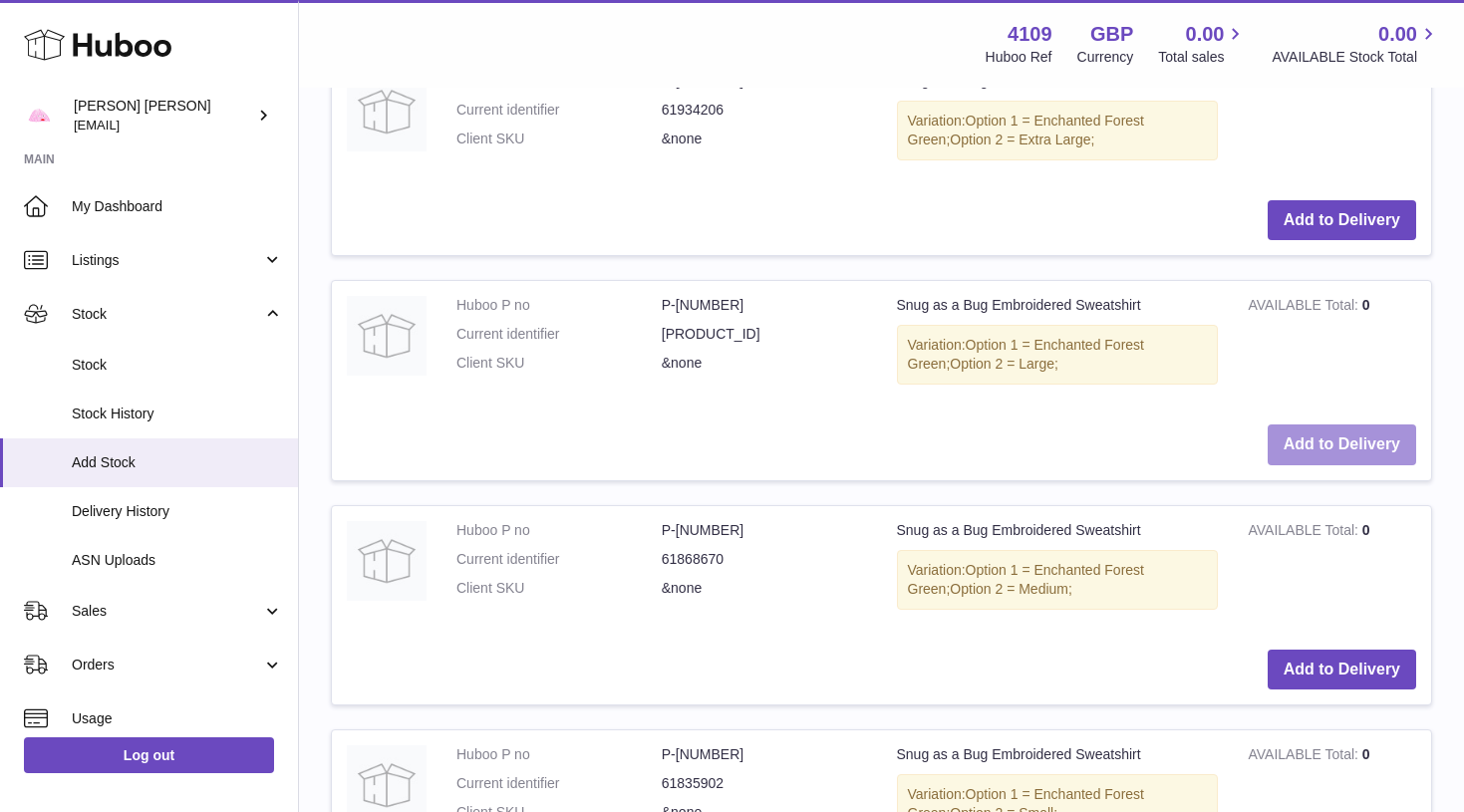 click on "Add to Delivery" at bounding box center [1341, 444] 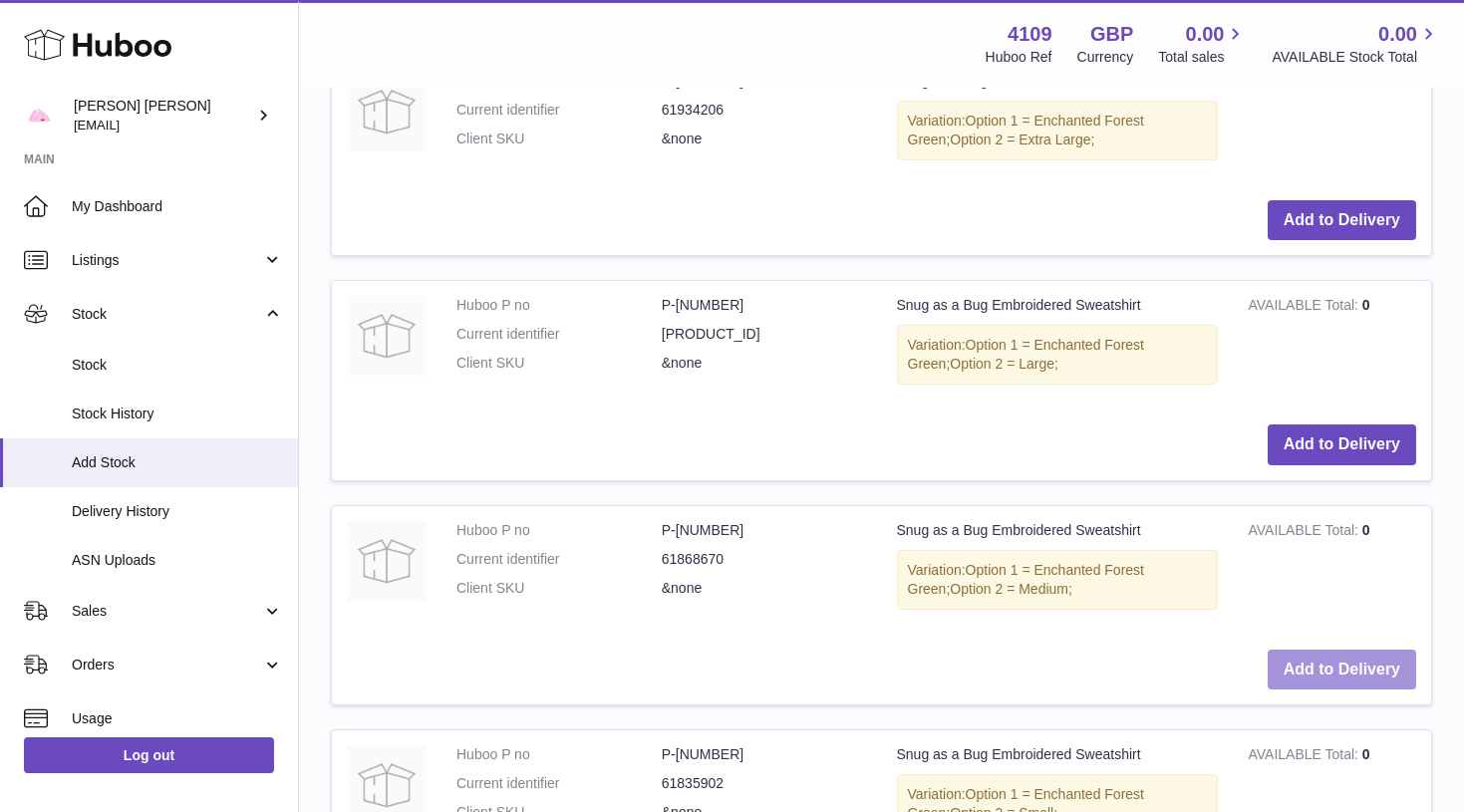 click on "Add to Delivery" at bounding box center [1341, 670] 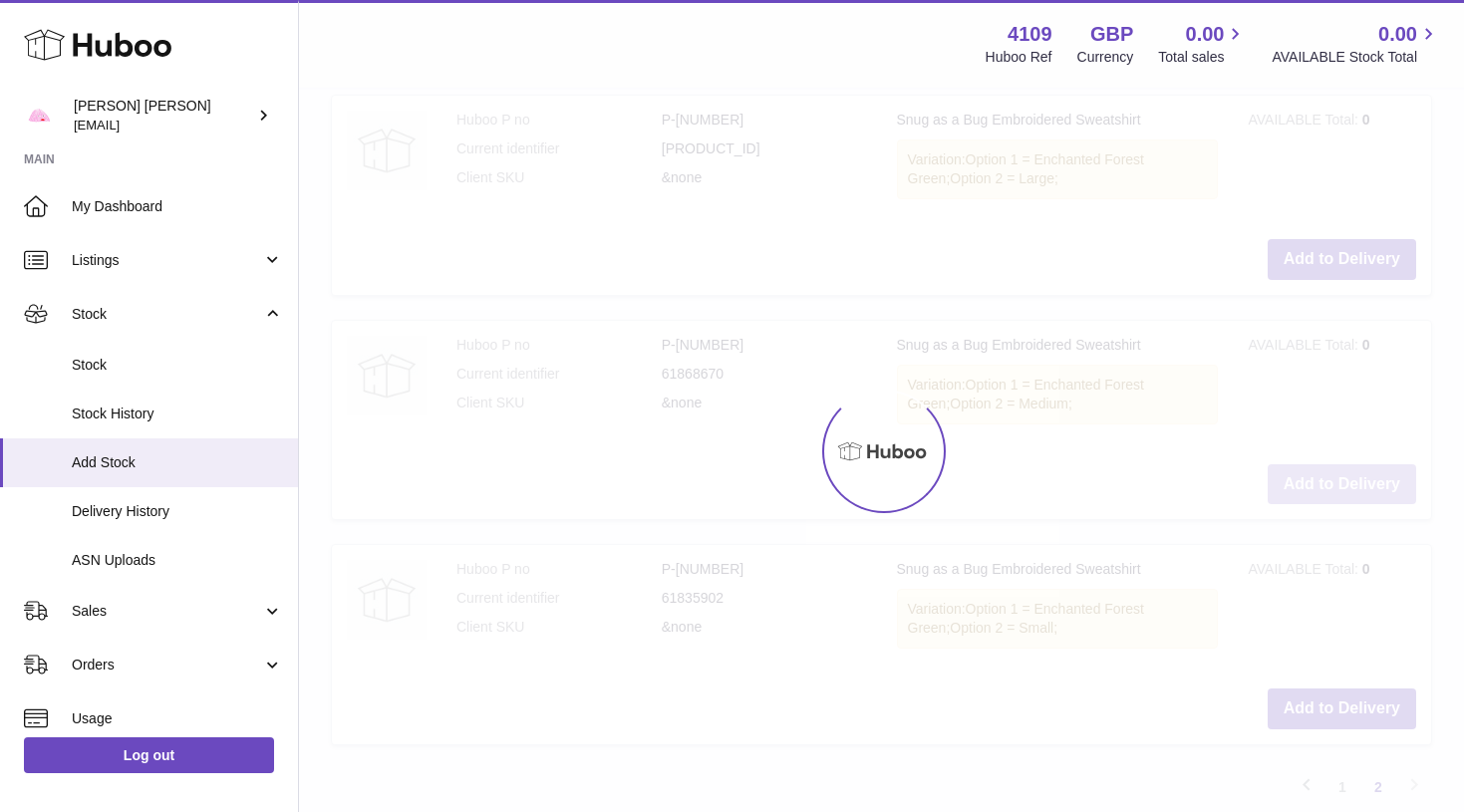 scroll, scrollTop: 3437, scrollLeft: 0, axis: vertical 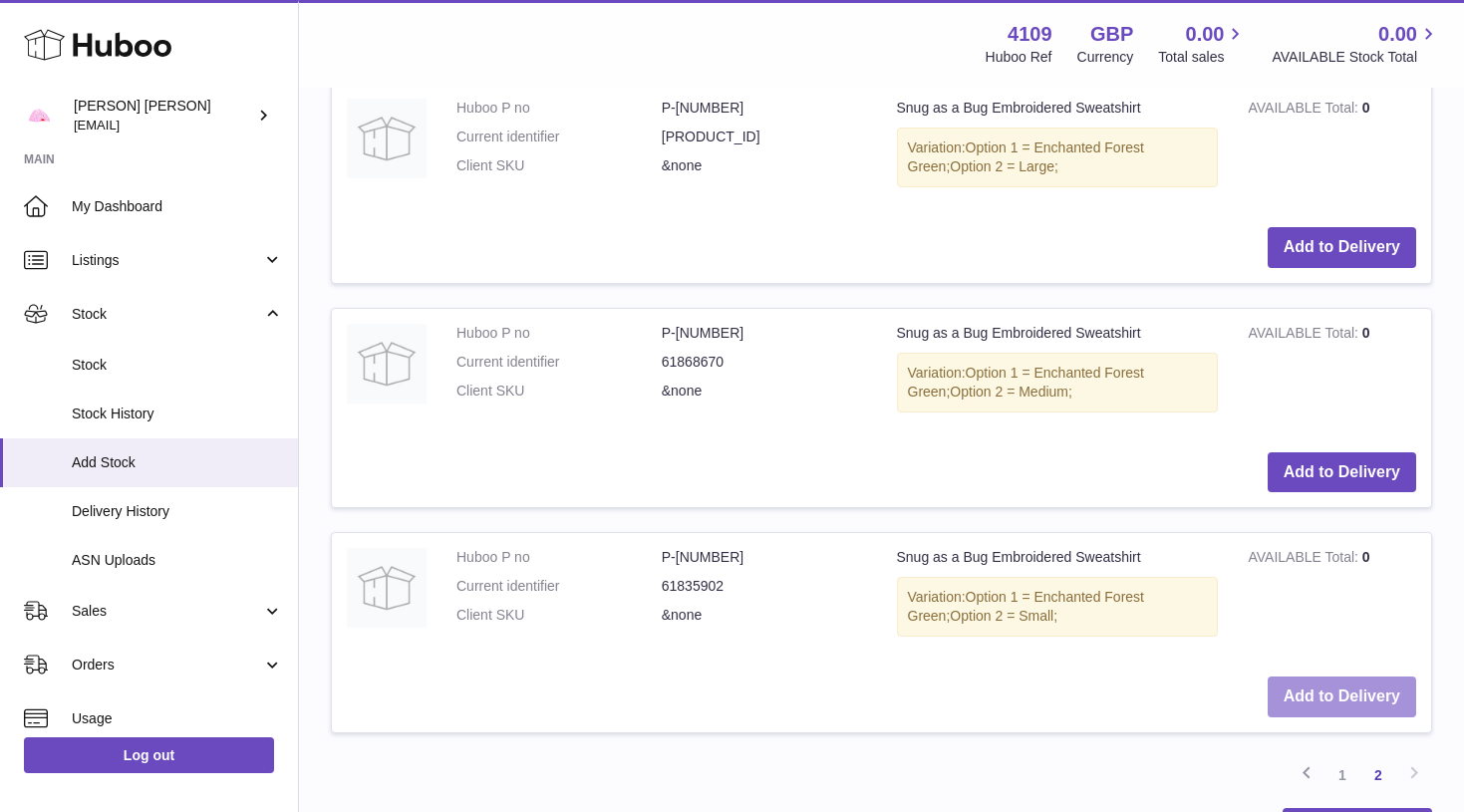 click on "Add to Delivery" at bounding box center (1341, 696) 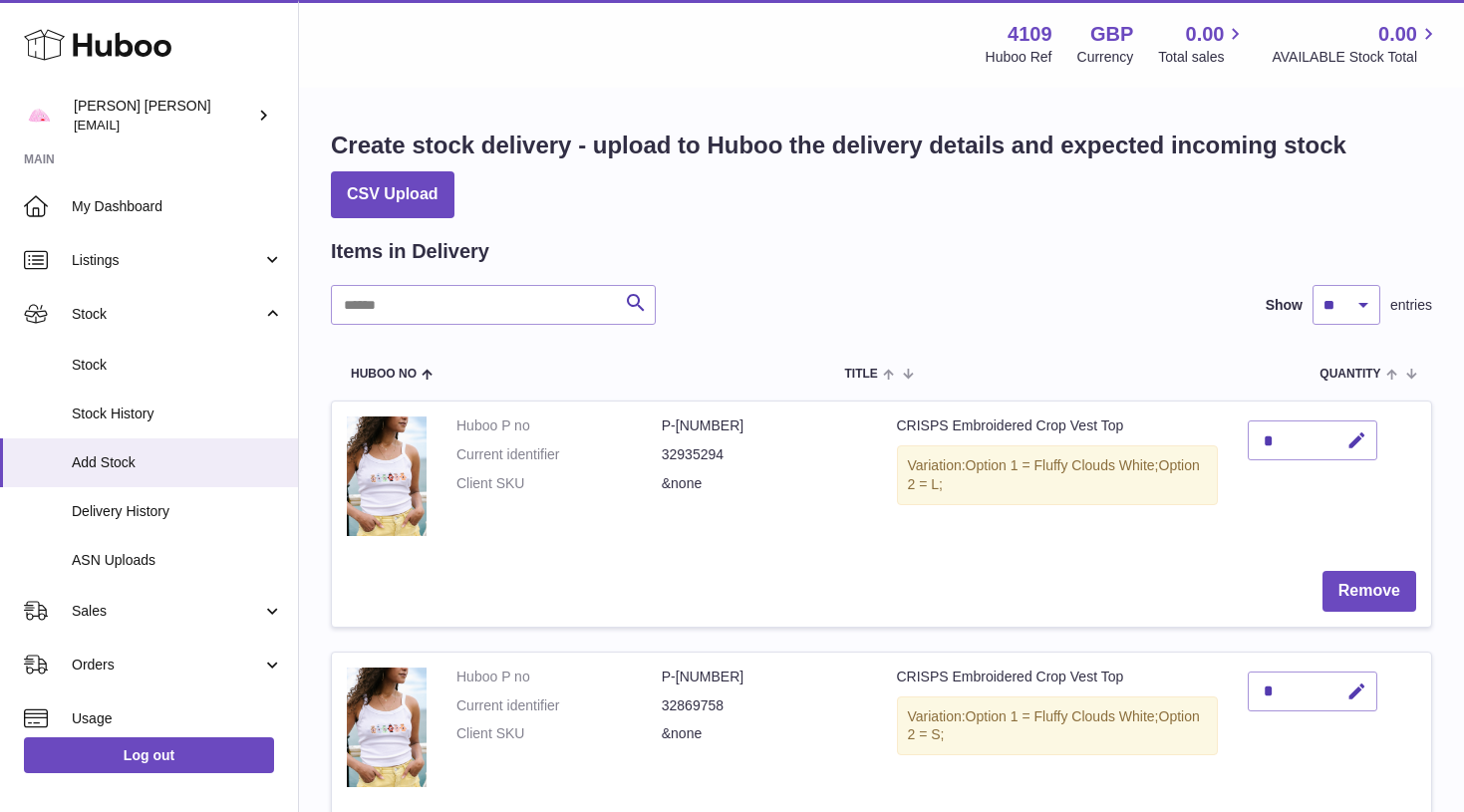 scroll, scrollTop: 0, scrollLeft: 0, axis: both 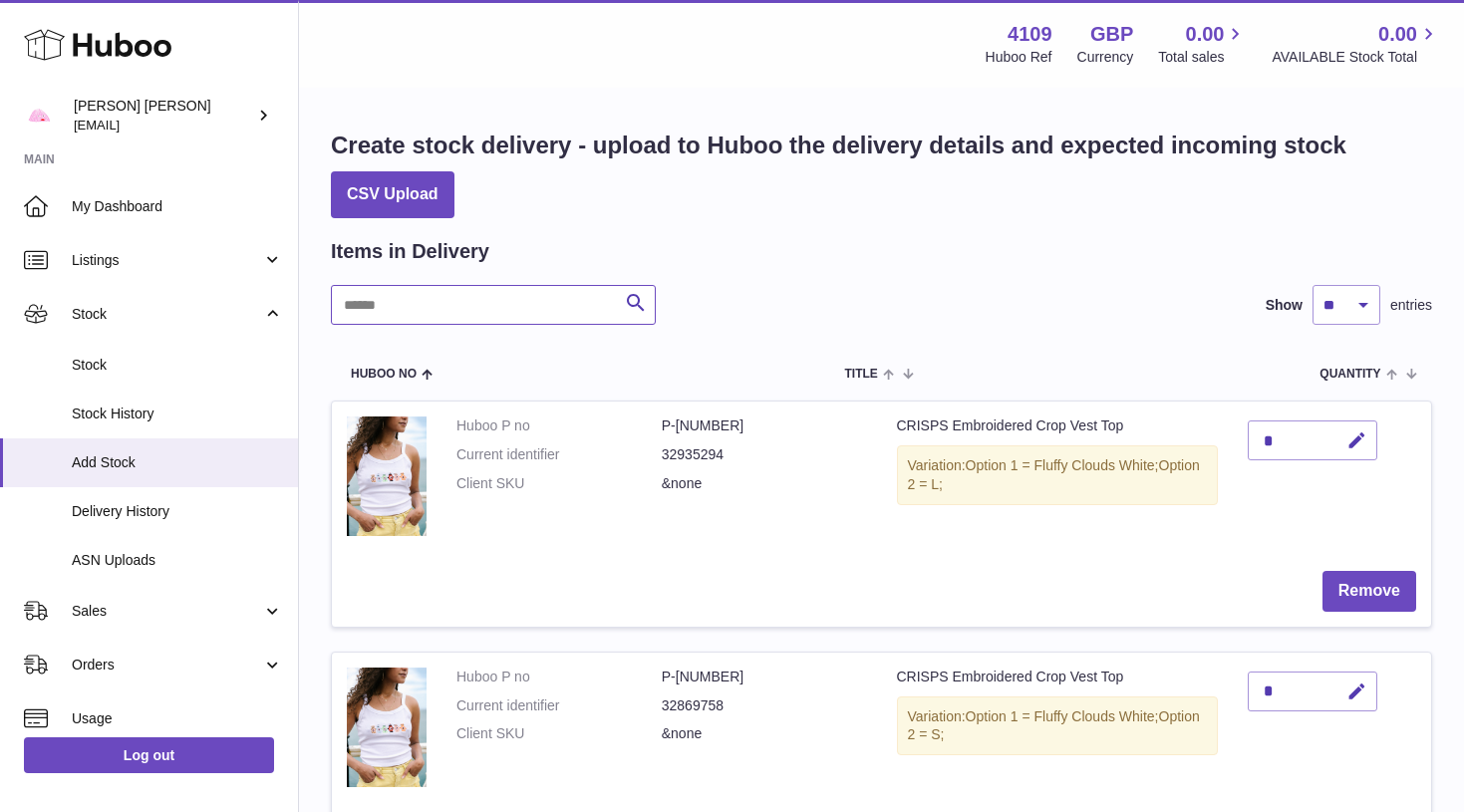 click at bounding box center [493, 305] 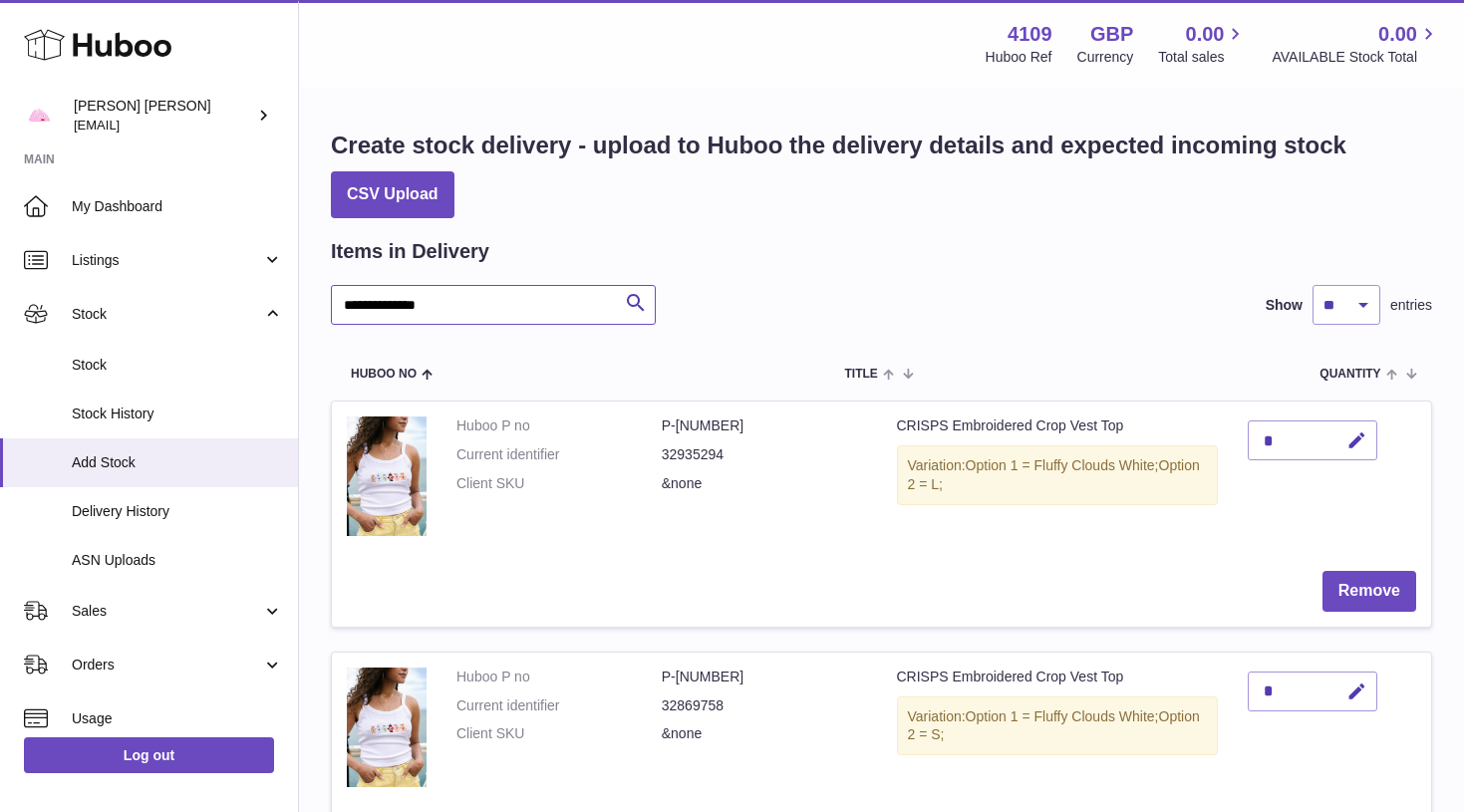 type on "**********" 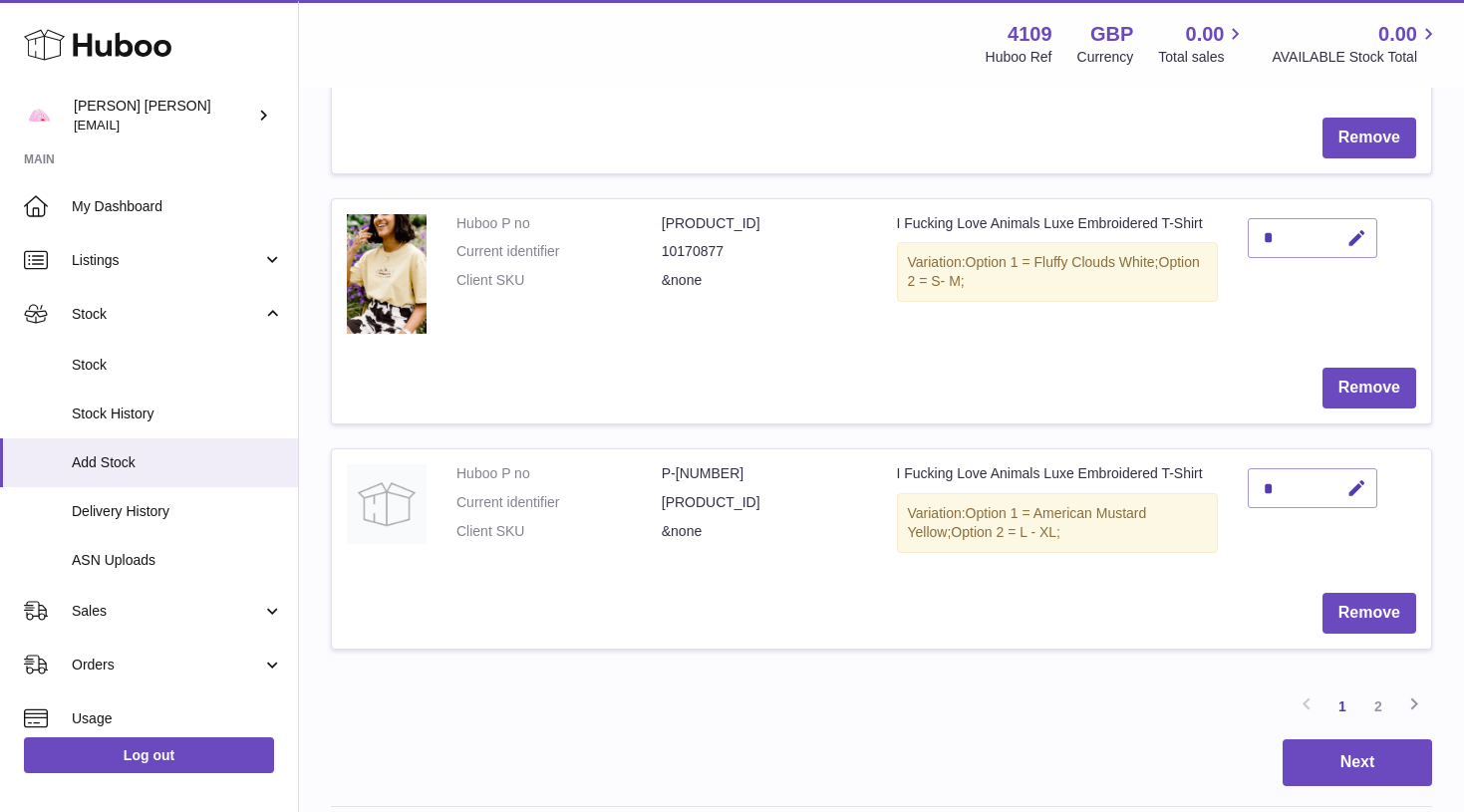 scroll, scrollTop: 2142, scrollLeft: 0, axis: vertical 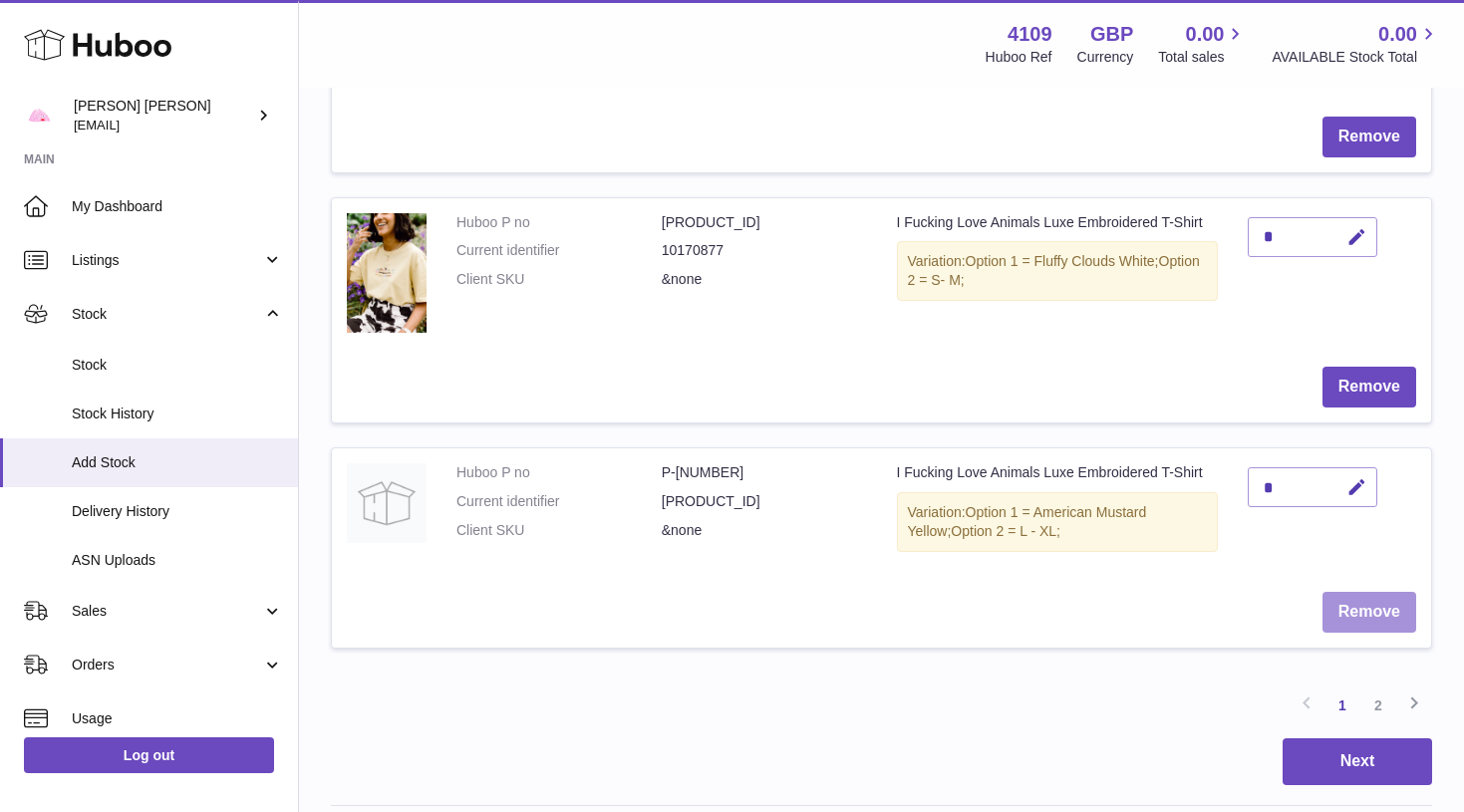 click on "Remove" at bounding box center [1369, 612] 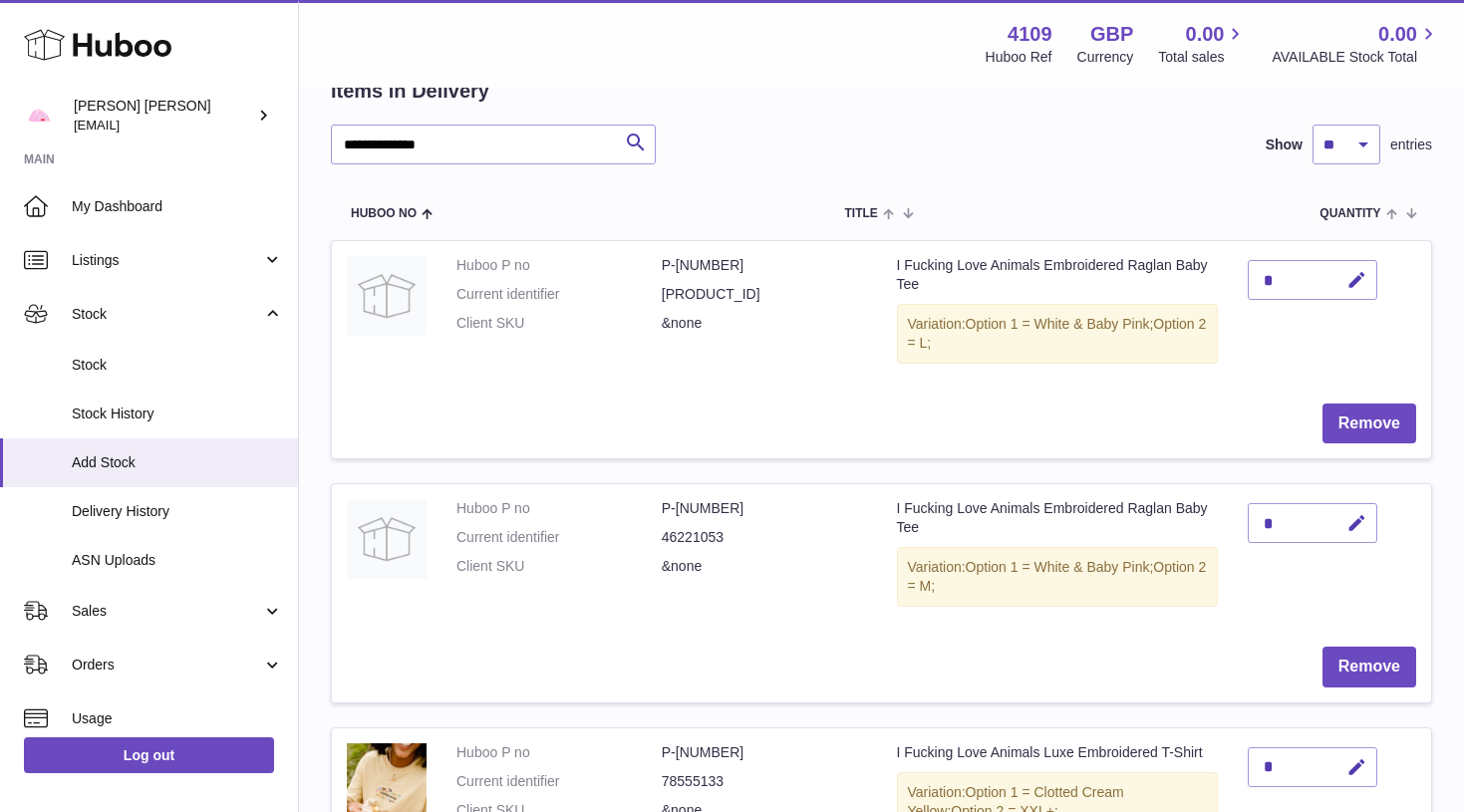 scroll, scrollTop: 167, scrollLeft: 0, axis: vertical 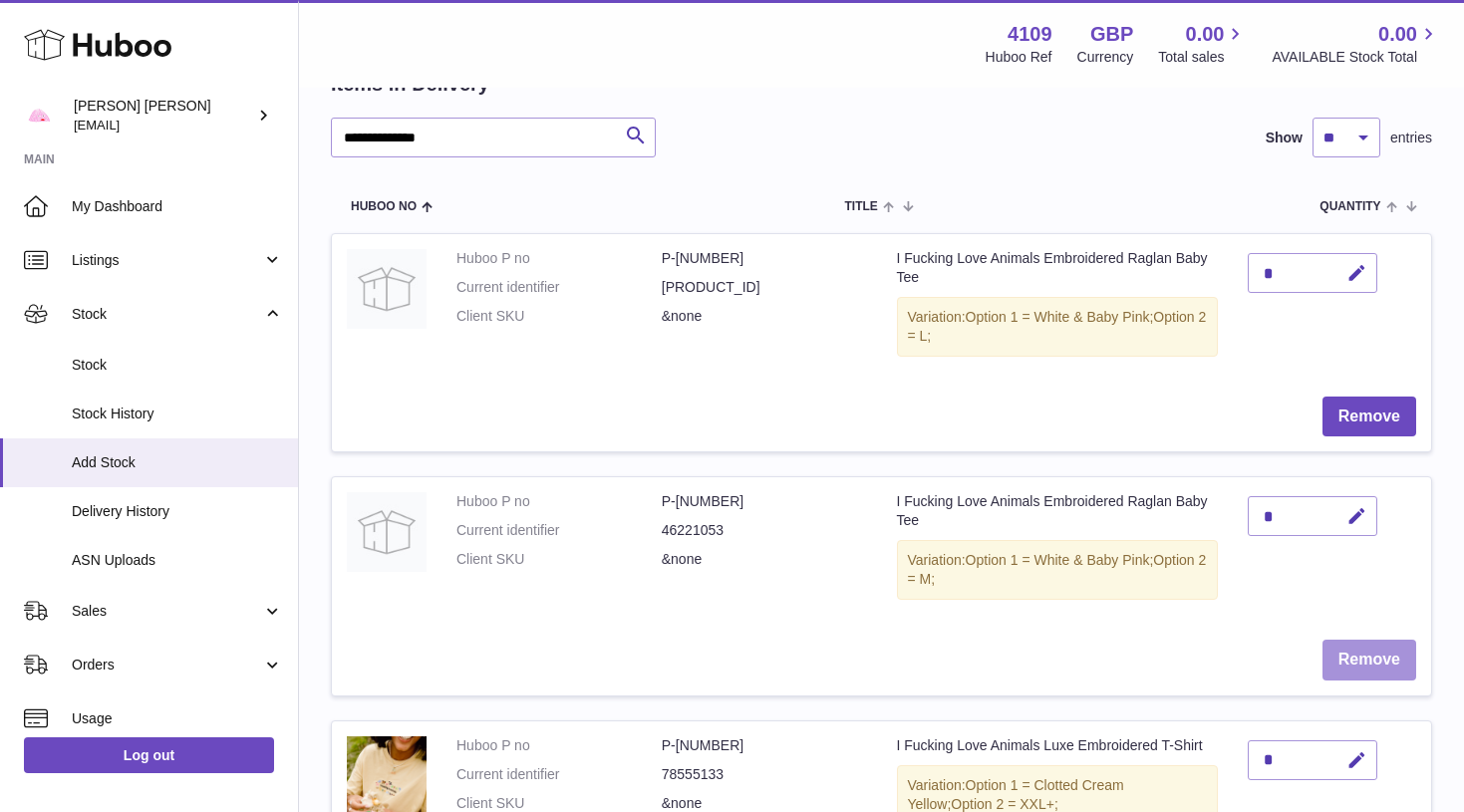 click on "Remove" at bounding box center (1369, 660) 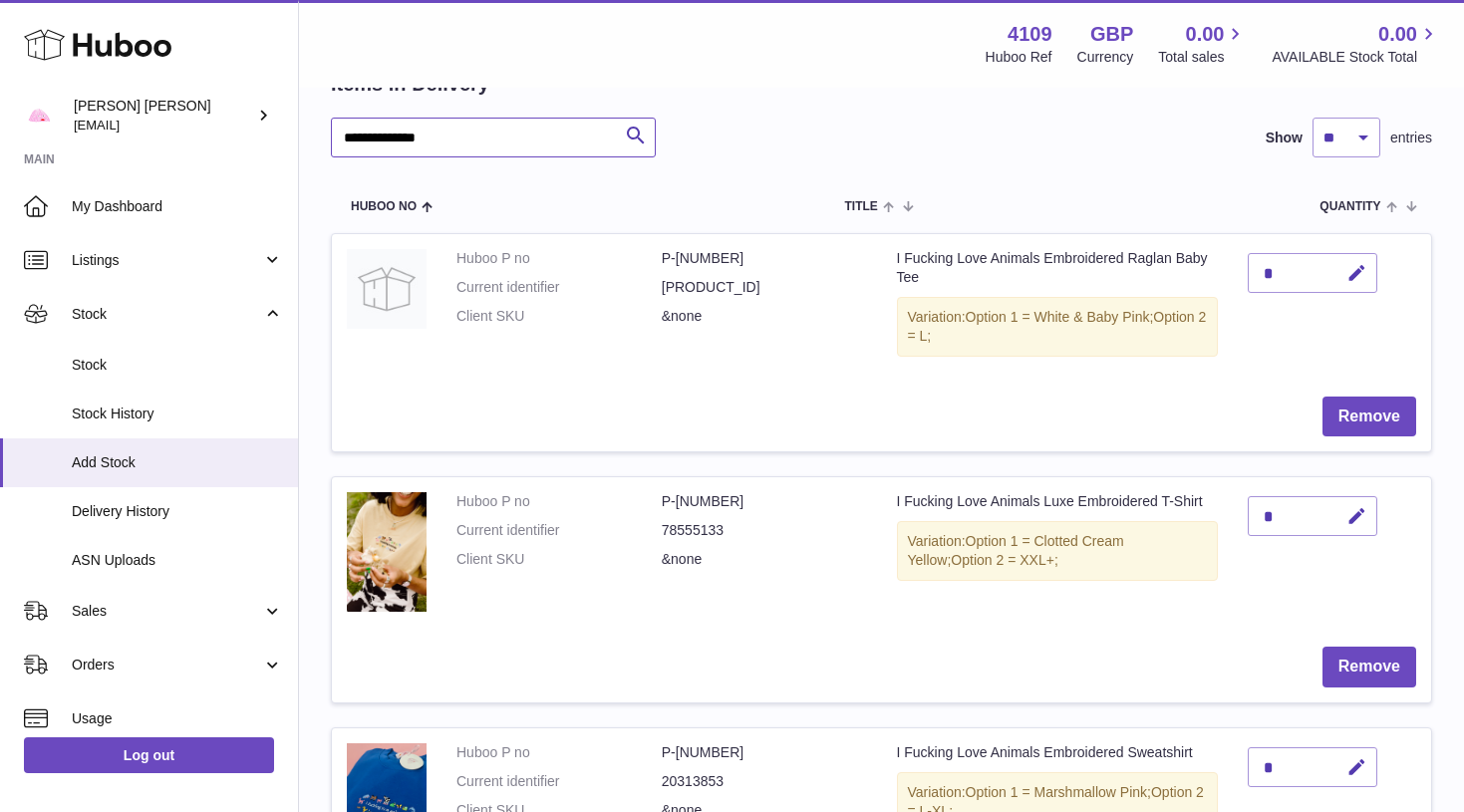 click on "**********" at bounding box center (493, 137) 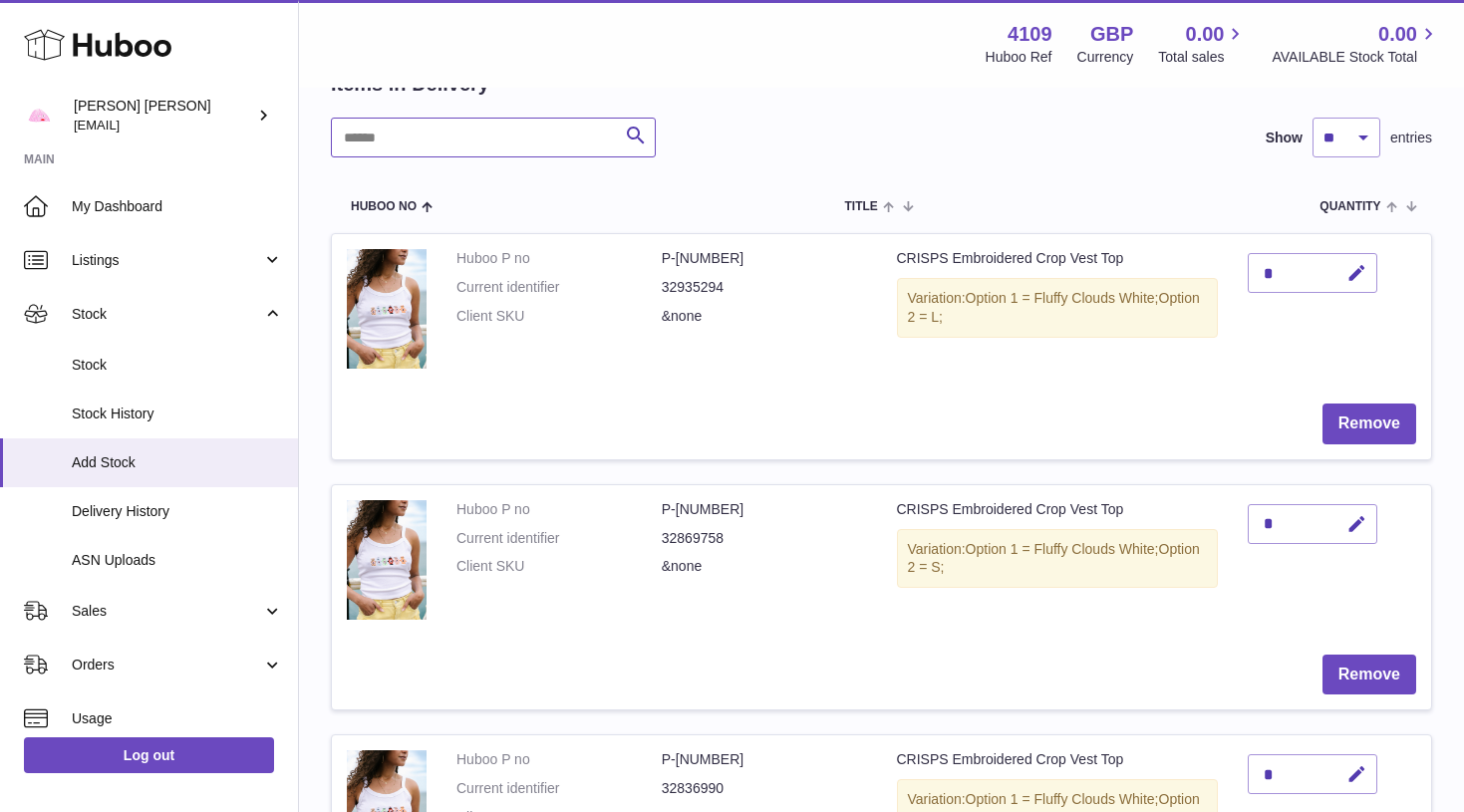 type 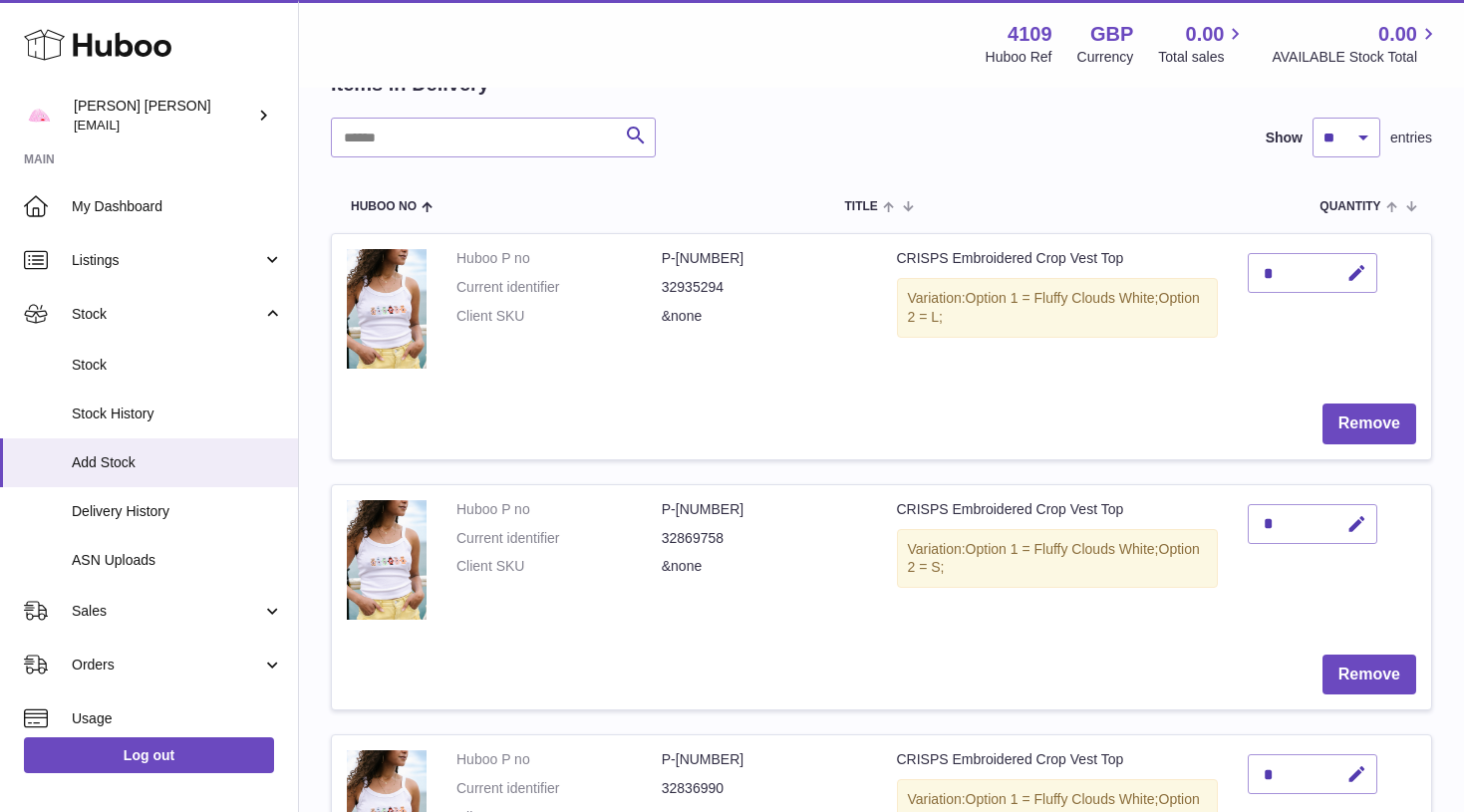 click on "Search
Show
** ** ** ***
entries" at bounding box center [881, 137] 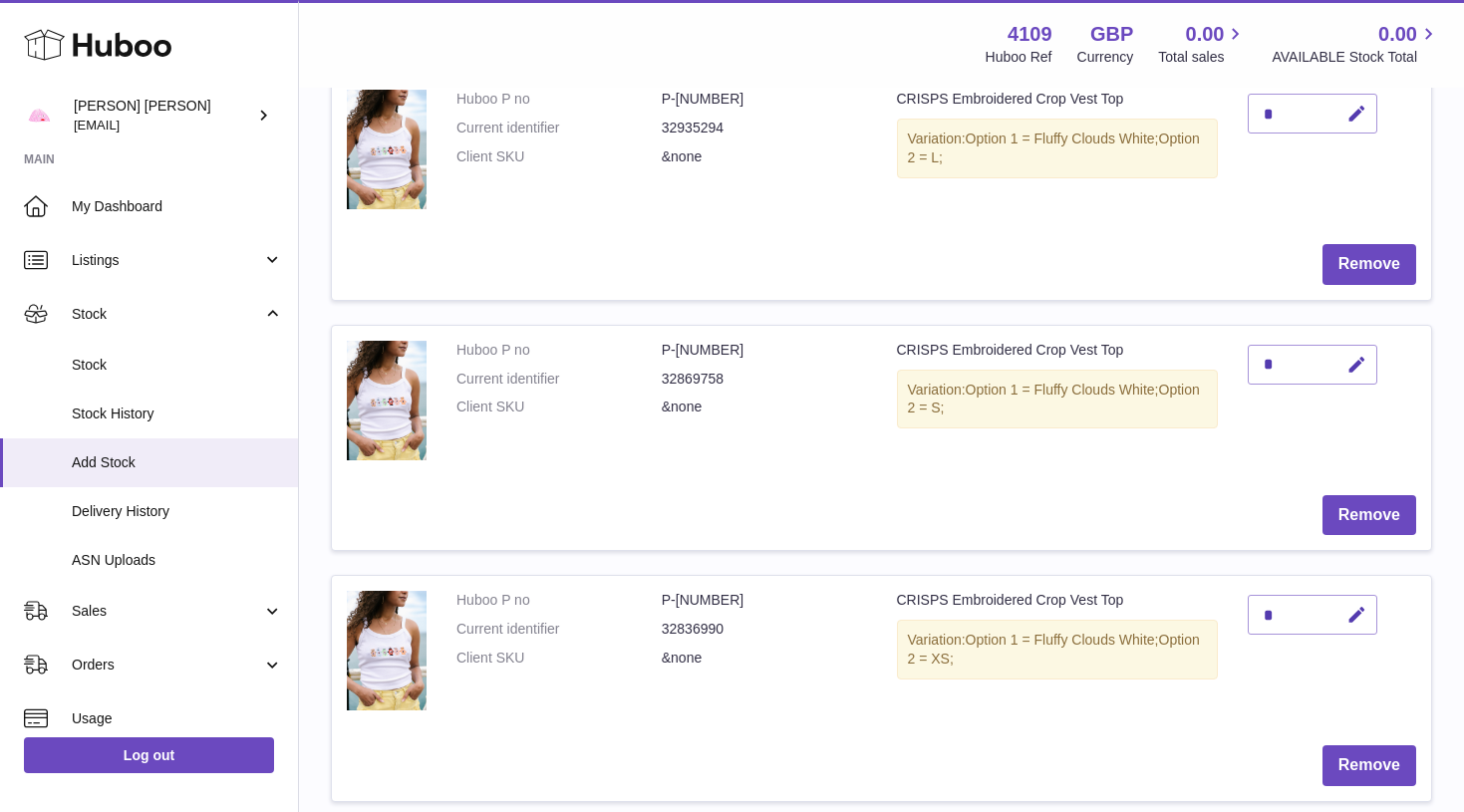 scroll, scrollTop: 328, scrollLeft: 0, axis: vertical 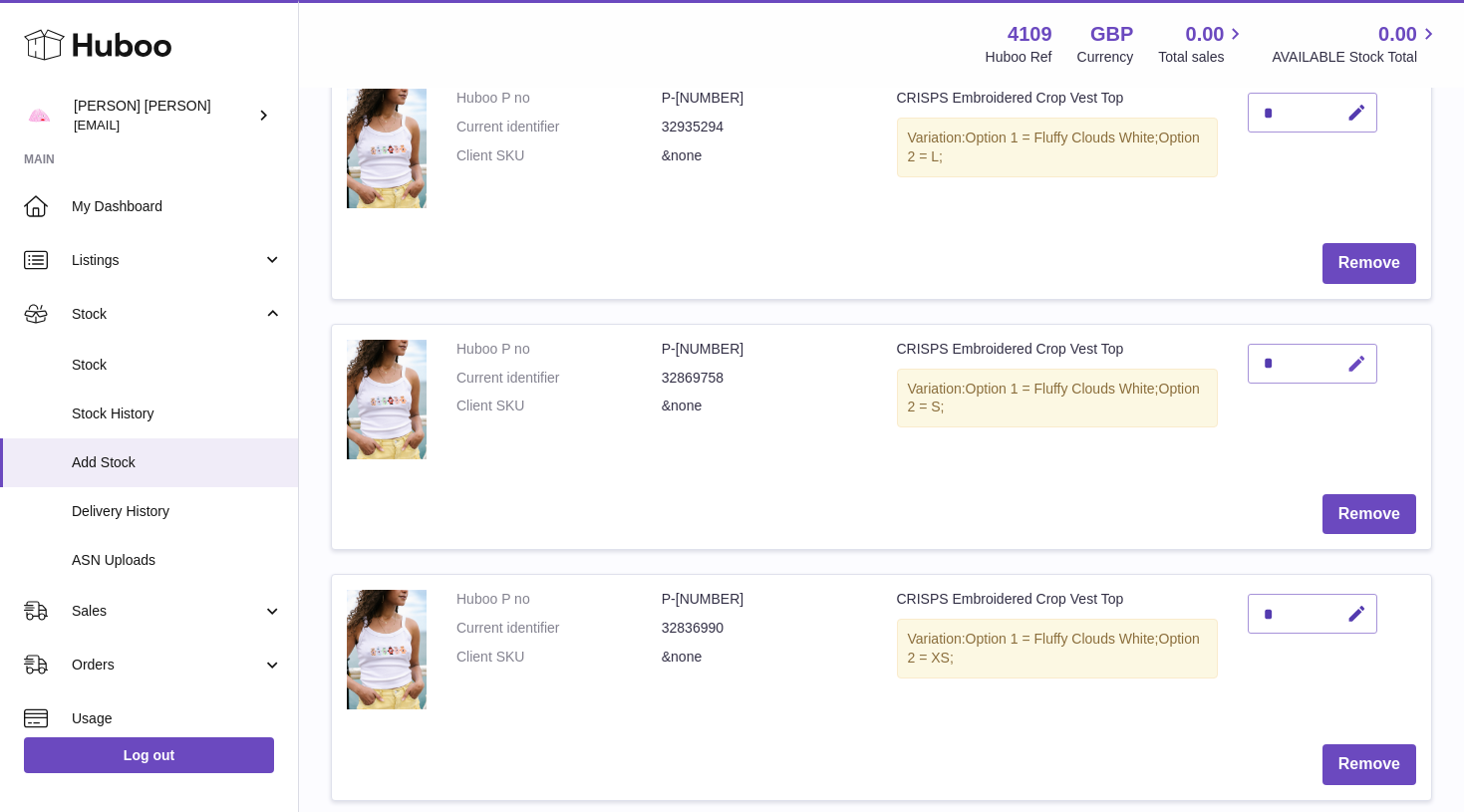 click at bounding box center [1353, 364] 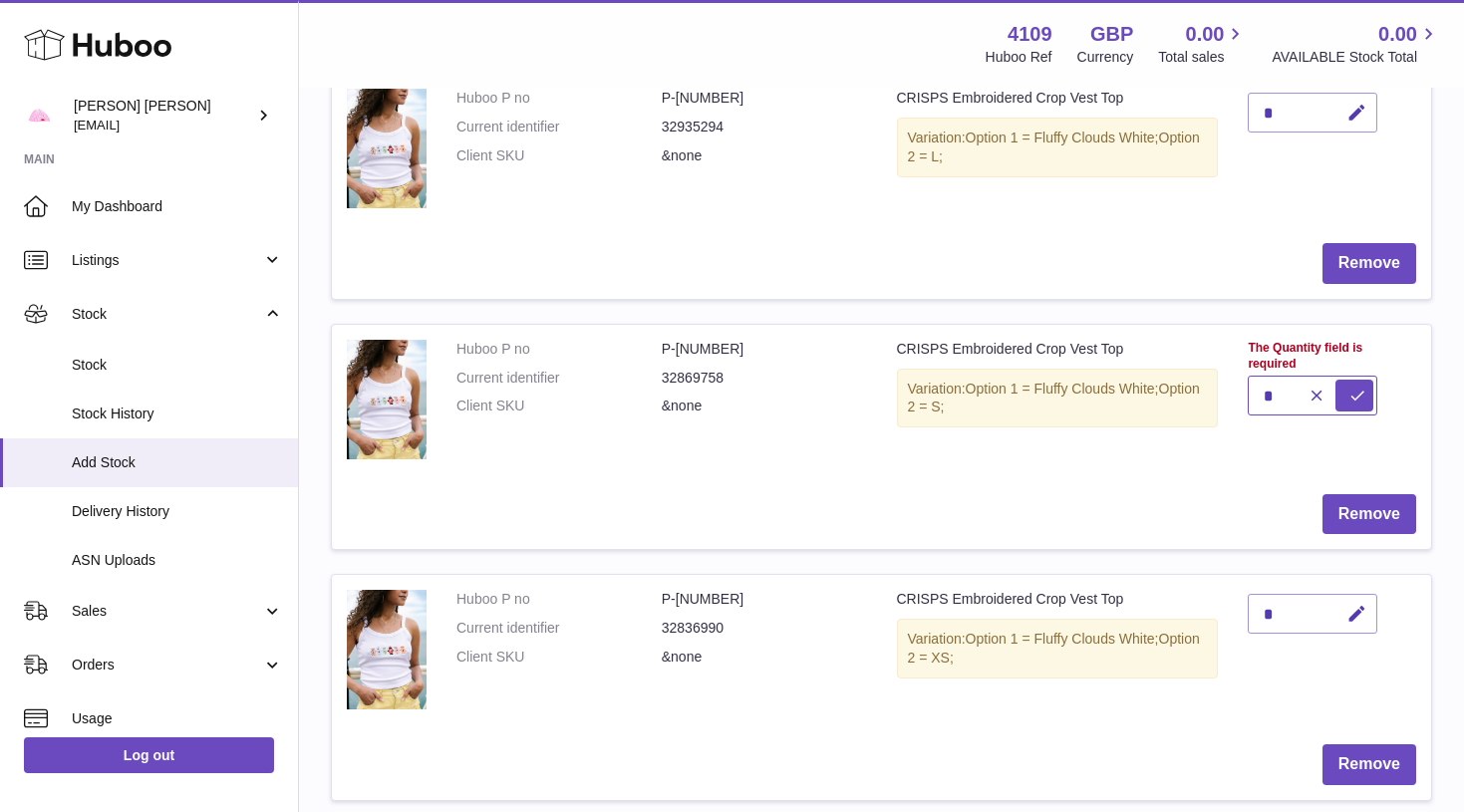 type on "*" 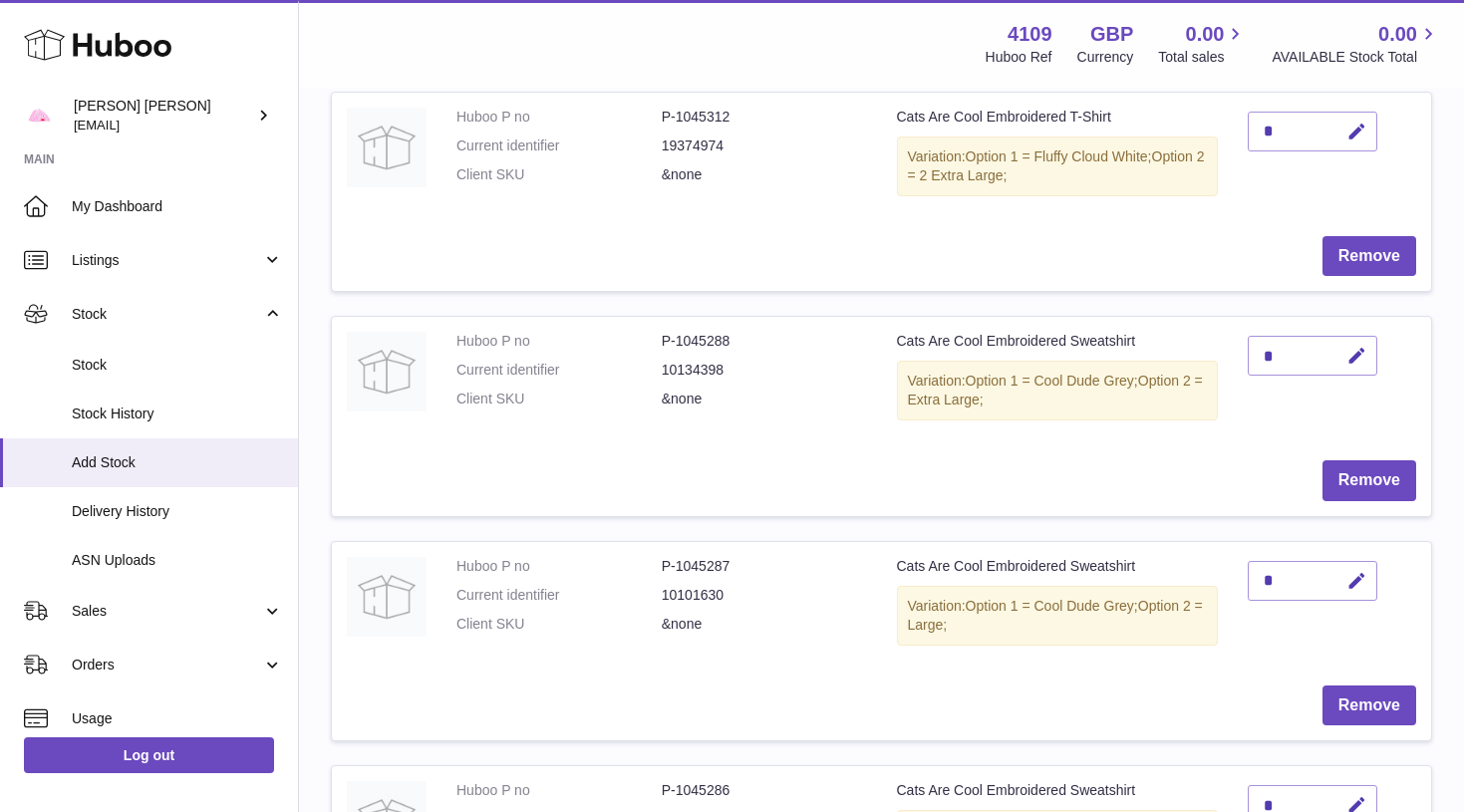 scroll, scrollTop: 1065, scrollLeft: 0, axis: vertical 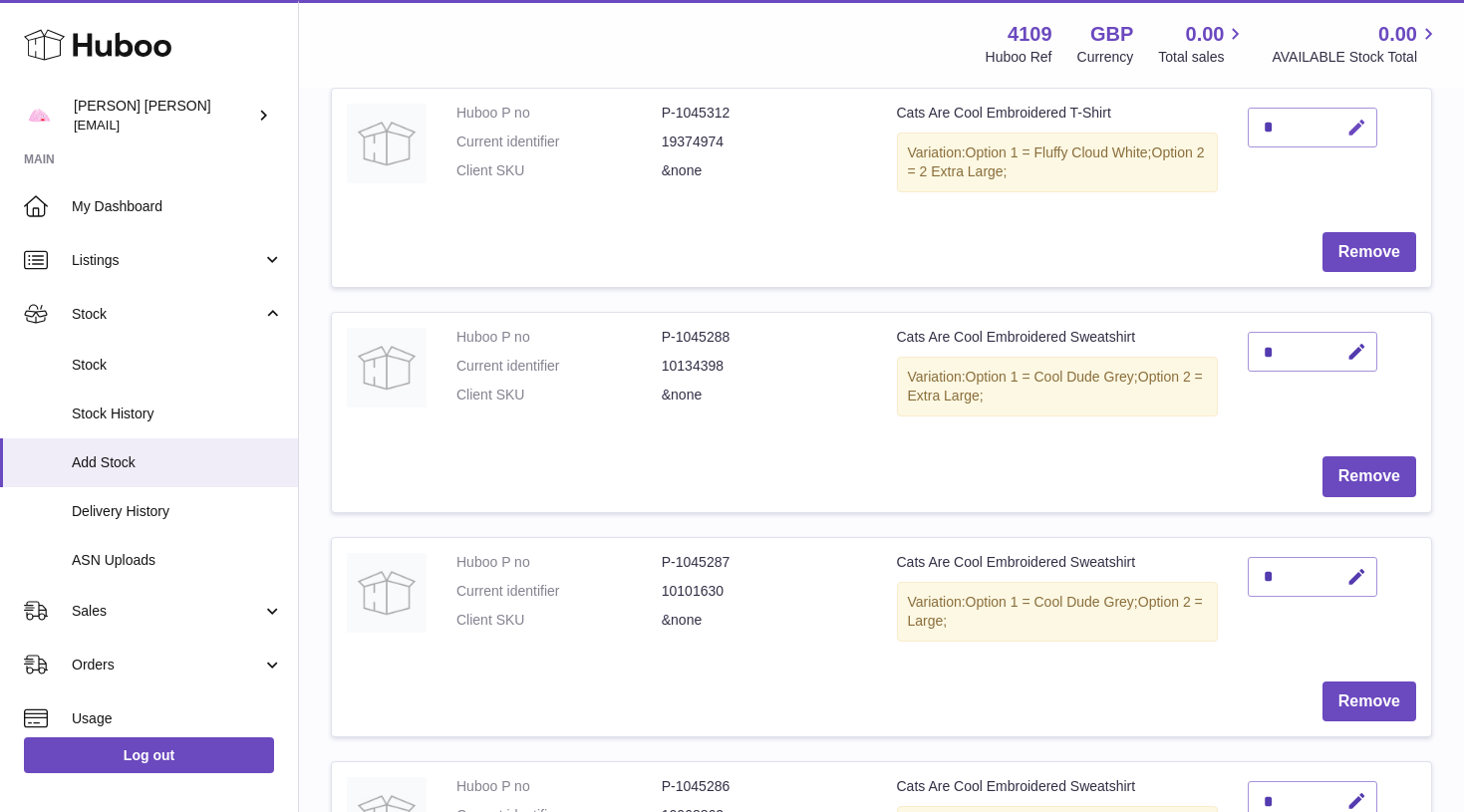 click at bounding box center [1356, 128] 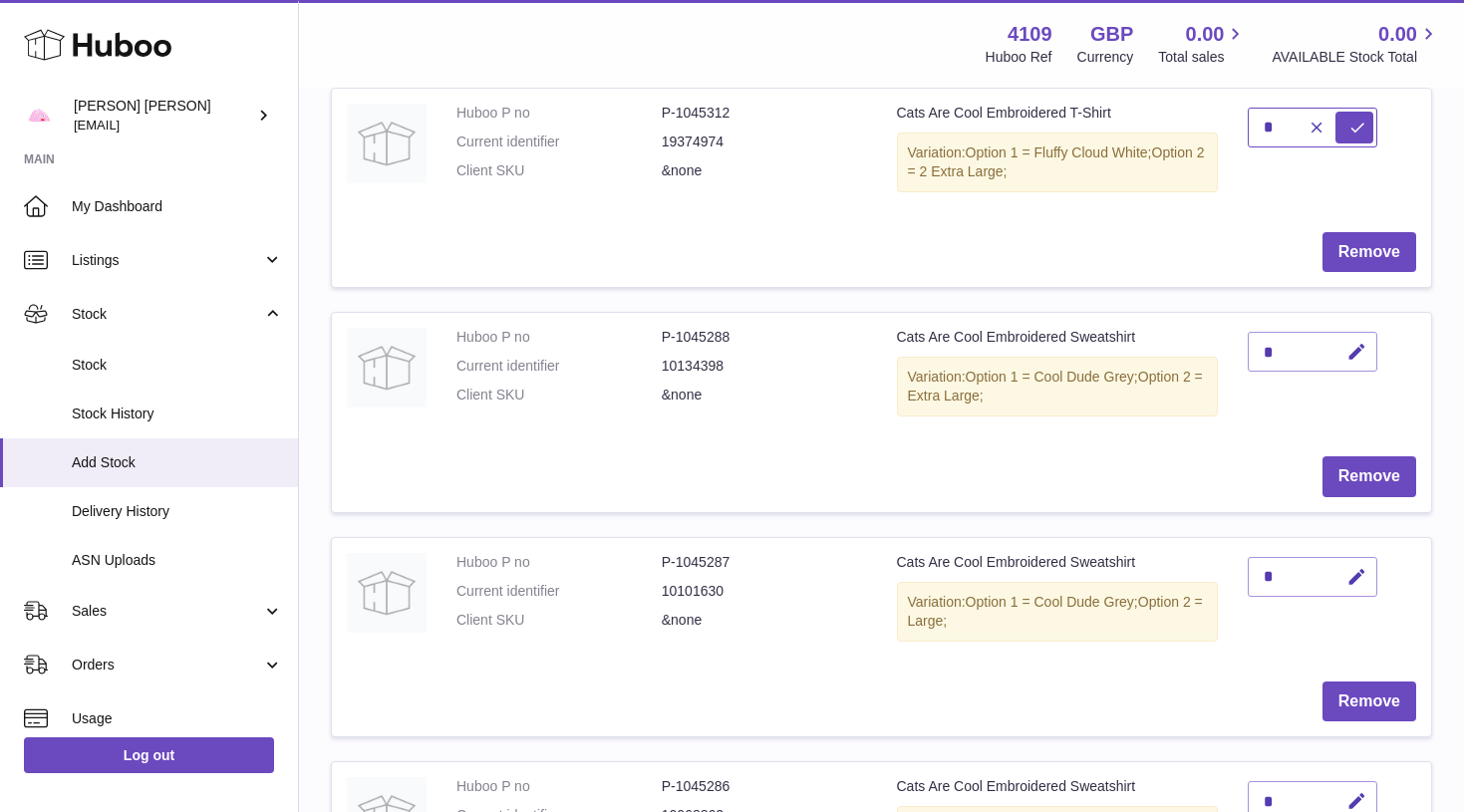 type on "*" 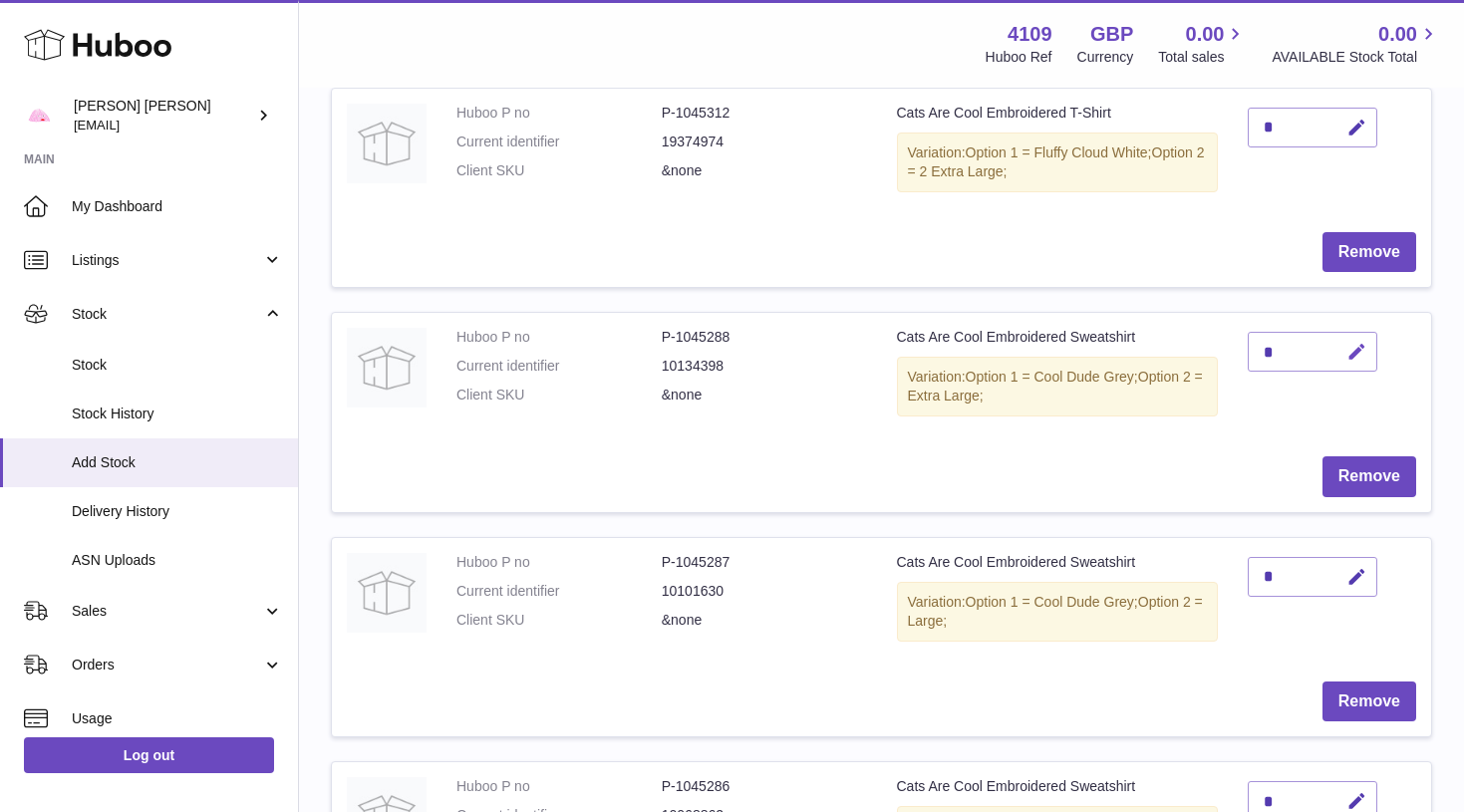 click at bounding box center [1356, 352] 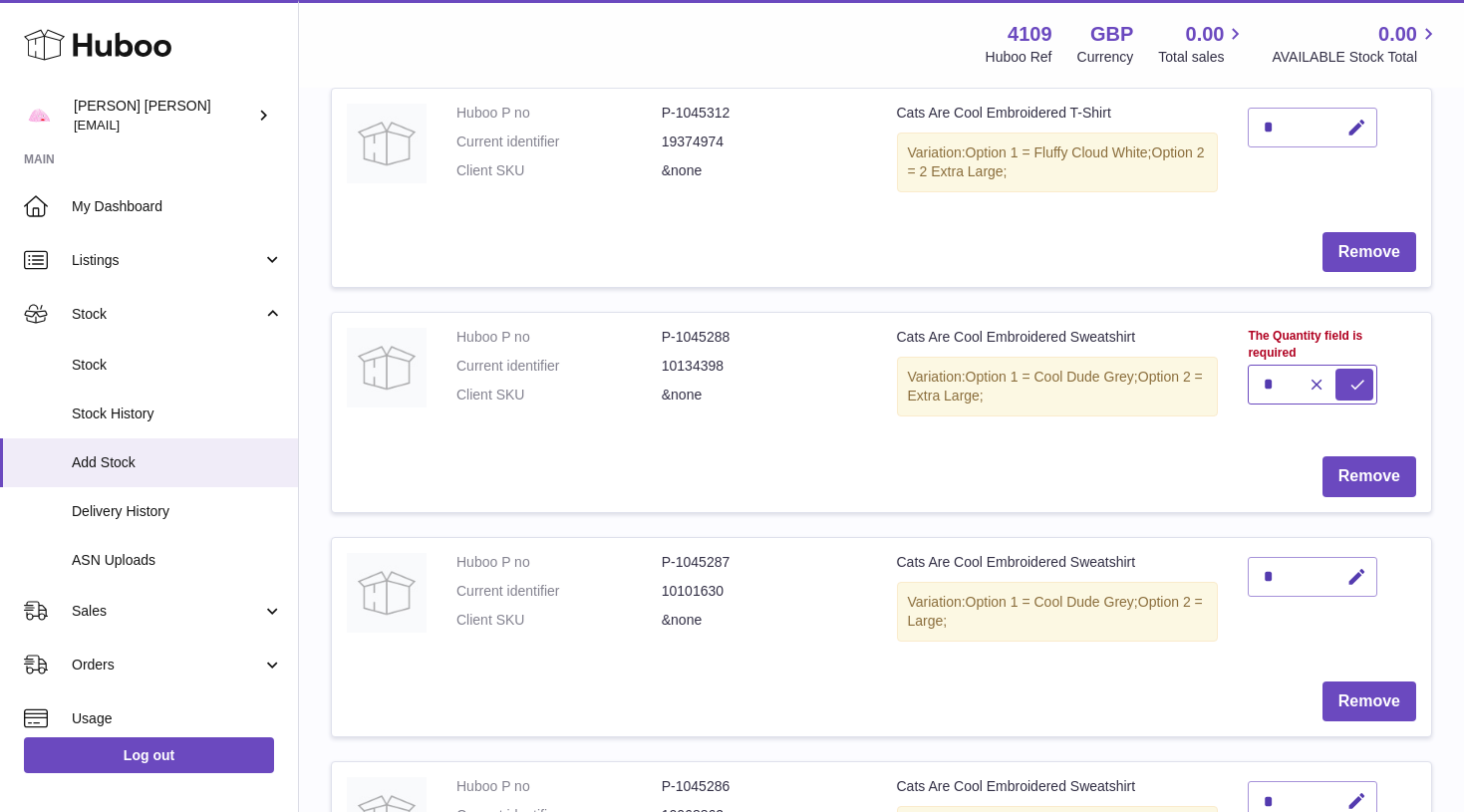 type on "*" 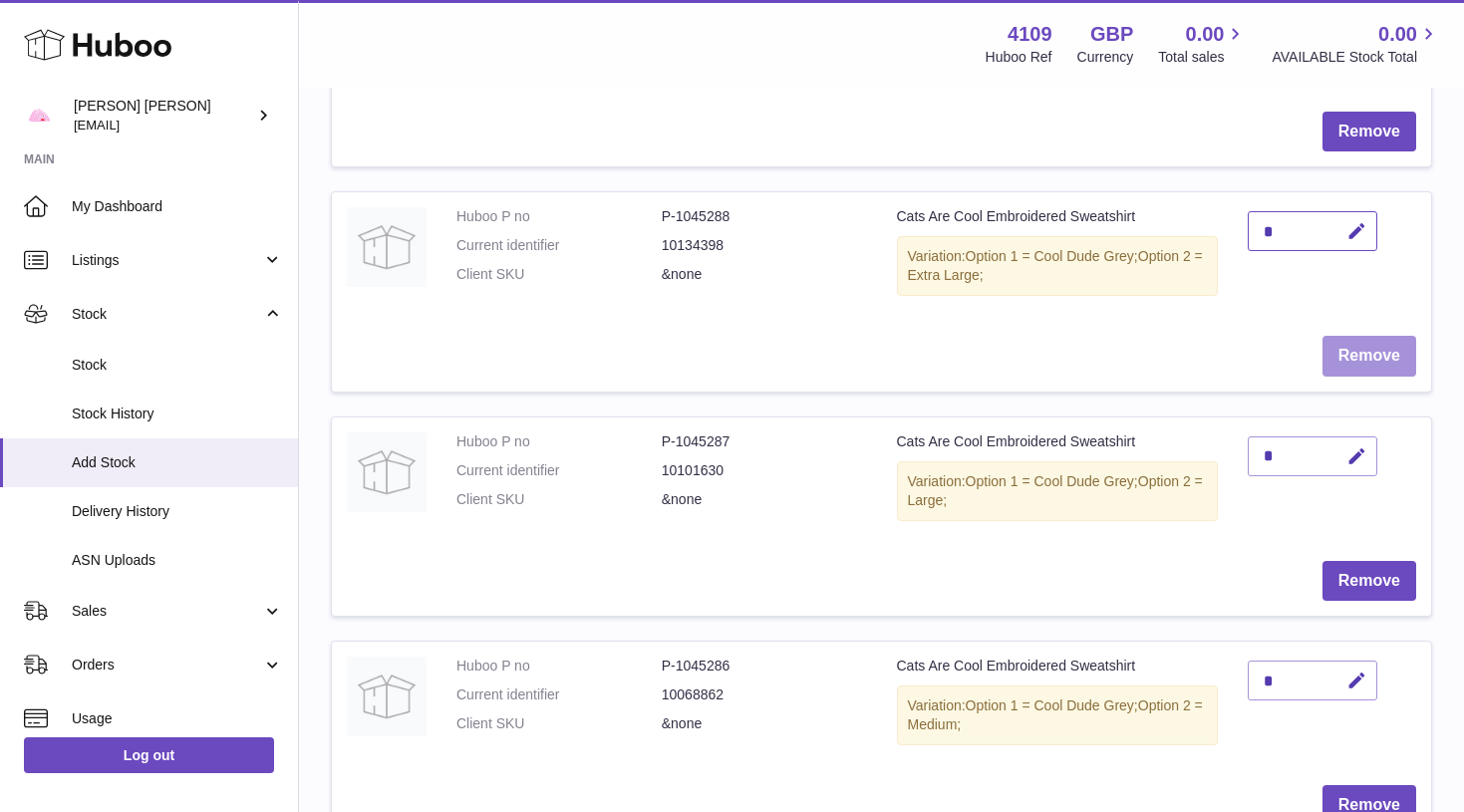 scroll, scrollTop: 1188, scrollLeft: 0, axis: vertical 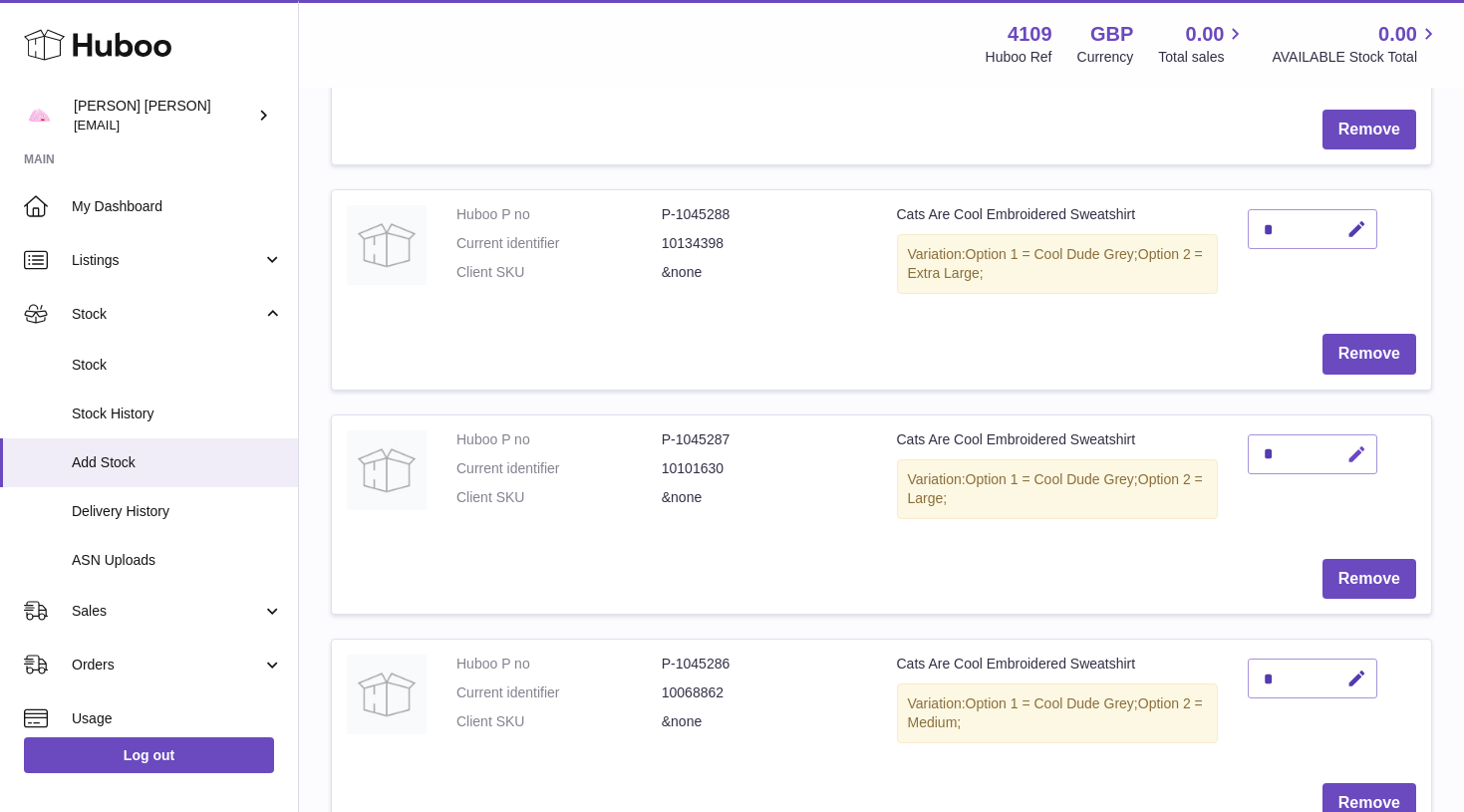 click at bounding box center [1356, 454] 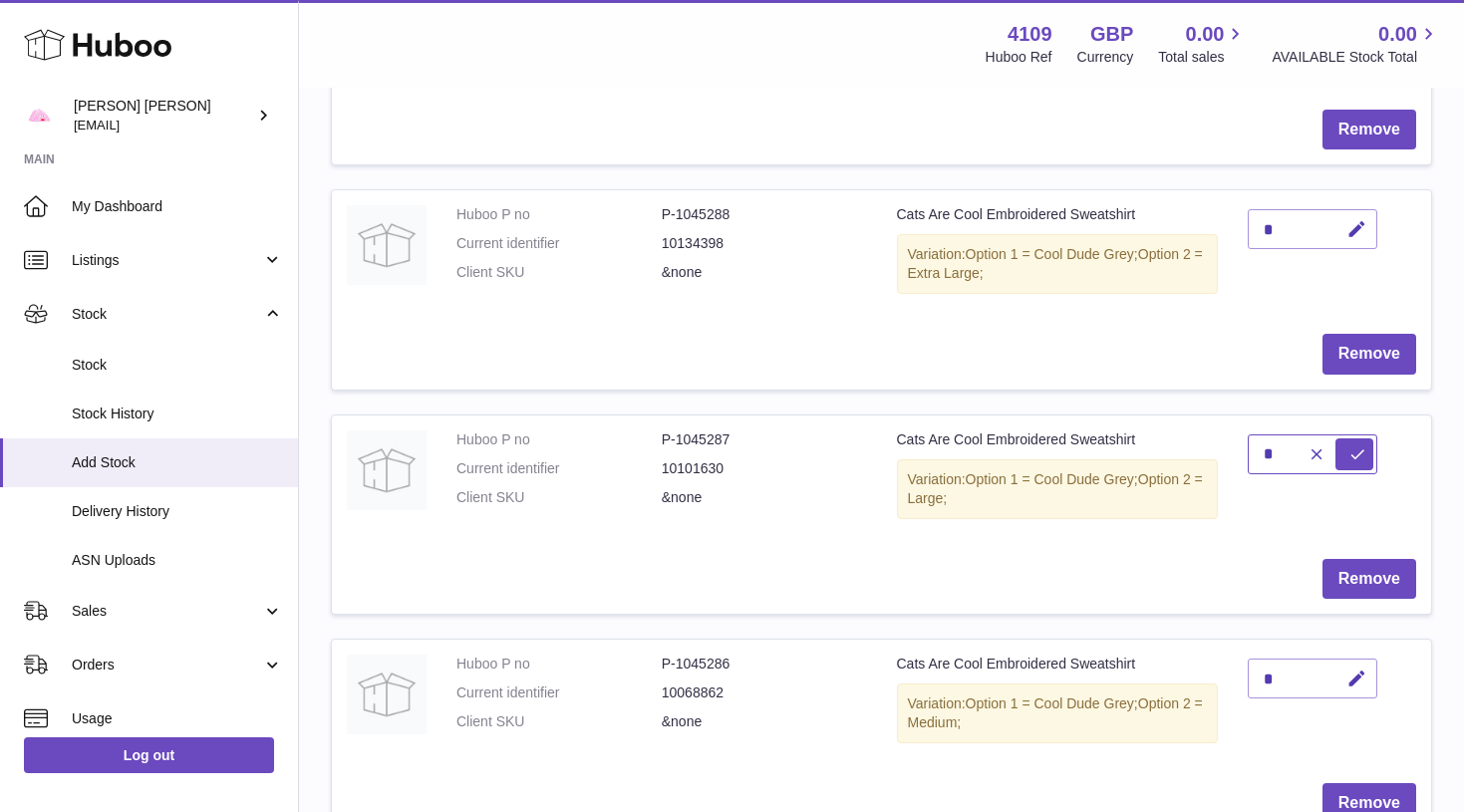 type on "*" 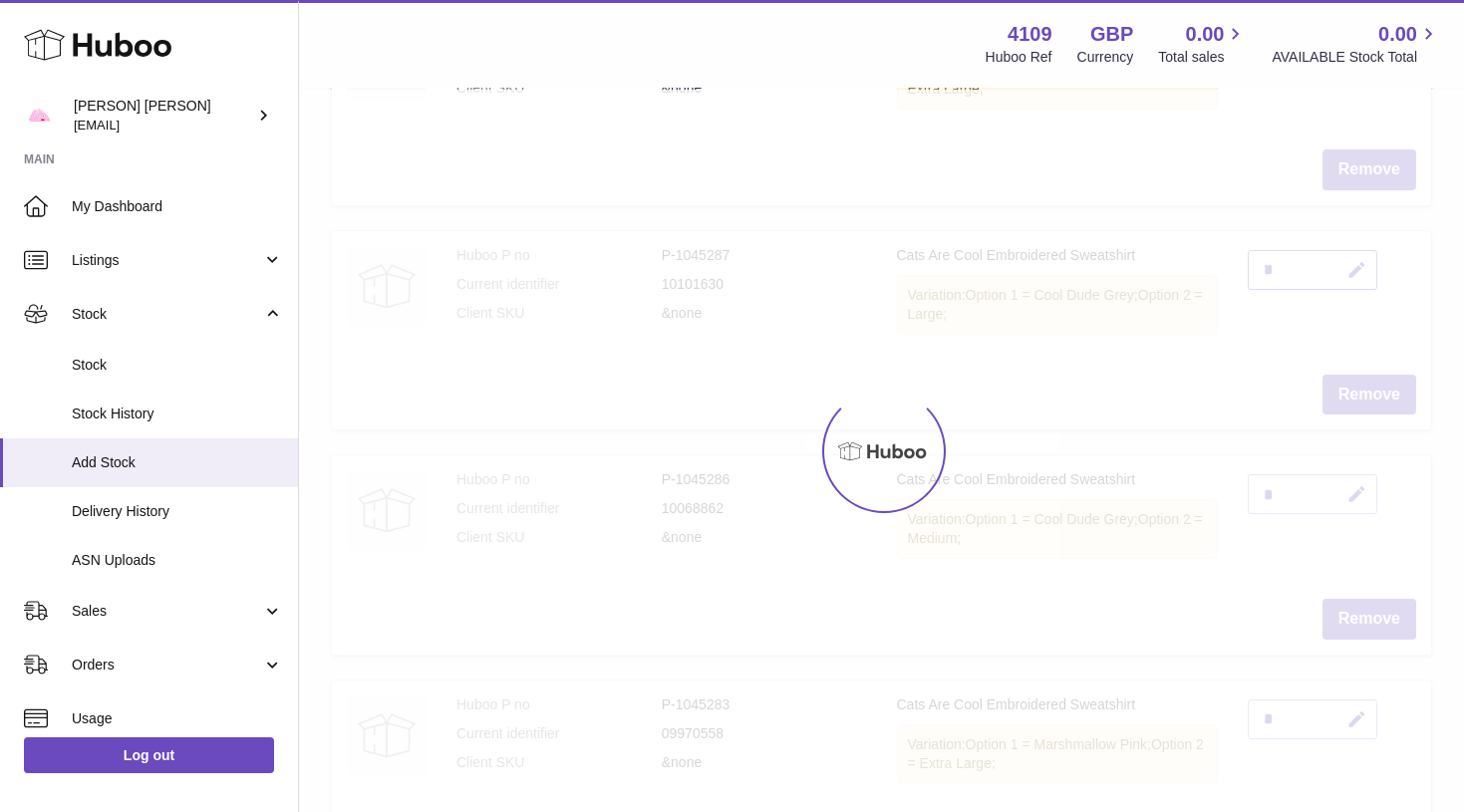 scroll, scrollTop: 1379, scrollLeft: 0, axis: vertical 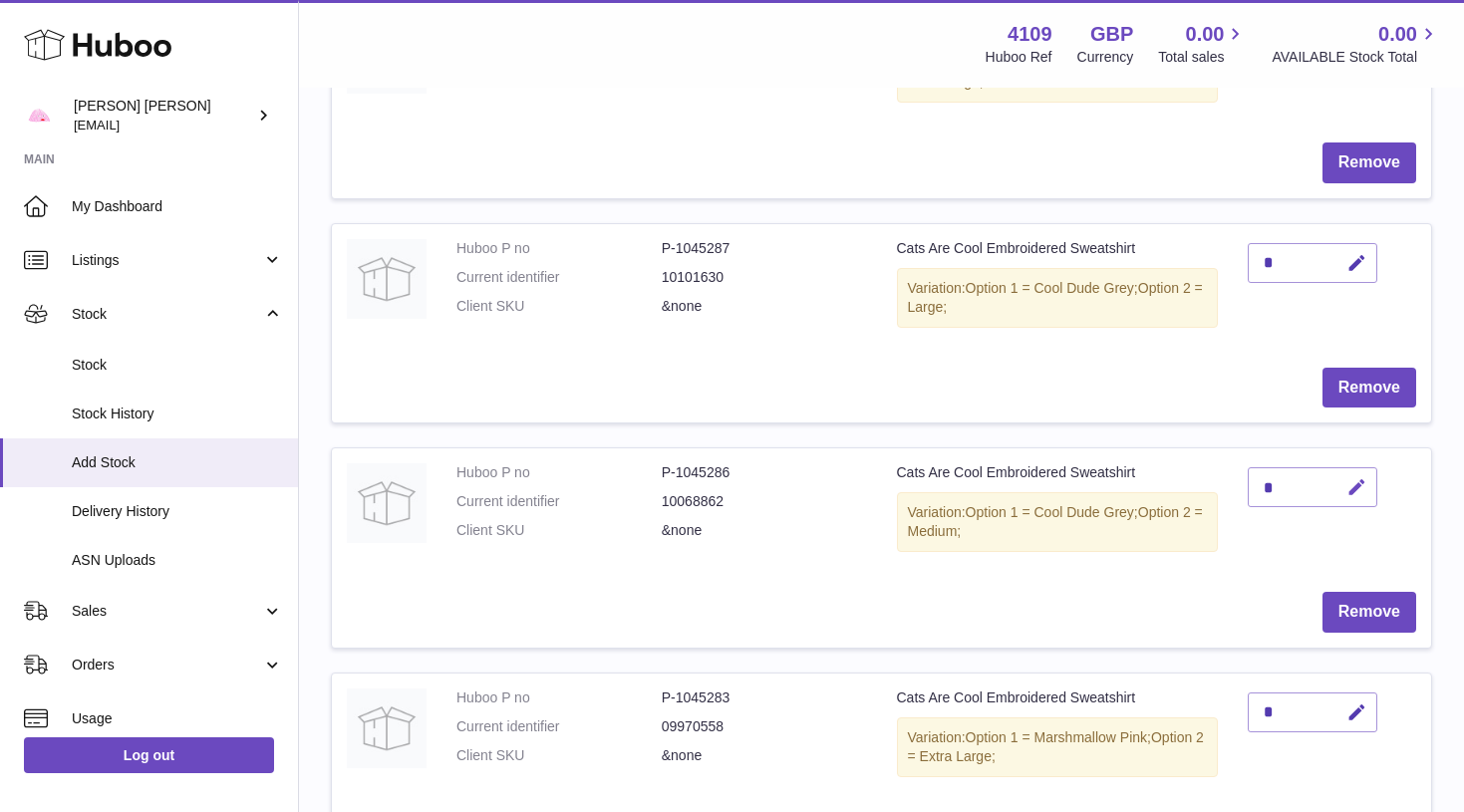 click at bounding box center (1353, 487) 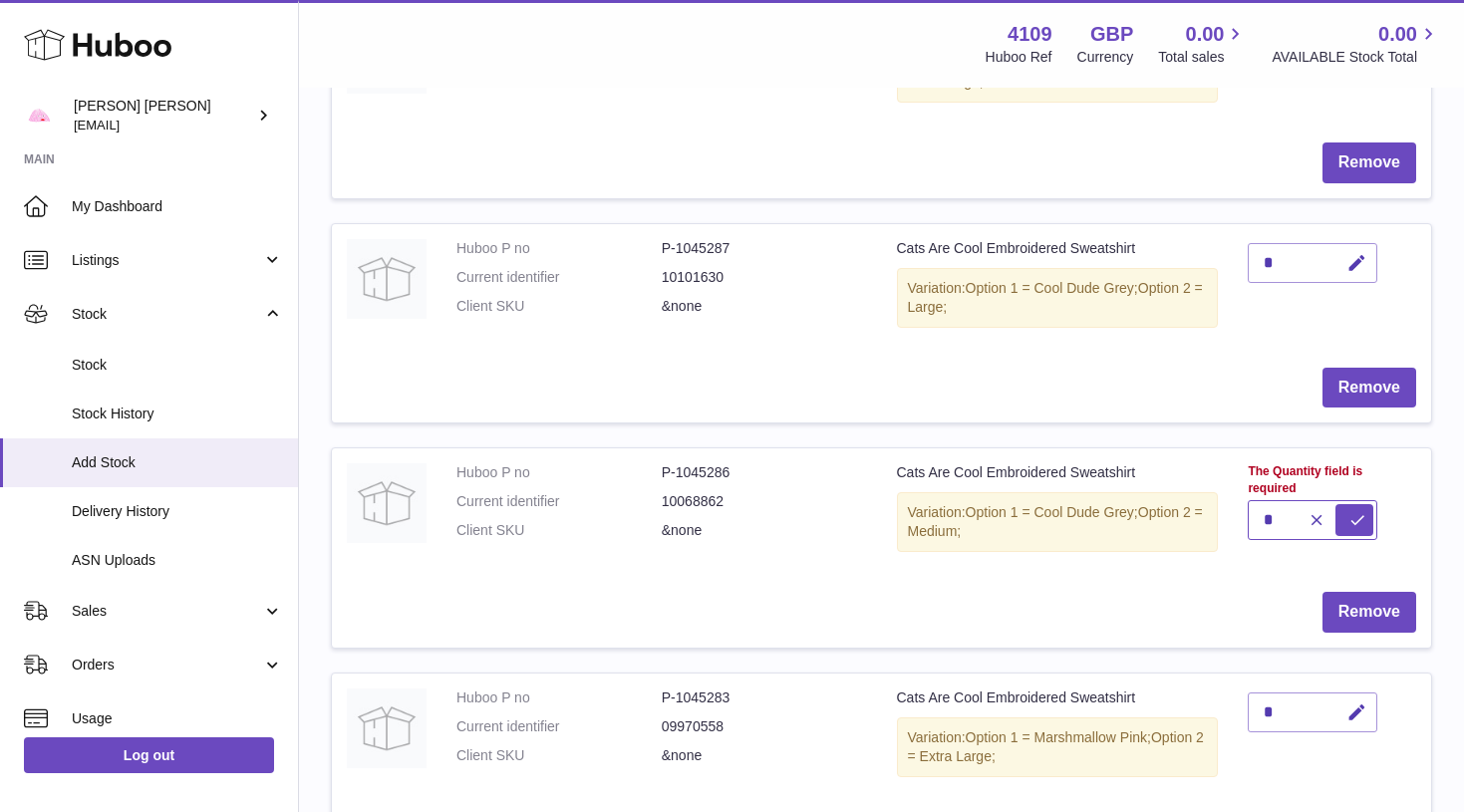type on "*" 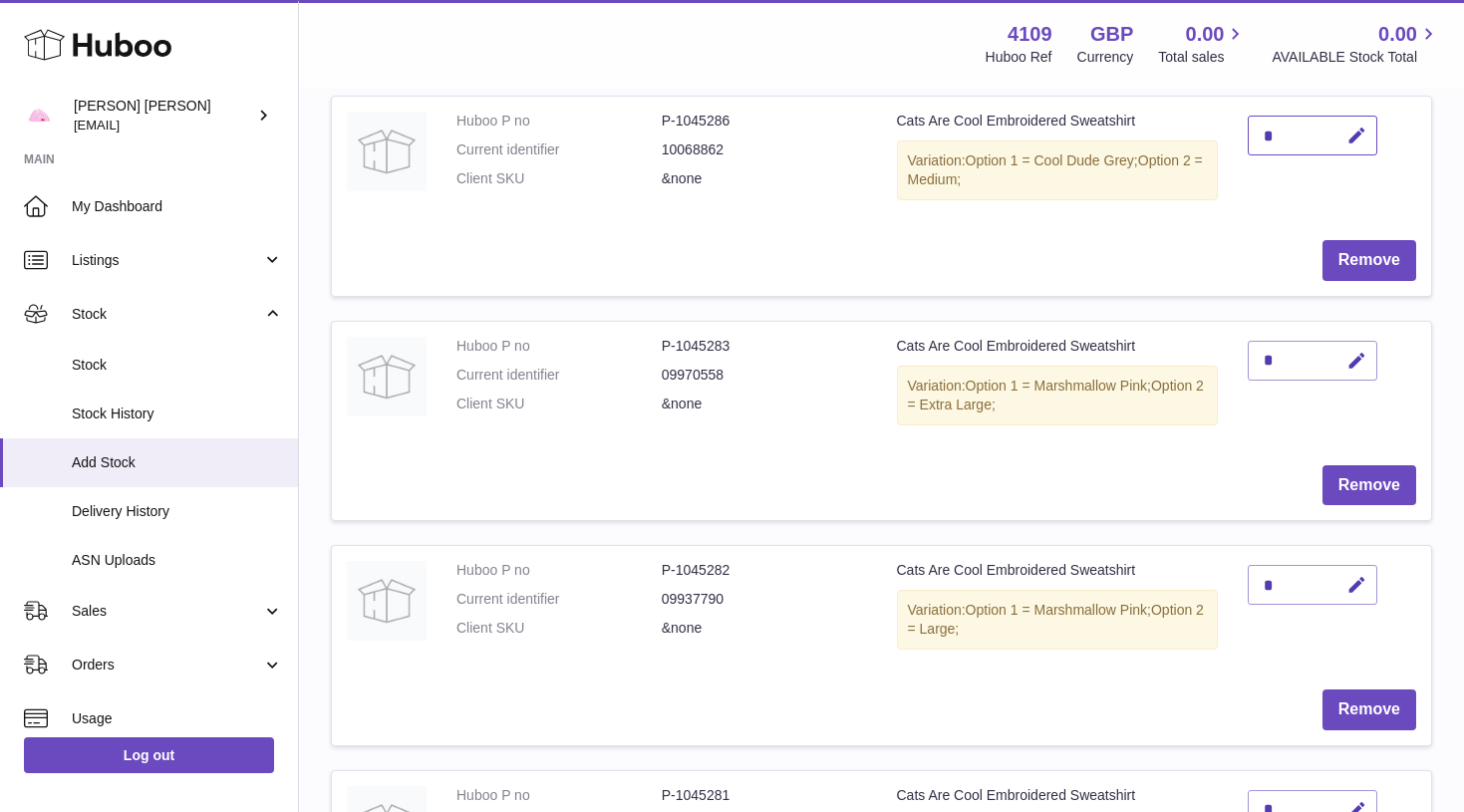 scroll, scrollTop: 1736, scrollLeft: 0, axis: vertical 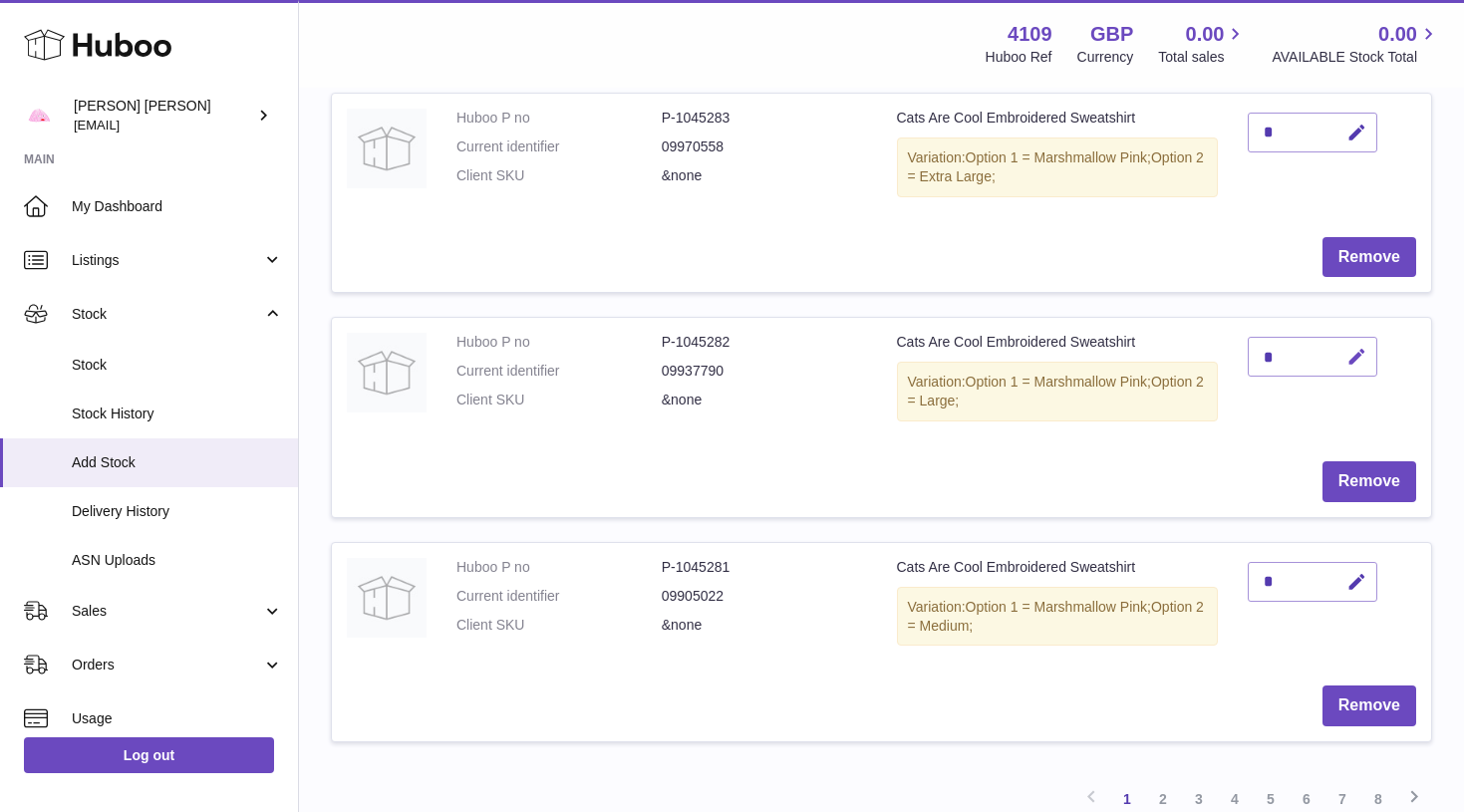 click at bounding box center [1356, 357] 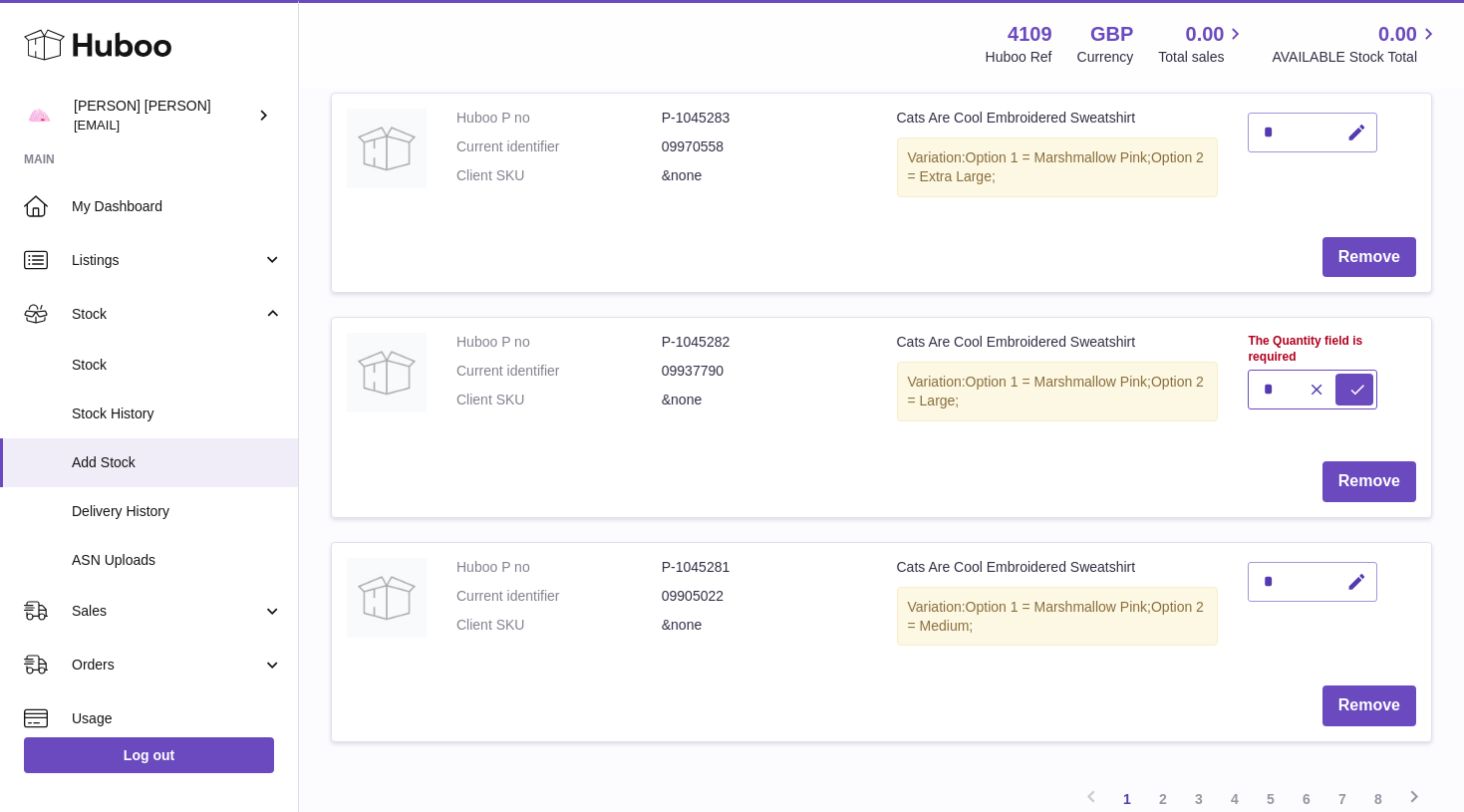 type on "*" 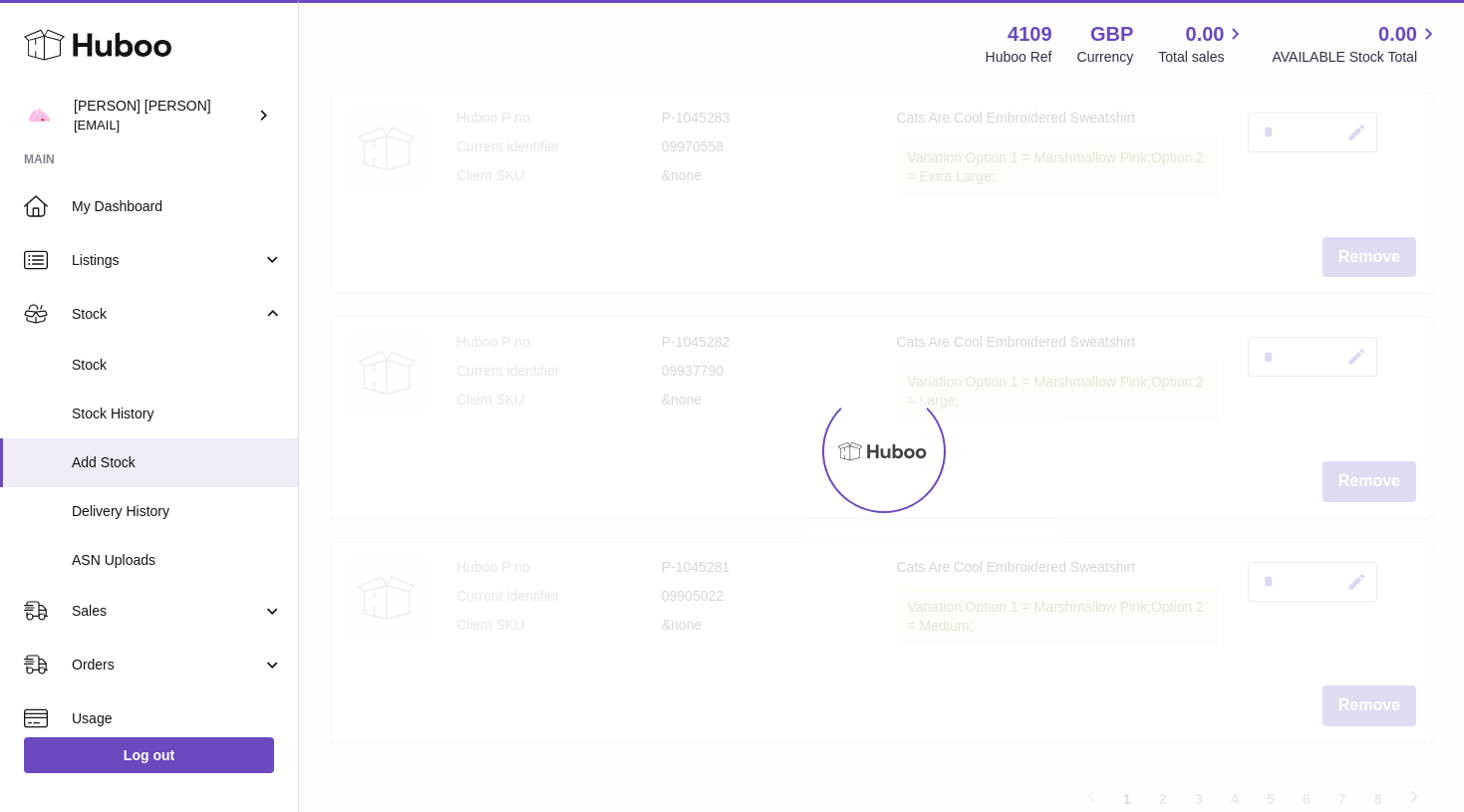 click at bounding box center [1356, 582] 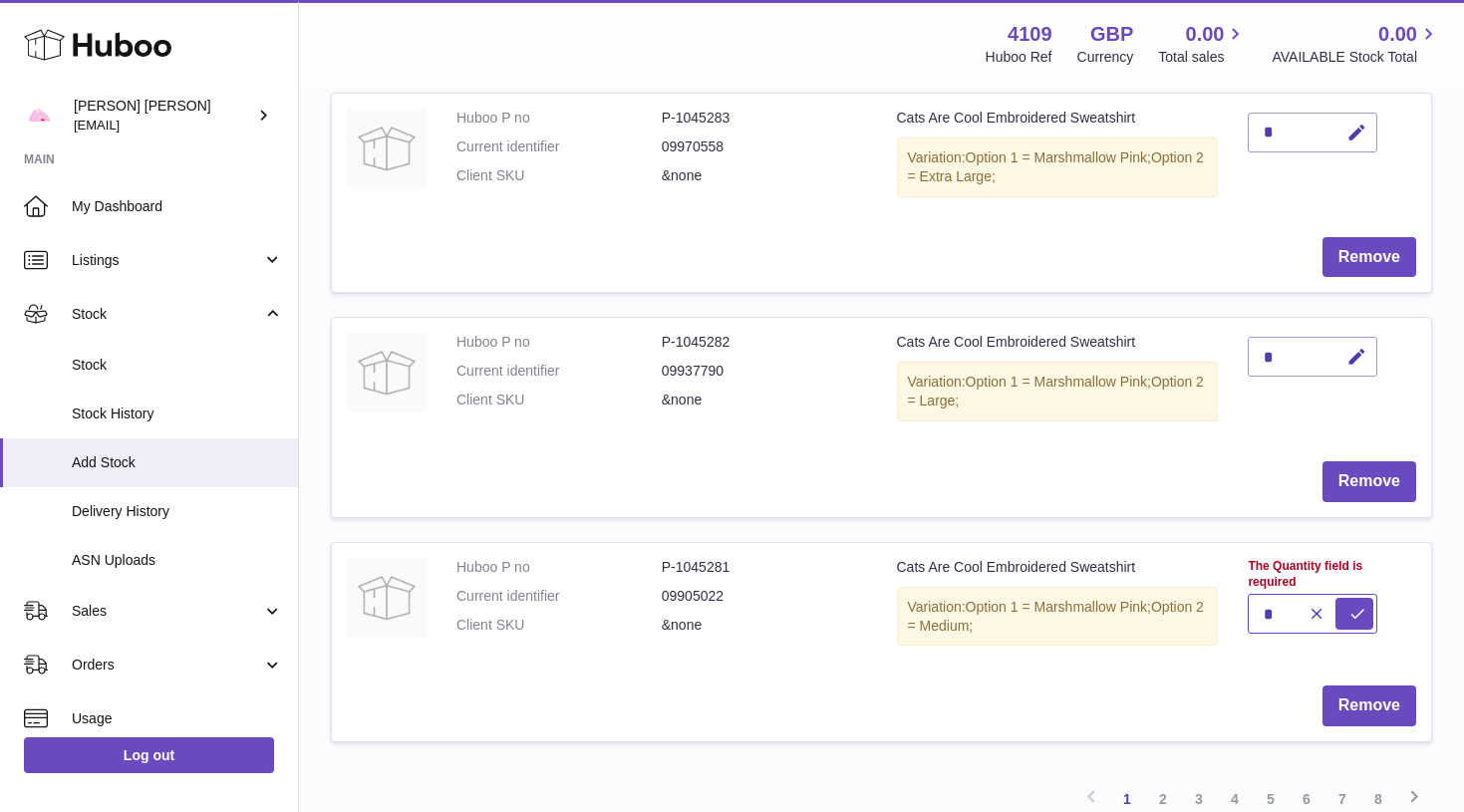 type on "*" 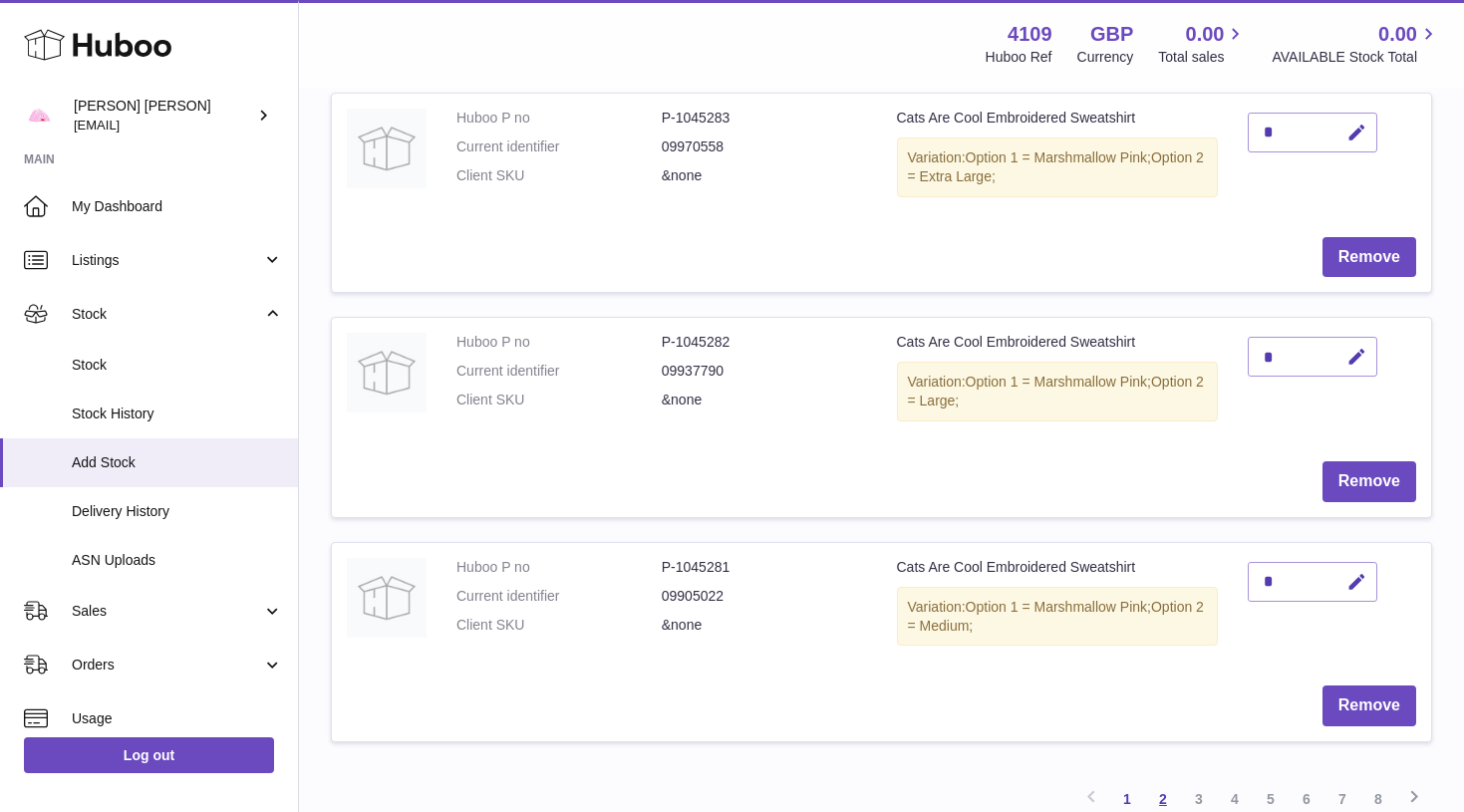 click on "2" at bounding box center (1163, 799) 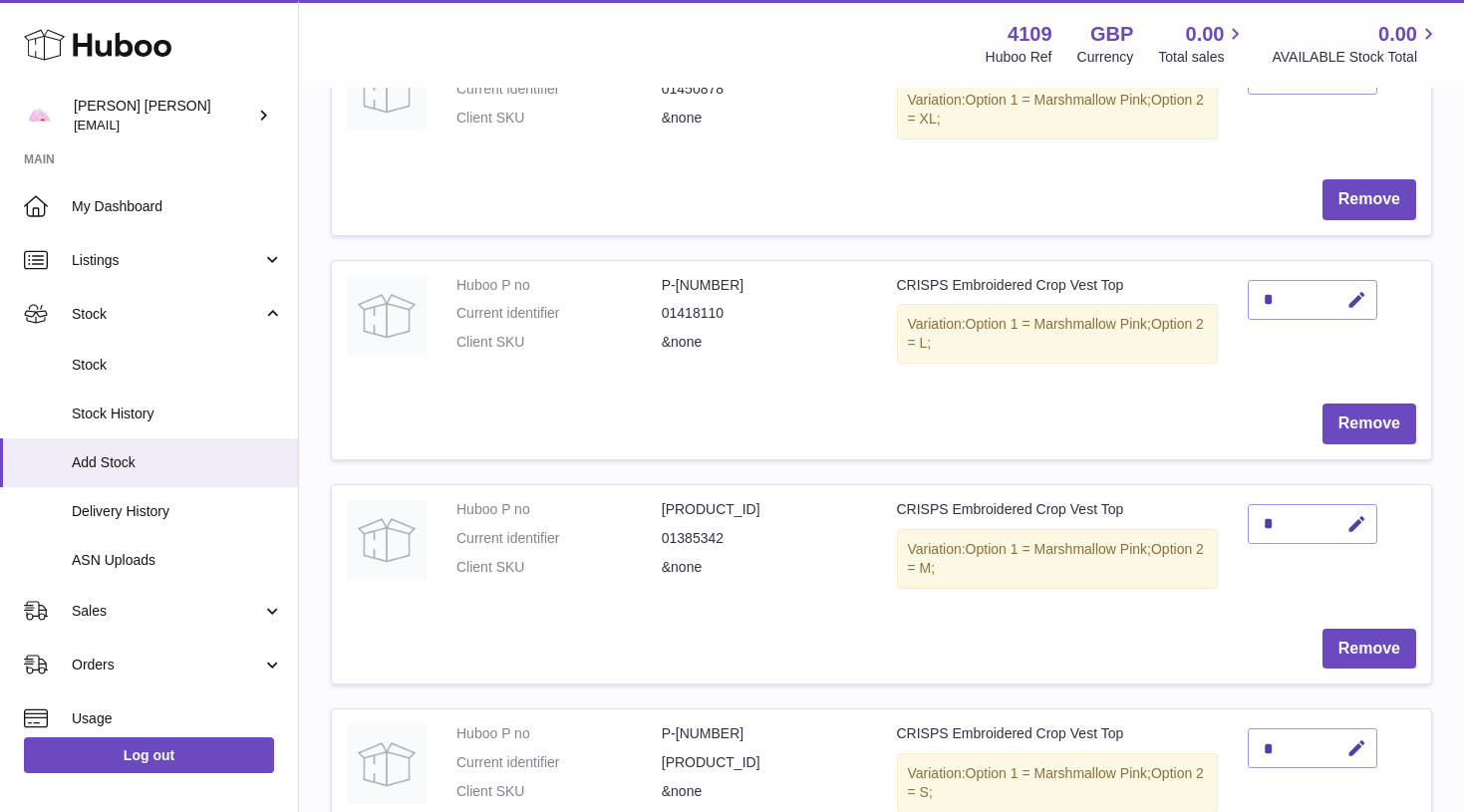 scroll, scrollTop: 367, scrollLeft: 0, axis: vertical 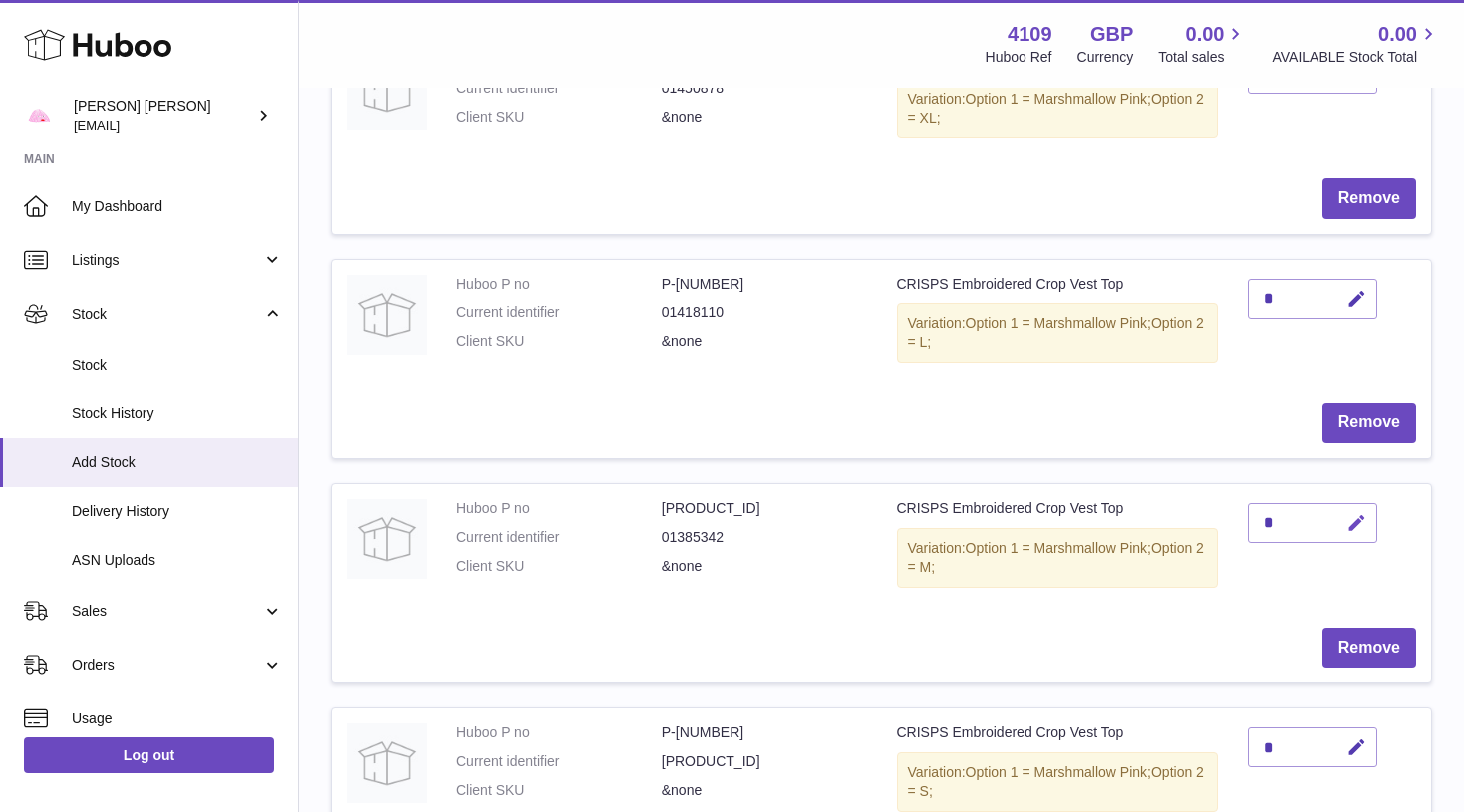 click at bounding box center (1356, 523) 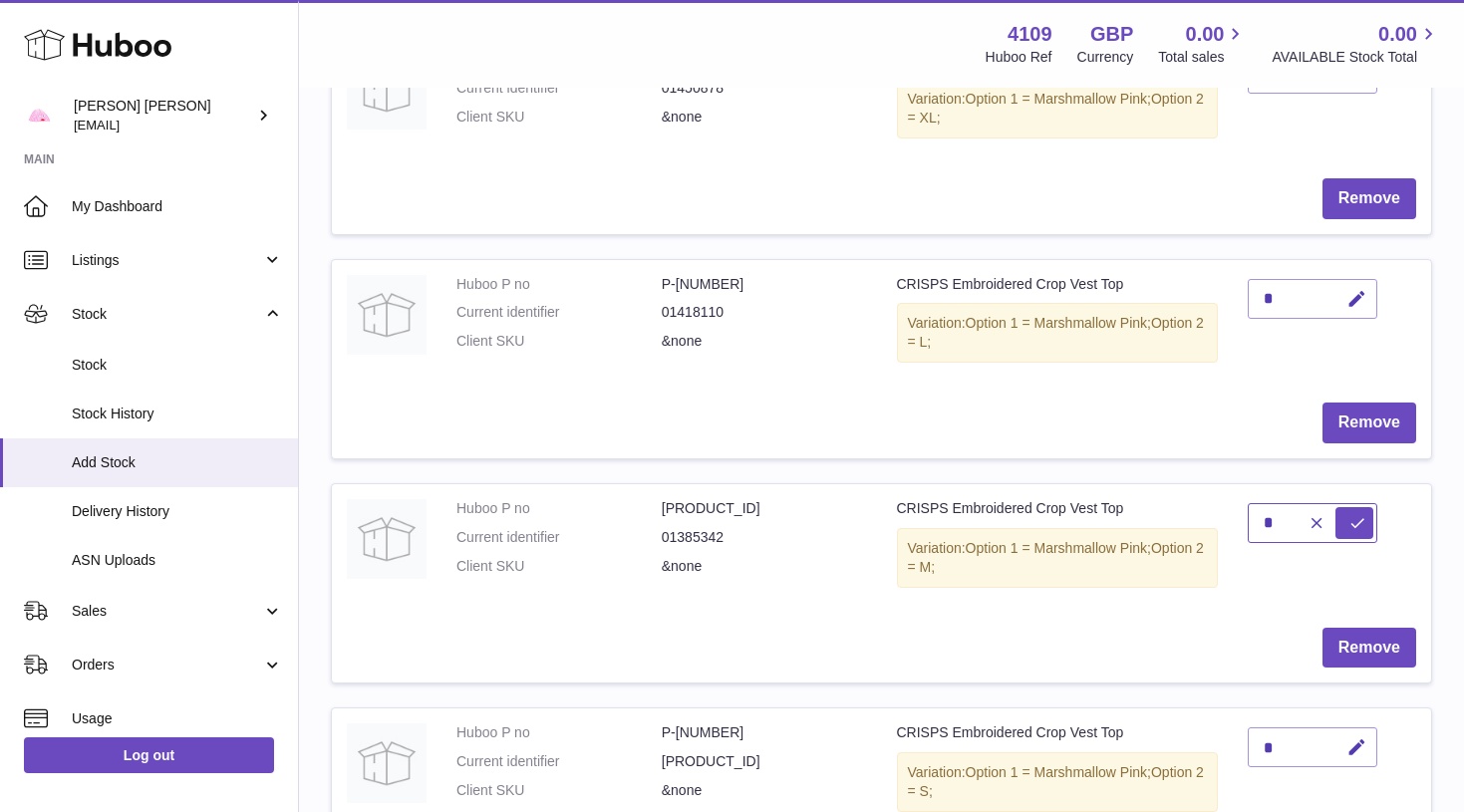 type on "*" 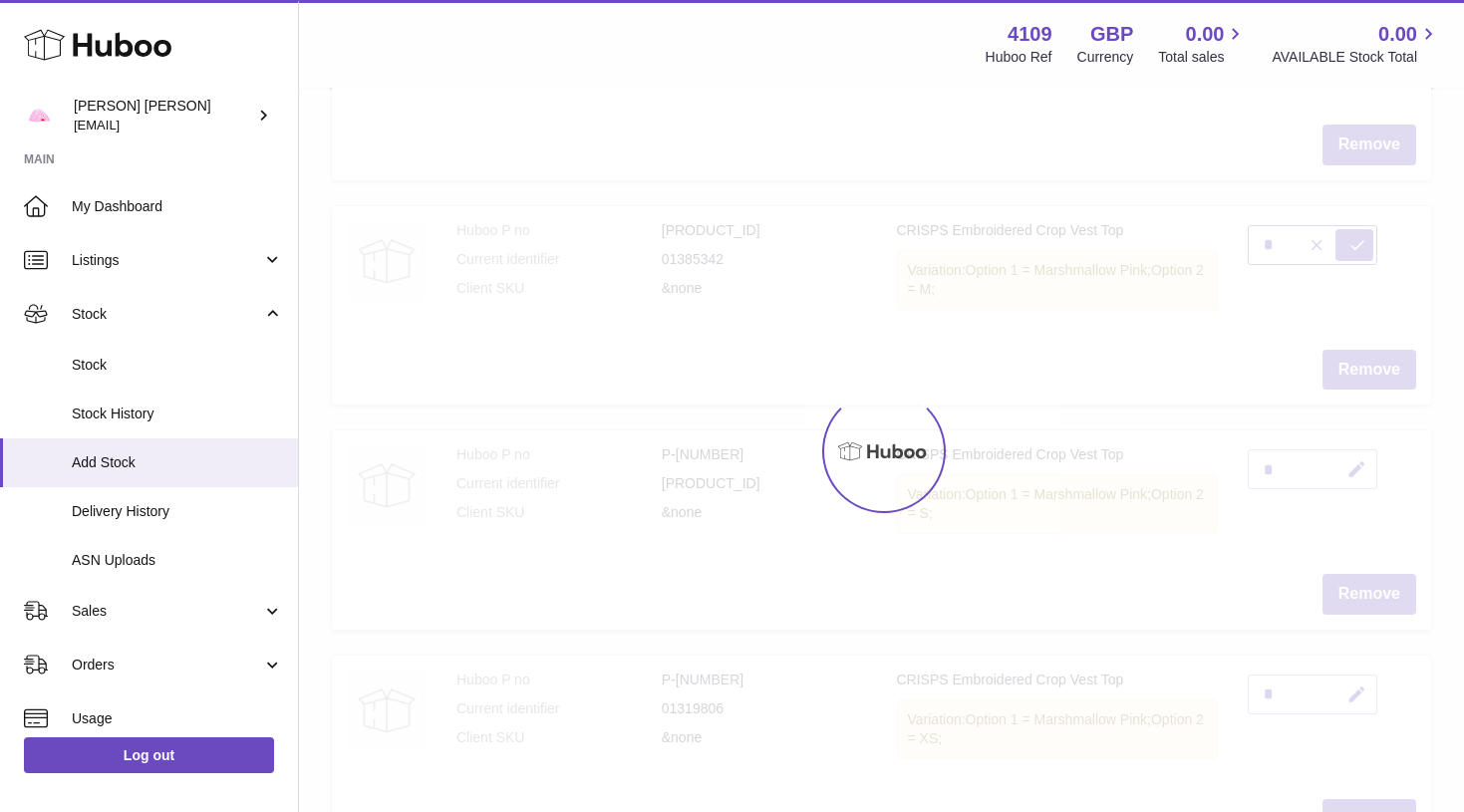 scroll, scrollTop: 646, scrollLeft: 0, axis: vertical 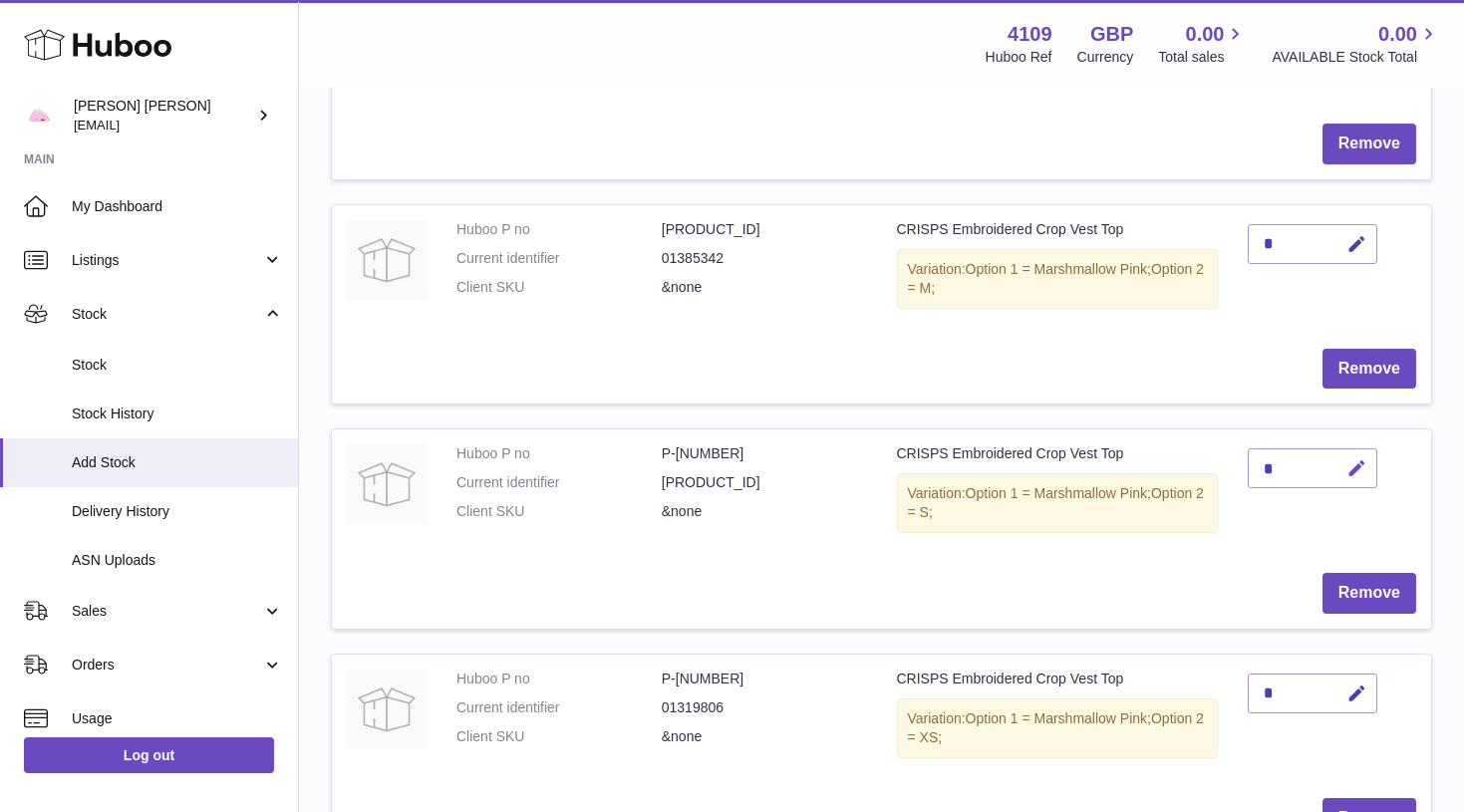 click at bounding box center [1356, 468] 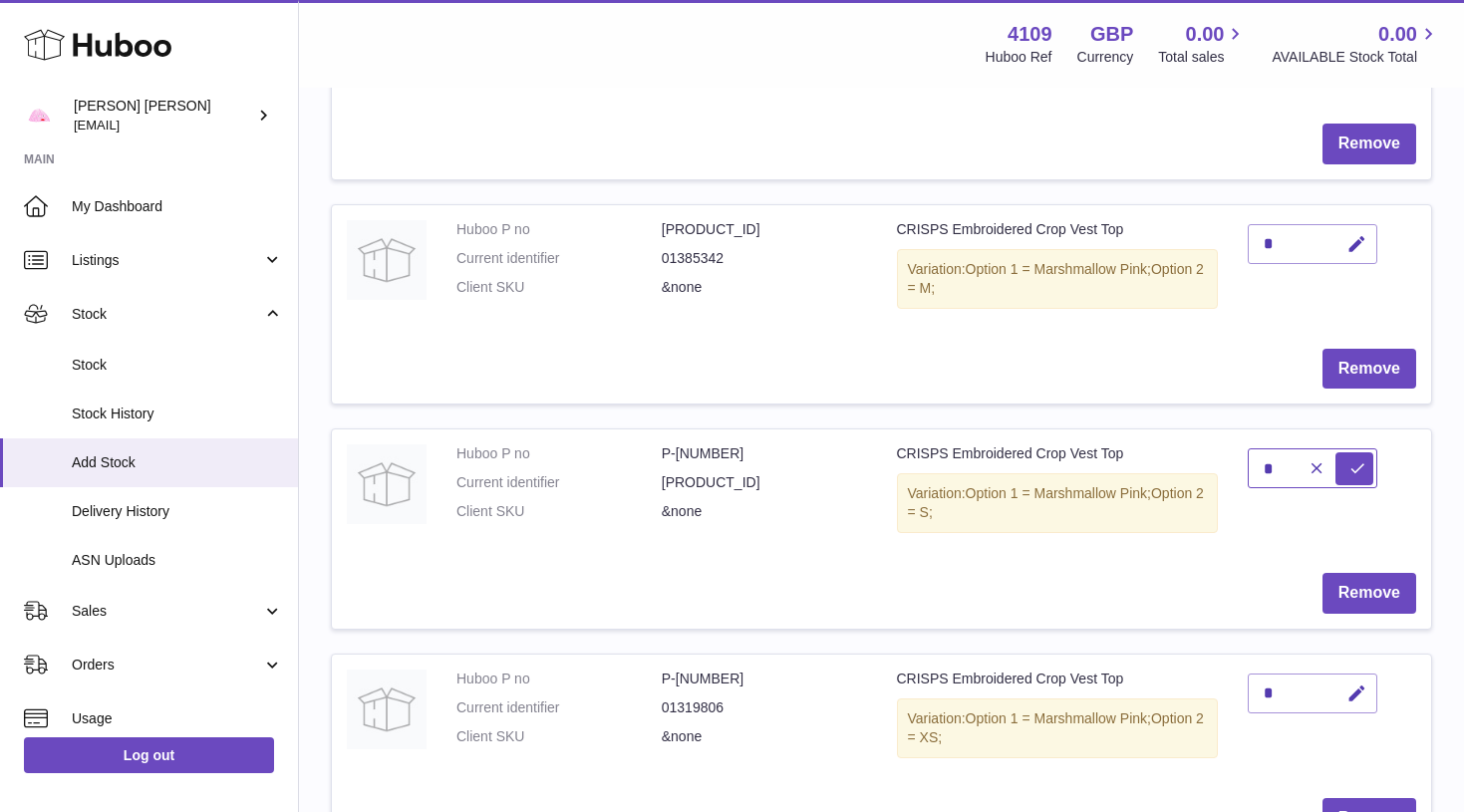 type on "*" 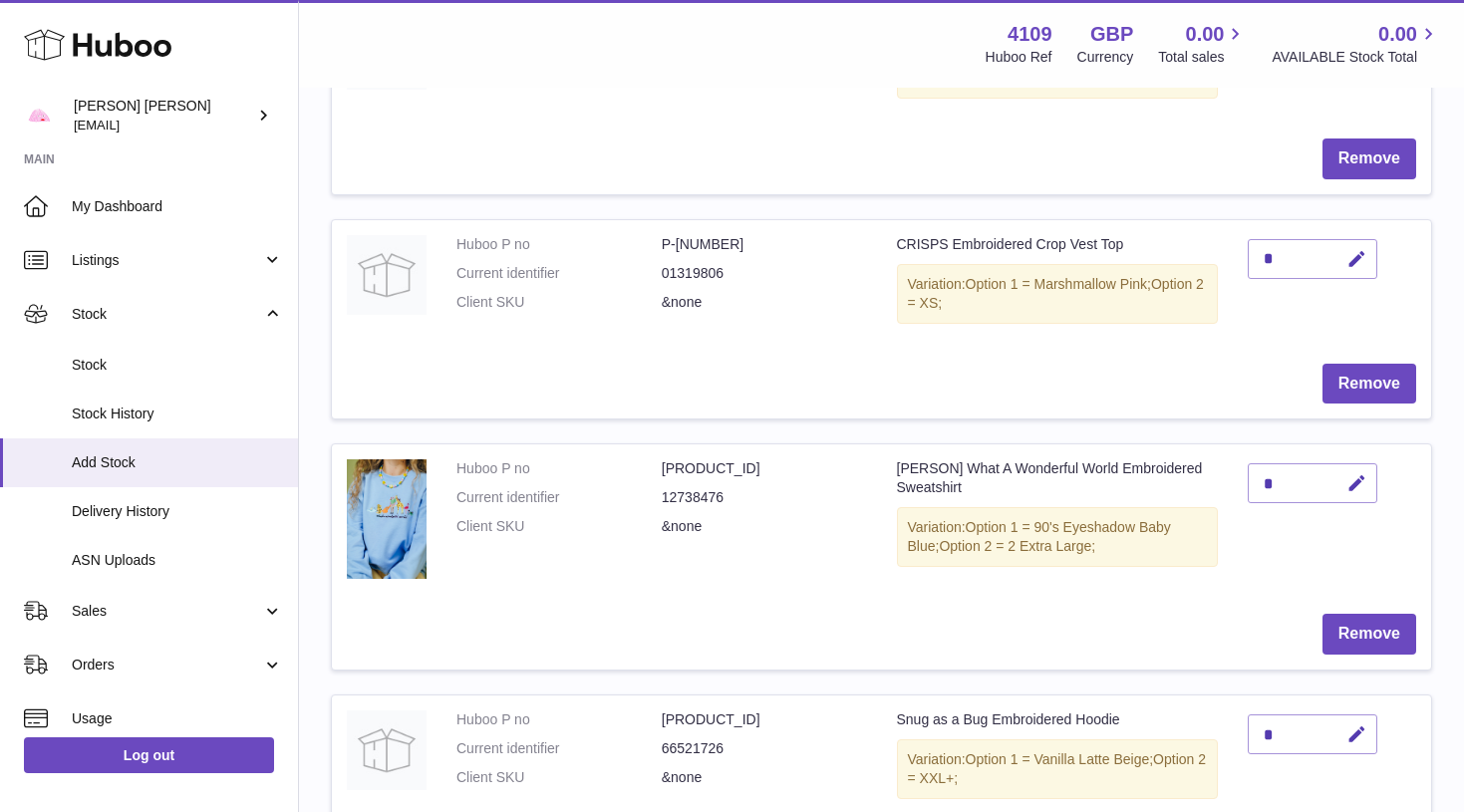scroll, scrollTop: 1129, scrollLeft: 0, axis: vertical 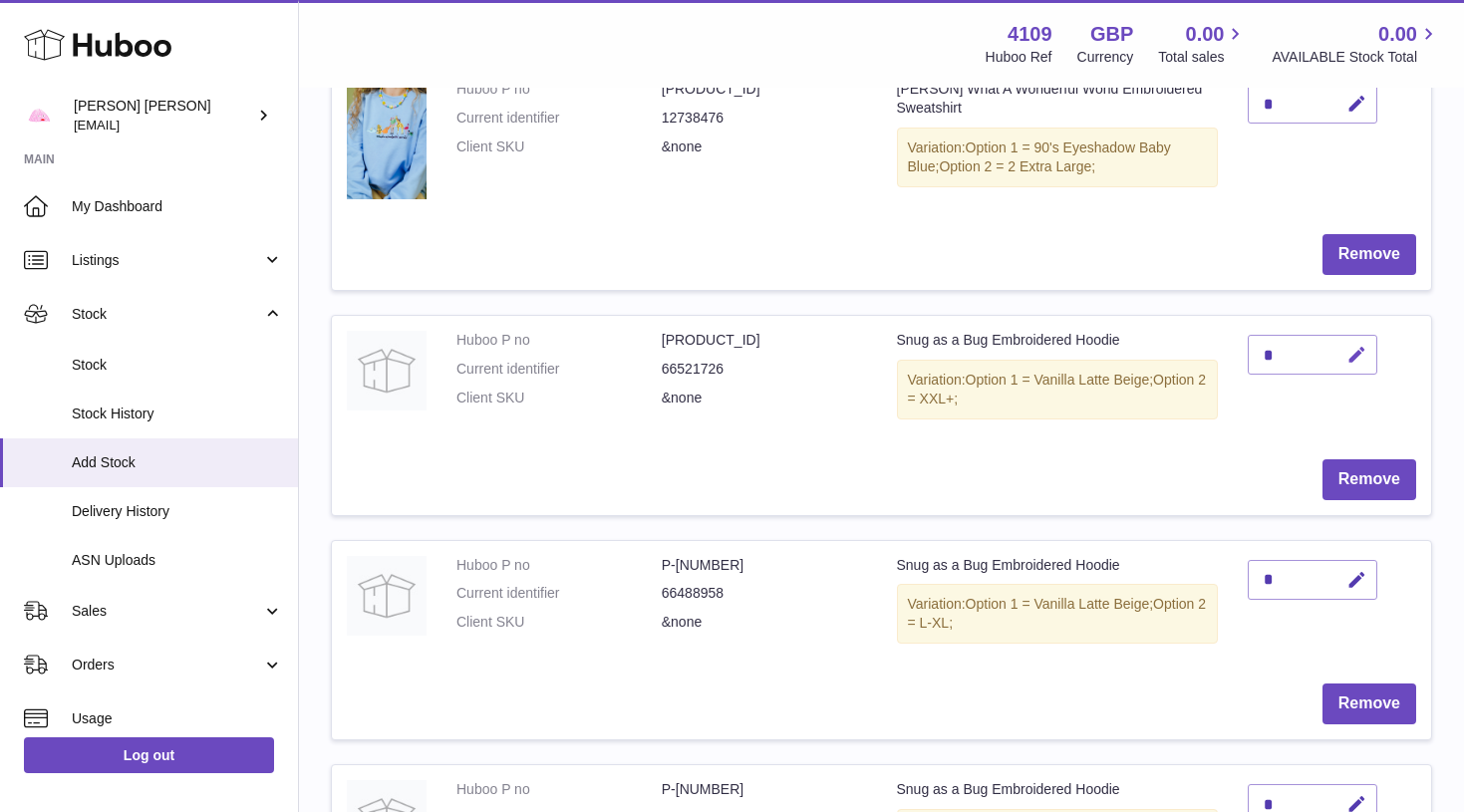 click at bounding box center [1356, 355] 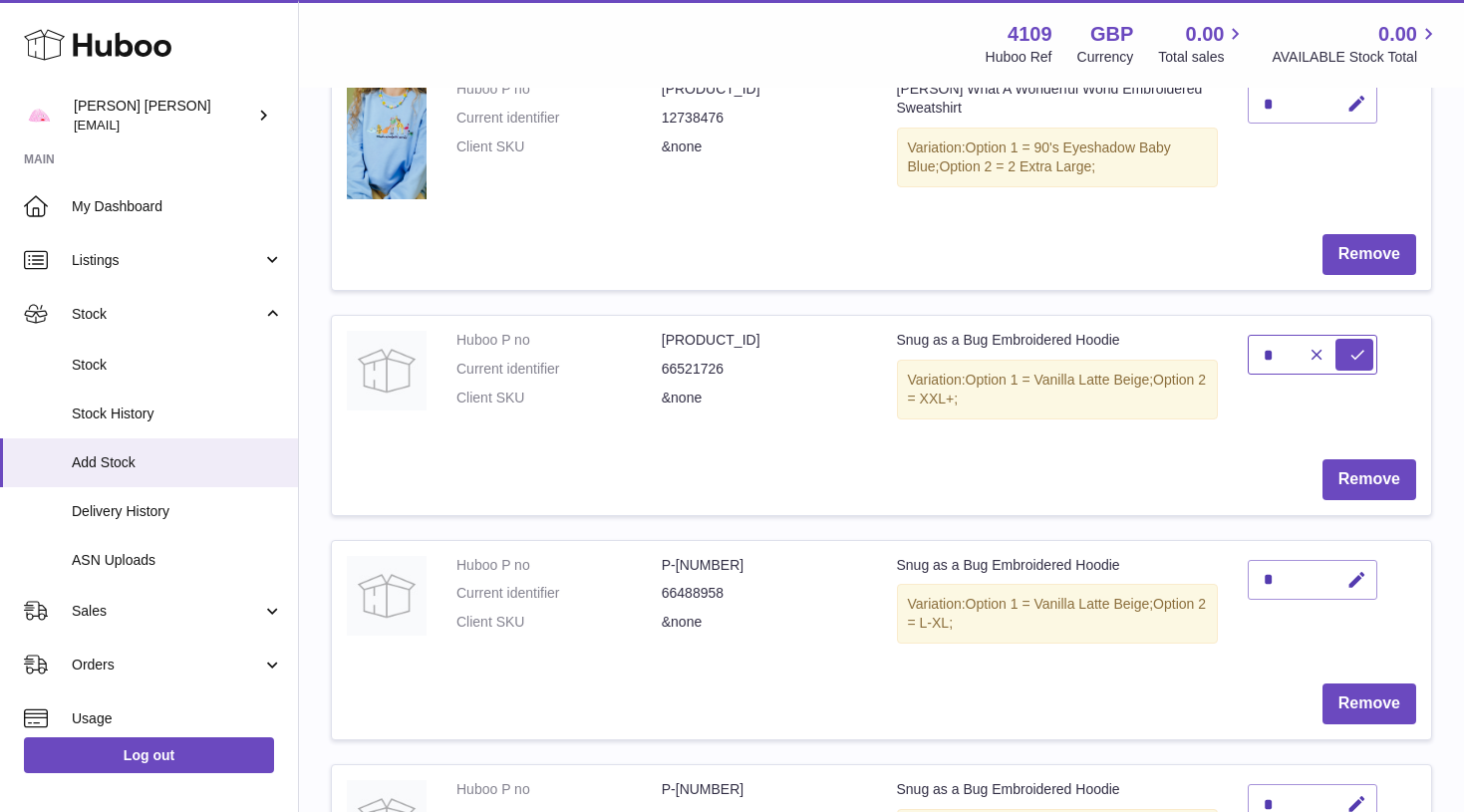 type on "*" 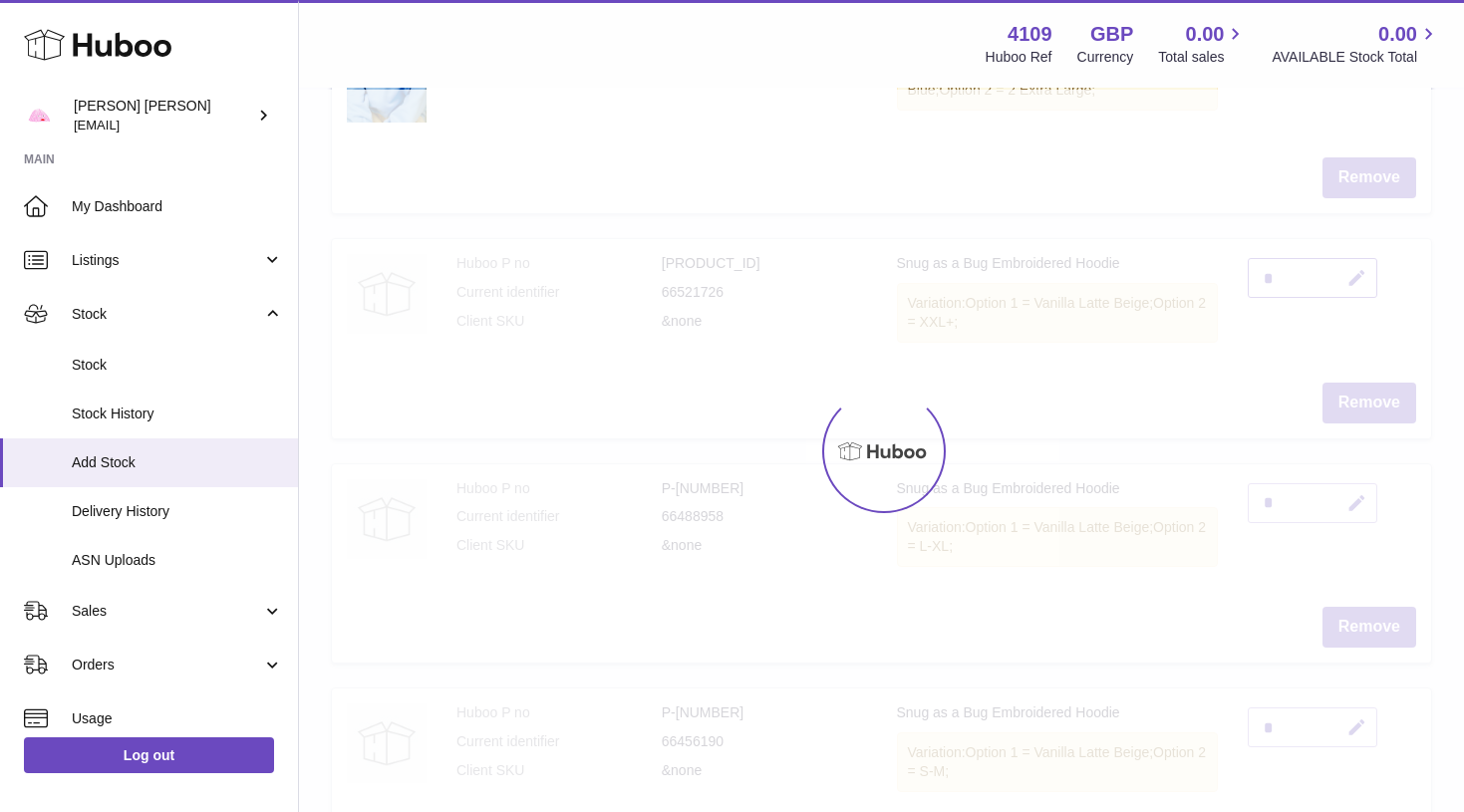 scroll, scrollTop: 1551, scrollLeft: 0, axis: vertical 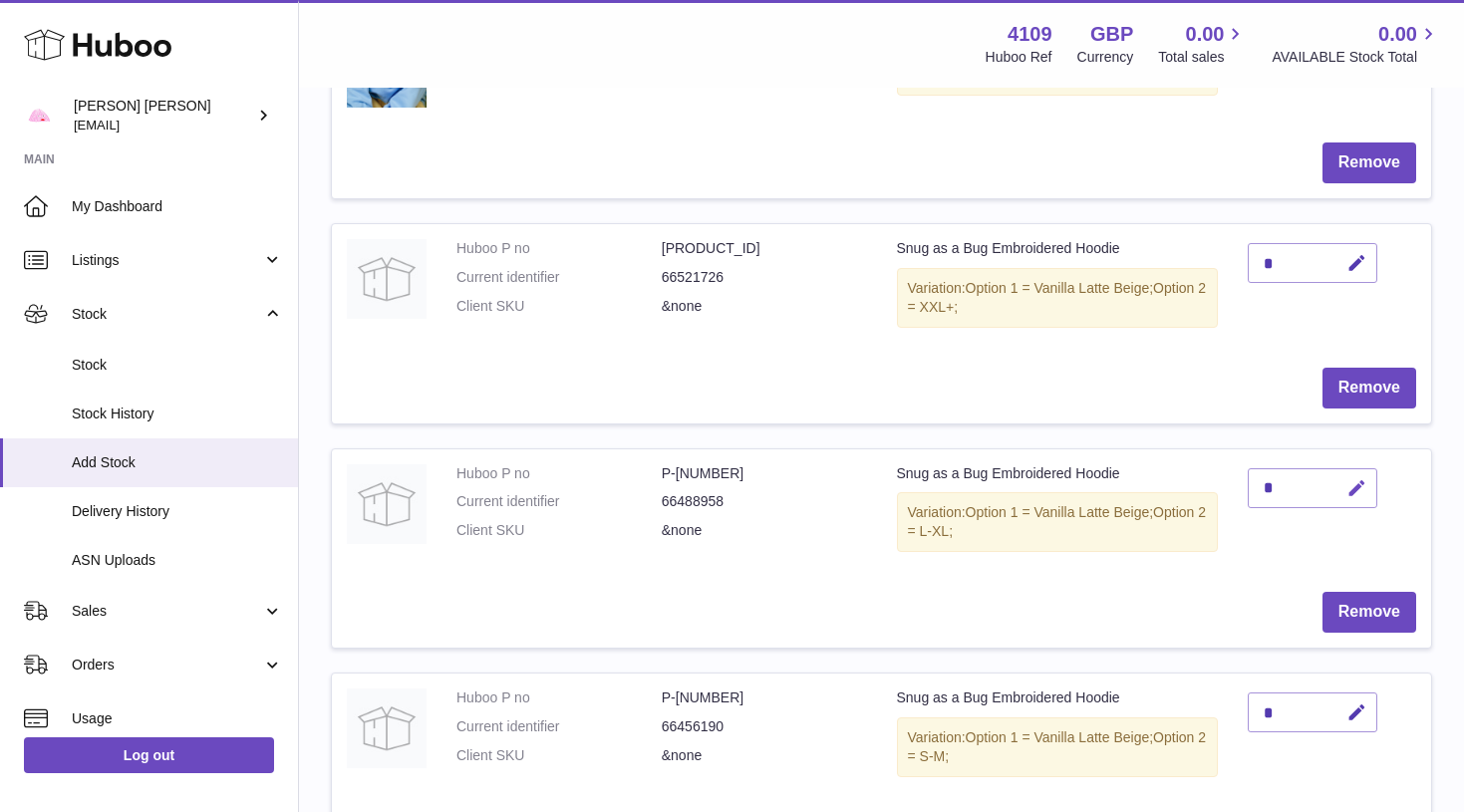 click at bounding box center (1356, 488) 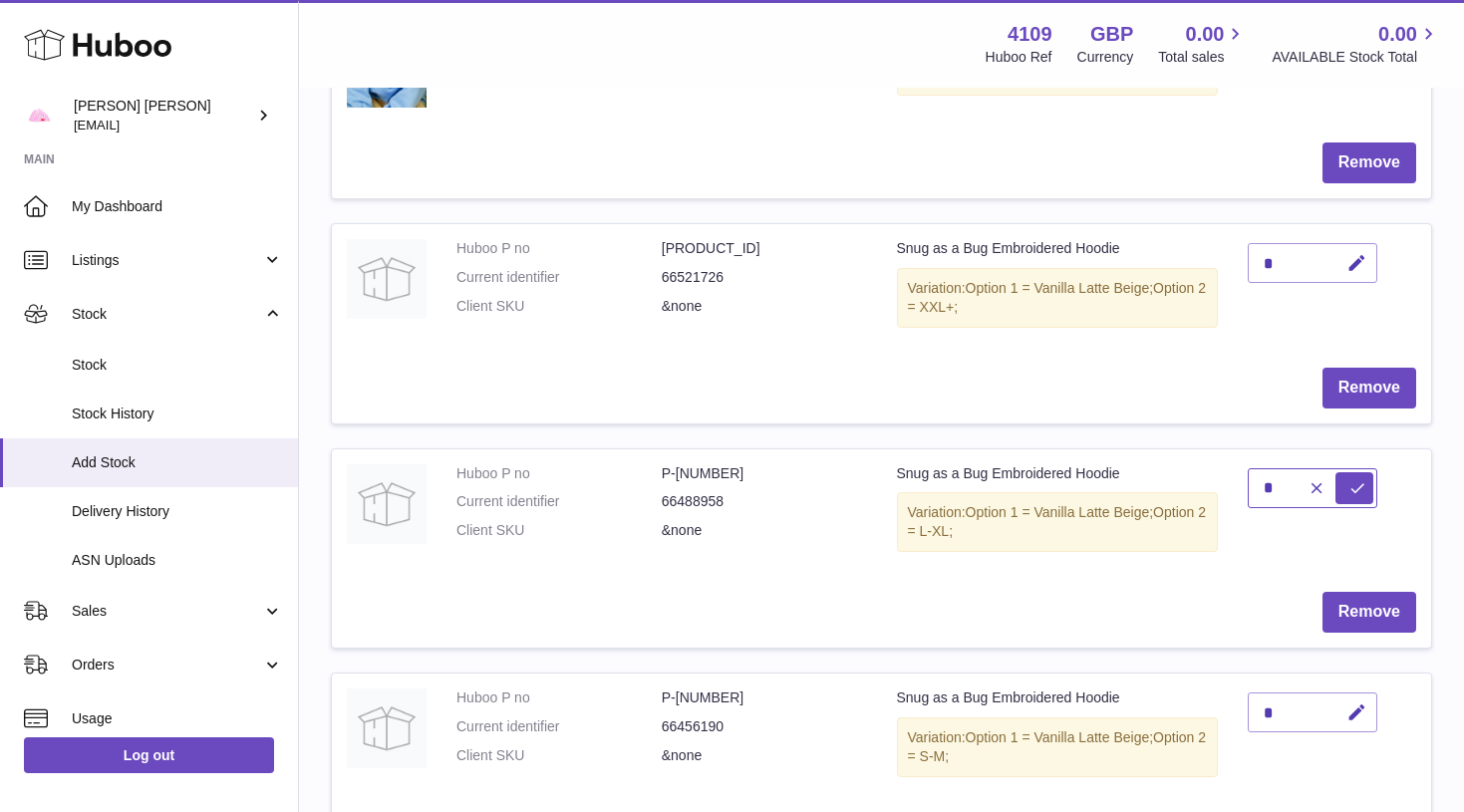type on "*" 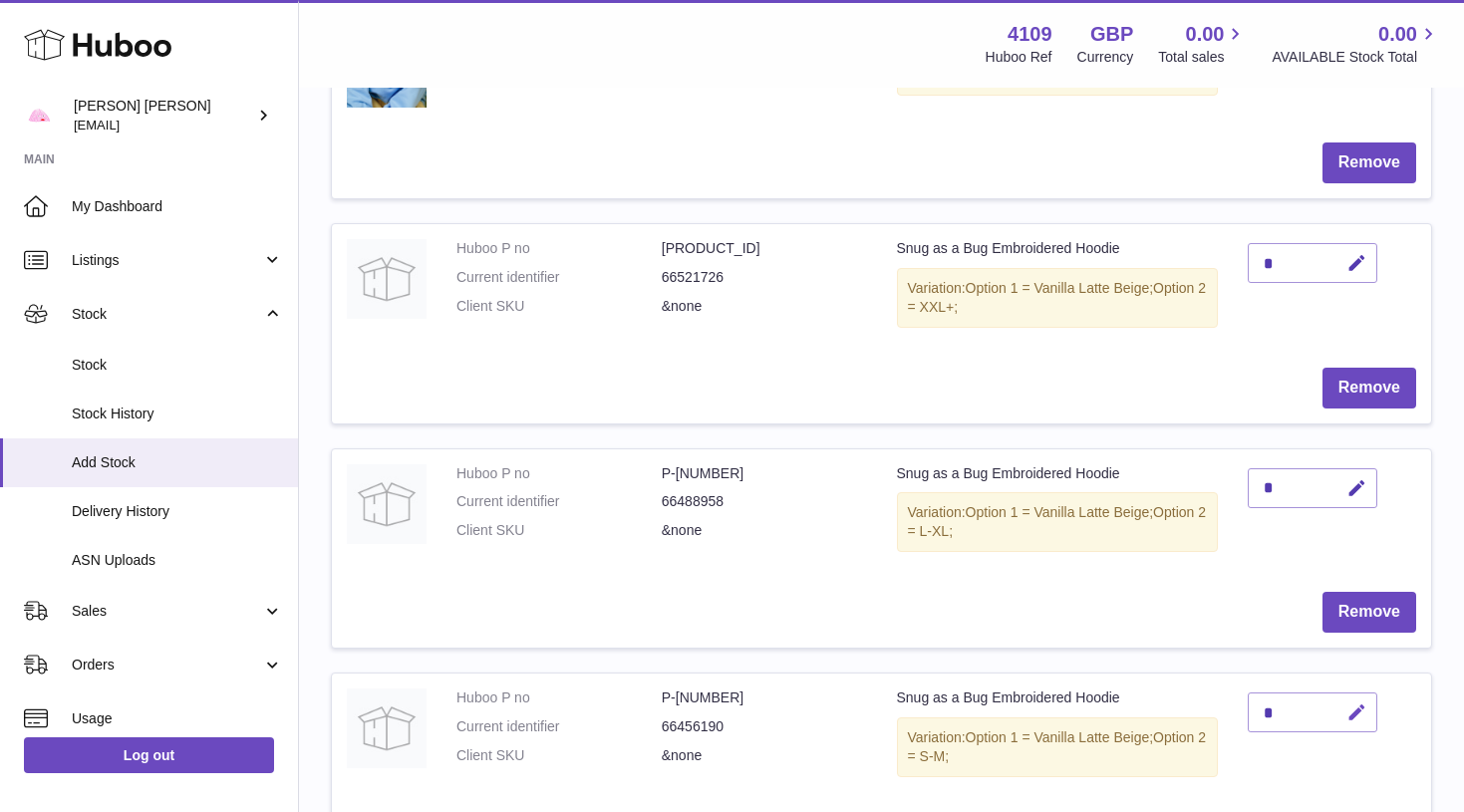 click at bounding box center [1356, 712] 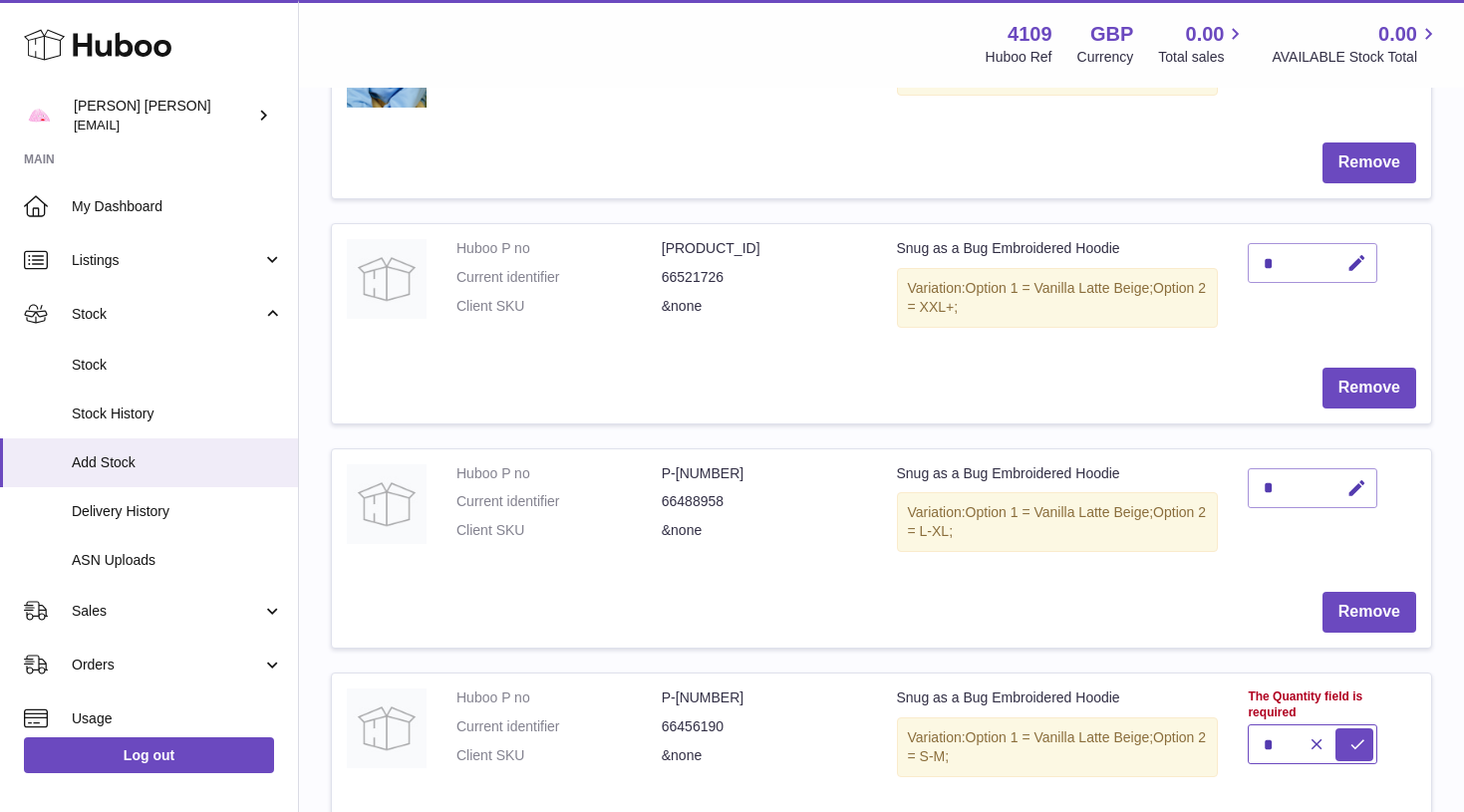 type on "*" 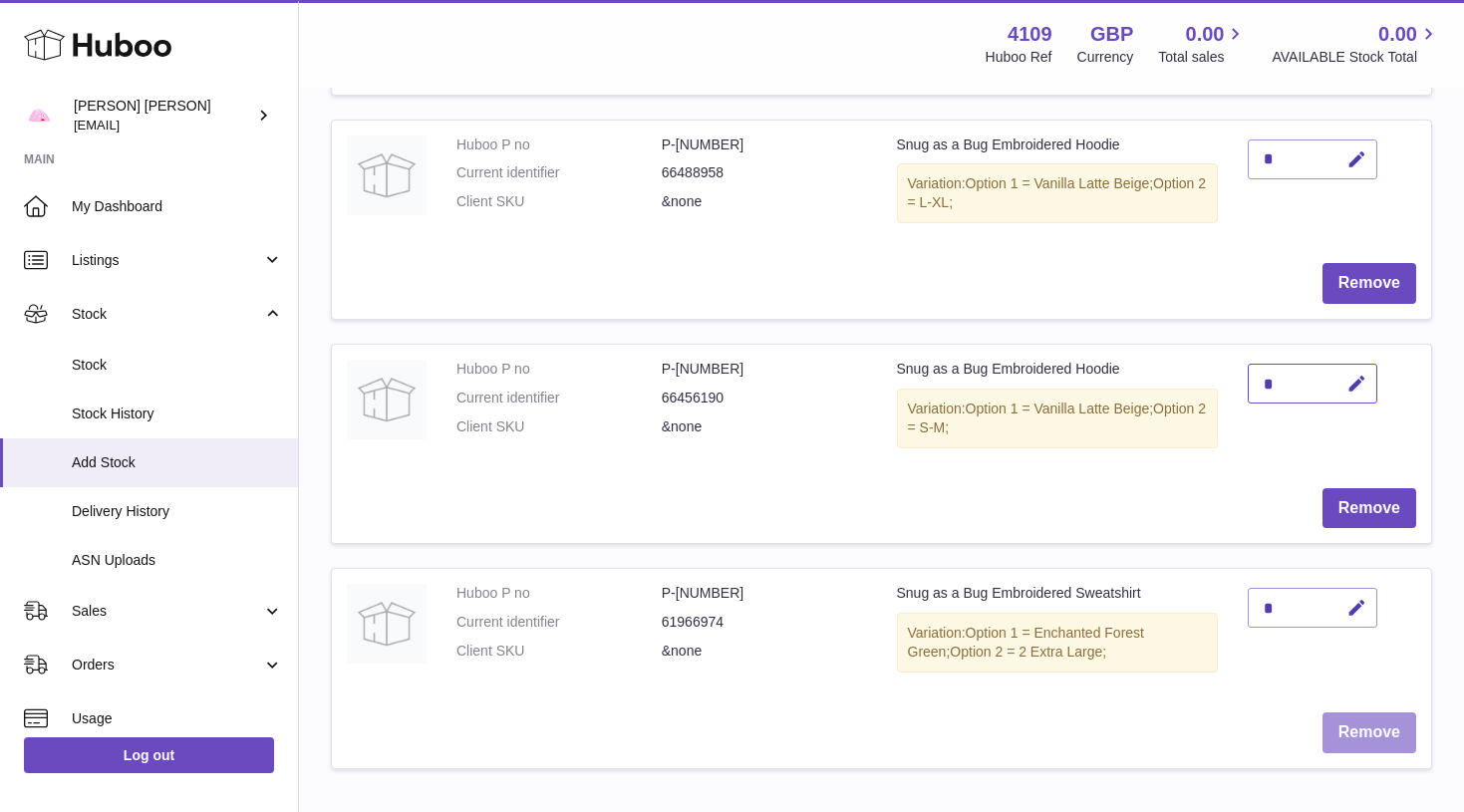 scroll, scrollTop: 2020, scrollLeft: 0, axis: vertical 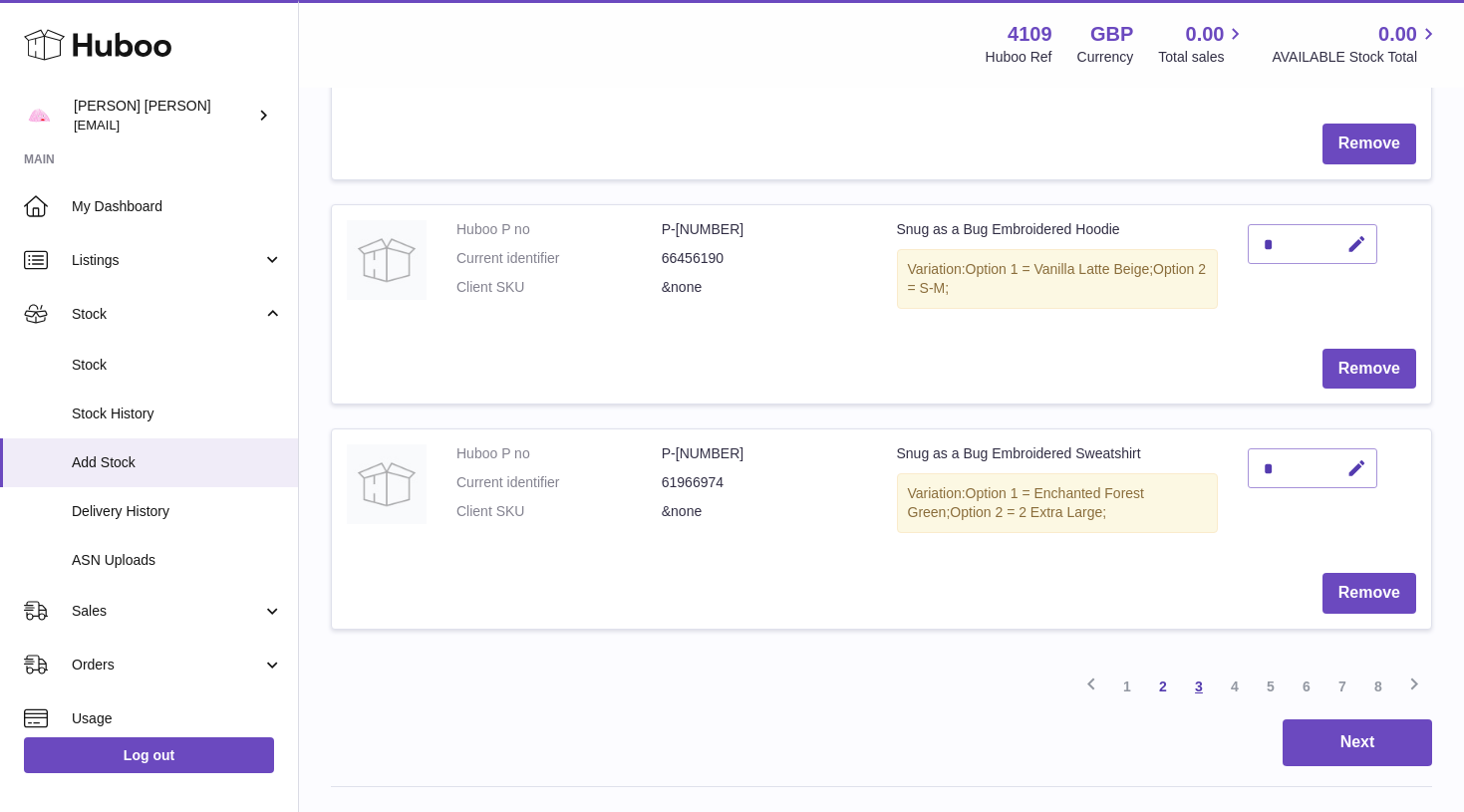 click on "3" at bounding box center (1199, 686) 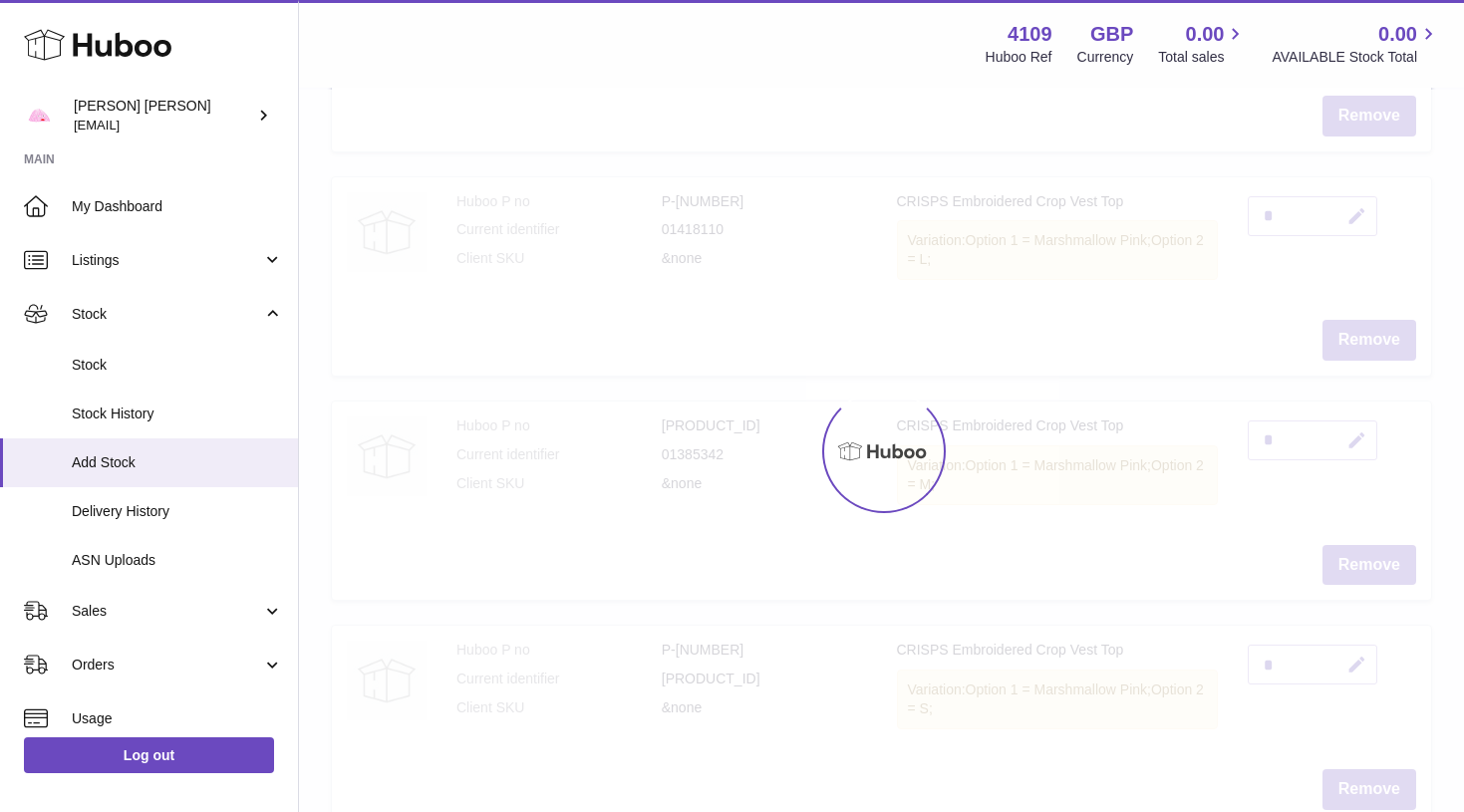 scroll, scrollTop: 90, scrollLeft: 0, axis: vertical 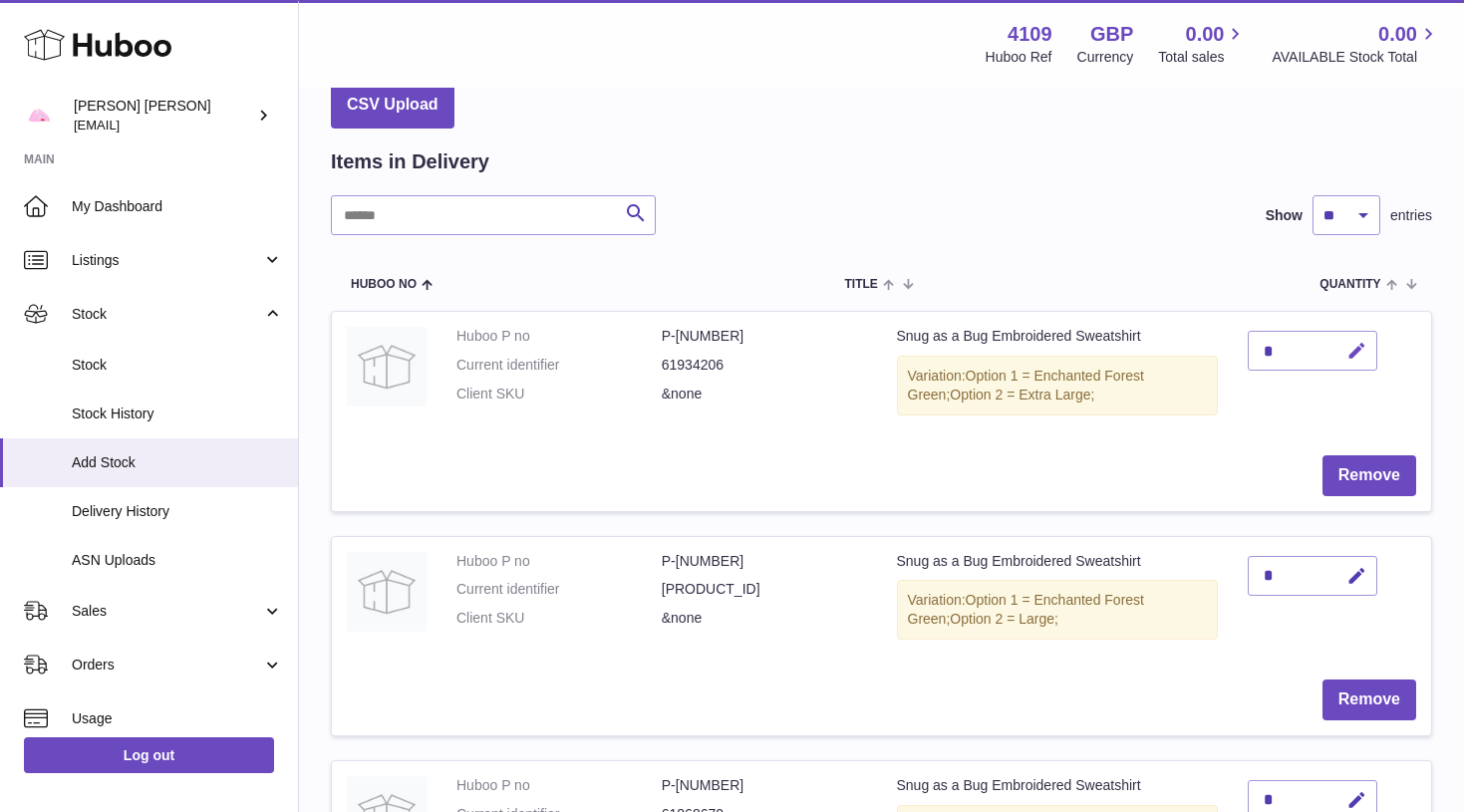 click at bounding box center (1356, 351) 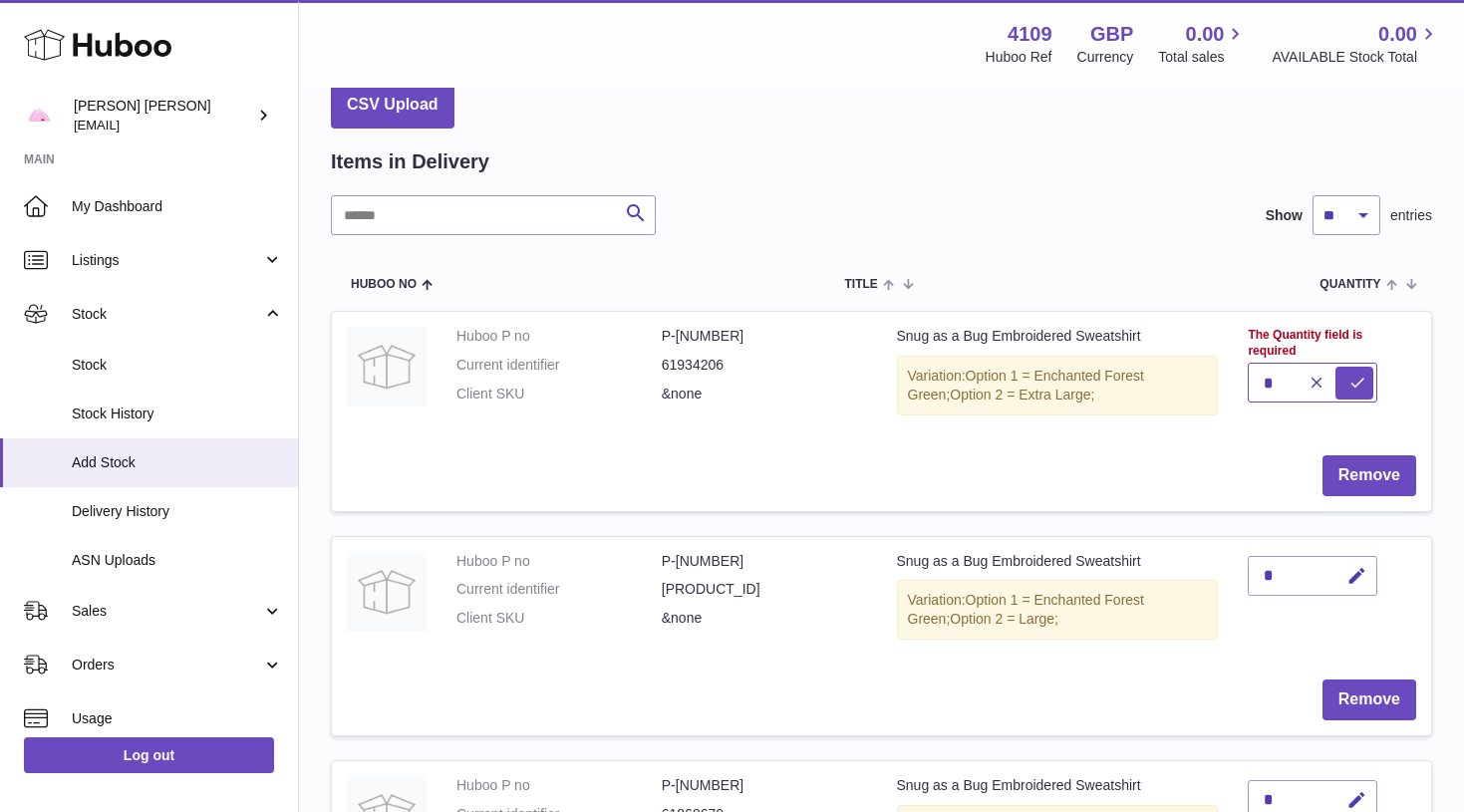 type on "*" 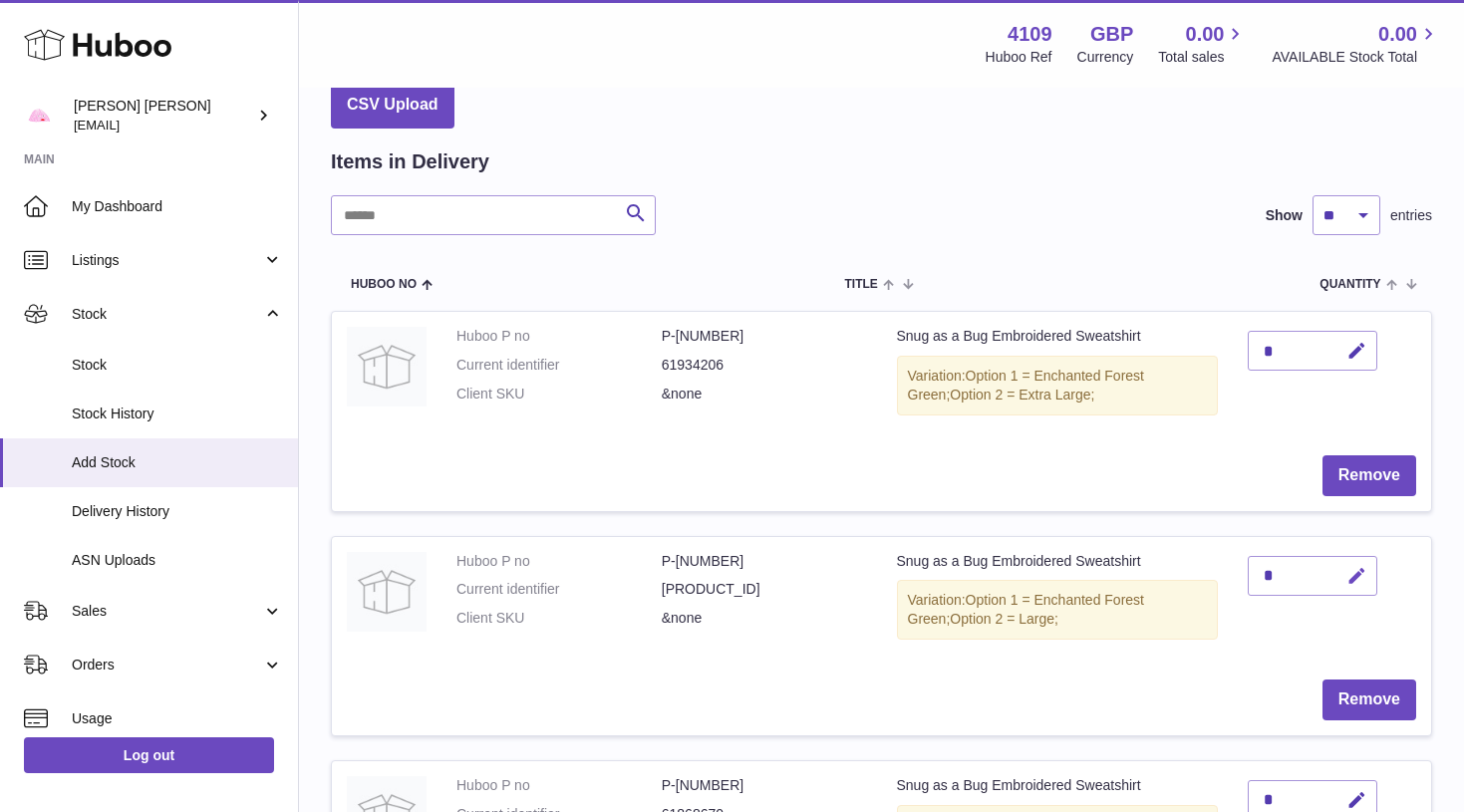 click at bounding box center (1356, 576) 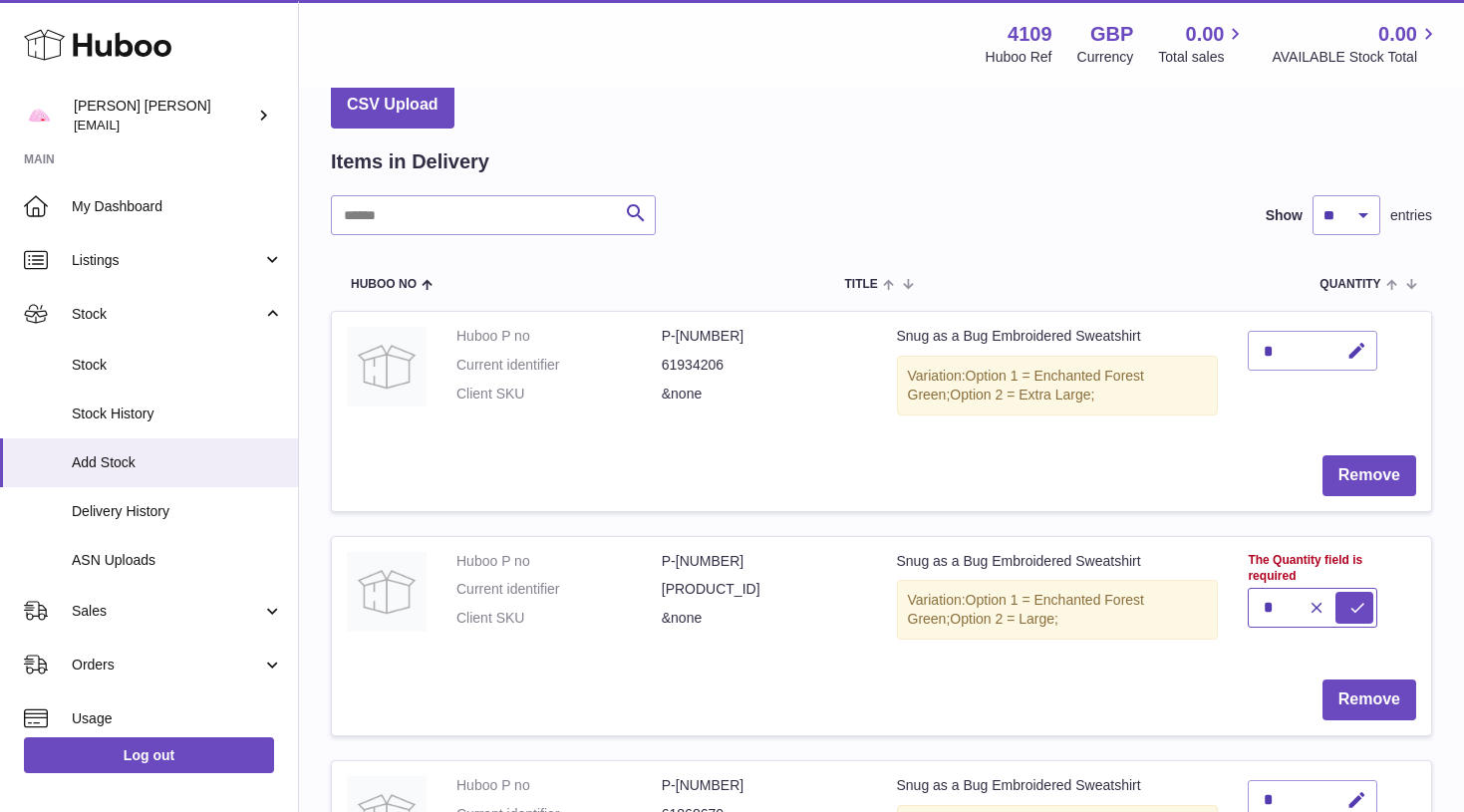 type on "*" 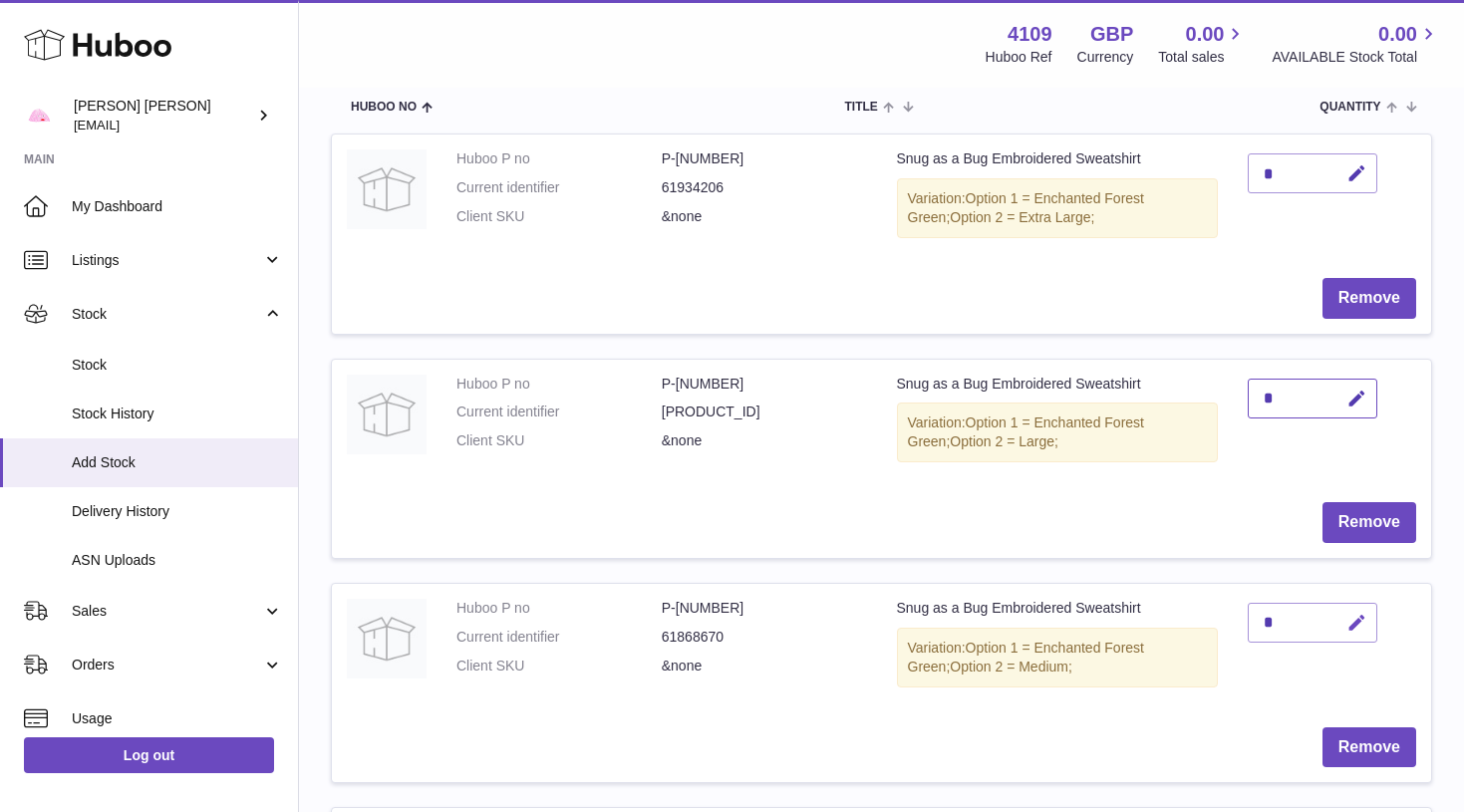 scroll, scrollTop: 270, scrollLeft: 0, axis: vertical 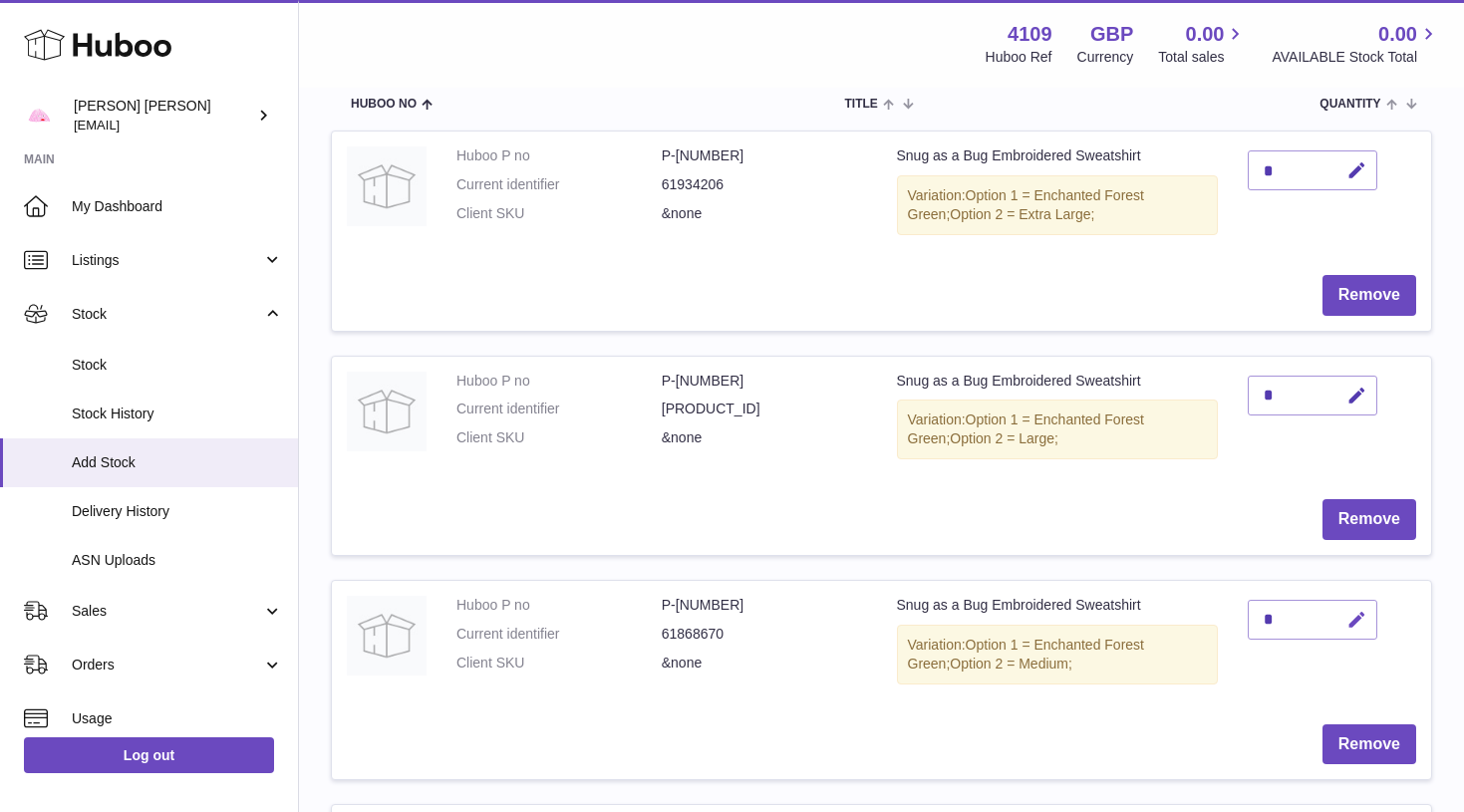 click at bounding box center [1353, 620] 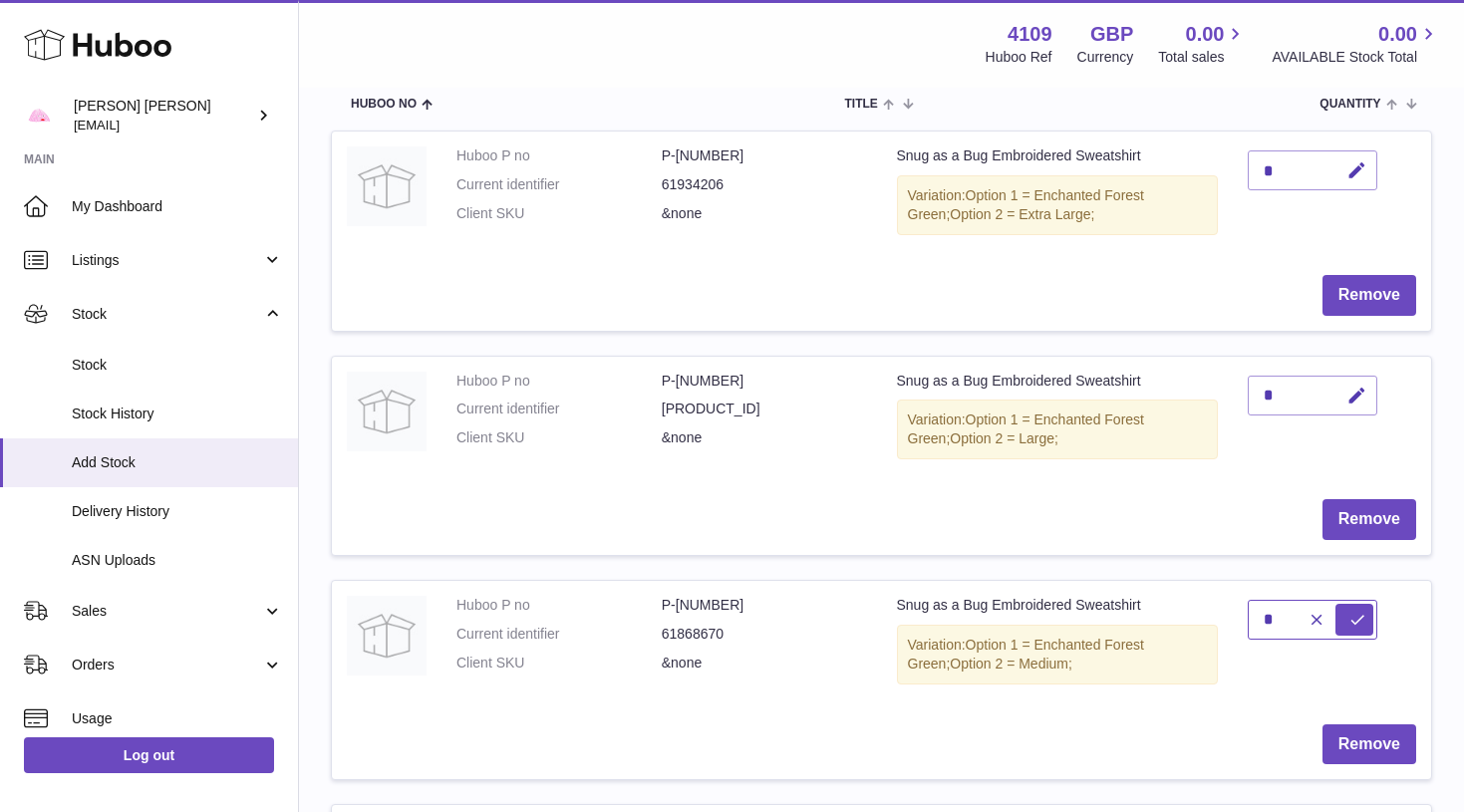 type on "*" 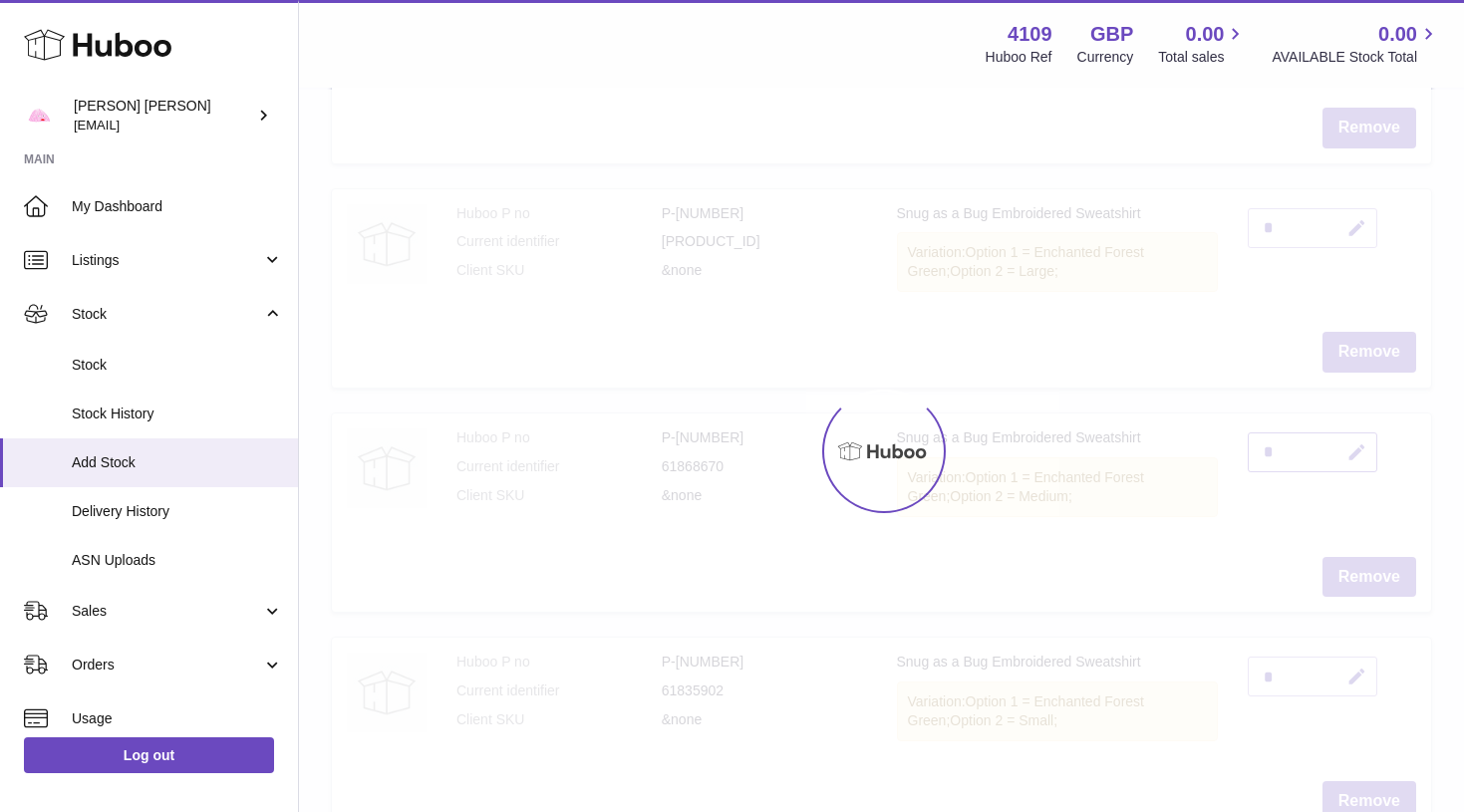scroll, scrollTop: 436, scrollLeft: 0, axis: vertical 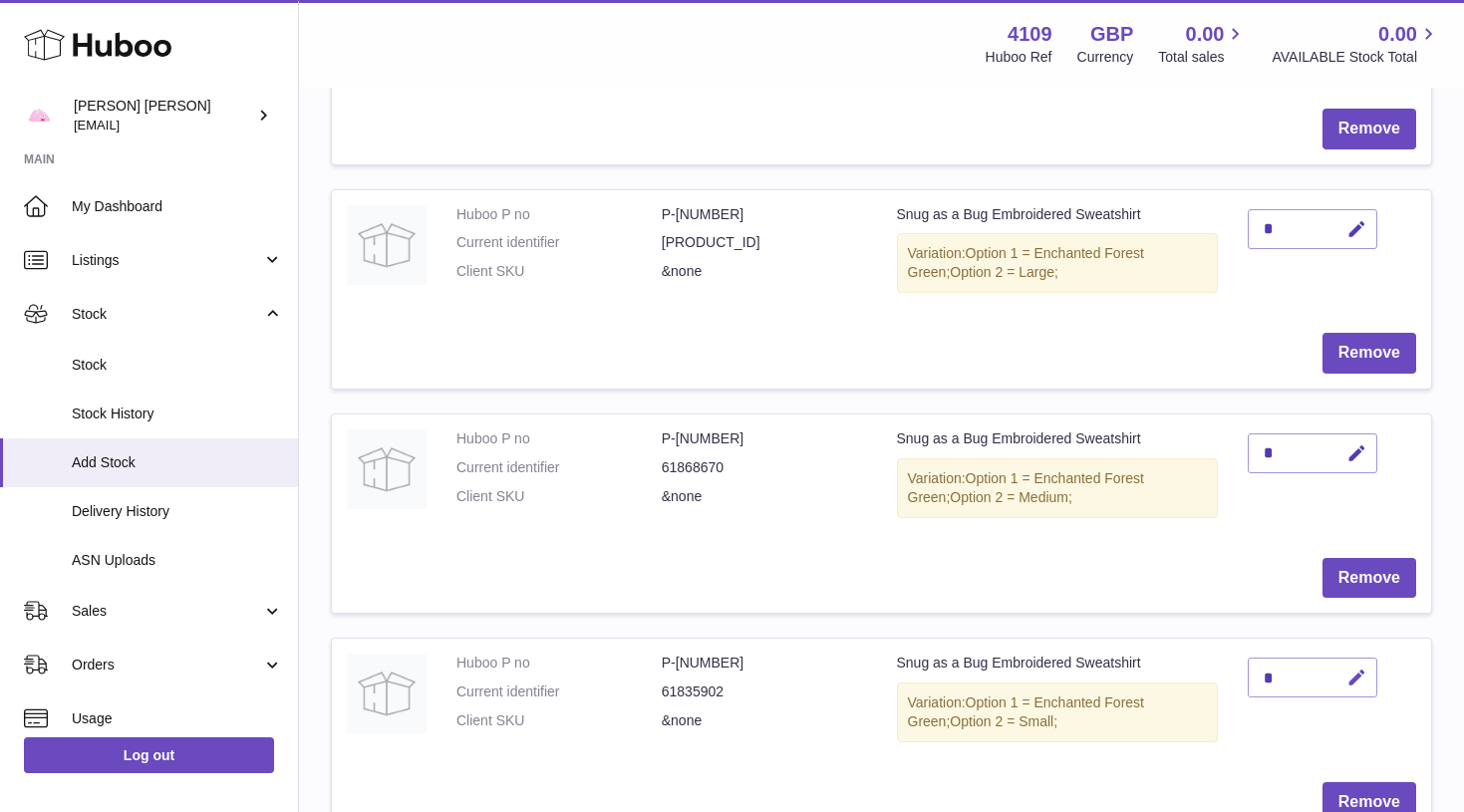 click at bounding box center (1353, 677) 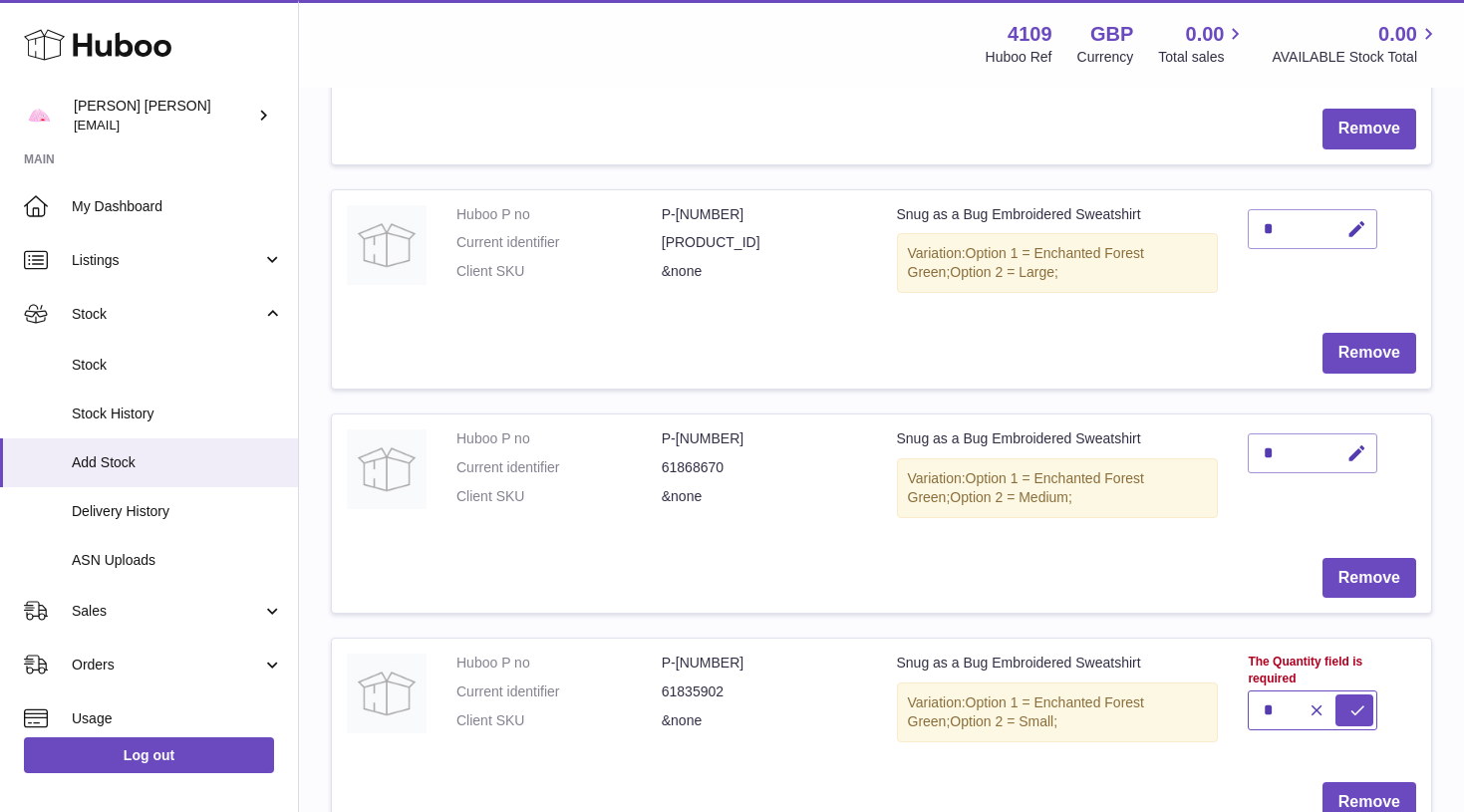 type on "*" 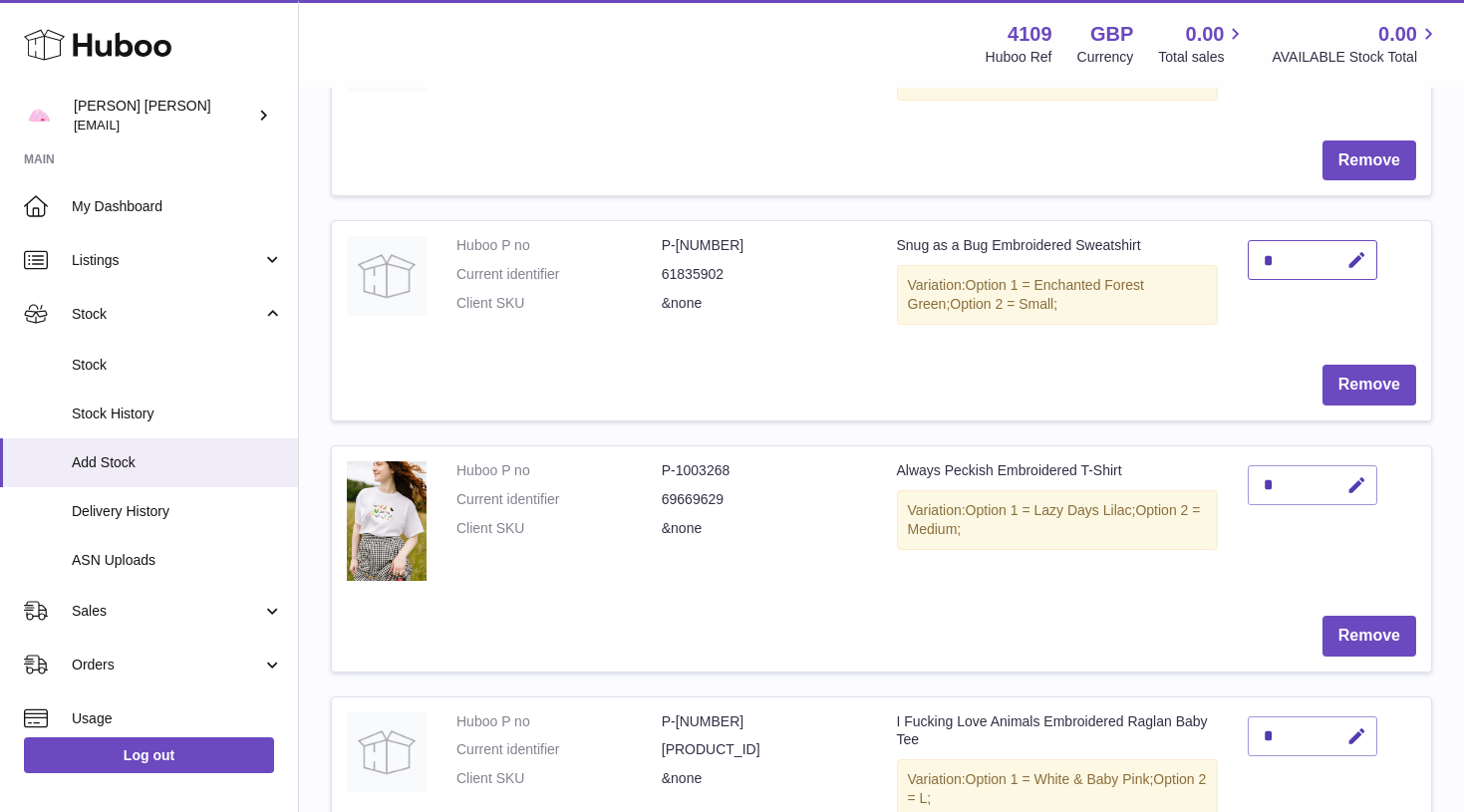 scroll, scrollTop: 856, scrollLeft: 0, axis: vertical 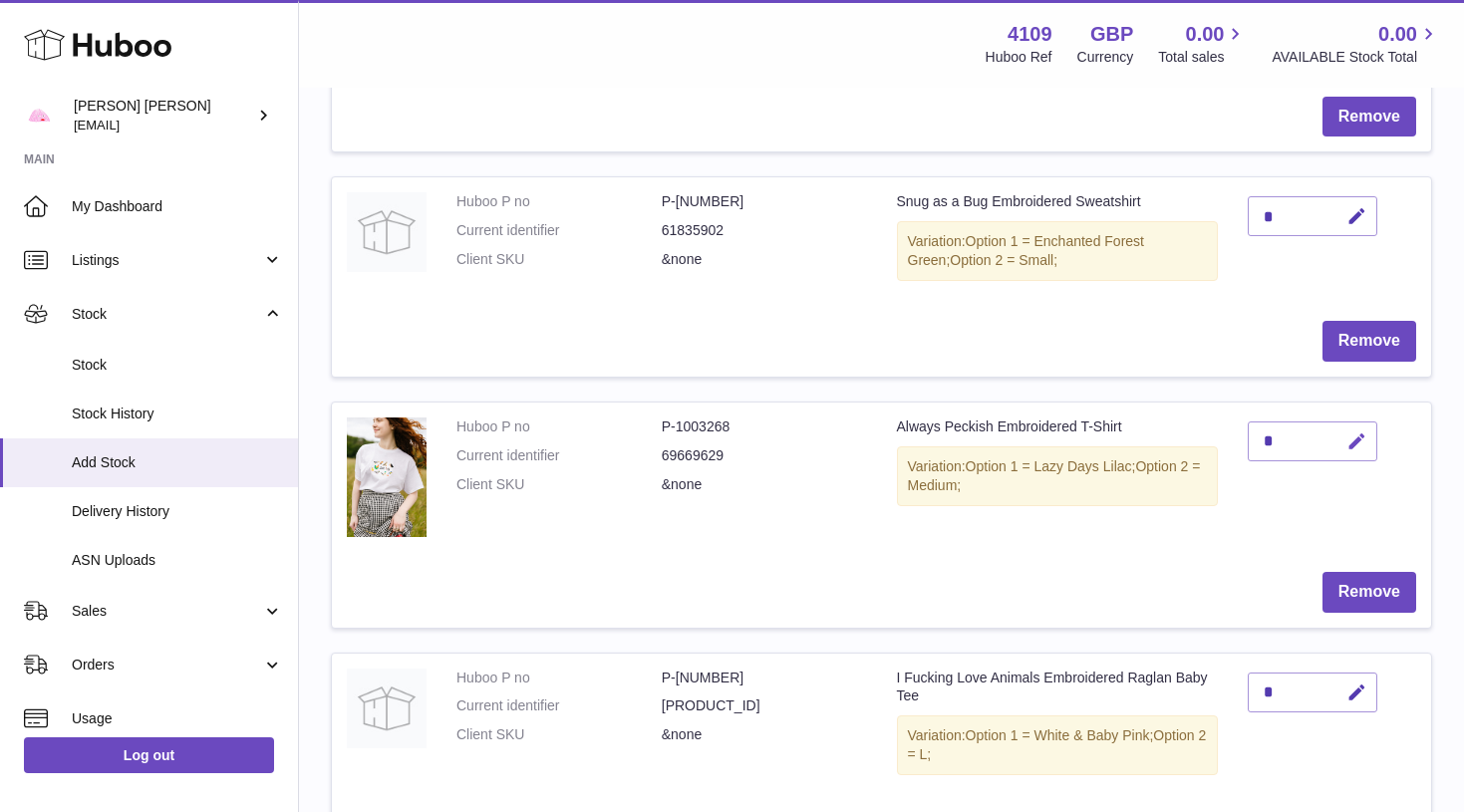 click at bounding box center (1356, 441) 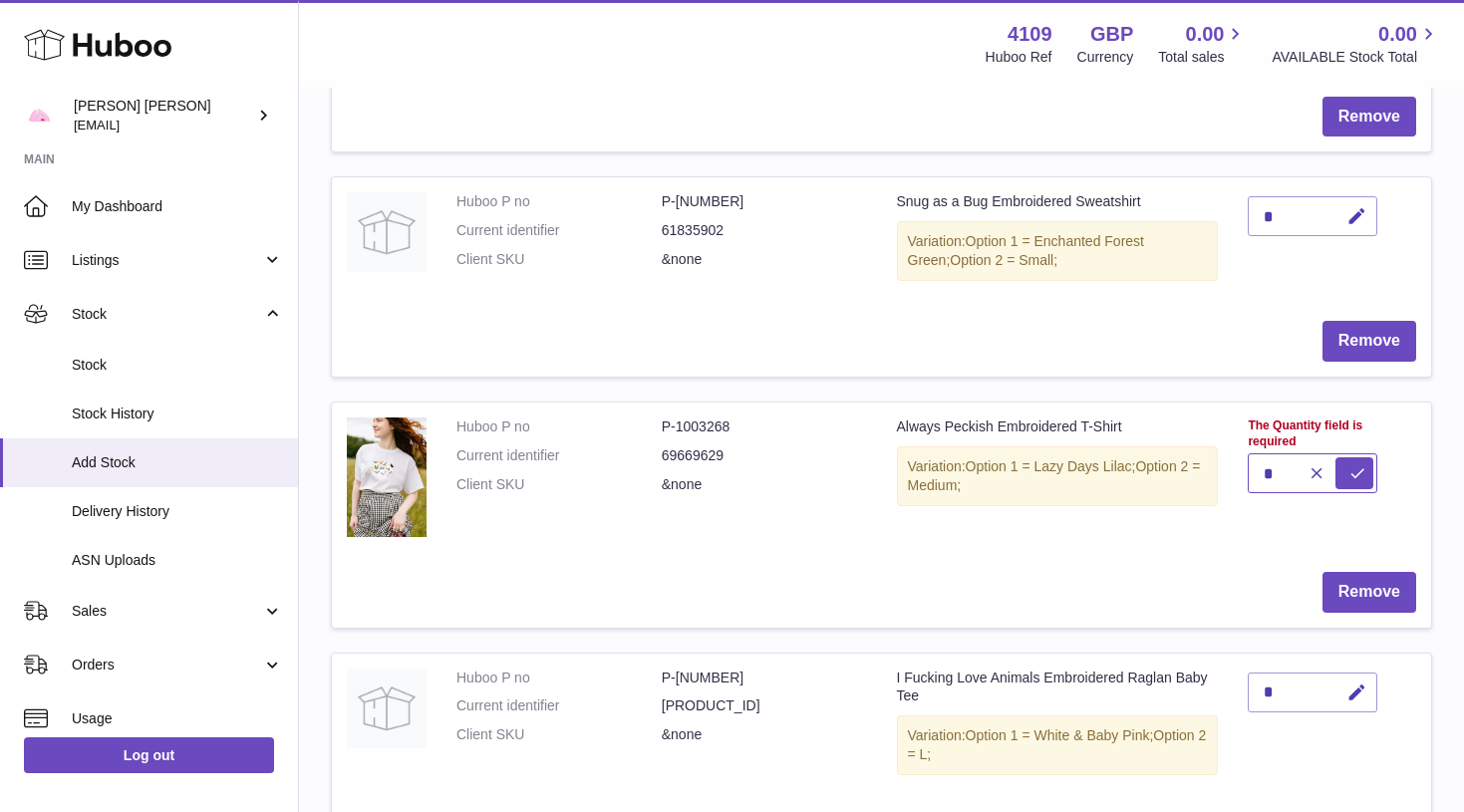 type on "*" 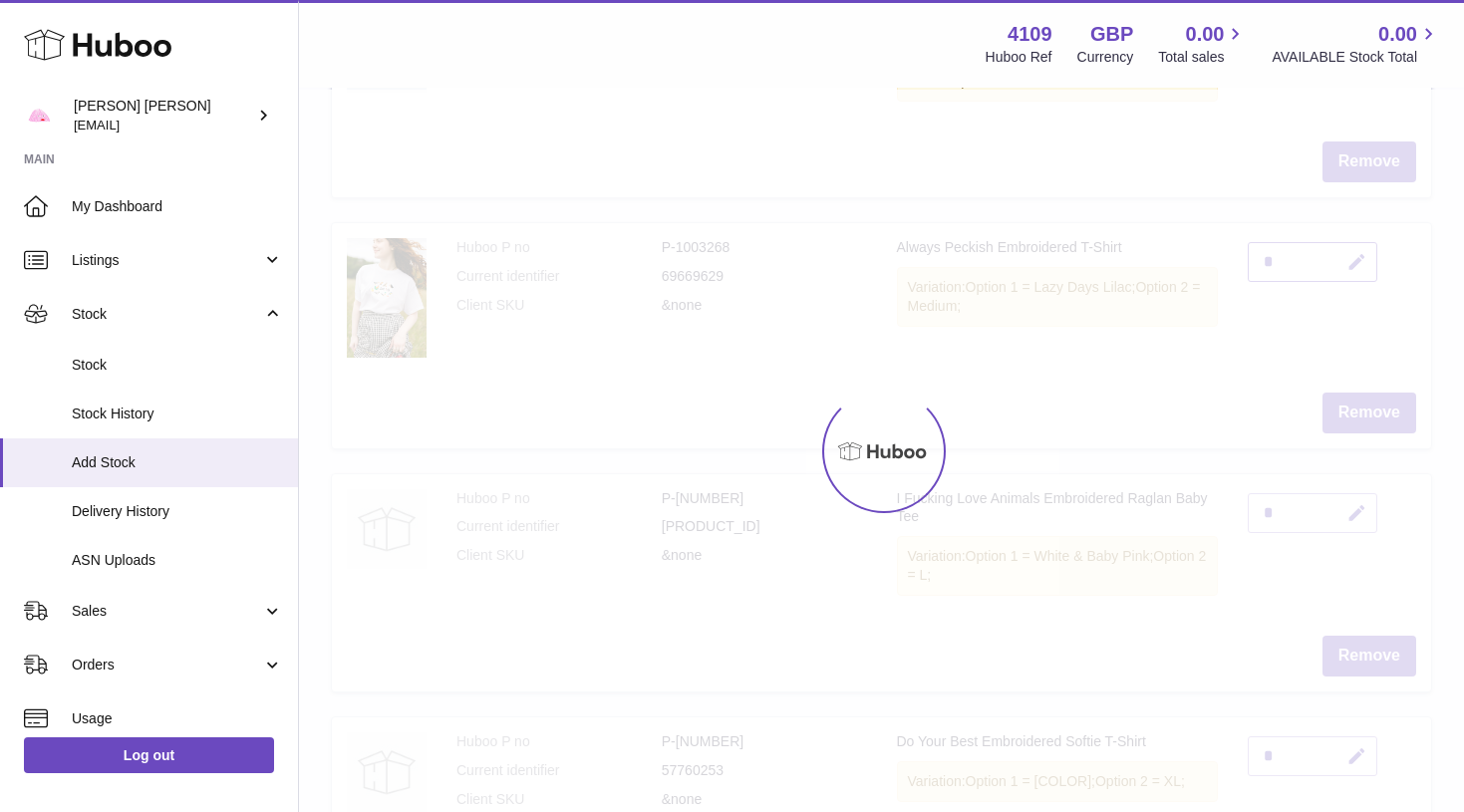 scroll, scrollTop: 1079, scrollLeft: 0, axis: vertical 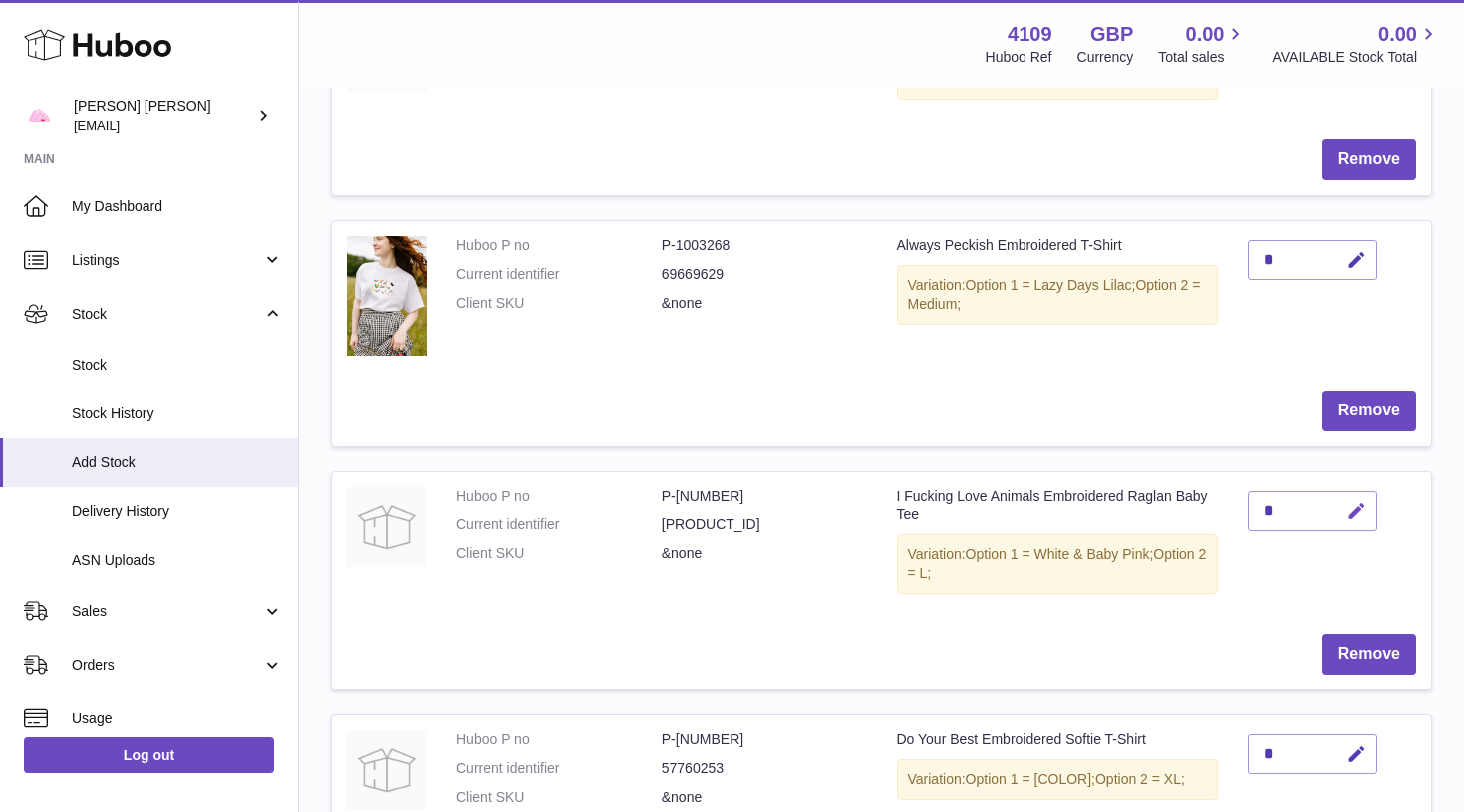 click at bounding box center [1356, 511] 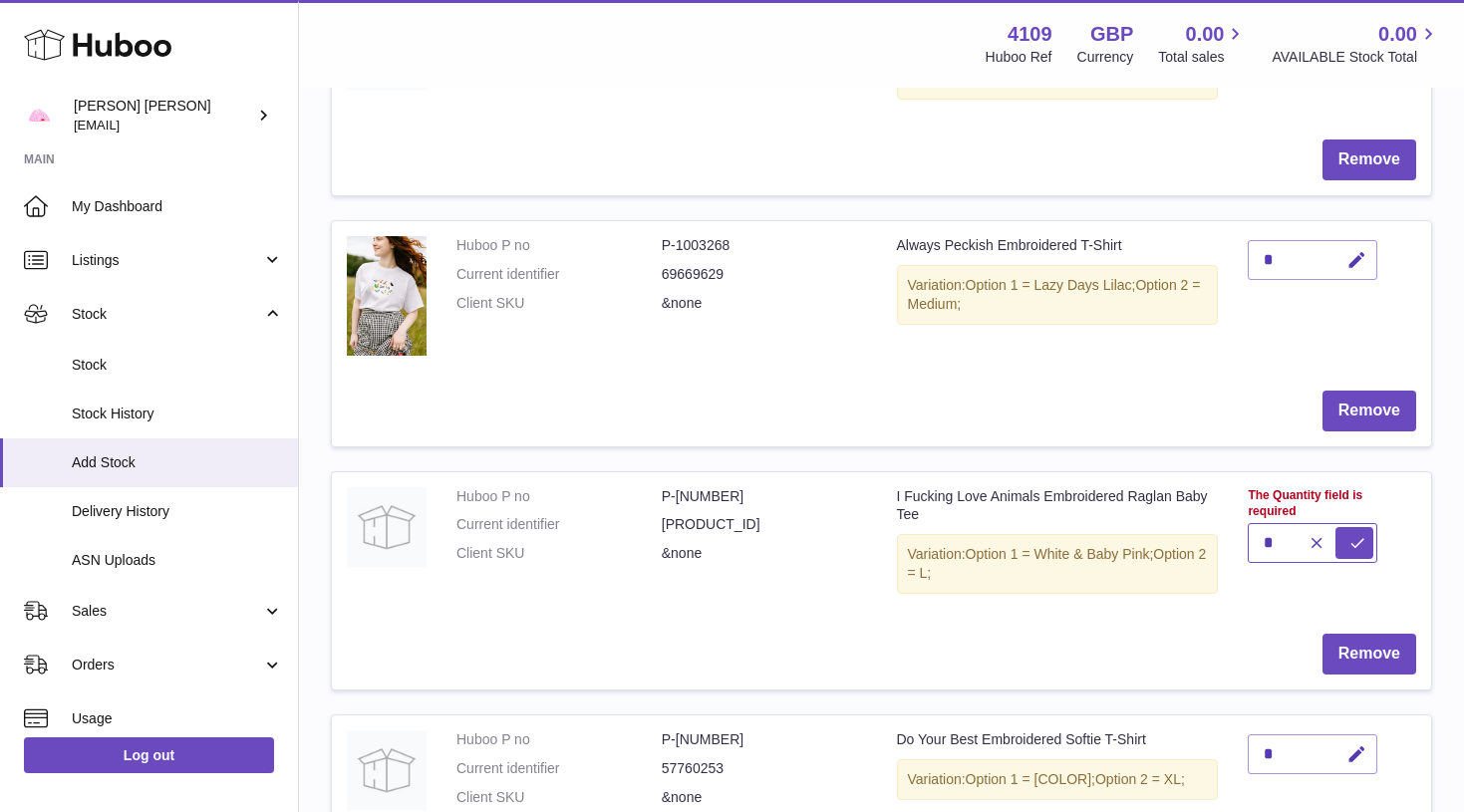 type on "*" 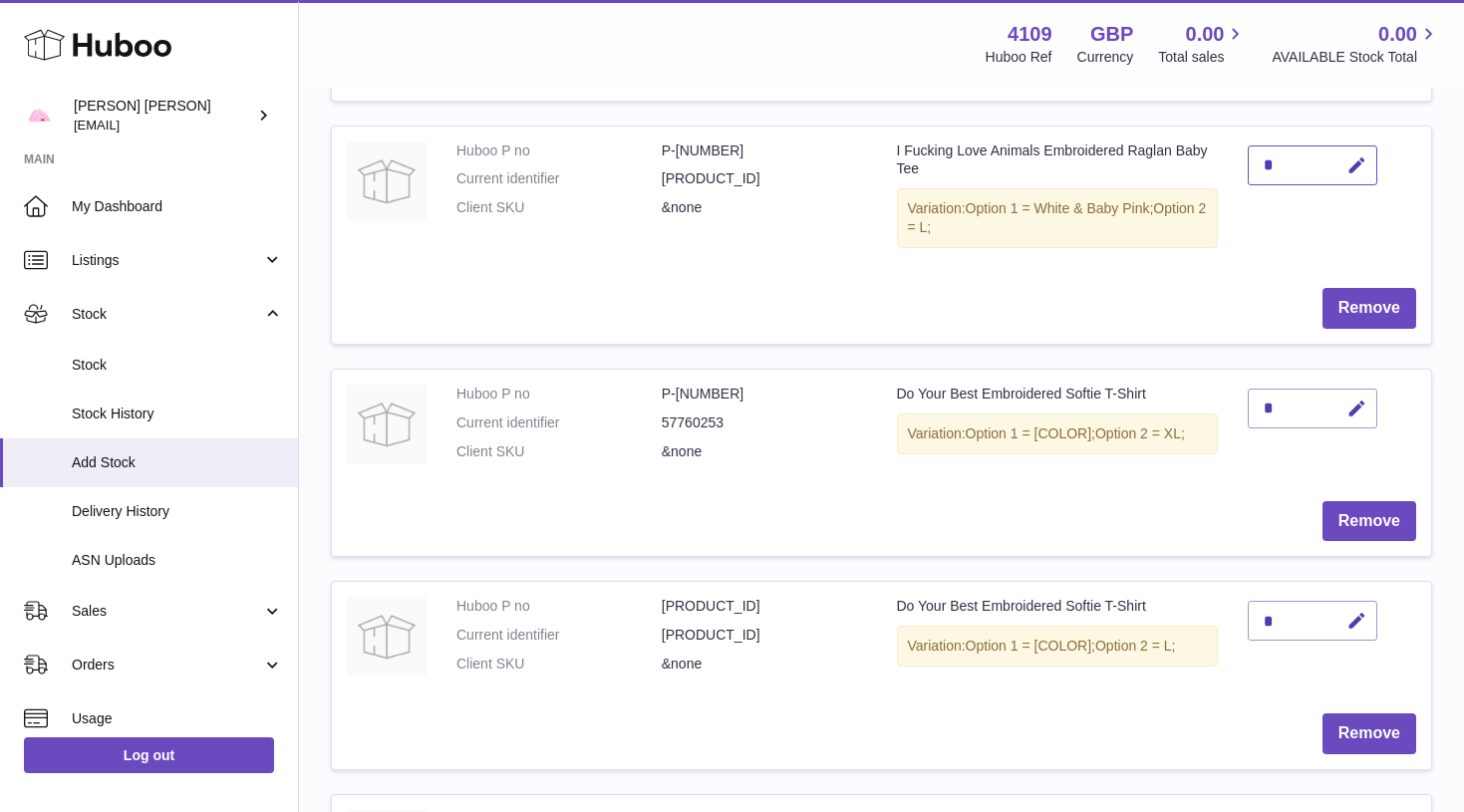scroll, scrollTop: 1439, scrollLeft: 0, axis: vertical 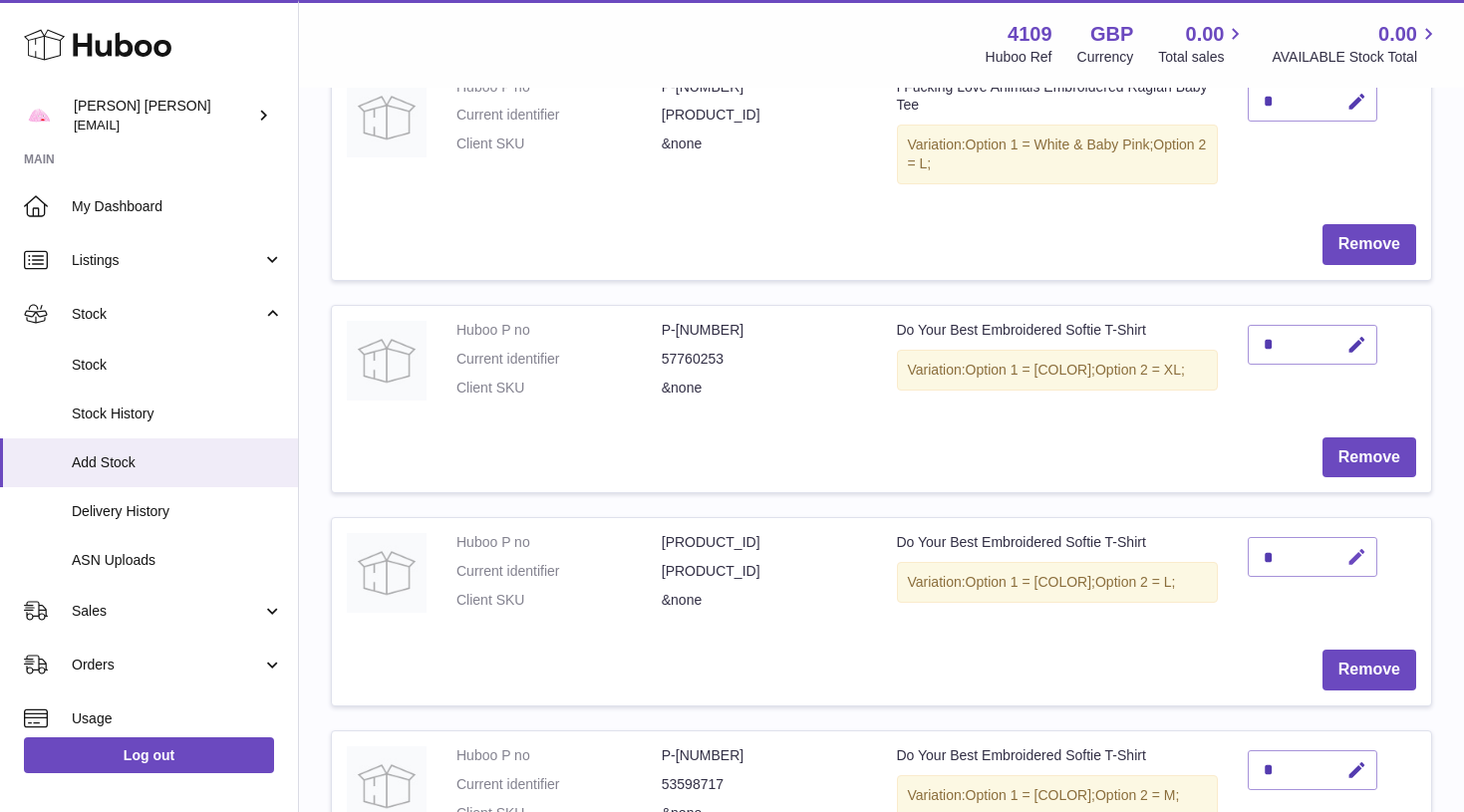 click at bounding box center [1356, 557] 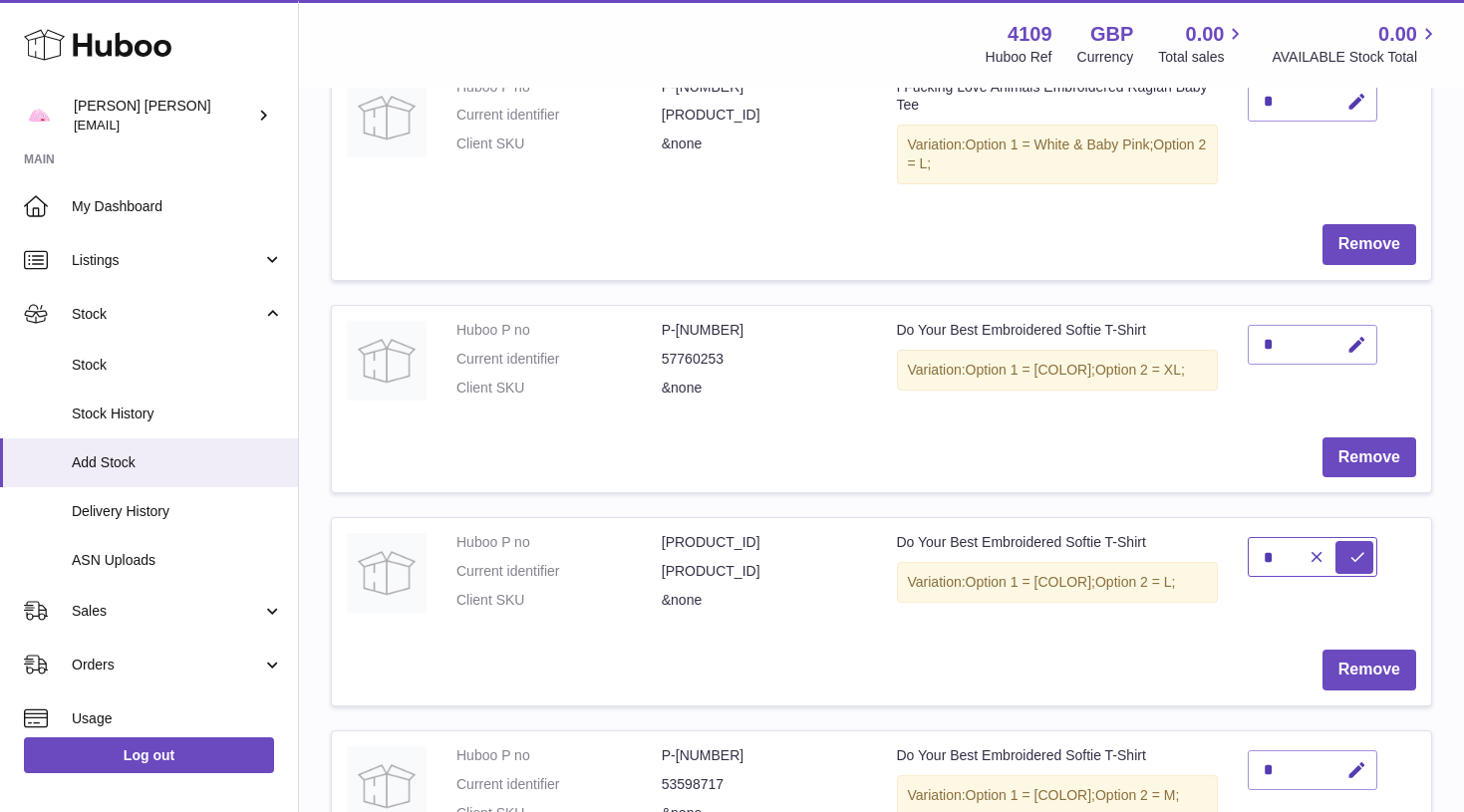 type on "*" 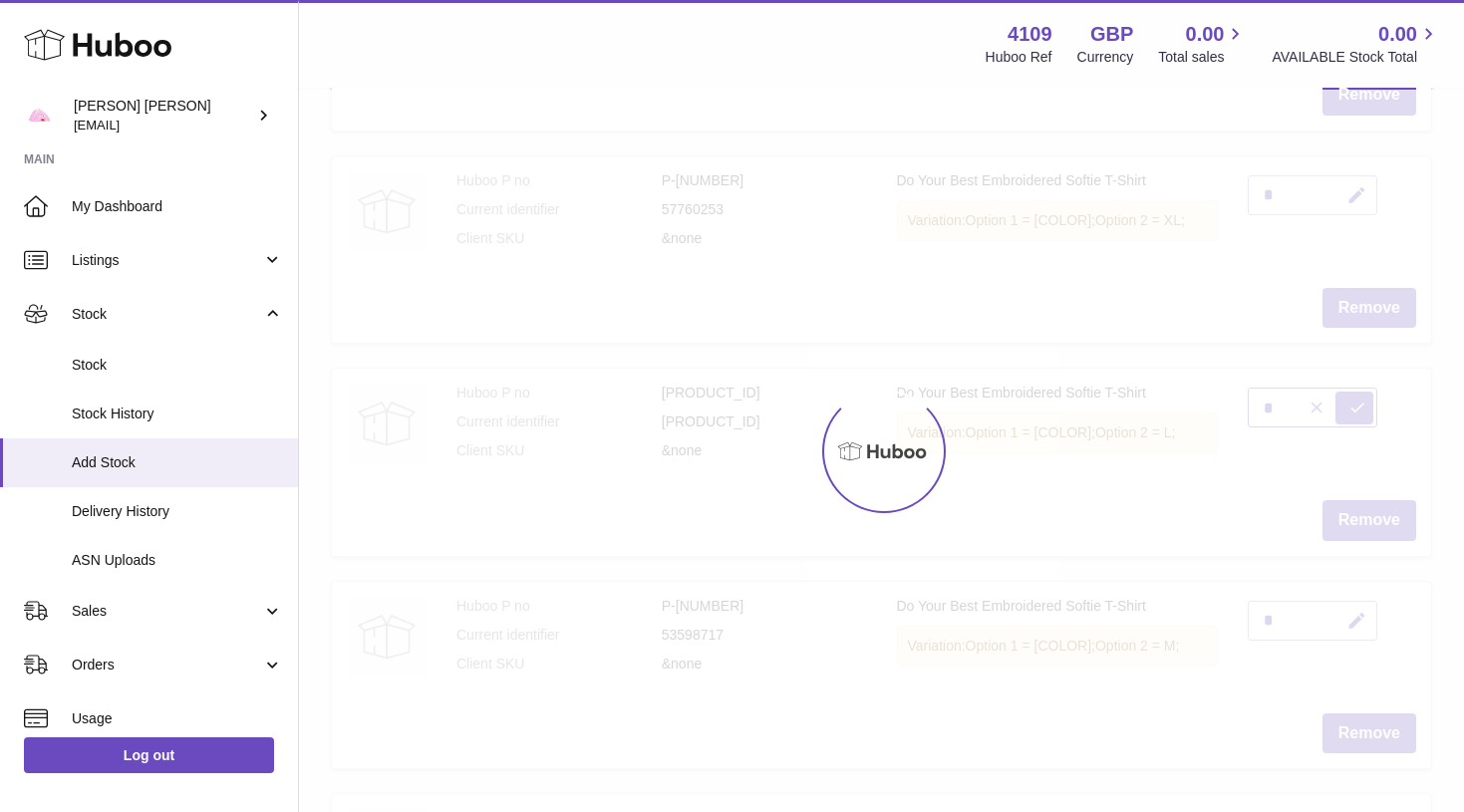 scroll, scrollTop: 1654, scrollLeft: 0, axis: vertical 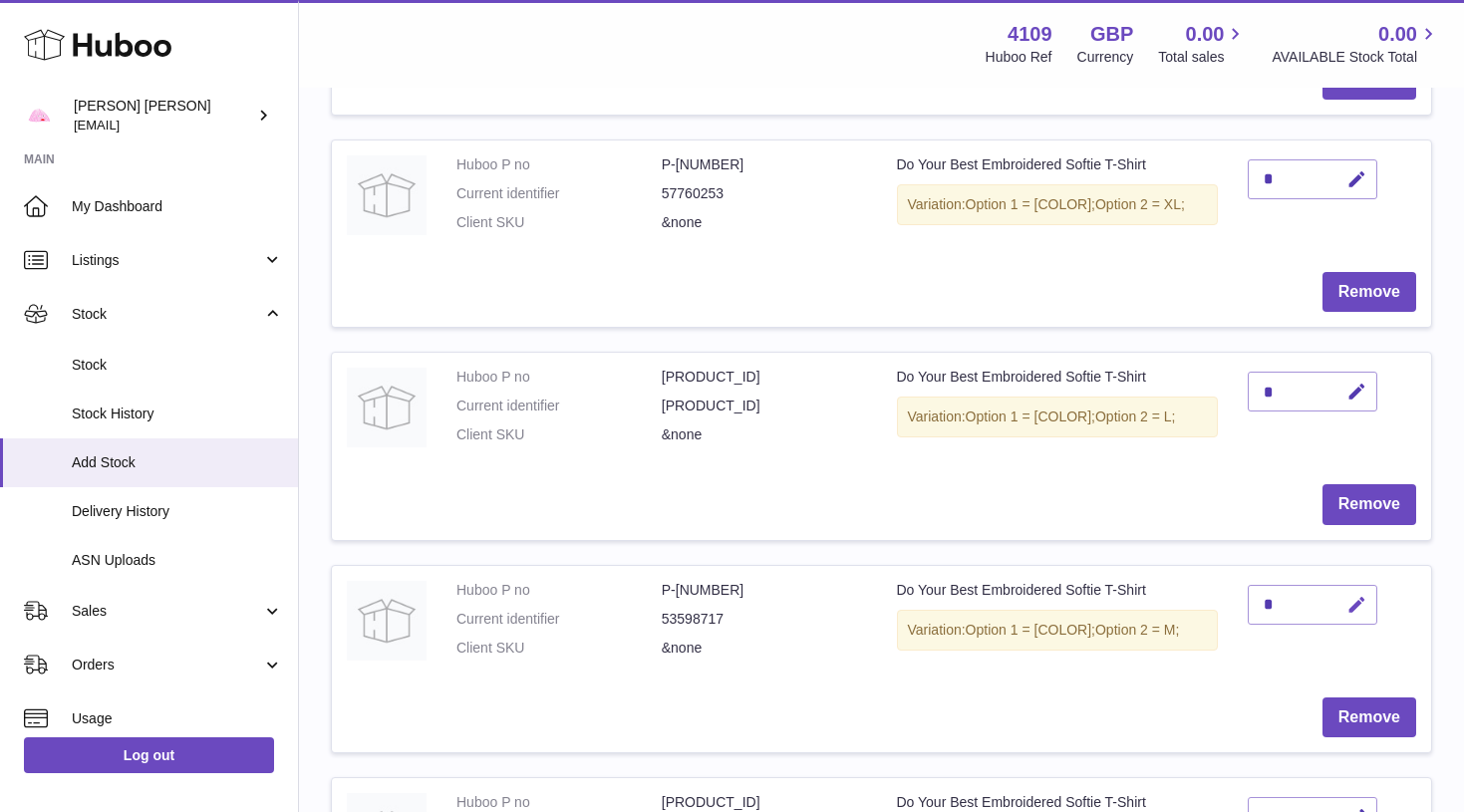 click at bounding box center (1356, 605) 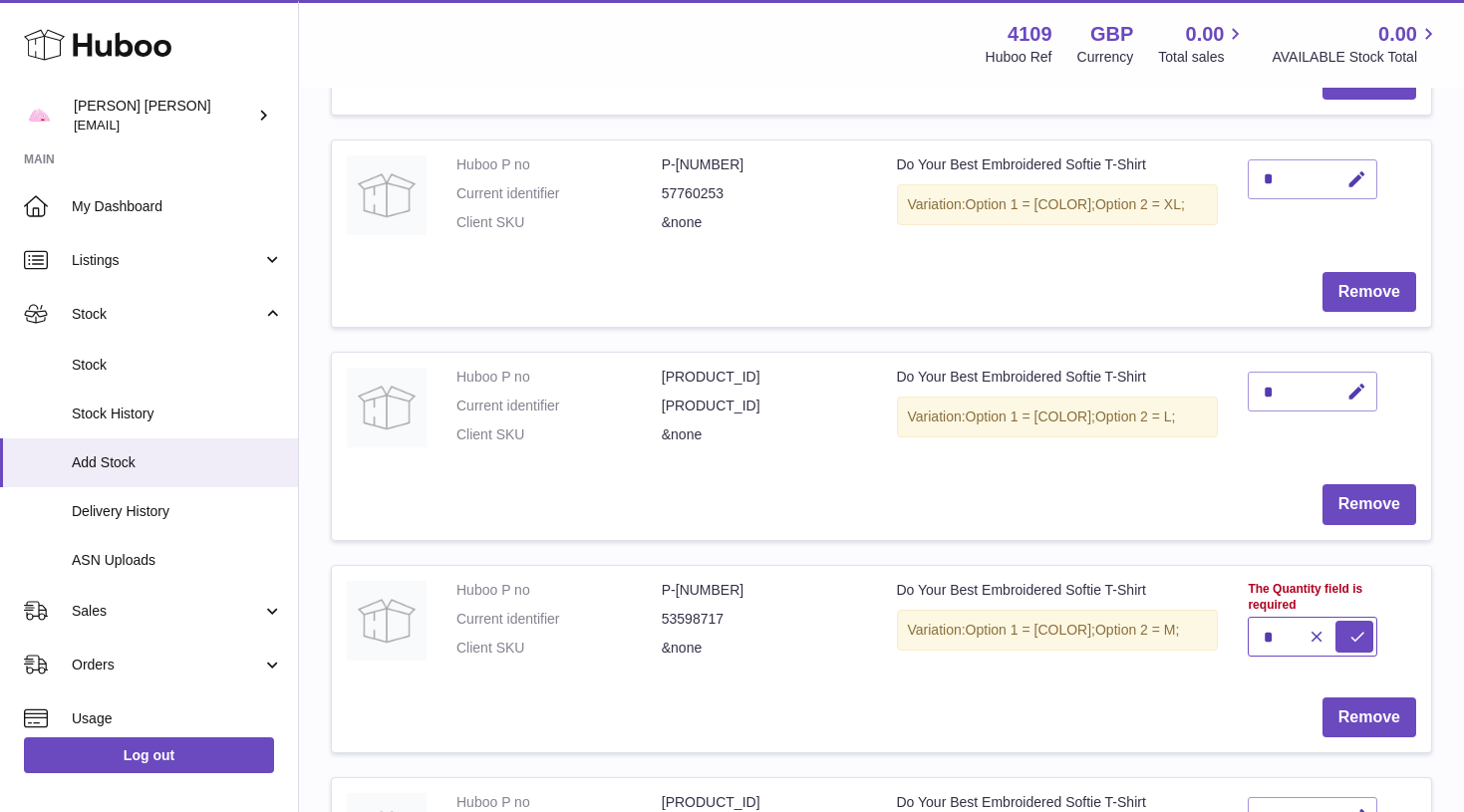 type on "*" 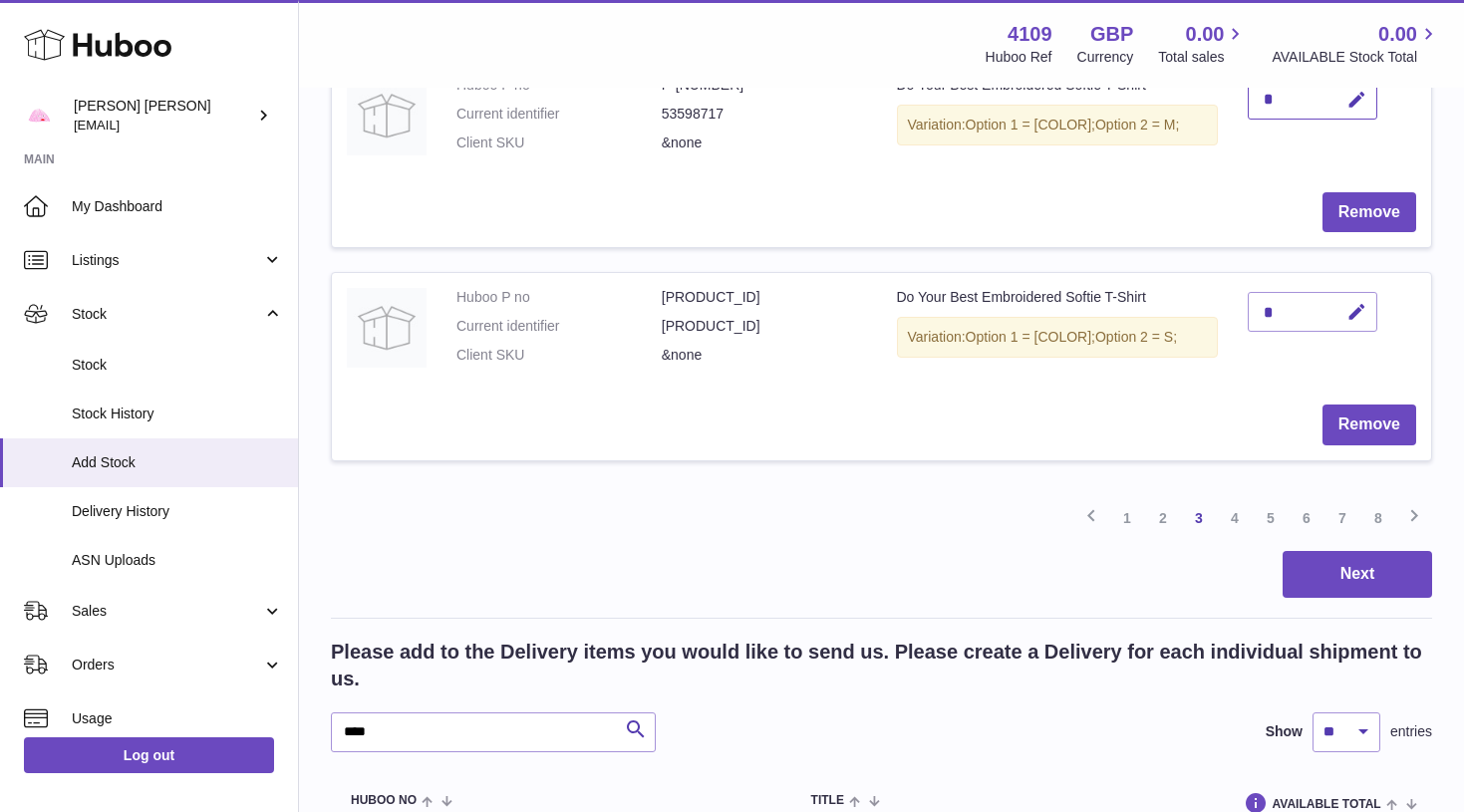 scroll, scrollTop: 2161, scrollLeft: 0, axis: vertical 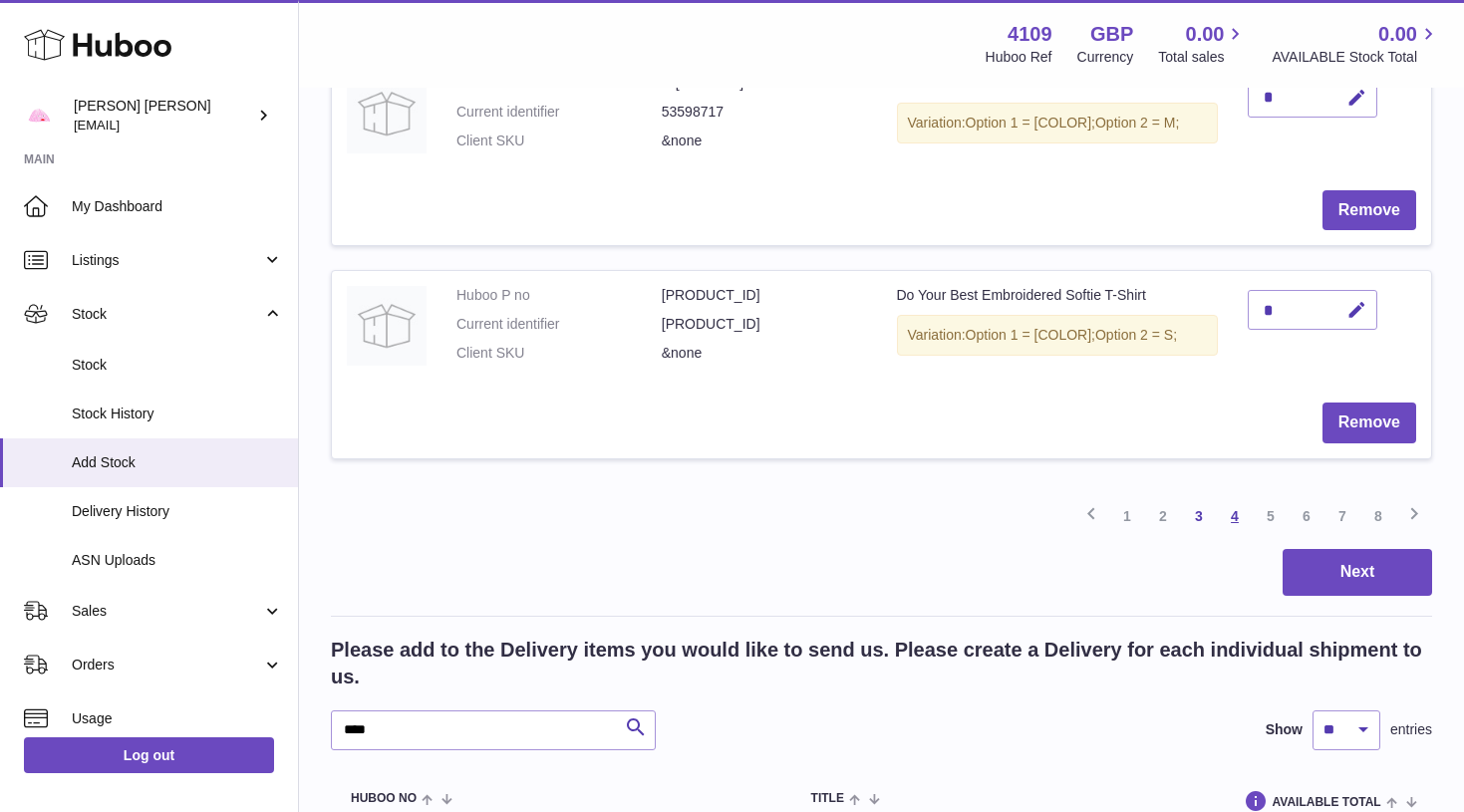 click on "4" at bounding box center (1235, 516) 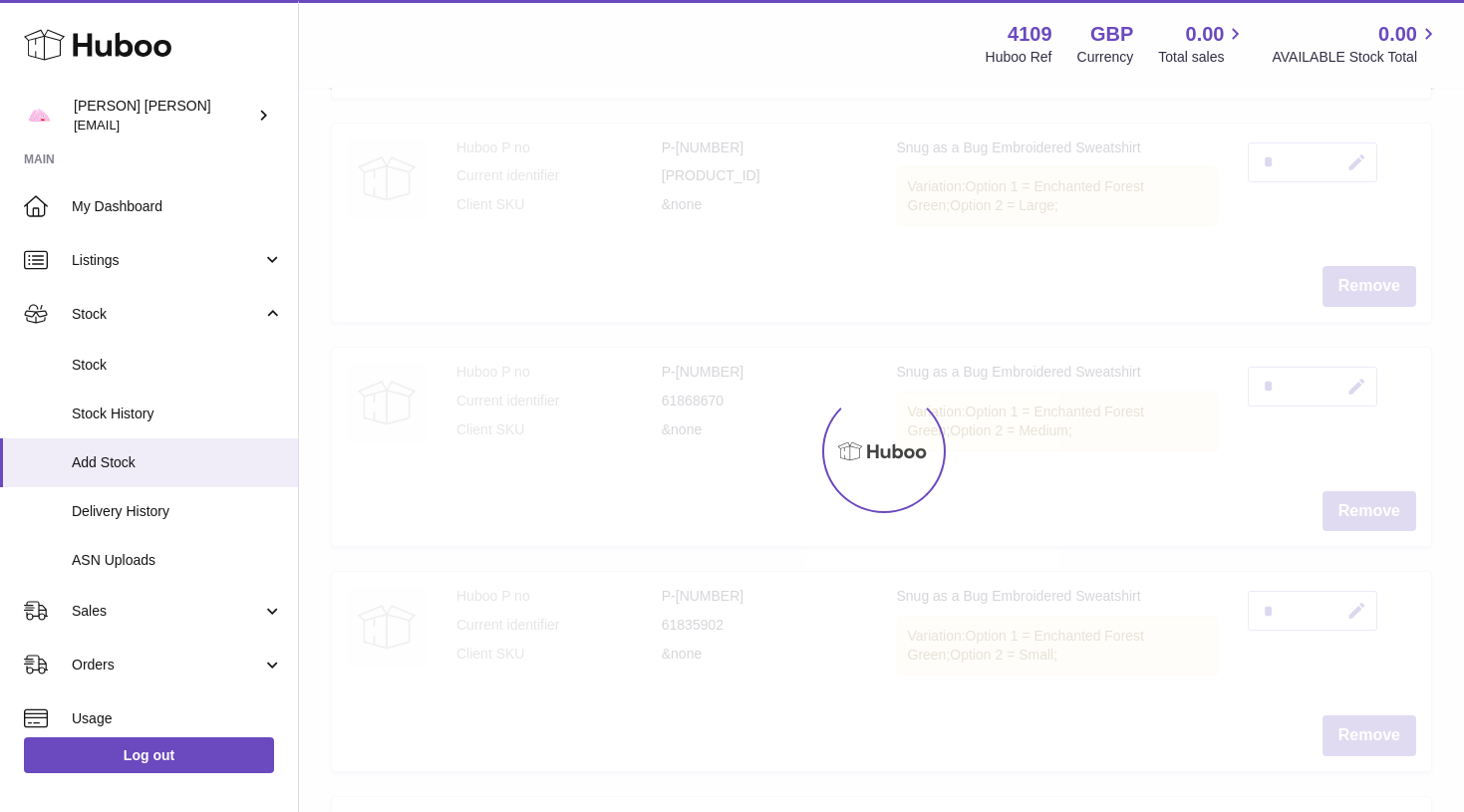 scroll, scrollTop: 90, scrollLeft: 0, axis: vertical 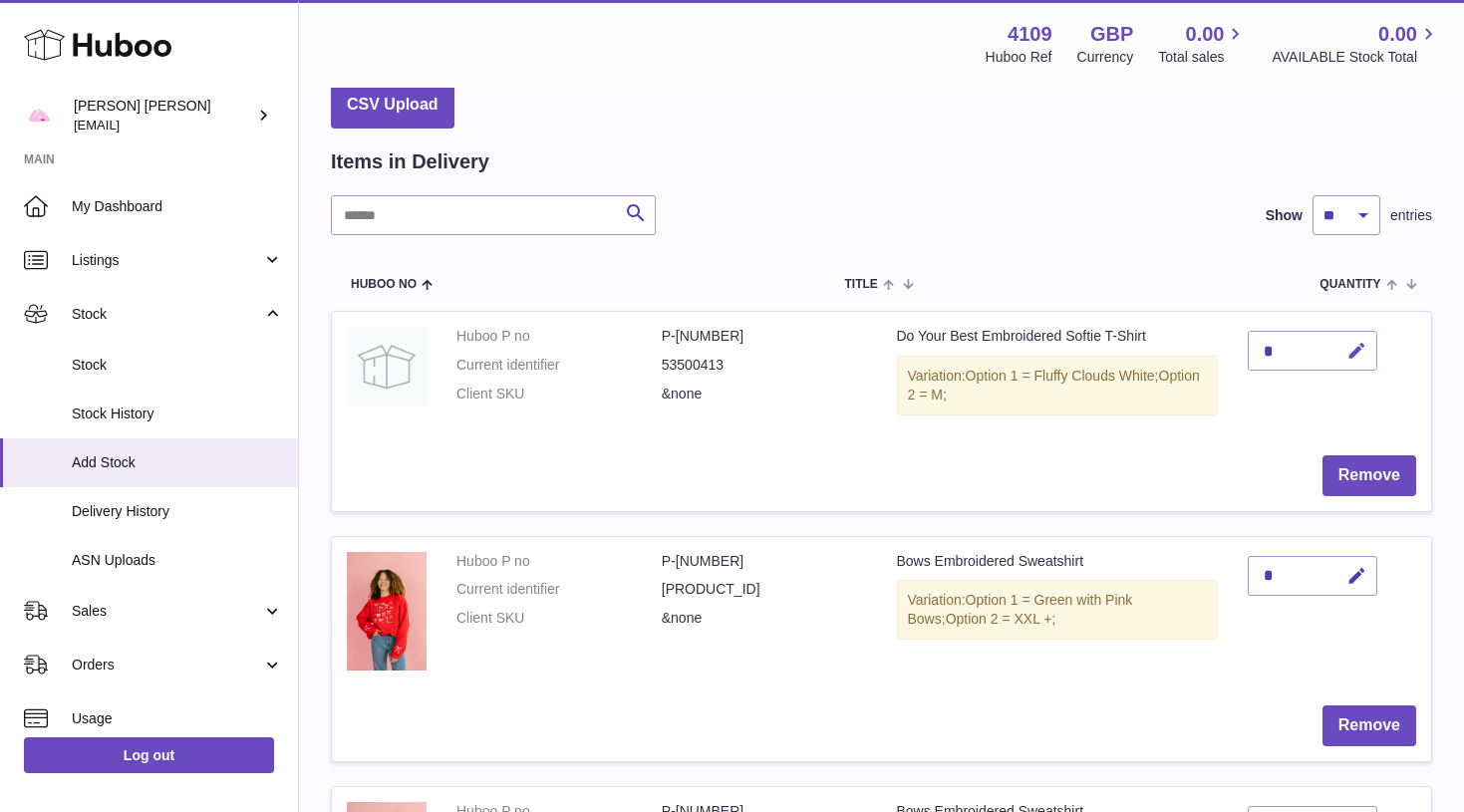 click at bounding box center (1356, 351) 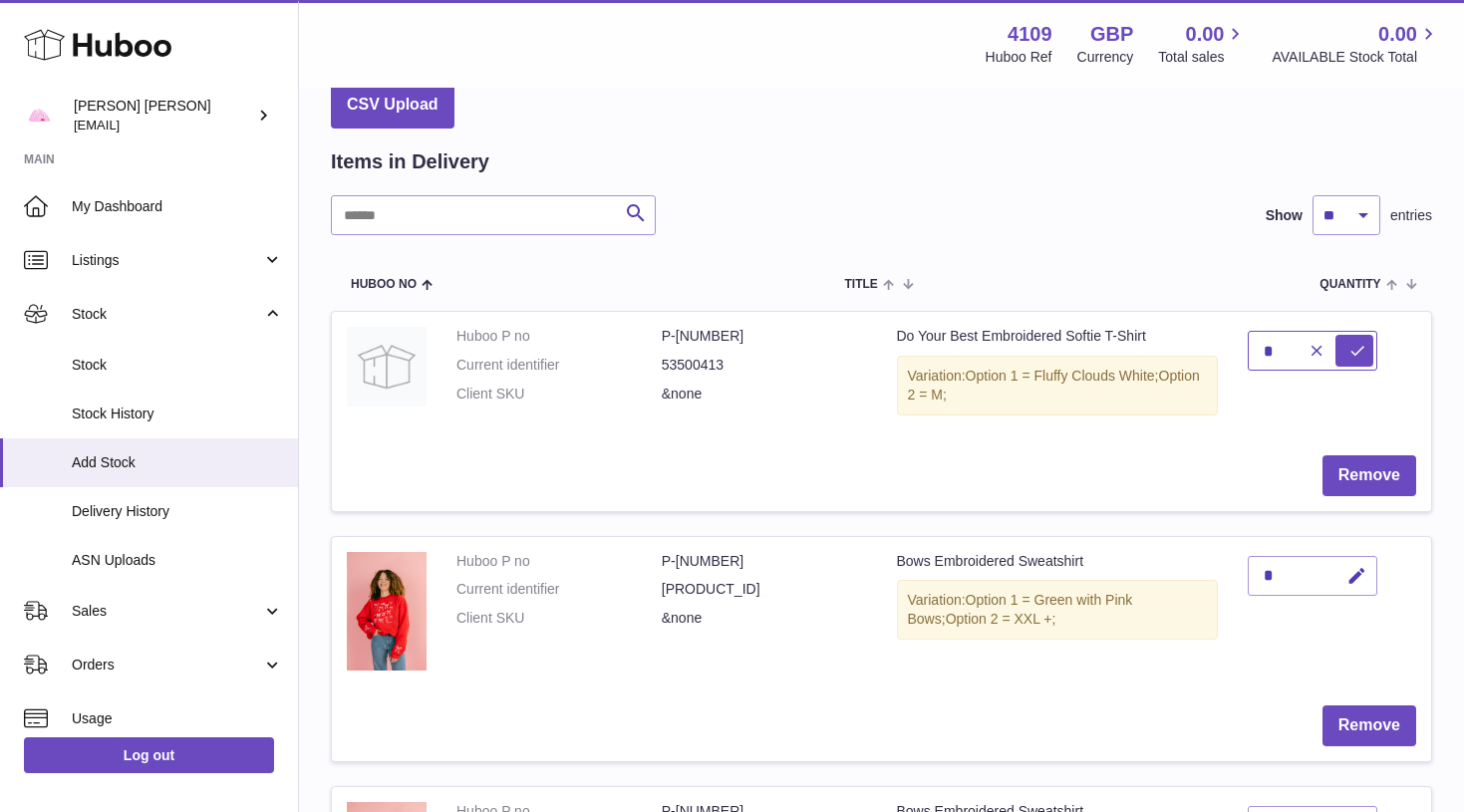 type on "*" 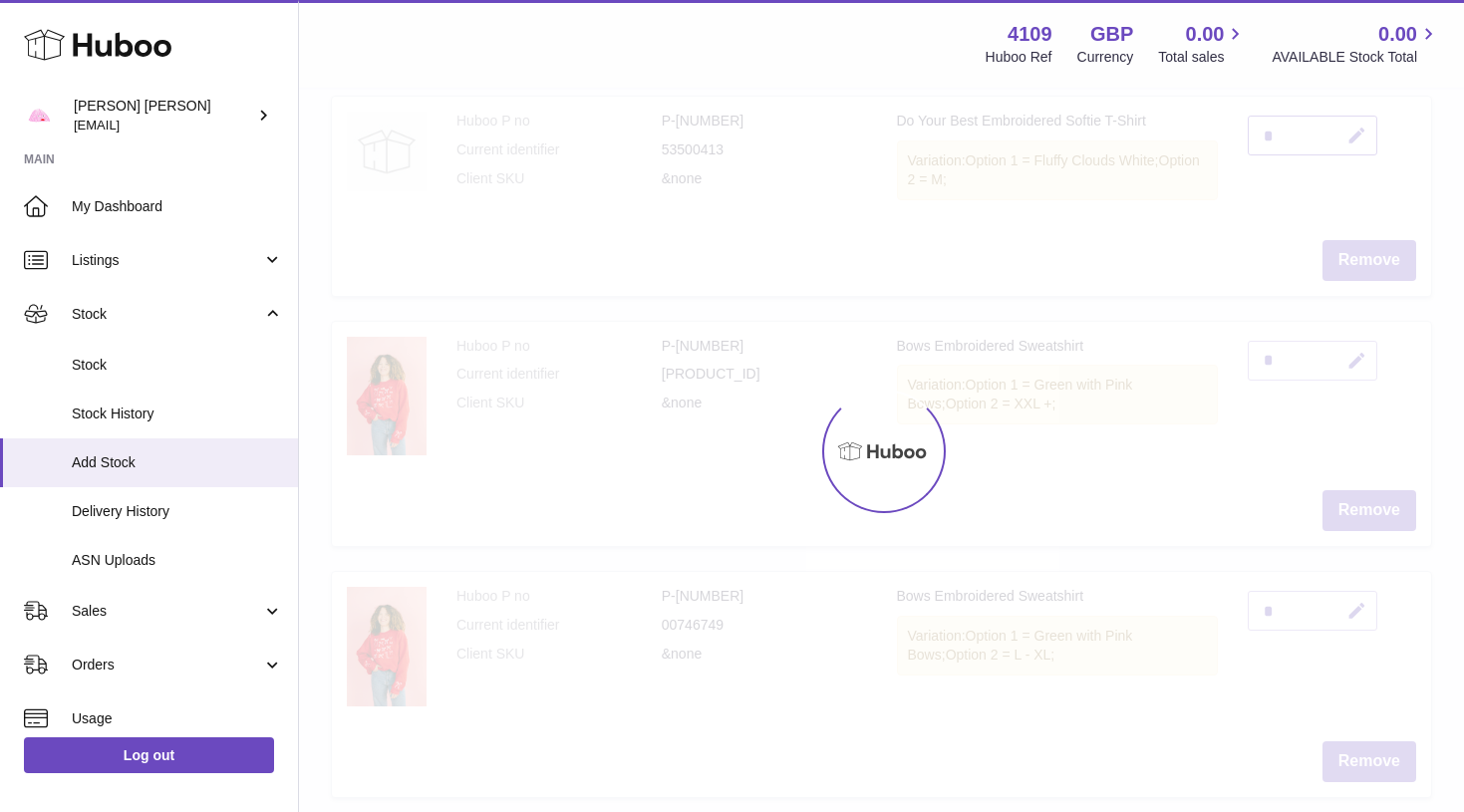 scroll, scrollTop: 307, scrollLeft: 0, axis: vertical 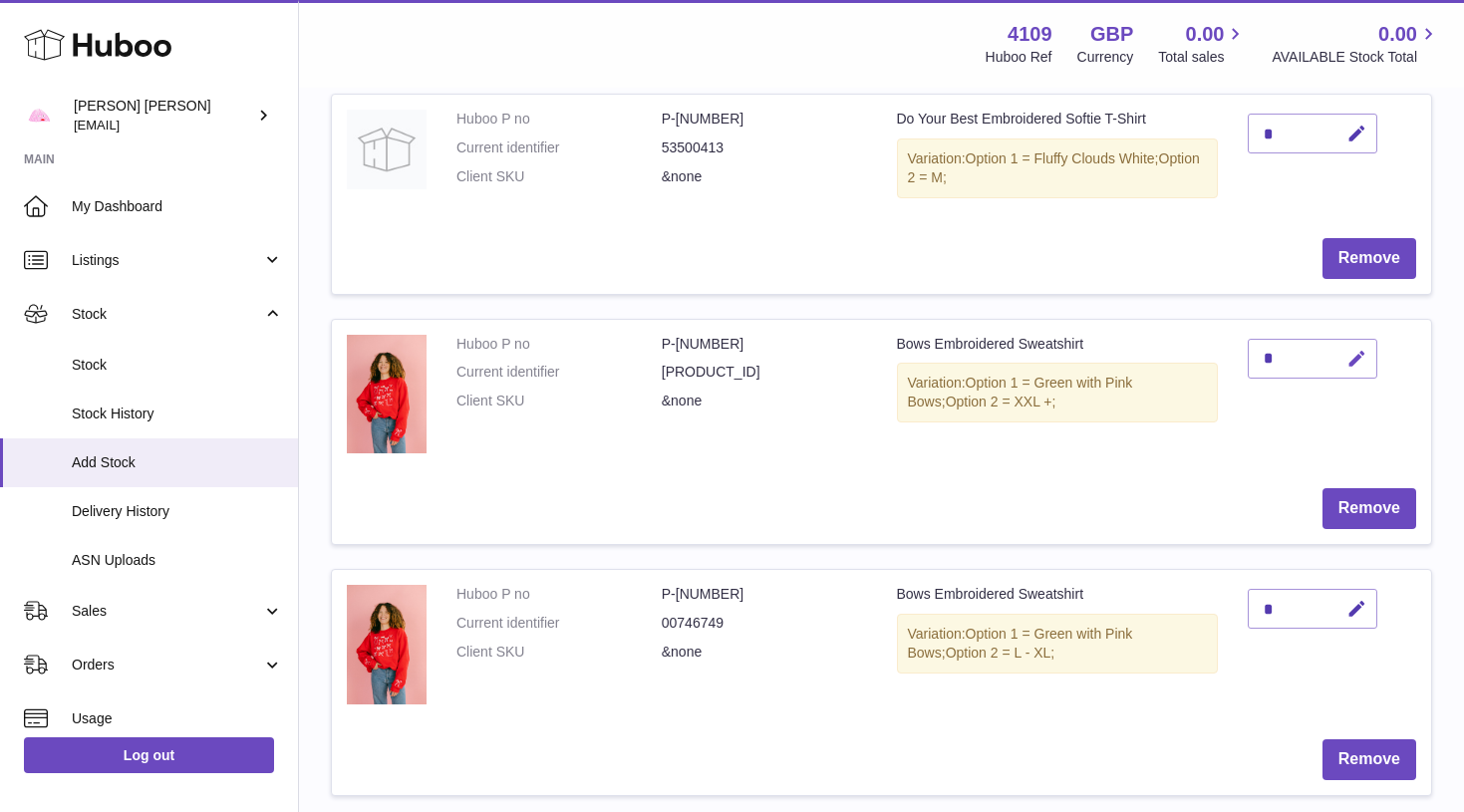 click at bounding box center (1356, 359) 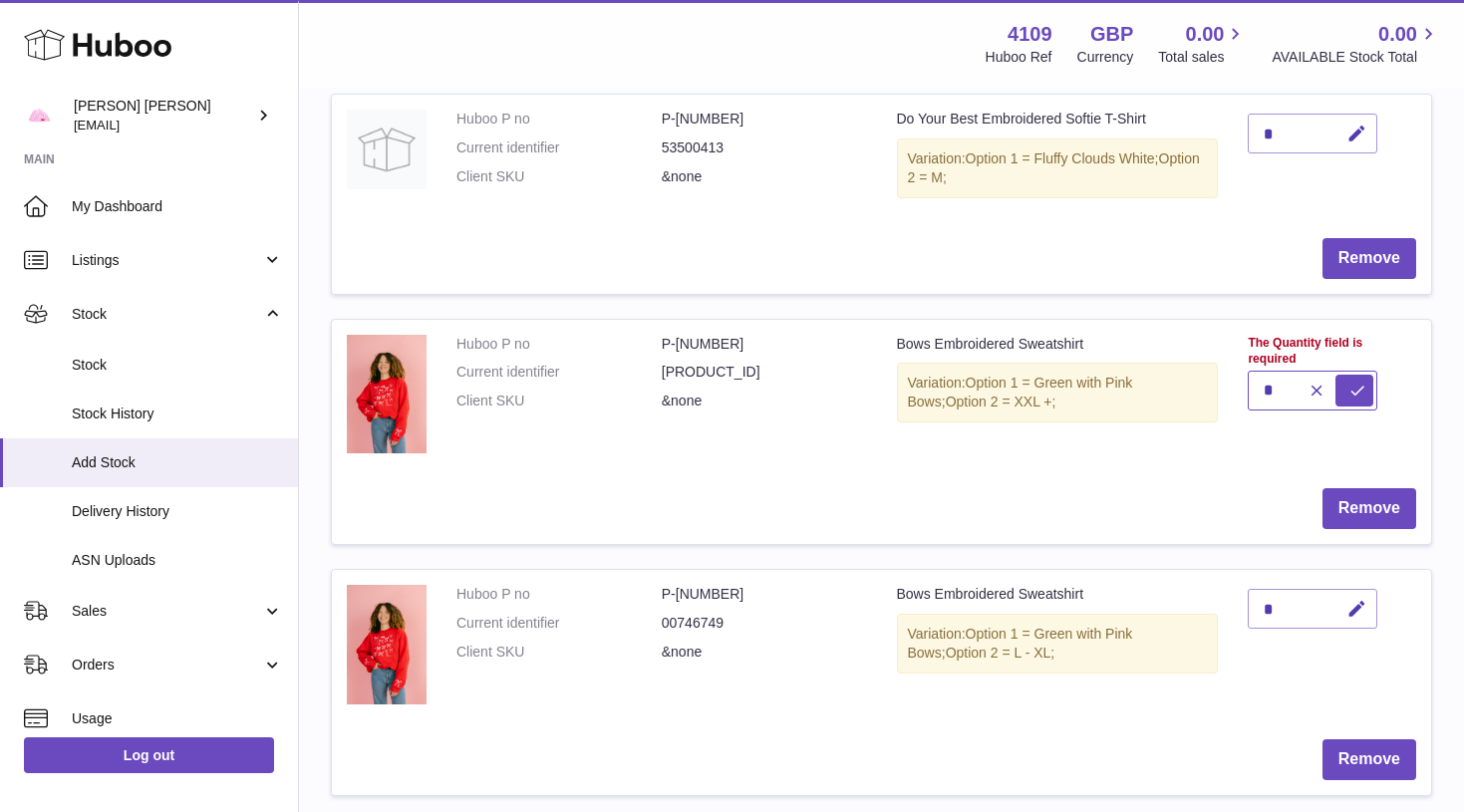 type on "*" 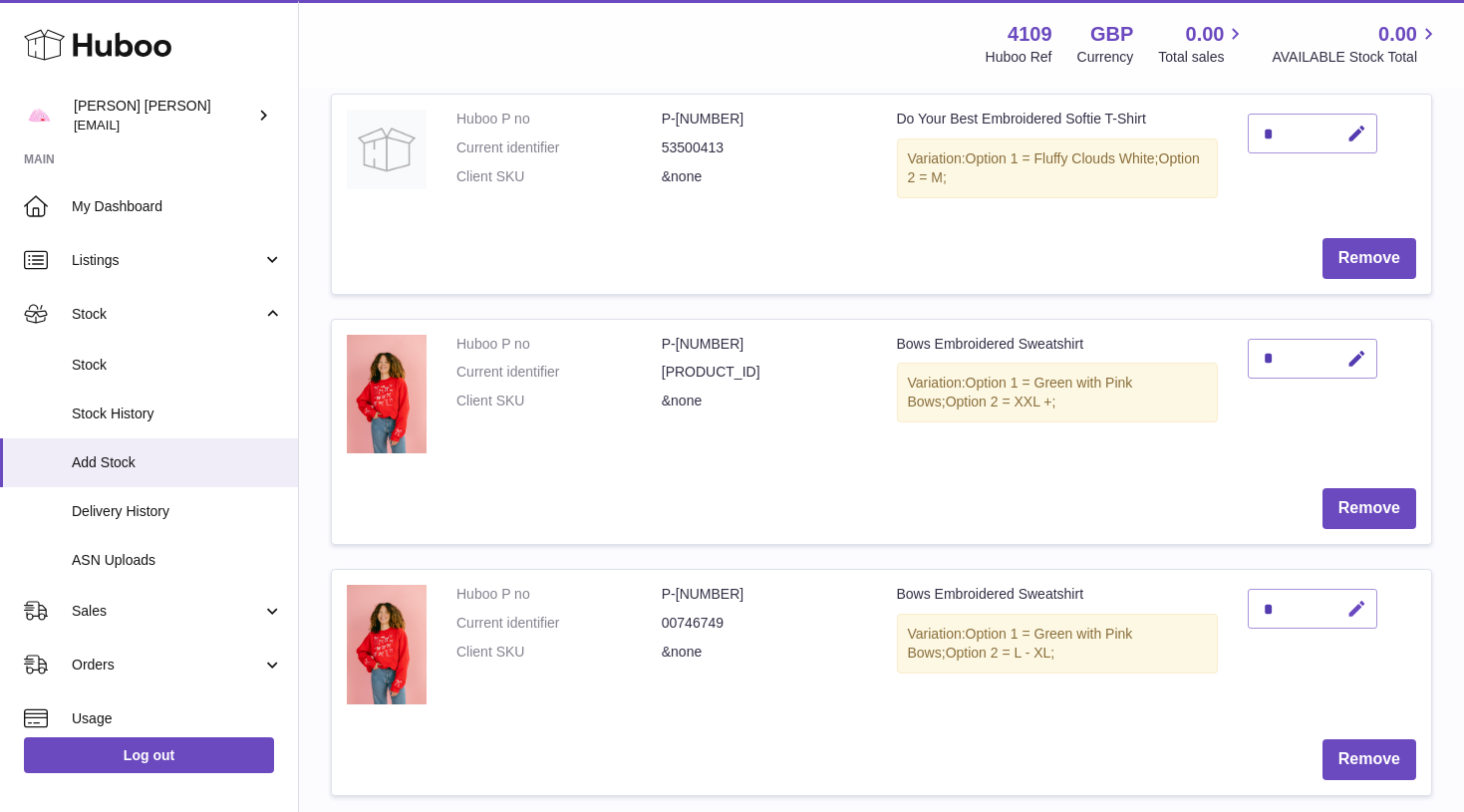click at bounding box center (1353, 609) 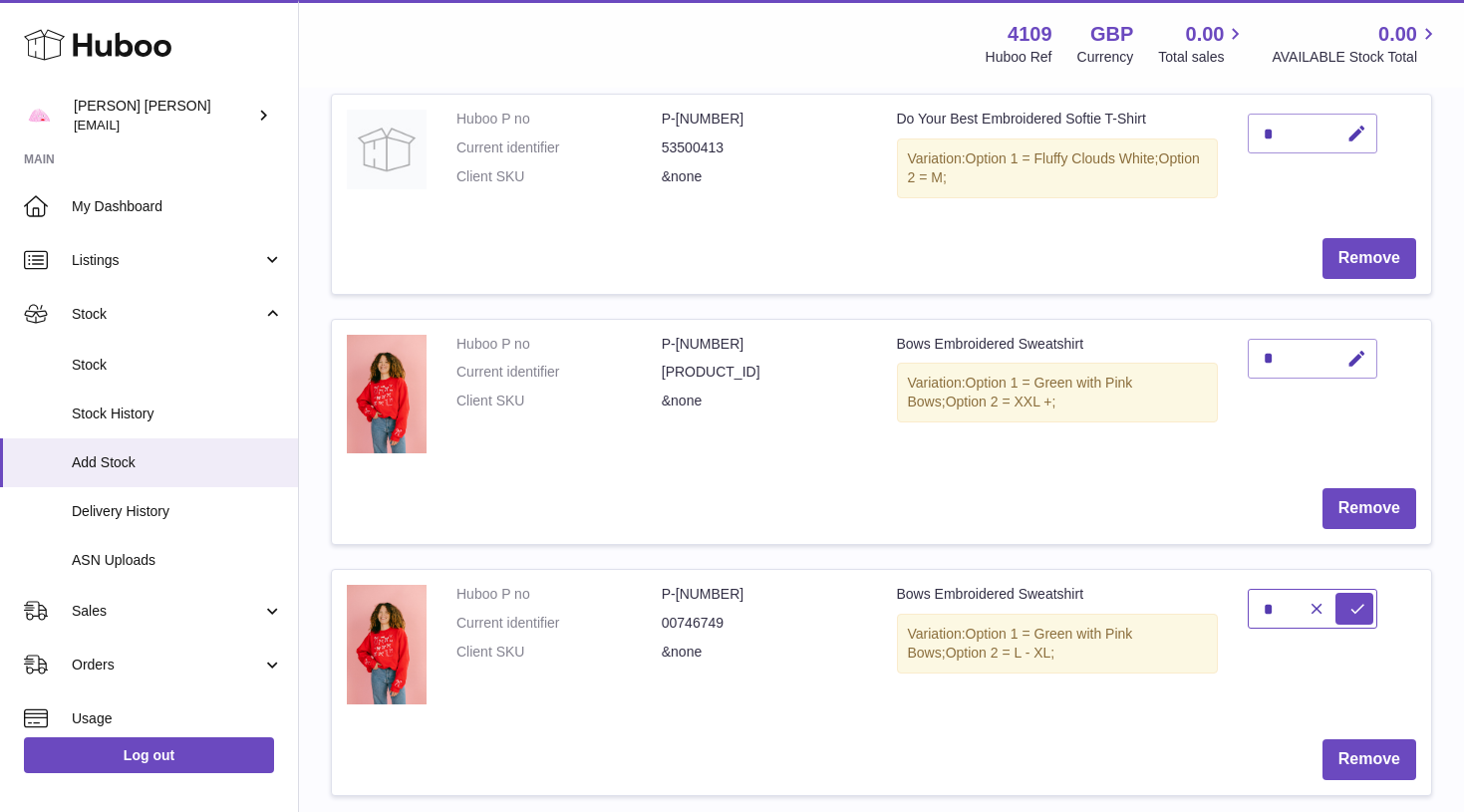 type on "*" 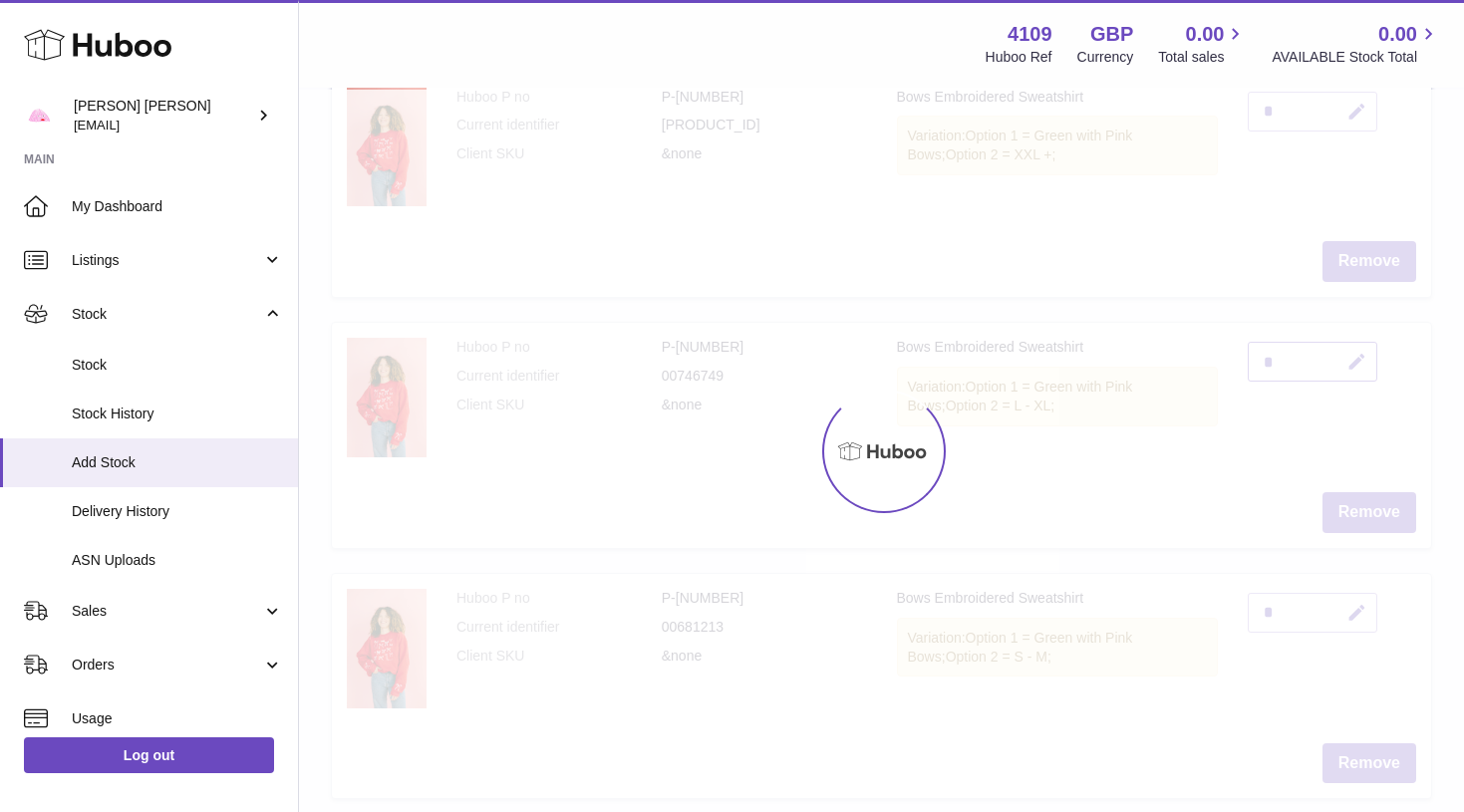 scroll, scrollTop: 556, scrollLeft: 0, axis: vertical 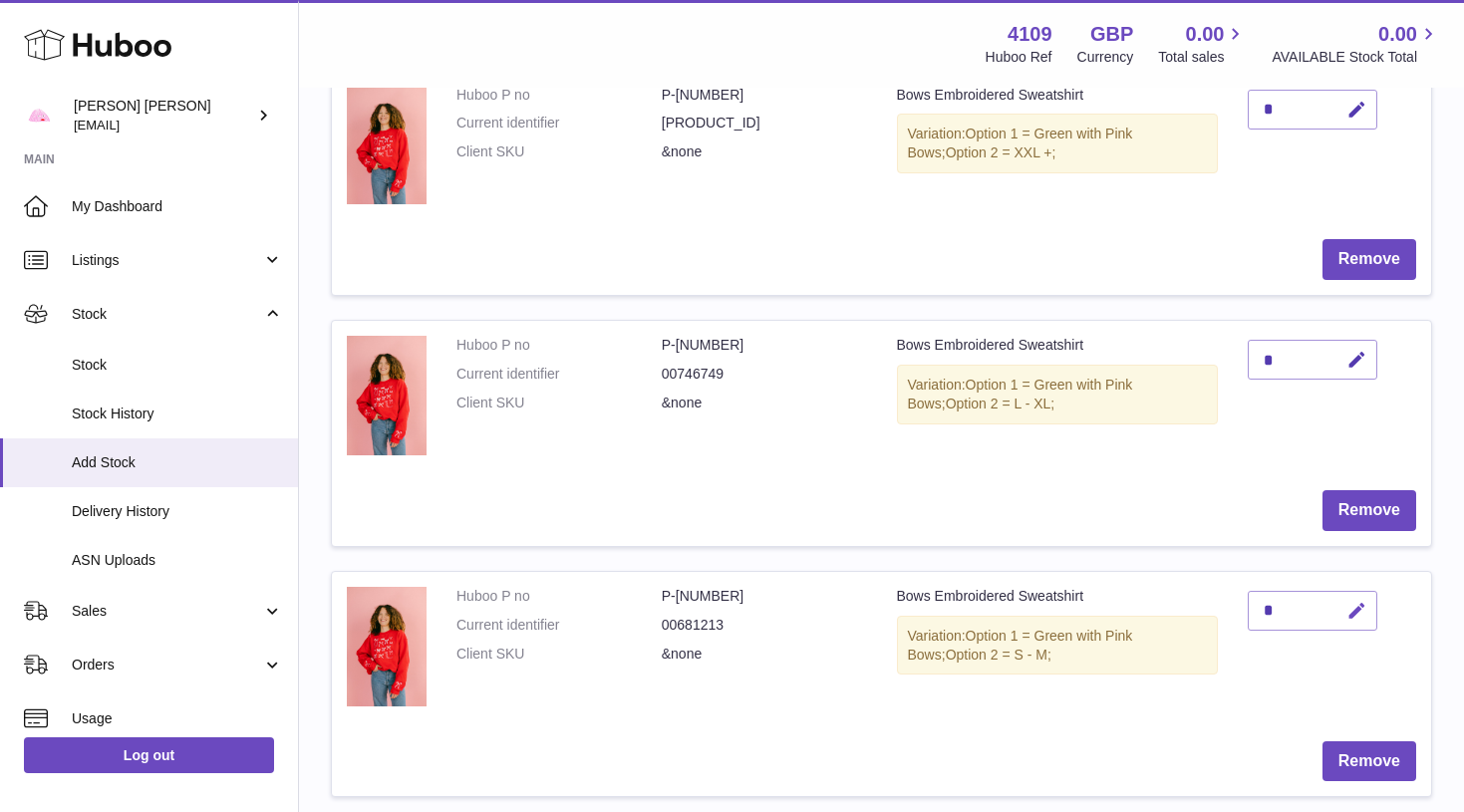 click at bounding box center [1356, 611] 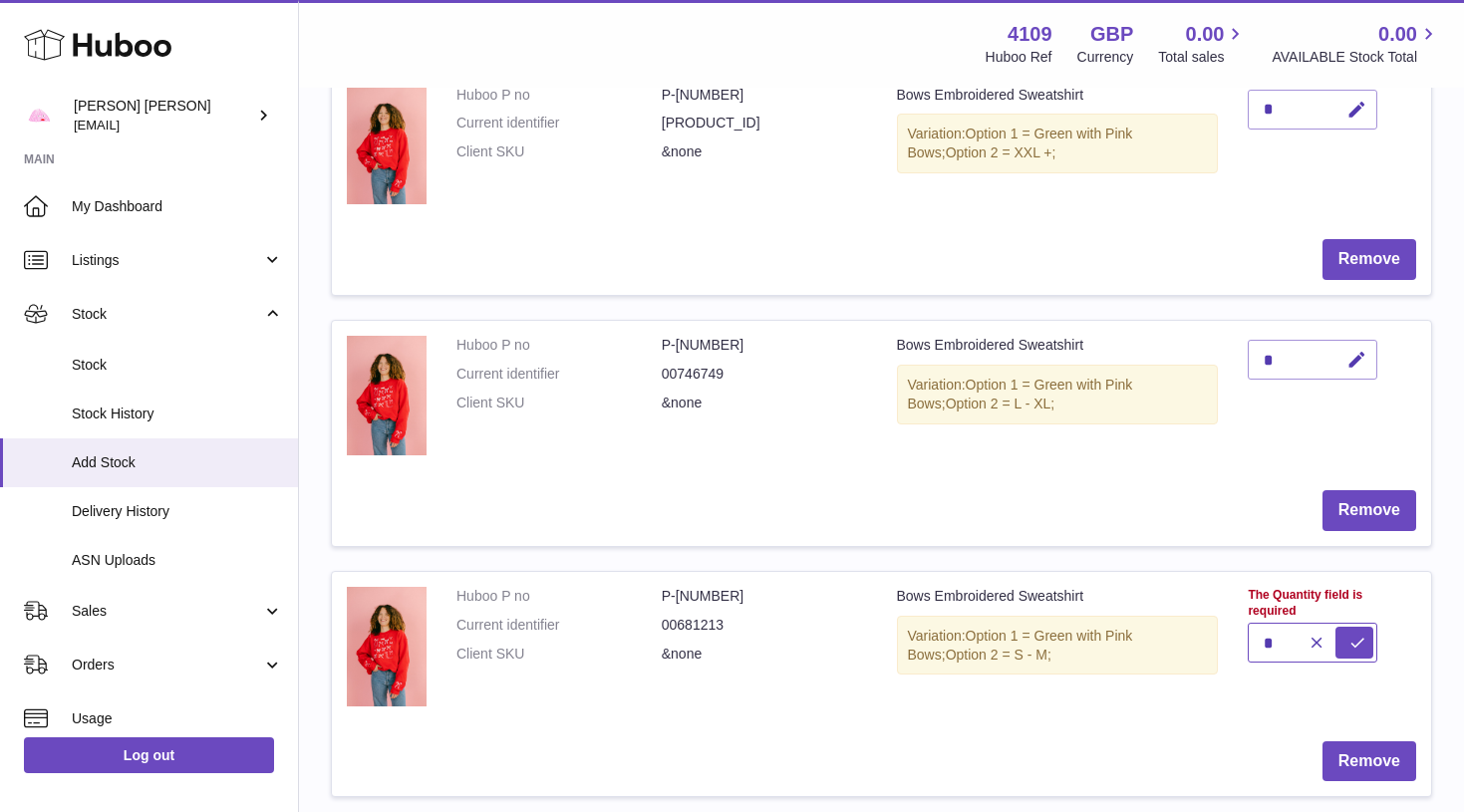 type on "*" 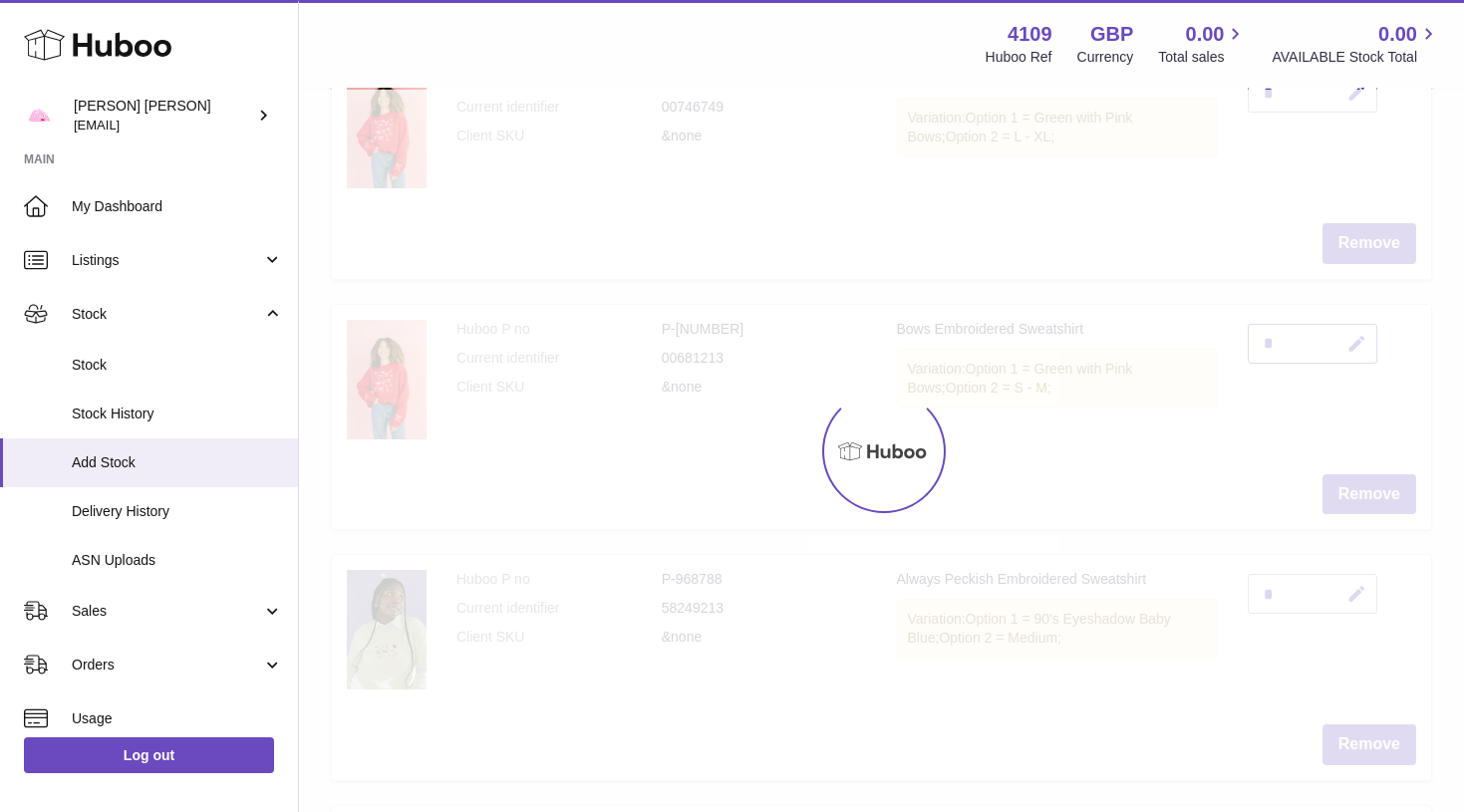 scroll, scrollTop: 824, scrollLeft: 0, axis: vertical 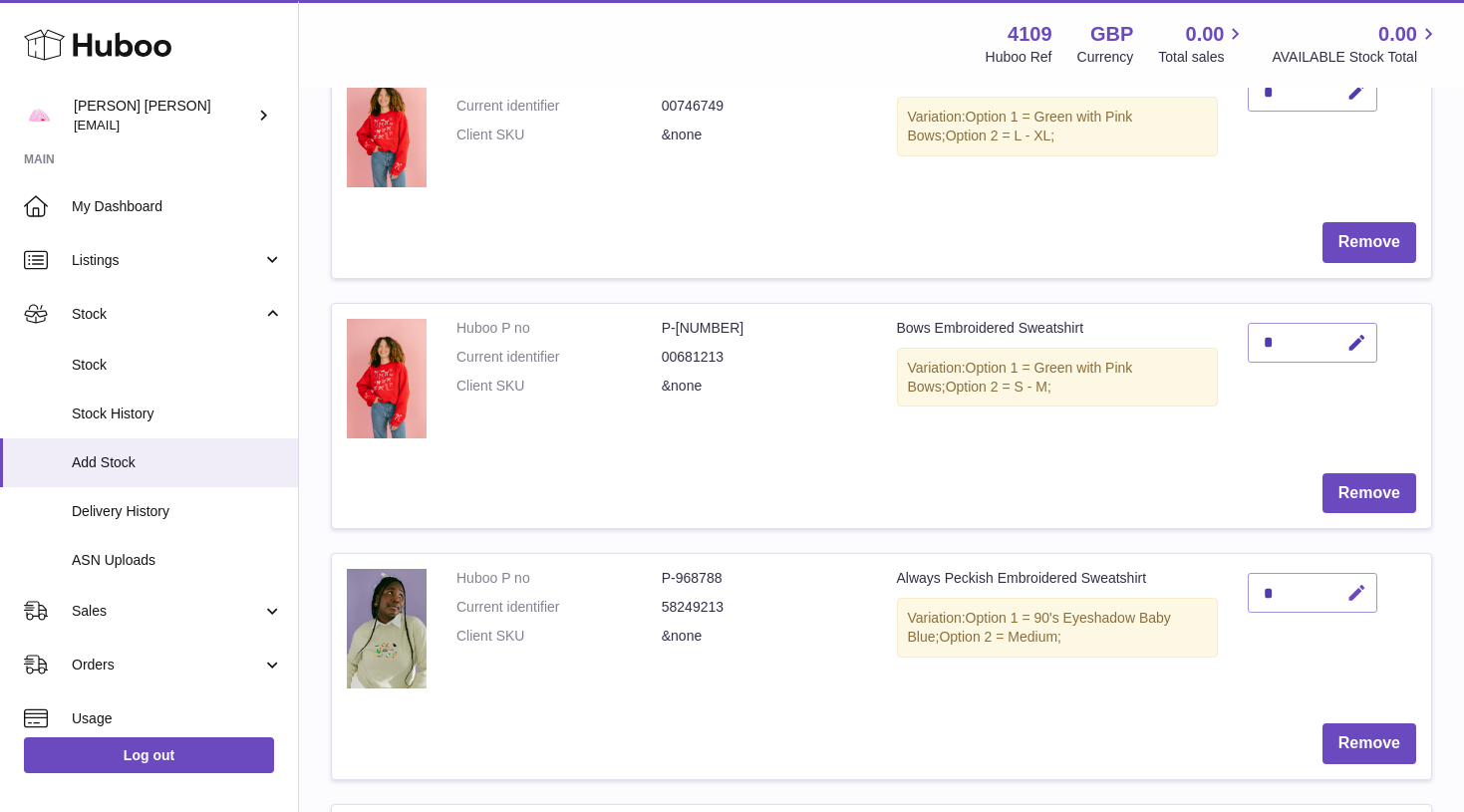 click at bounding box center [1353, 593] 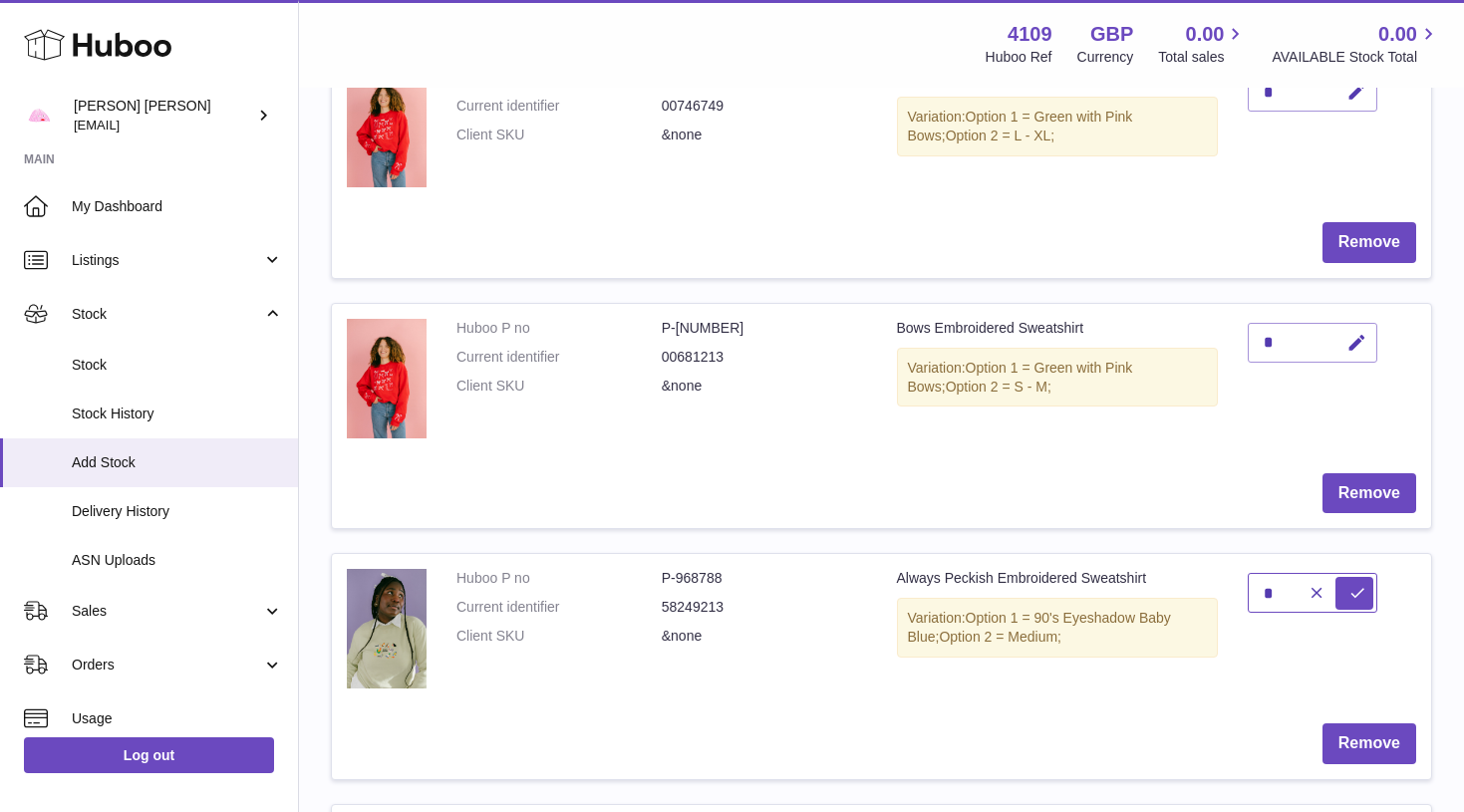 type on "*" 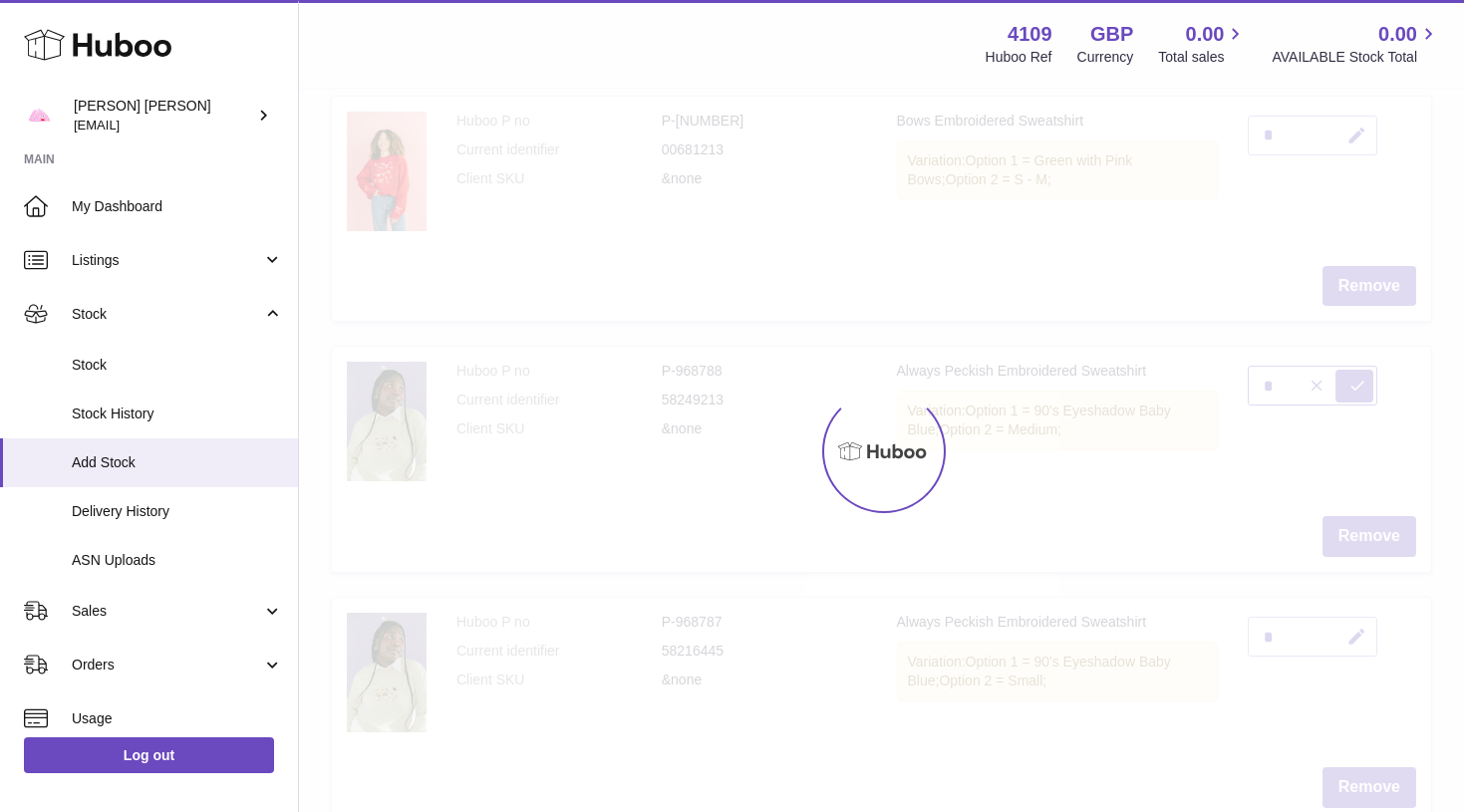 scroll, scrollTop: 1040, scrollLeft: 0, axis: vertical 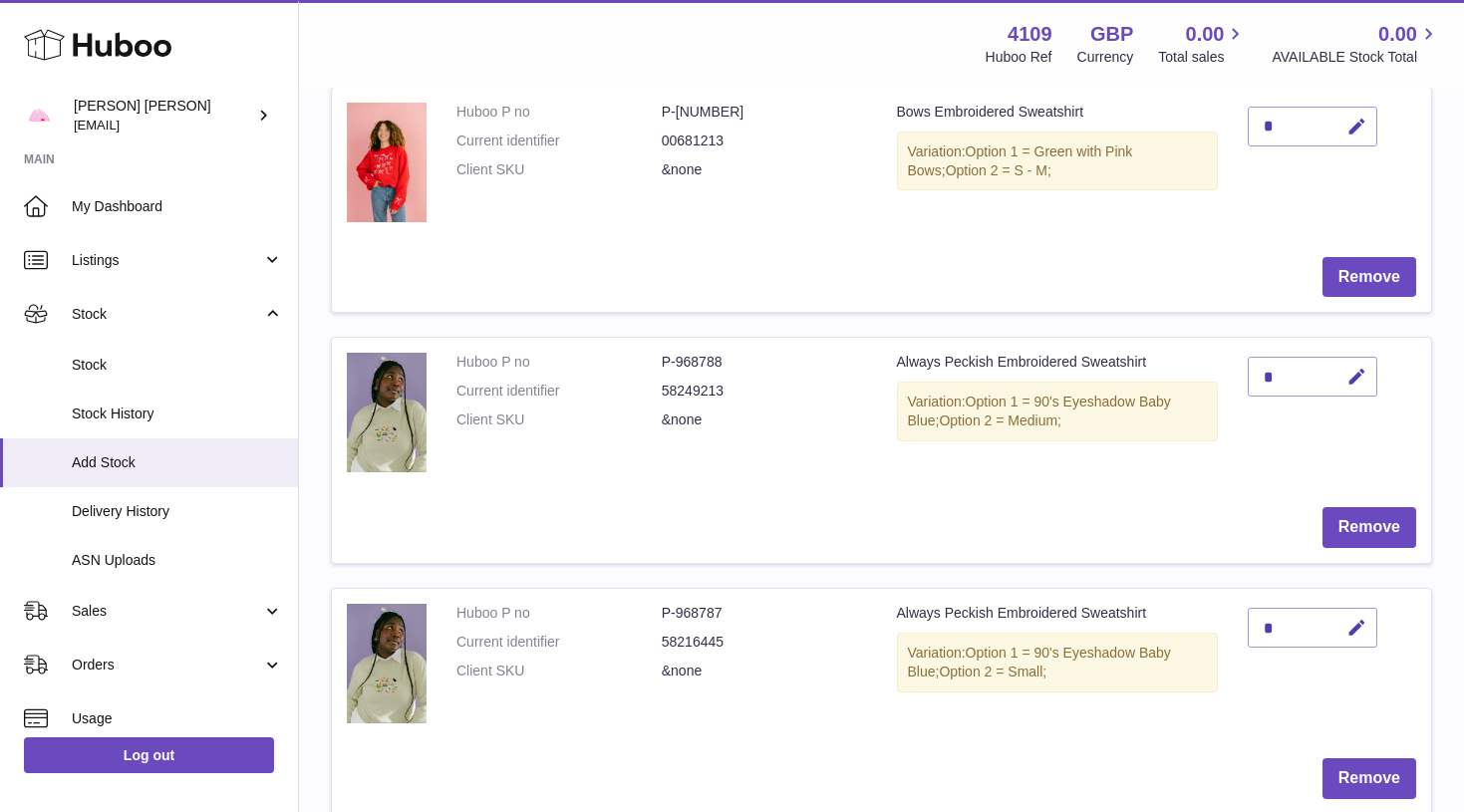 click at bounding box center (1356, 628) 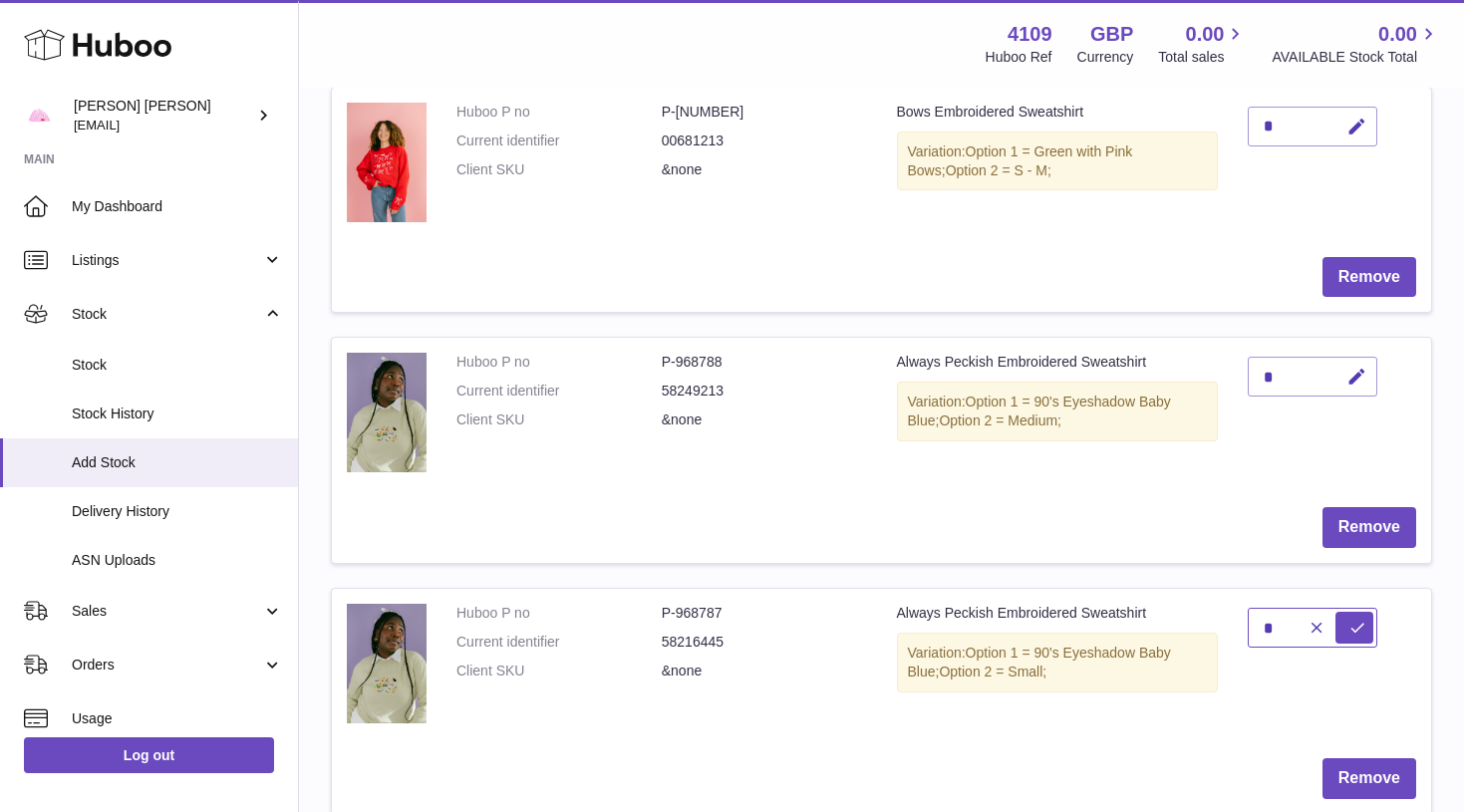 type on "*" 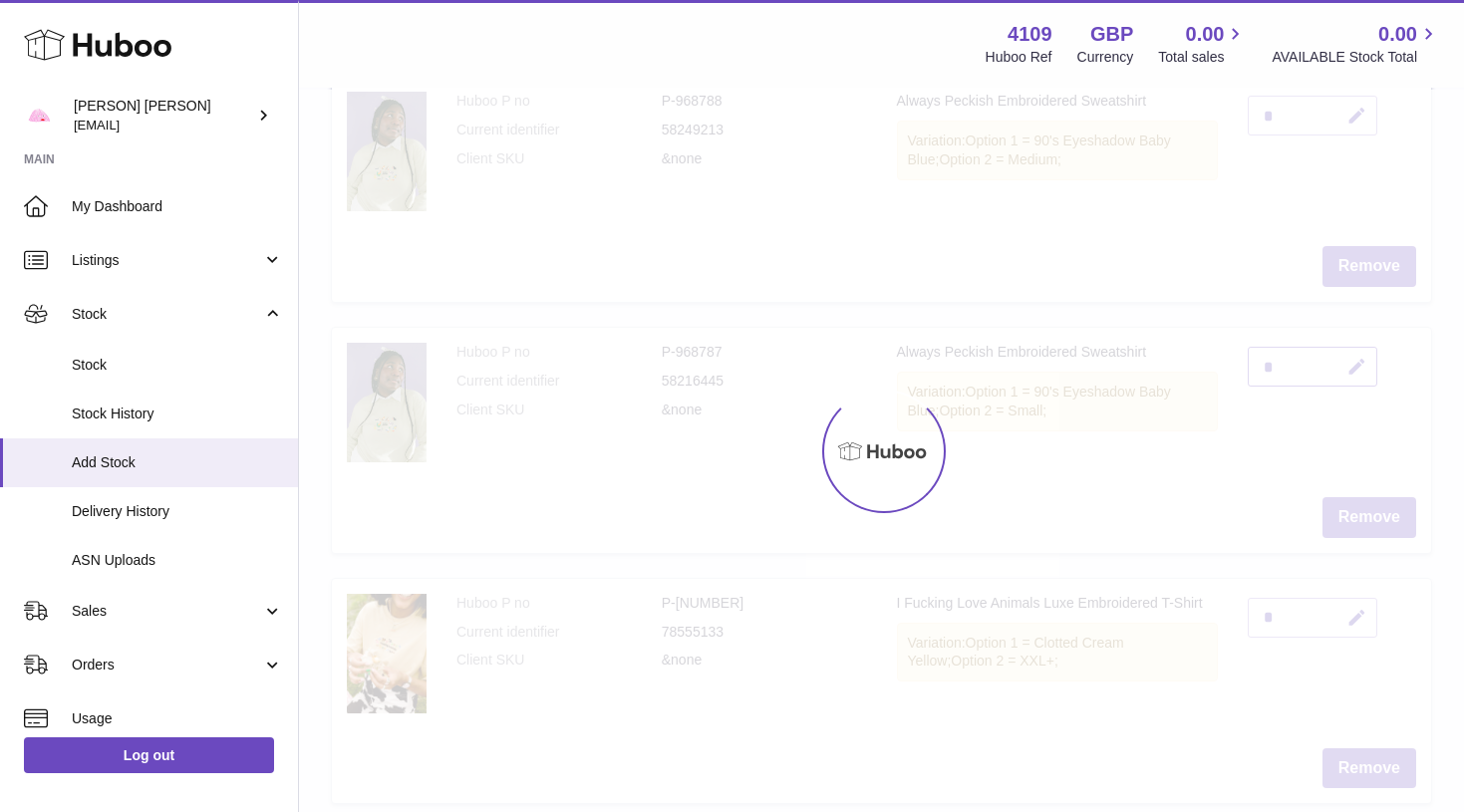 scroll, scrollTop: 1302, scrollLeft: 0, axis: vertical 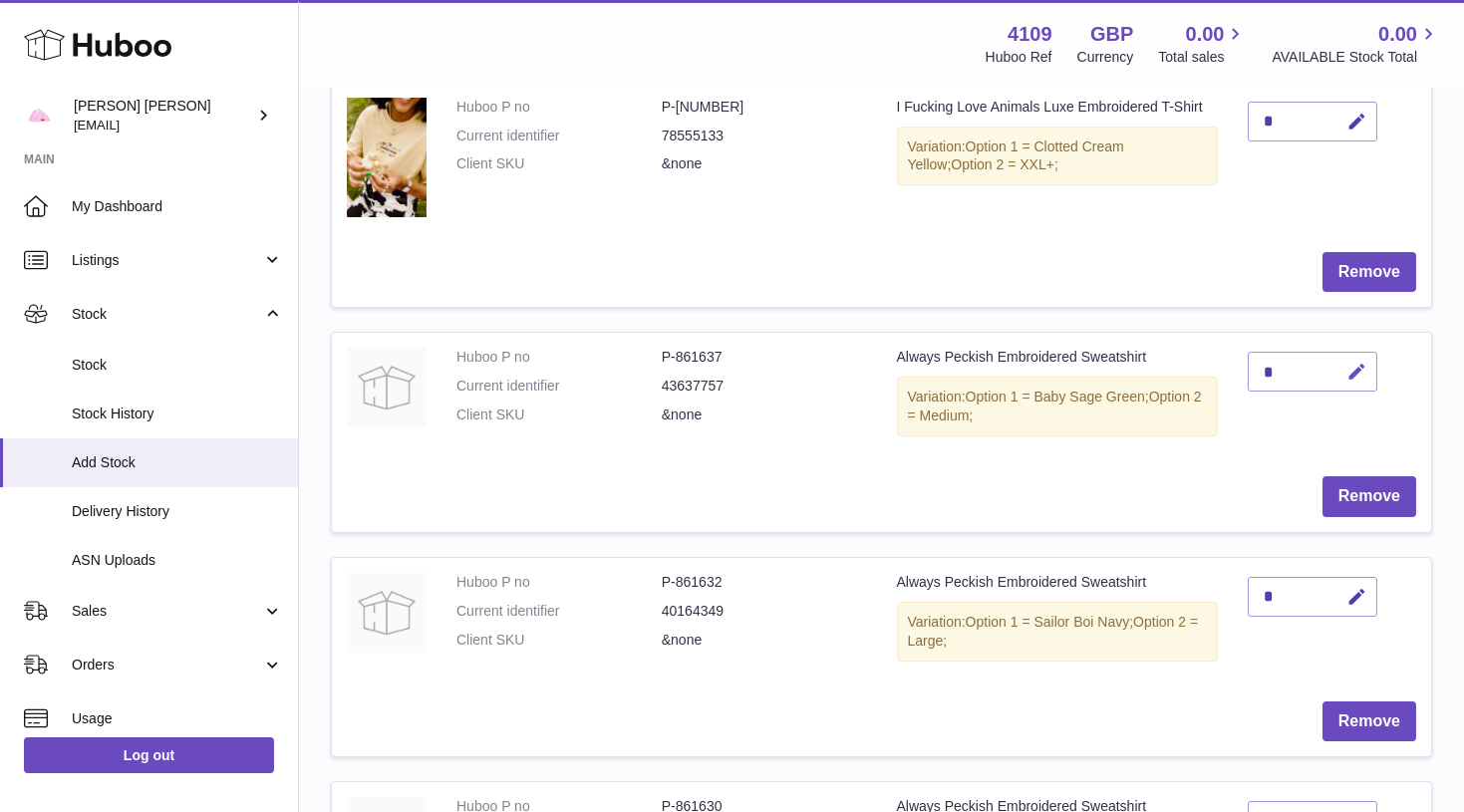 click at bounding box center (1356, 372) 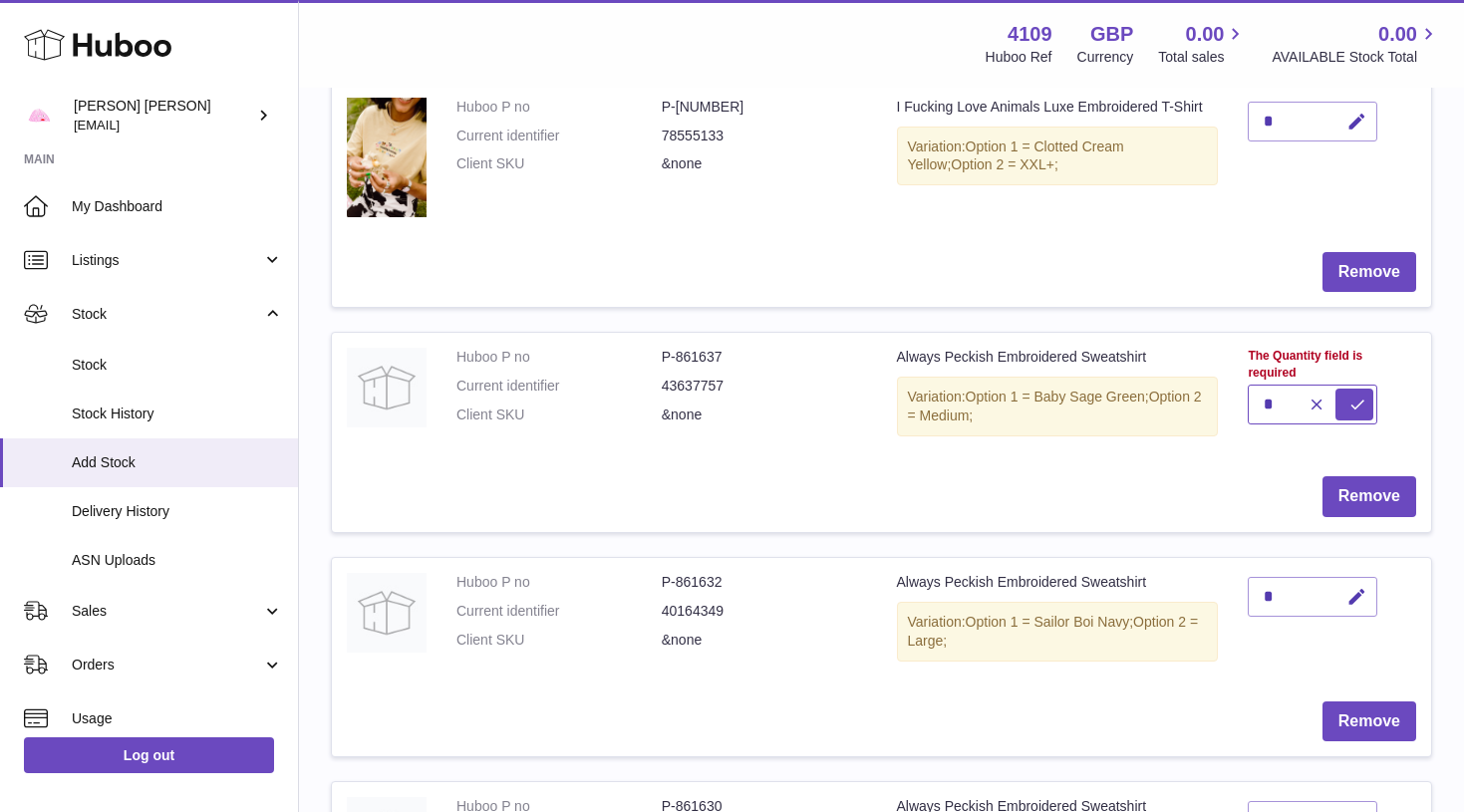 type on "*" 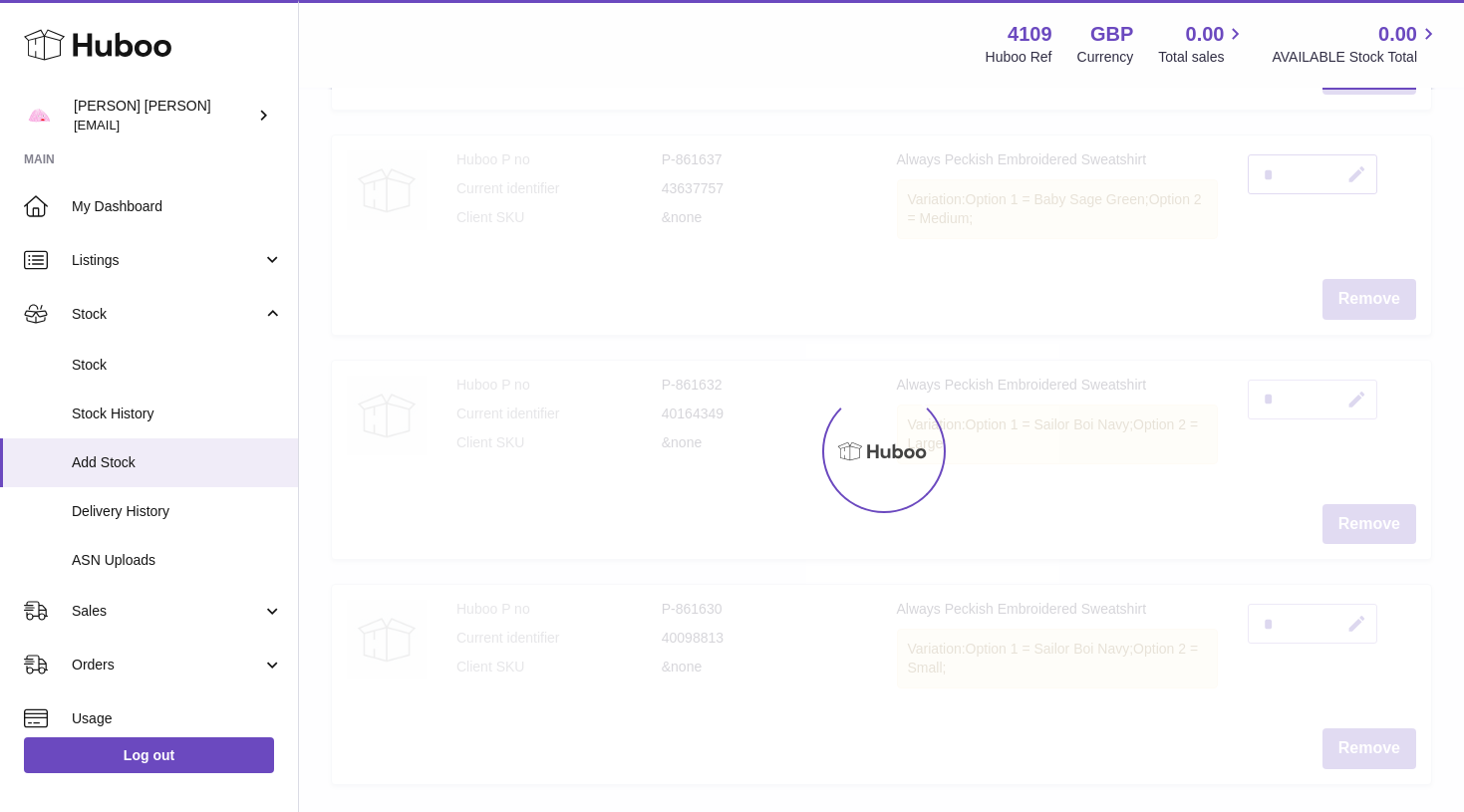 scroll, scrollTop: 1997, scrollLeft: 0, axis: vertical 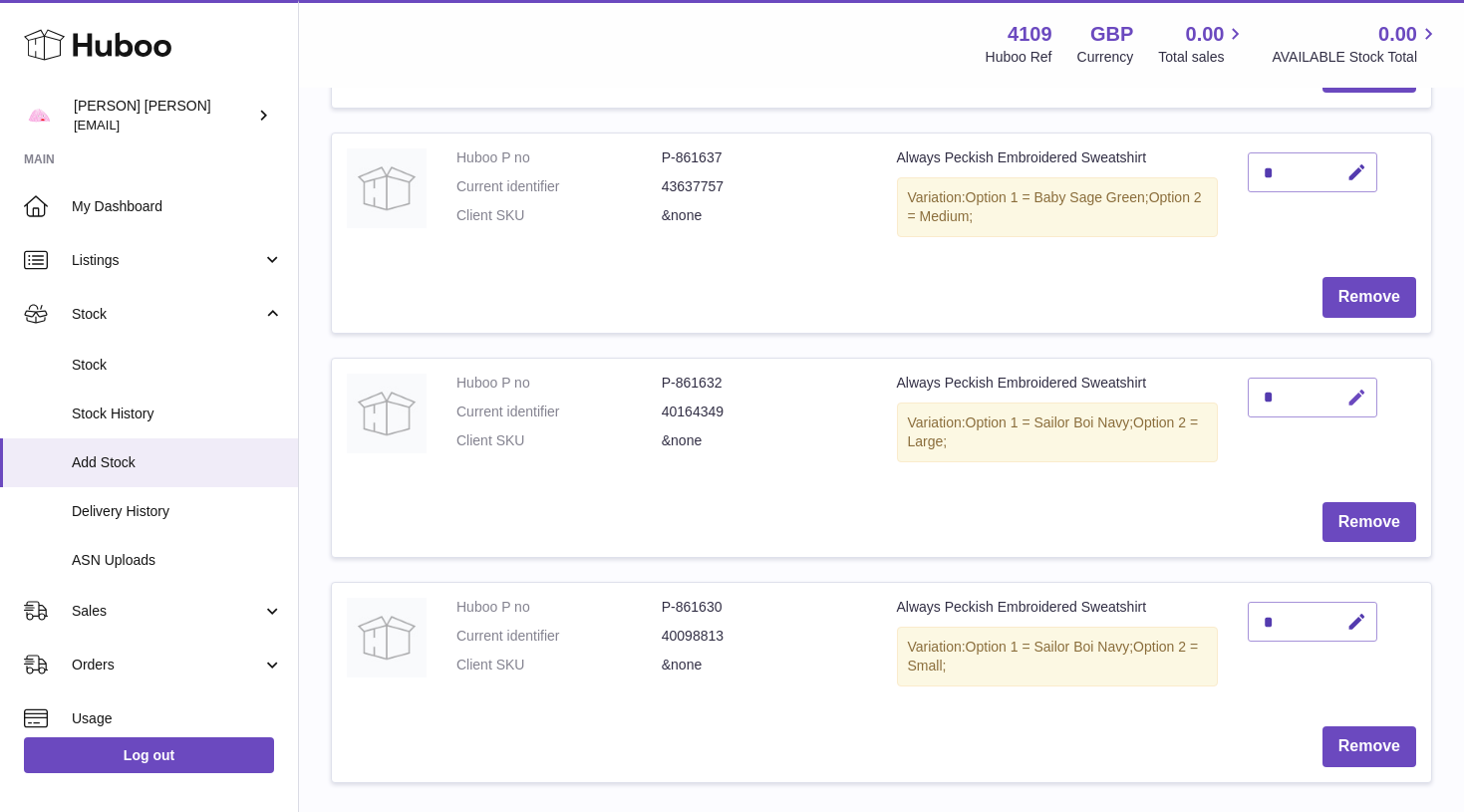 click at bounding box center [1356, 398] 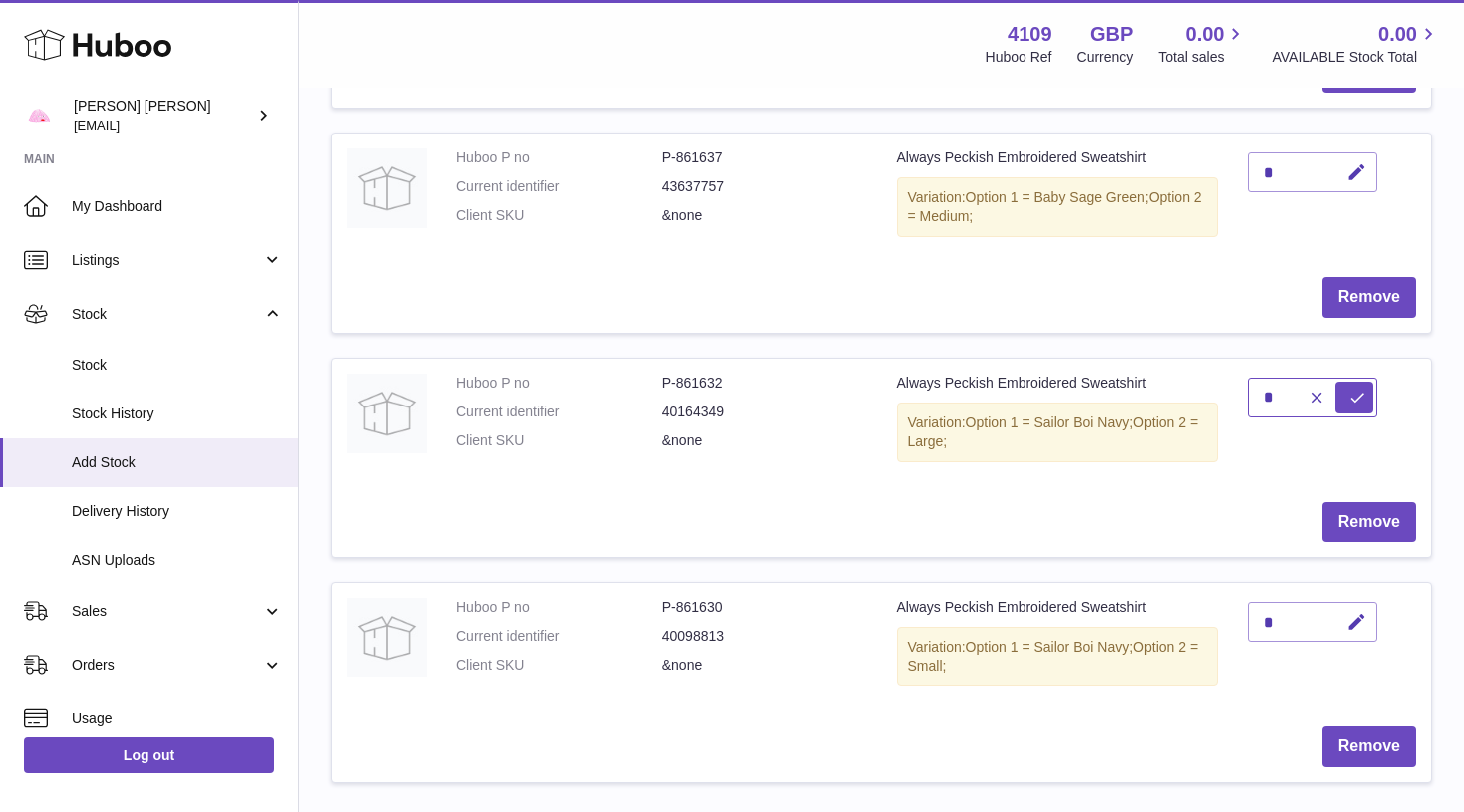 type on "*" 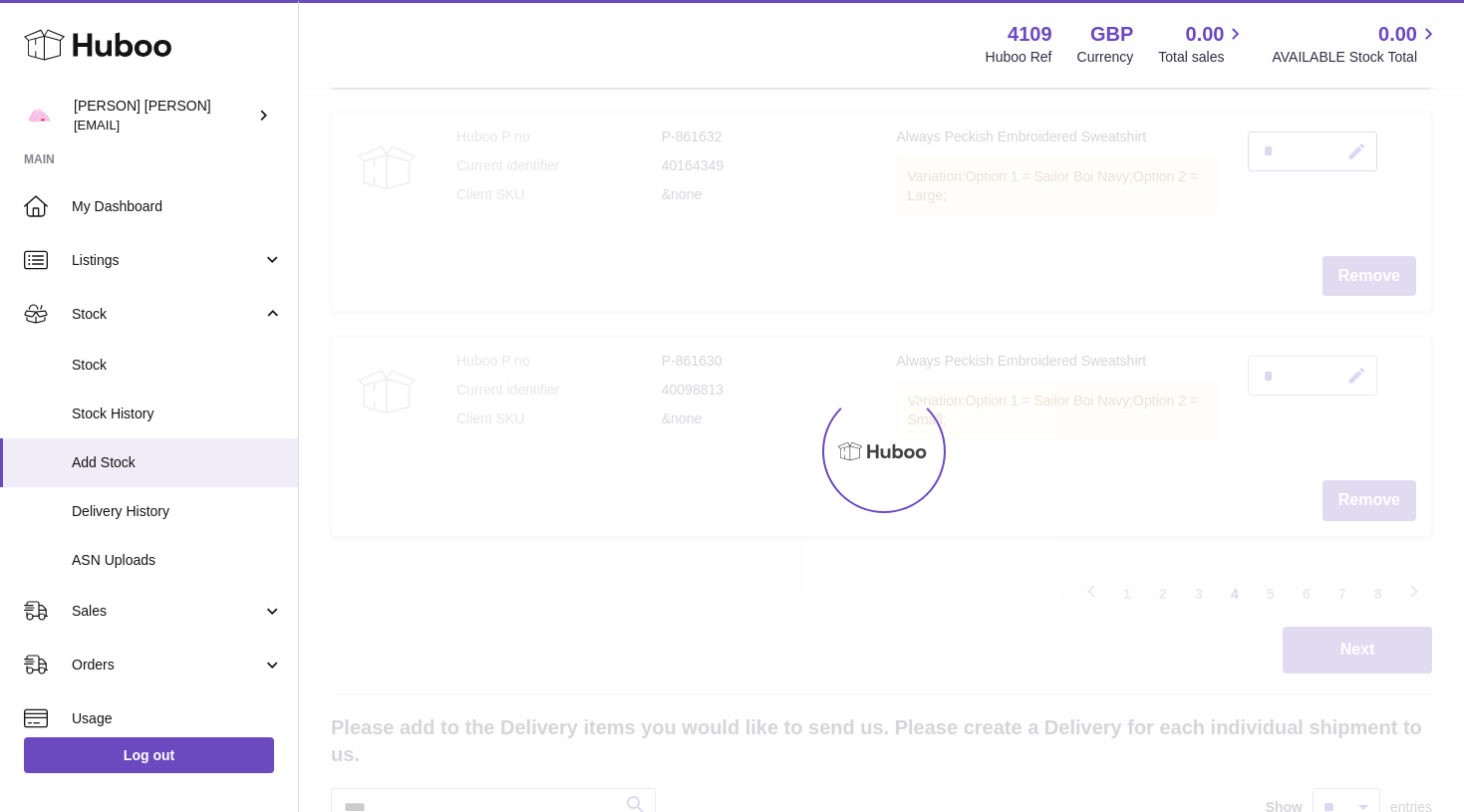 scroll, scrollTop: 2245, scrollLeft: 0, axis: vertical 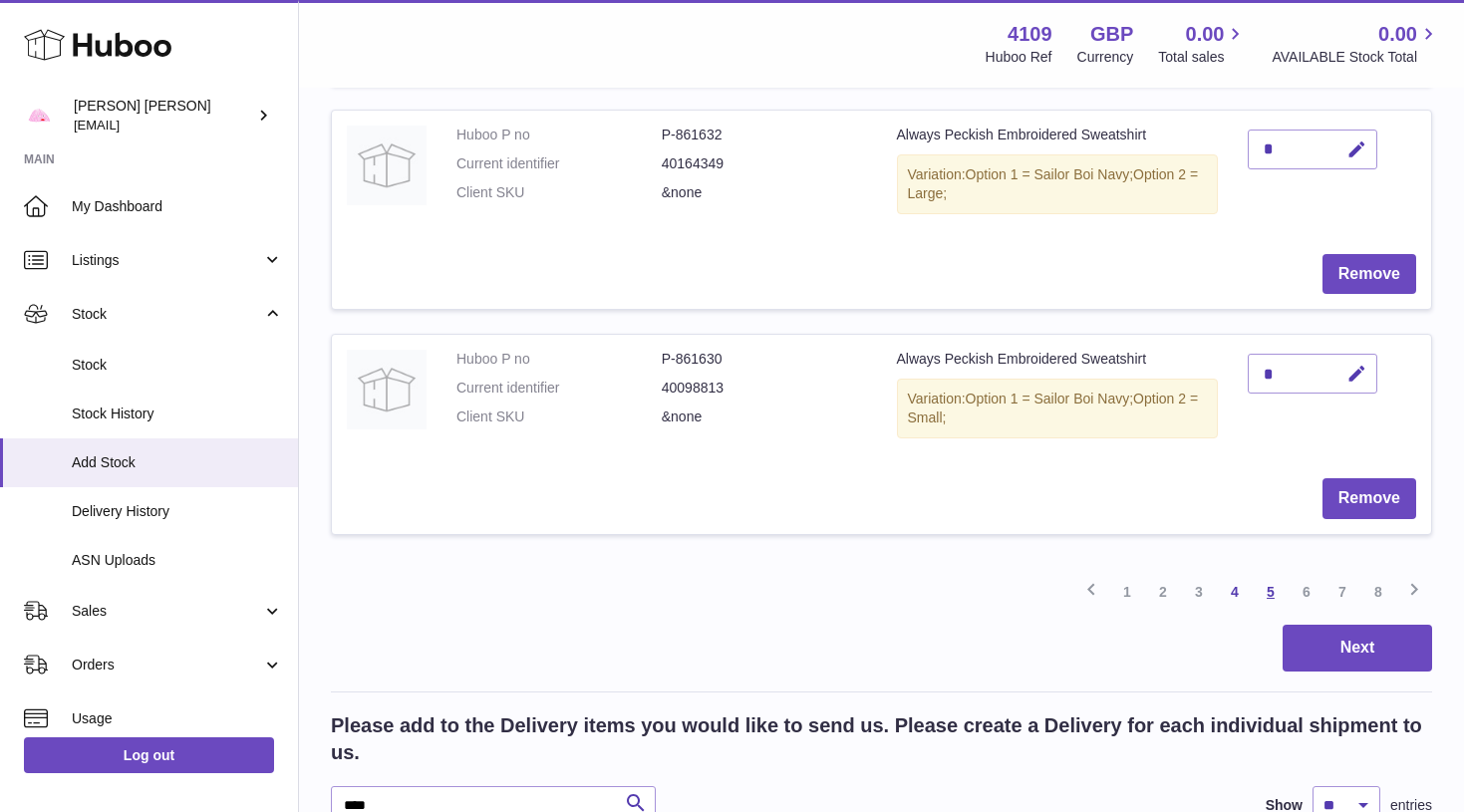 click on "5" at bounding box center [1271, 592] 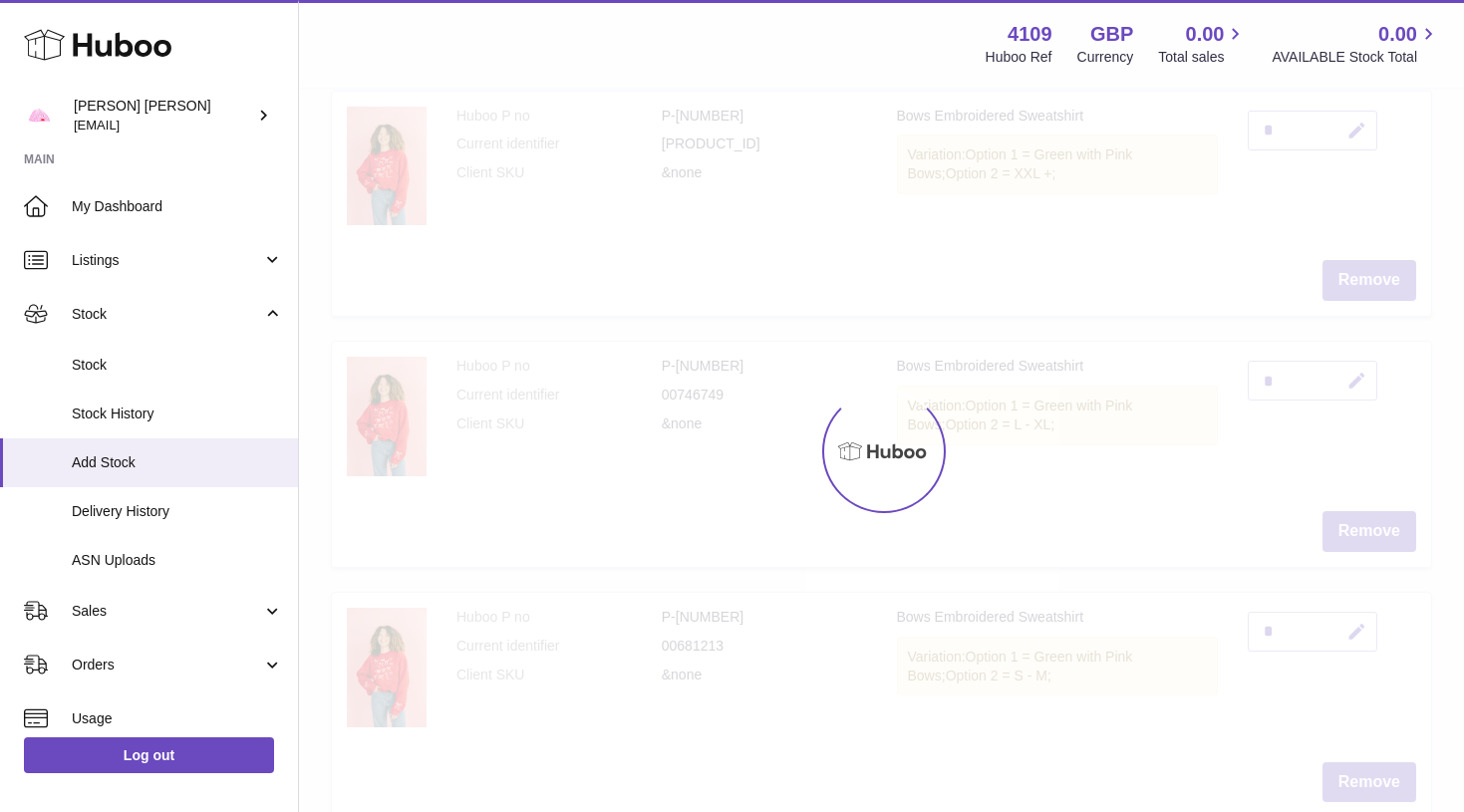 scroll, scrollTop: 90, scrollLeft: 0, axis: vertical 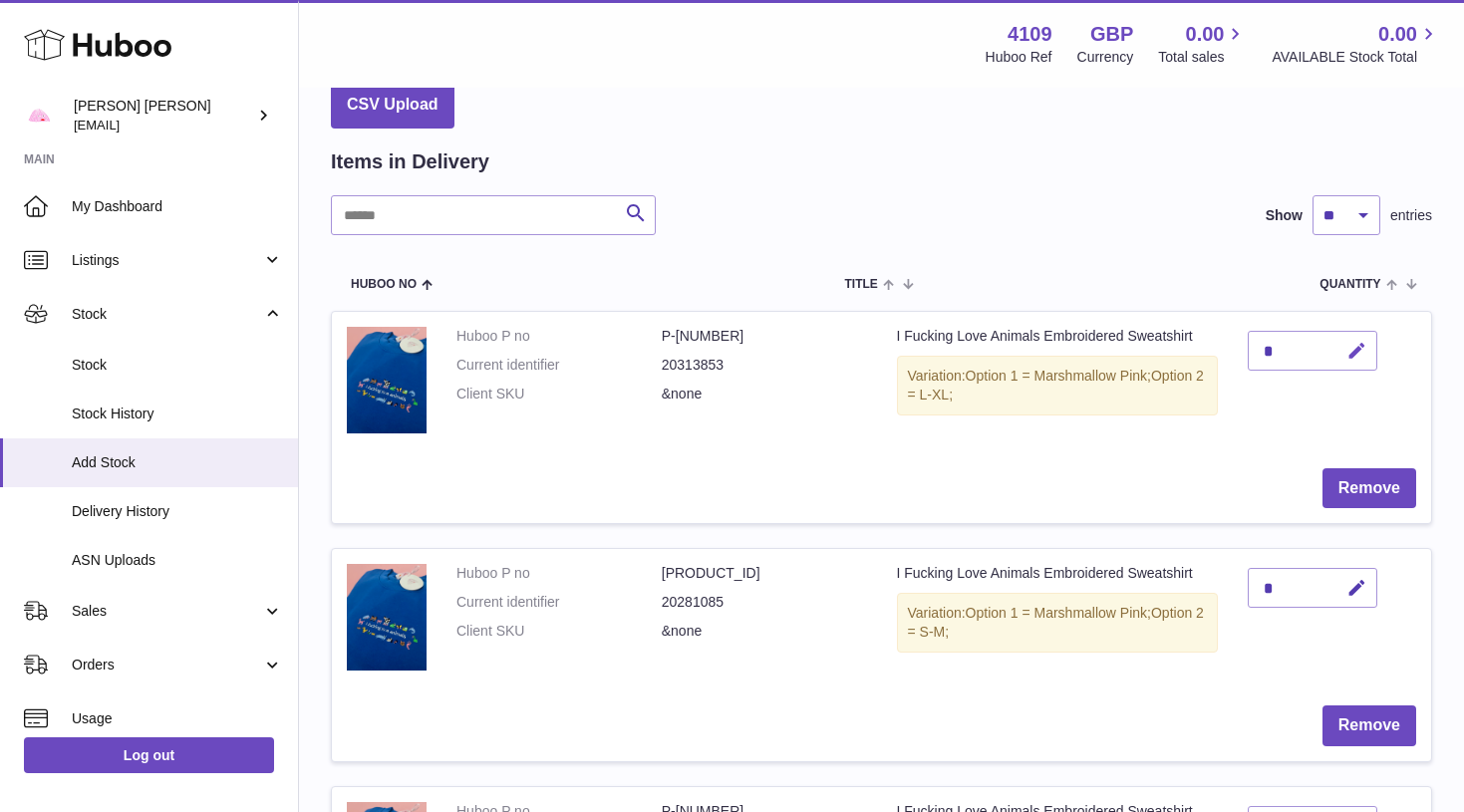 click at bounding box center [1356, 351] 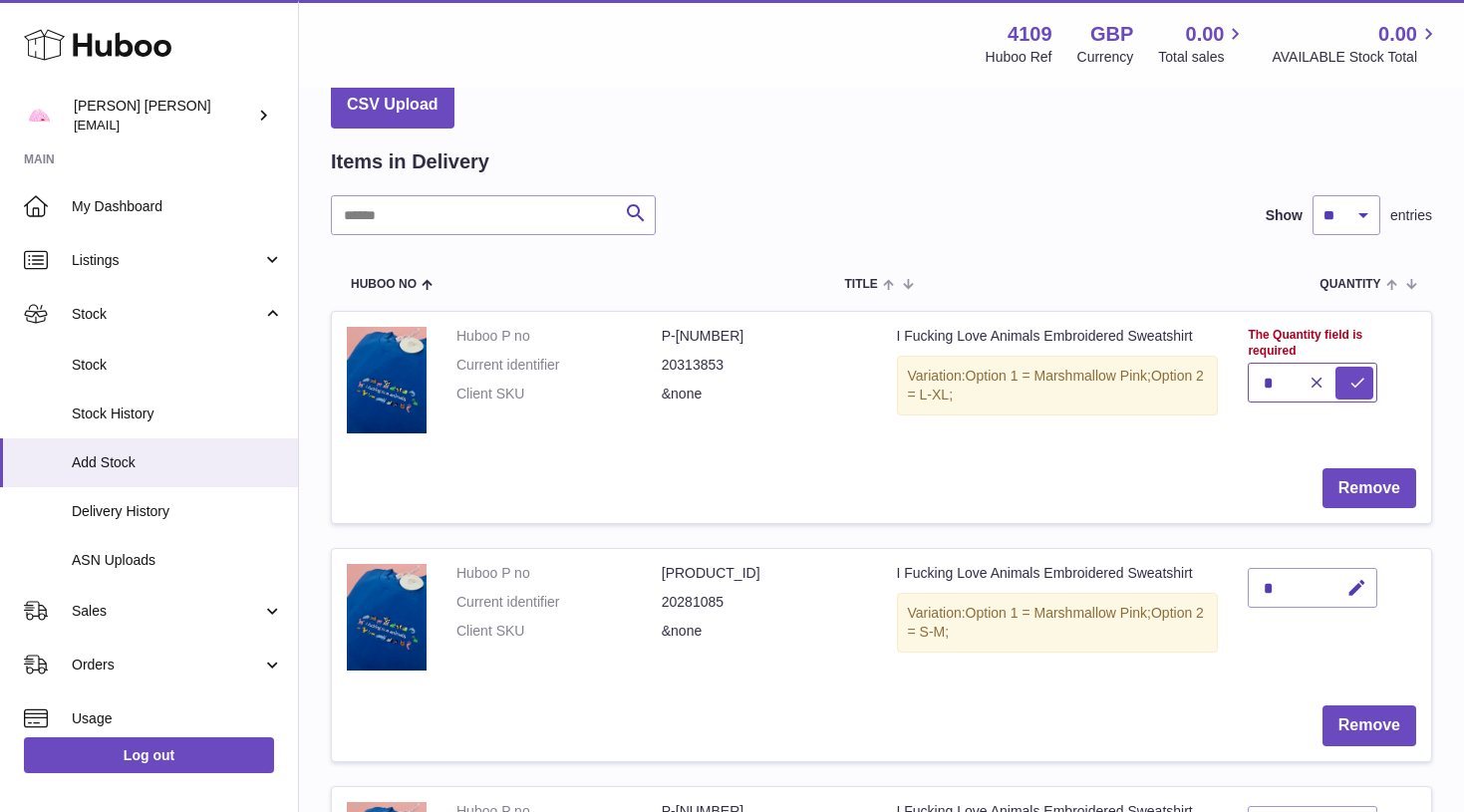 type on "*" 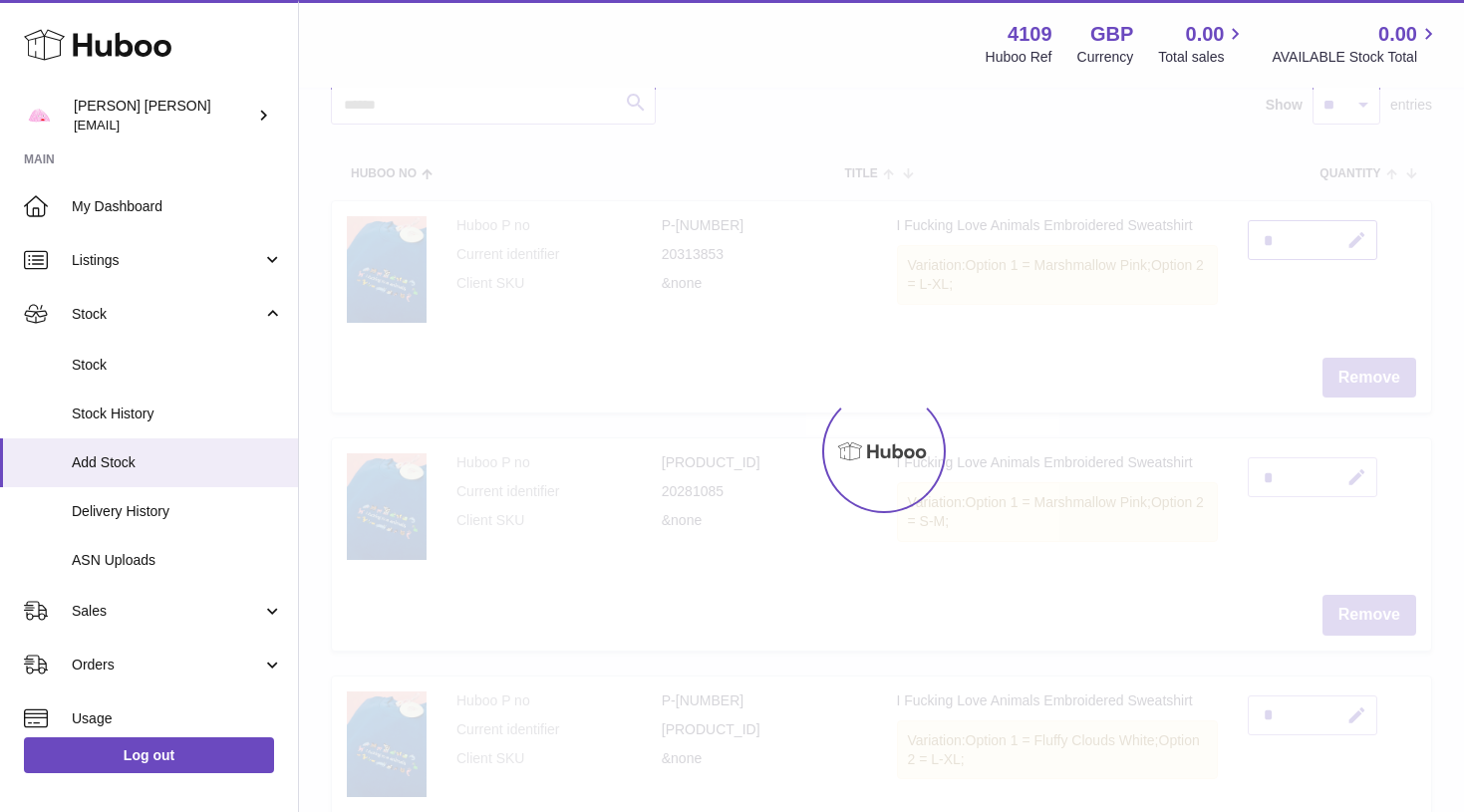 scroll, scrollTop: 221, scrollLeft: 0, axis: vertical 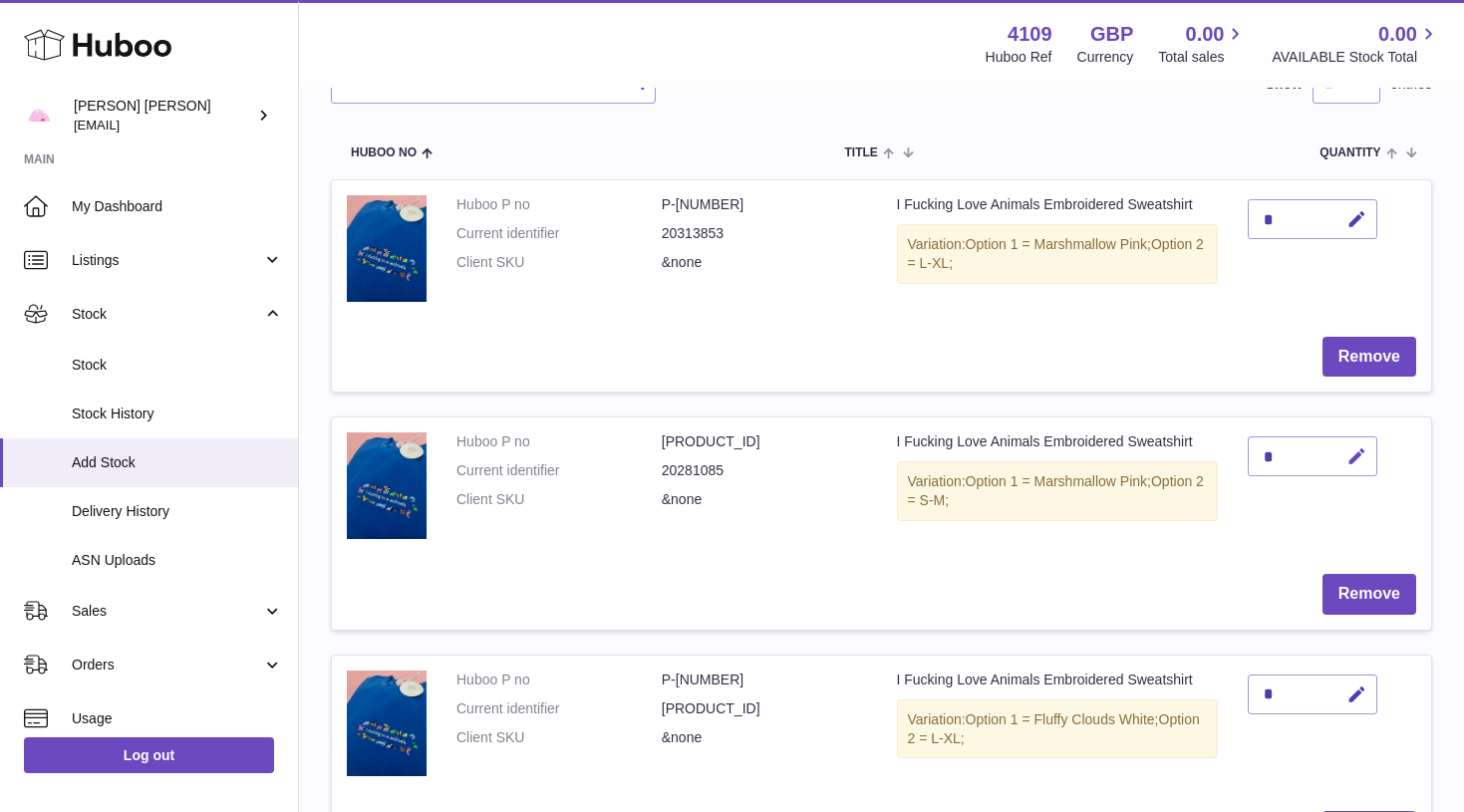 click at bounding box center [1356, 456] 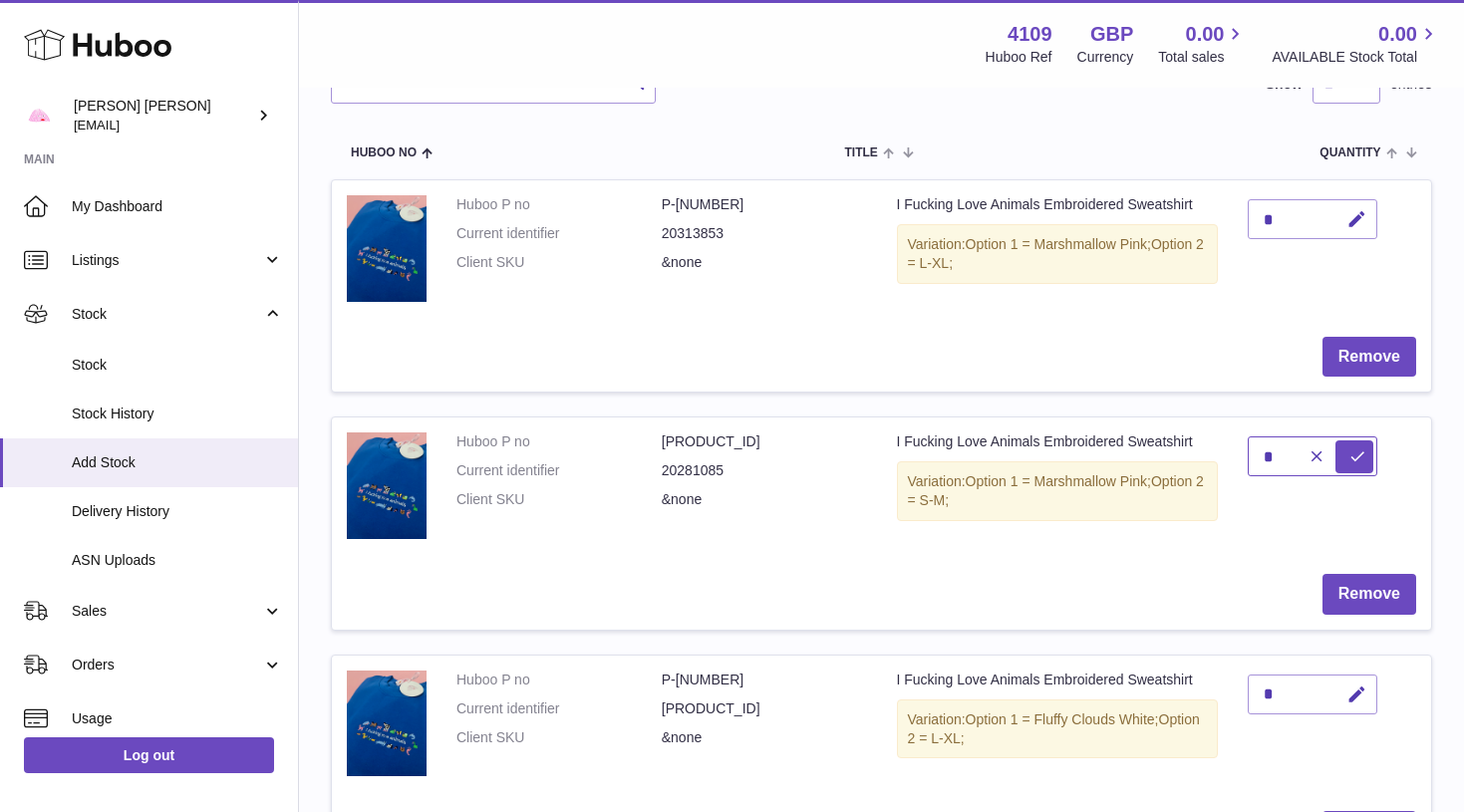 type on "*" 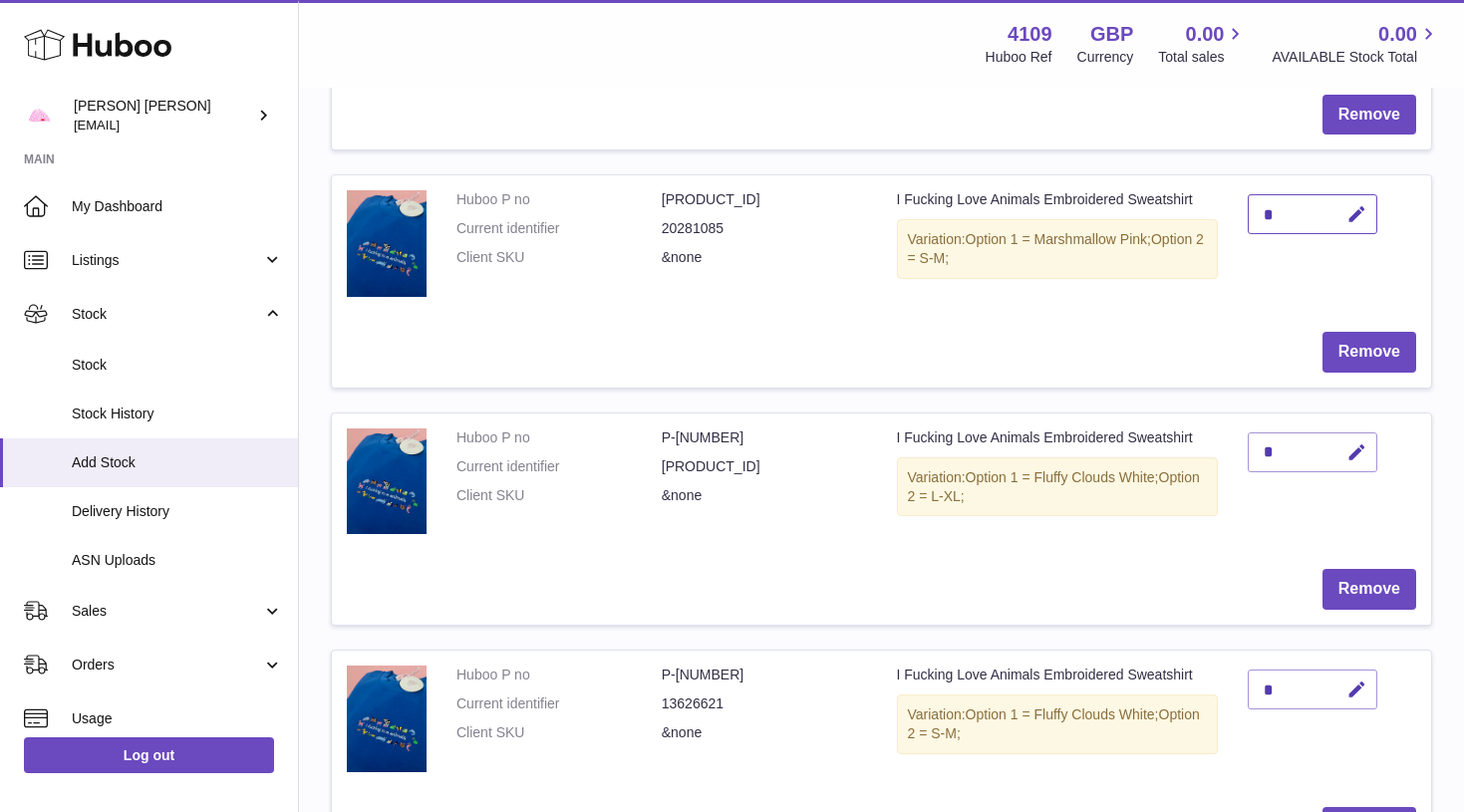 scroll, scrollTop: 487, scrollLeft: 0, axis: vertical 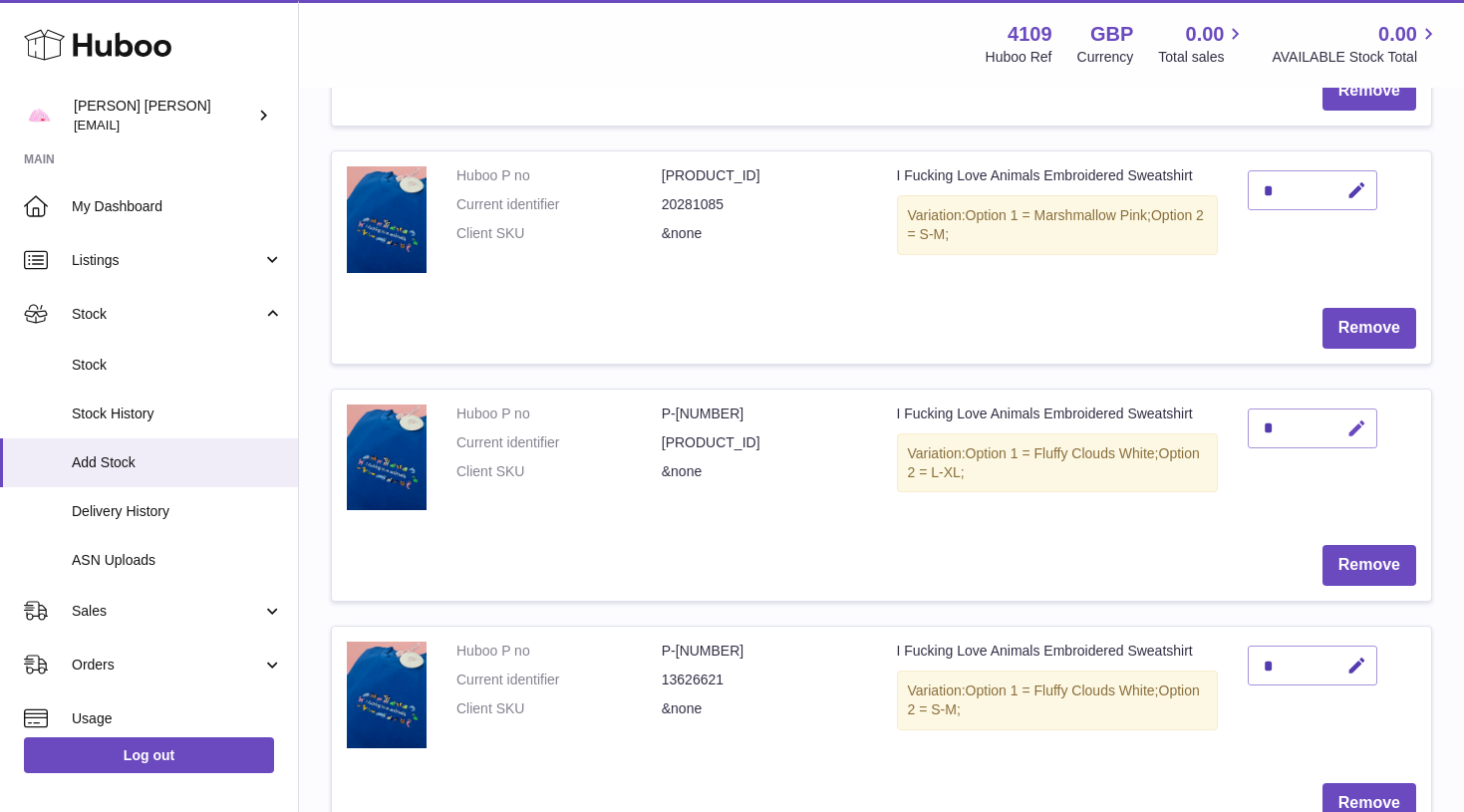 click at bounding box center (1356, 428) 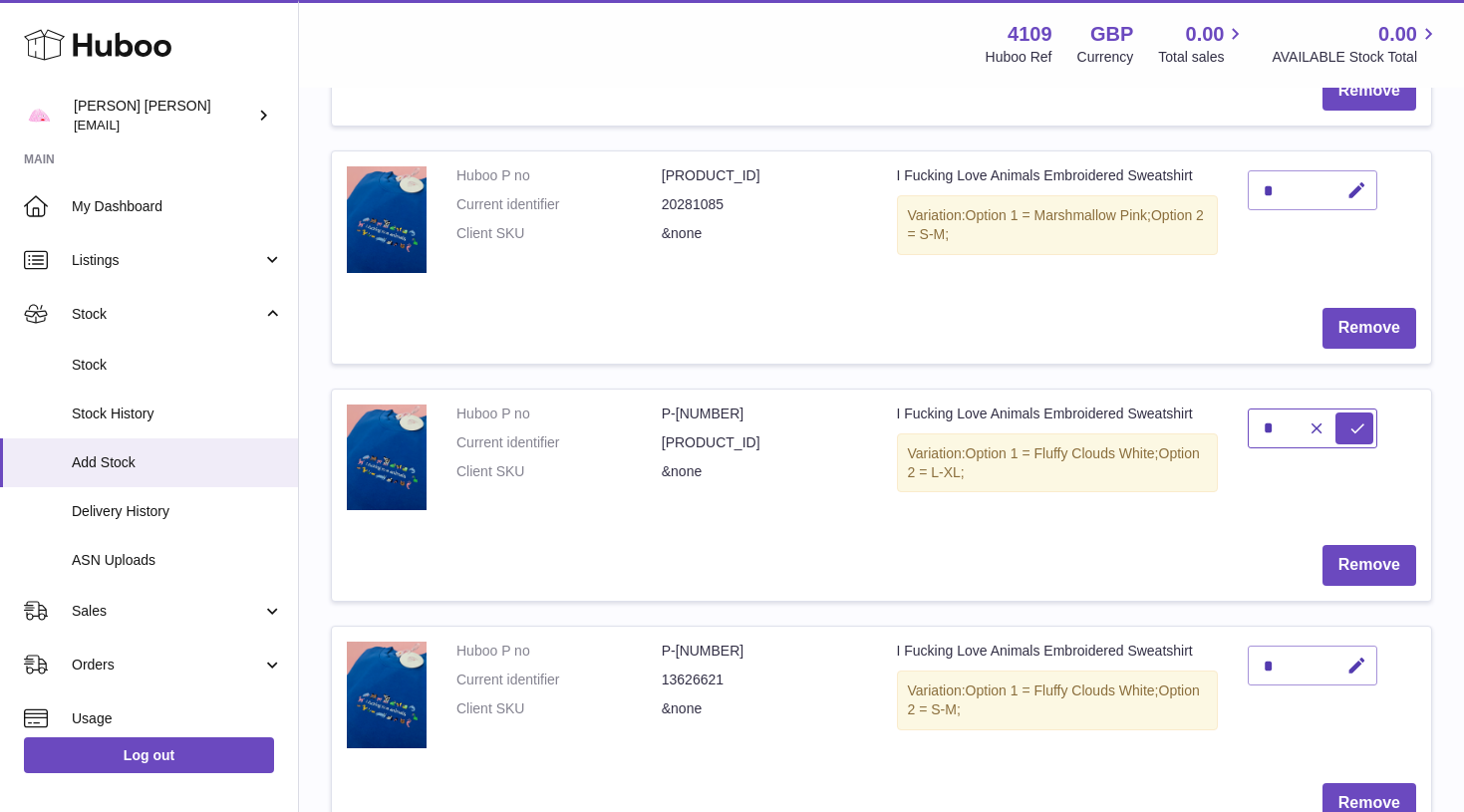 type on "*" 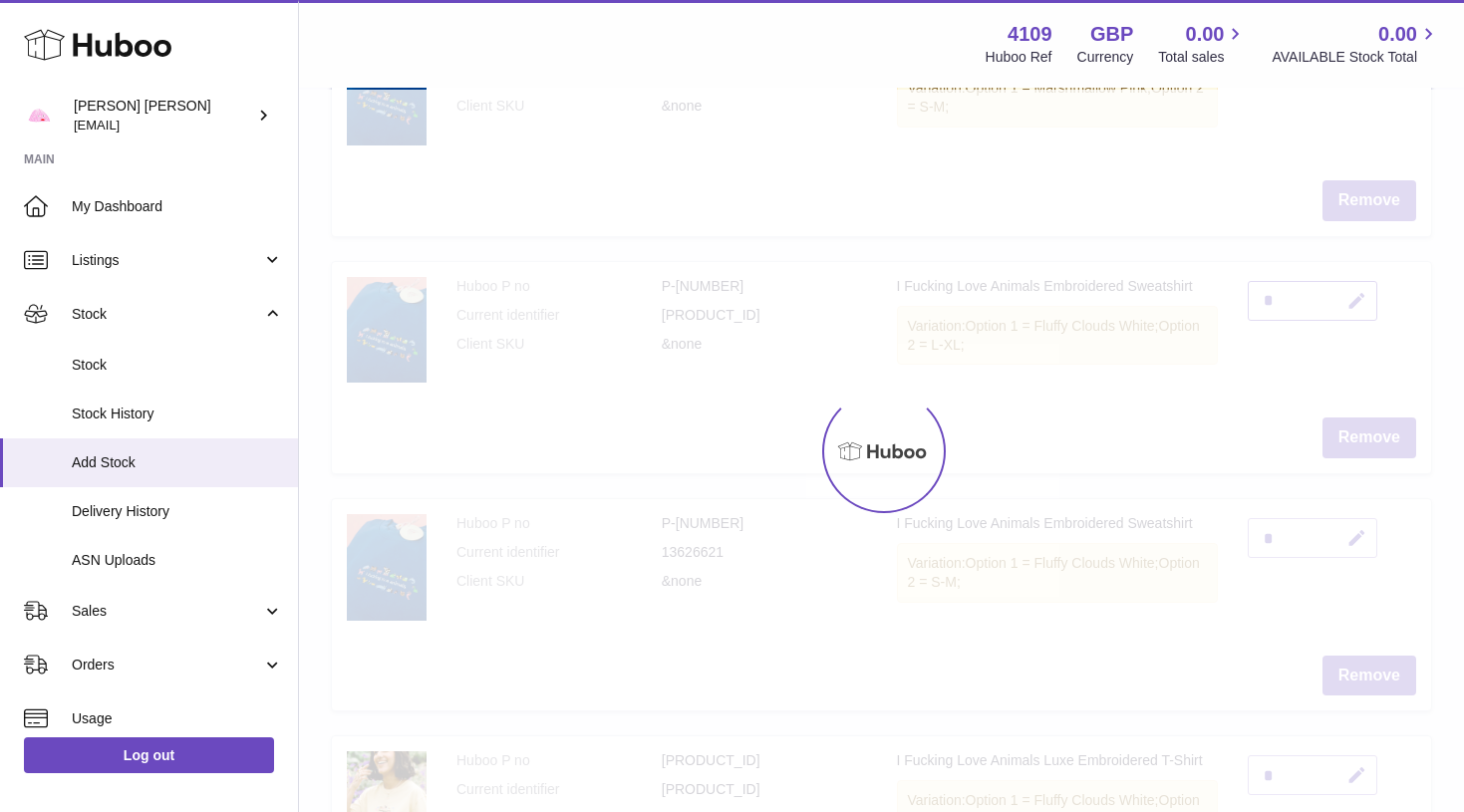 scroll, scrollTop: 619, scrollLeft: 0, axis: vertical 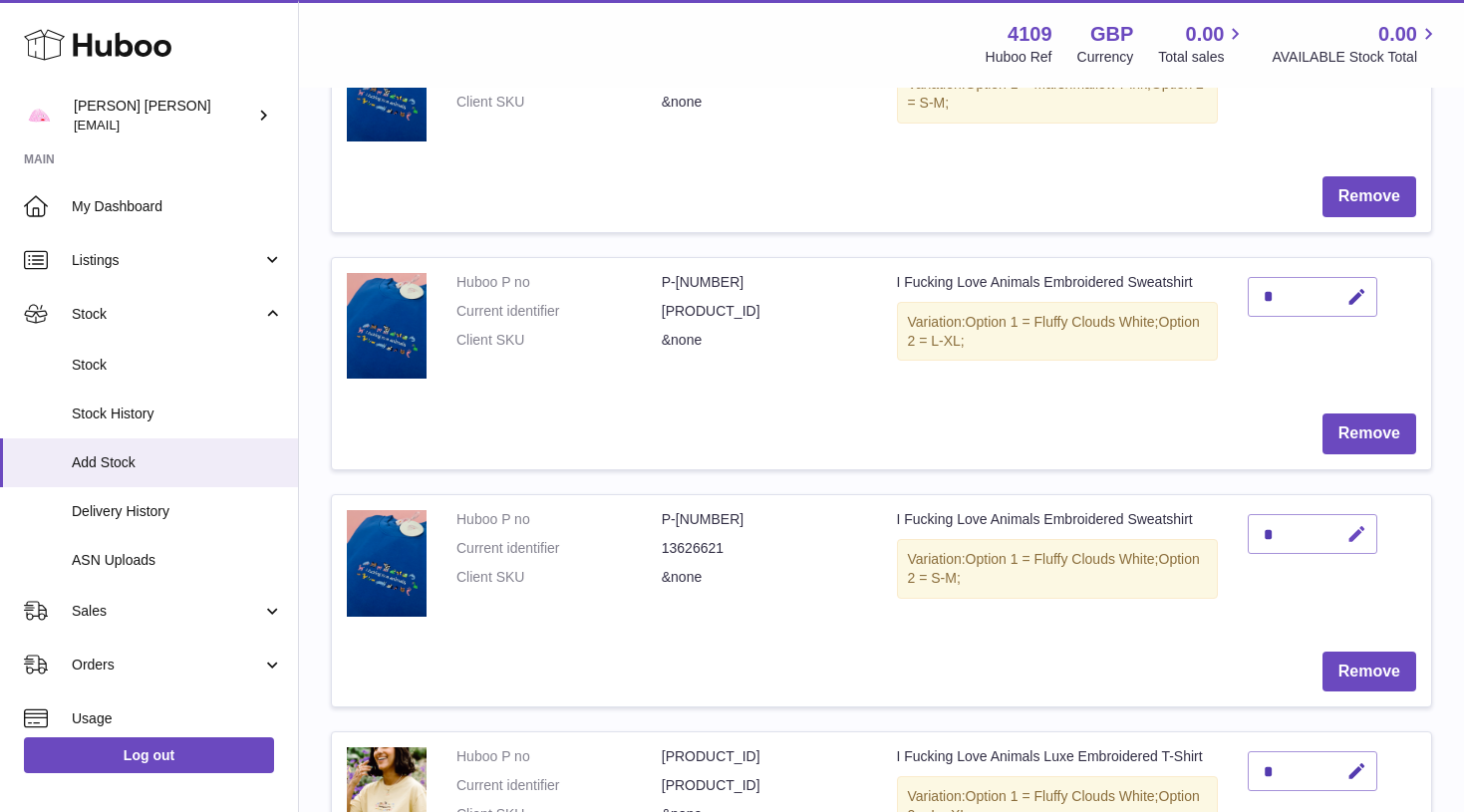 click at bounding box center (1356, 534) 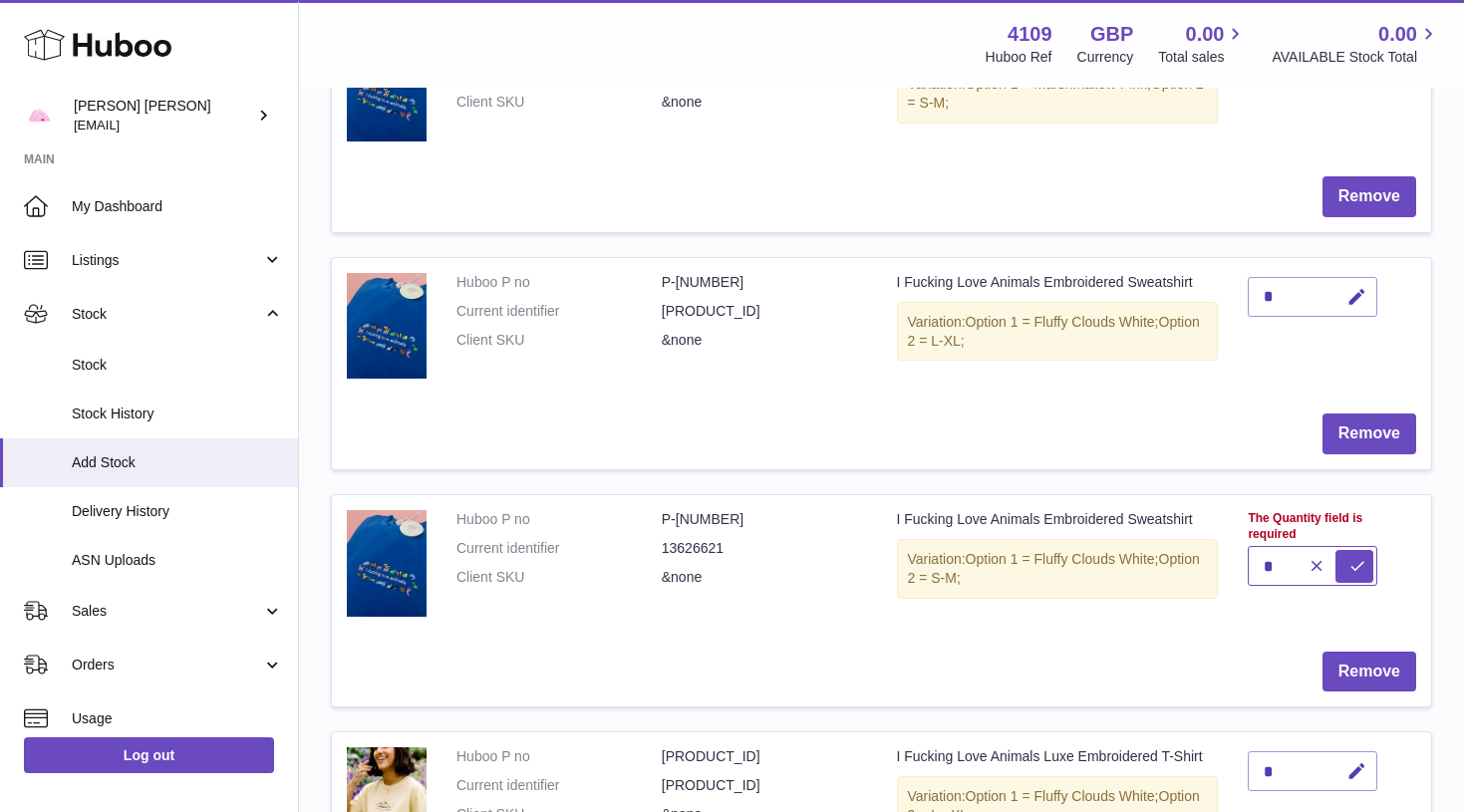 type on "*" 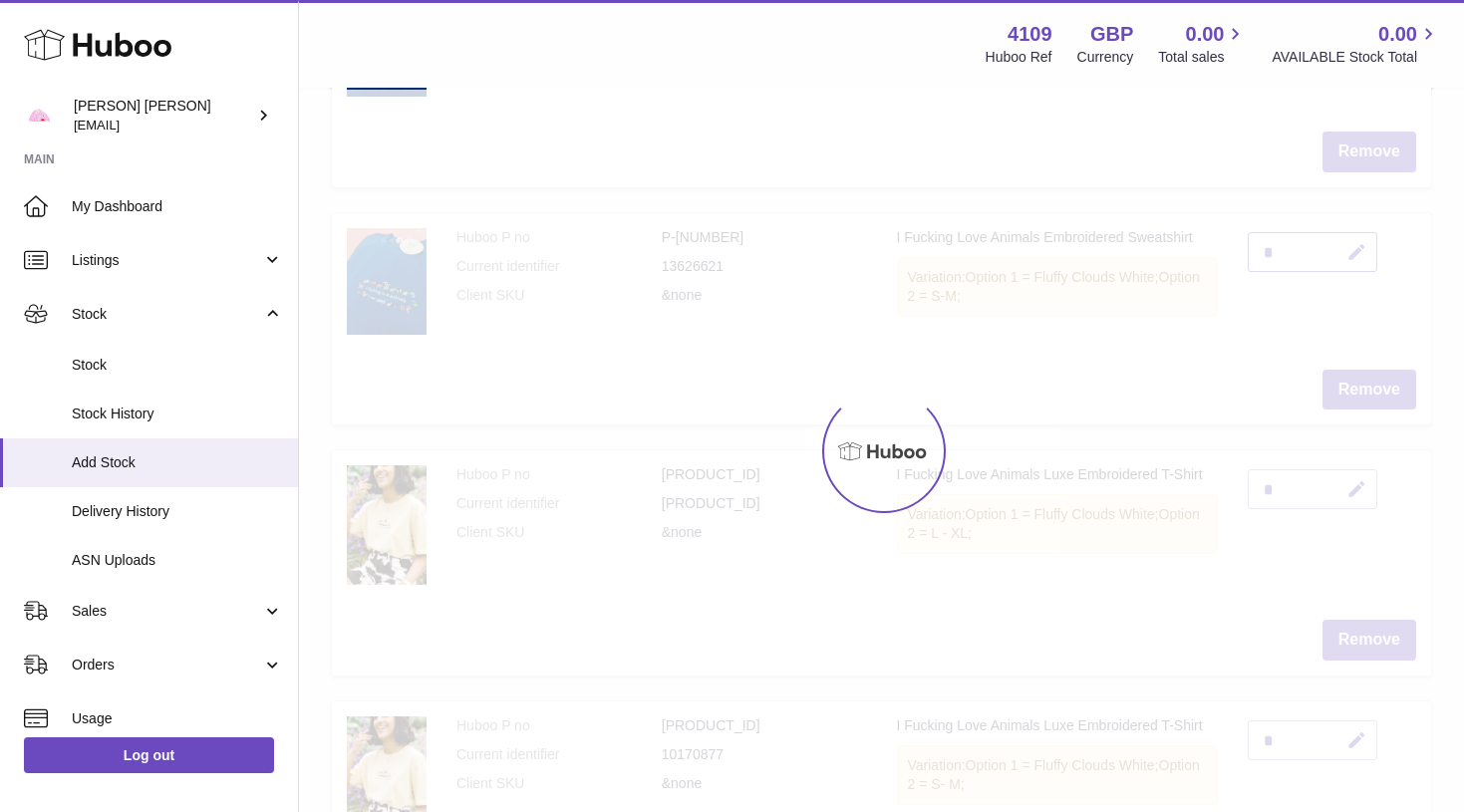 scroll, scrollTop: 906, scrollLeft: 0, axis: vertical 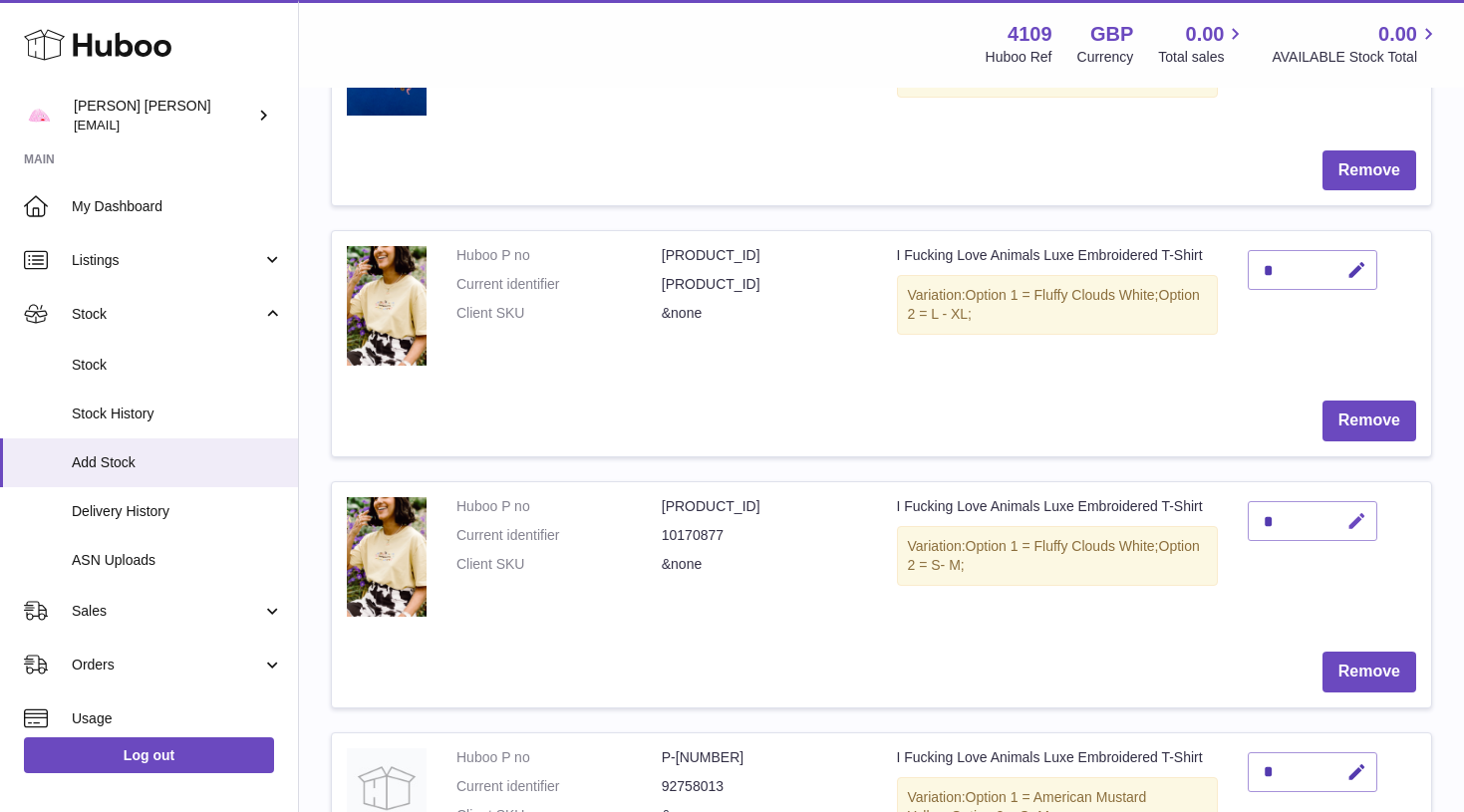 click at bounding box center [1356, 521] 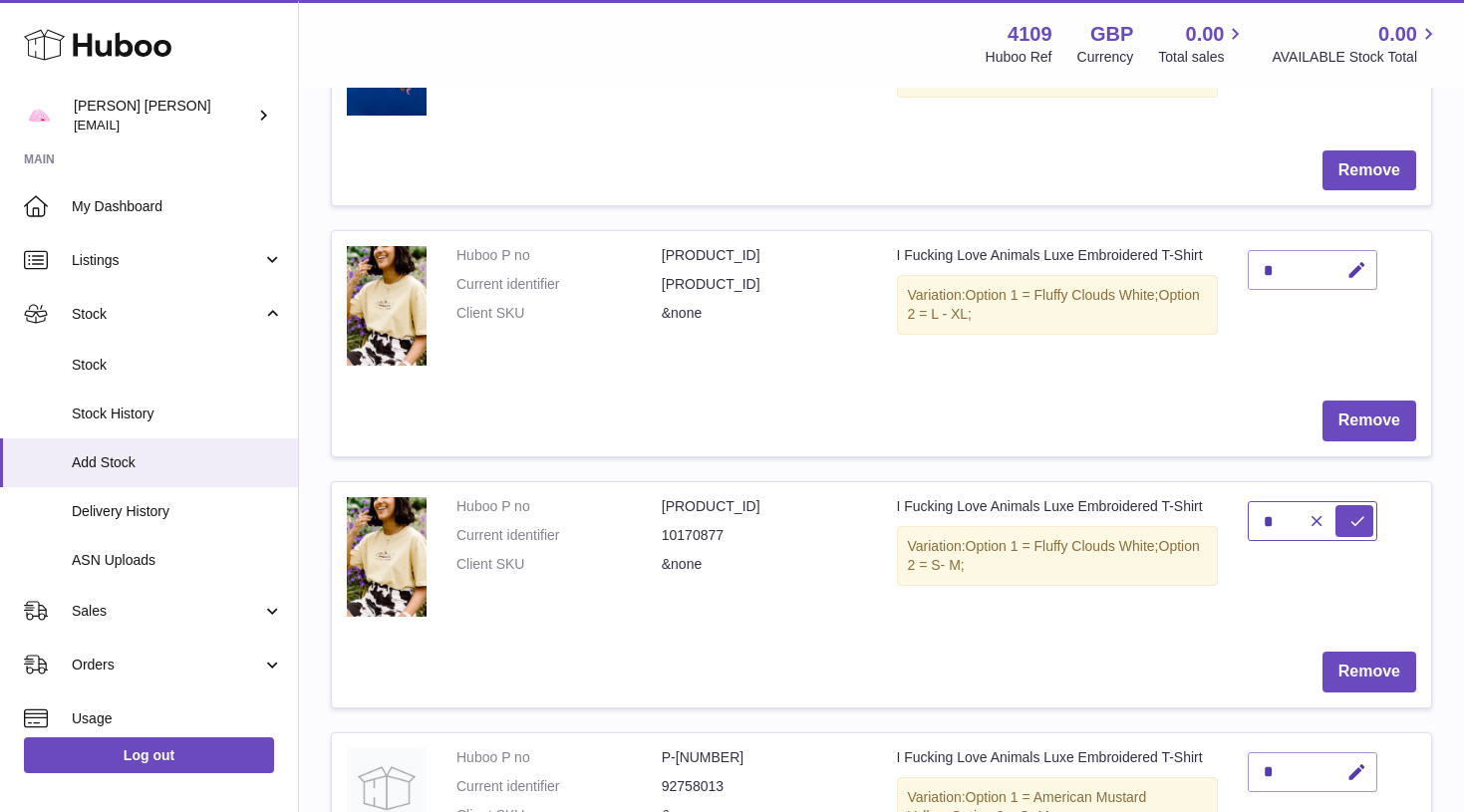 type on "*" 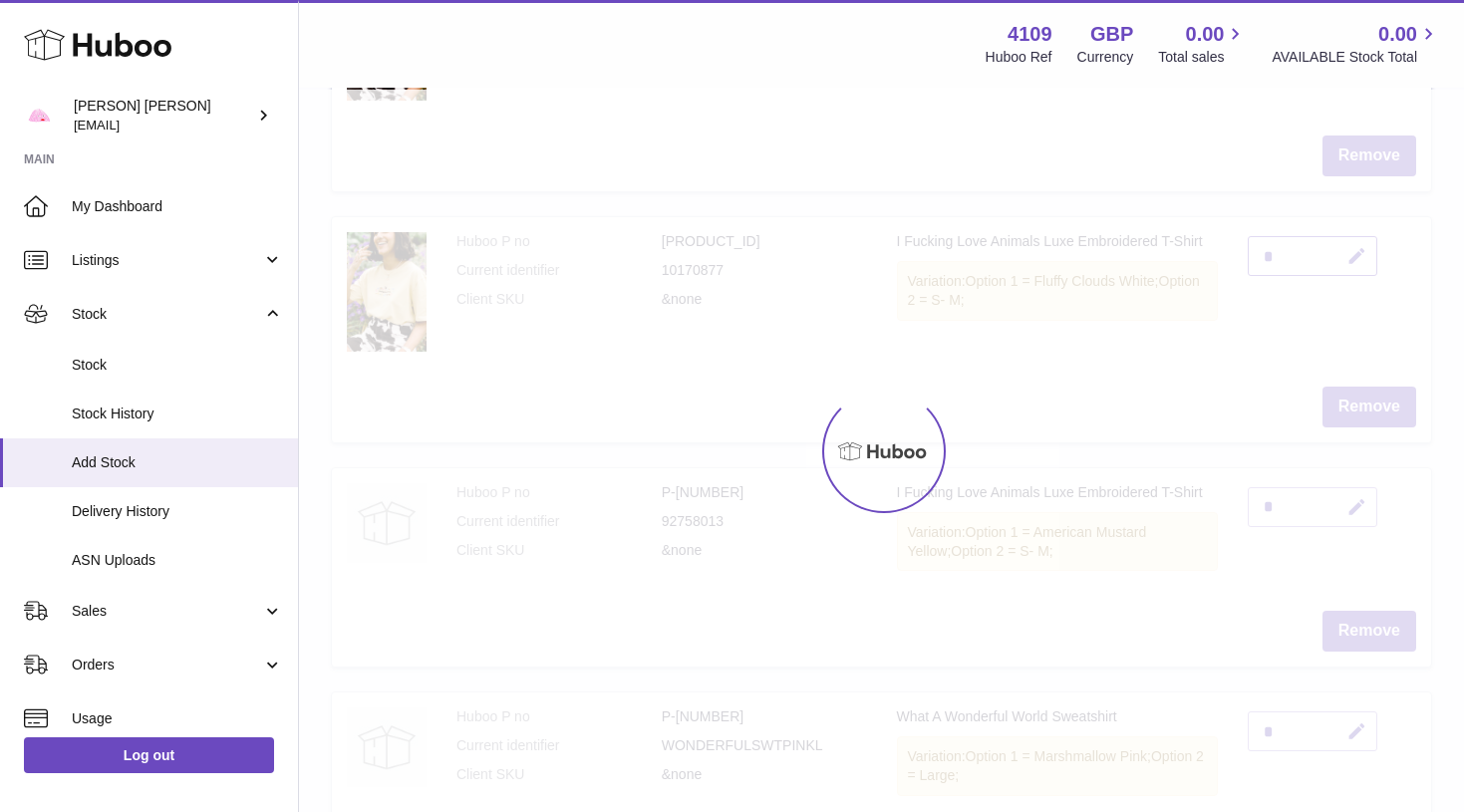 scroll, scrollTop: 1386, scrollLeft: 0, axis: vertical 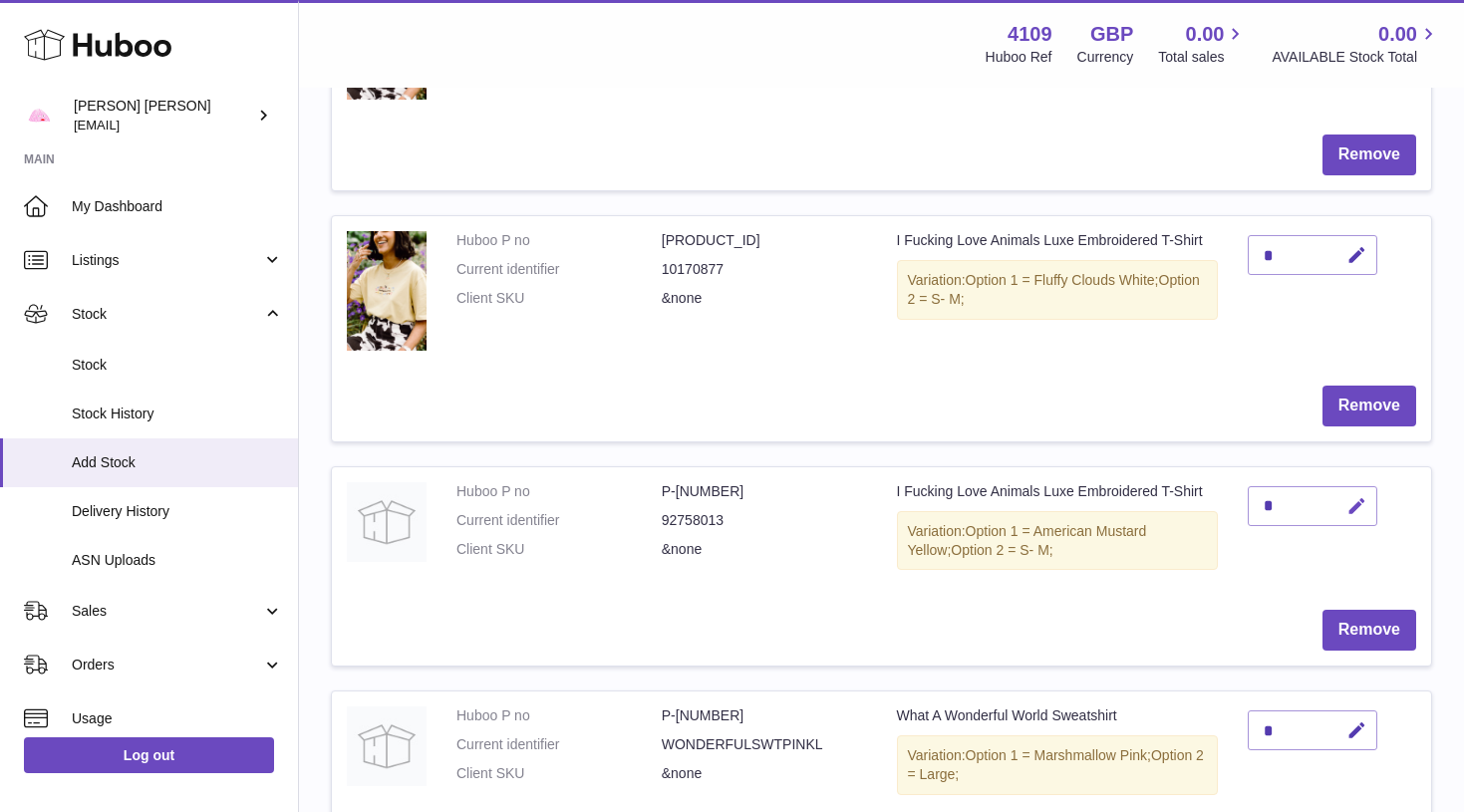 click at bounding box center [1356, 506] 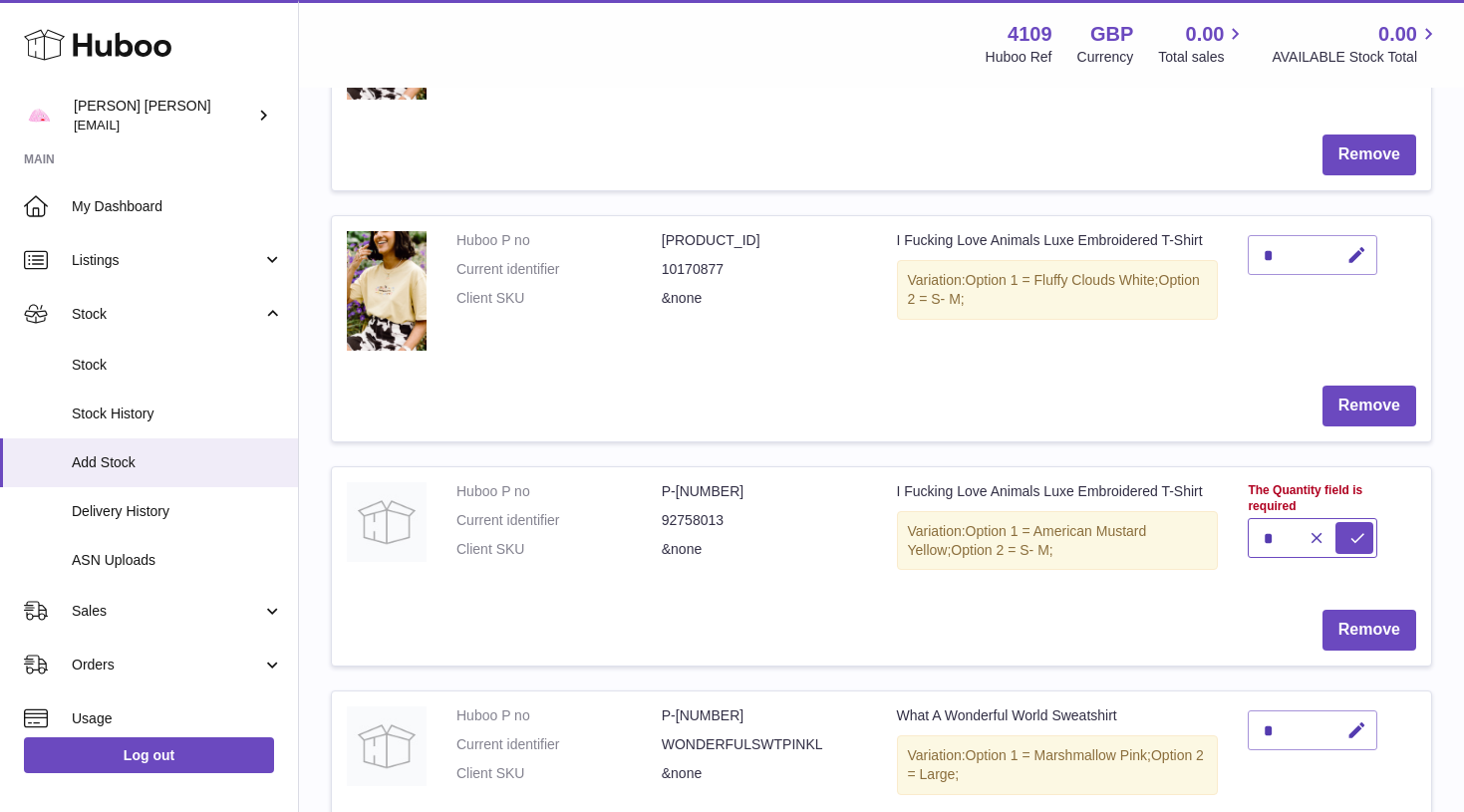 type on "*" 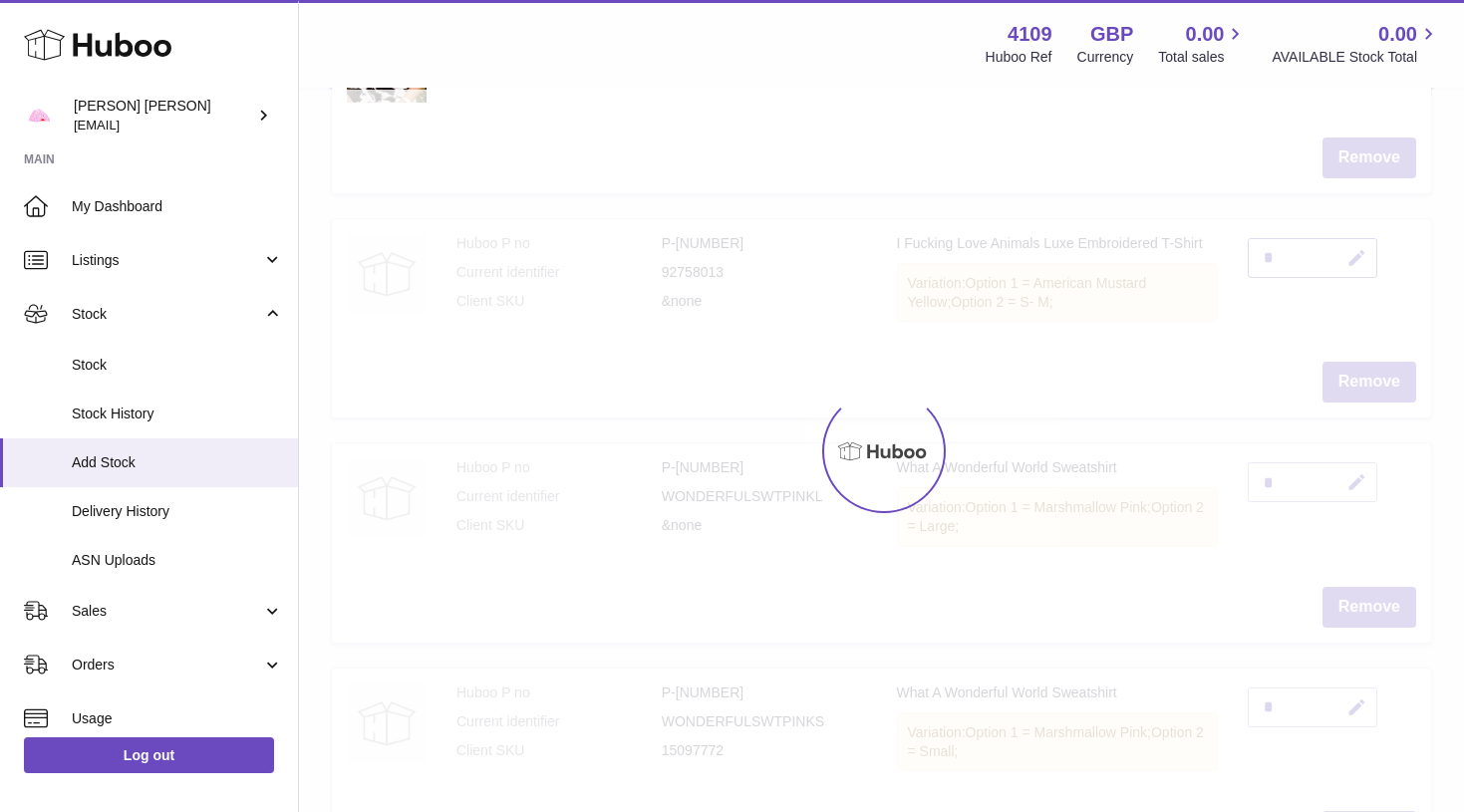 scroll, scrollTop: 1636, scrollLeft: 0, axis: vertical 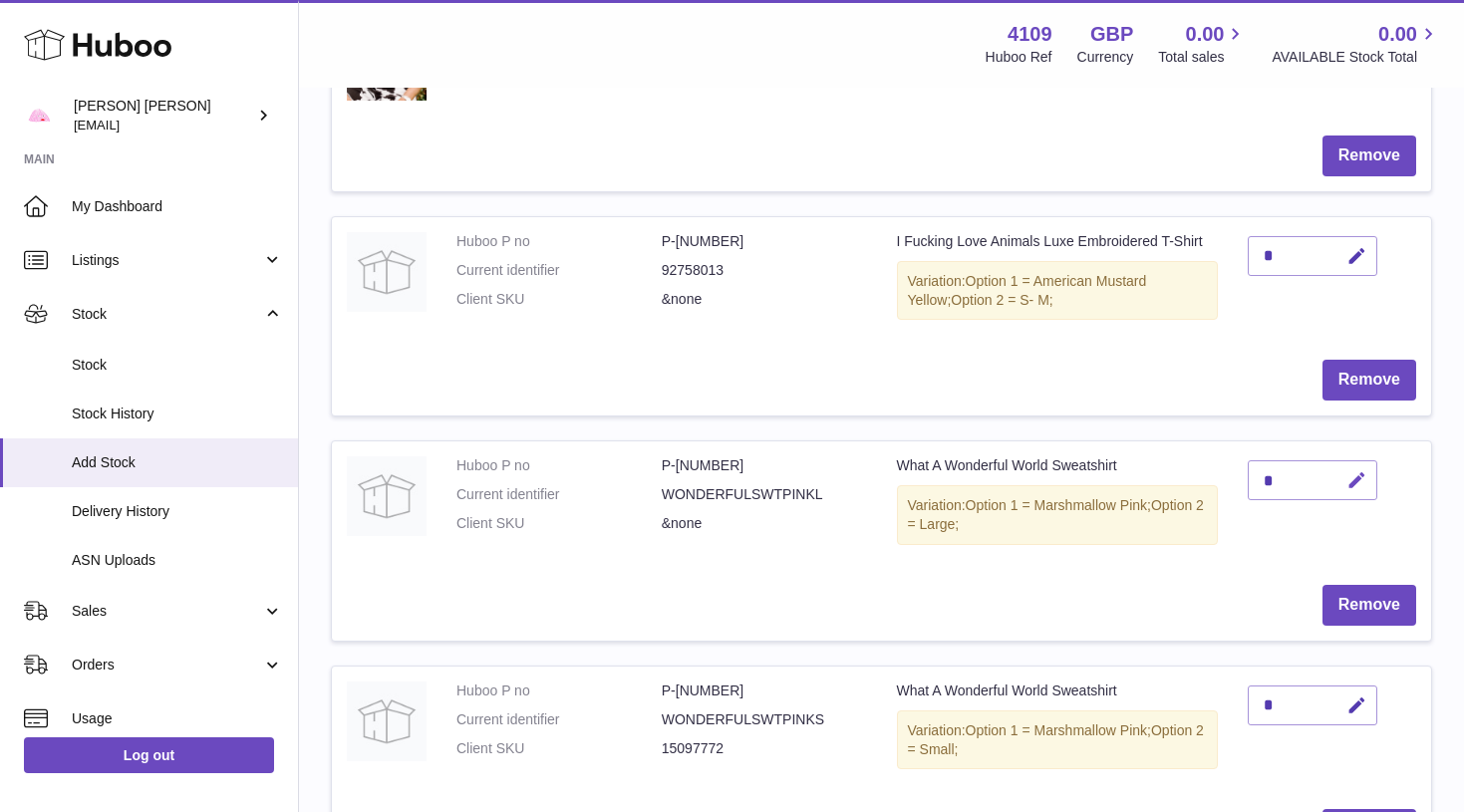 click at bounding box center [1356, 480] 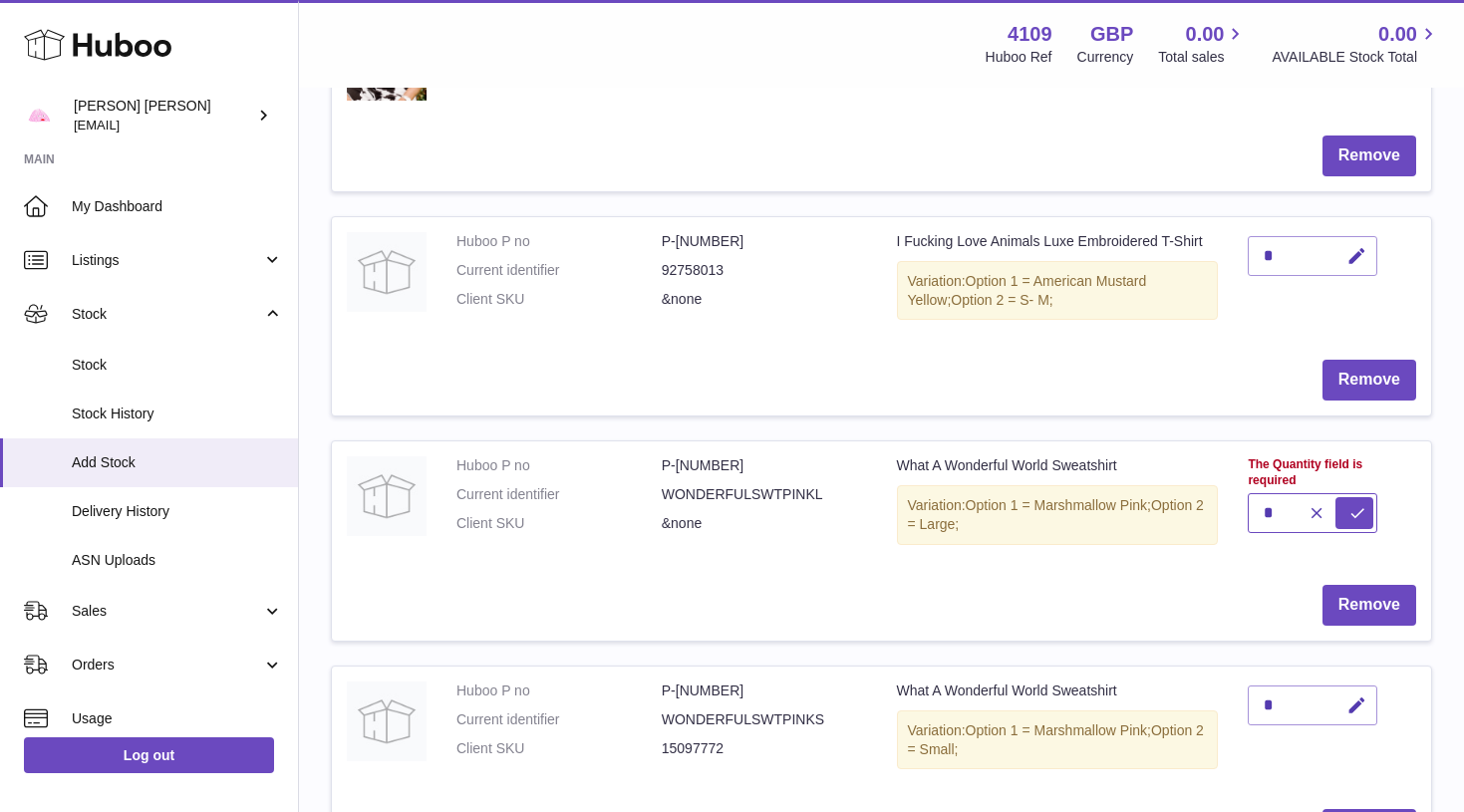 type on "*" 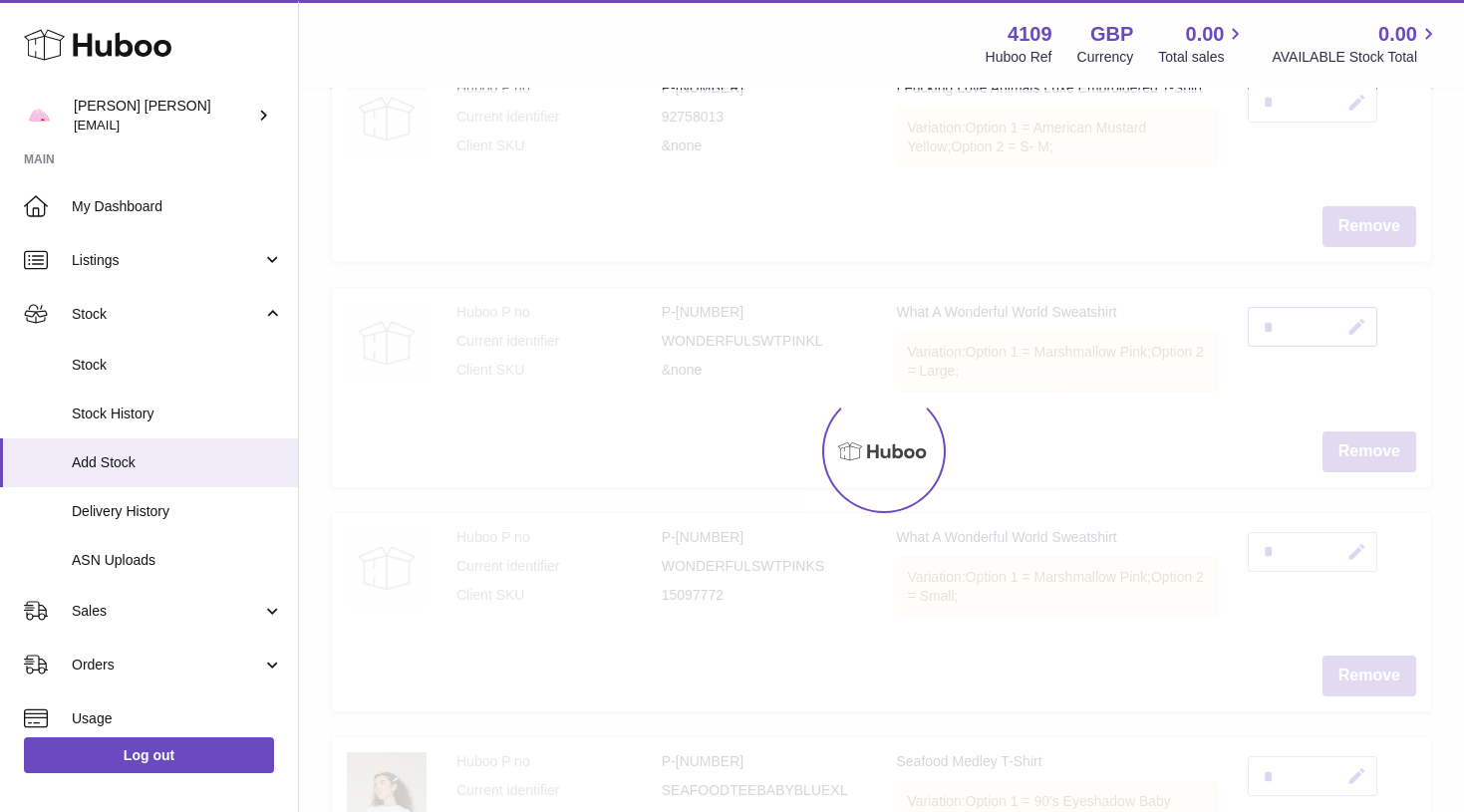 scroll, scrollTop: 1808, scrollLeft: 0, axis: vertical 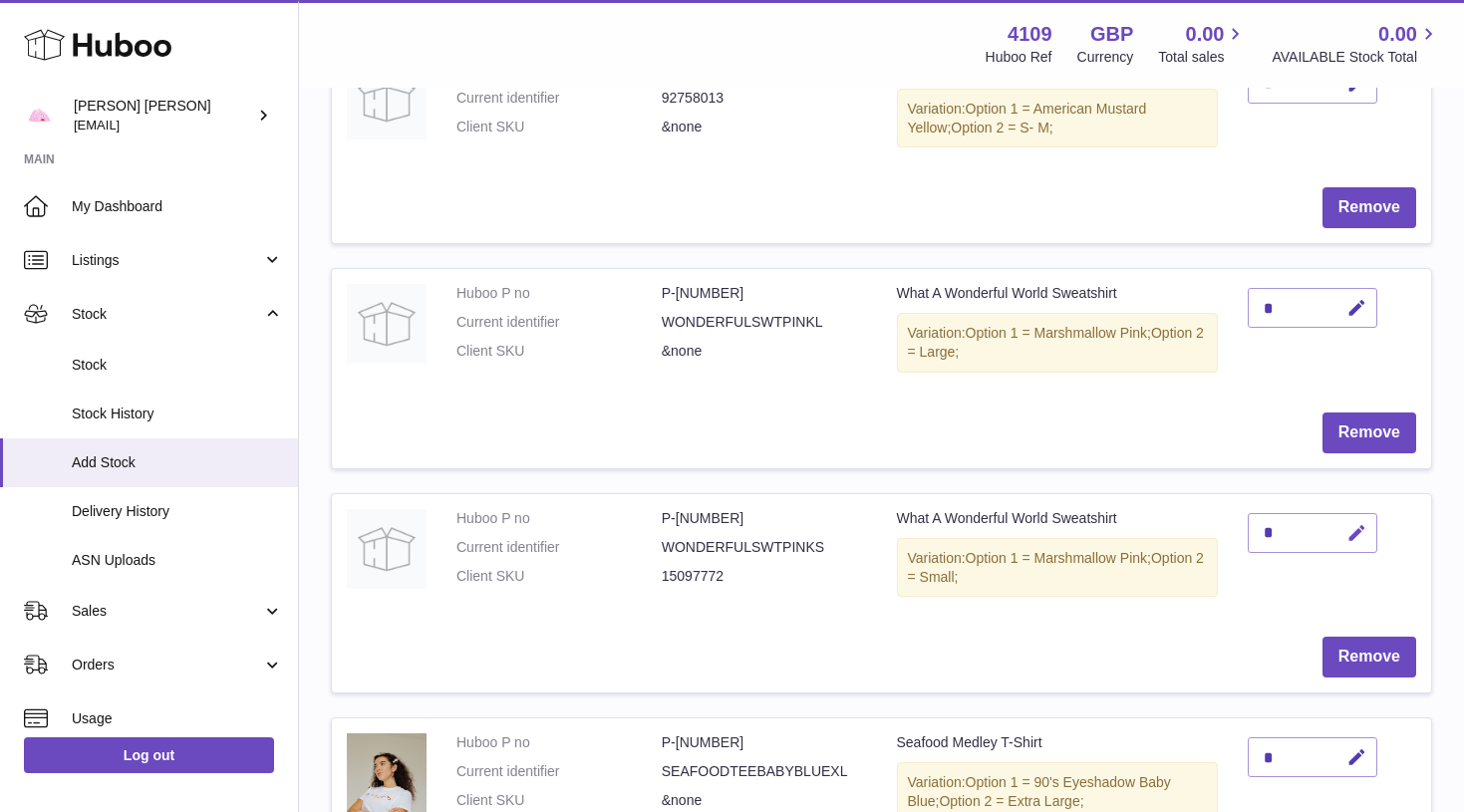 click at bounding box center (1356, 533) 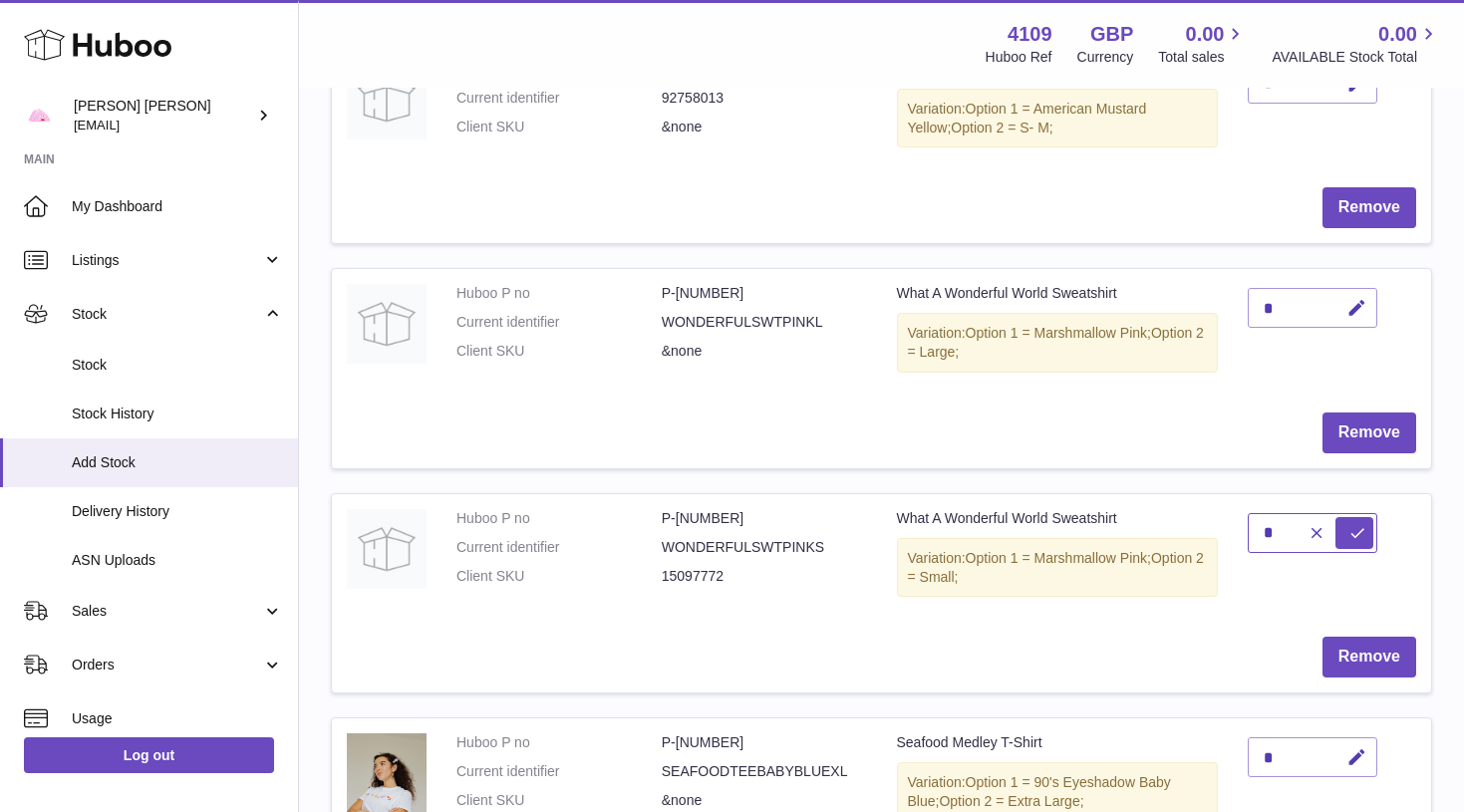 type on "*" 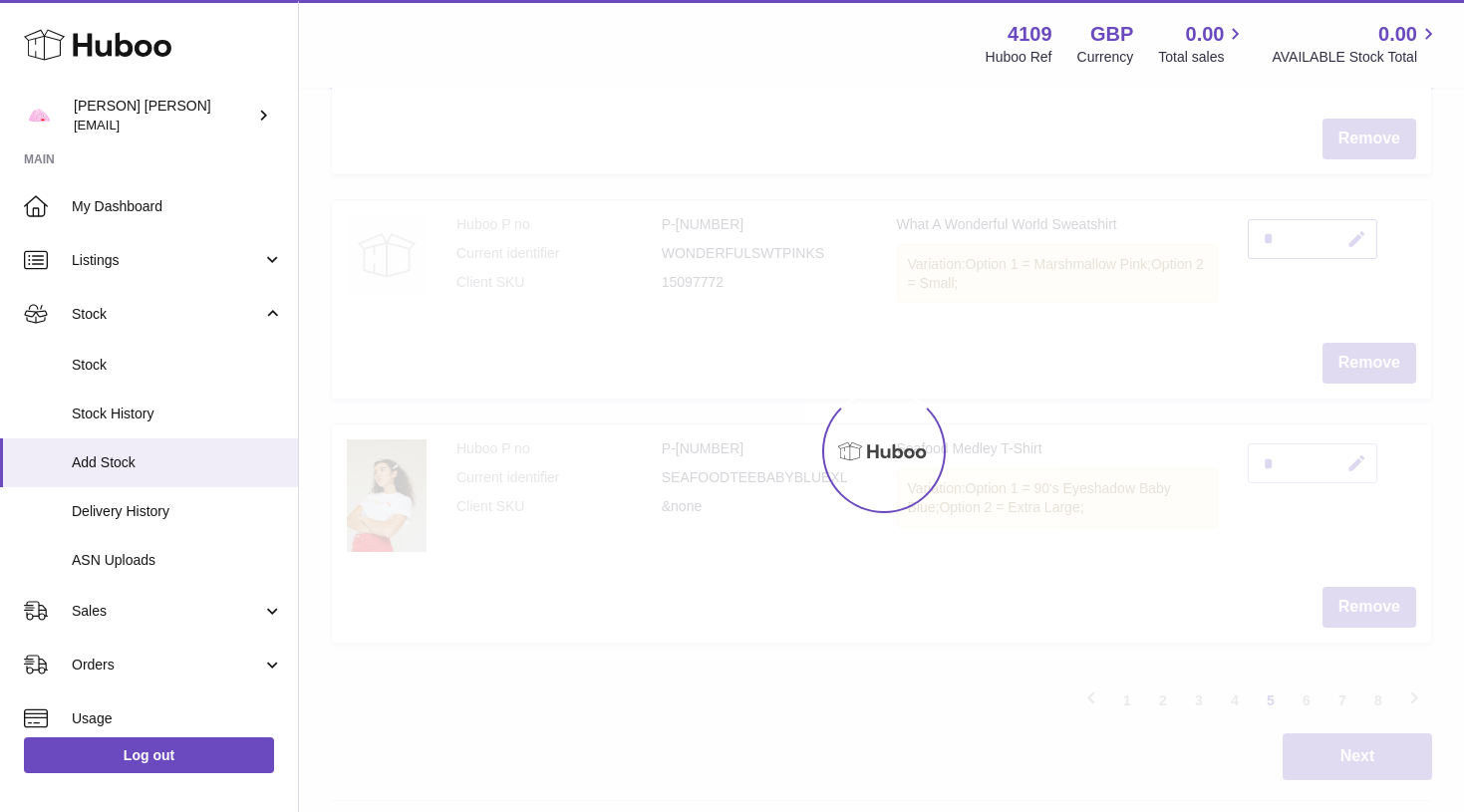 scroll, scrollTop: 2113, scrollLeft: 0, axis: vertical 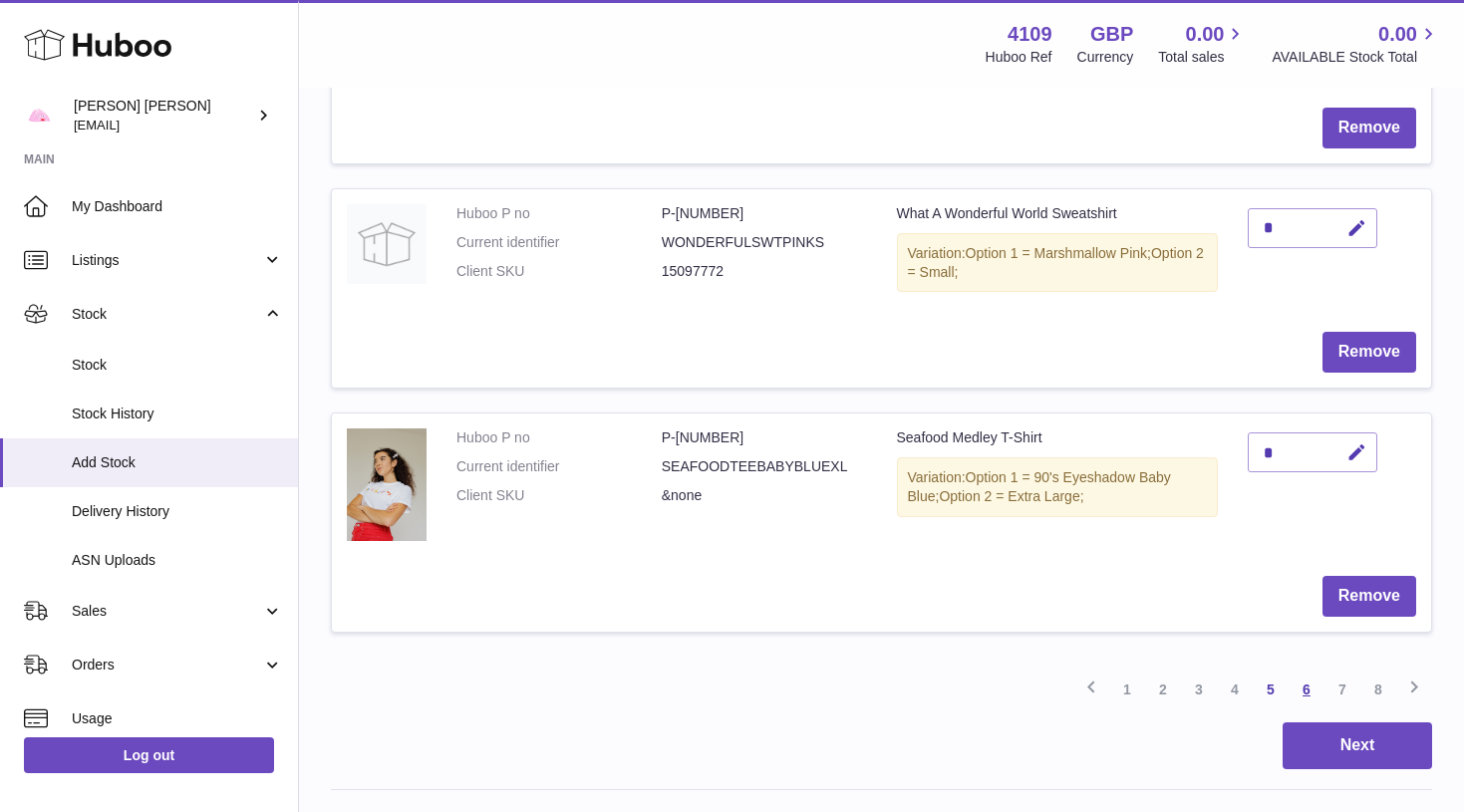 click on "6" at bounding box center (1307, 689) 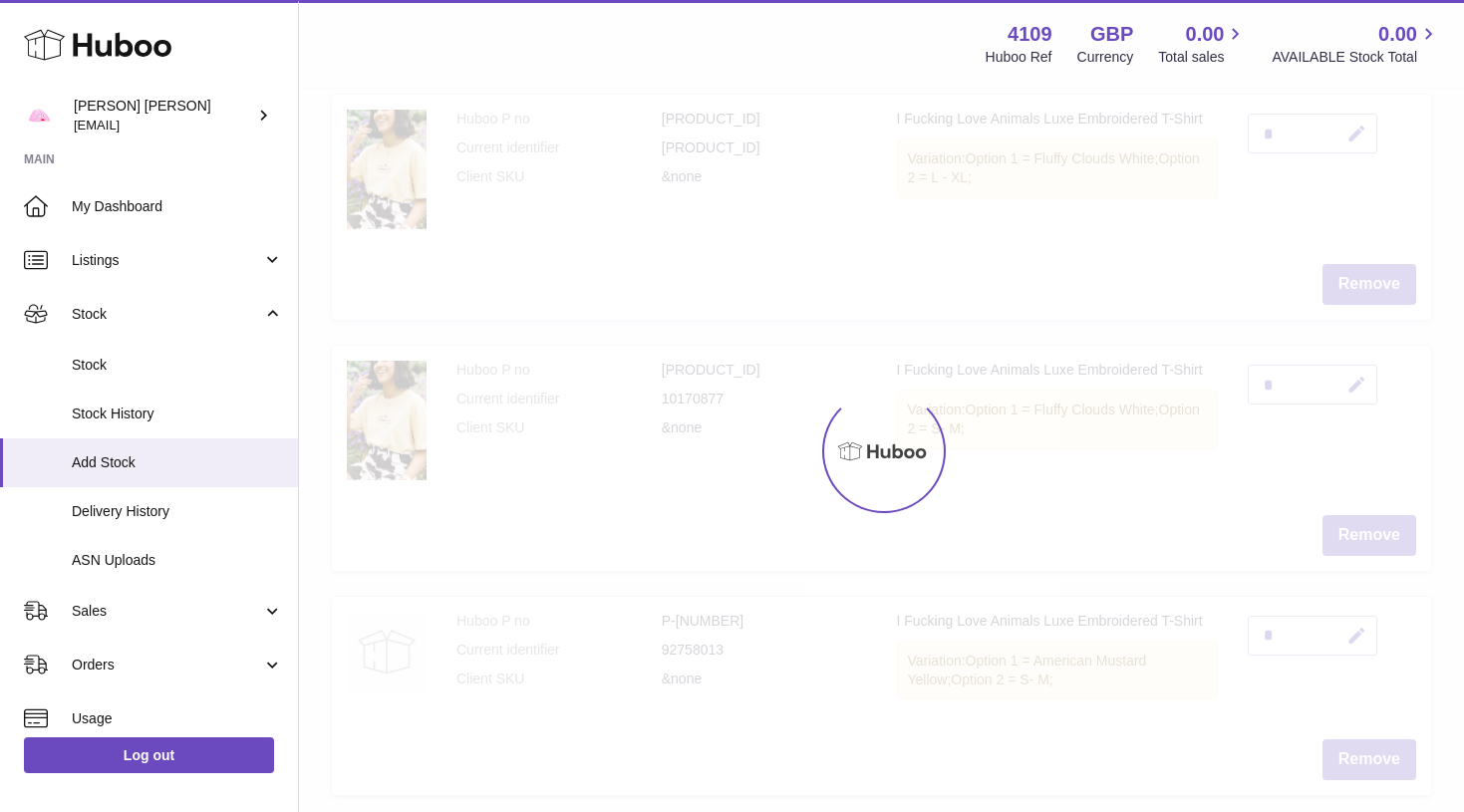 scroll, scrollTop: 90, scrollLeft: 0, axis: vertical 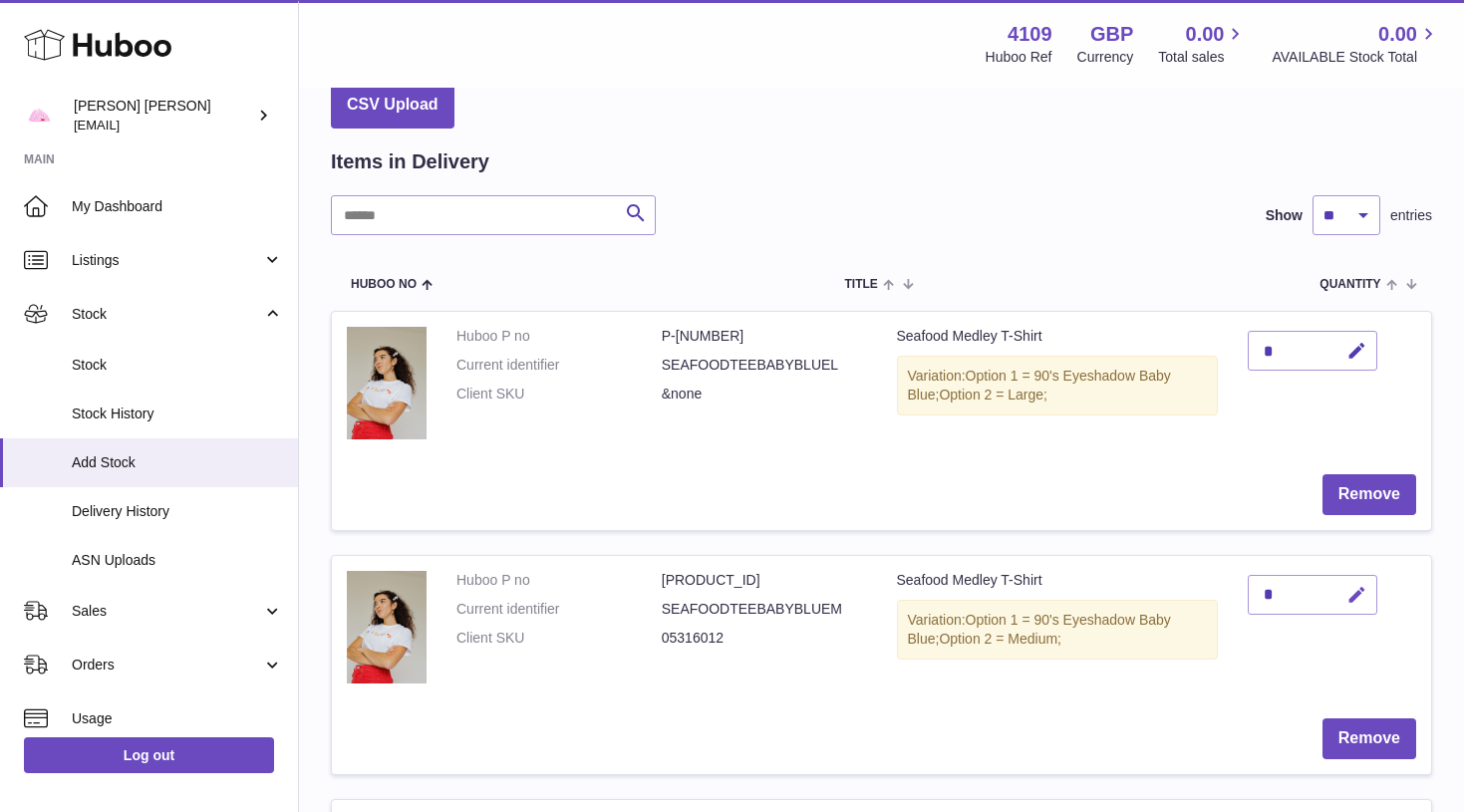 click at bounding box center (1356, 595) 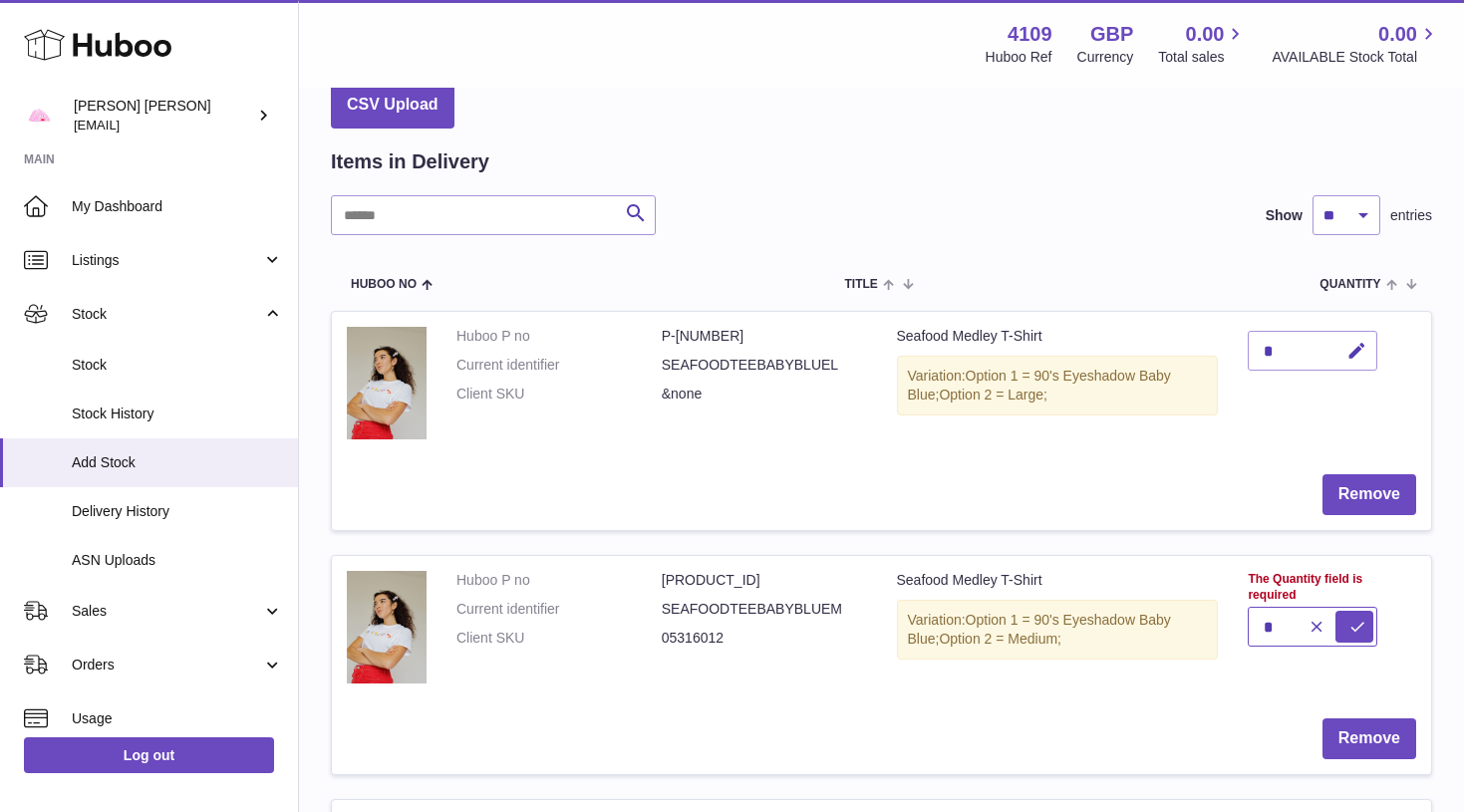 type on "*" 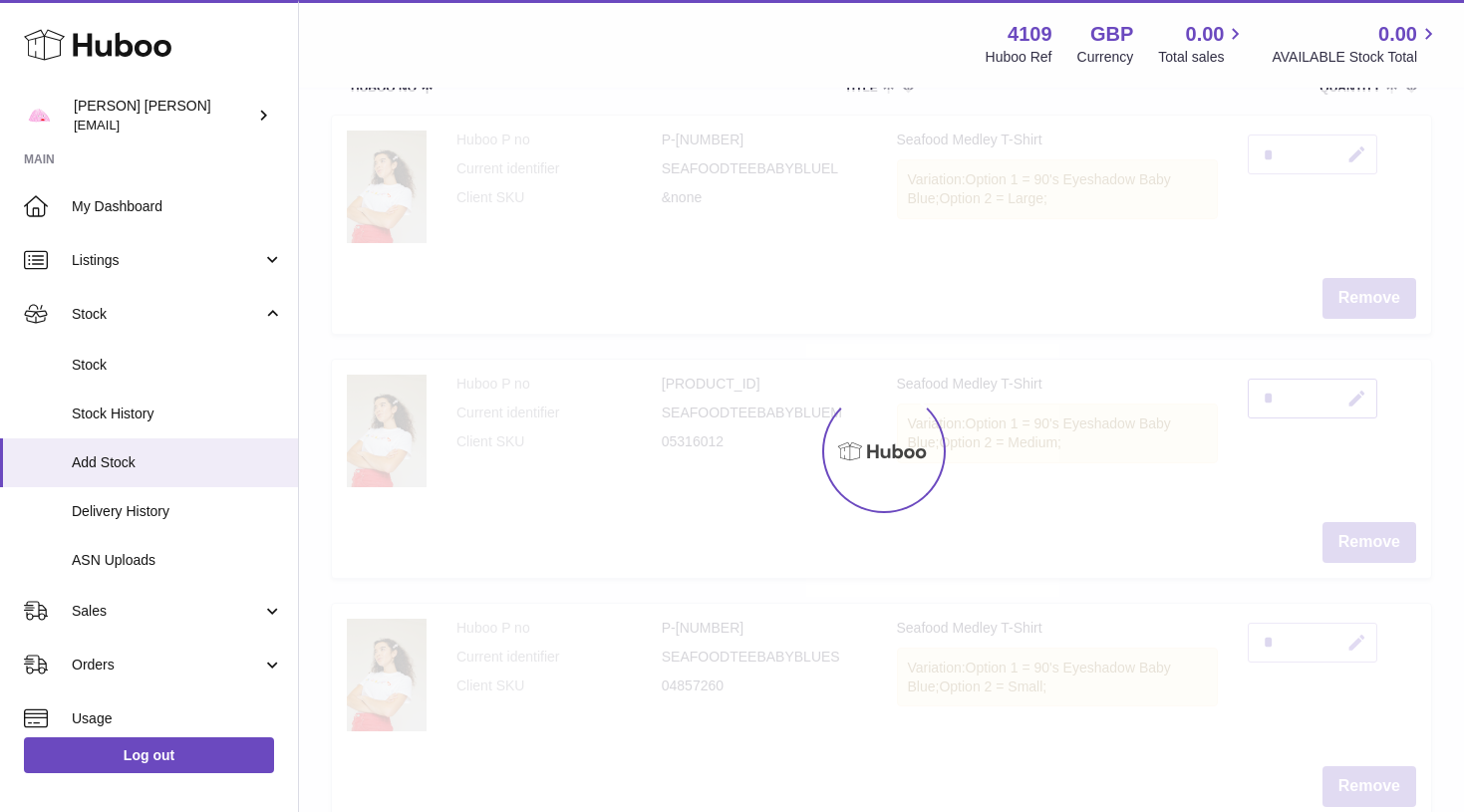 scroll, scrollTop: 288, scrollLeft: 0, axis: vertical 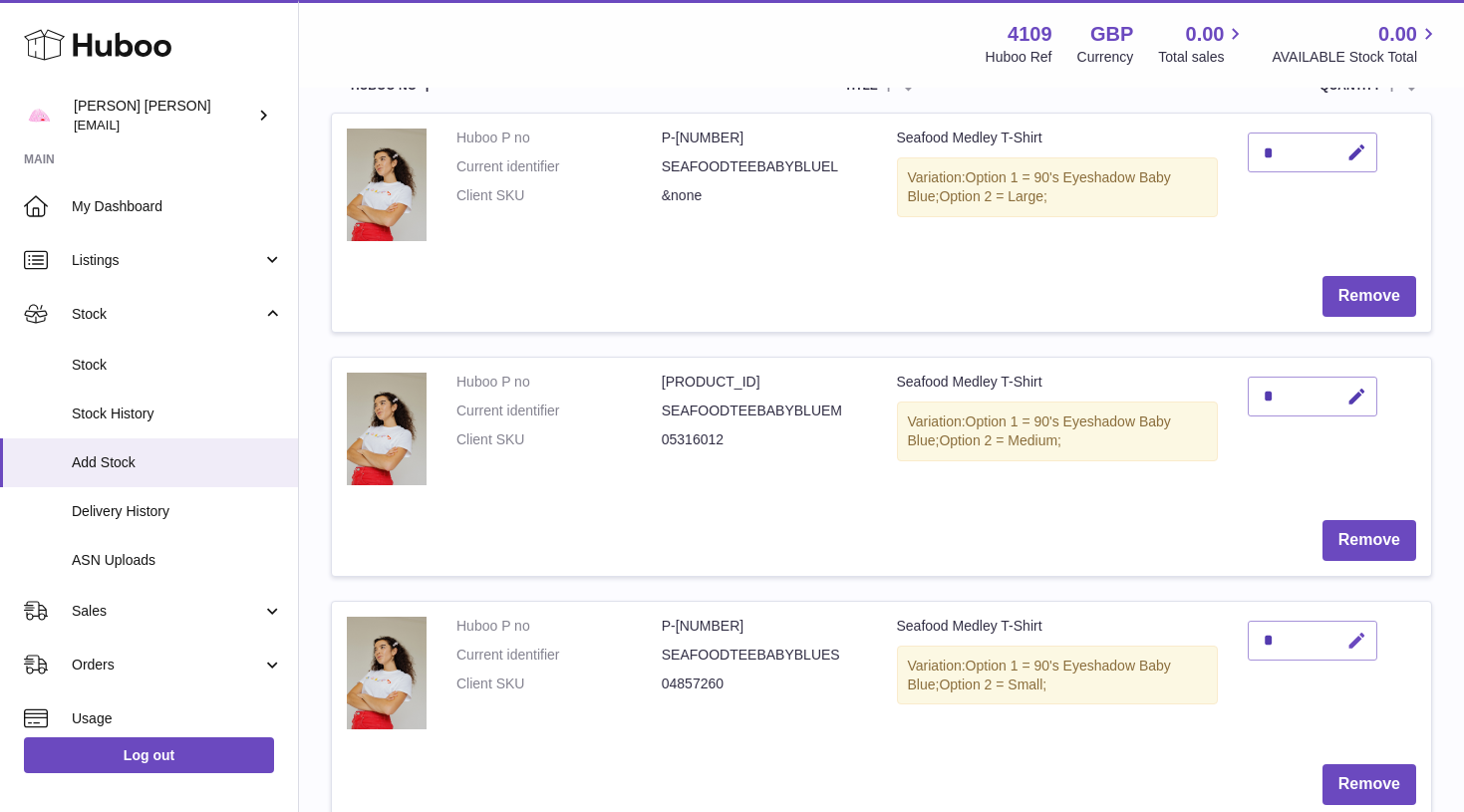 click at bounding box center [1356, 641] 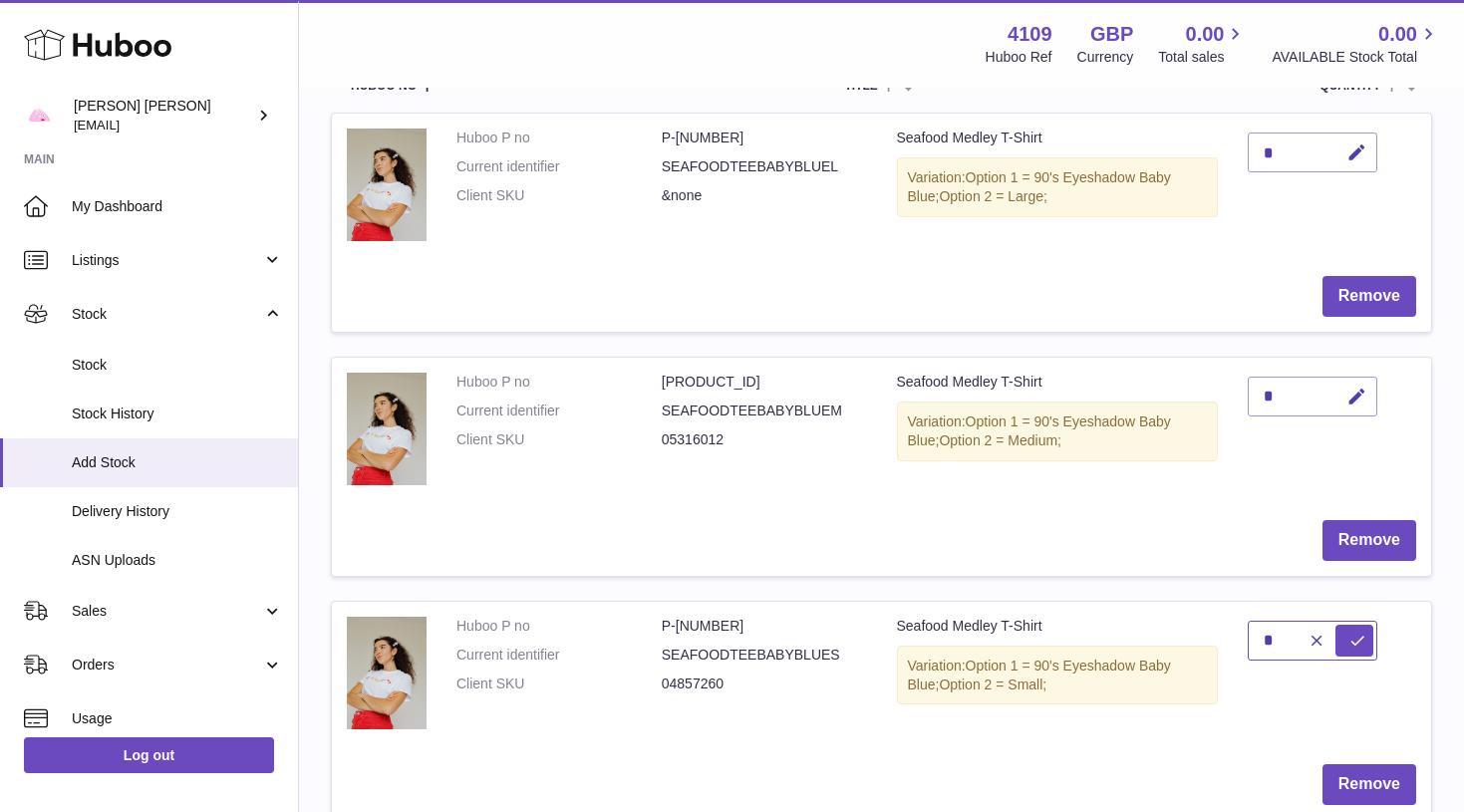 type on "*" 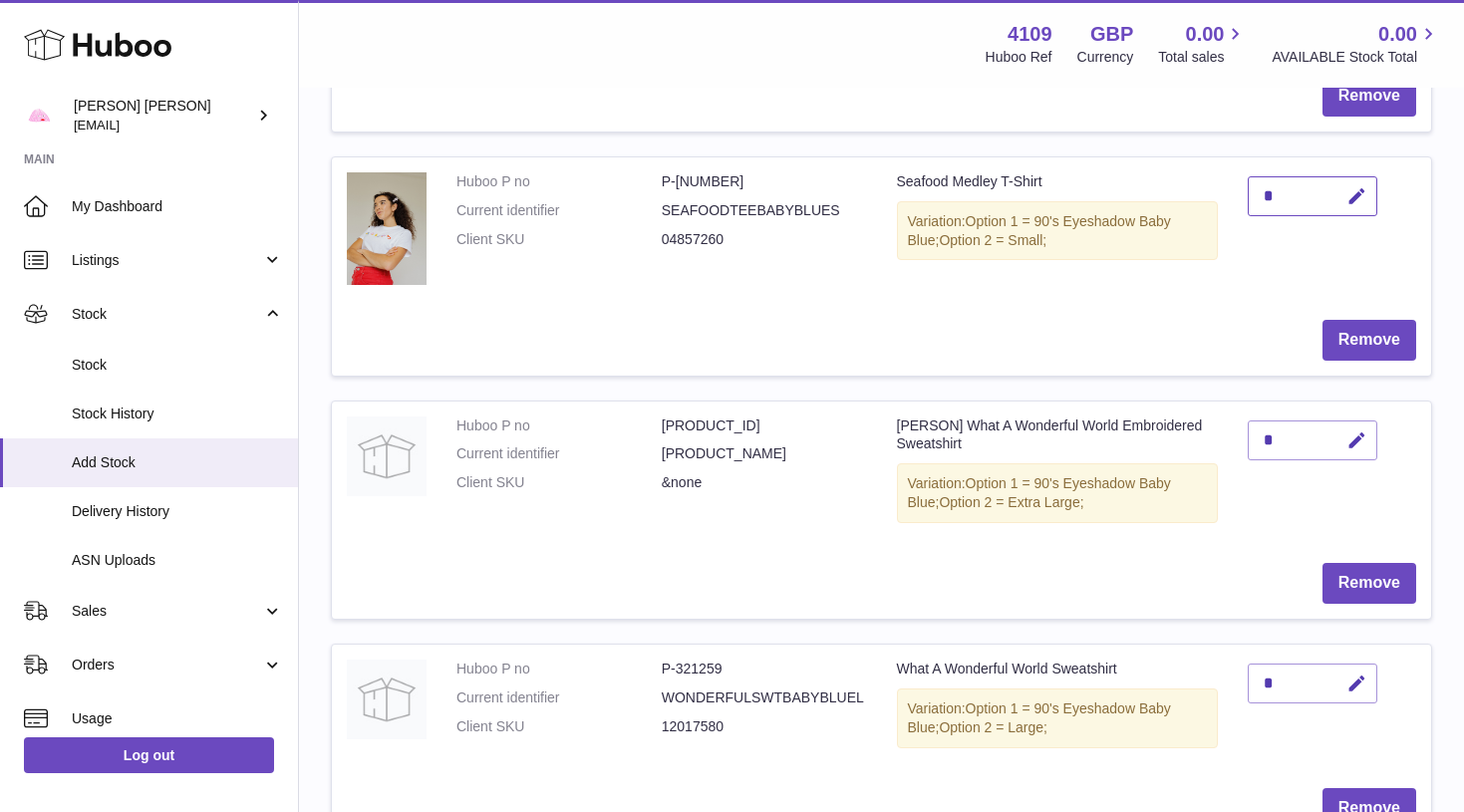 scroll, scrollTop: 734, scrollLeft: 0, axis: vertical 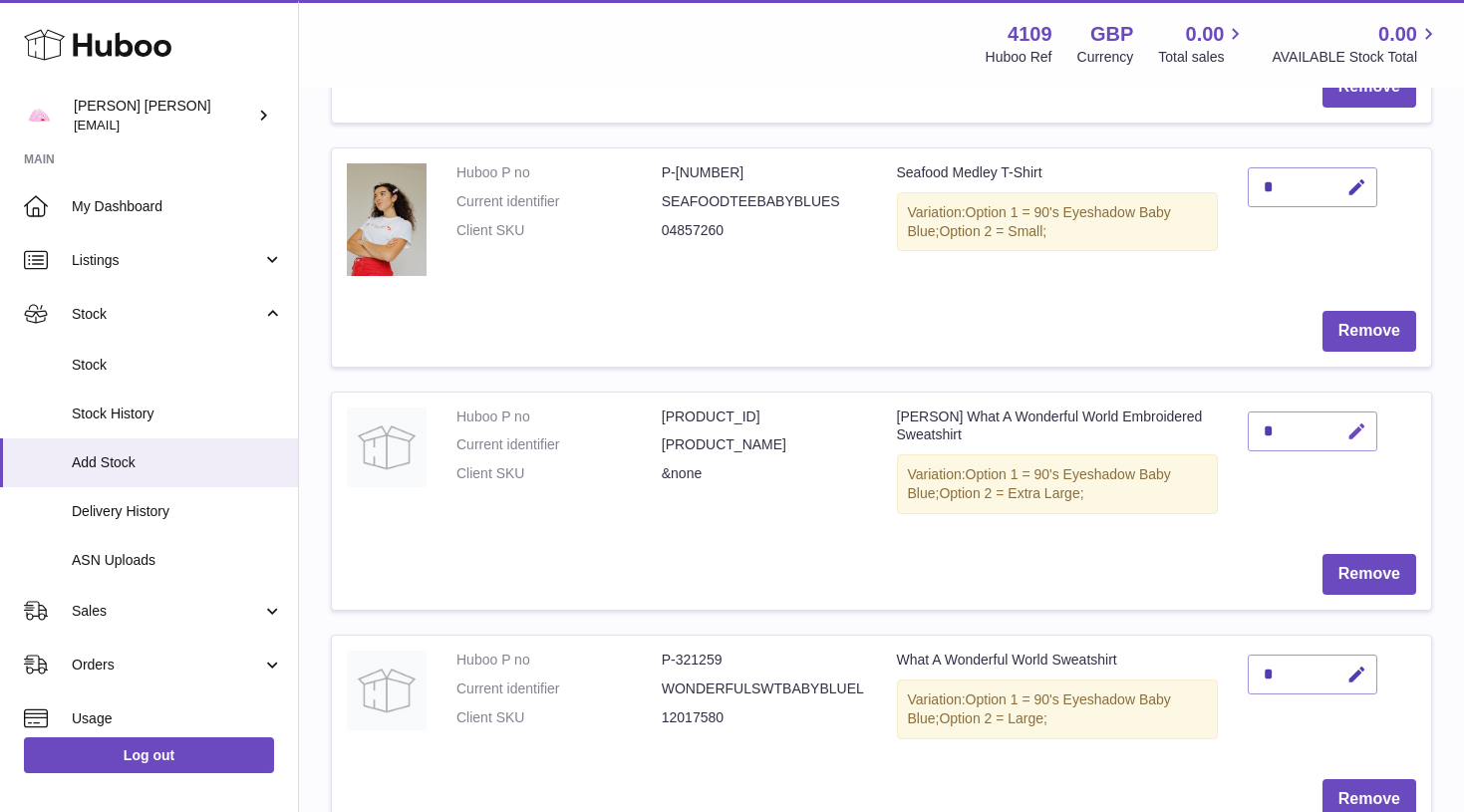click at bounding box center [1356, 431] 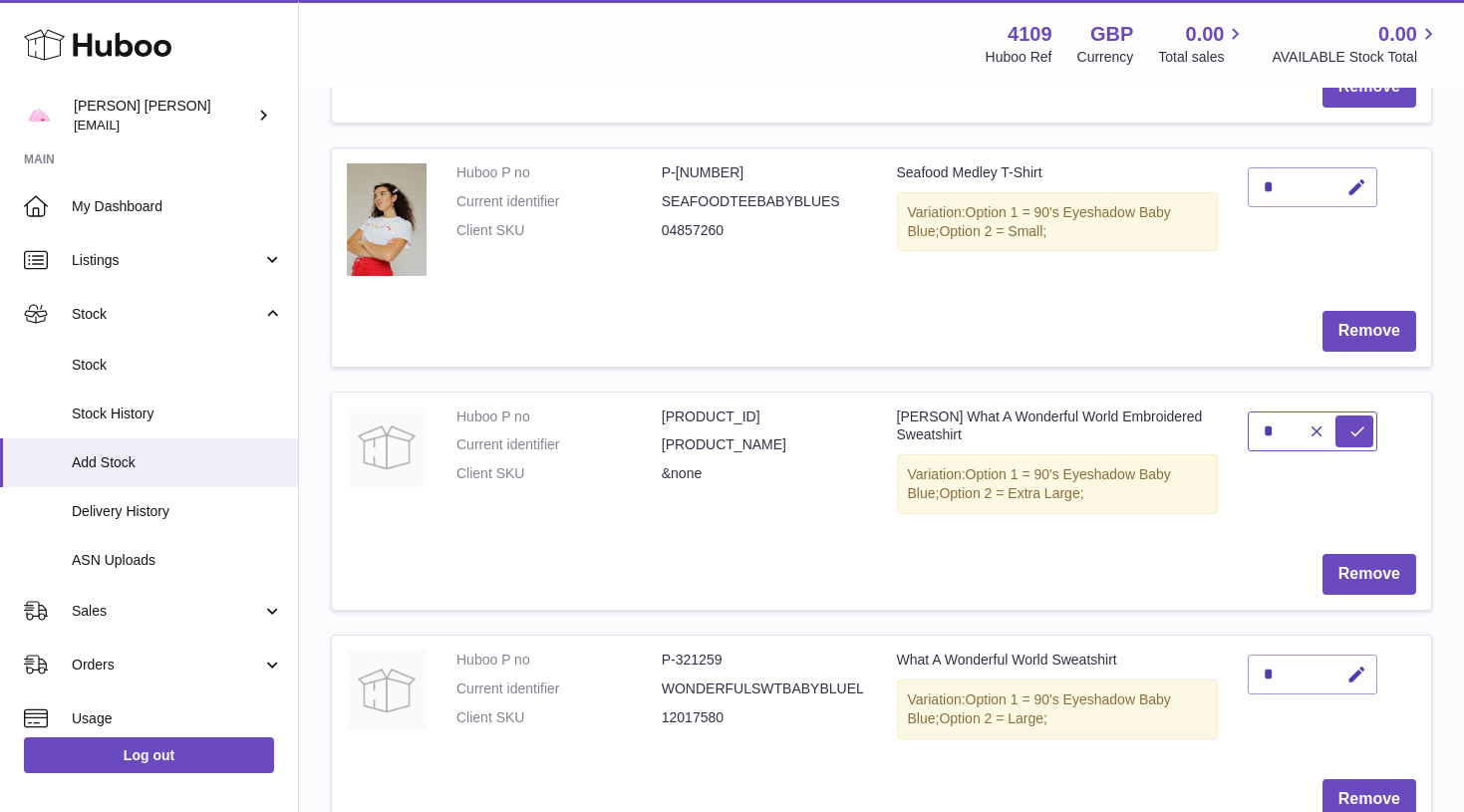 type on "*" 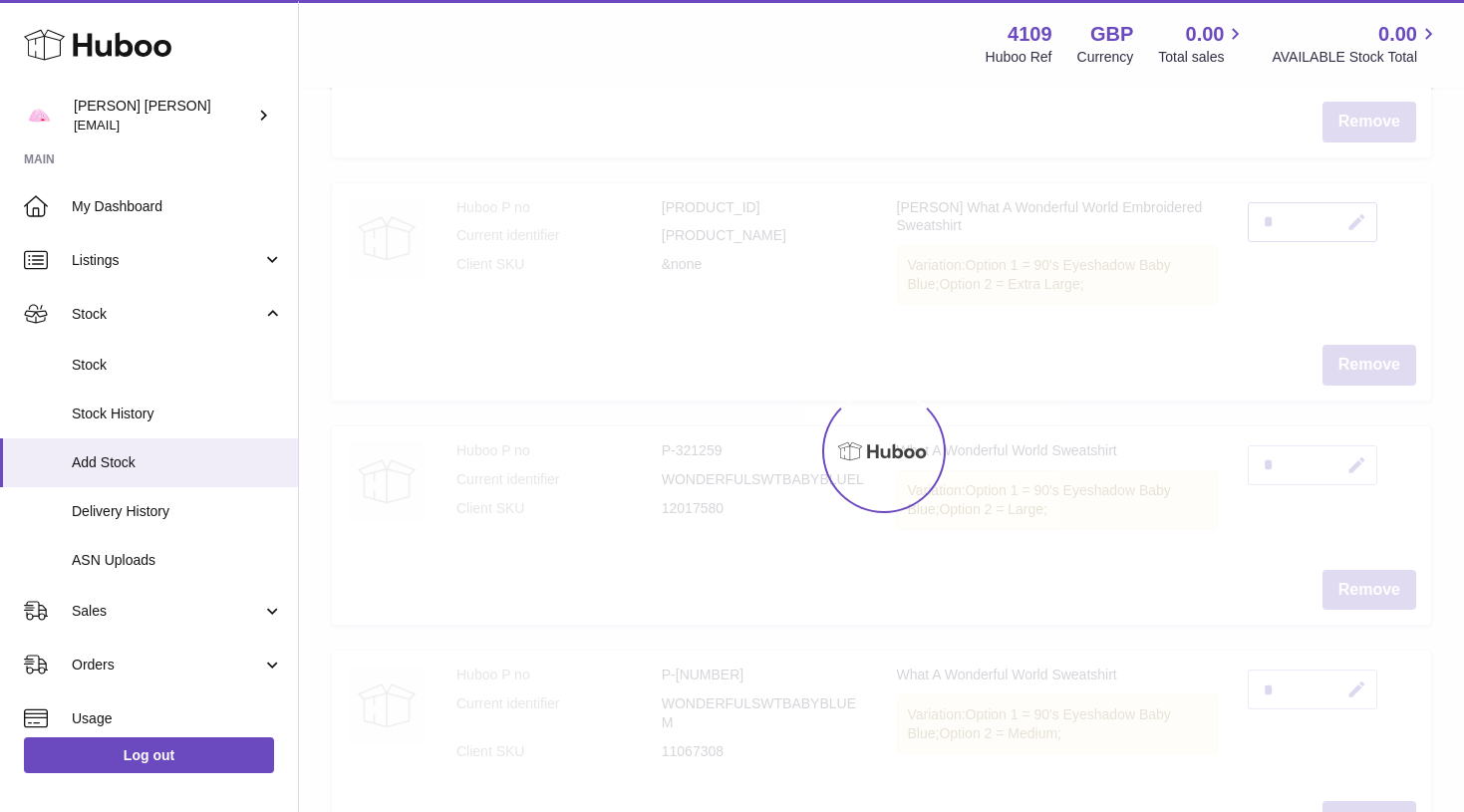 scroll, scrollTop: 978, scrollLeft: 0, axis: vertical 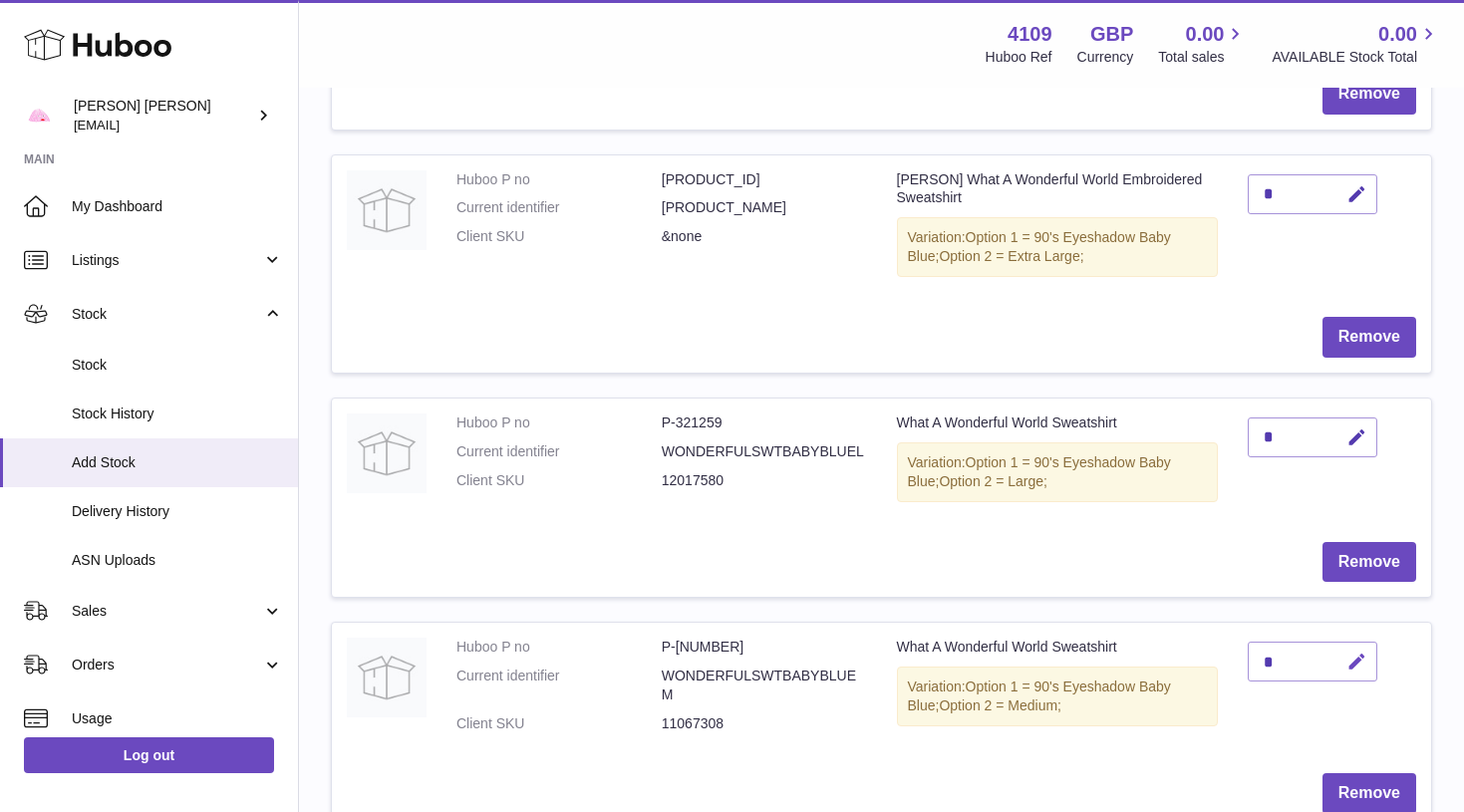 click at bounding box center (1356, 662) 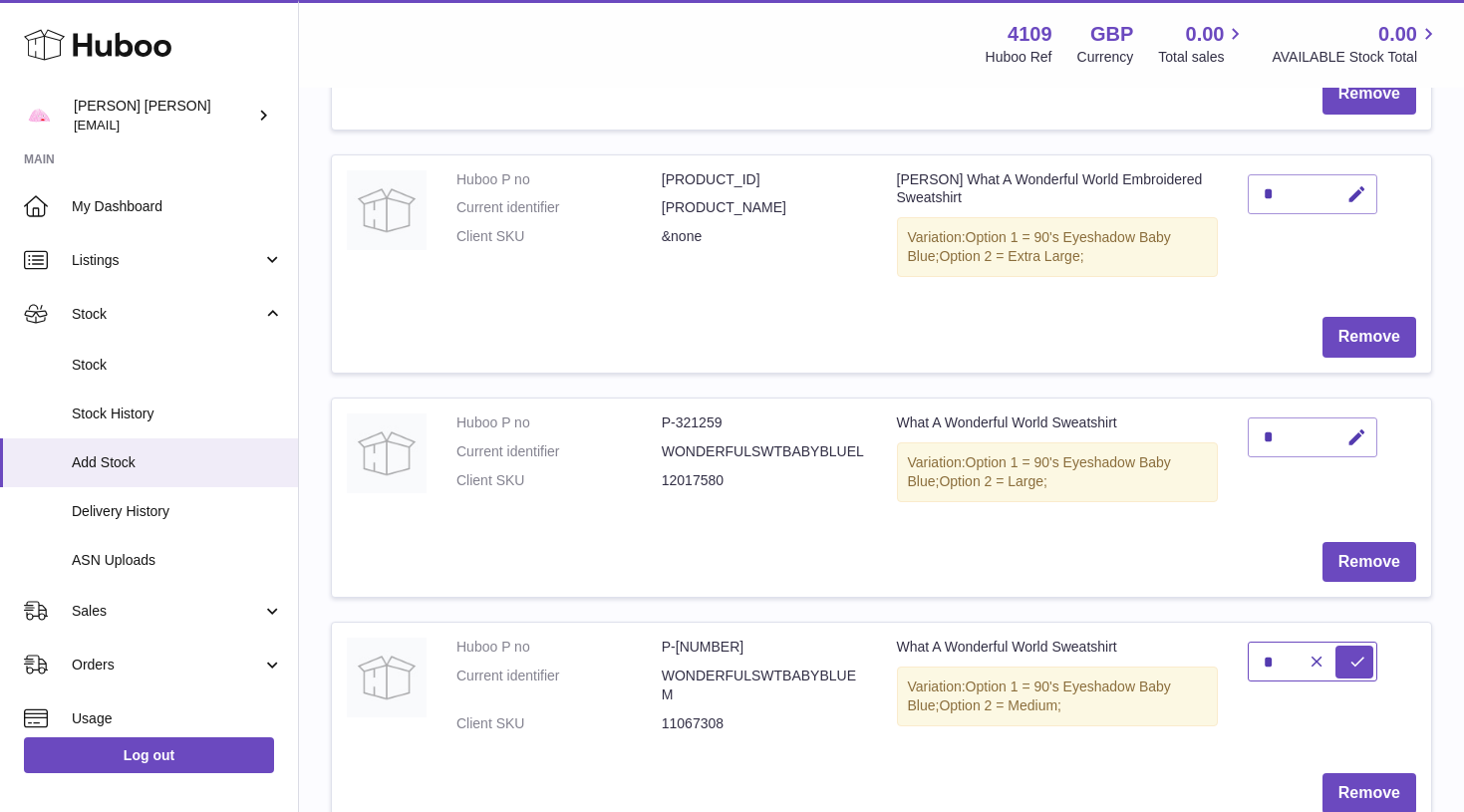 type on "*" 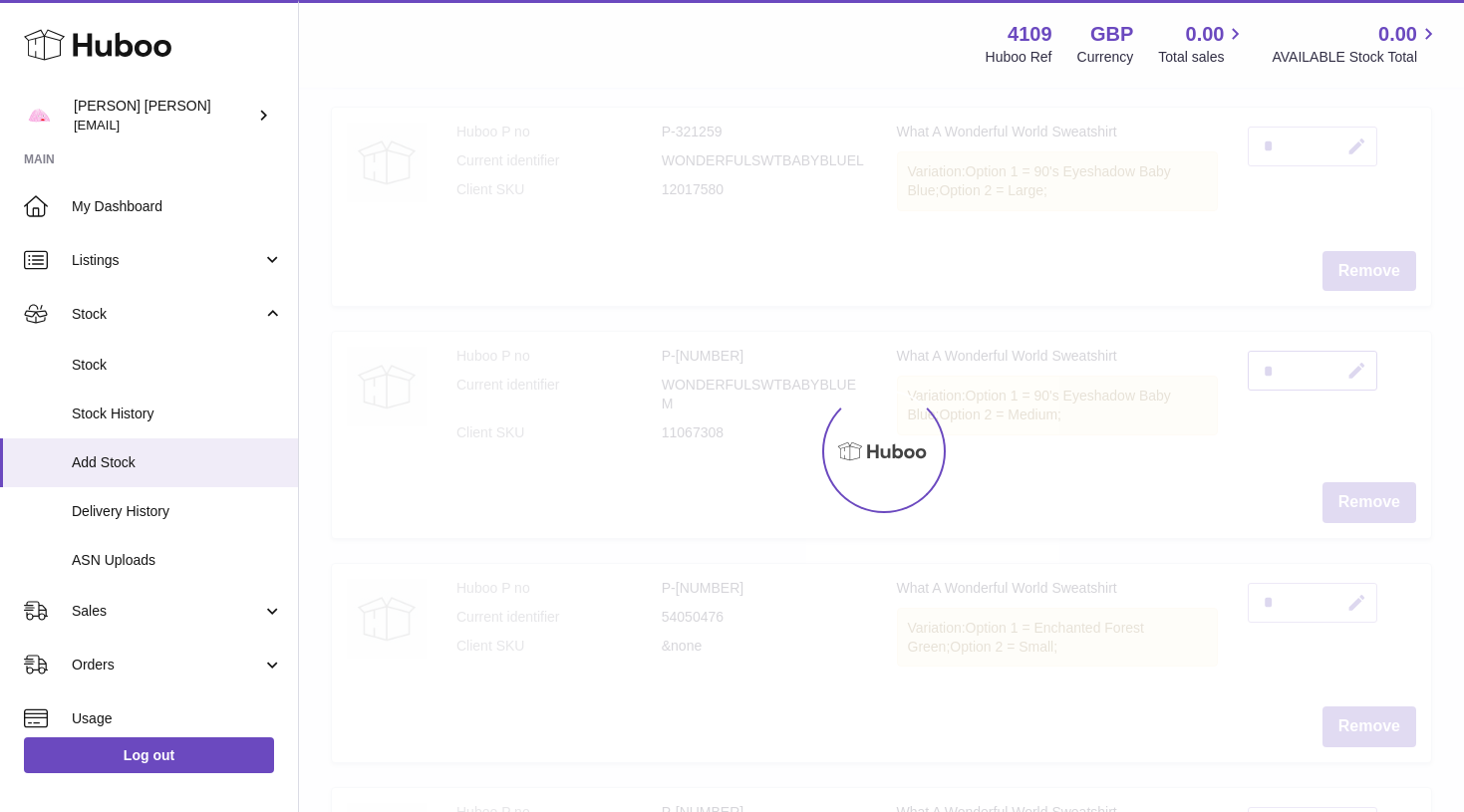 scroll, scrollTop: 1296, scrollLeft: 0, axis: vertical 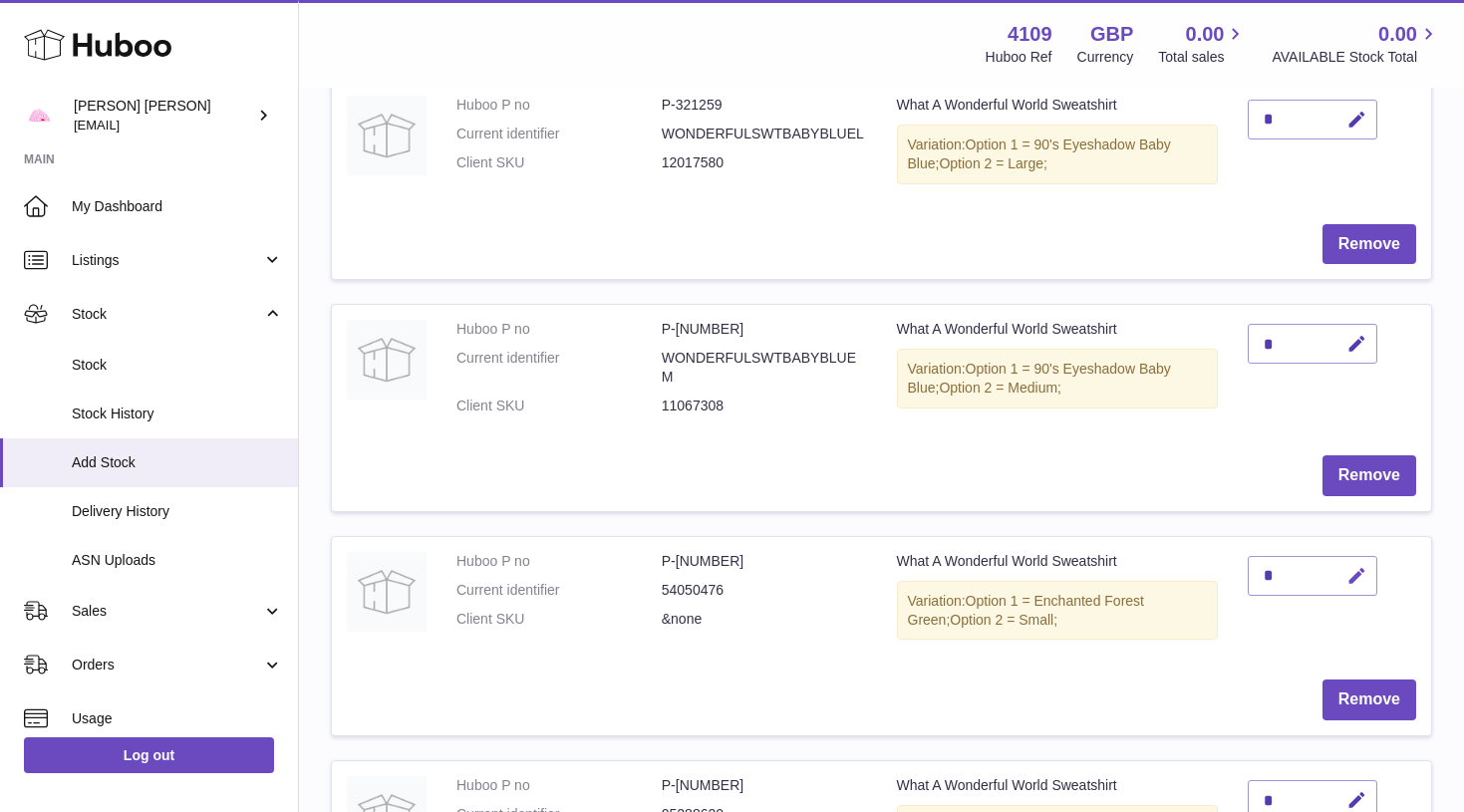 click at bounding box center [1356, 576] 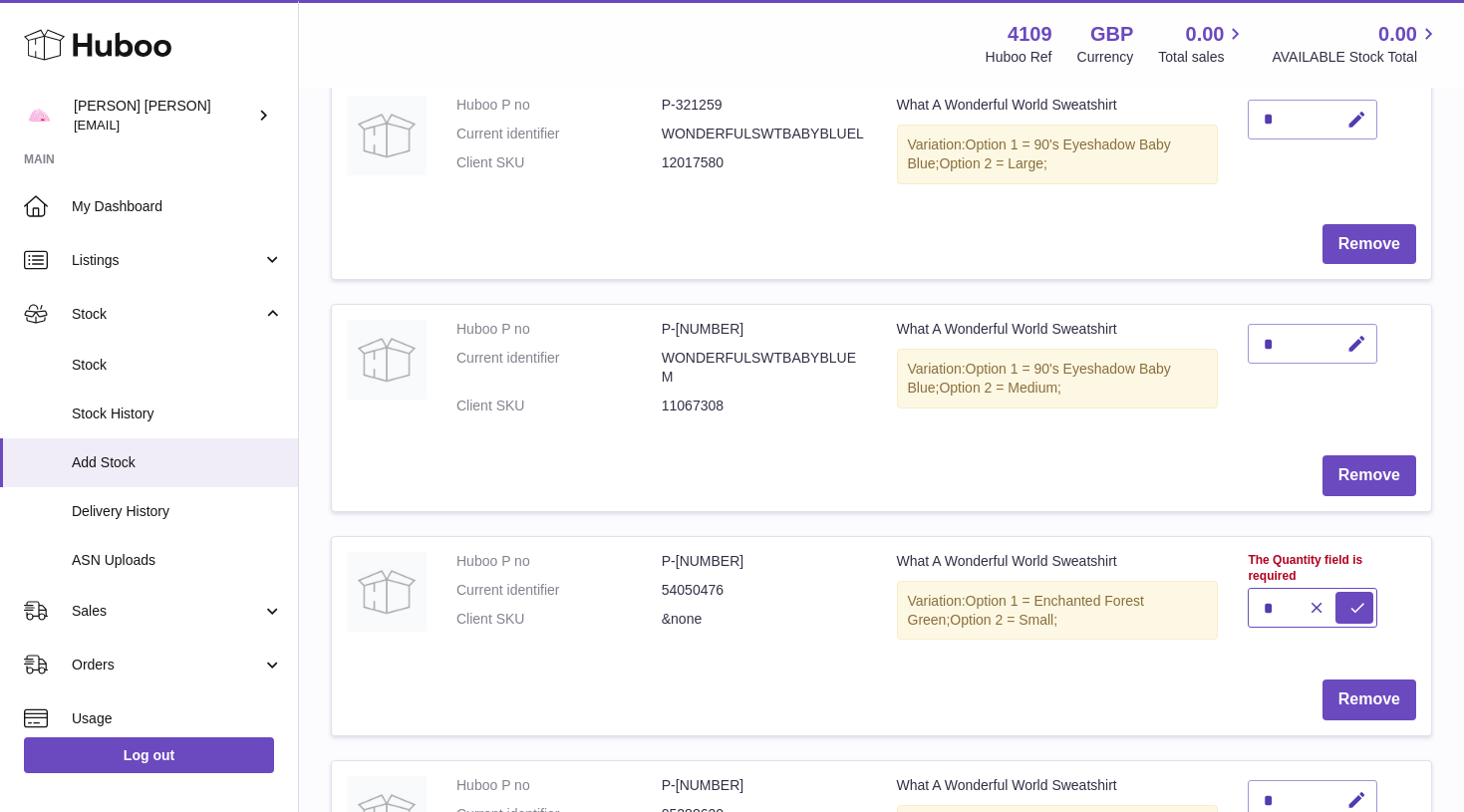 type on "*" 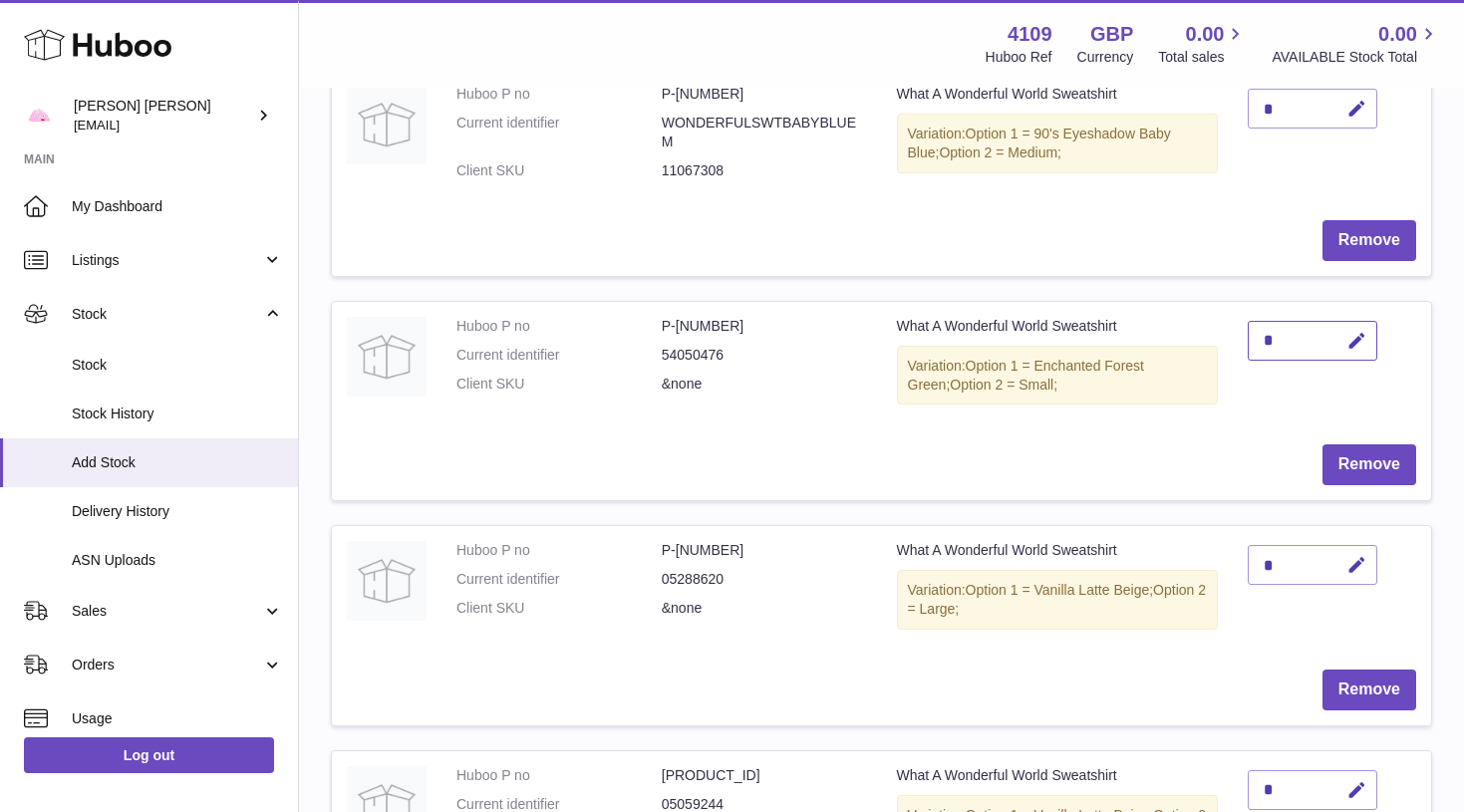 scroll, scrollTop: 1535, scrollLeft: 0, axis: vertical 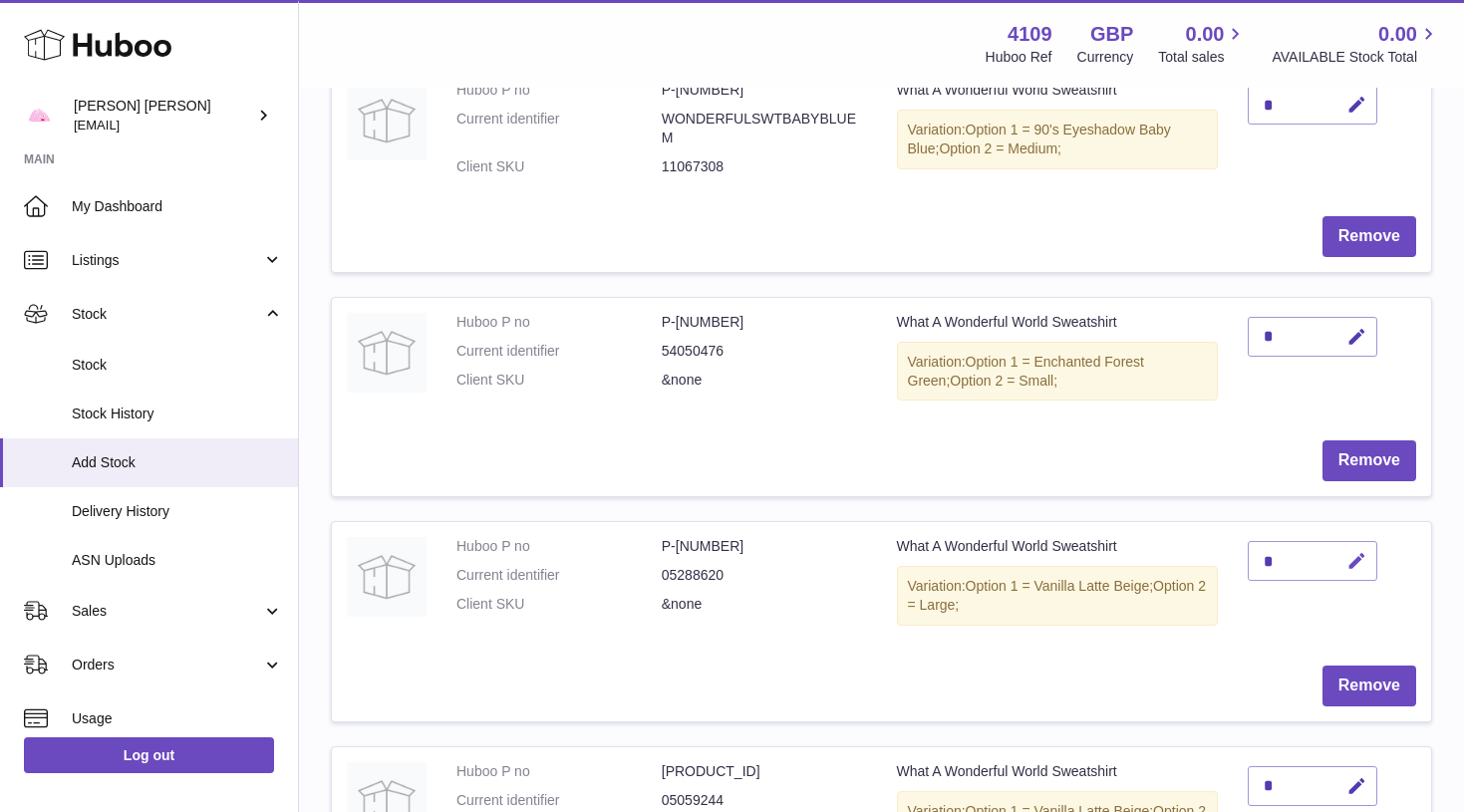 click at bounding box center (1356, 561) 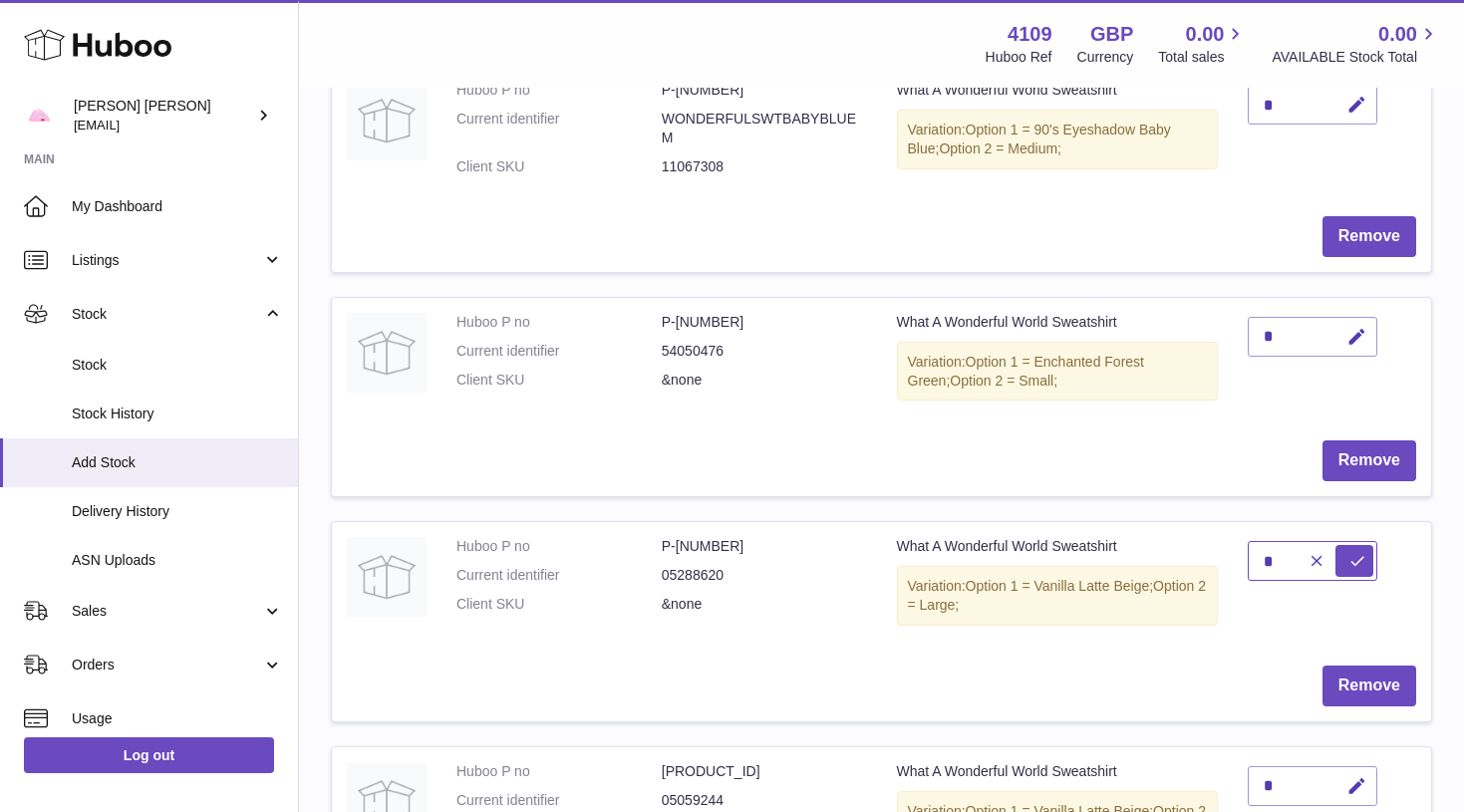 type on "*" 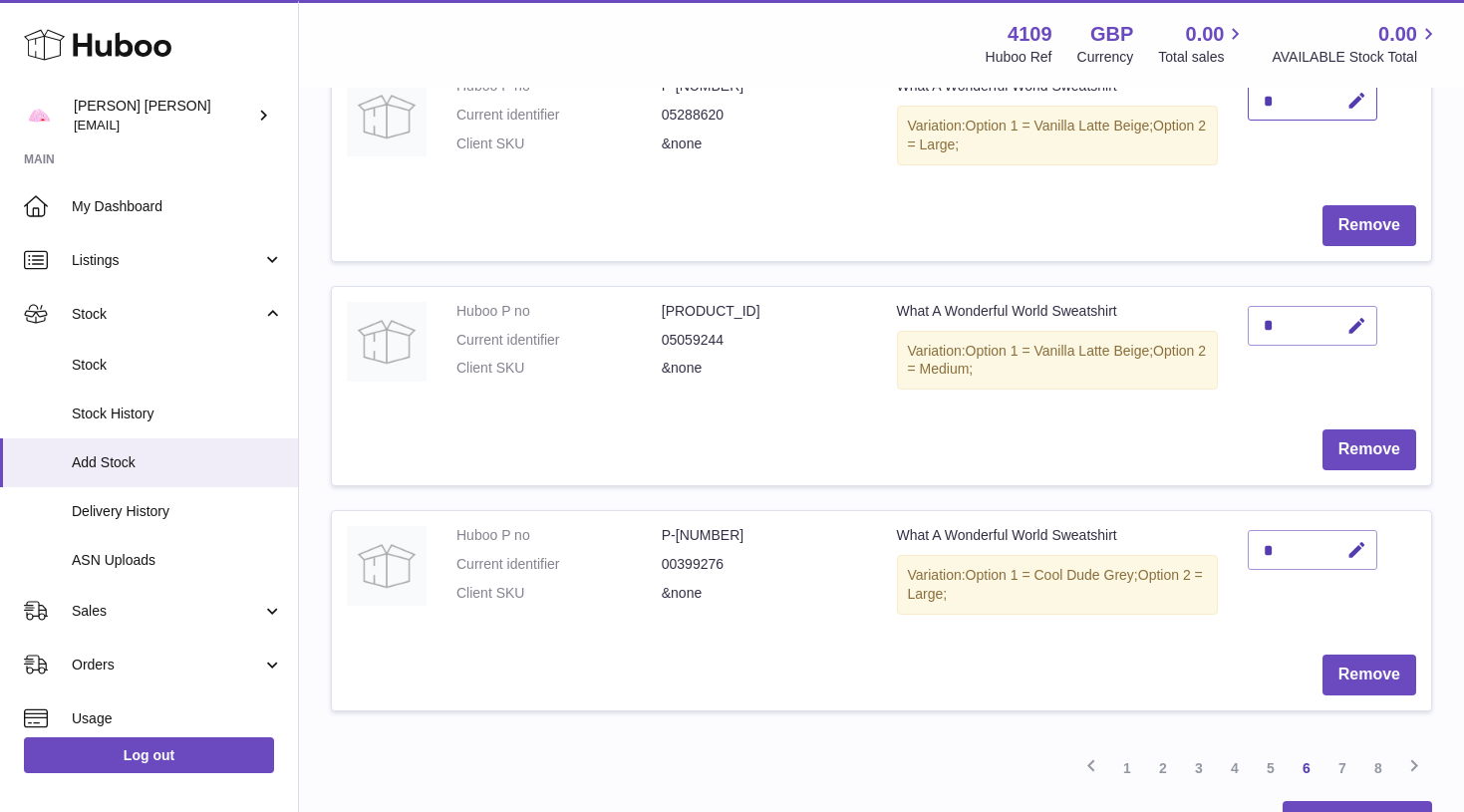 scroll, scrollTop: 2013, scrollLeft: 0, axis: vertical 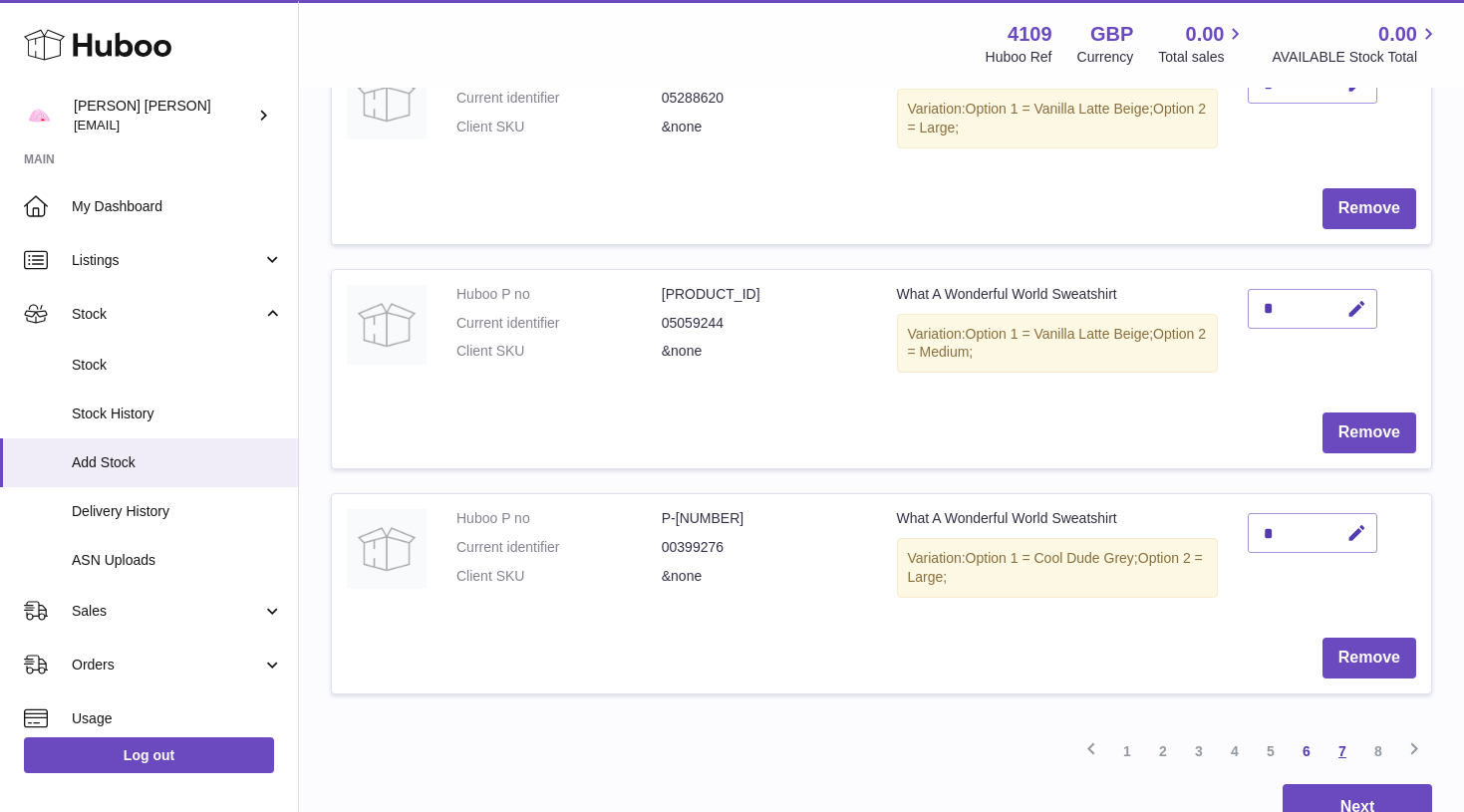 click on "7" at bounding box center (1342, 751) 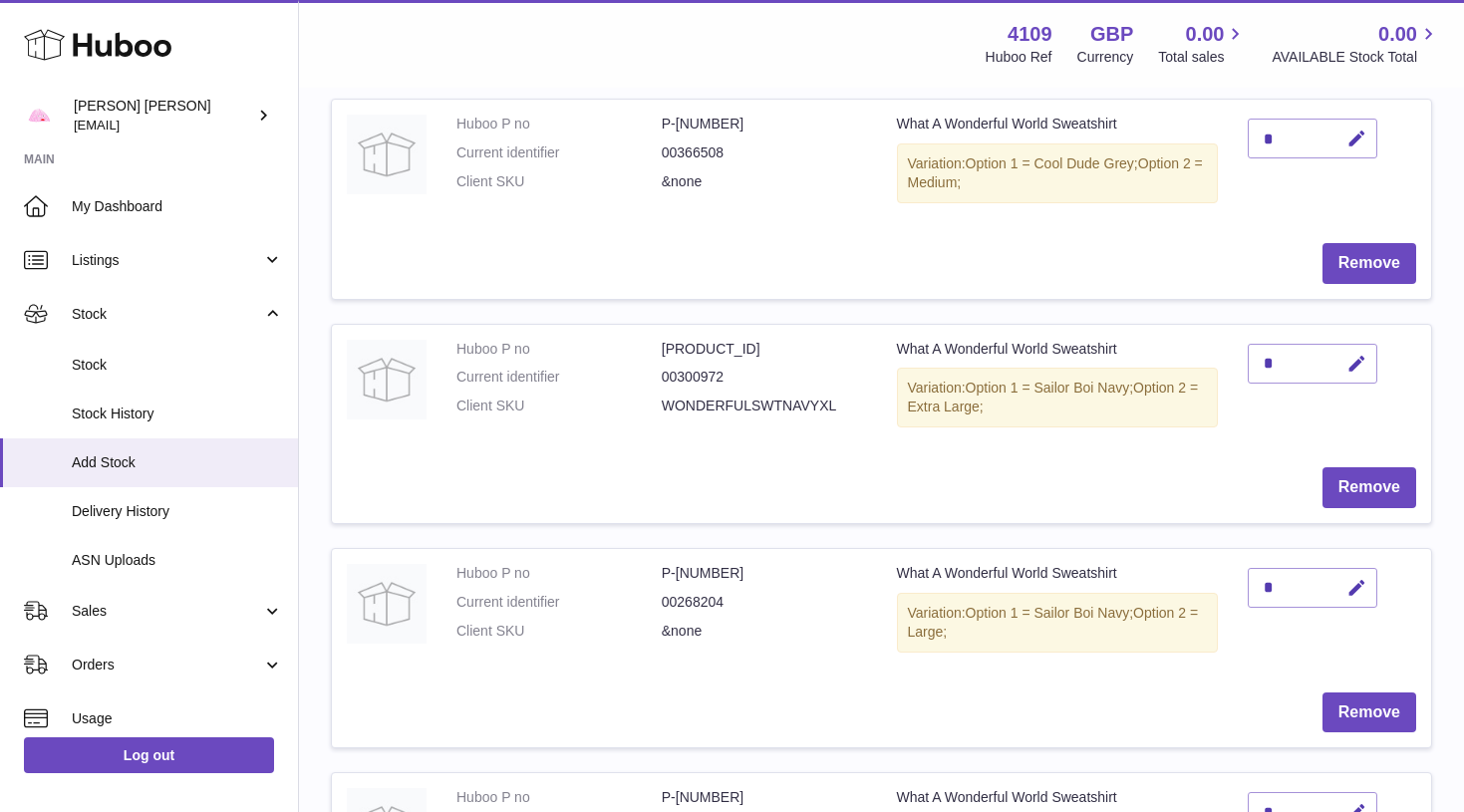 scroll, scrollTop: 305, scrollLeft: 0, axis: vertical 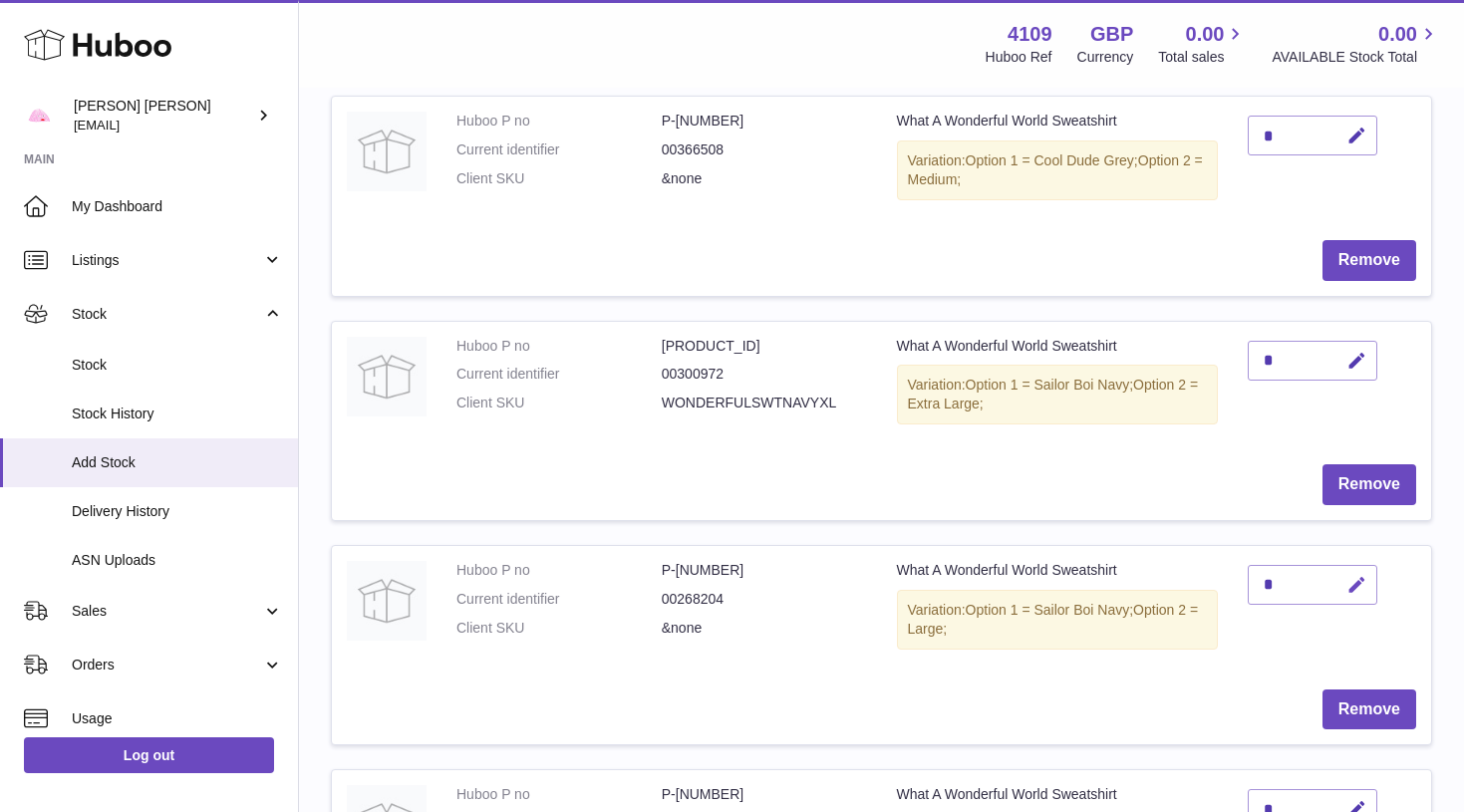 click at bounding box center [1353, 585] 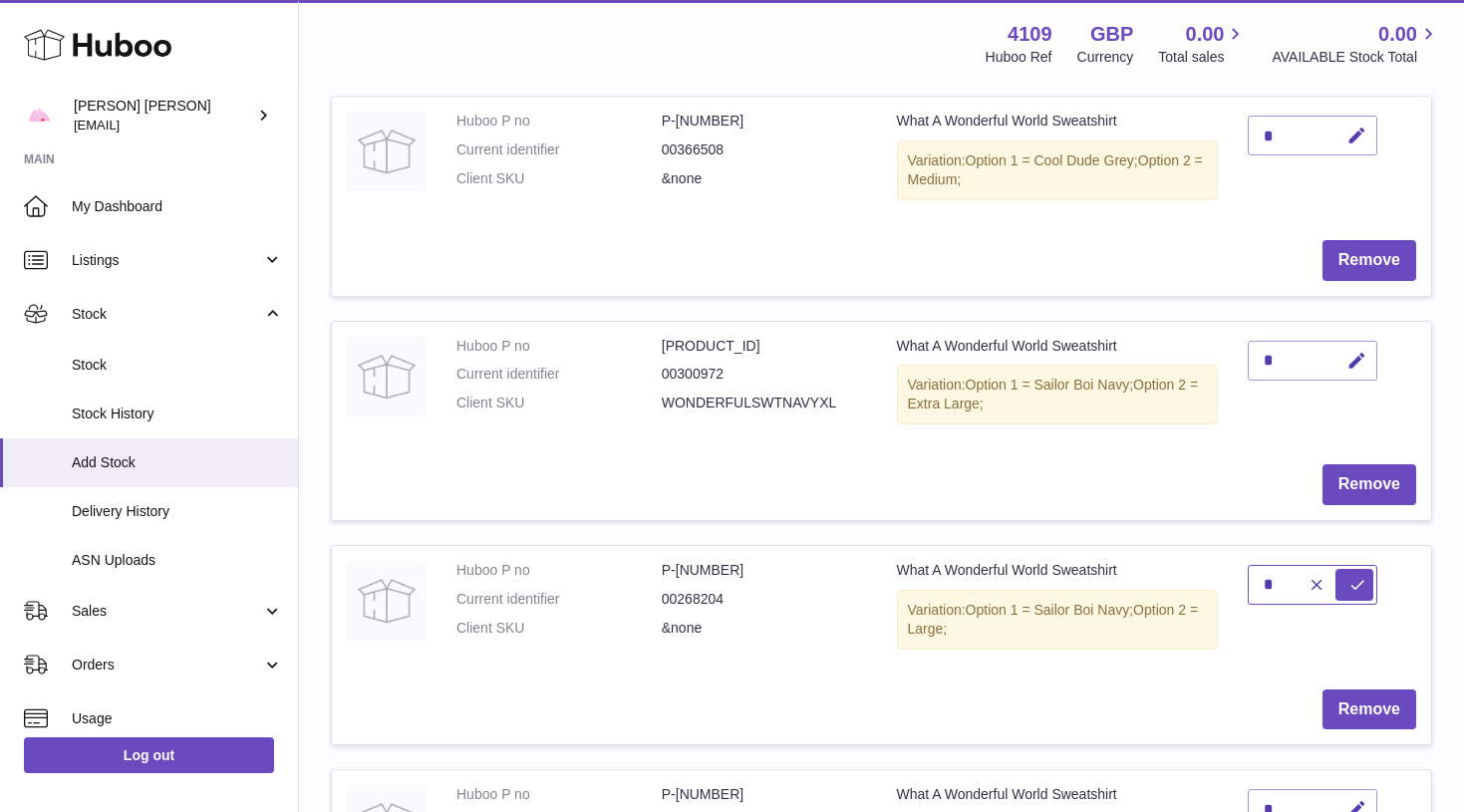 type on "*" 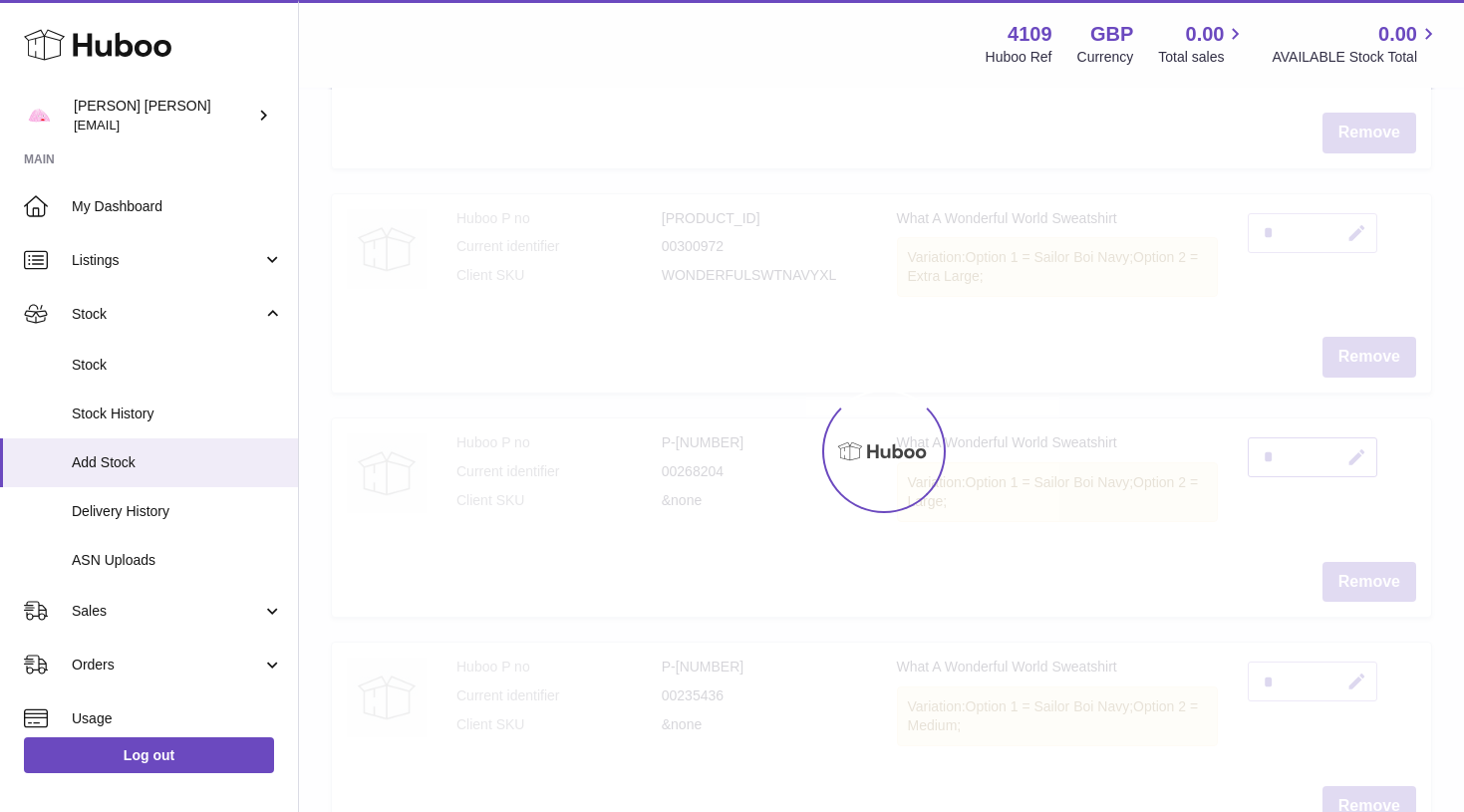 scroll, scrollTop: 436, scrollLeft: 0, axis: vertical 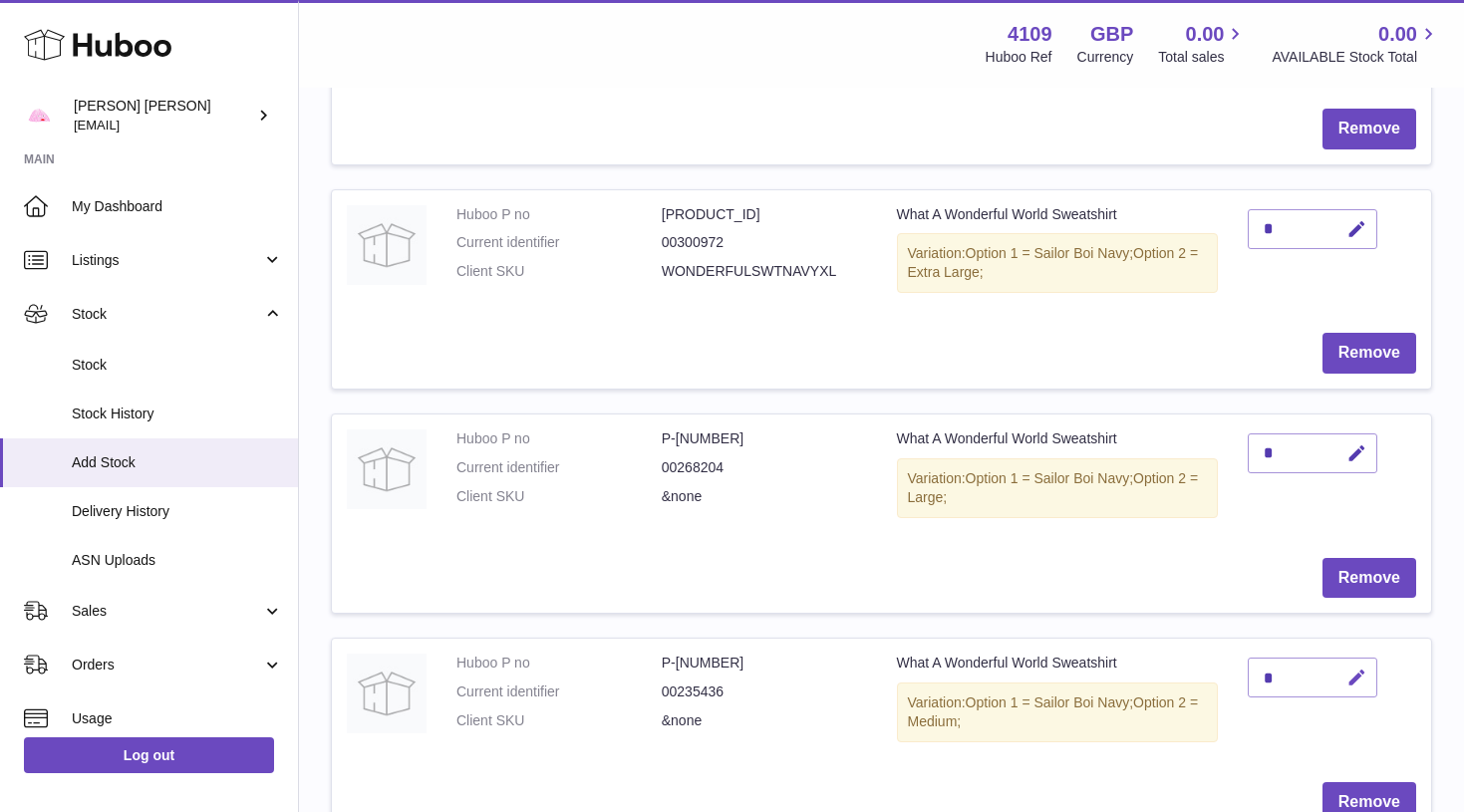 click at bounding box center (1356, 677) 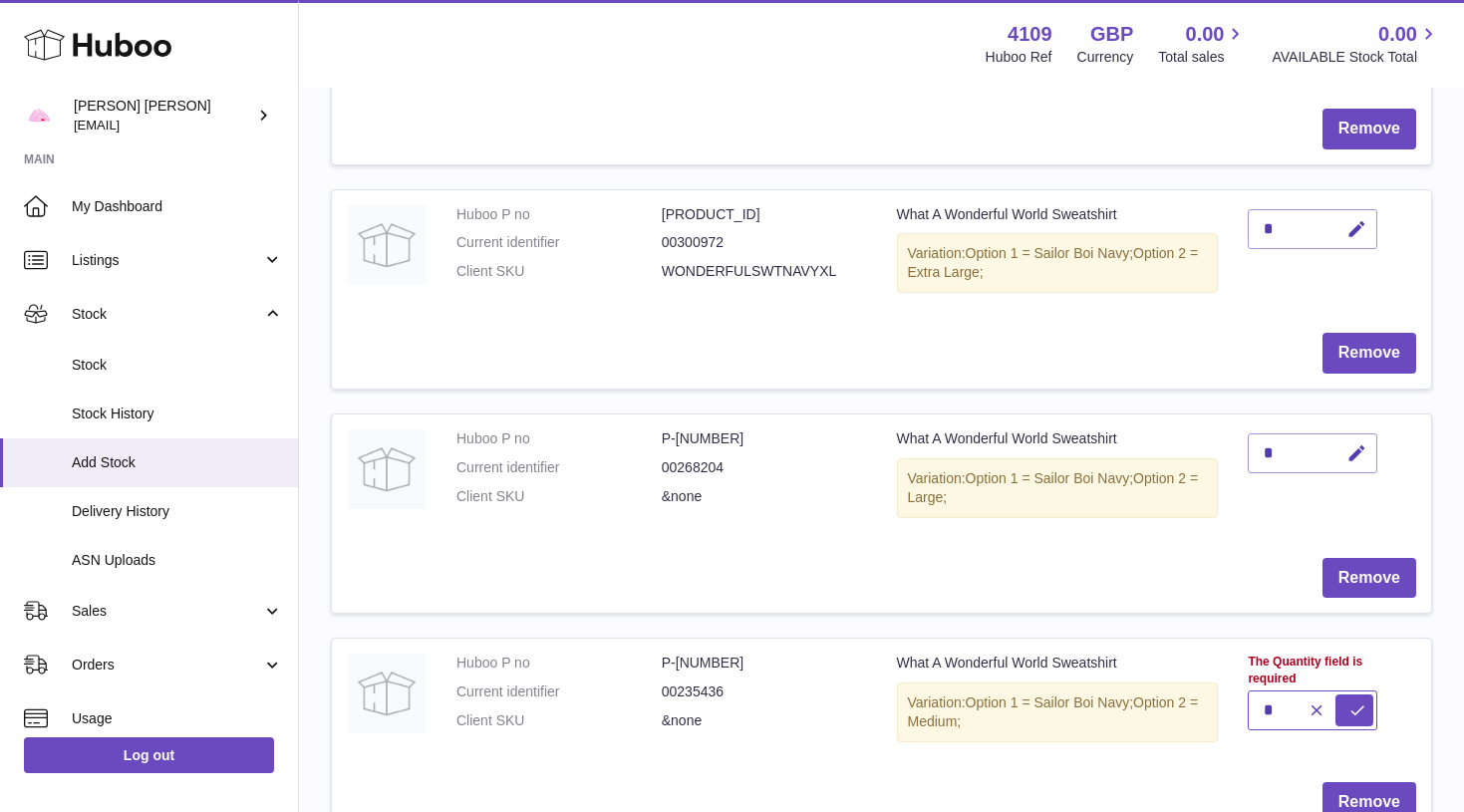 type on "*" 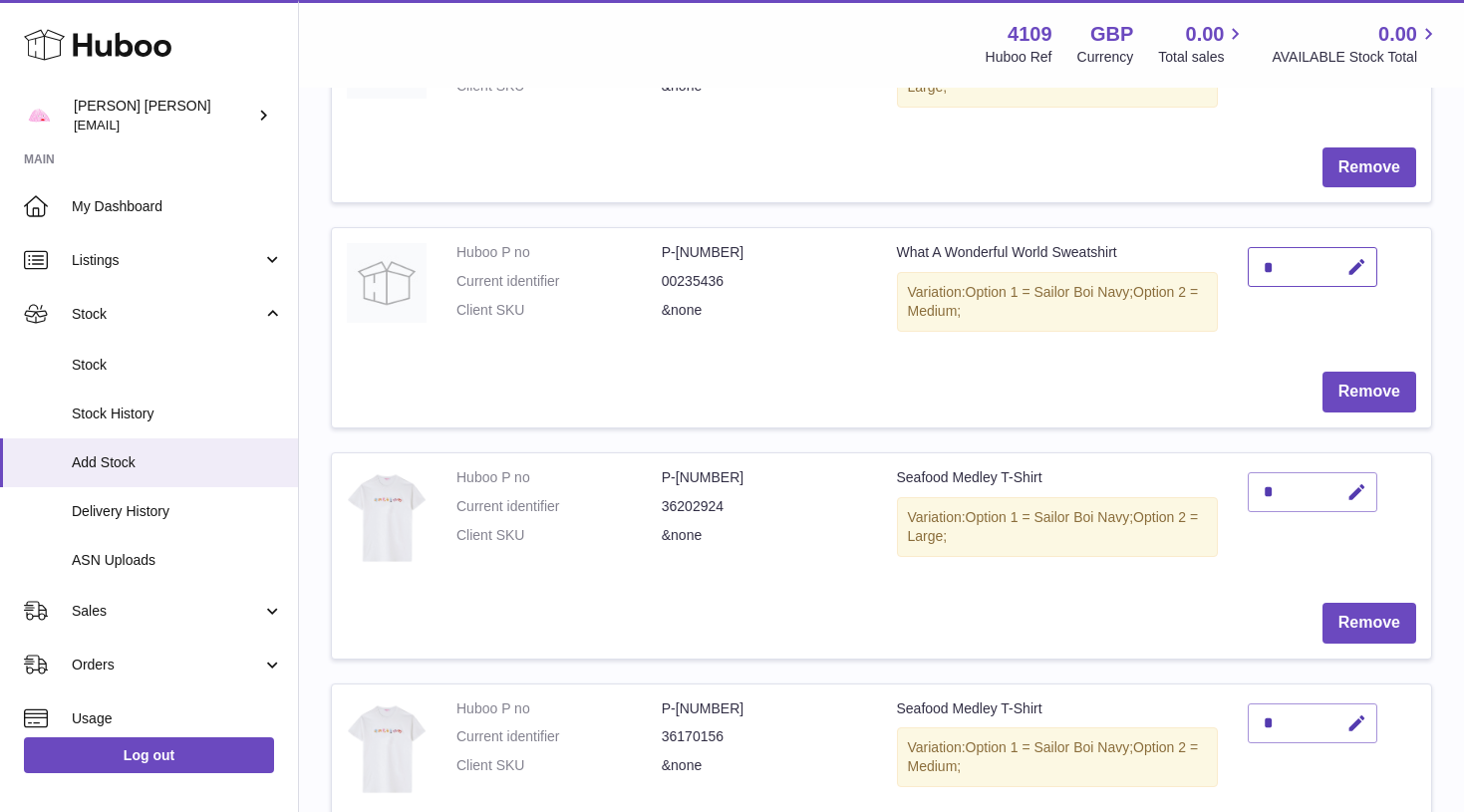 scroll, scrollTop: 850, scrollLeft: 0, axis: vertical 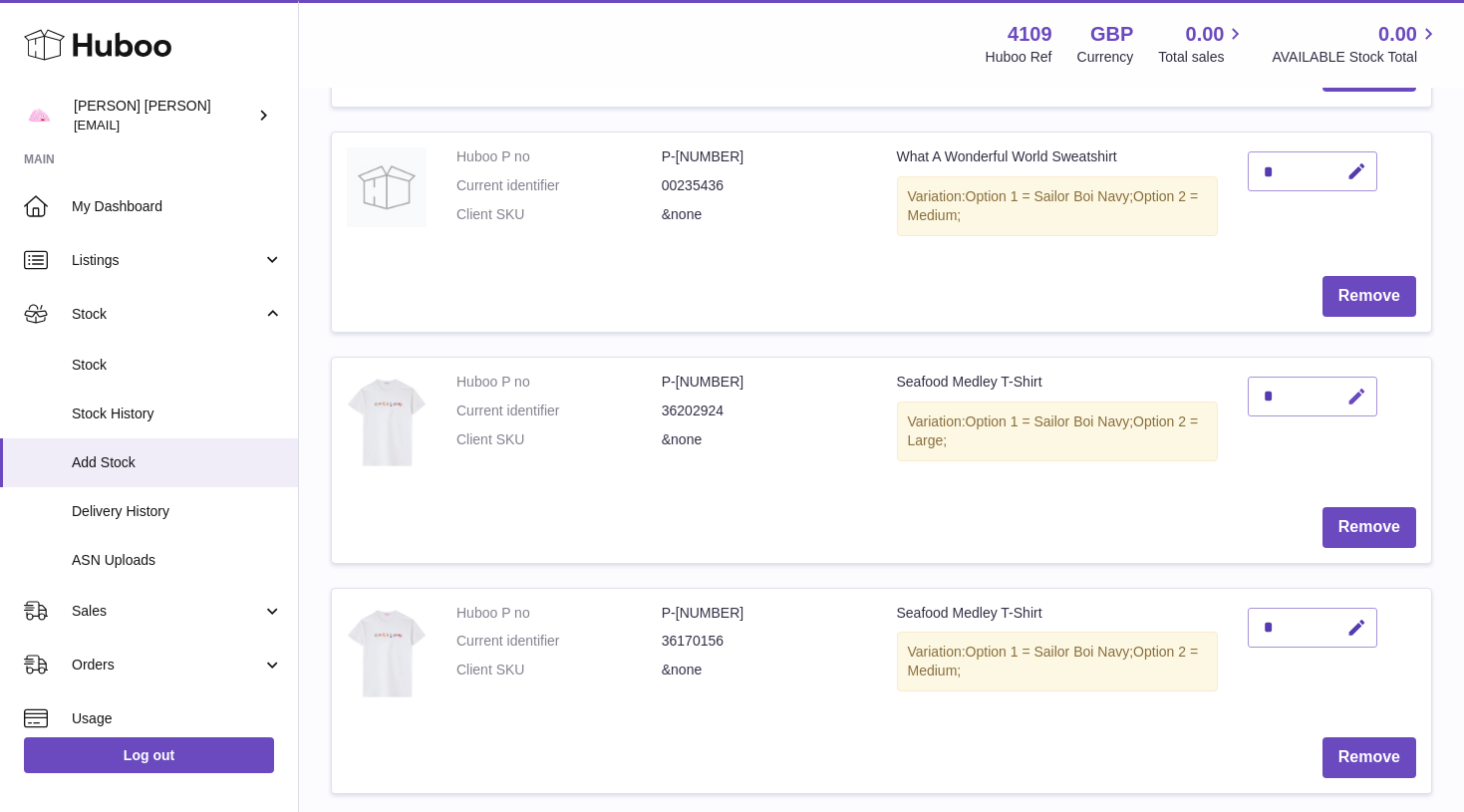 click at bounding box center [1356, 397] 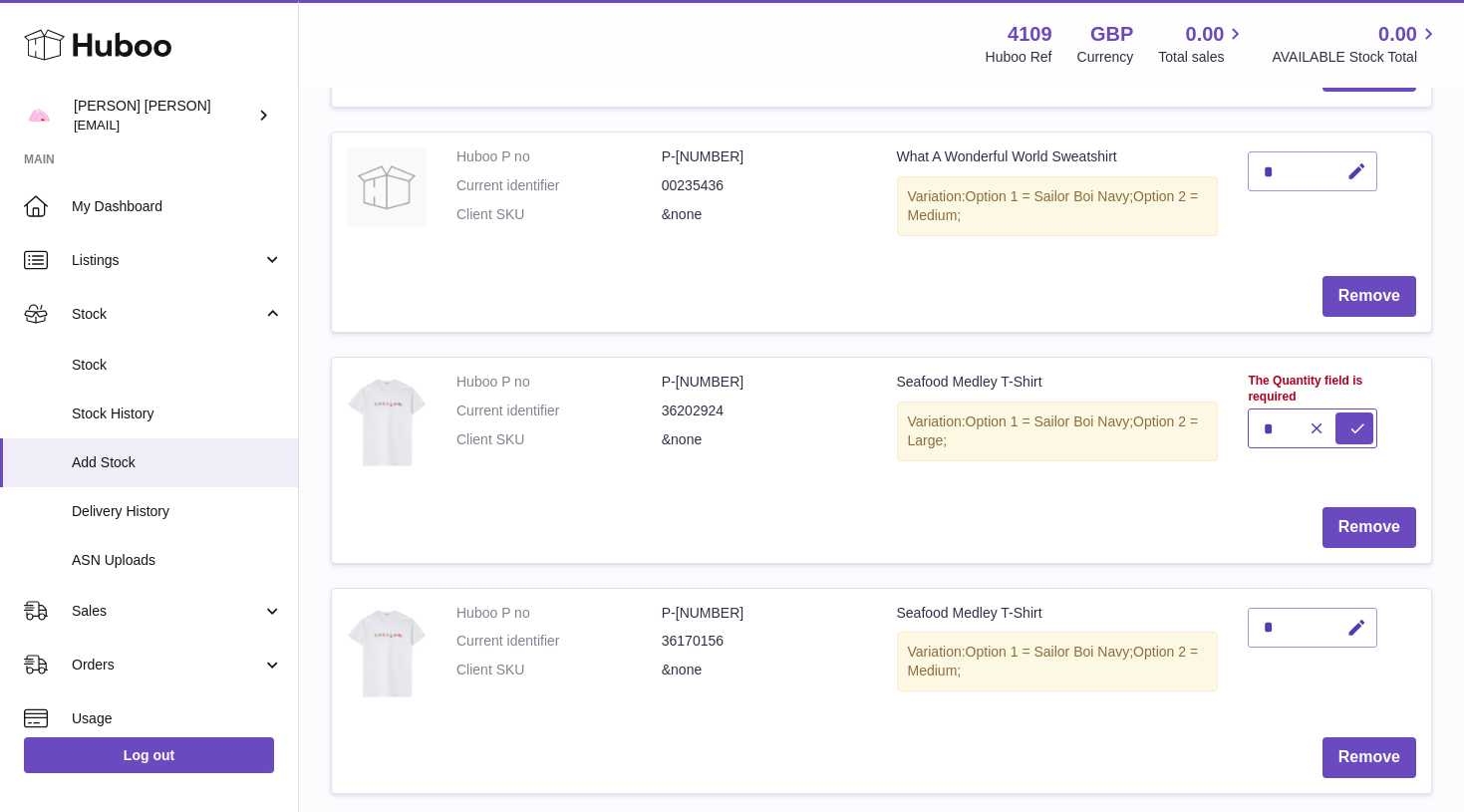 type on "*" 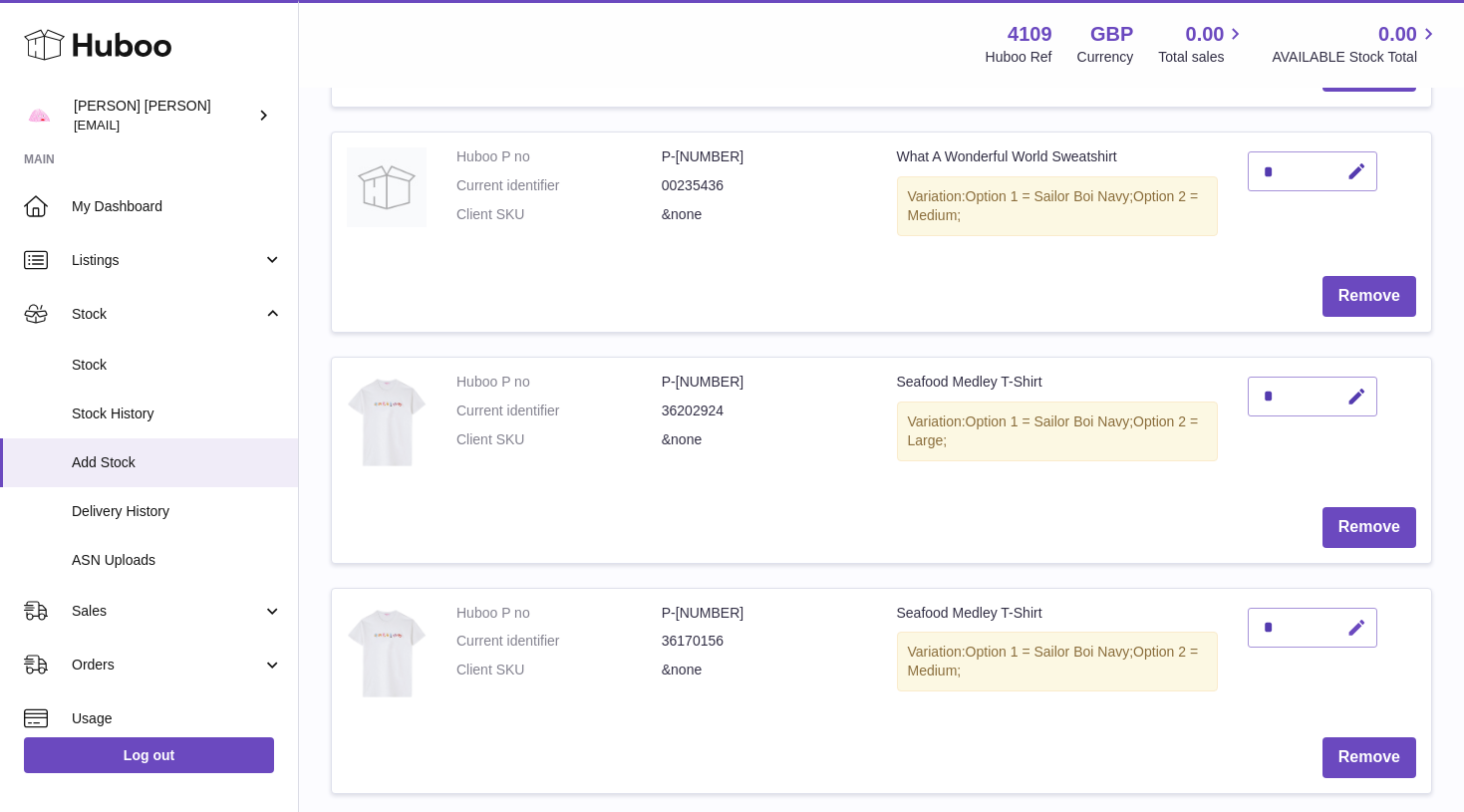 click at bounding box center (1356, 628) 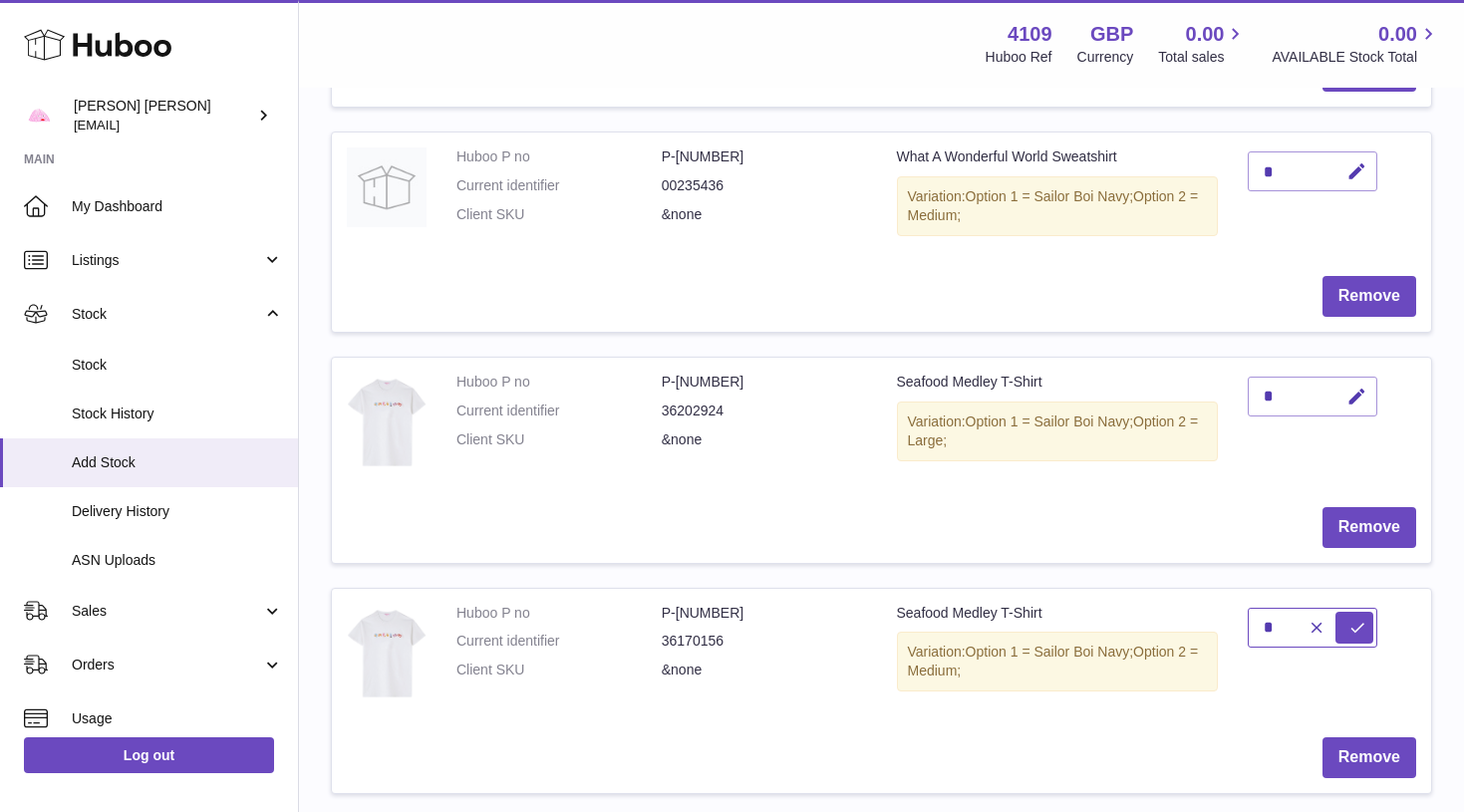 type on "*" 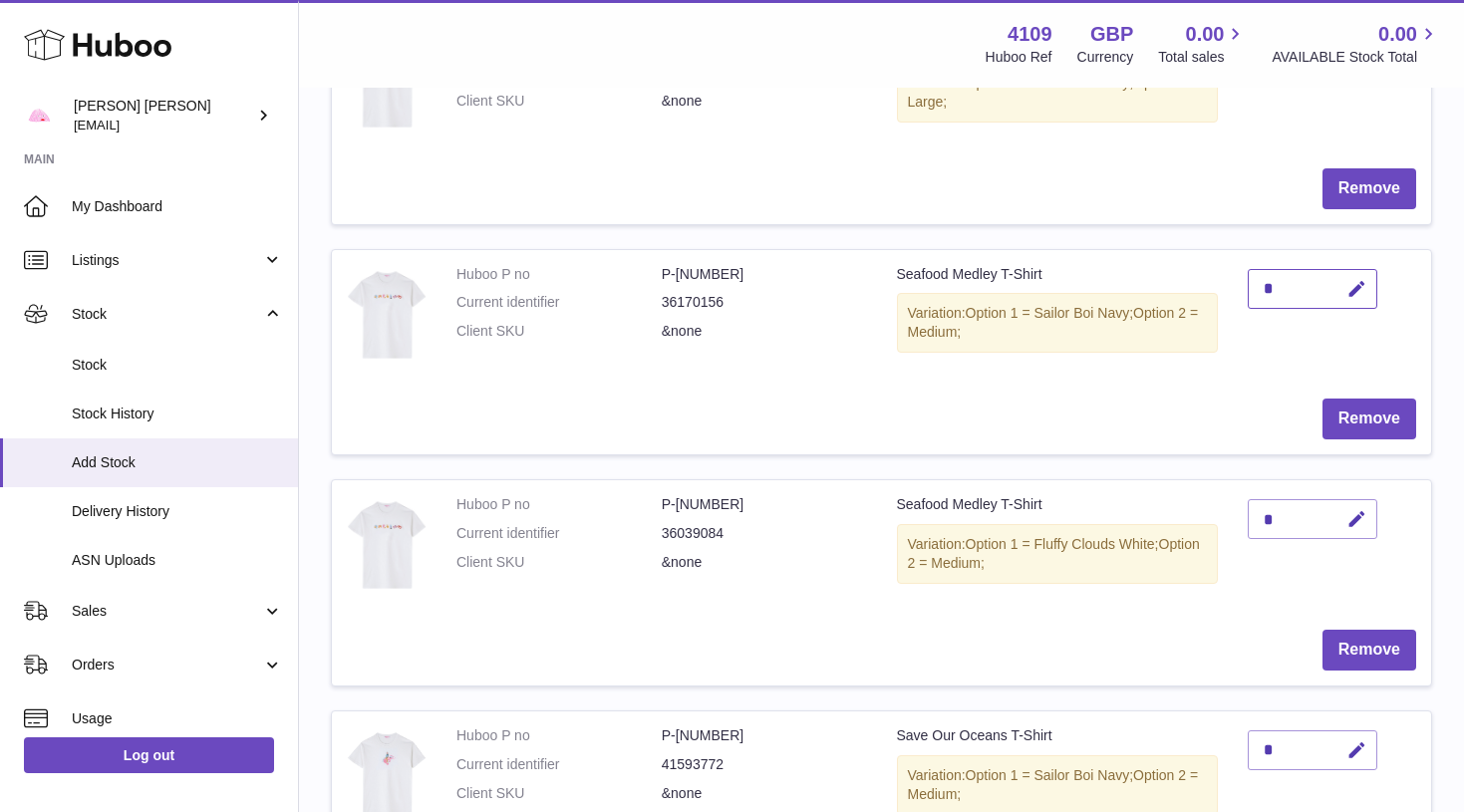 scroll, scrollTop: 1291, scrollLeft: 0, axis: vertical 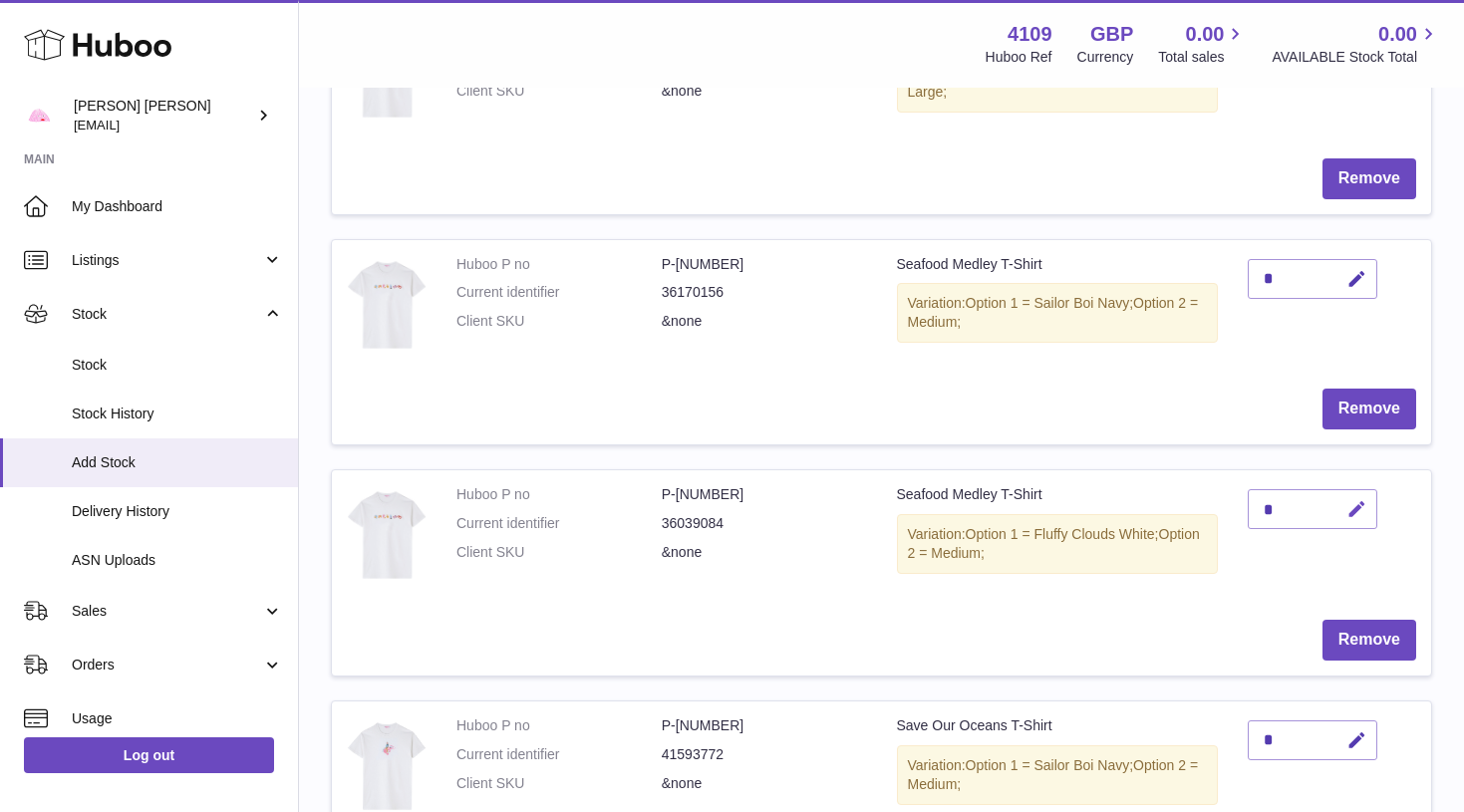 click at bounding box center [1356, 509] 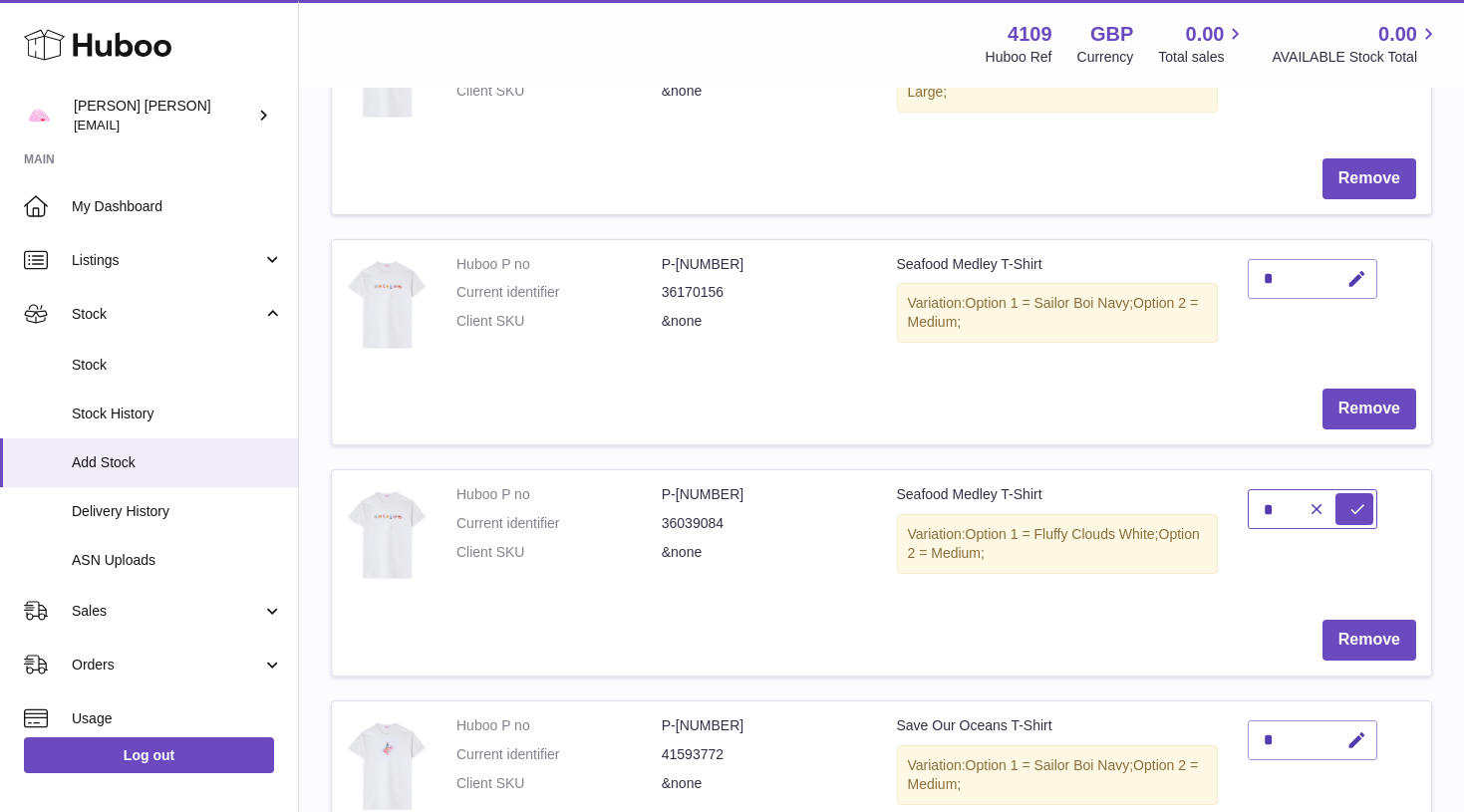 type on "*" 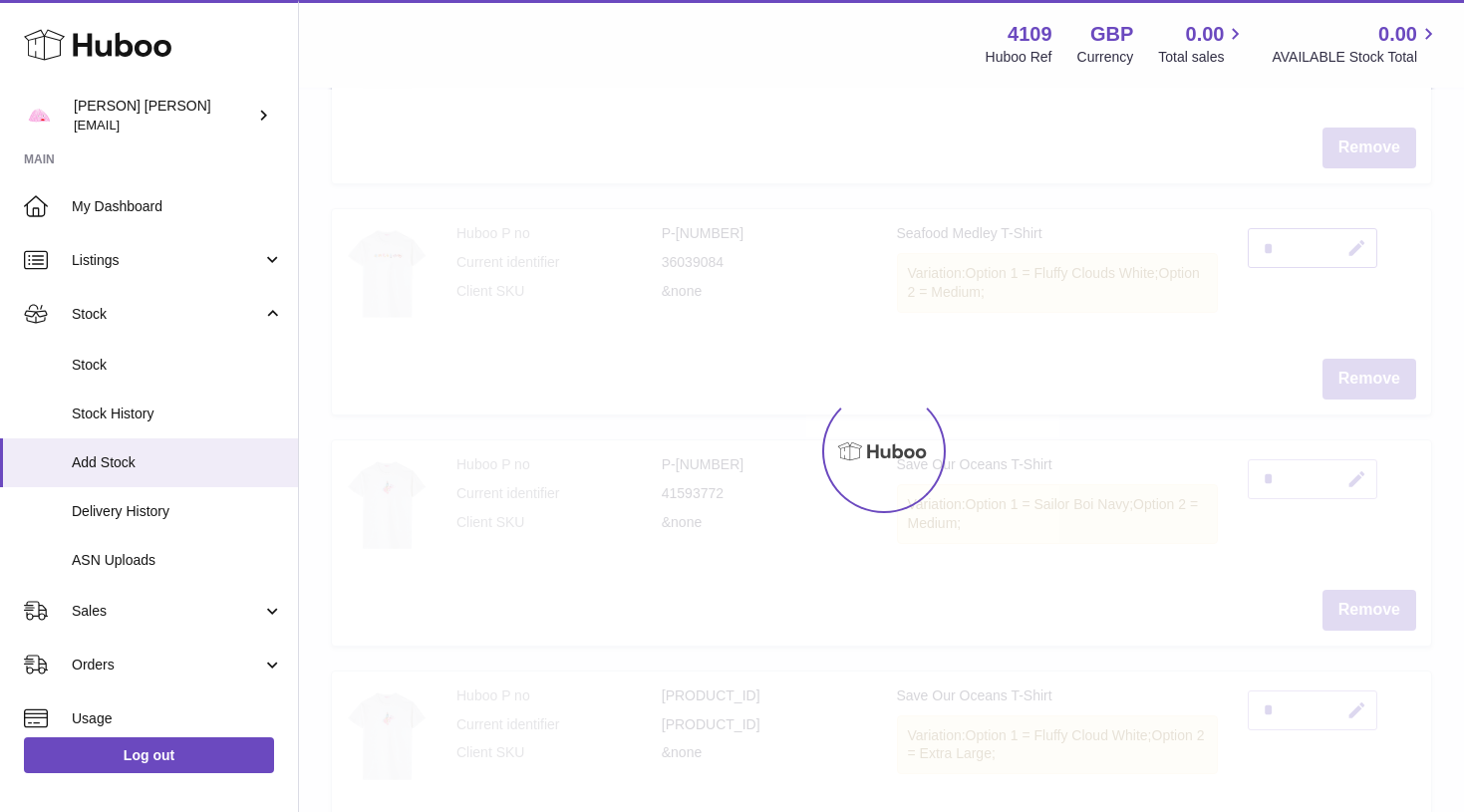 scroll, scrollTop: 1553, scrollLeft: 0, axis: vertical 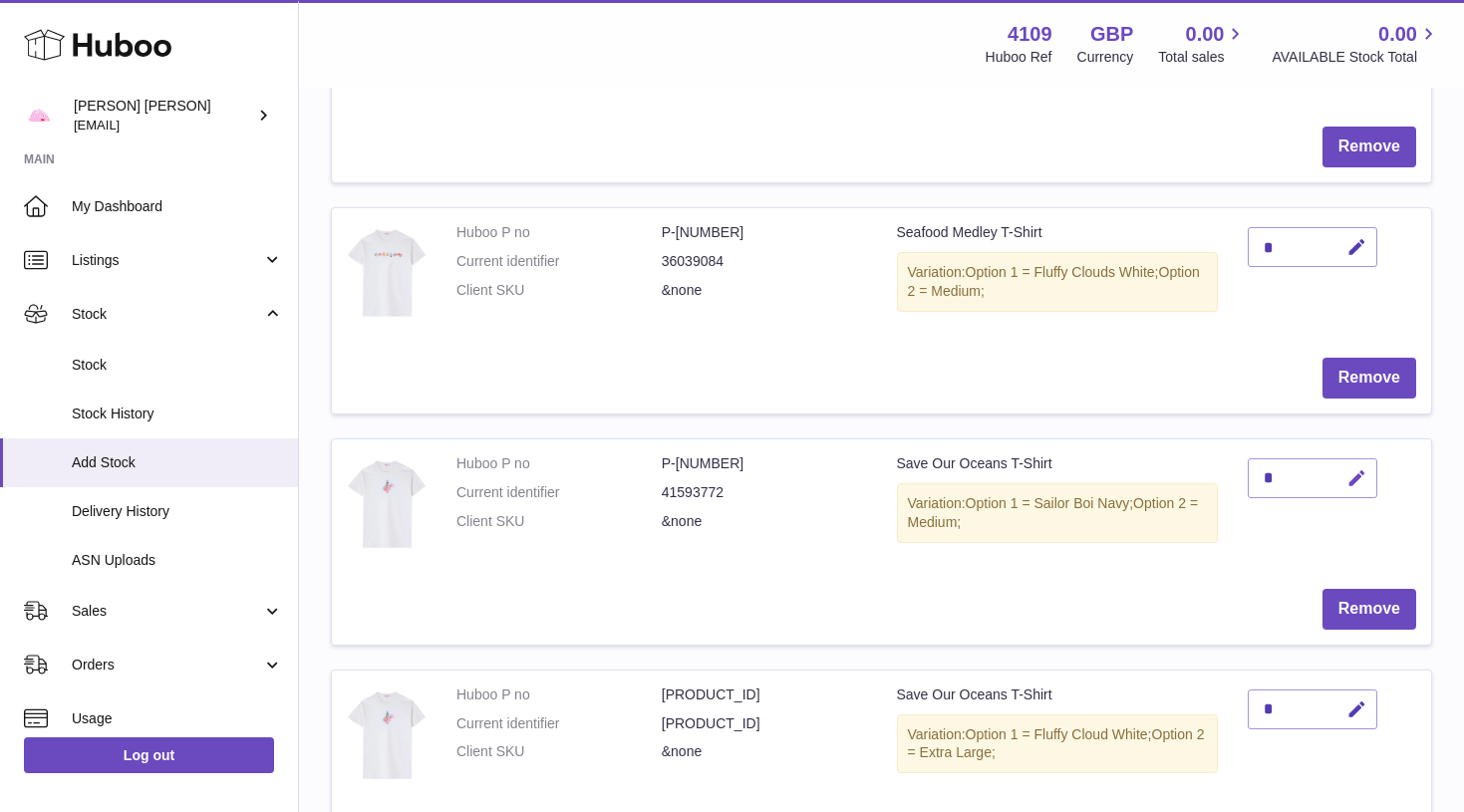 click at bounding box center (1356, 478) 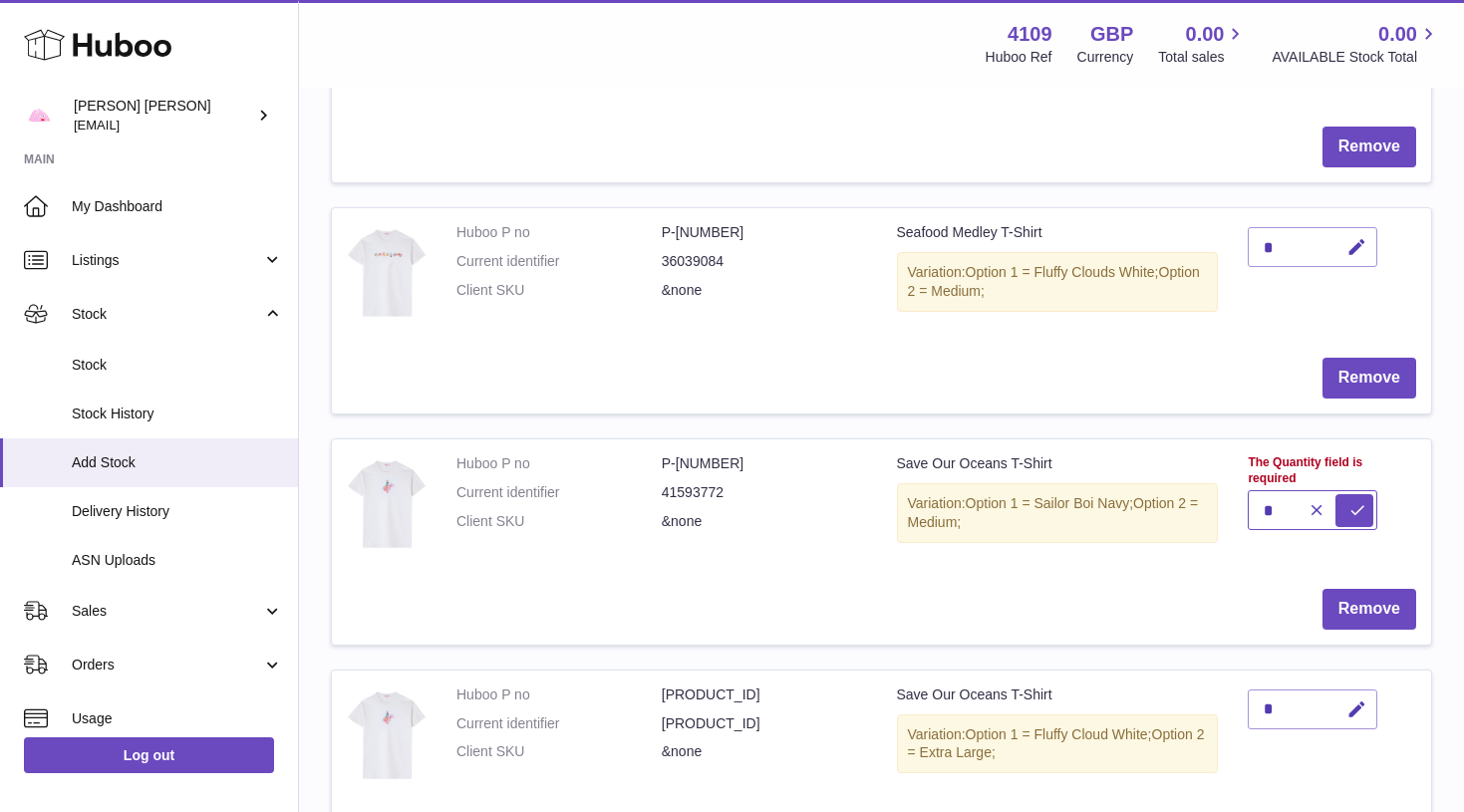 type on "*" 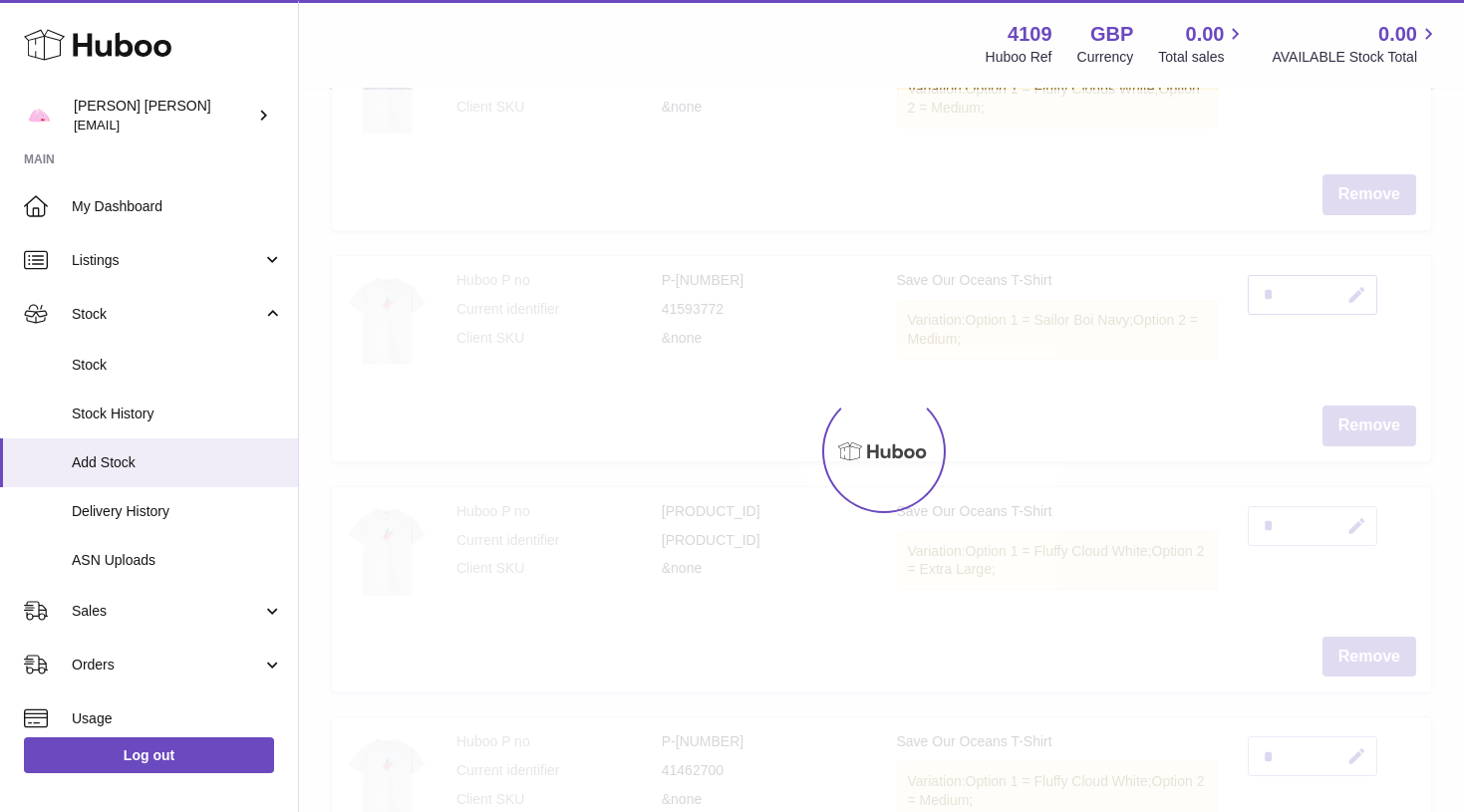 scroll, scrollTop: 1740, scrollLeft: 0, axis: vertical 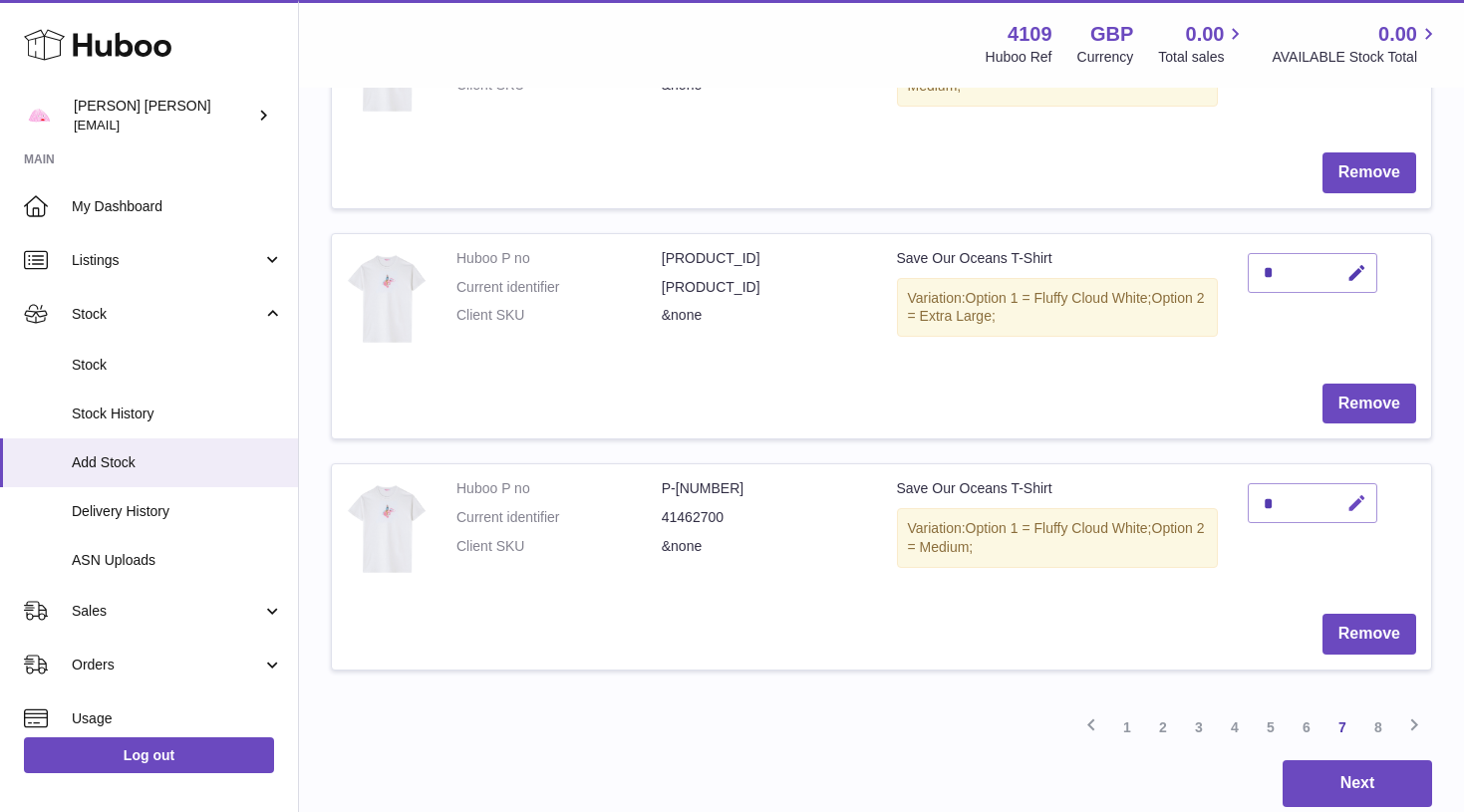 click at bounding box center [1353, 503] 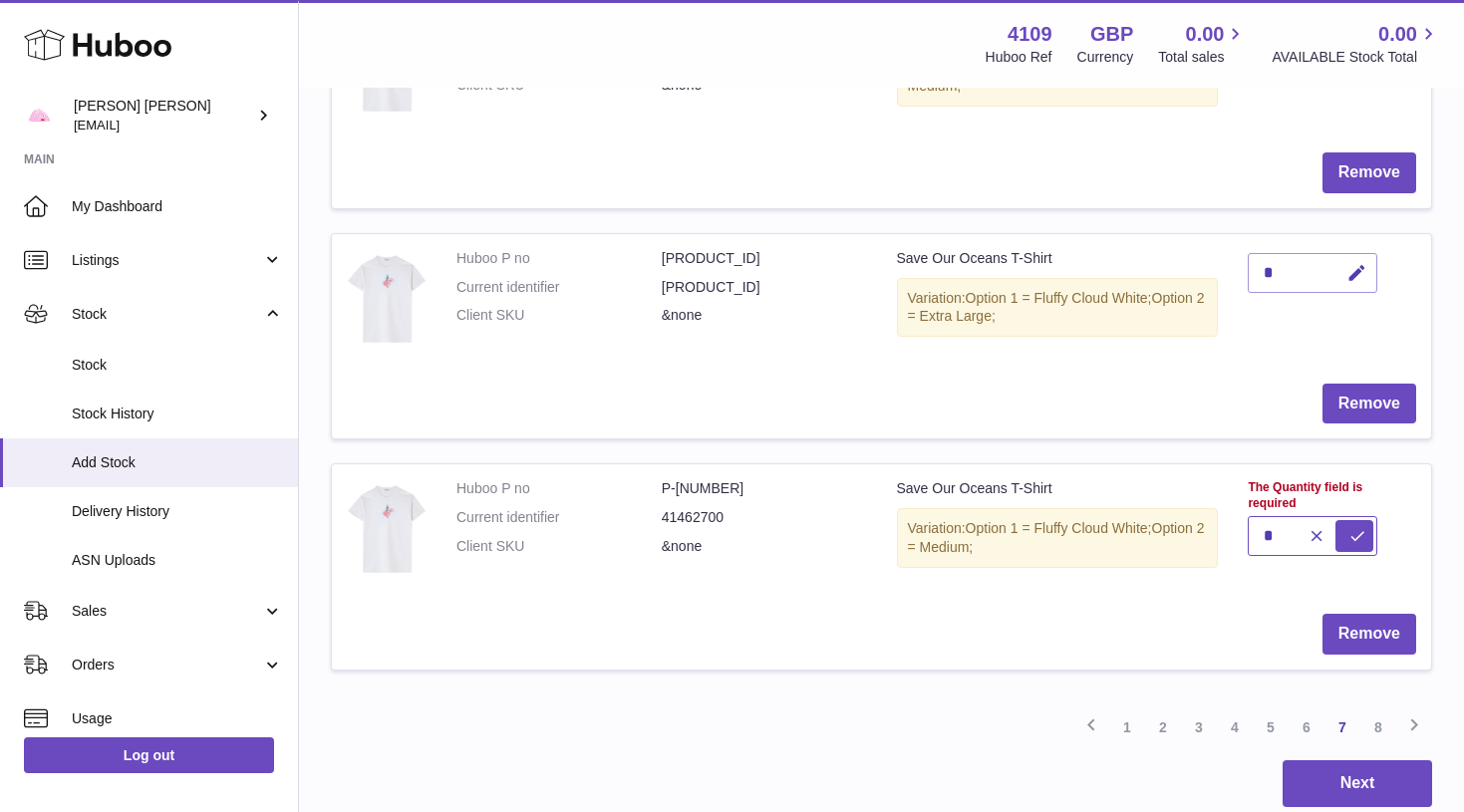 type on "*" 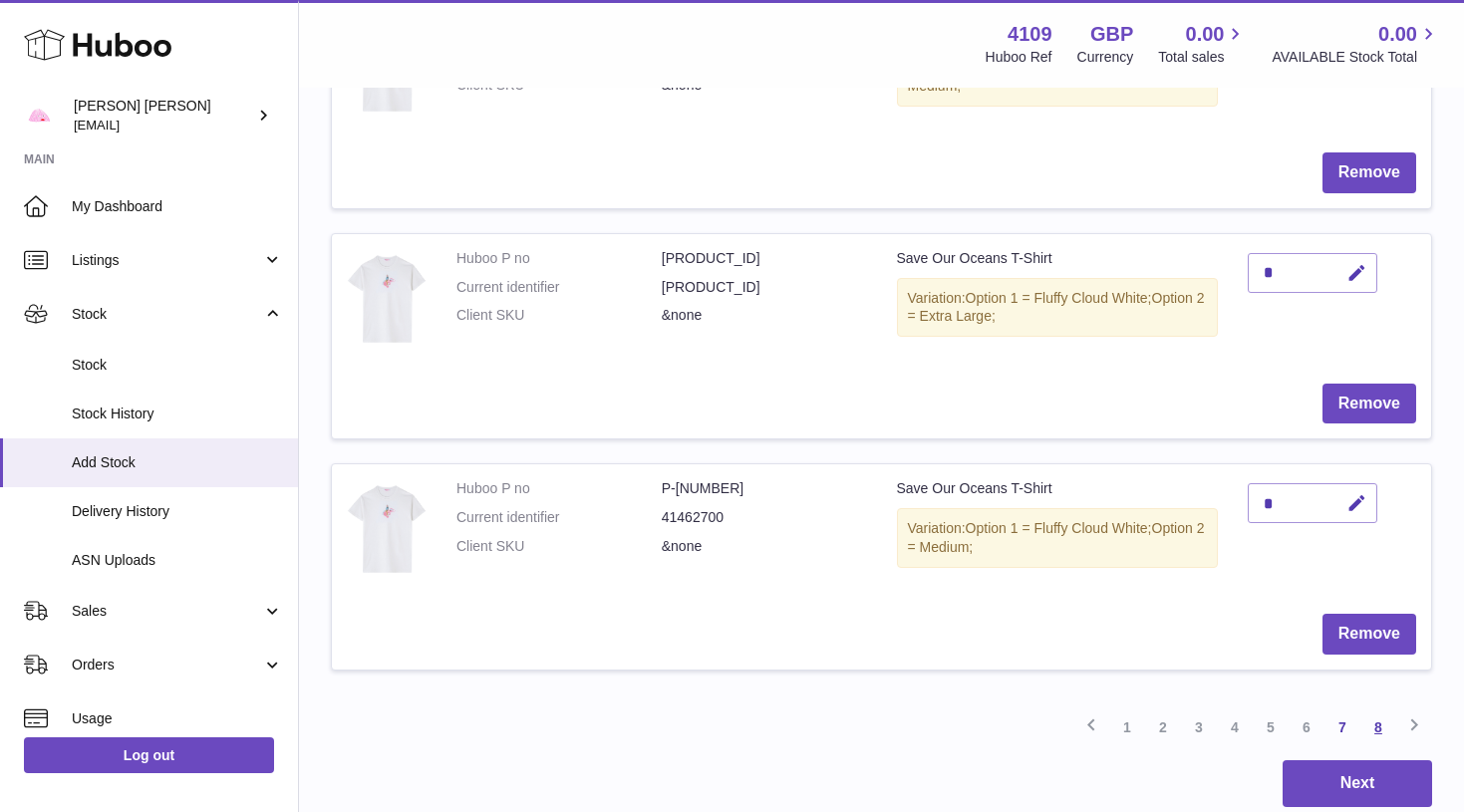 click on "8" at bounding box center [1378, 727] 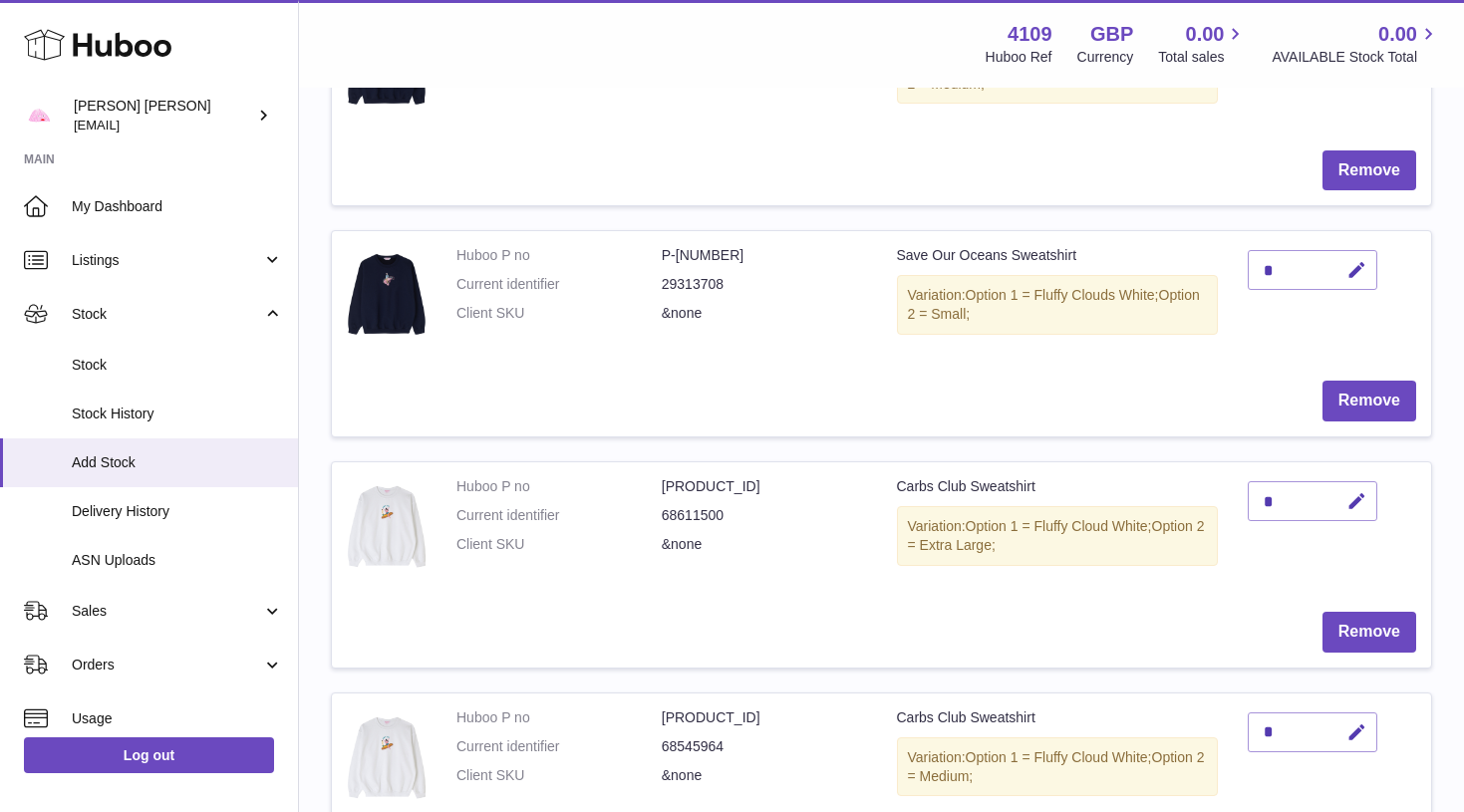 scroll, scrollTop: 637, scrollLeft: 0, axis: vertical 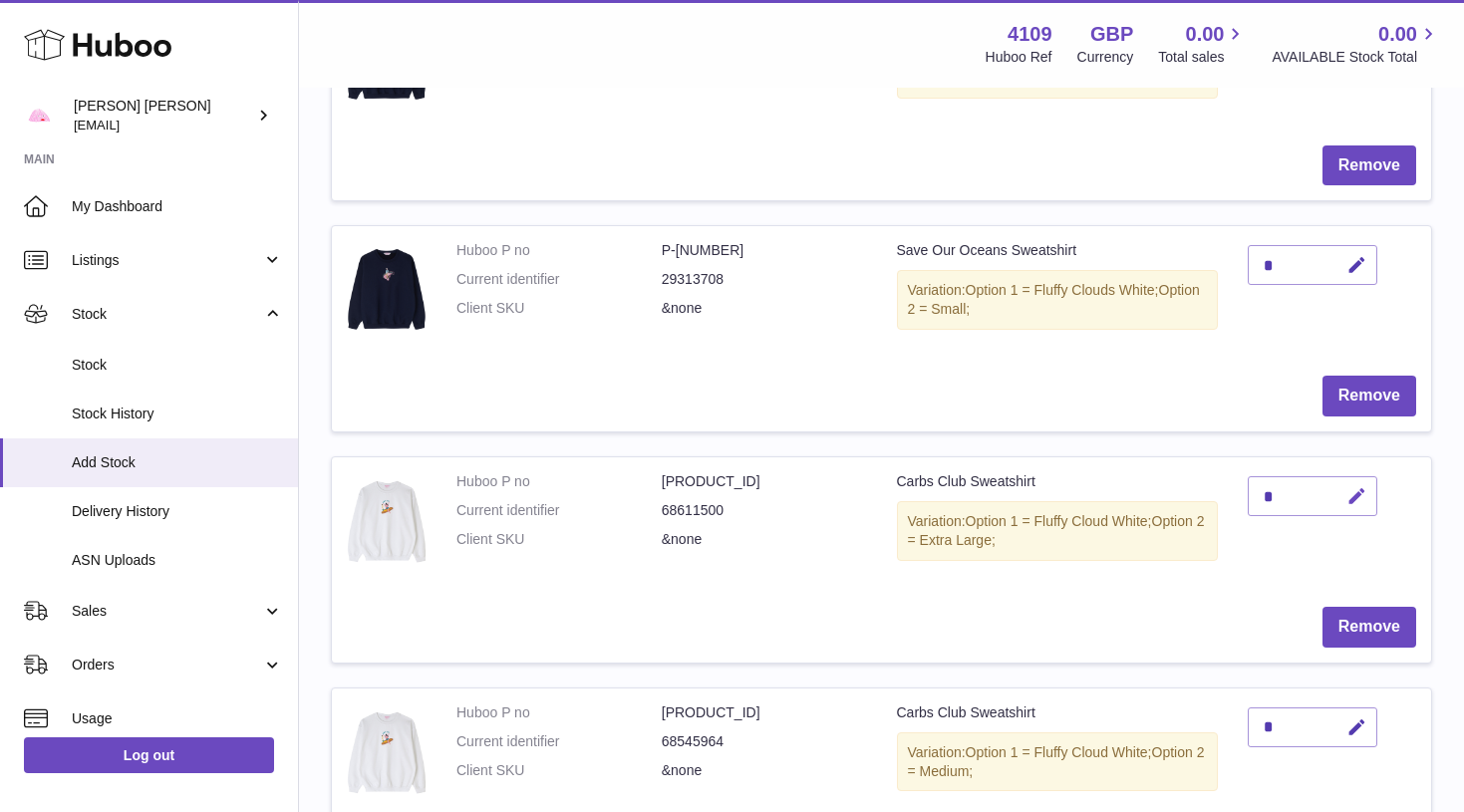 click at bounding box center (1356, 496) 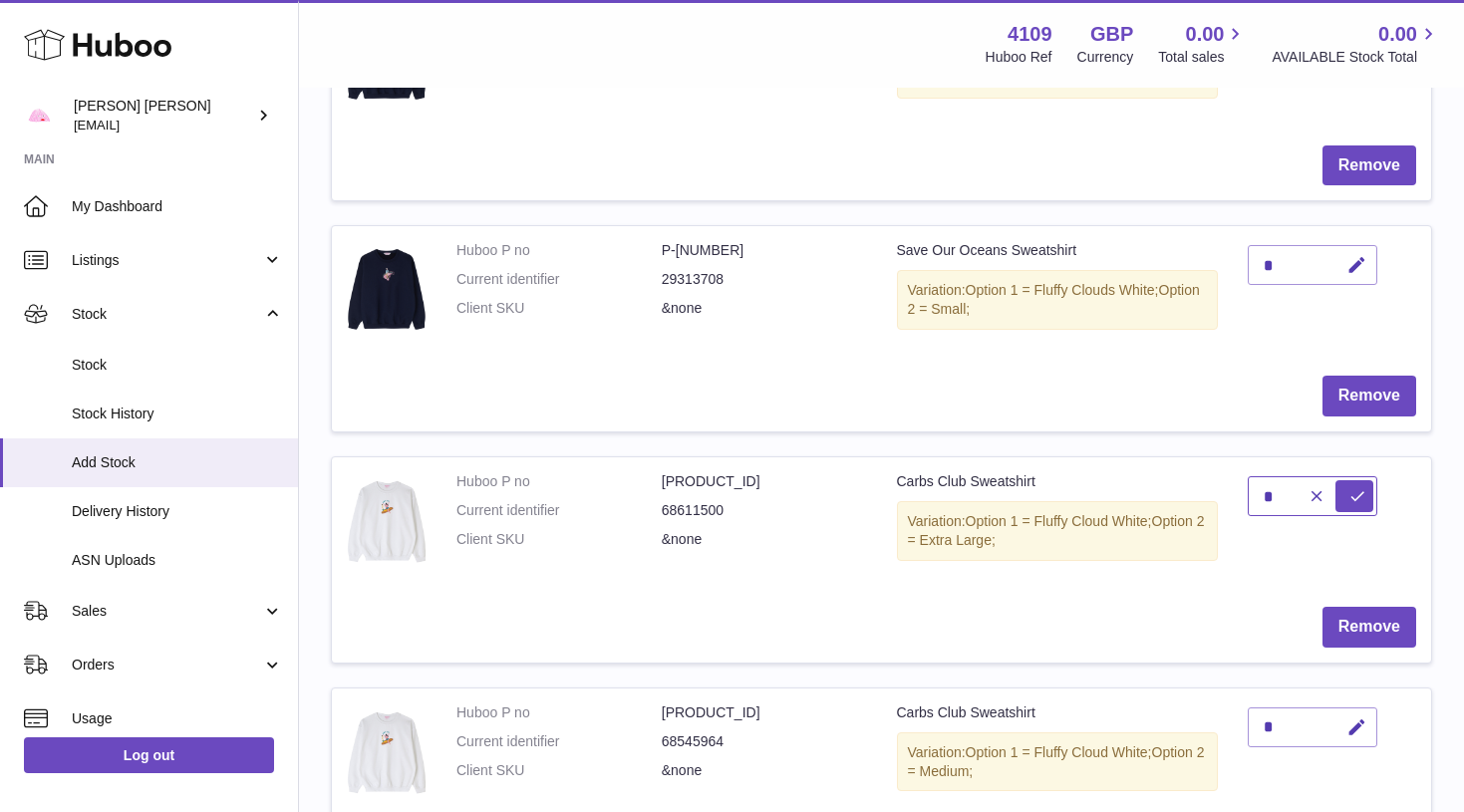 type on "*" 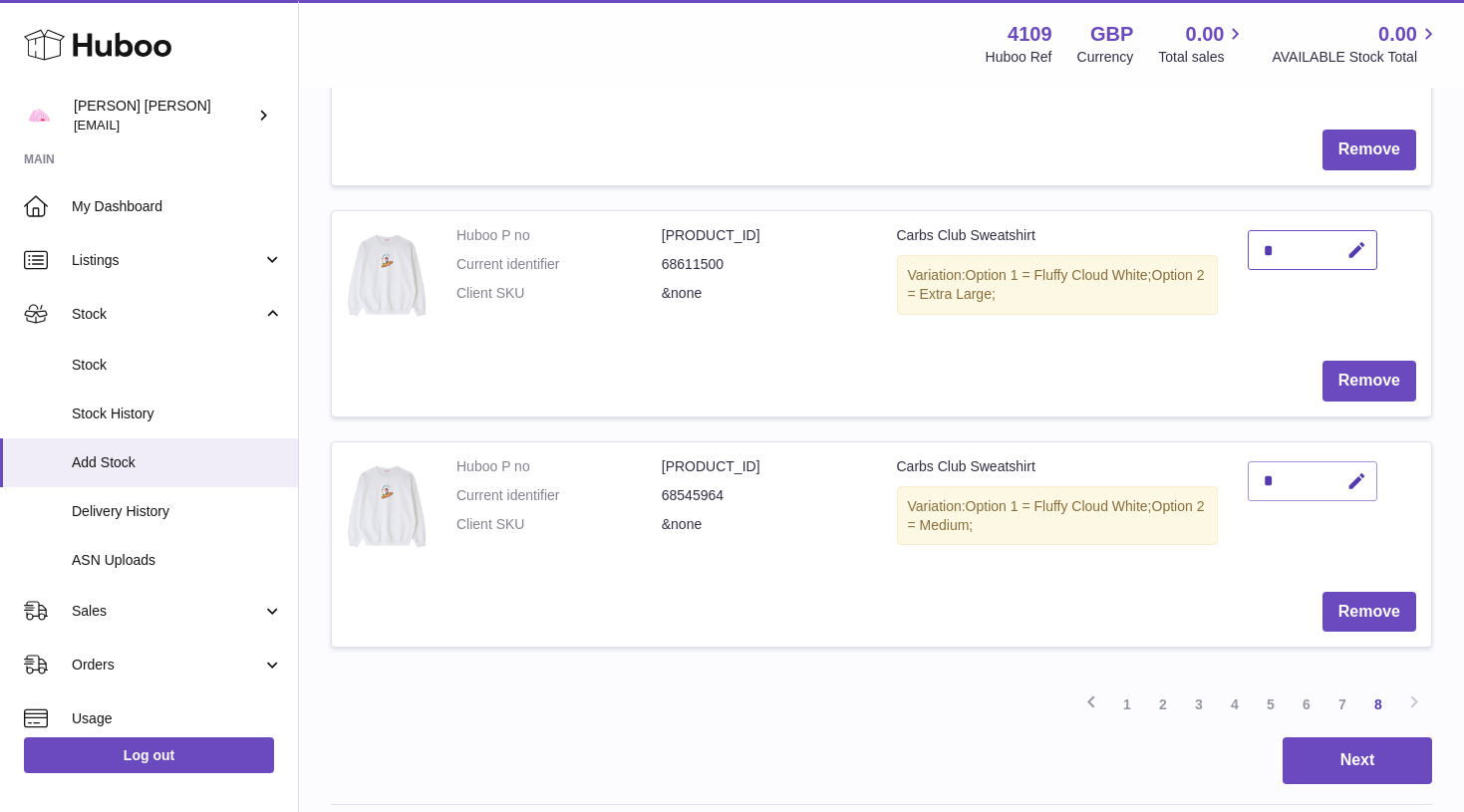 scroll, scrollTop: 884, scrollLeft: 0, axis: vertical 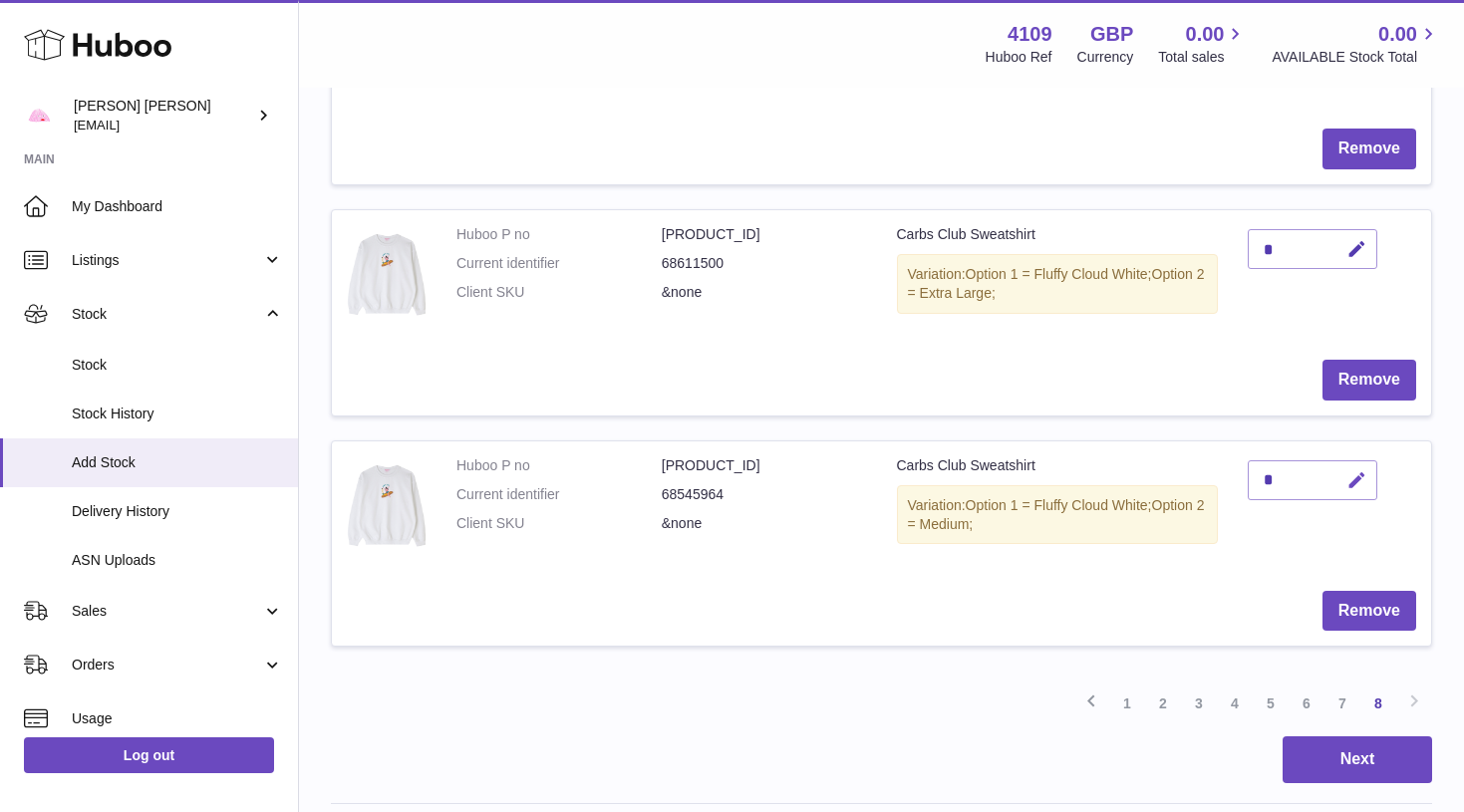 click at bounding box center (1356, 480) 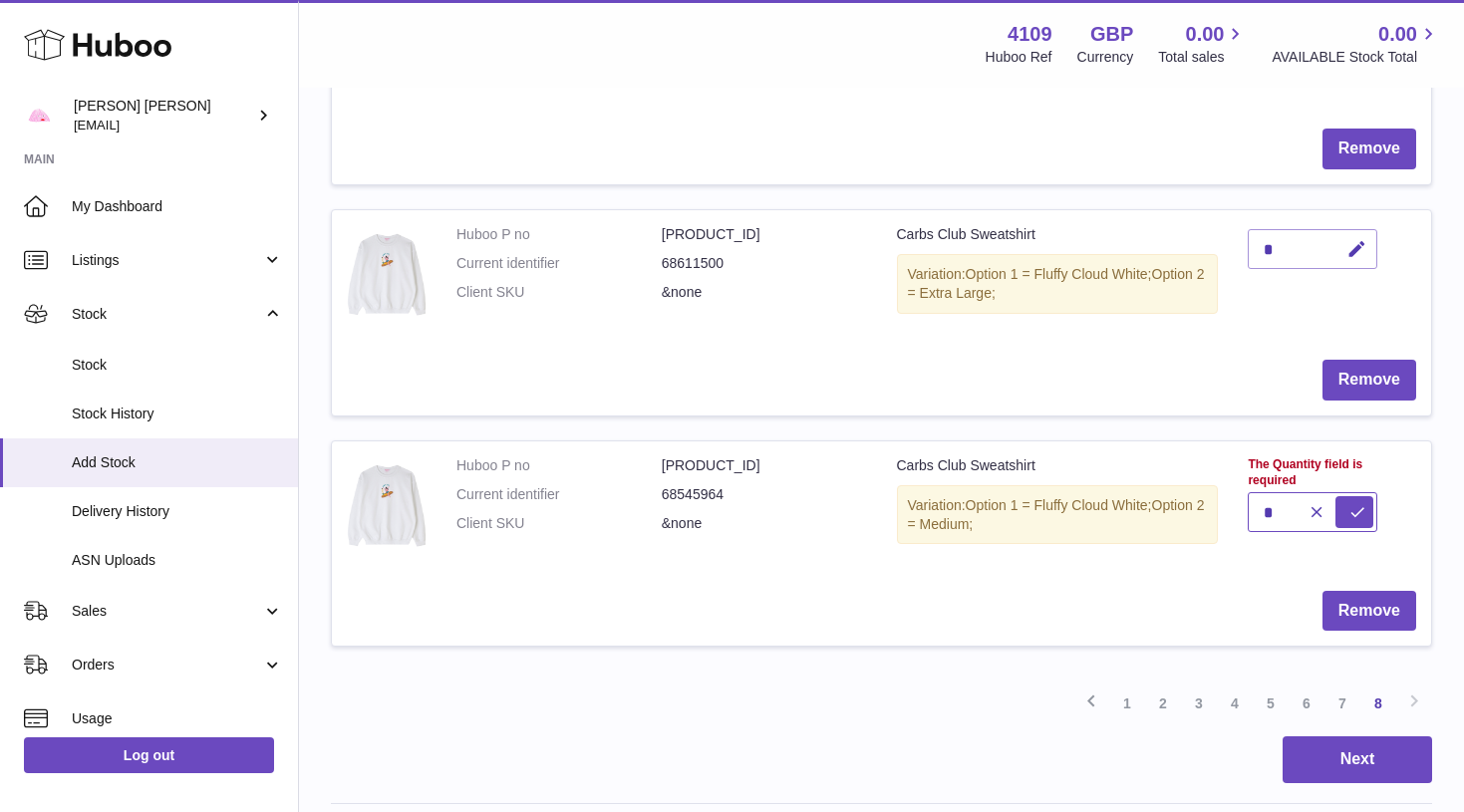 type on "*" 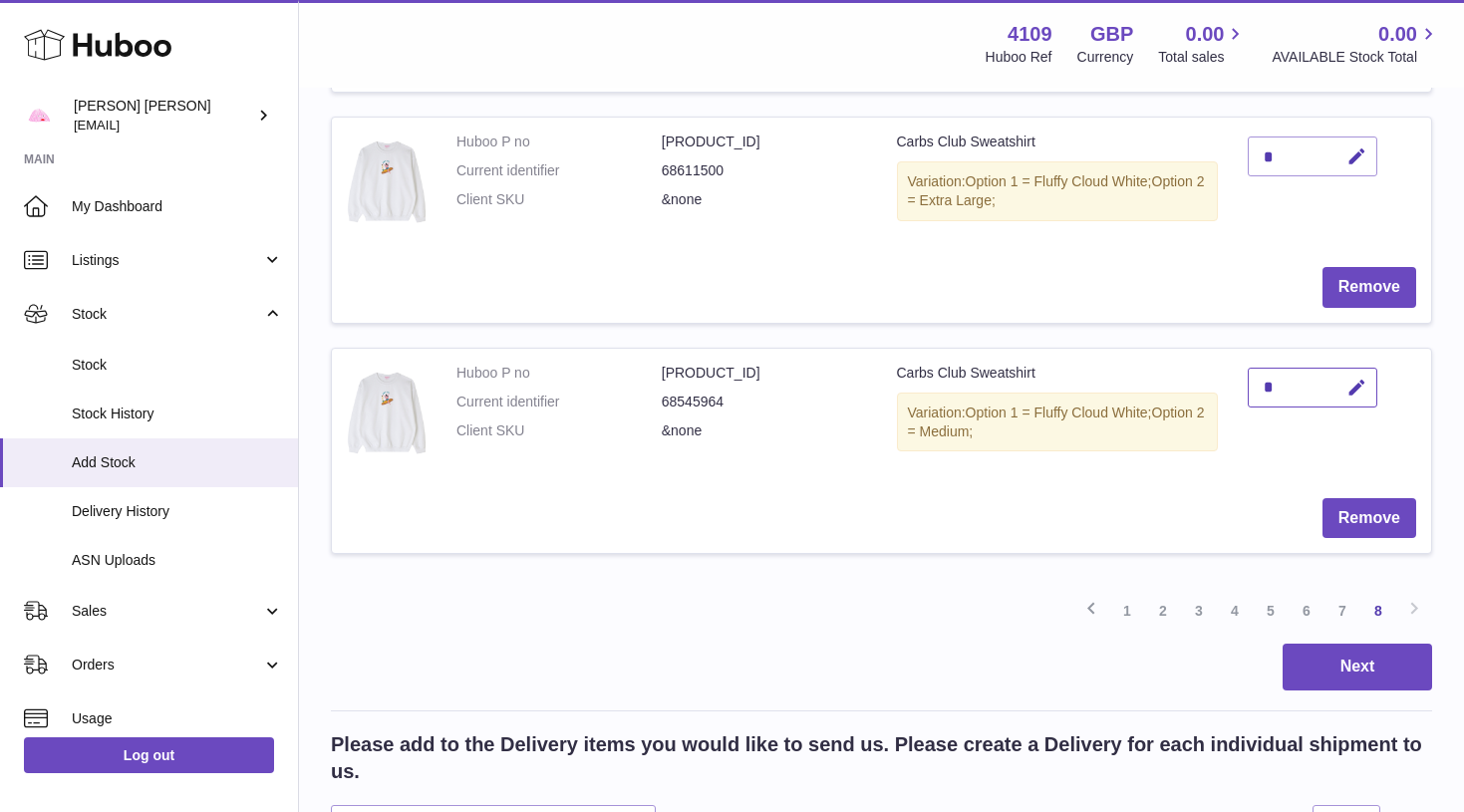 scroll, scrollTop: 978, scrollLeft: 0, axis: vertical 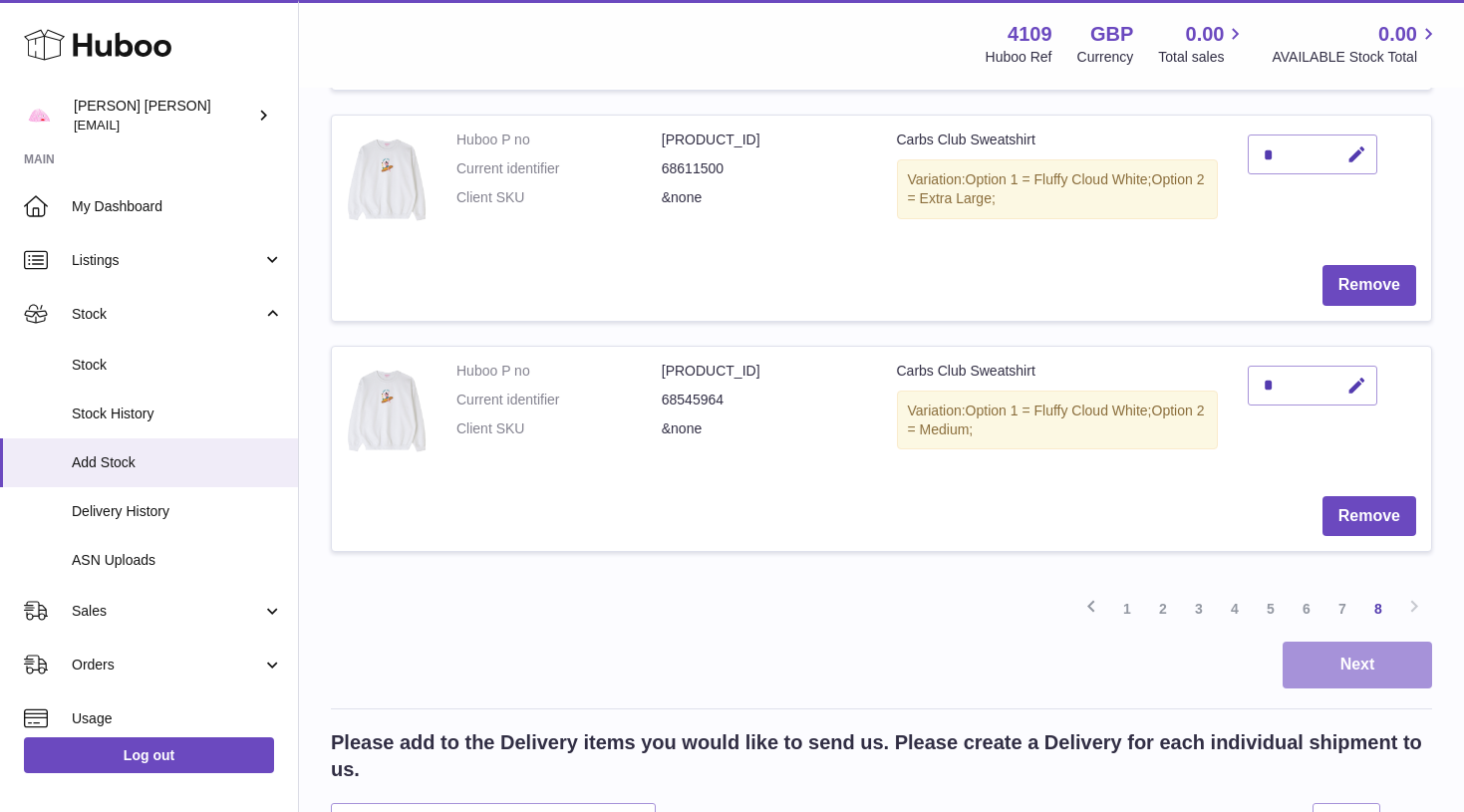click on "Next" at bounding box center [1357, 665] 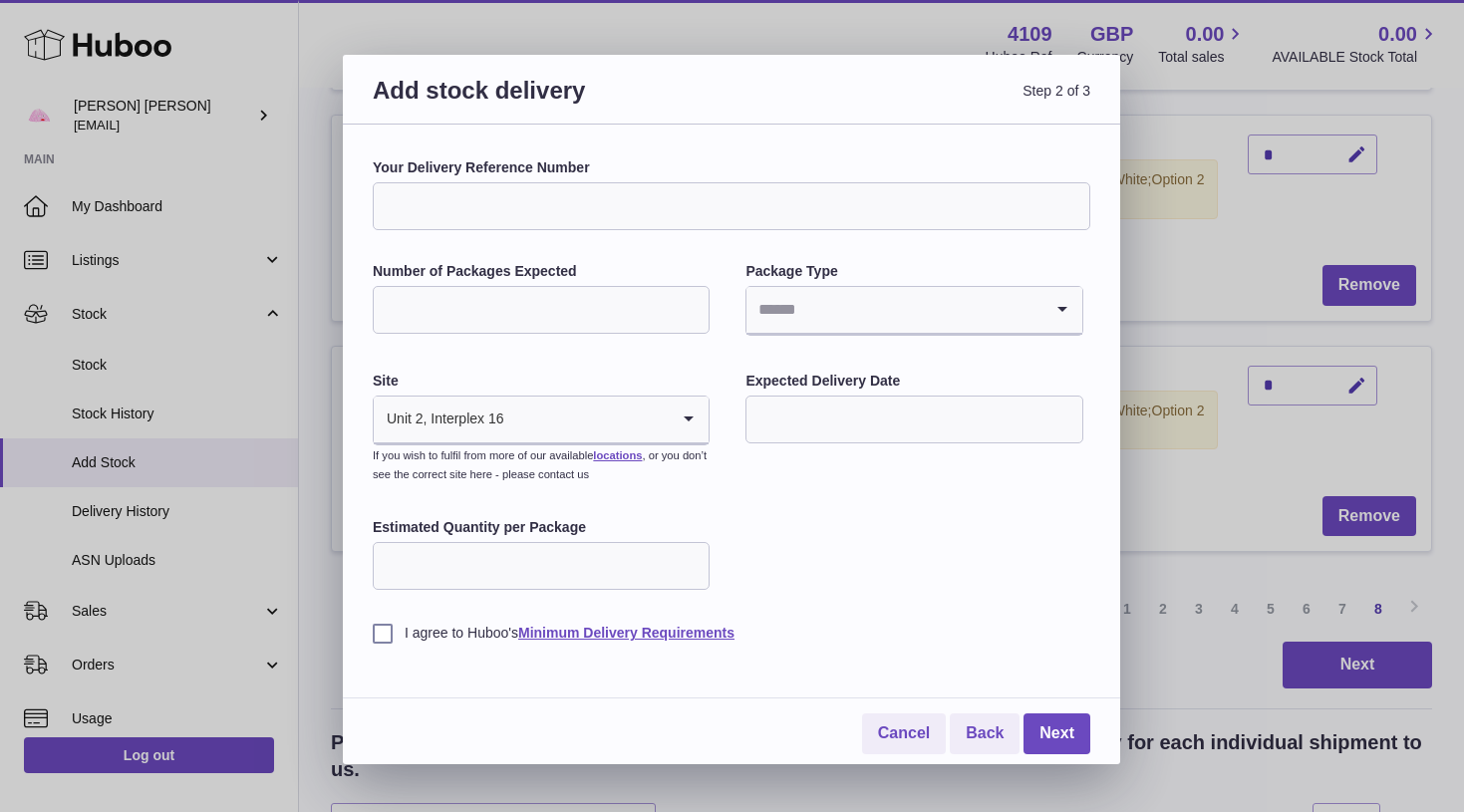 click at bounding box center [914, 419] 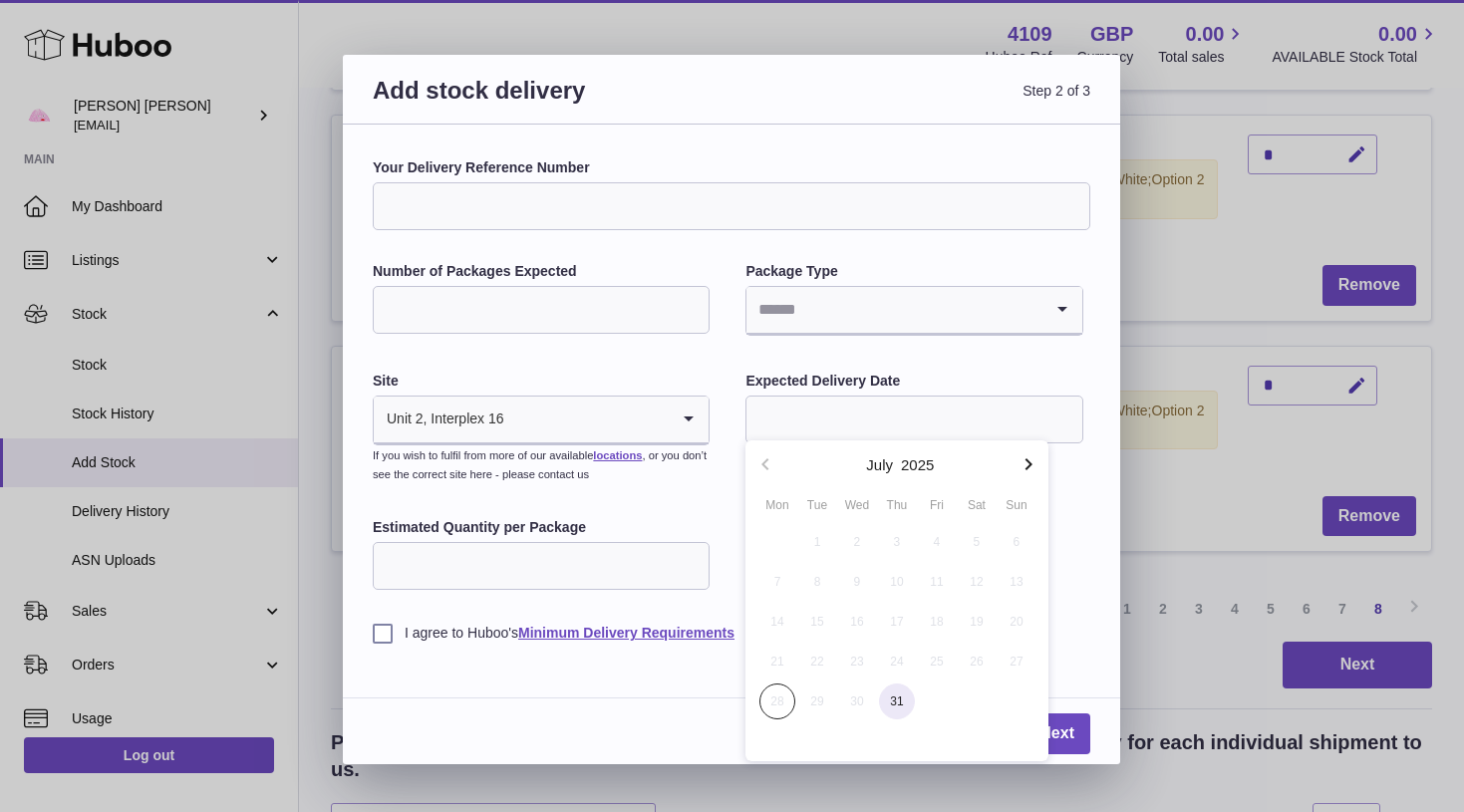 click on "31" at bounding box center (897, 701) 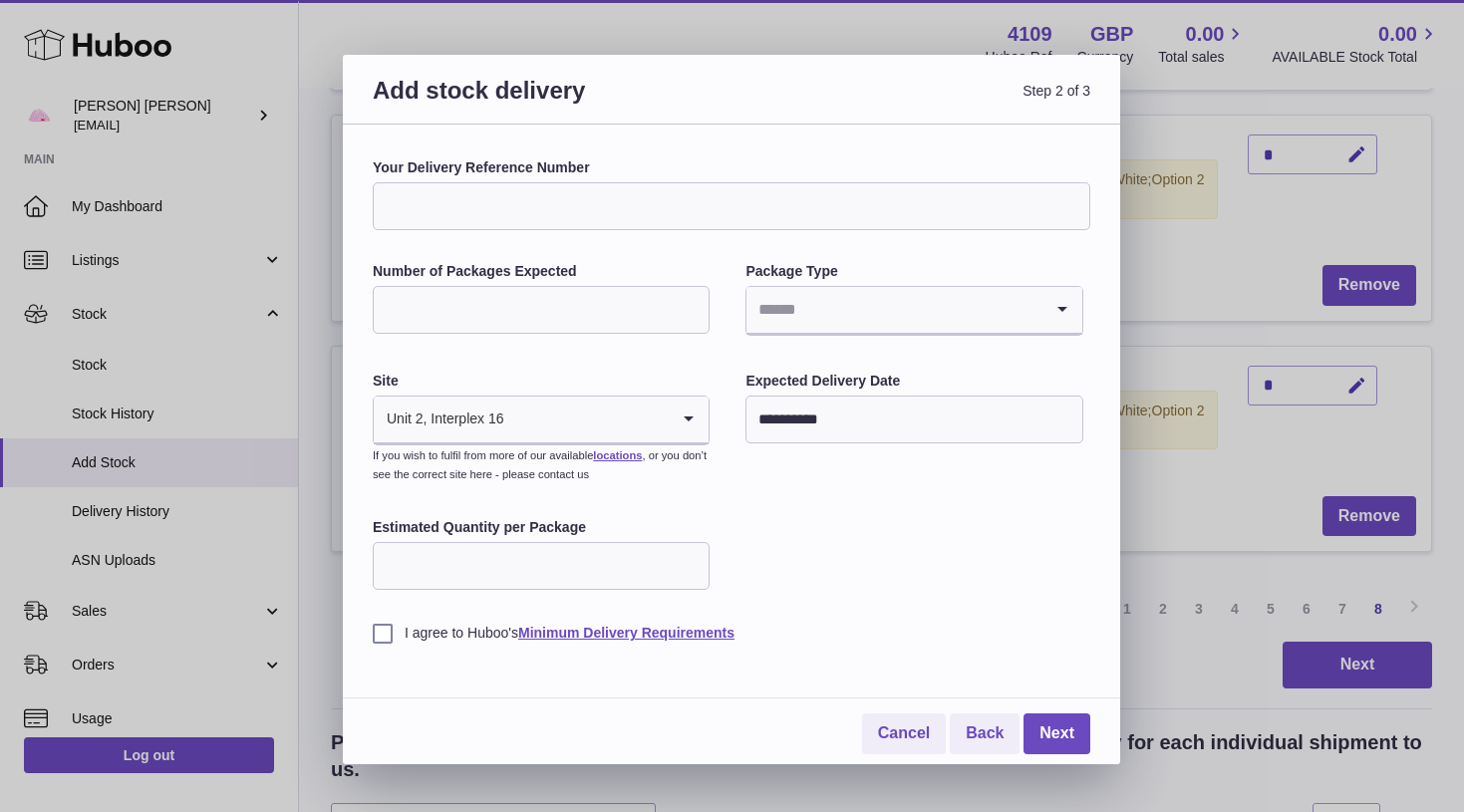 click at bounding box center (894, 310) 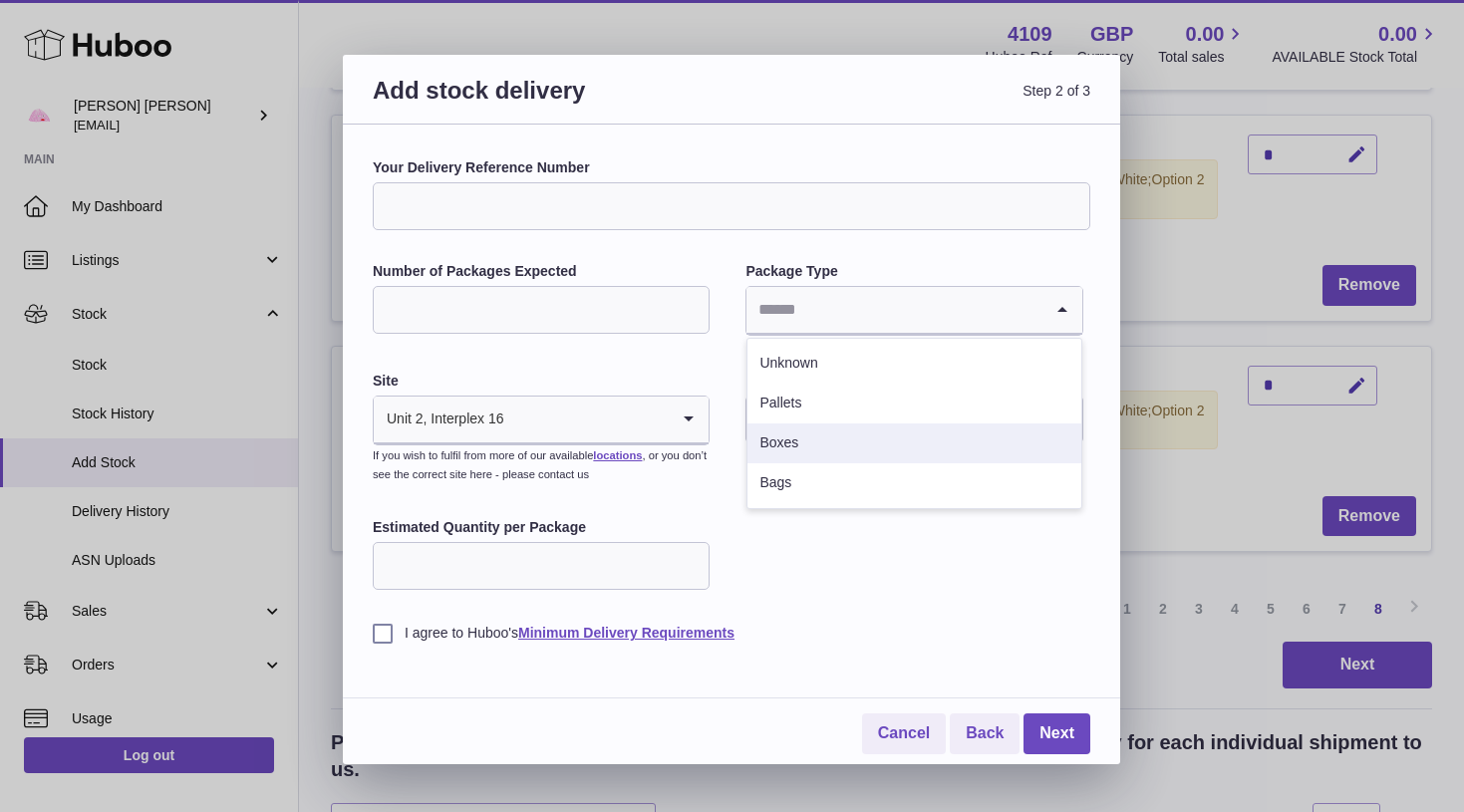 click on "Boxes" at bounding box center (914, 443) 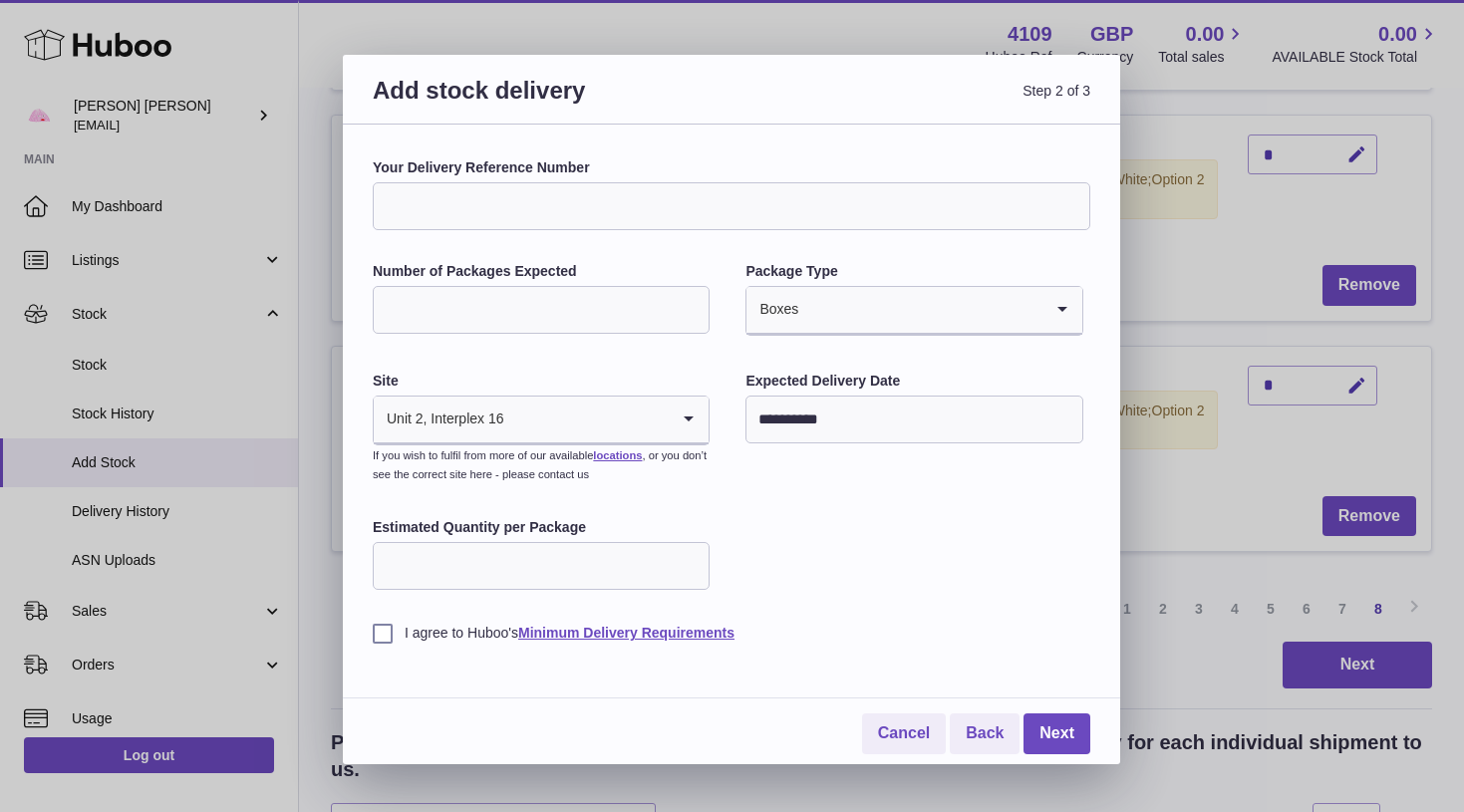 click on "Number of Packages Expected" at bounding box center [541, 310] 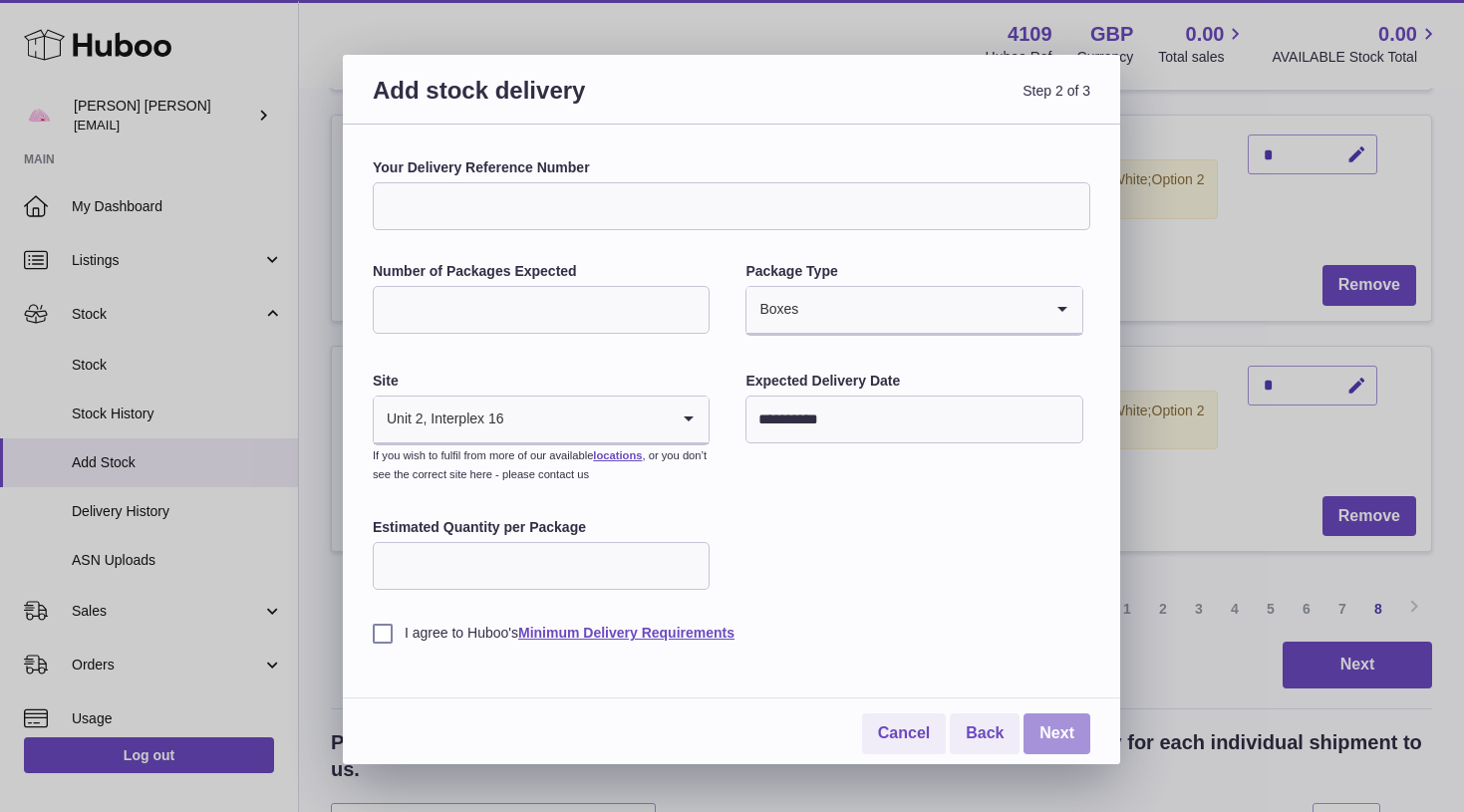 click on "Next" at bounding box center [1056, 733] 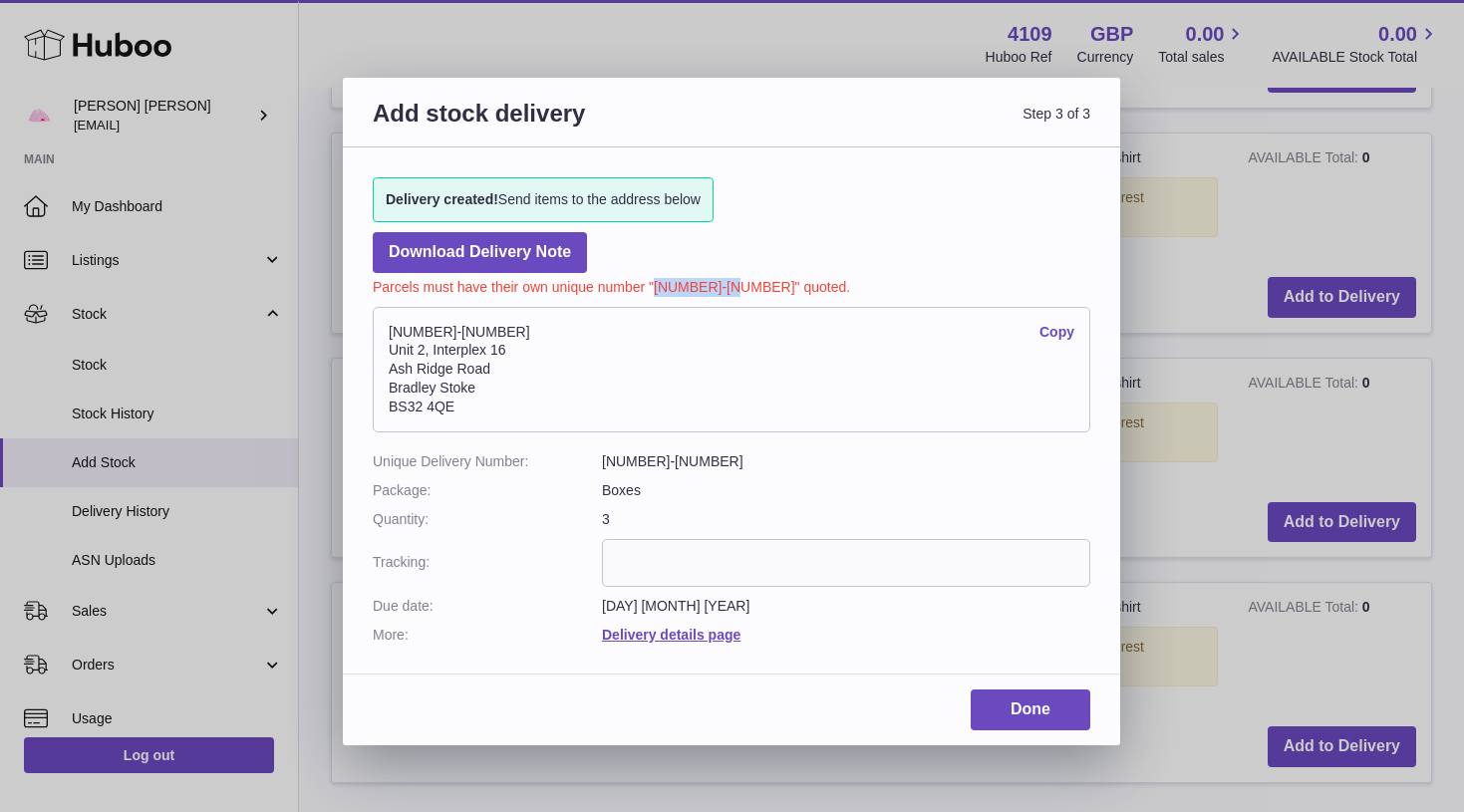 drag, startPoint x: 735, startPoint y: 284, endPoint x: 657, endPoint y: 287, distance: 78.05767 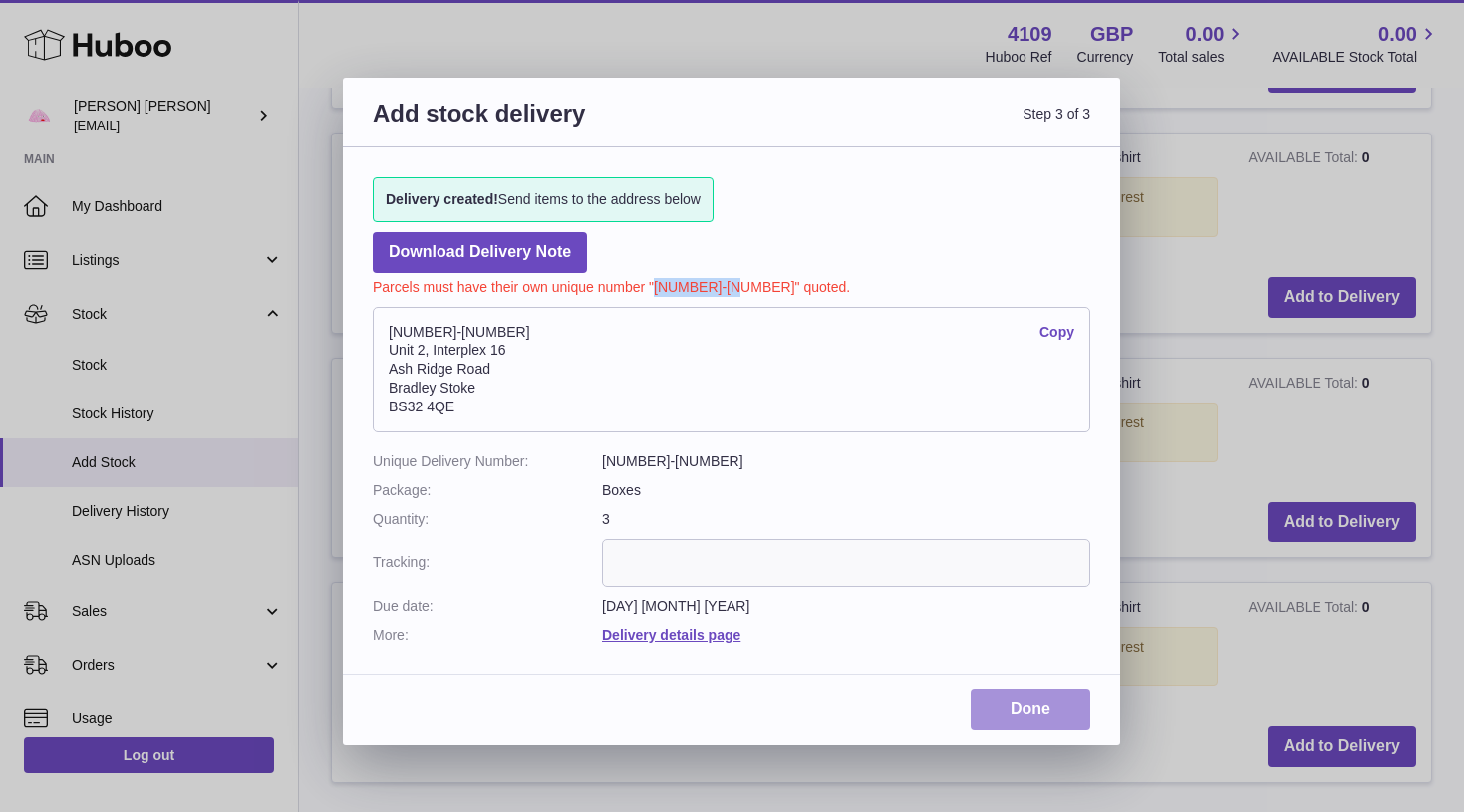 copy on "4109-198937" 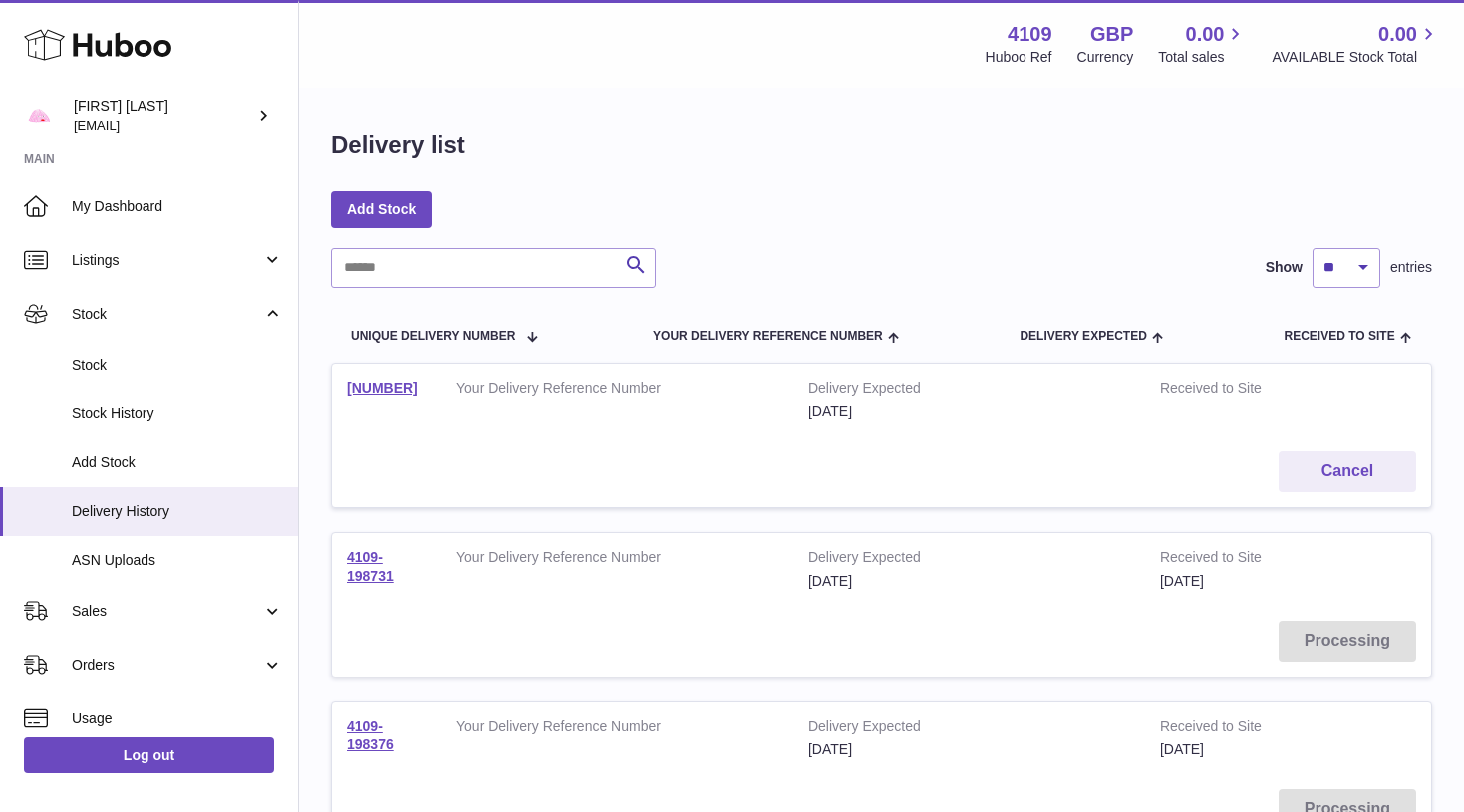 scroll, scrollTop: 0, scrollLeft: 0, axis: both 